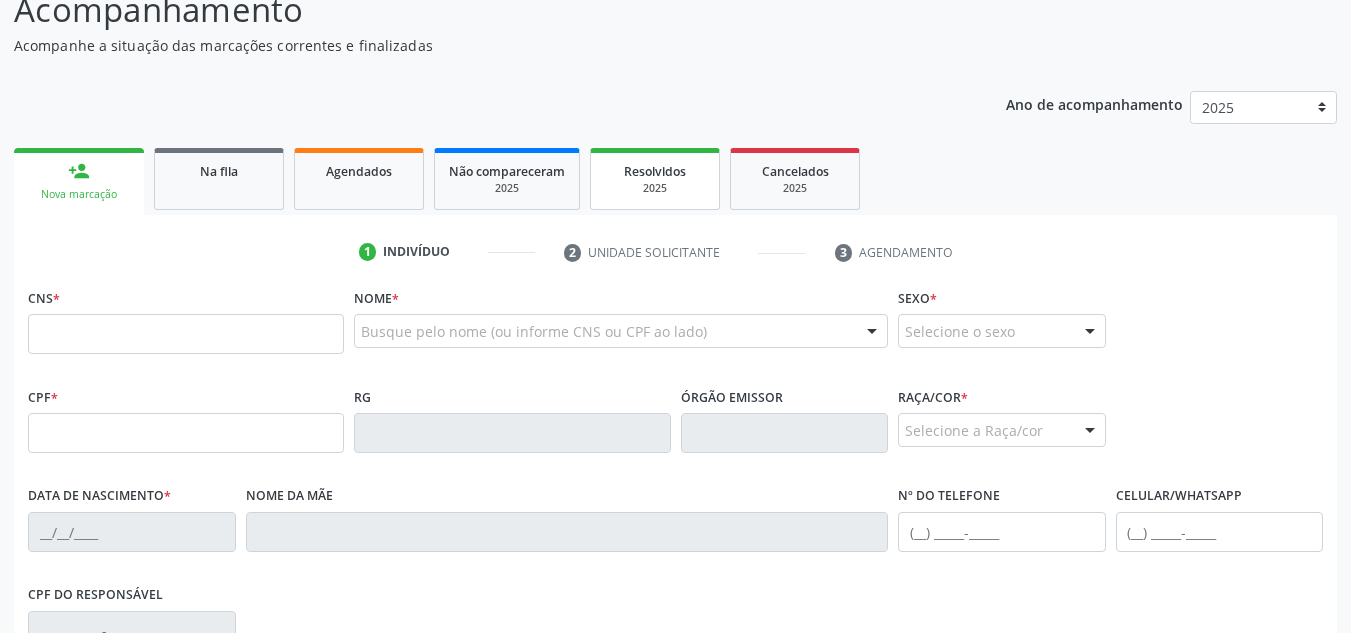 scroll, scrollTop: 200, scrollLeft: 0, axis: vertical 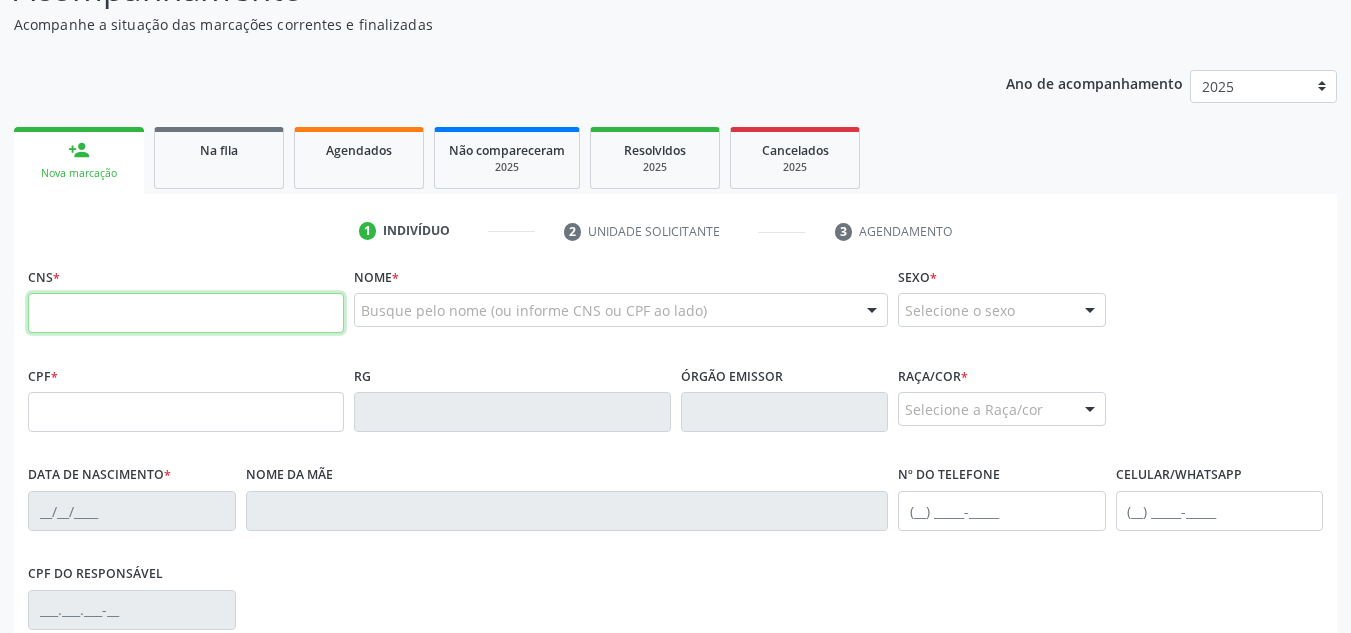 paste on "[CARD_NUMBER]" 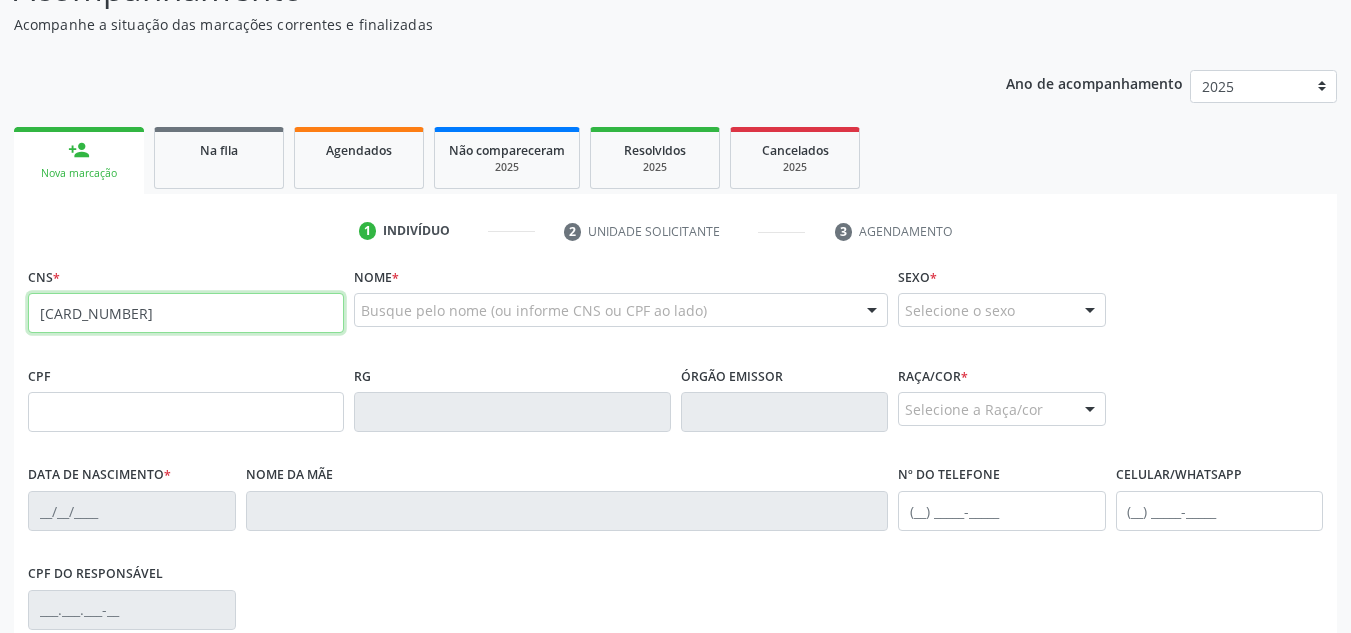 type on "[CARD_NUMBER]" 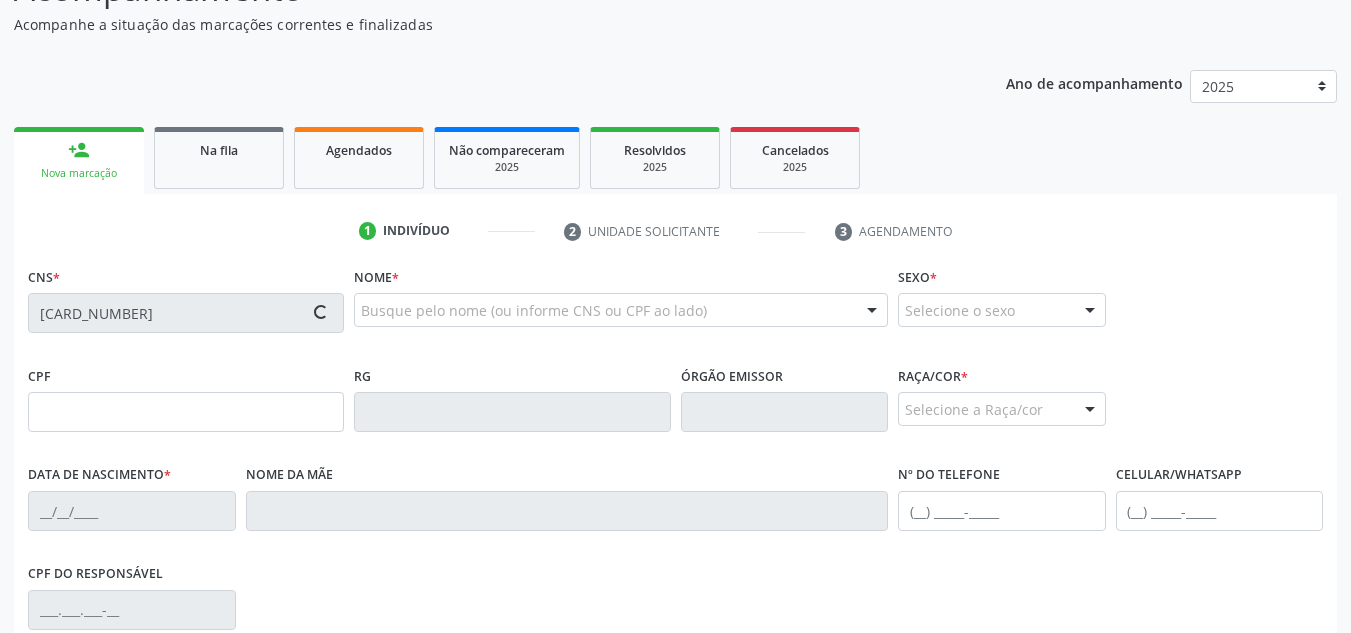type on "646.971.264-91" 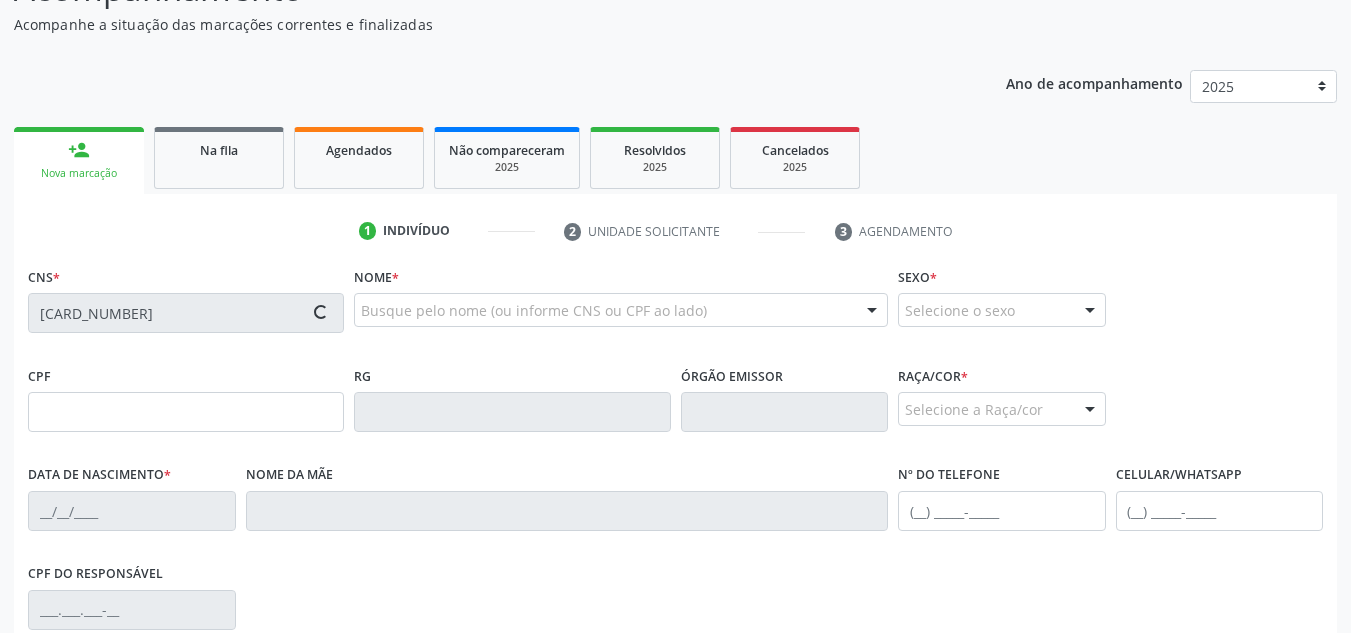 type on "13/06/1968" 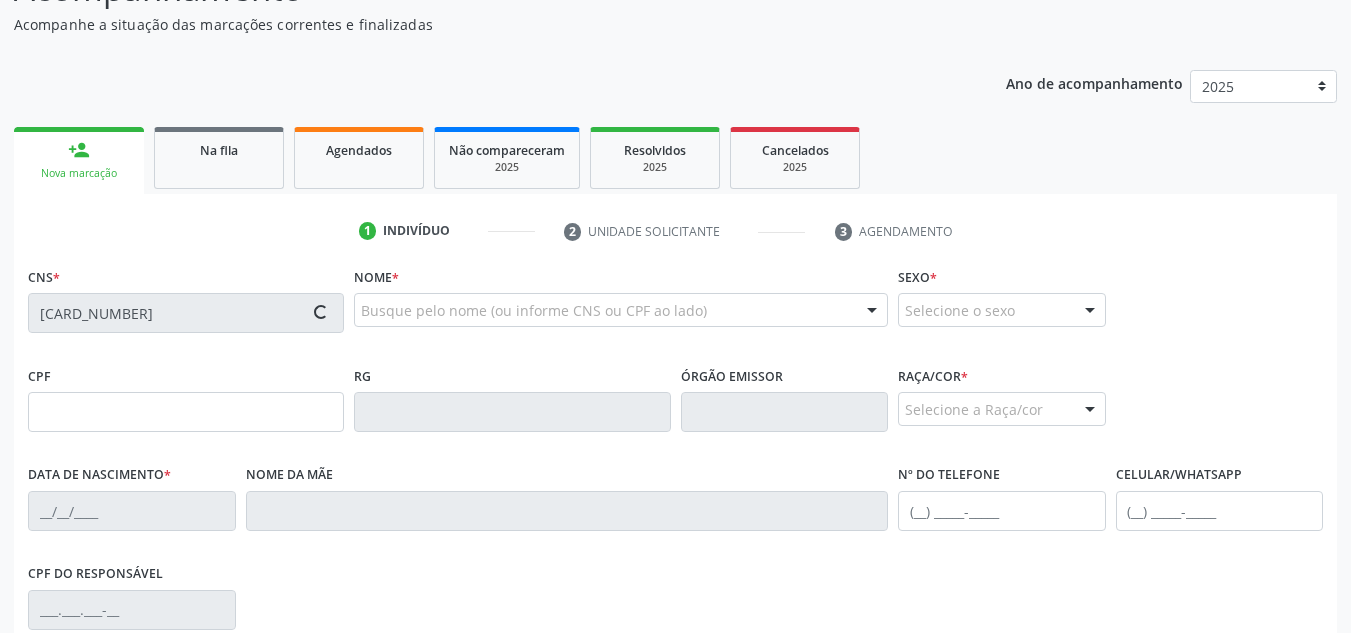 type on "Cicera dos Santos Silva" 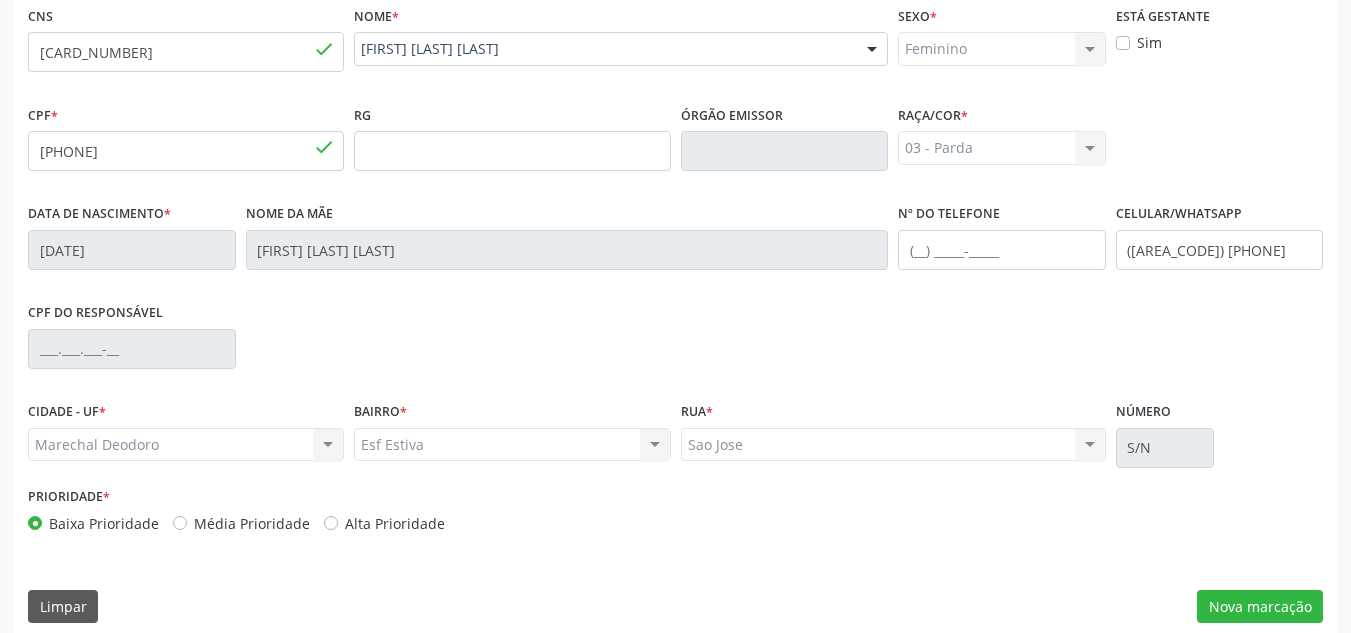scroll, scrollTop: 479, scrollLeft: 0, axis: vertical 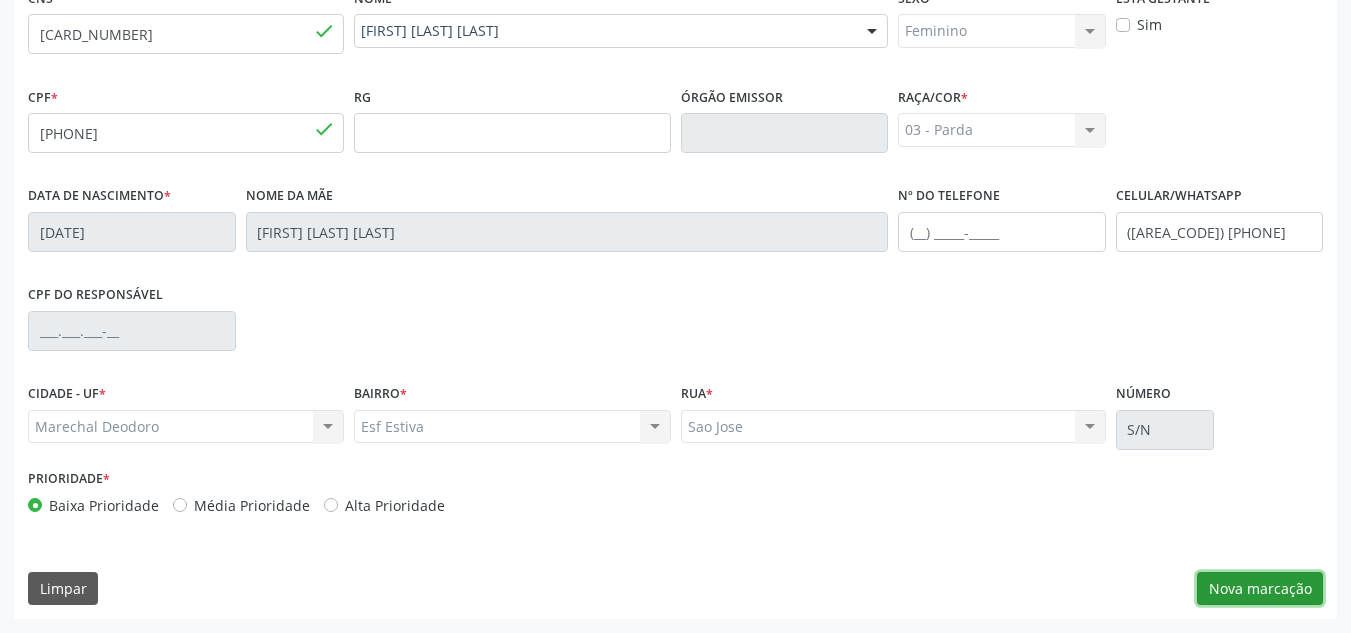 click on "Nova marcação" at bounding box center (1260, 589) 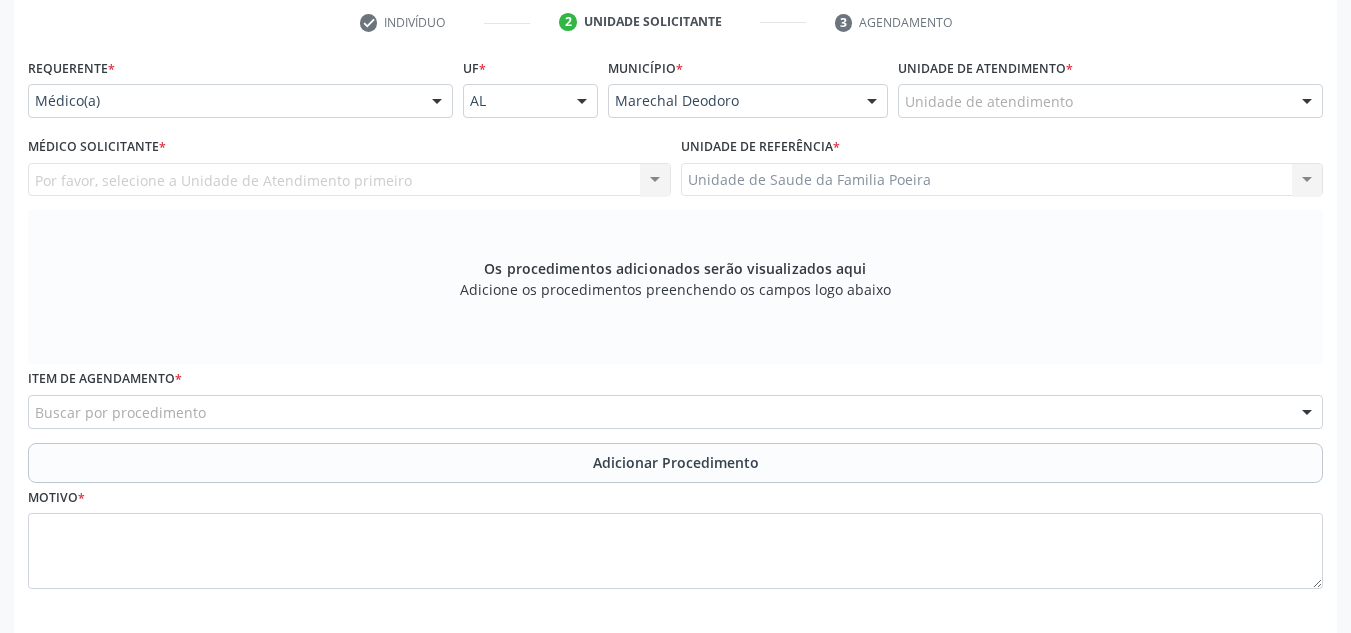 scroll, scrollTop: 379, scrollLeft: 0, axis: vertical 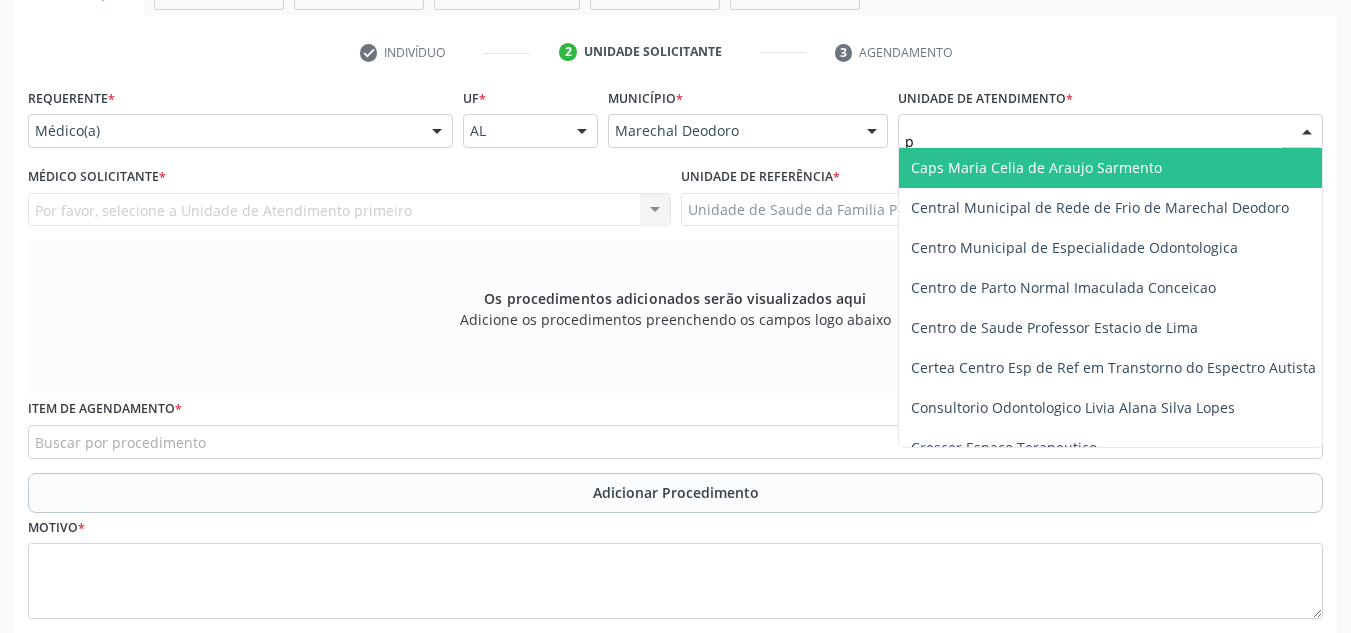 type on "po" 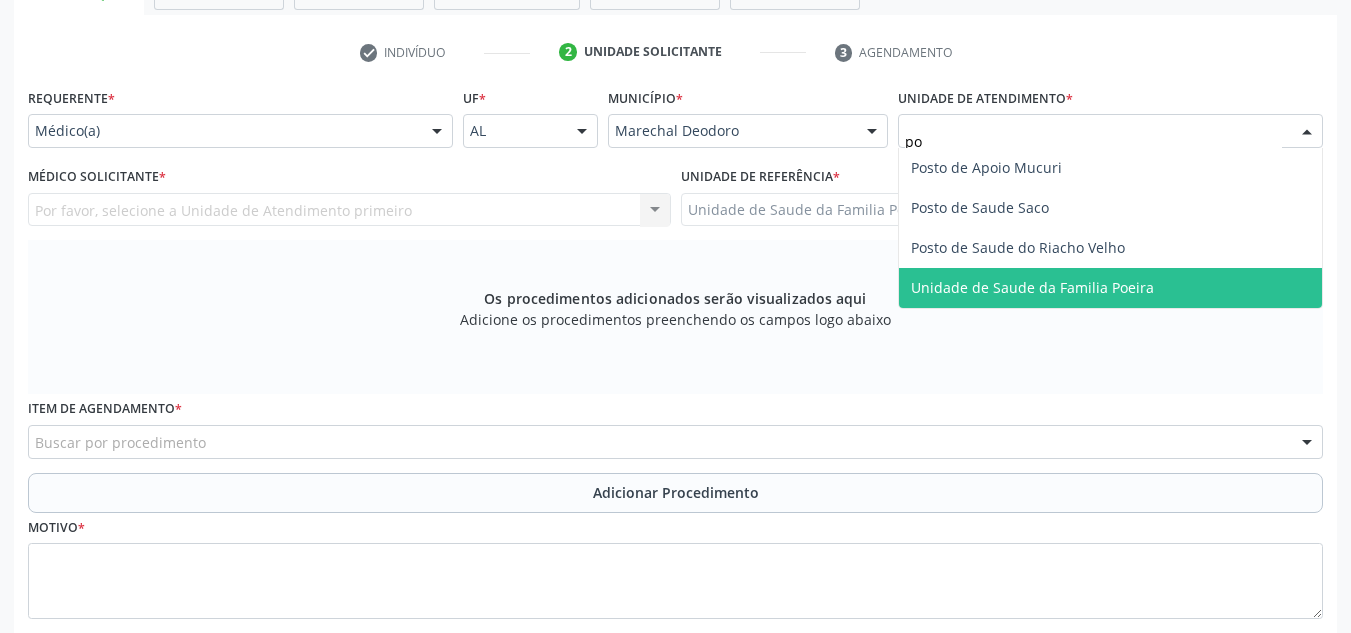 click on "Unidade de Saude da Familia Poeira" at bounding box center [1032, 287] 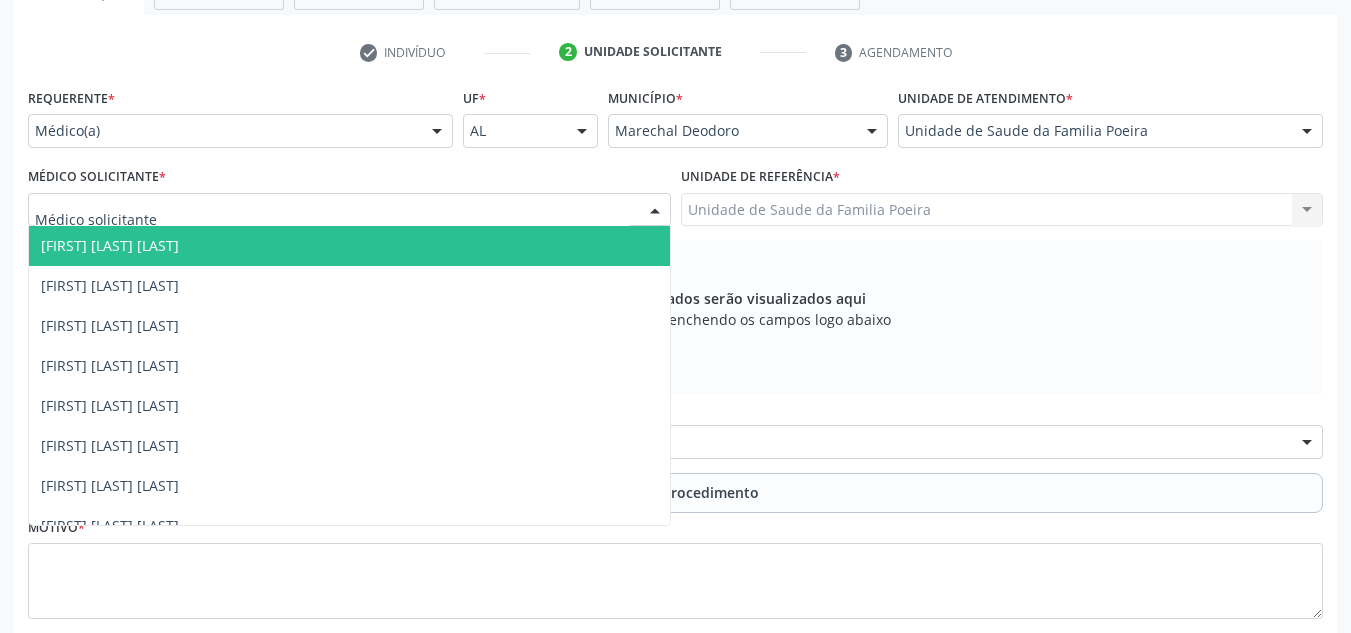 click at bounding box center (349, 210) 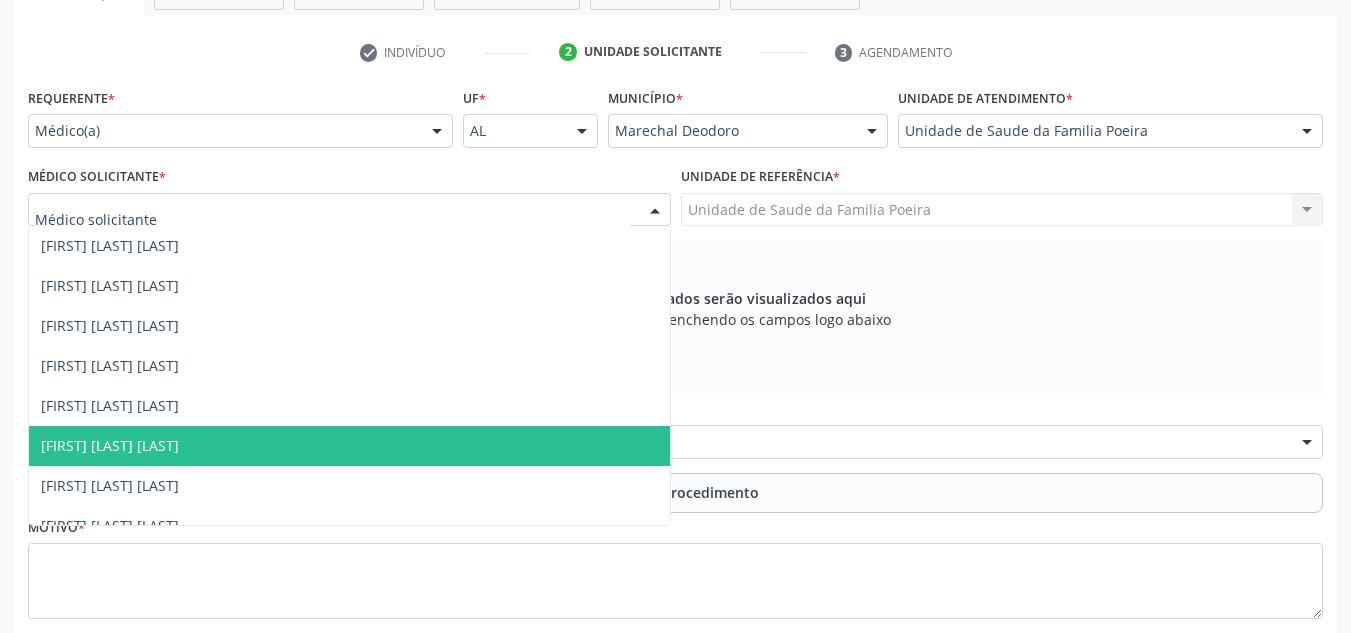 click on "[FIRST] [LAST] do [LAST] [LAST]" at bounding box center [110, 445] 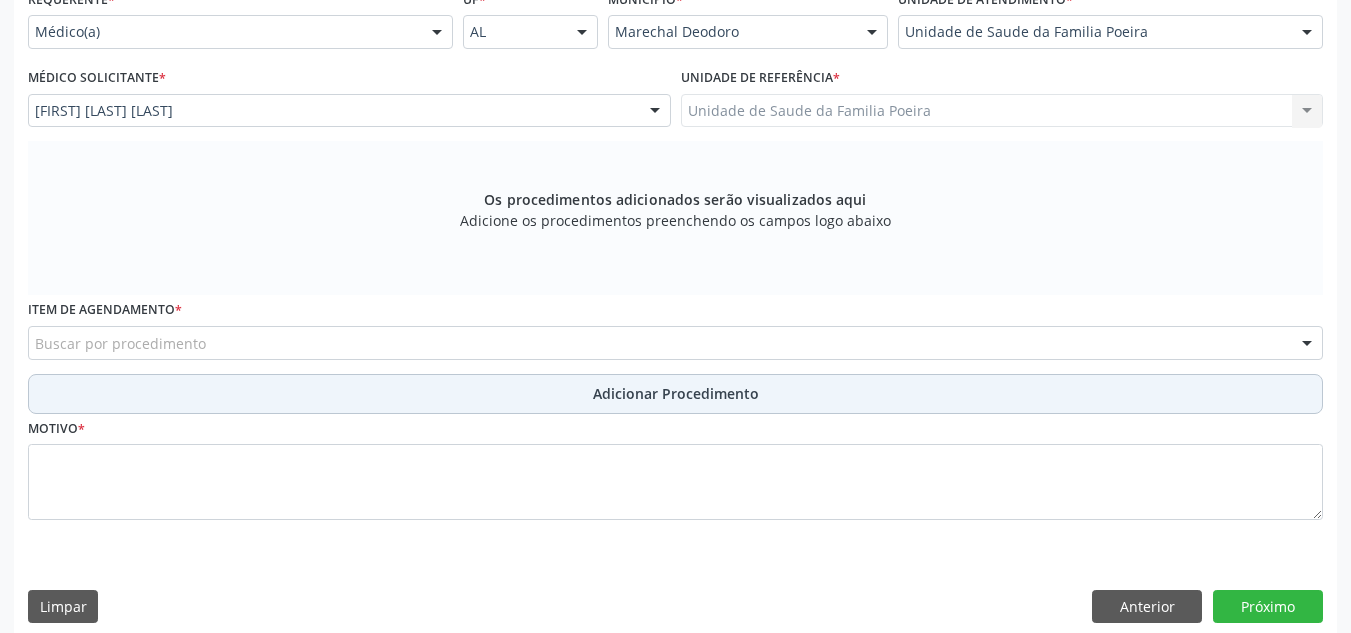 scroll, scrollTop: 479, scrollLeft: 0, axis: vertical 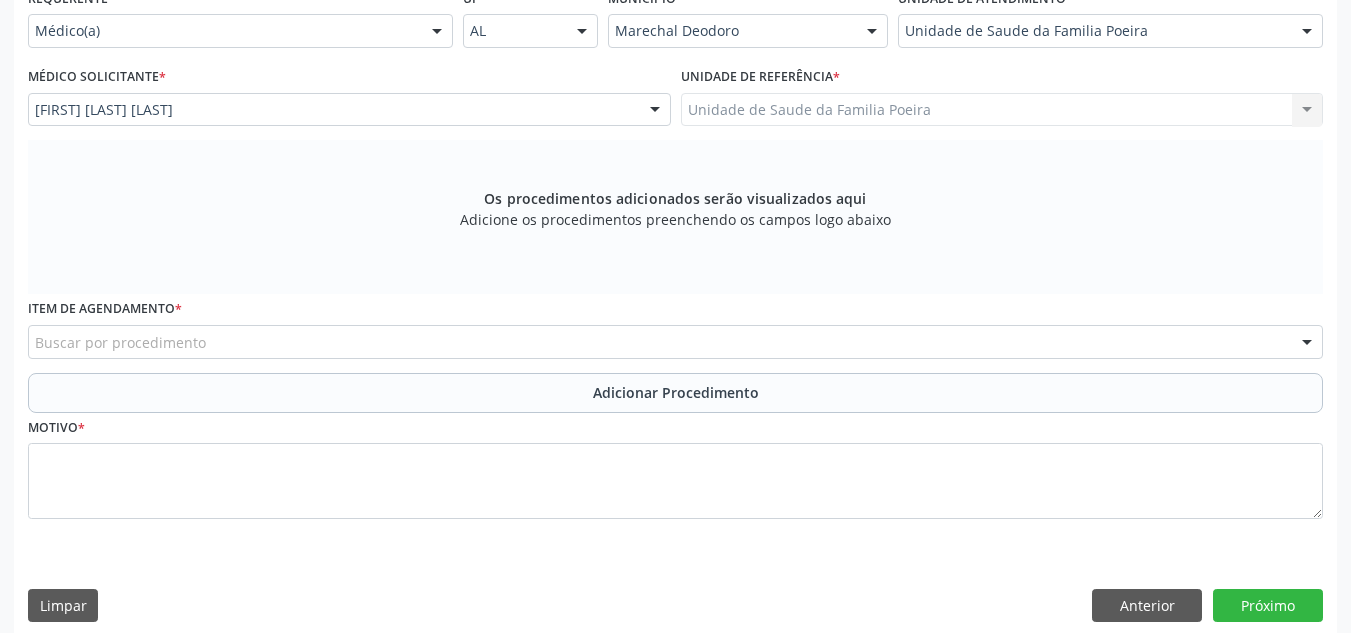 click on "Buscar por procedimento" at bounding box center [675, 342] 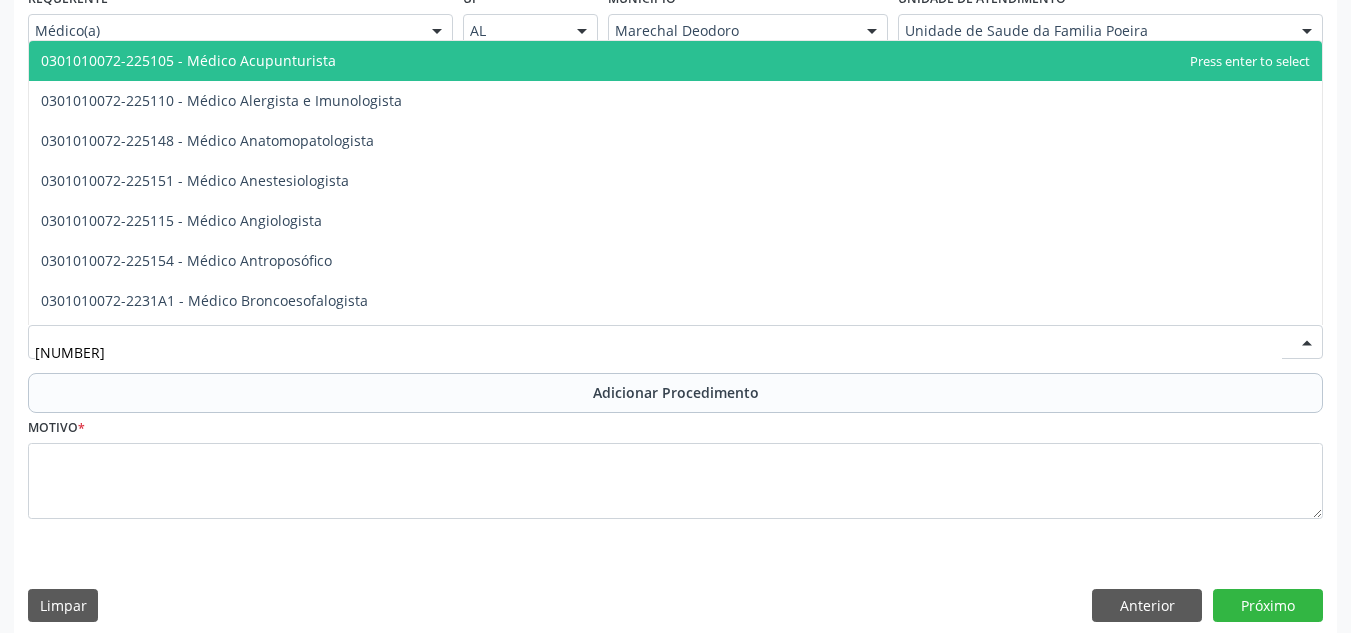 type on "0301010072" 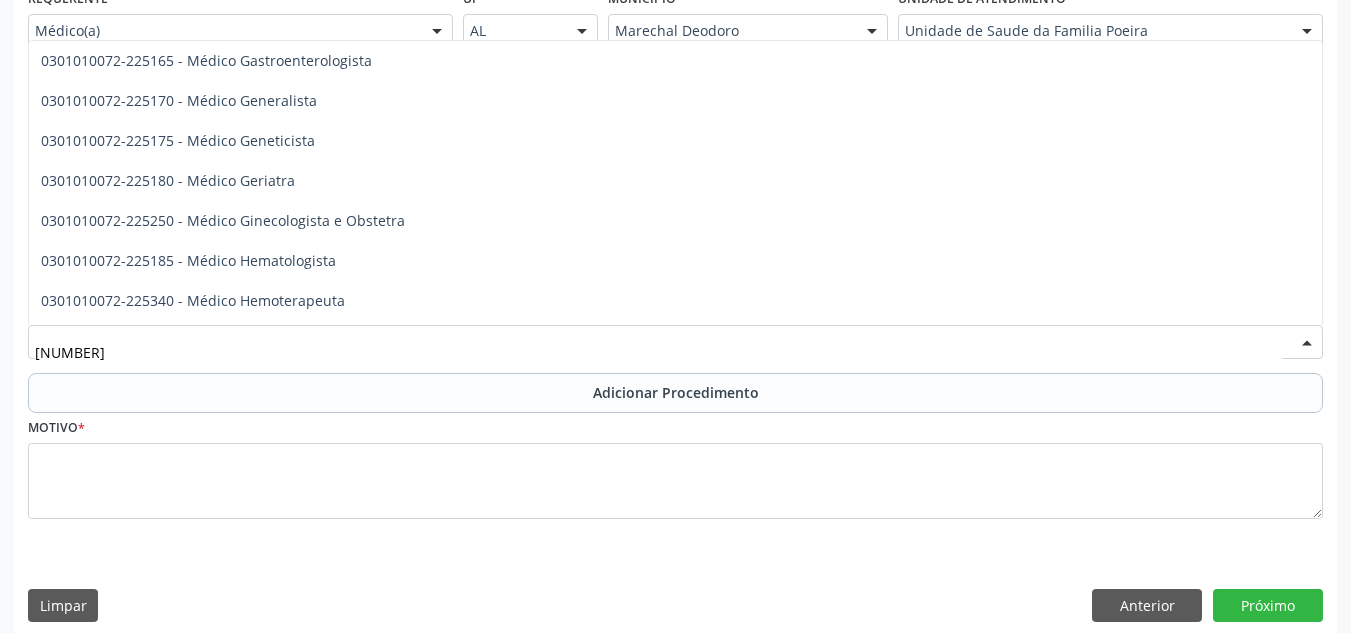 scroll, scrollTop: 1100, scrollLeft: 0, axis: vertical 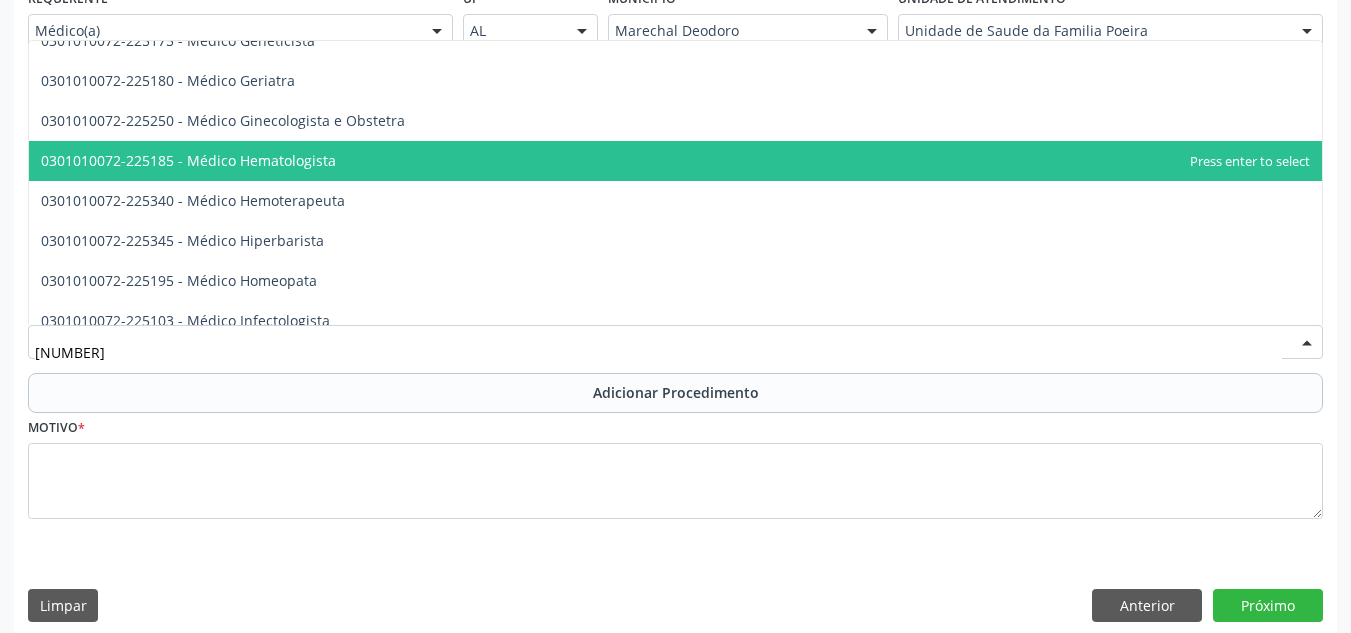 click on "0301010072-225185 - Médico Hematologista" at bounding box center (675, 161) 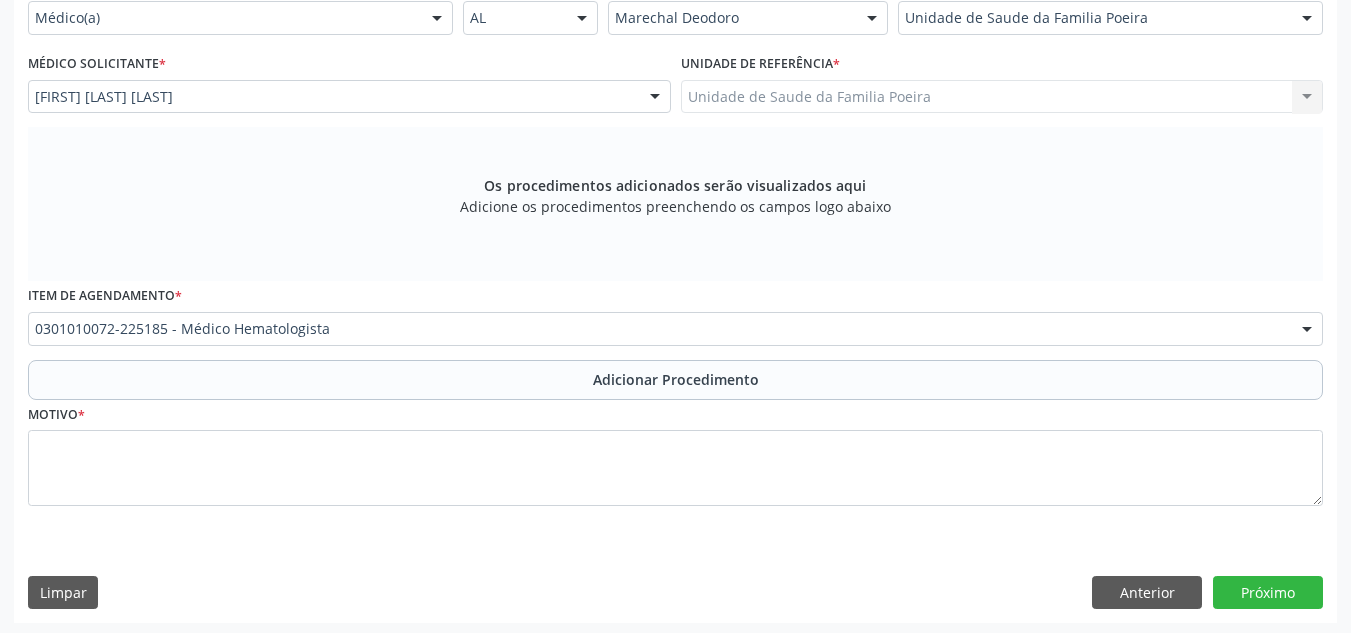 scroll, scrollTop: 496, scrollLeft: 0, axis: vertical 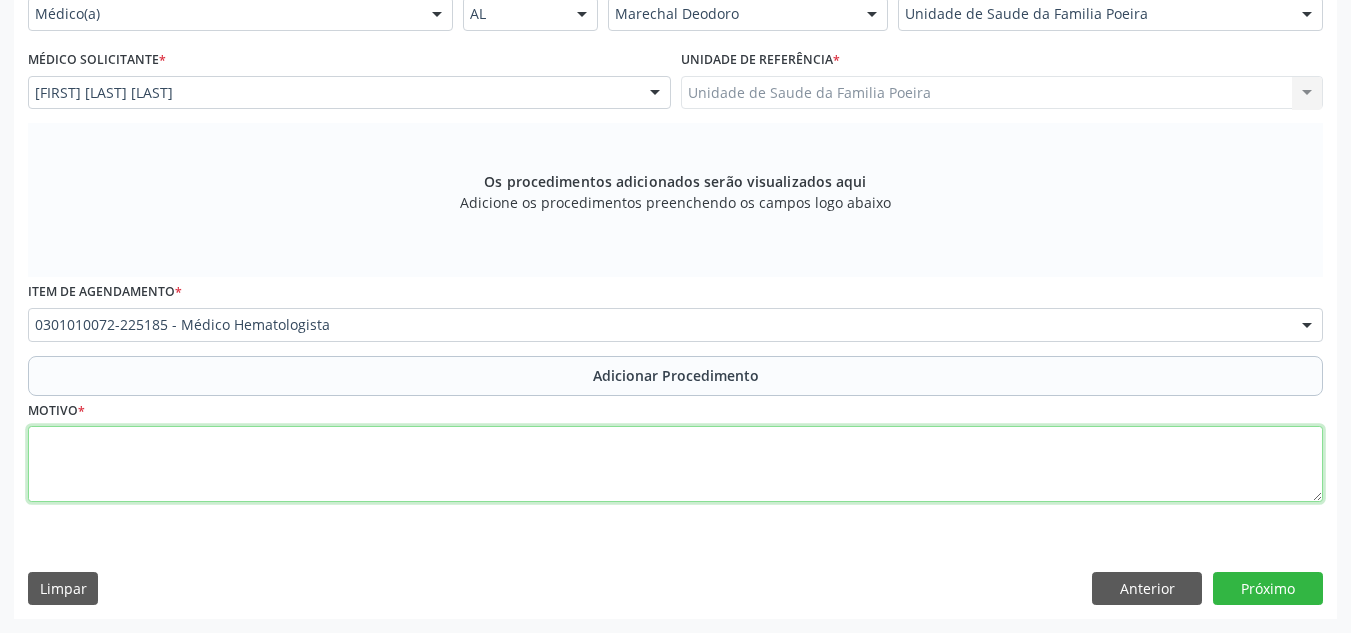 click at bounding box center (675, 464) 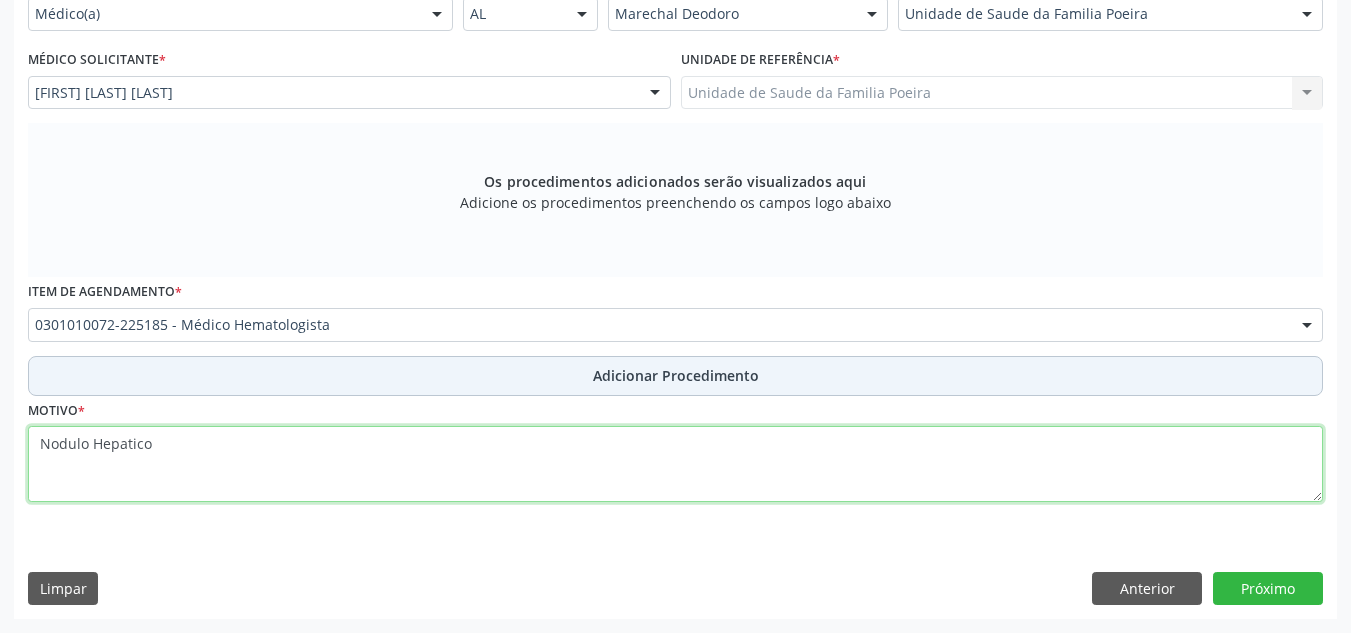 type on "Nodulo Hepatico" 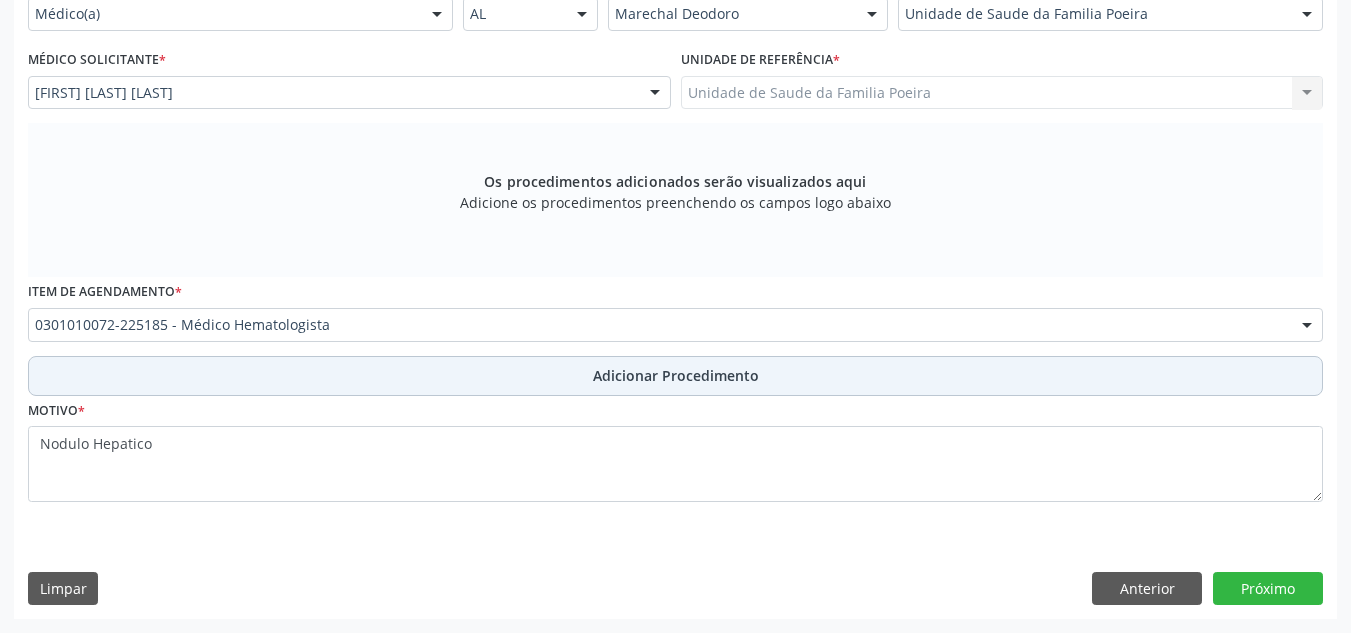 click on "Adicionar Procedimento" at bounding box center (676, 375) 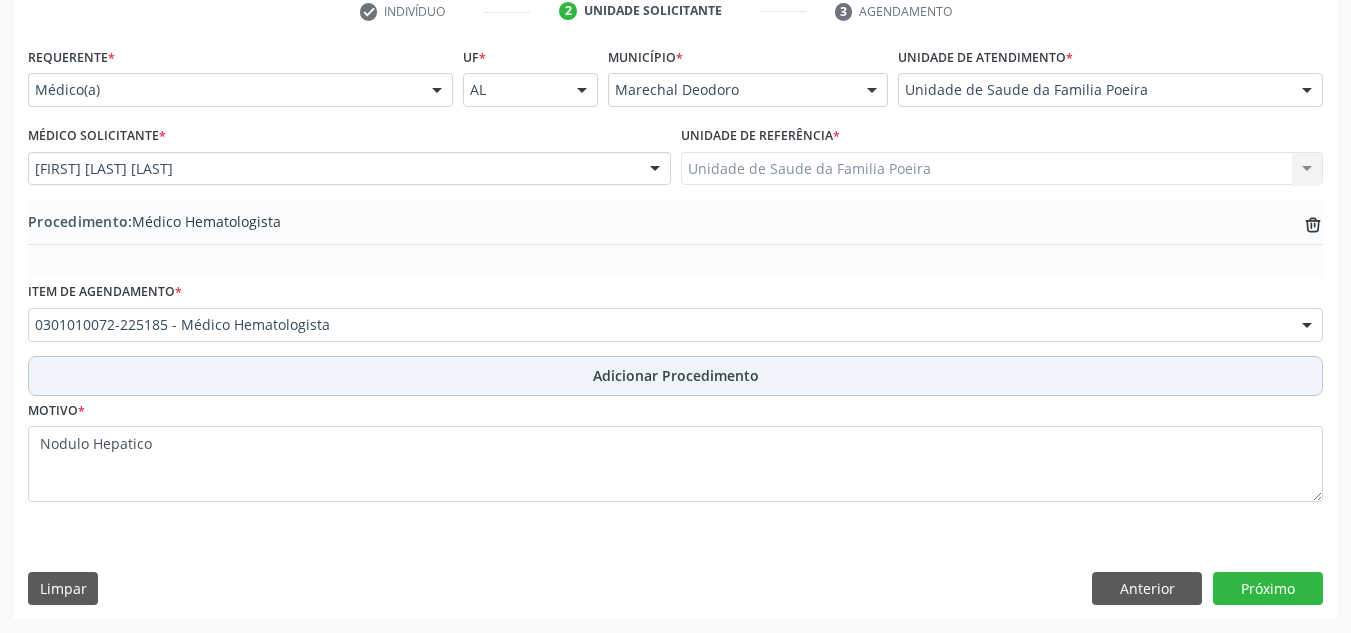 scroll, scrollTop: 420, scrollLeft: 0, axis: vertical 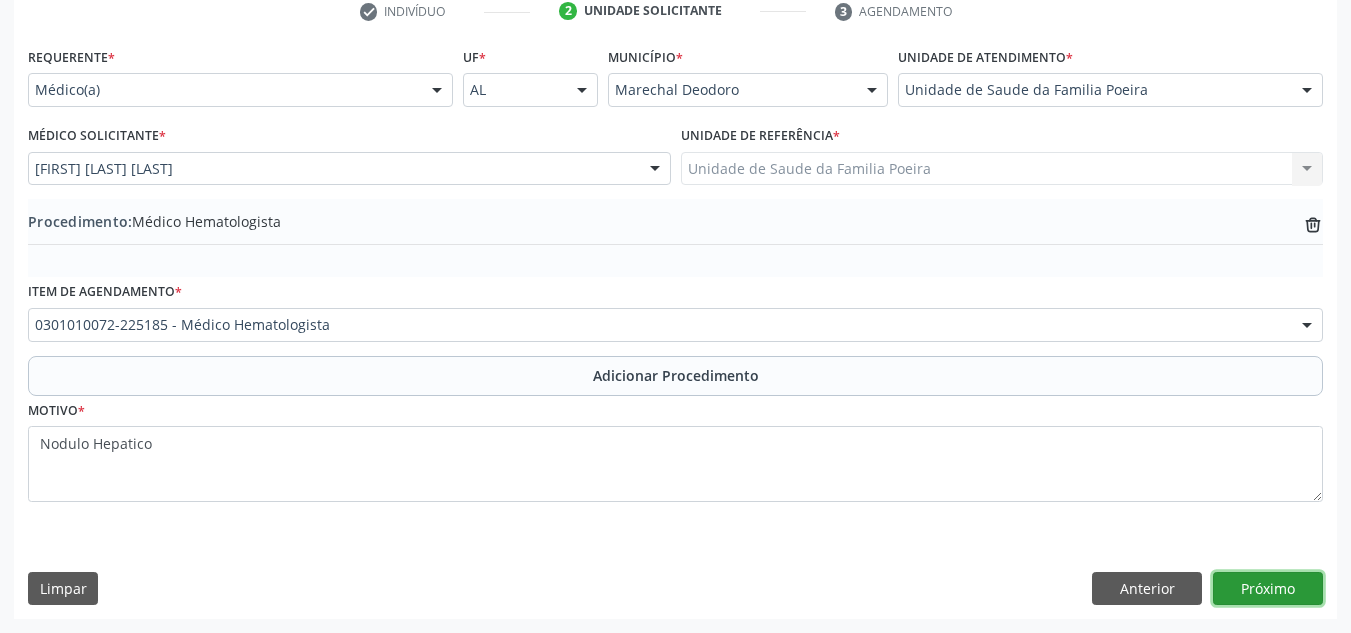 click on "Próximo" at bounding box center (1268, 589) 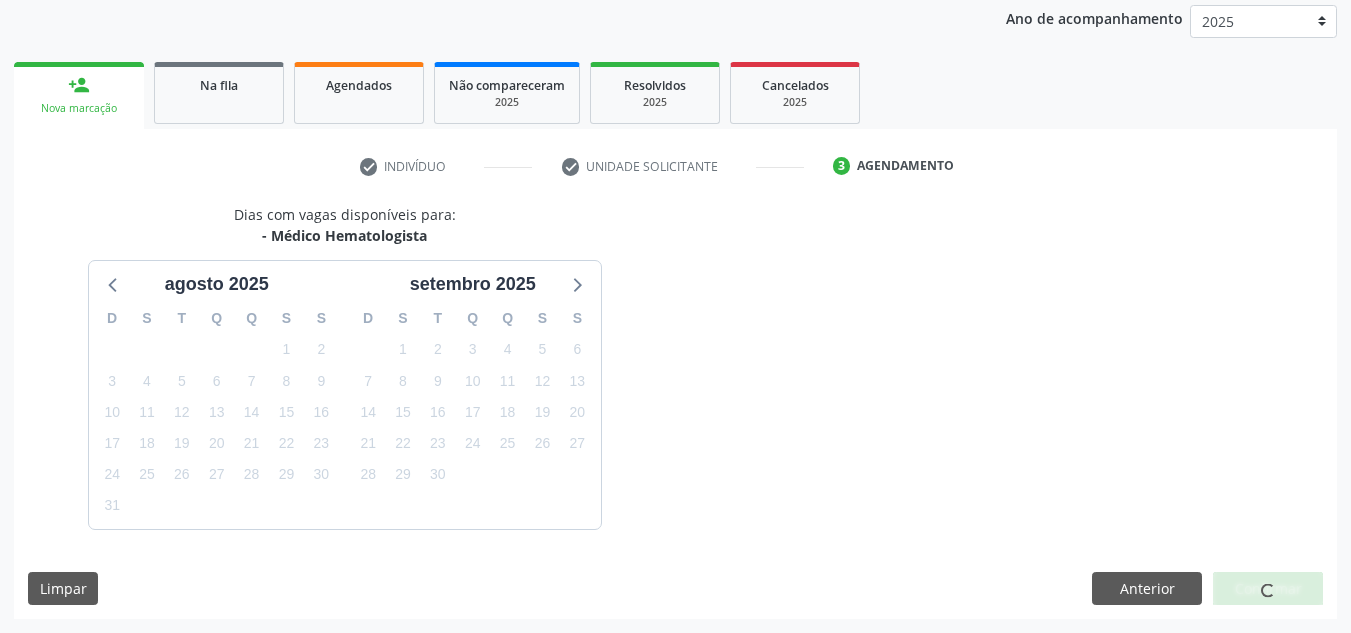 scroll, scrollTop: 324, scrollLeft: 0, axis: vertical 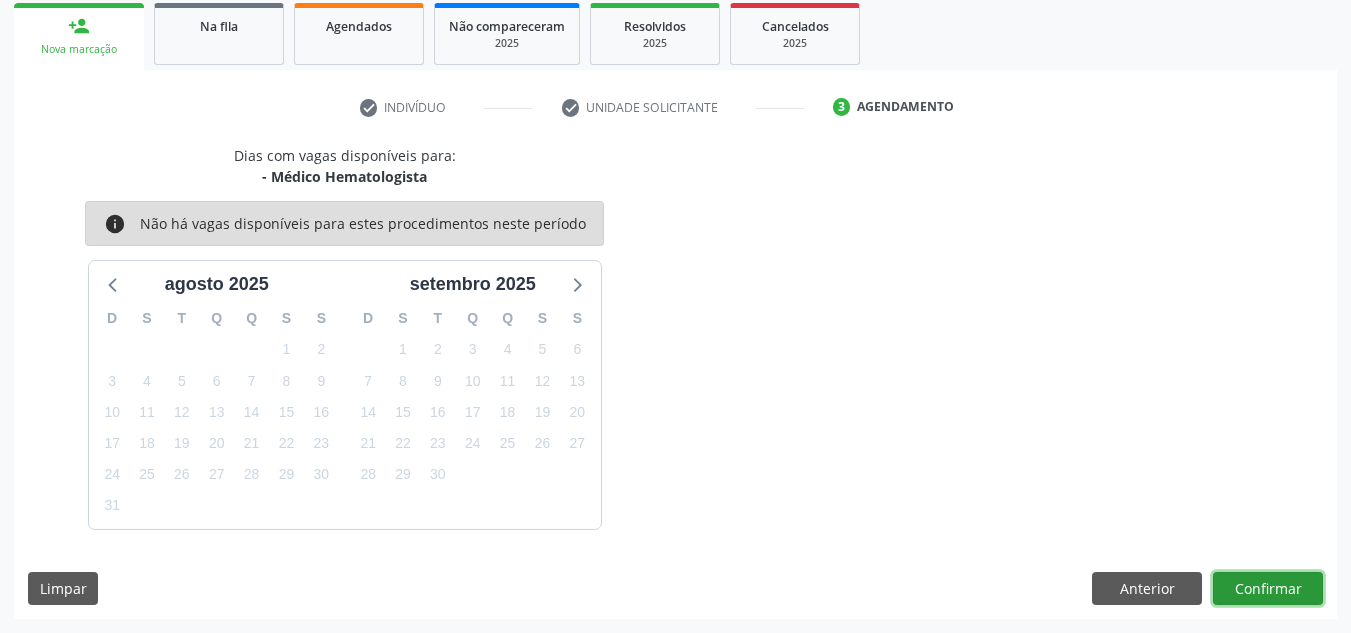 click on "Confirmar" at bounding box center (1268, 589) 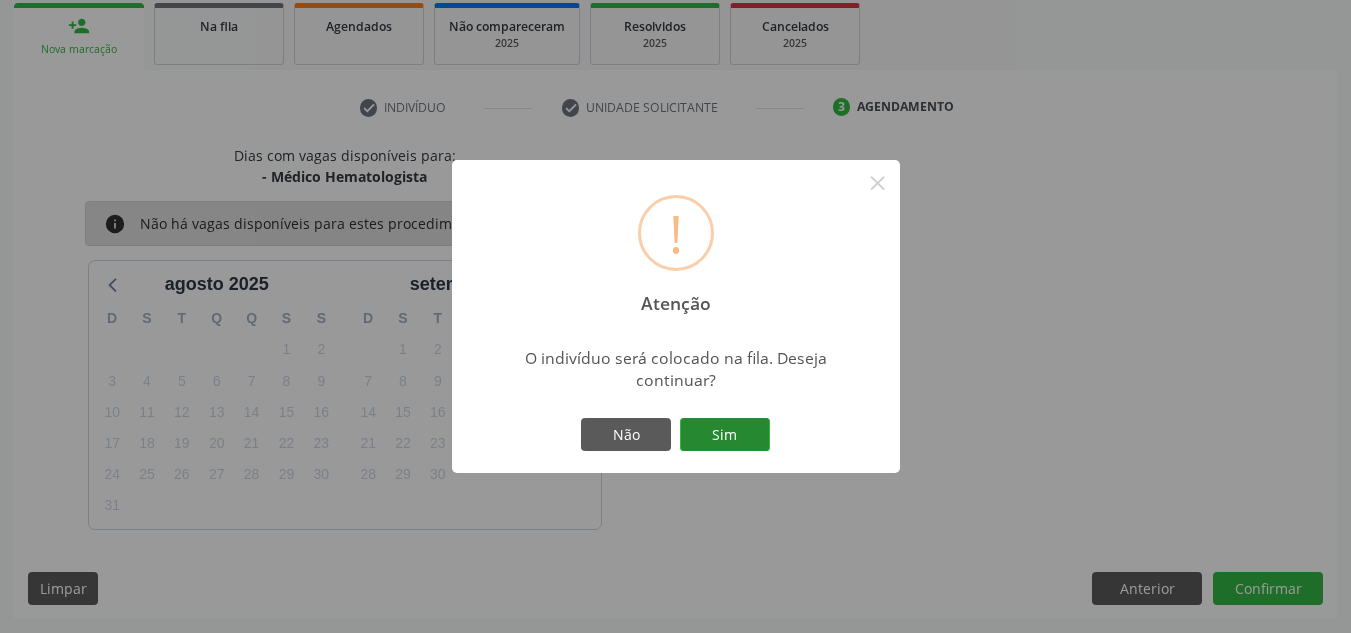 click on "Sim" at bounding box center [725, 435] 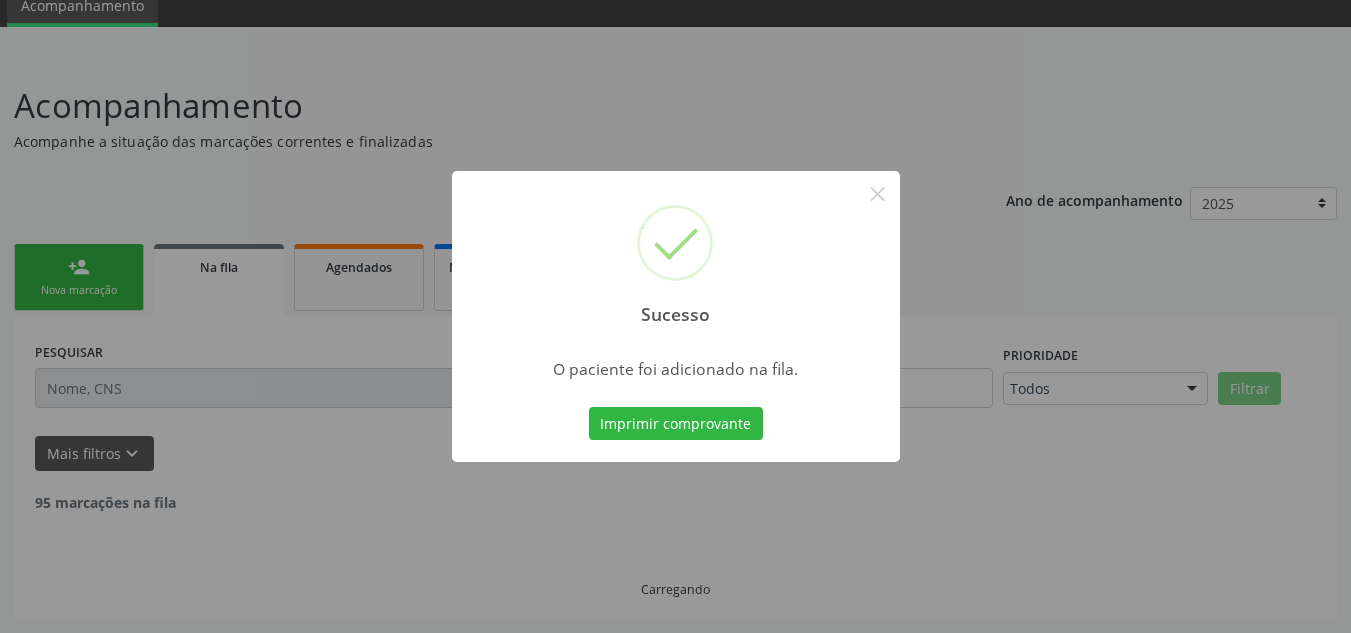 scroll, scrollTop: 62, scrollLeft: 0, axis: vertical 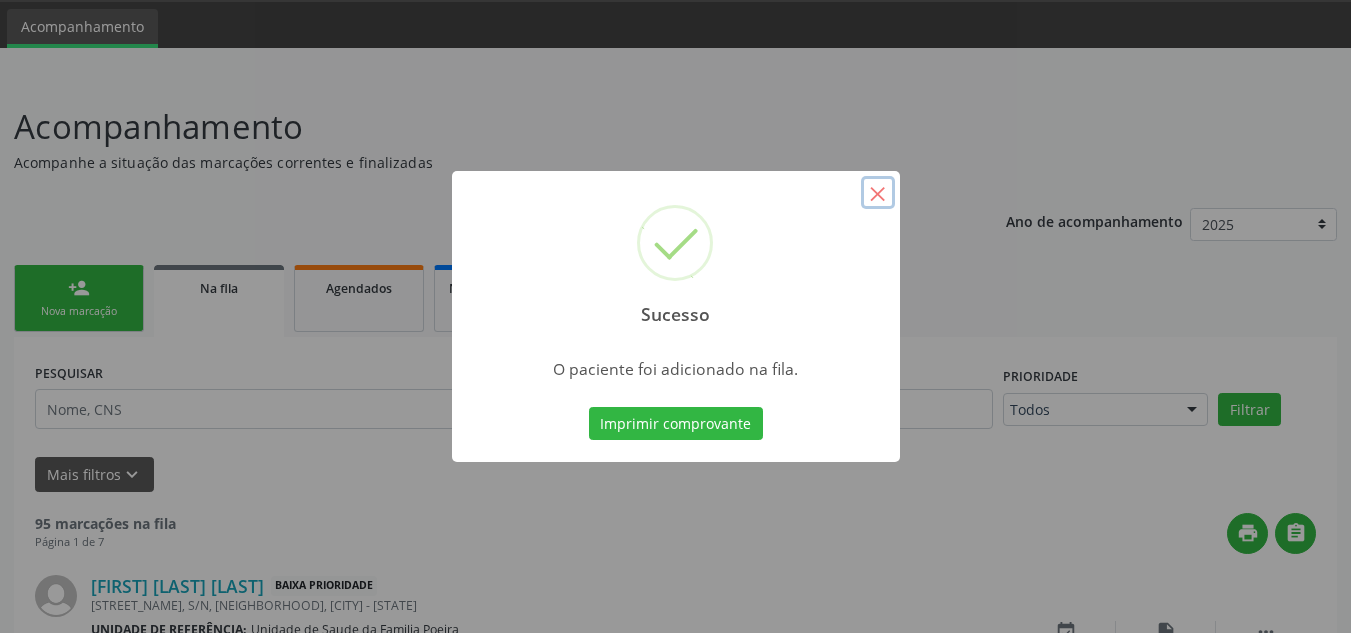 click on "×" at bounding box center (878, 193) 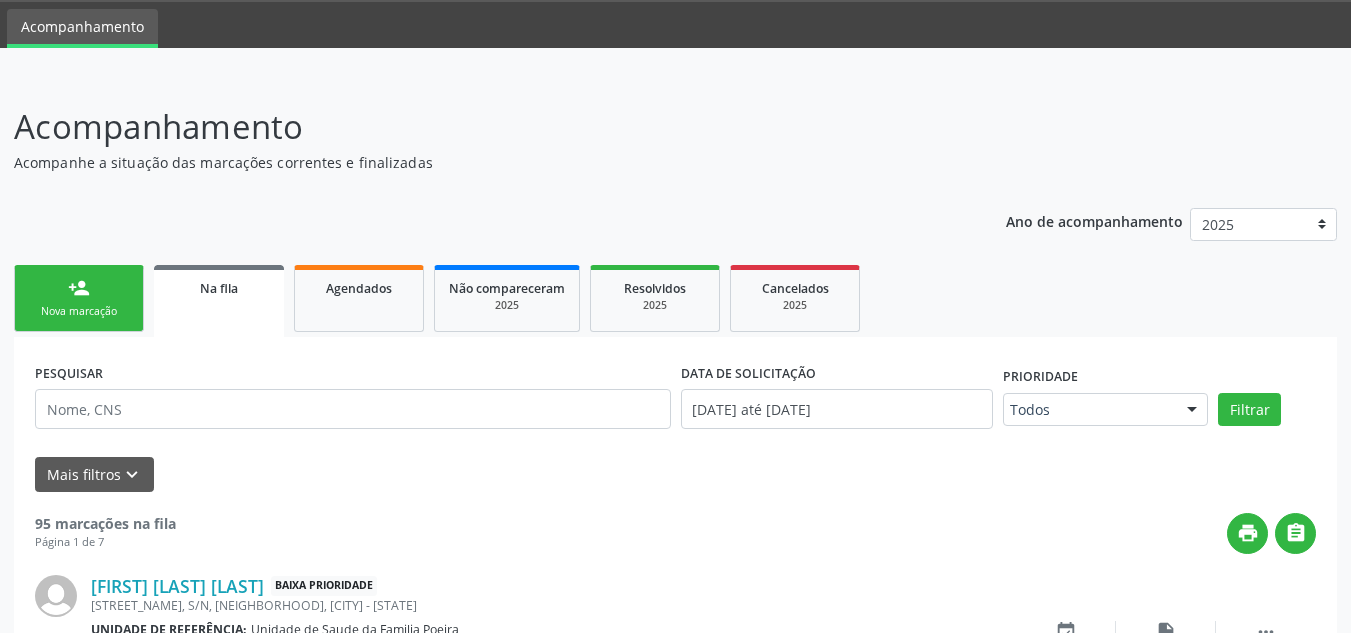 click on "Nova marcação" at bounding box center (79, 311) 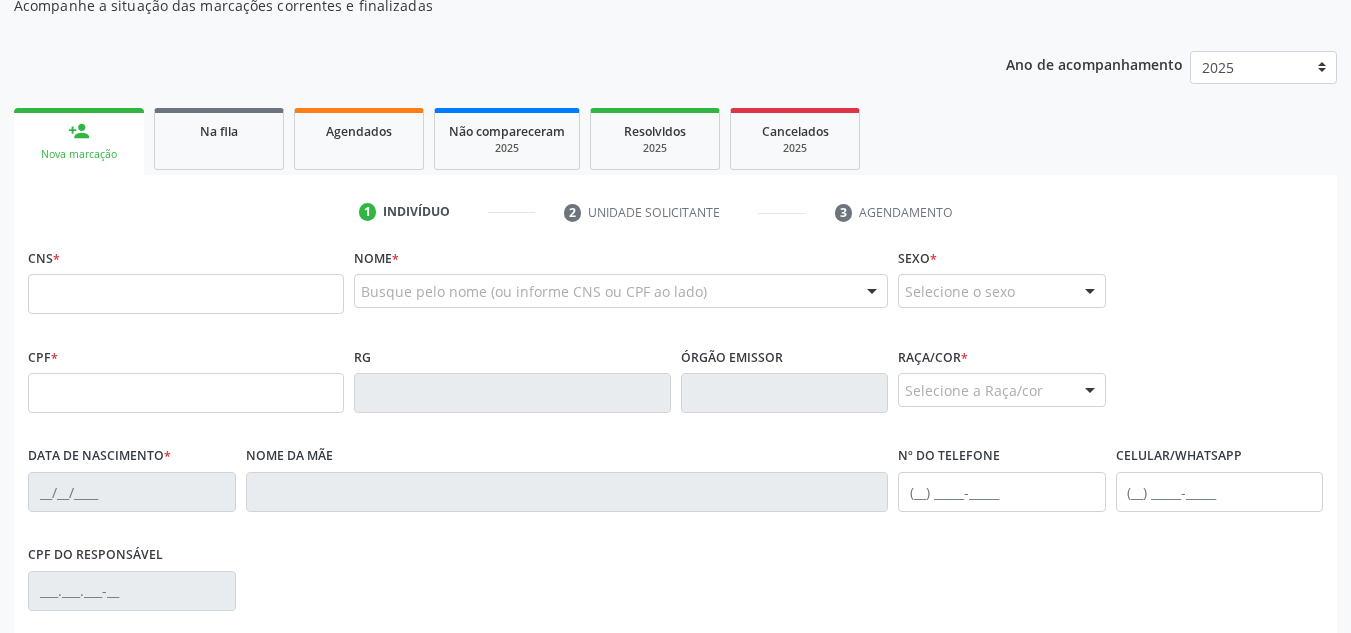 scroll, scrollTop: 262, scrollLeft: 0, axis: vertical 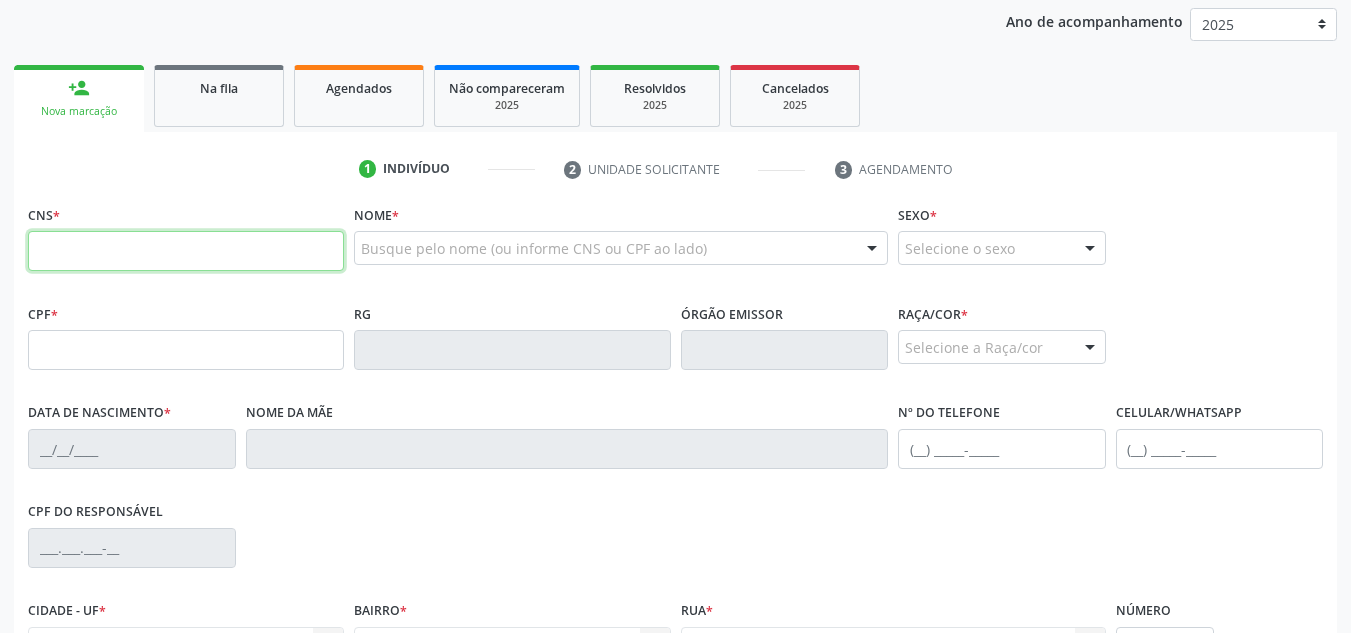 paste on "703 0018 0247 0076" 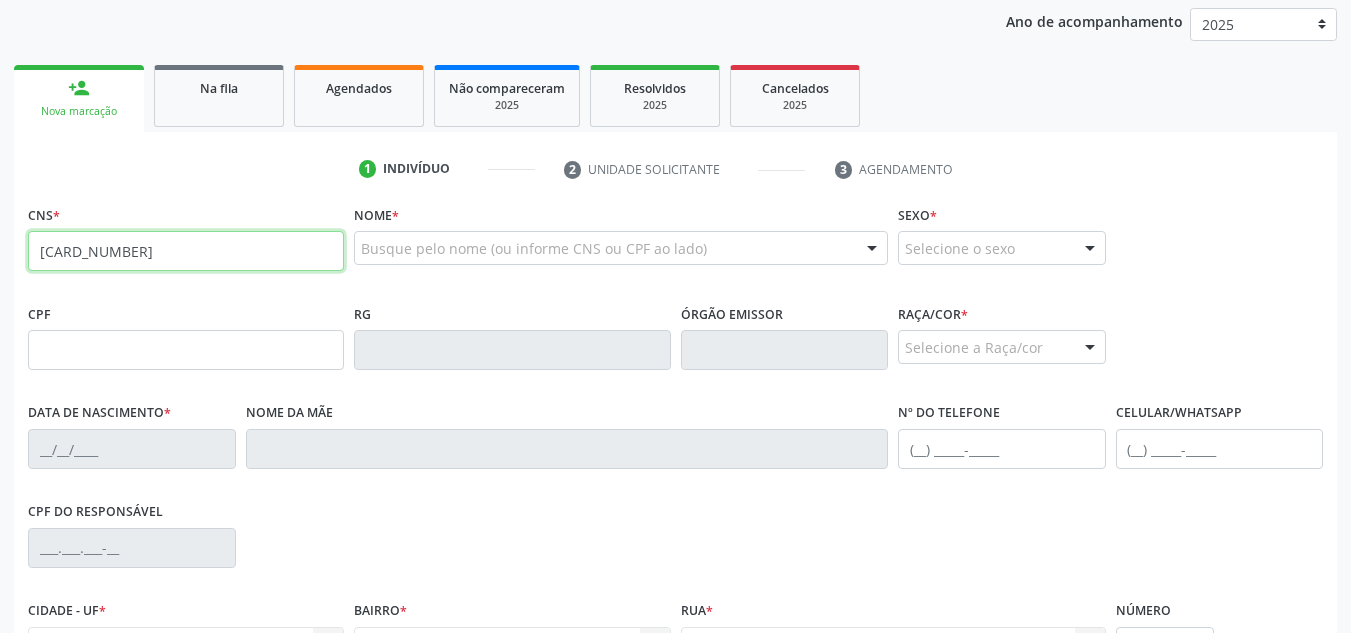 type on "703 0018 0247 0076" 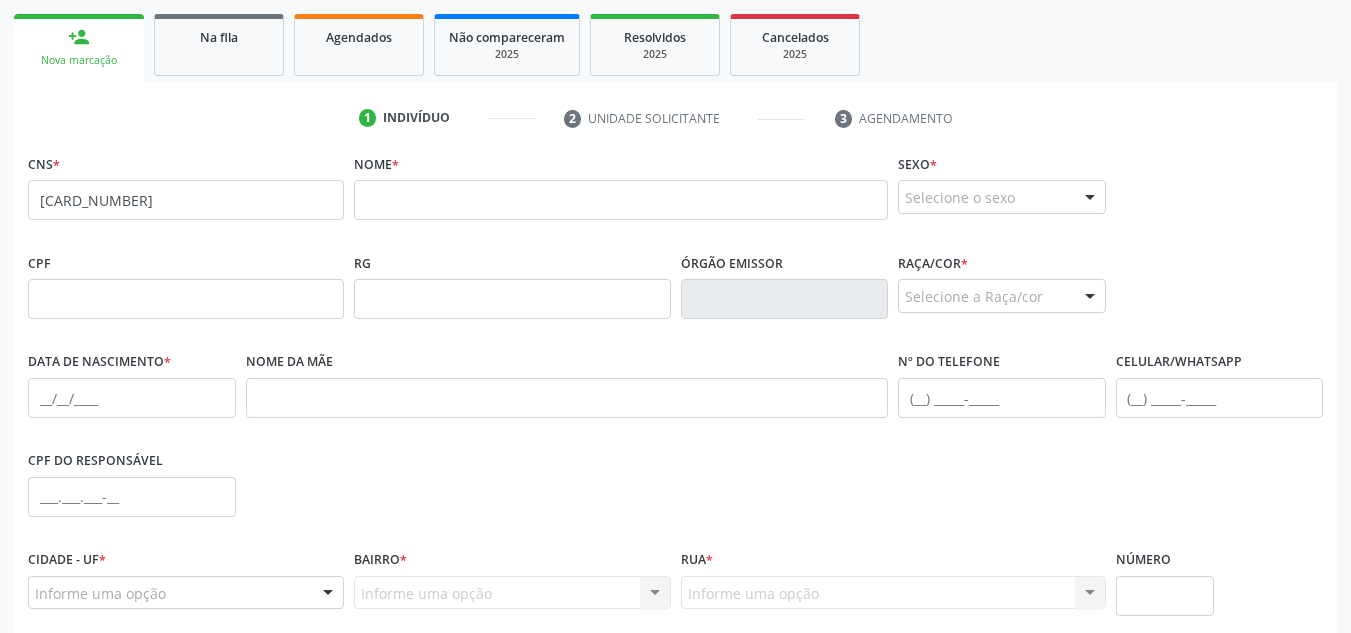 scroll, scrollTop: 362, scrollLeft: 0, axis: vertical 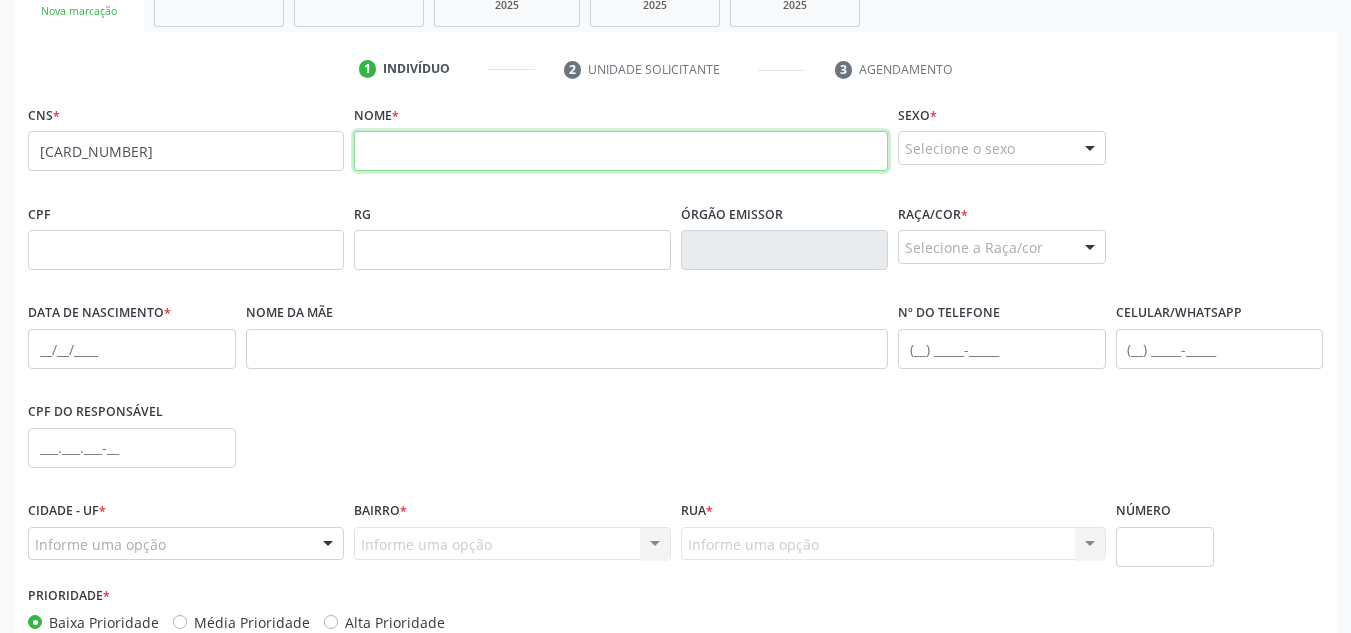 paste on "Maria Aldecir de Melo" 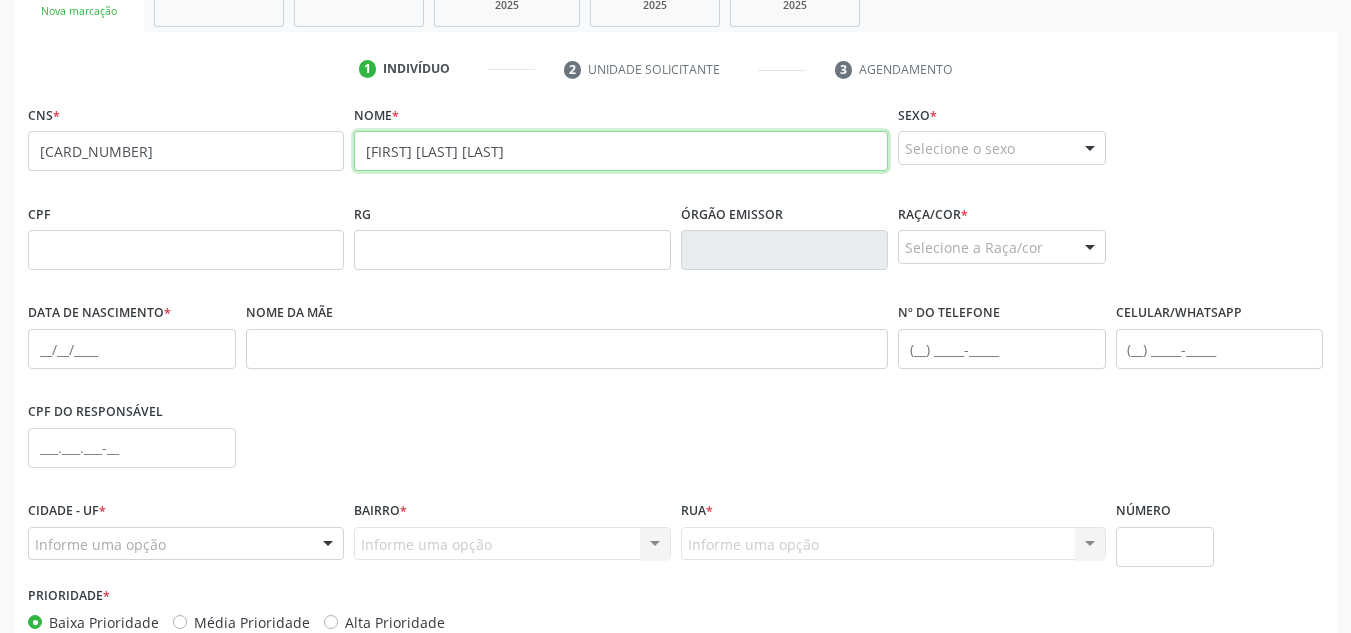 type on "Maria Aldecir de Melo" 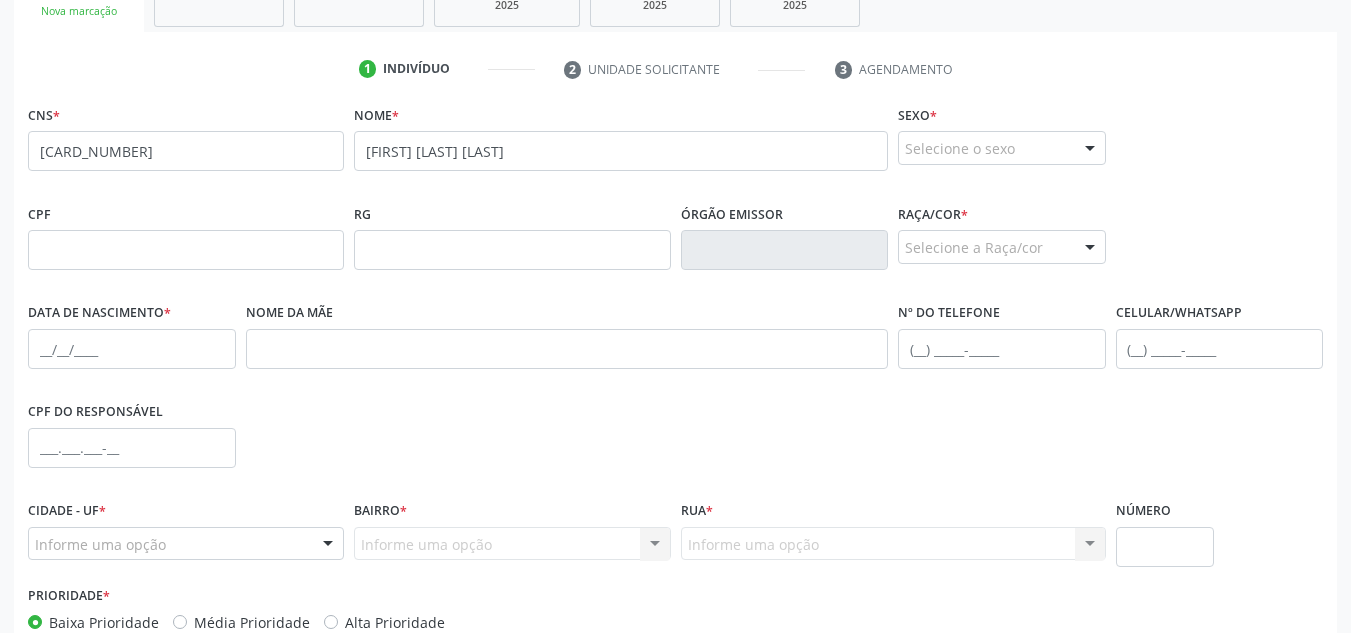 click on "Selecione o sexo" at bounding box center (1002, 148) 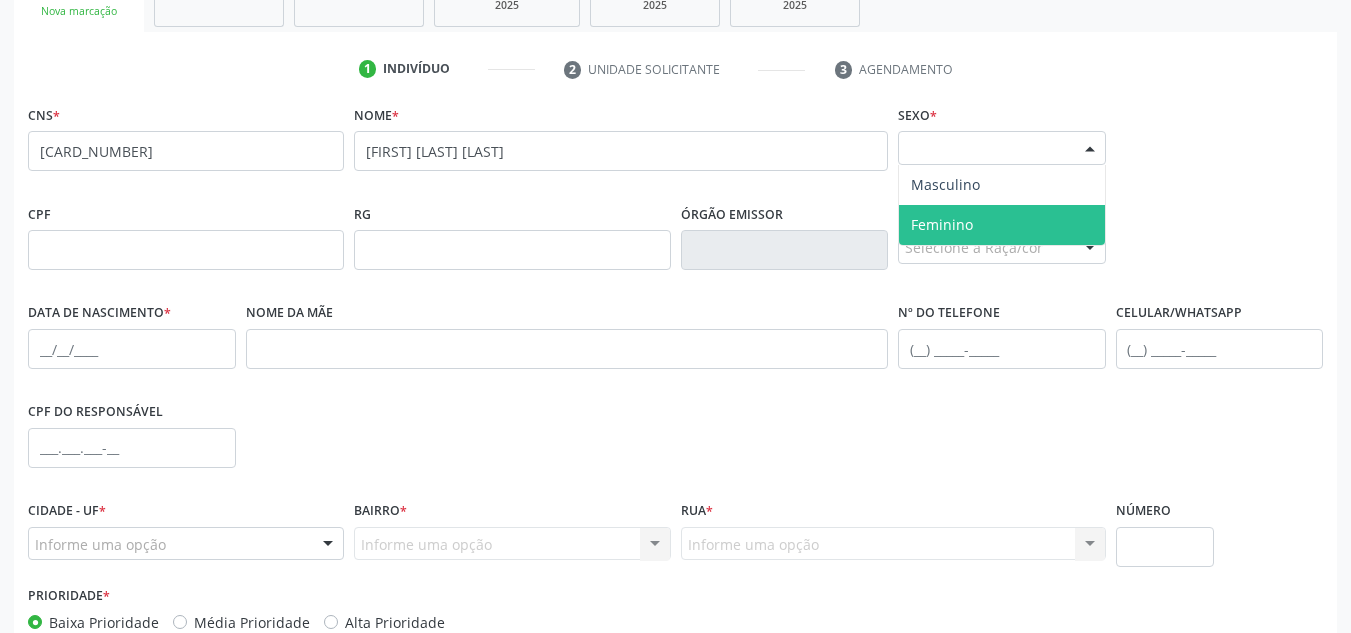 click on "Feminino" at bounding box center (1002, 225) 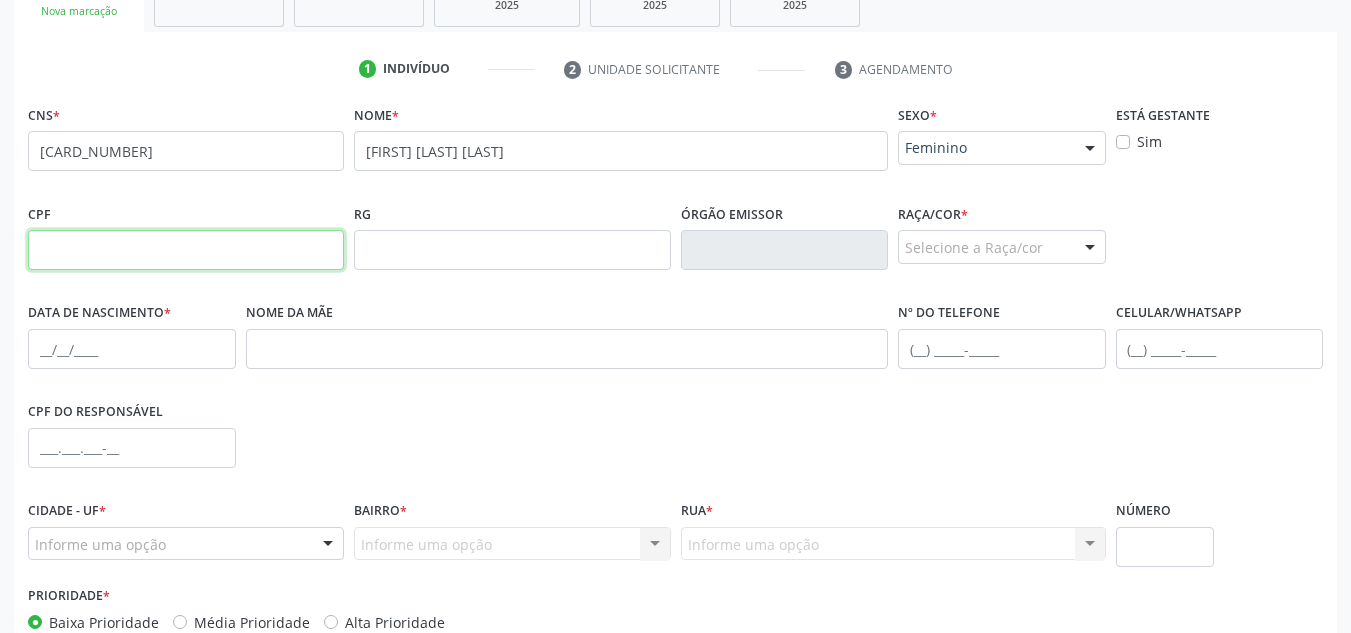 click at bounding box center [186, 250] 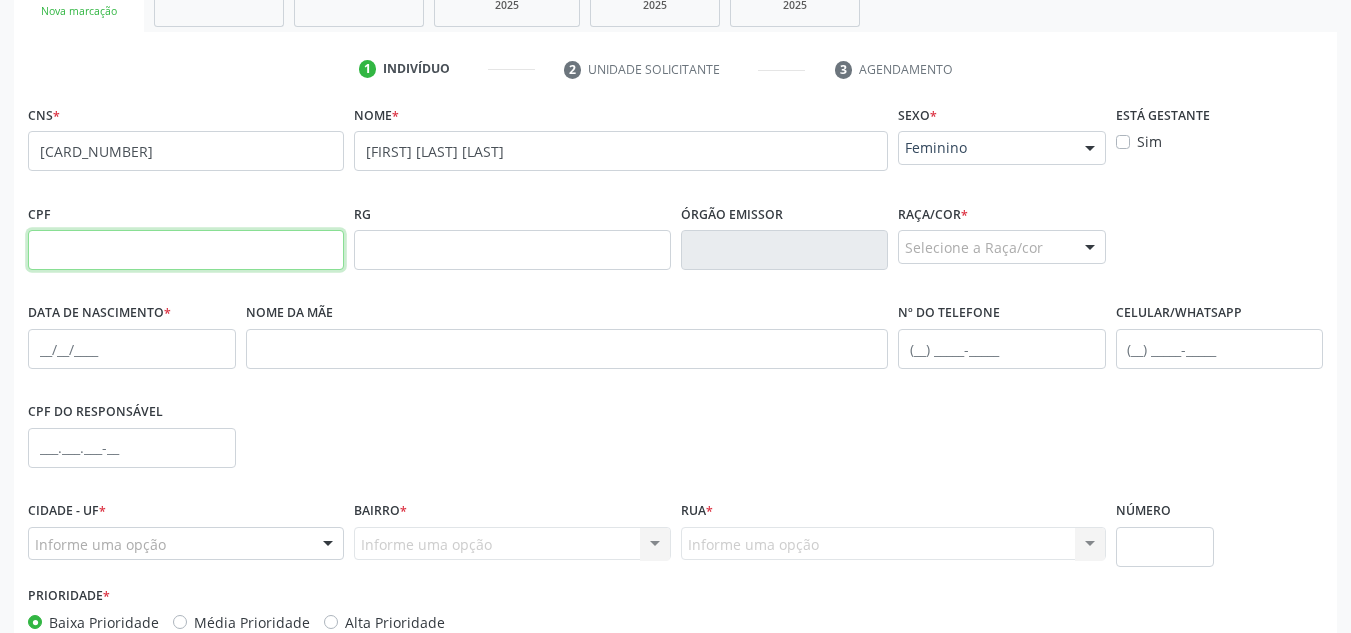 paste on "360.416.964-04" 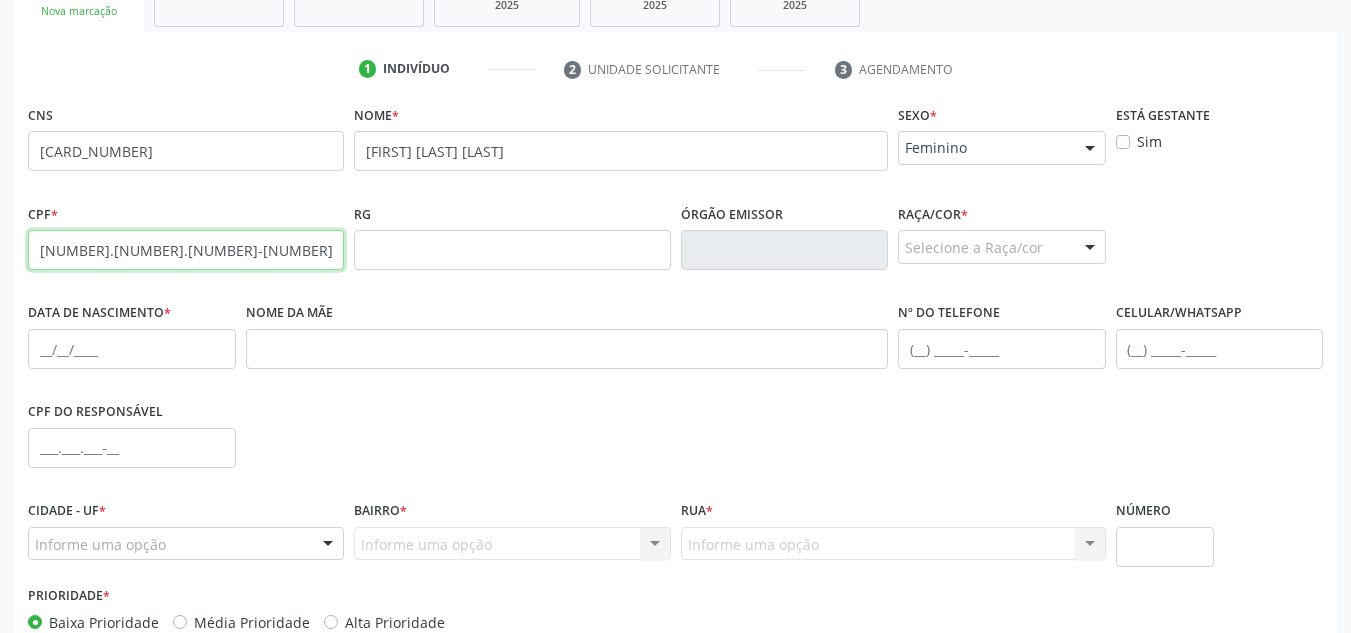 type on "360.416.964-04" 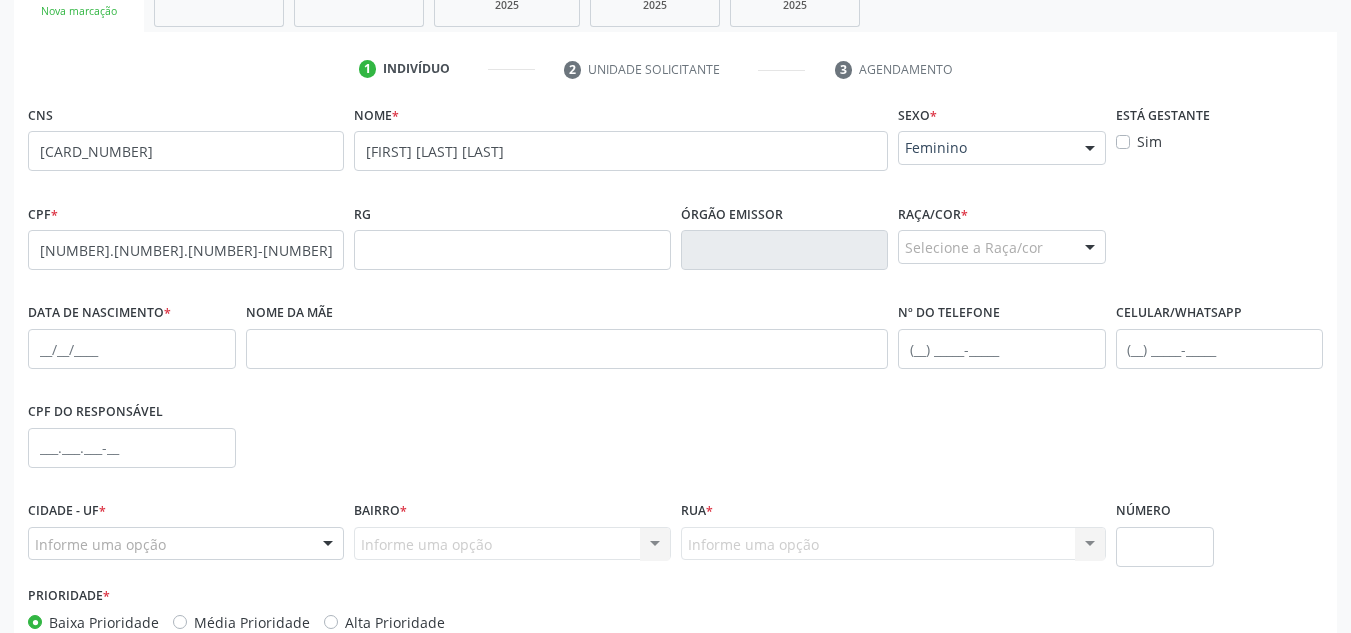 click on "Selecione a Raça/cor" at bounding box center [1002, 247] 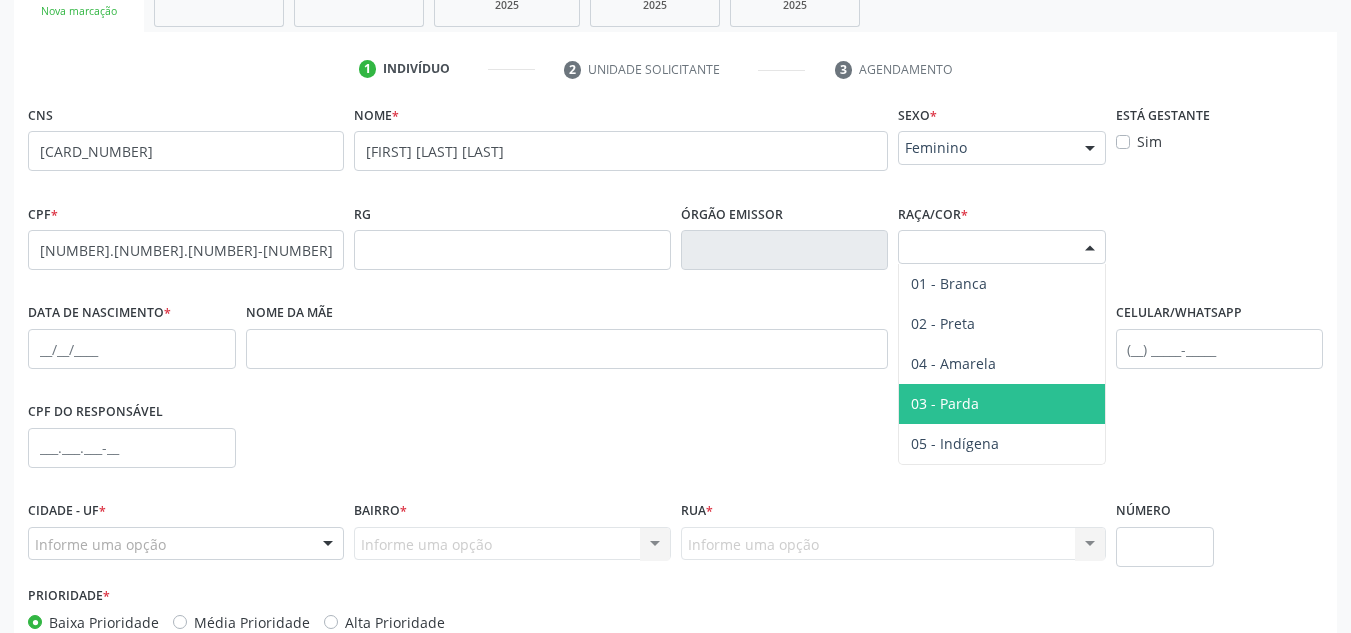 click on "03 - Parda" at bounding box center (1002, 404) 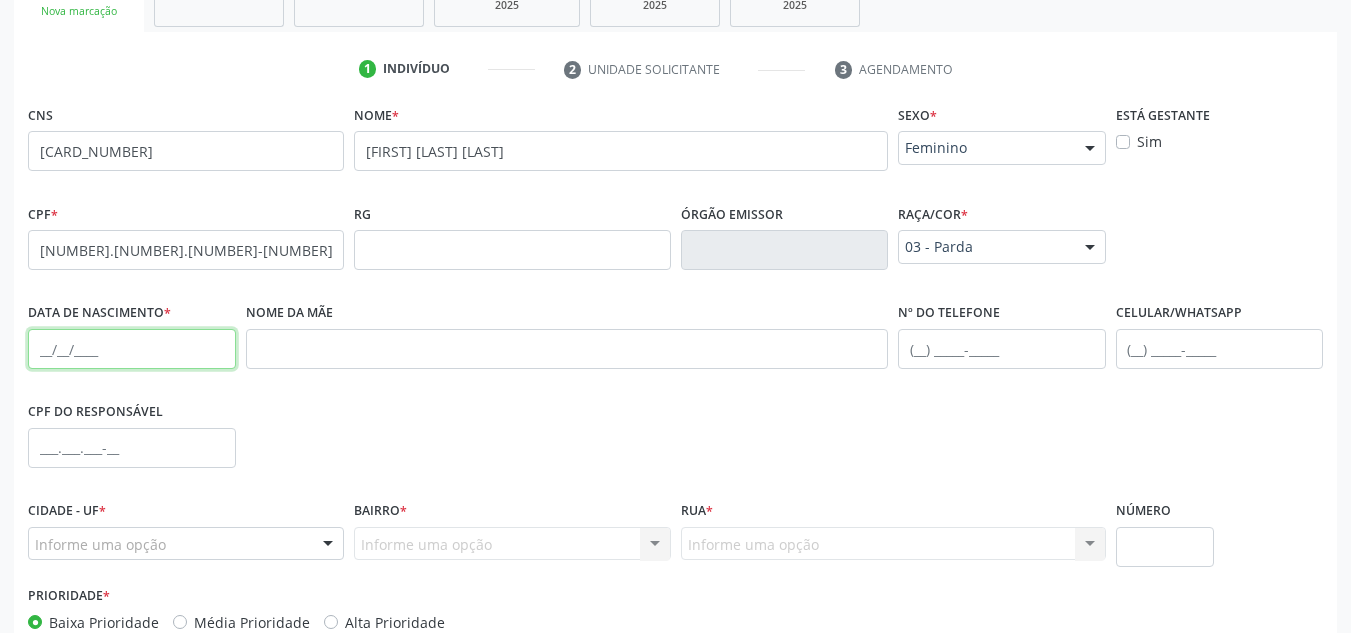 click at bounding box center (132, 349) 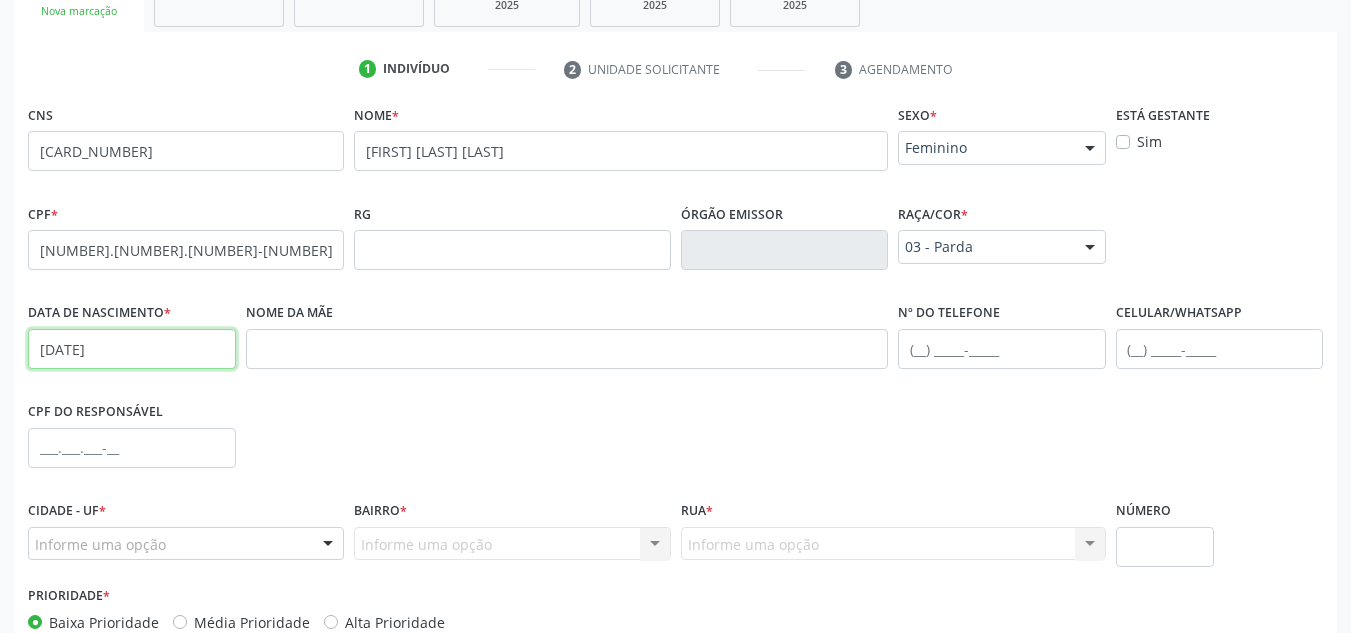 type on "26/02/1959" 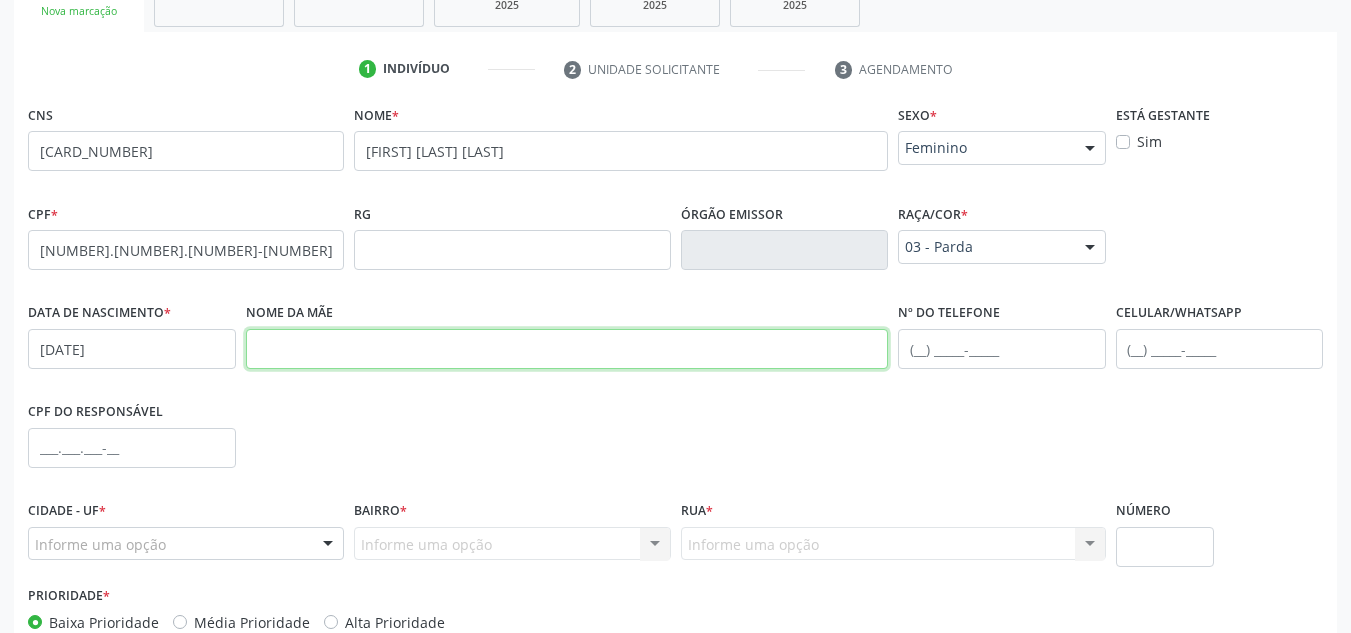 click at bounding box center [567, 349] 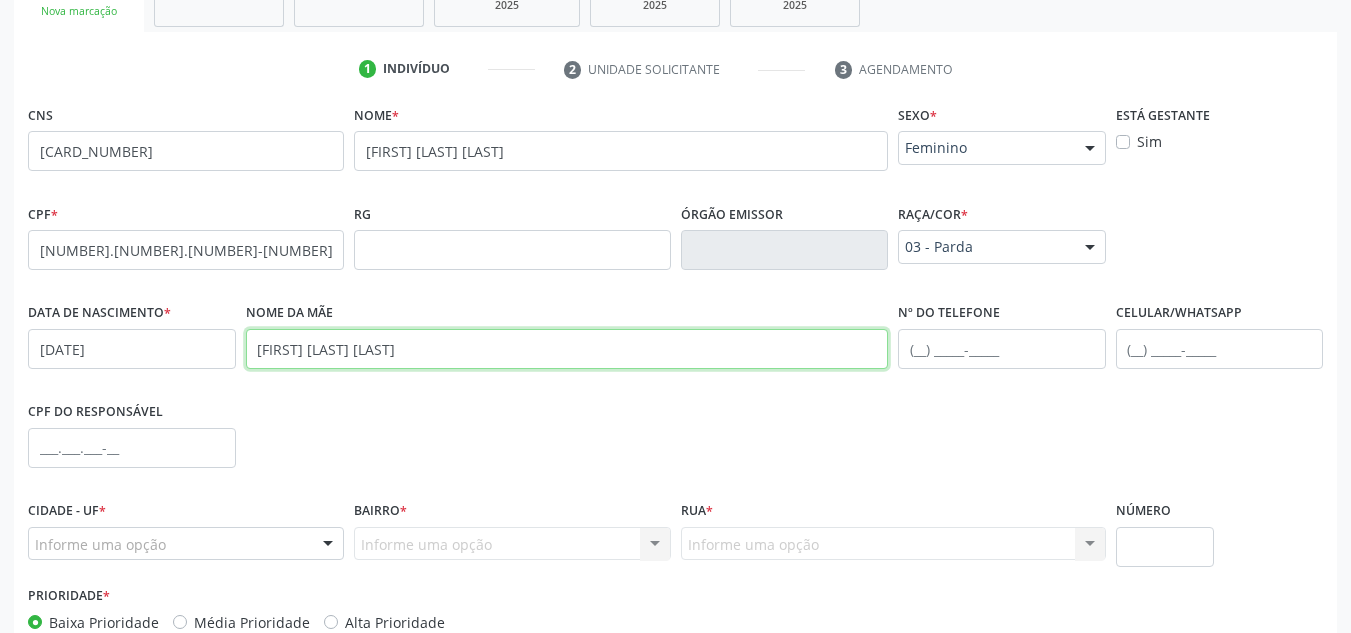 type on "Áurea Lima de Melo" 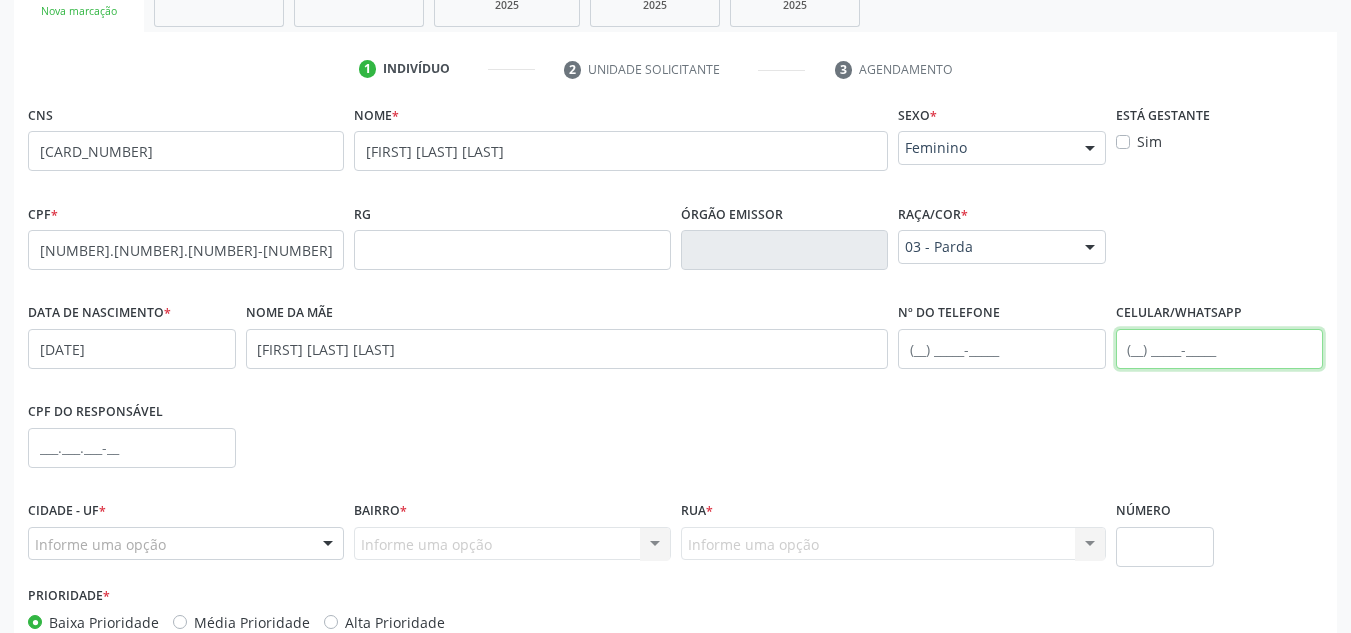 click at bounding box center (1220, 349) 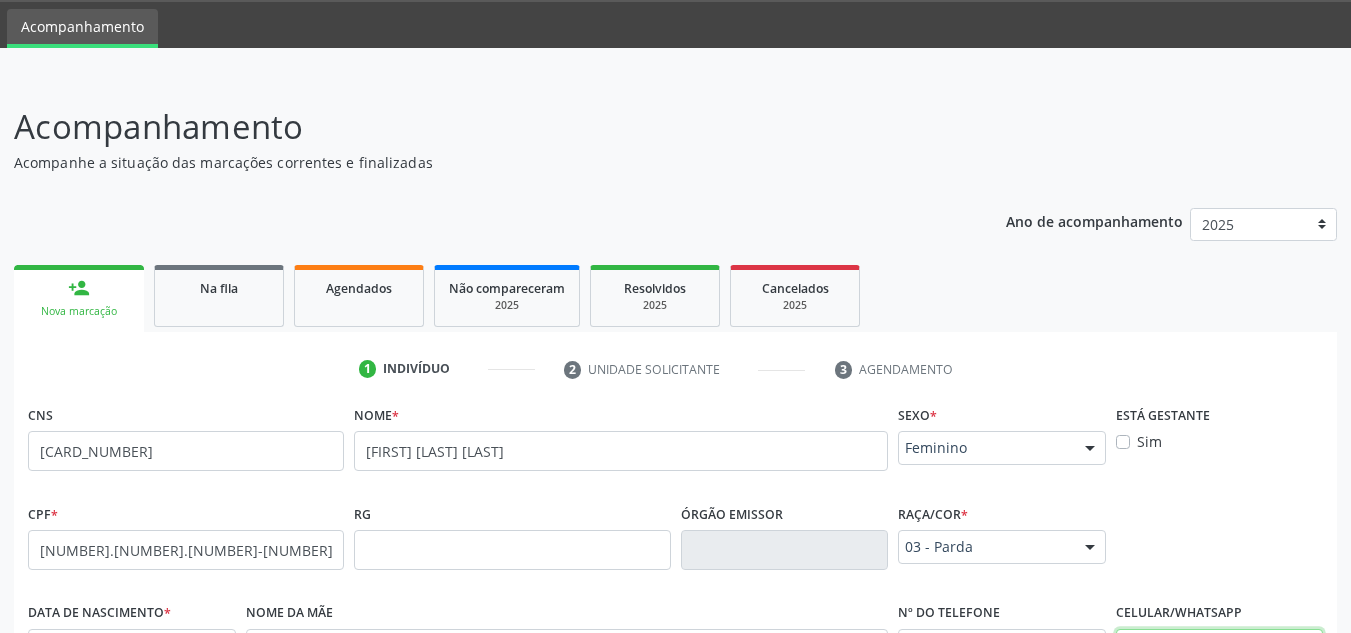 scroll, scrollTop: 0, scrollLeft: 0, axis: both 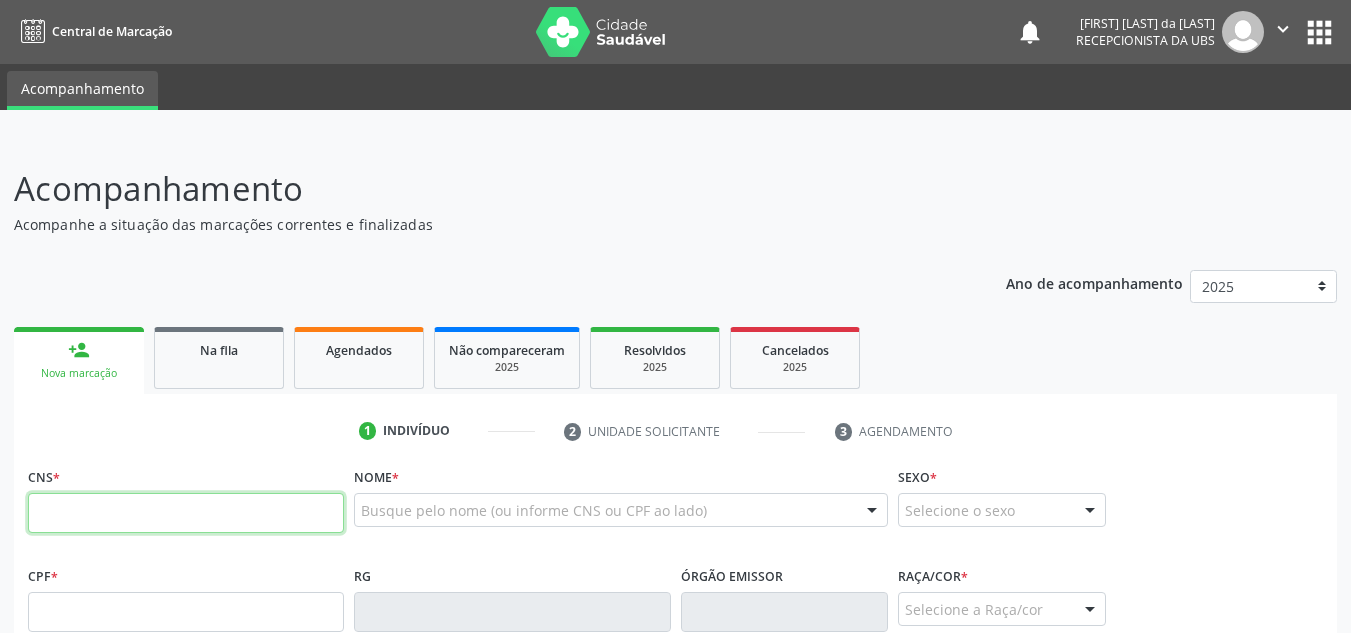 paste on "[CREDIT_CARD]" 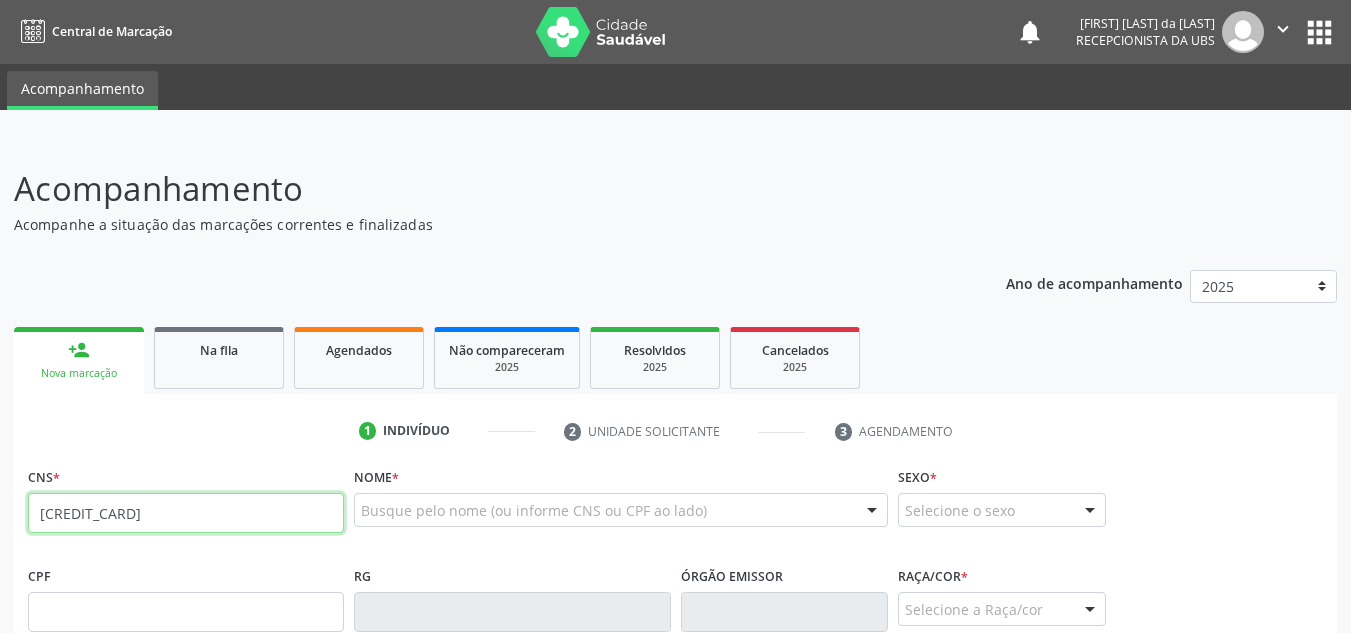 type on "[CREDIT_CARD]" 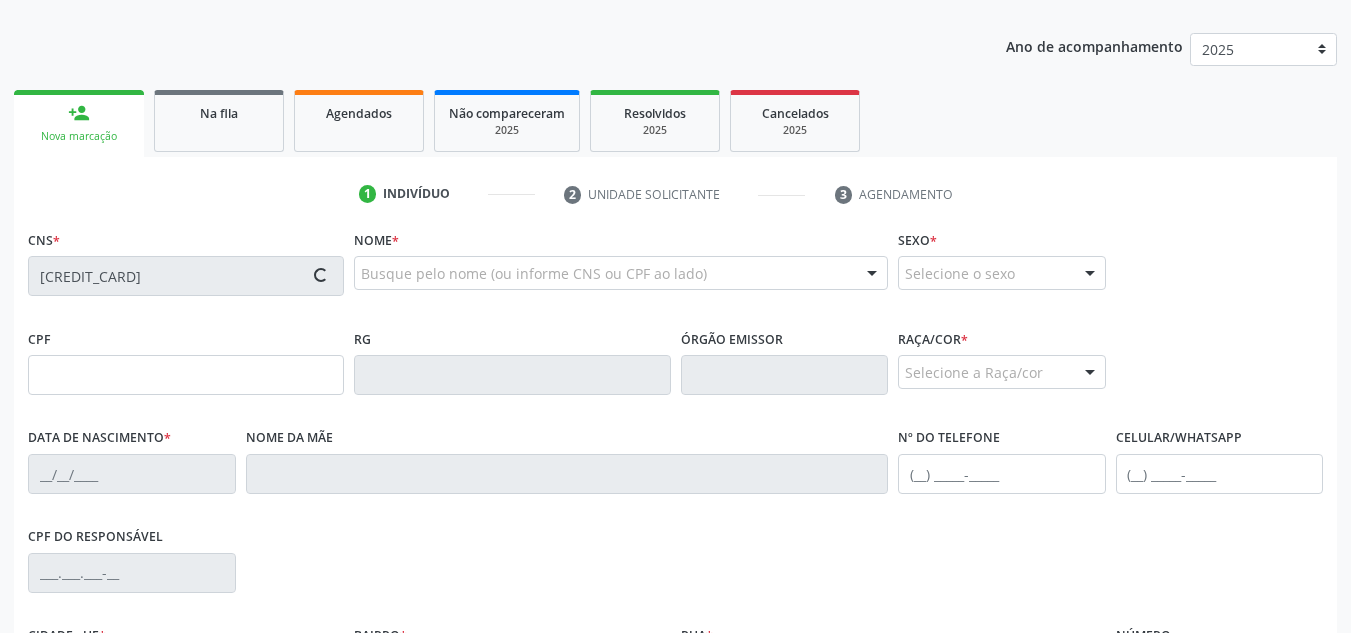 scroll, scrollTop: 300, scrollLeft: 0, axis: vertical 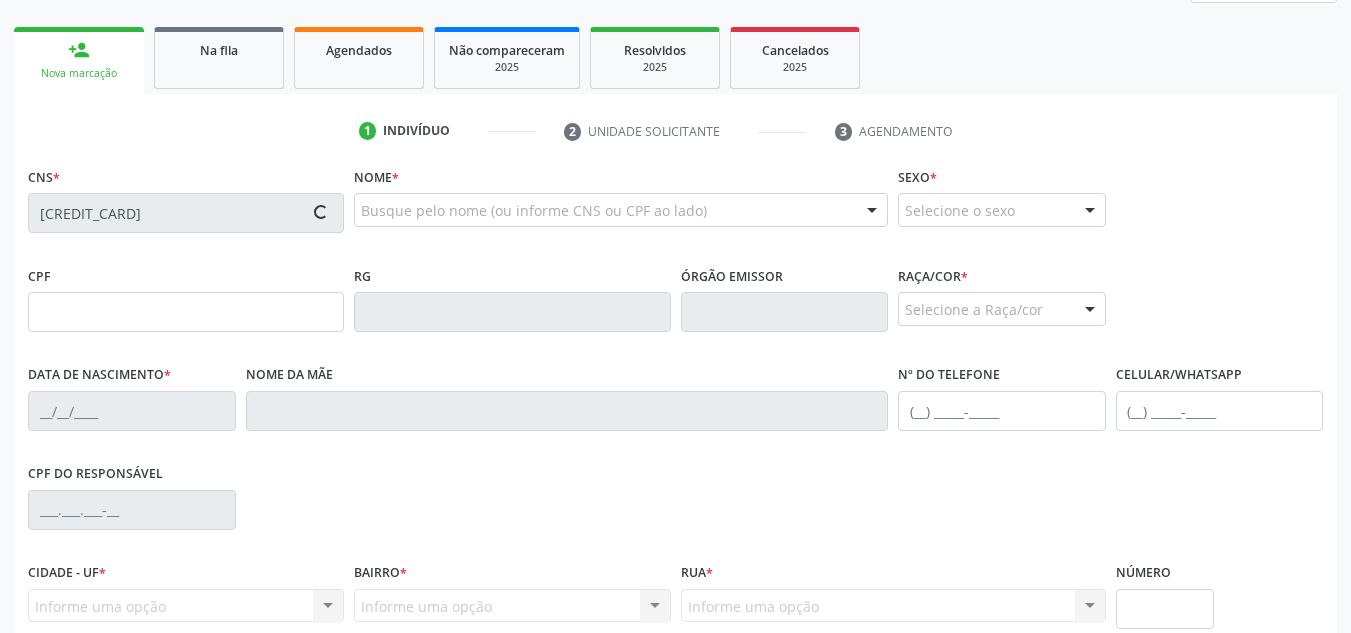 type on "[SSN]" 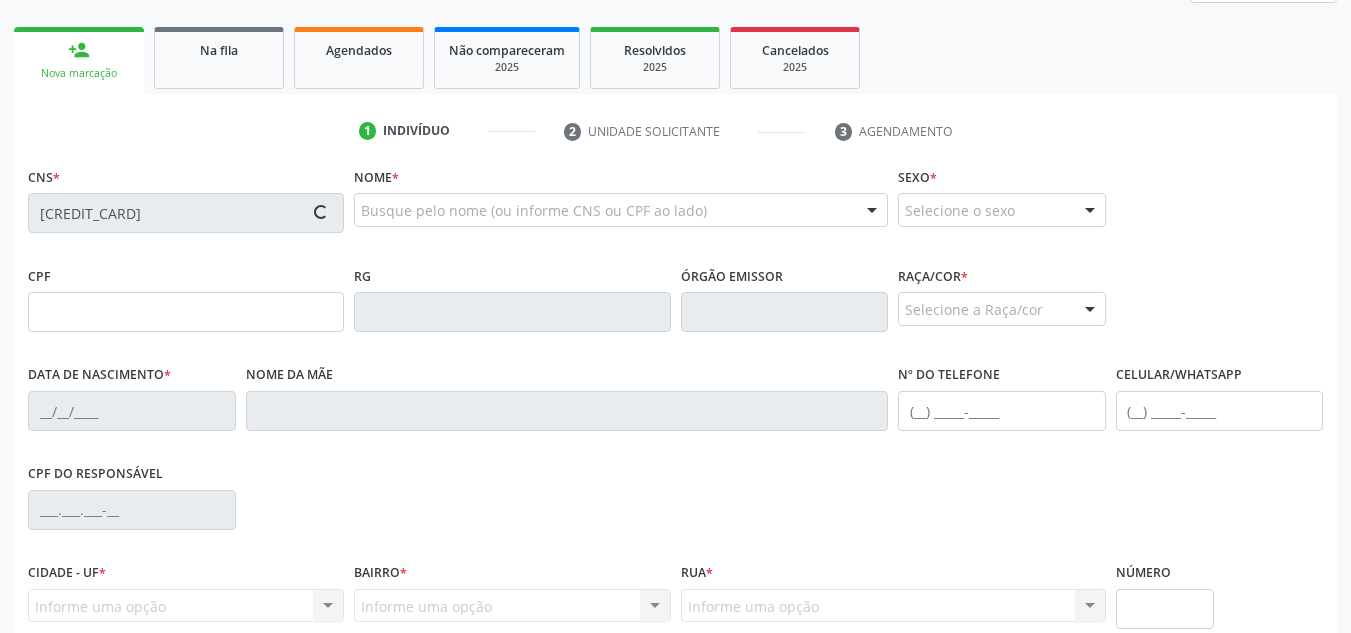 type on "[DATE]" 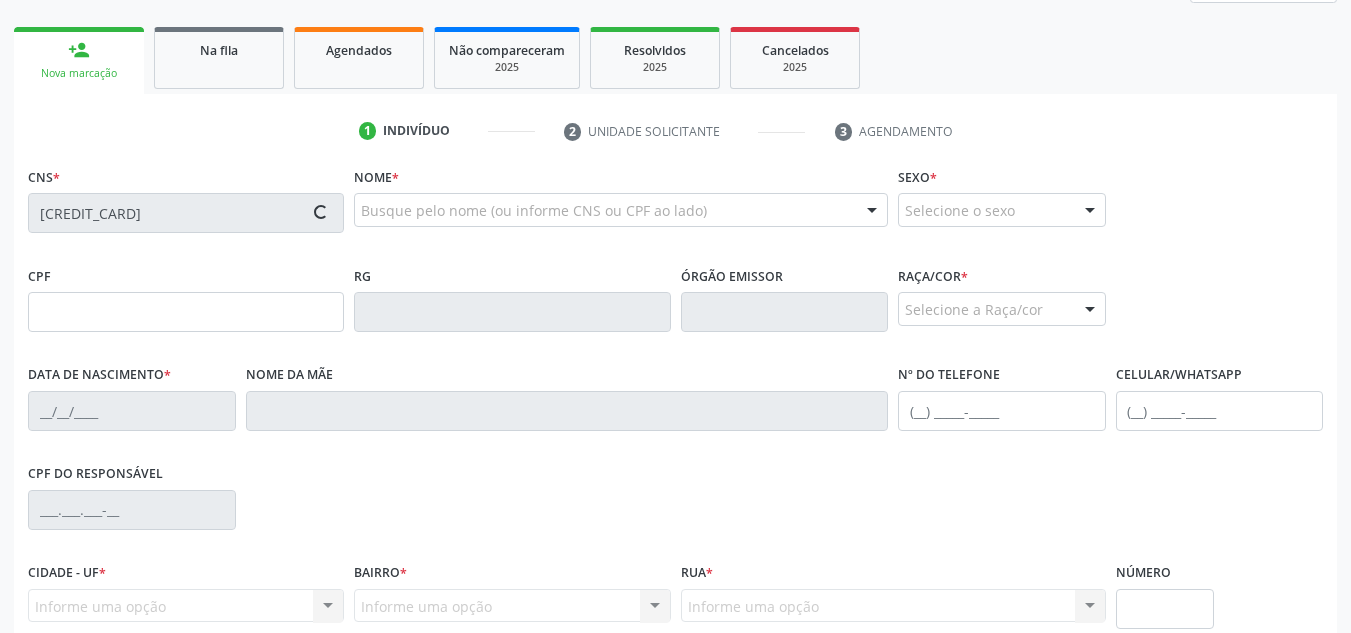 type on "446" 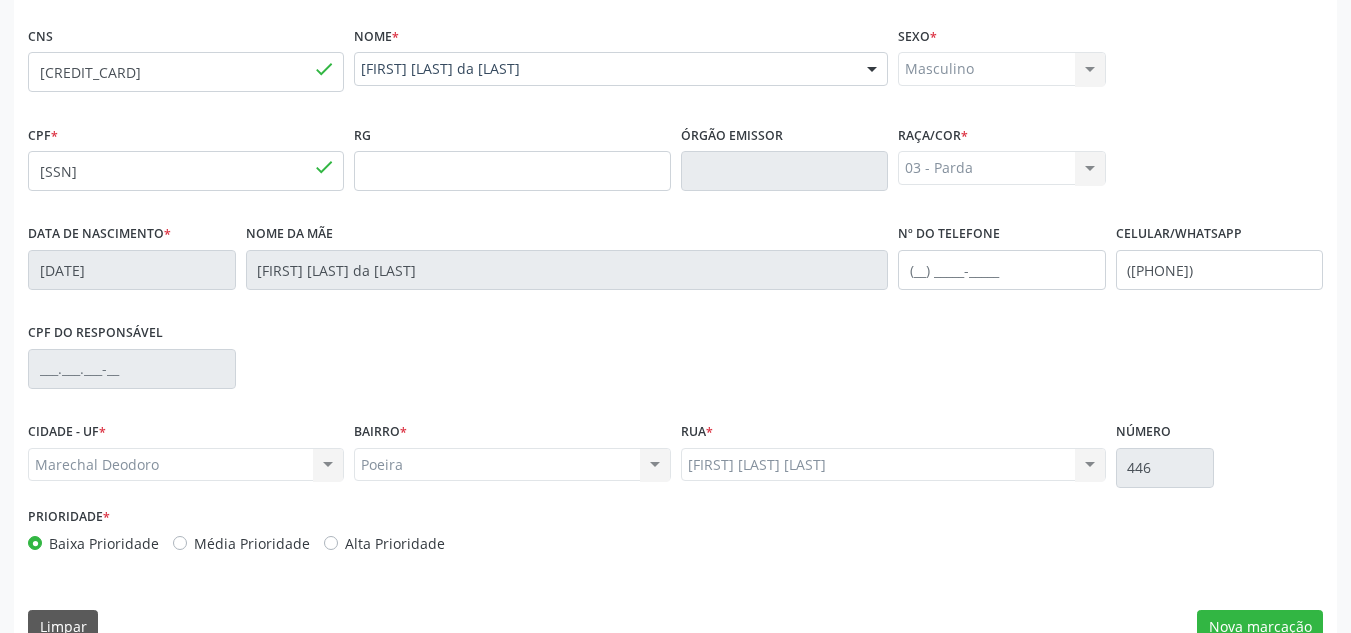 scroll, scrollTop: 479, scrollLeft: 0, axis: vertical 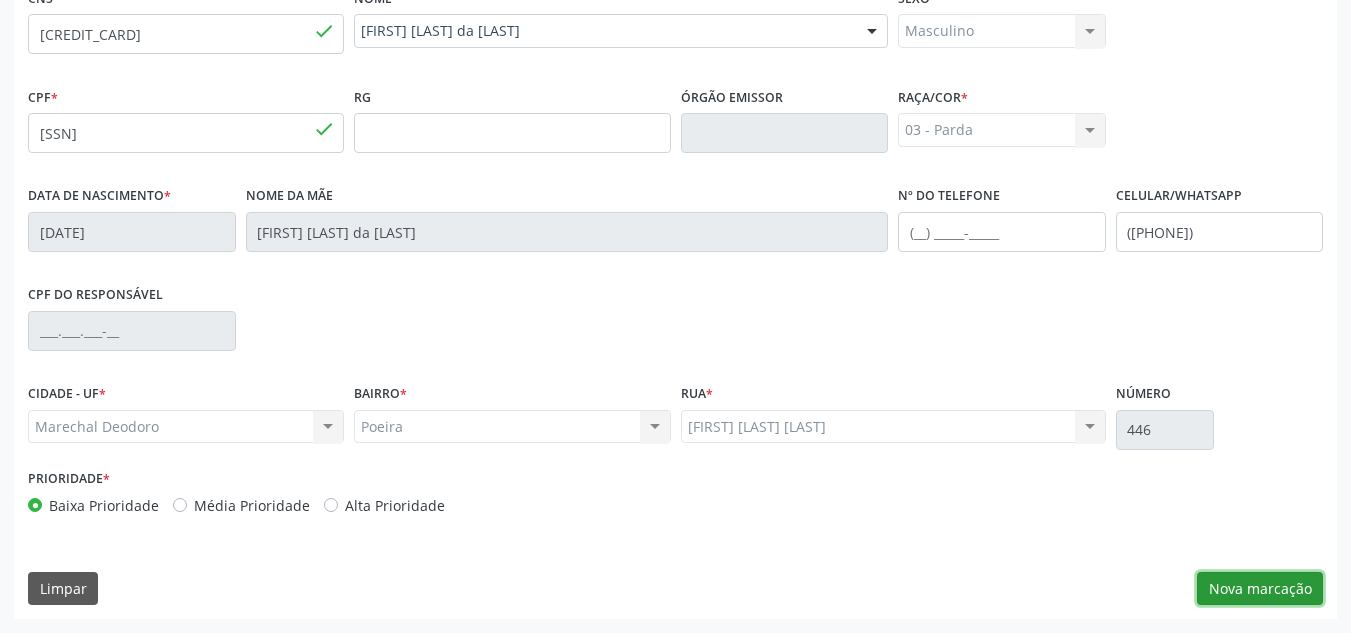 click on "Nova marcação" at bounding box center [1260, 589] 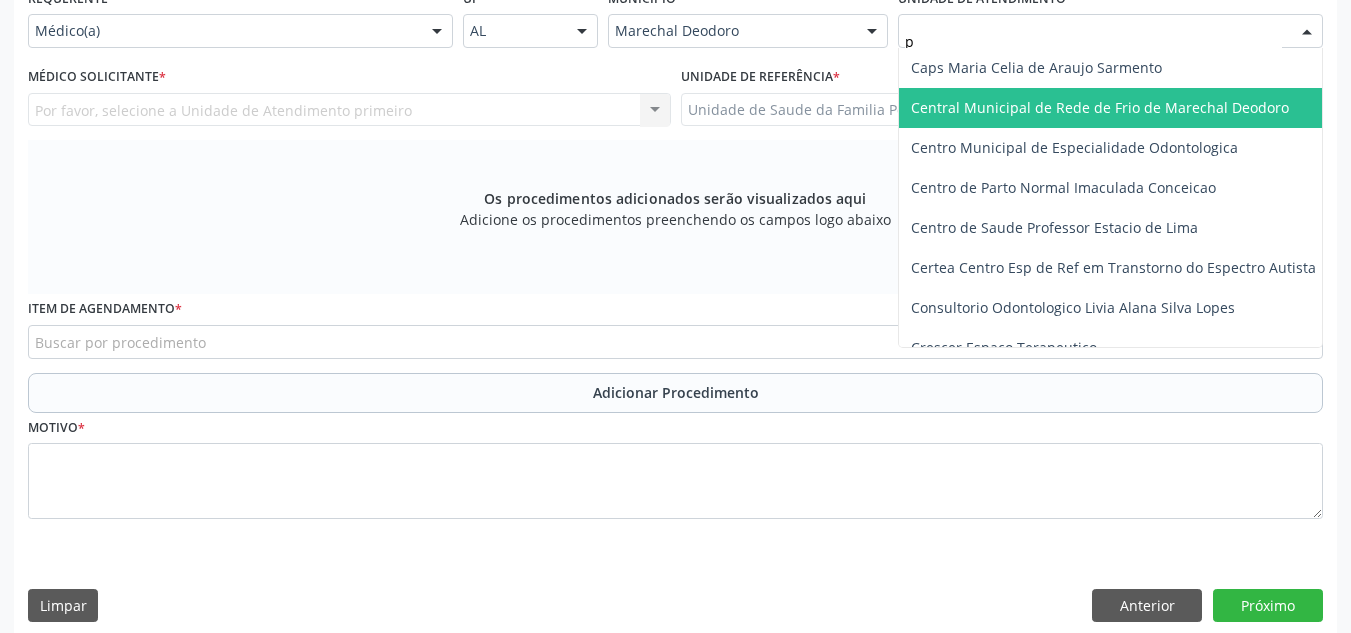 type on "po" 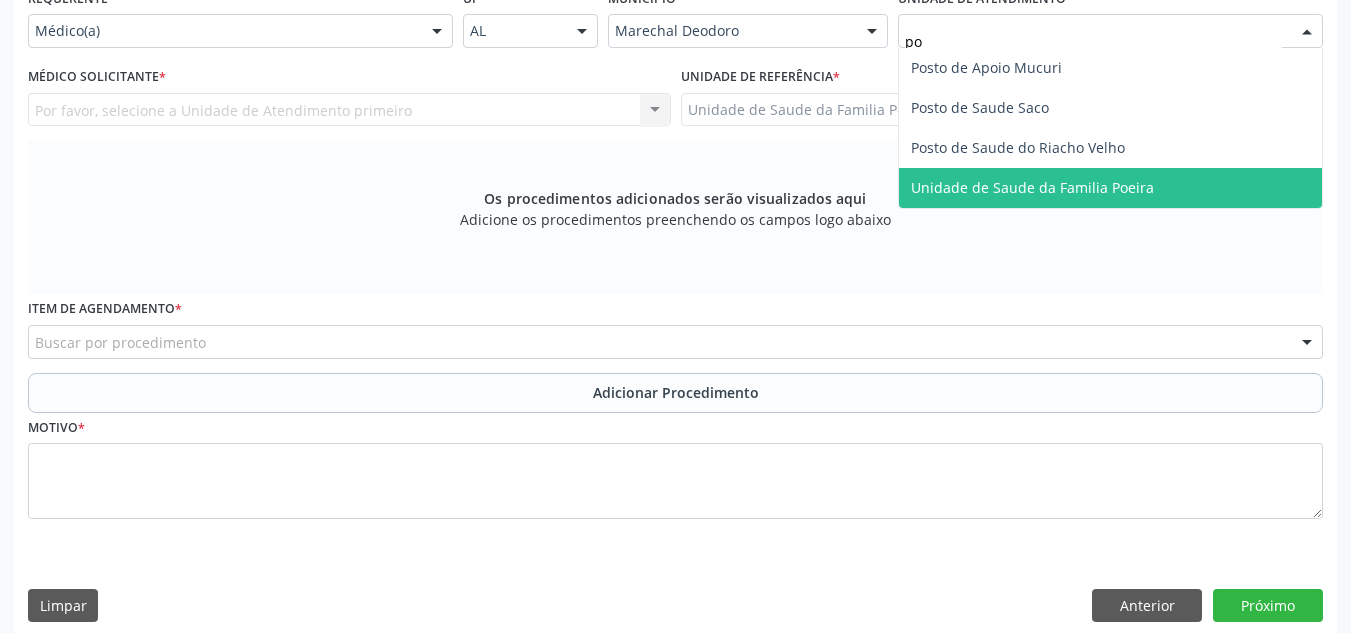 click on "Unidade de Saude da Familia Poeira" at bounding box center [1032, 187] 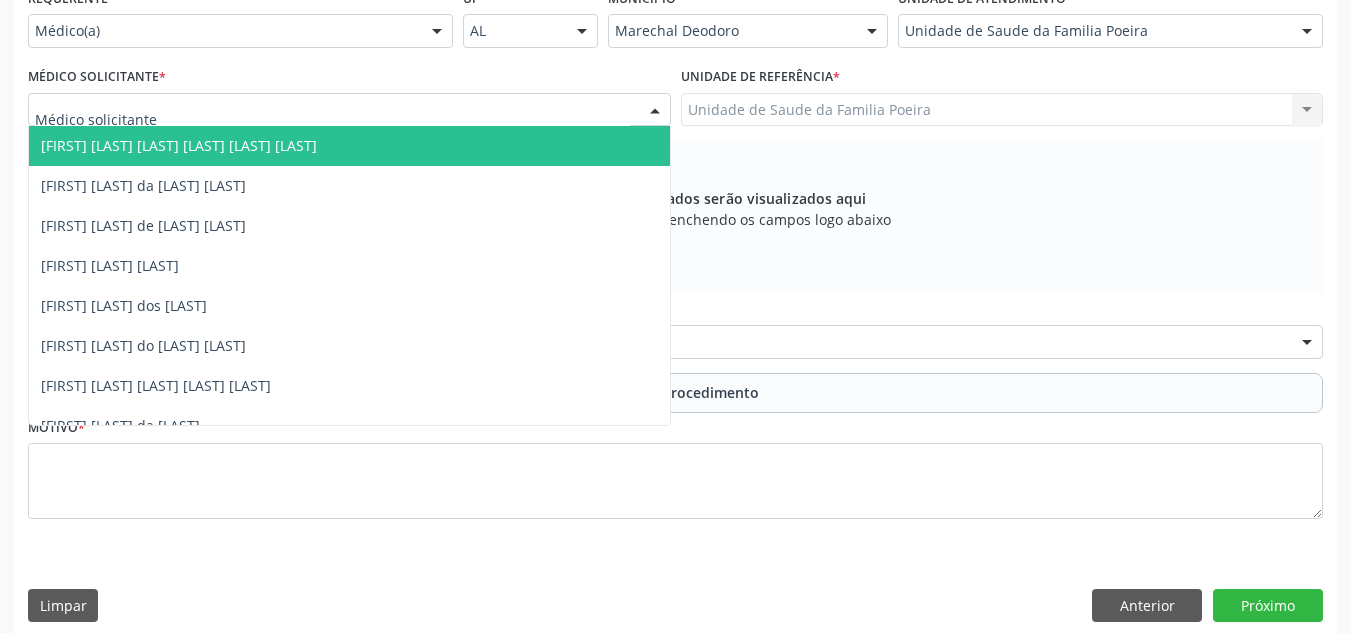 click at bounding box center (349, 110) 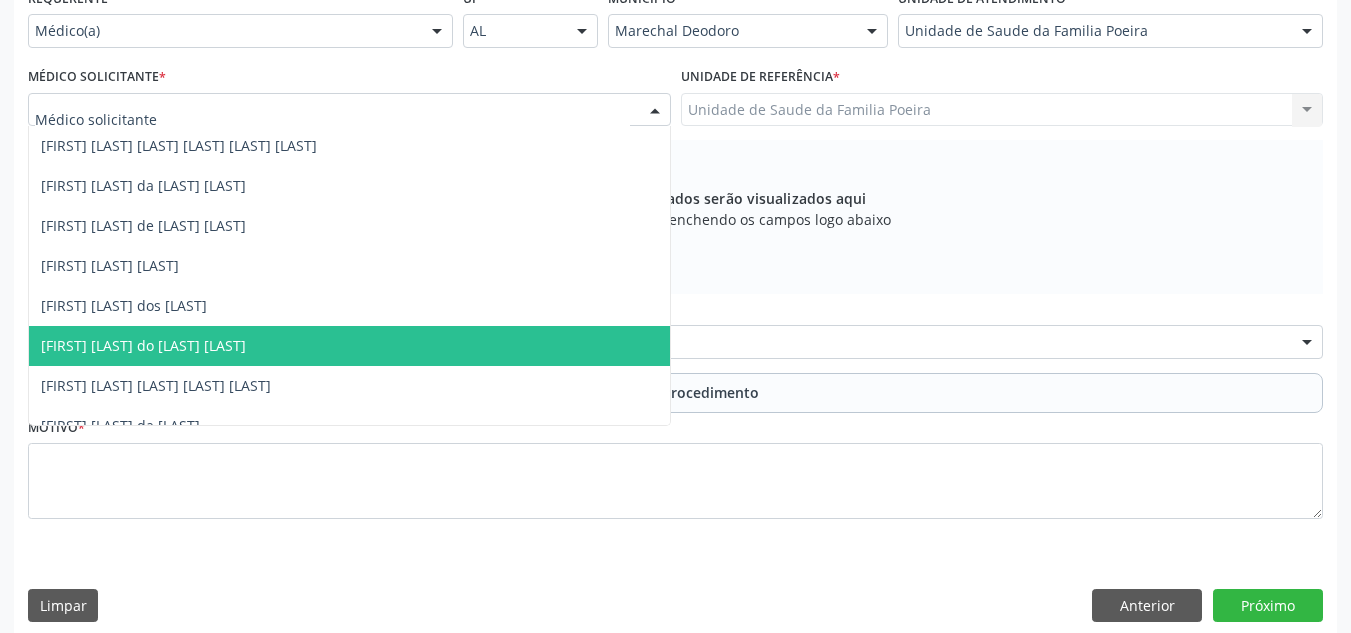 click on "[FIRST] [LAST] do [LAST] [LAST]" at bounding box center (143, 345) 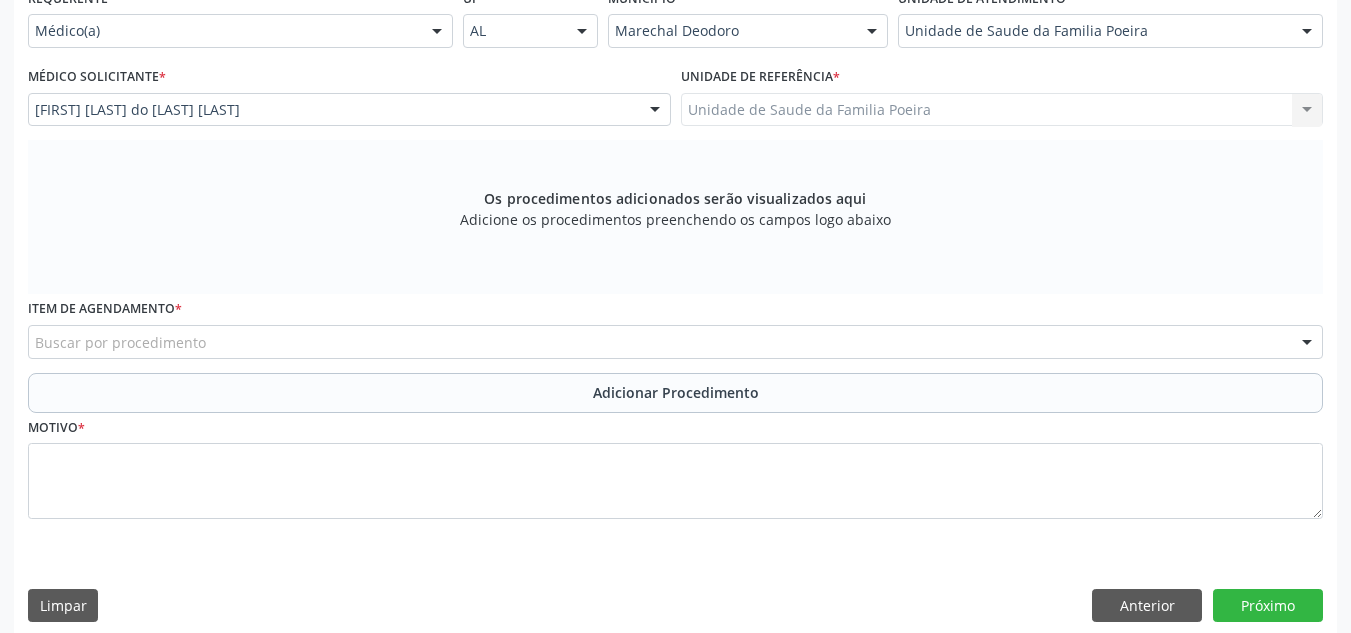 click on "Buscar por procedimento" at bounding box center [675, 342] 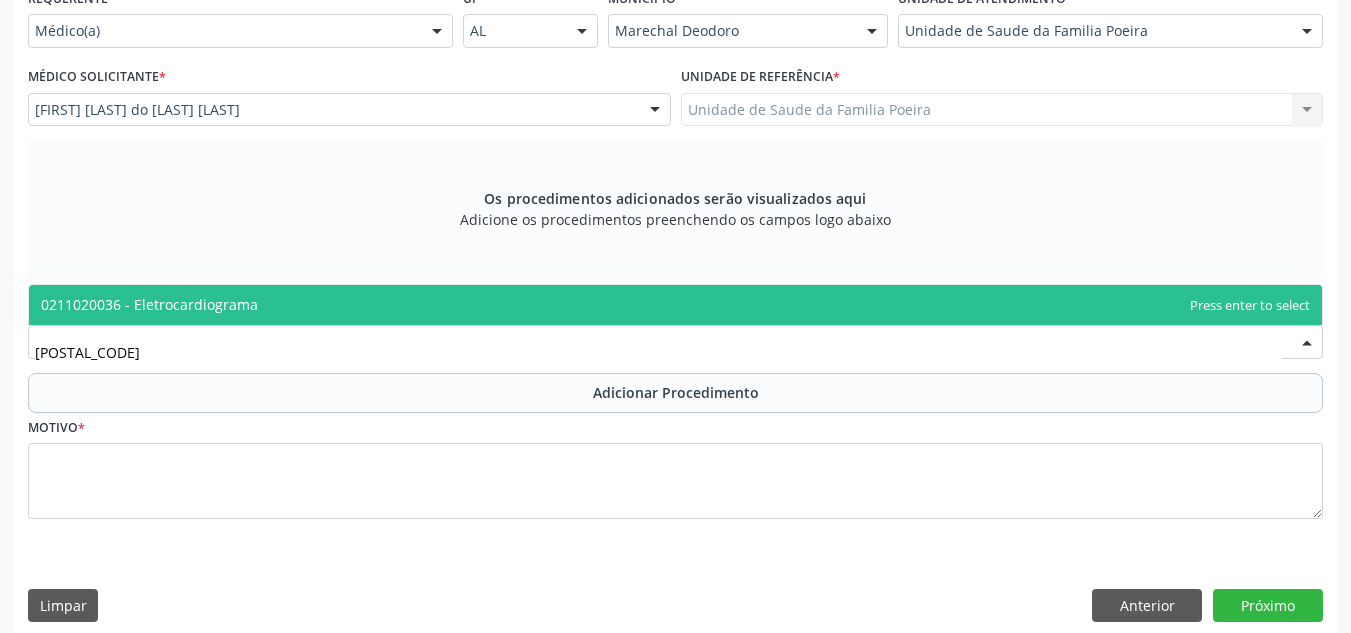 type on "[POSTAL_CODE]" 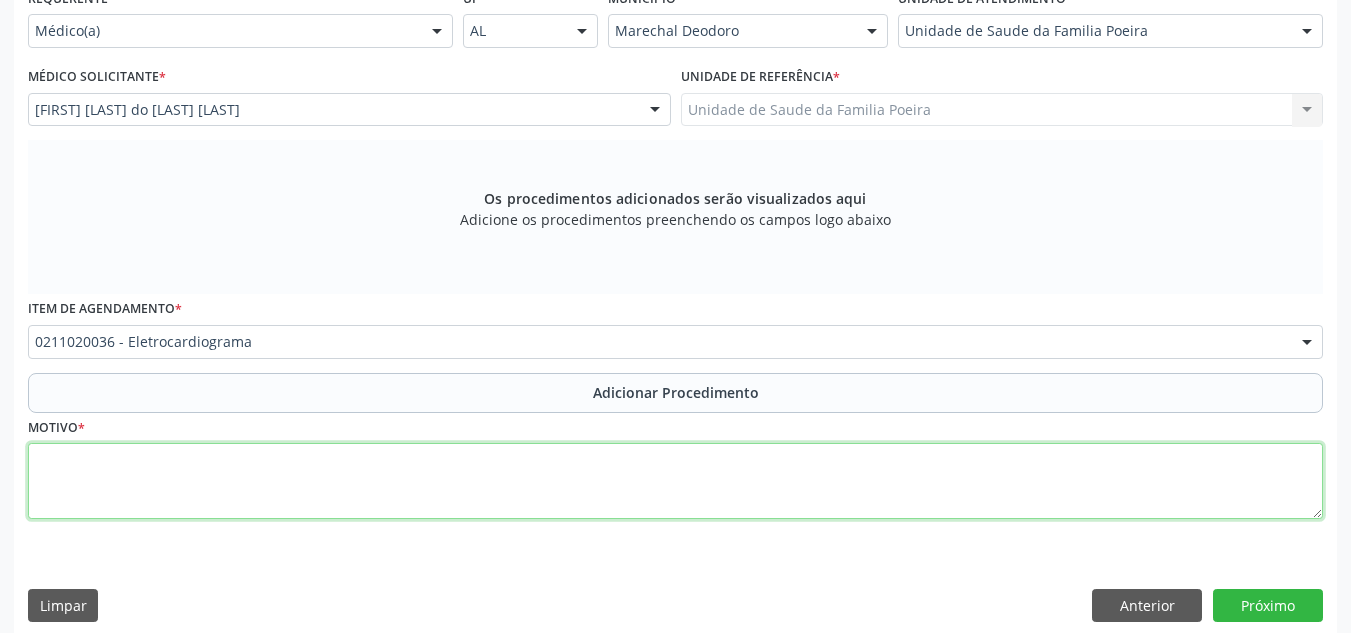 click at bounding box center [675, 481] 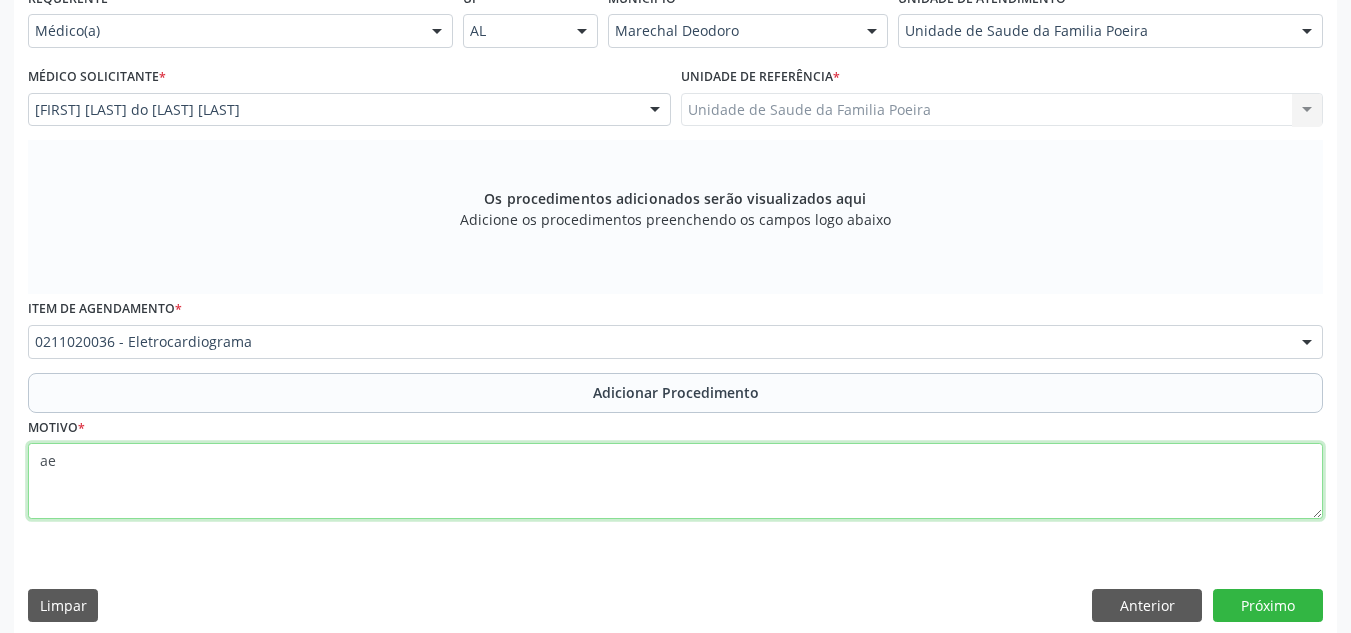 type on "a" 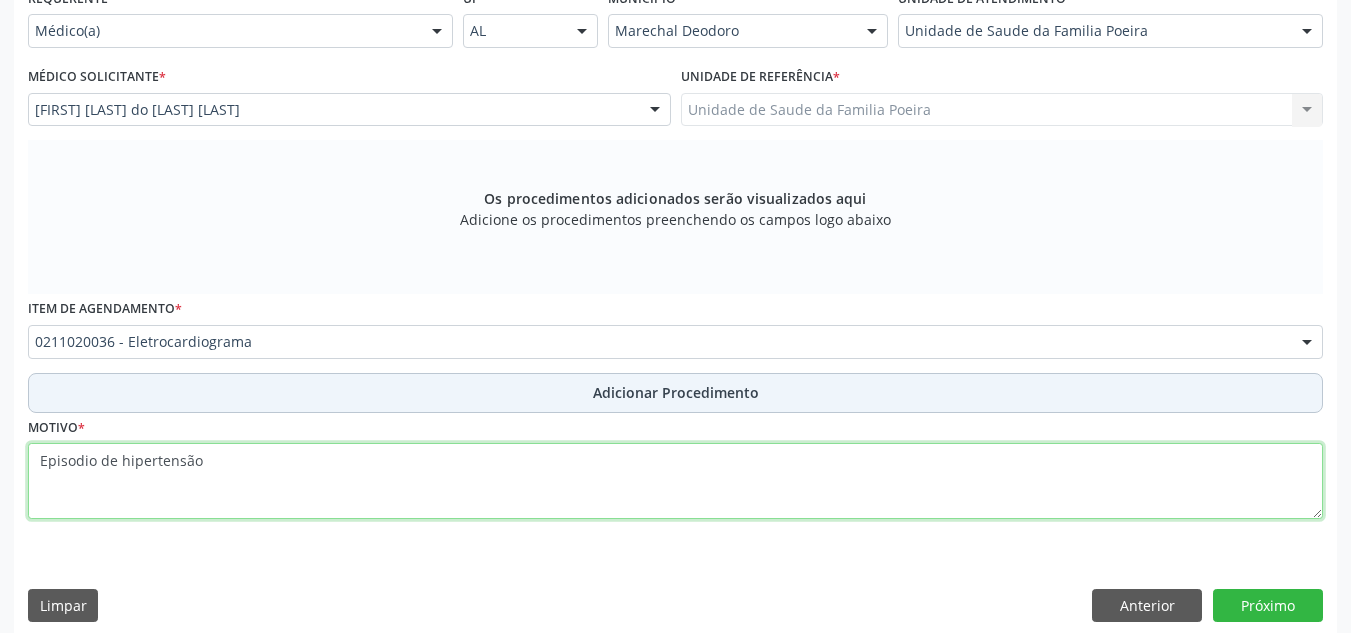 type on "Episodio de hipertensão" 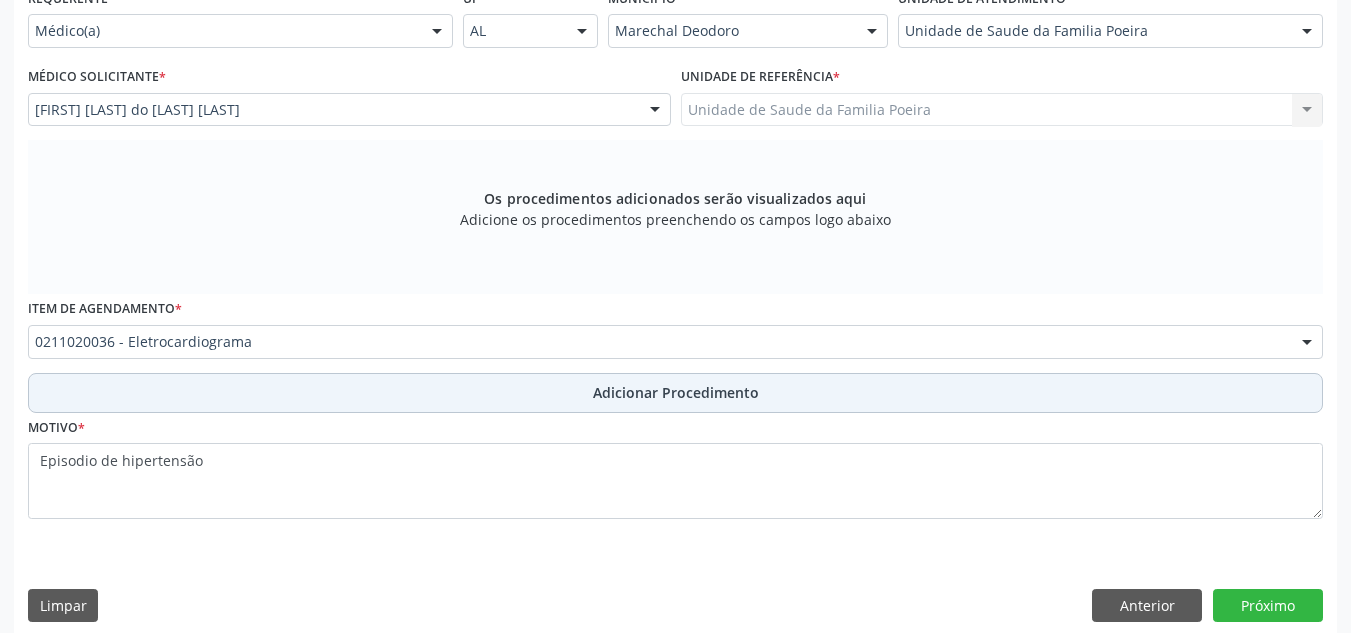 click on "Adicionar Procedimento" at bounding box center (675, 393) 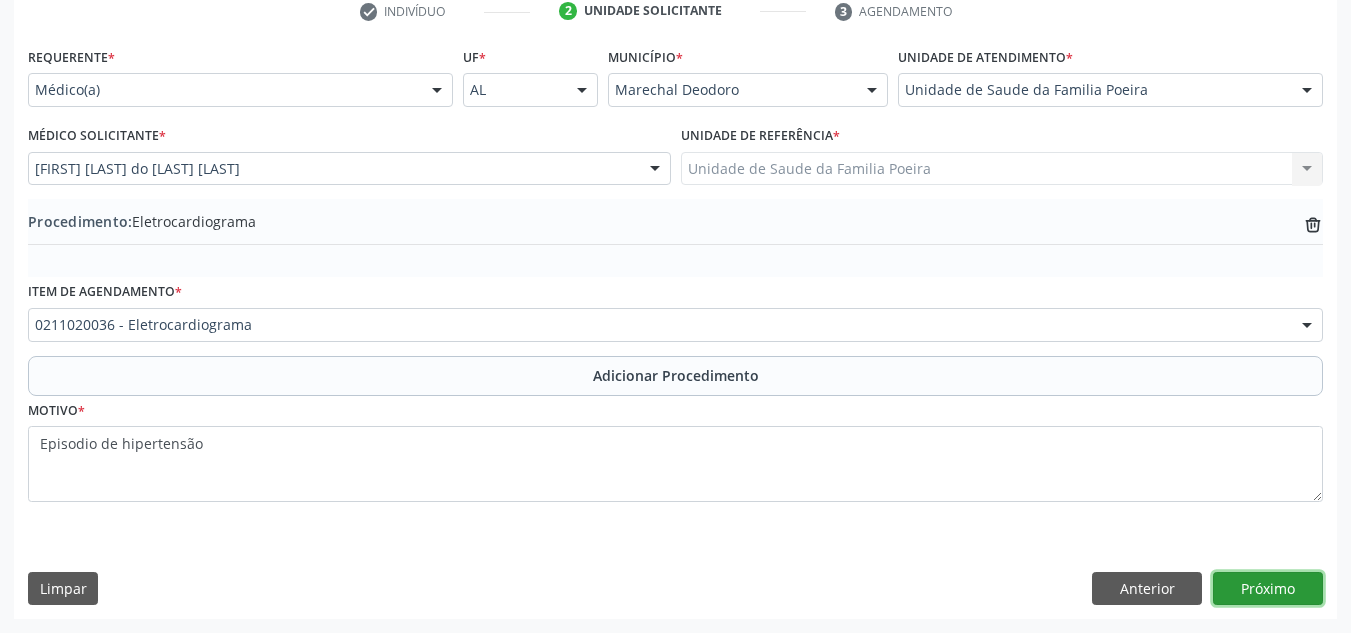 click on "Próximo" at bounding box center [1268, 589] 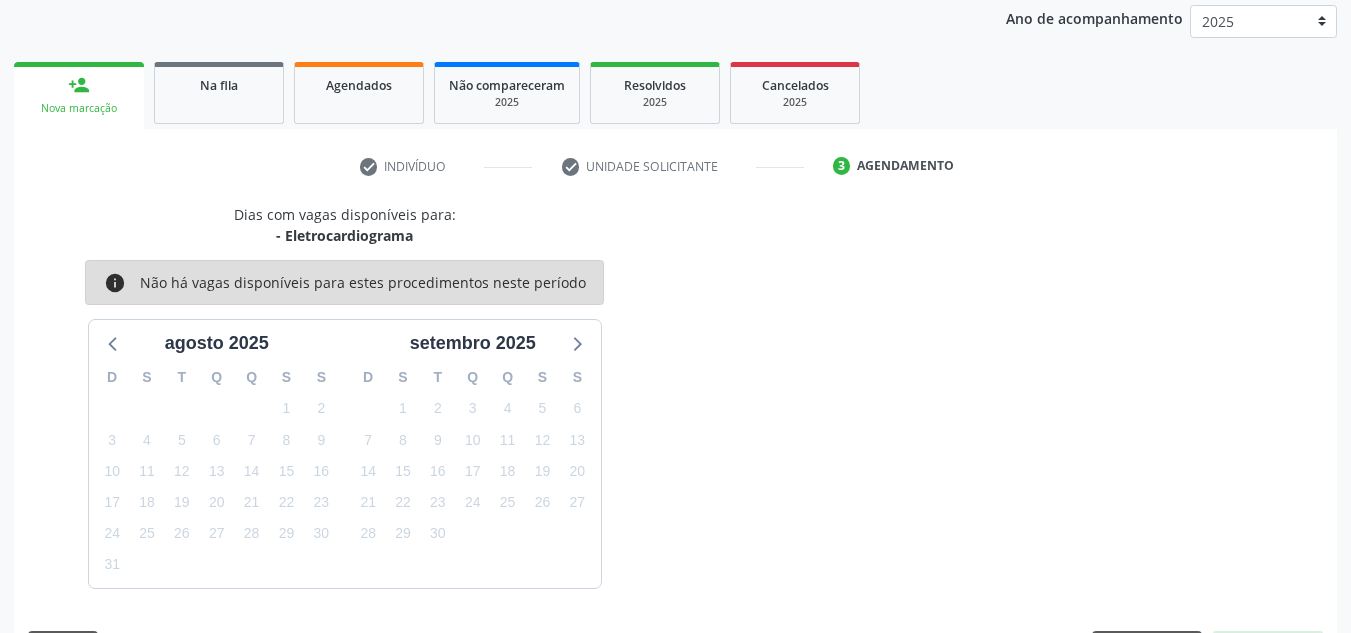 scroll, scrollTop: 324, scrollLeft: 0, axis: vertical 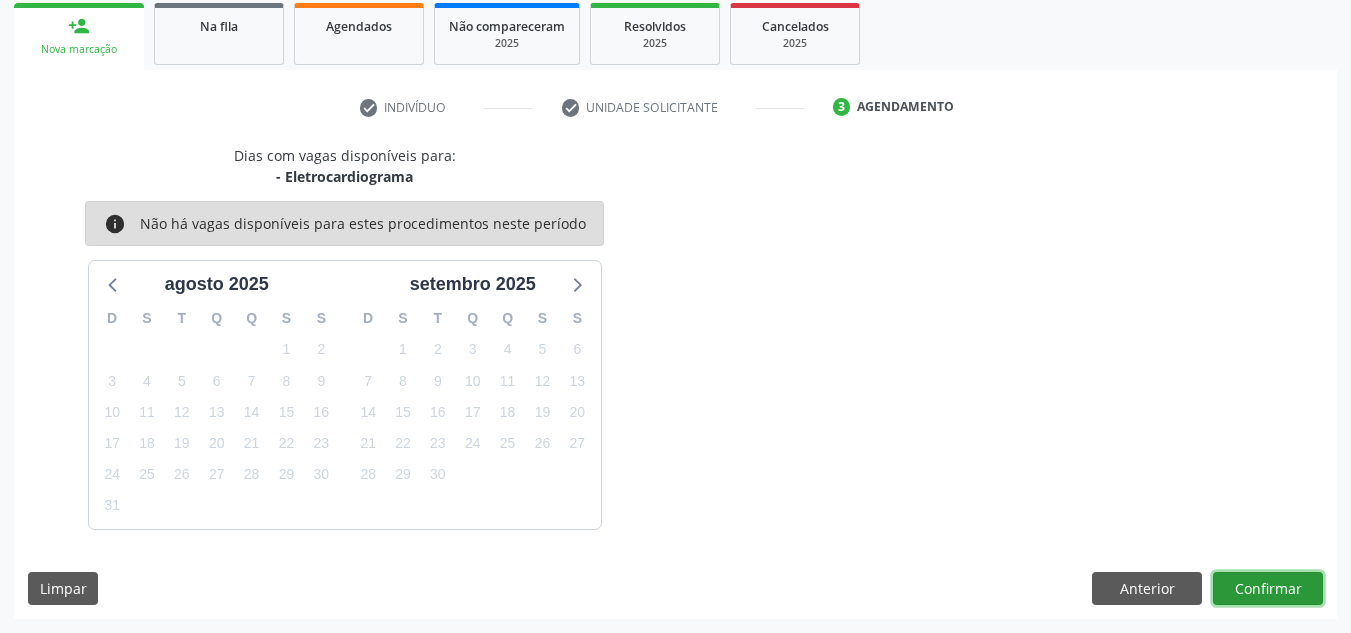 click on "Confirmar" at bounding box center (1268, 589) 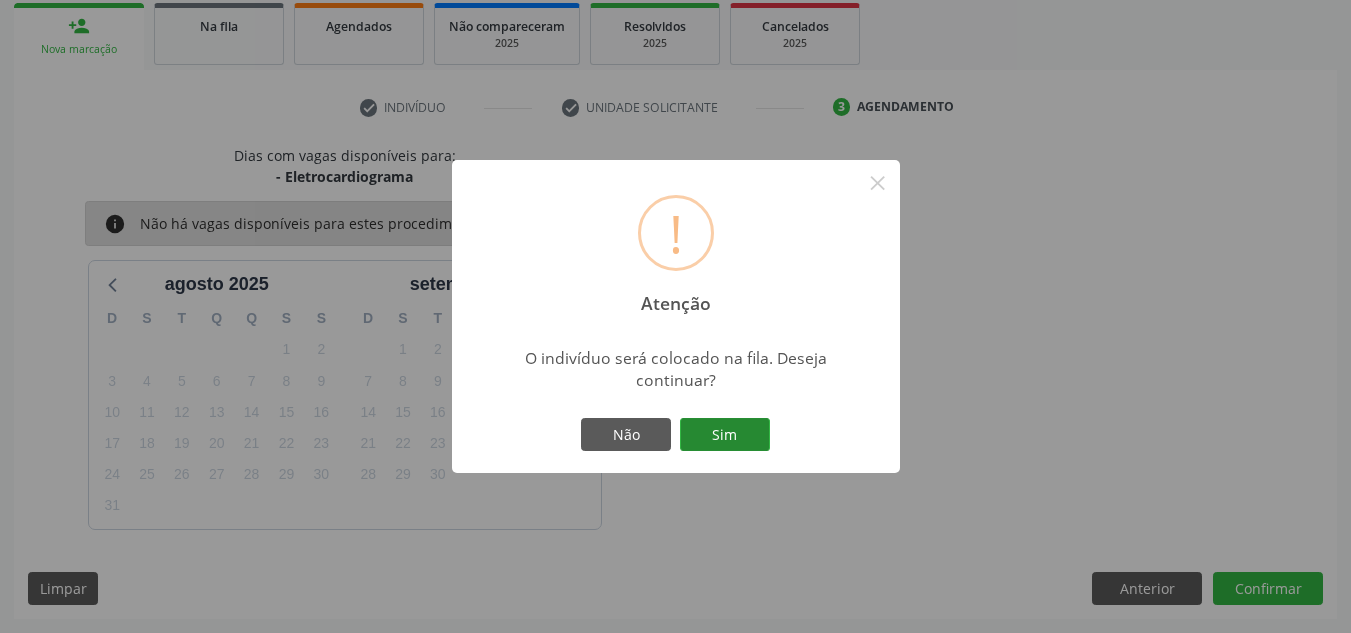 click on "Sim" at bounding box center [725, 435] 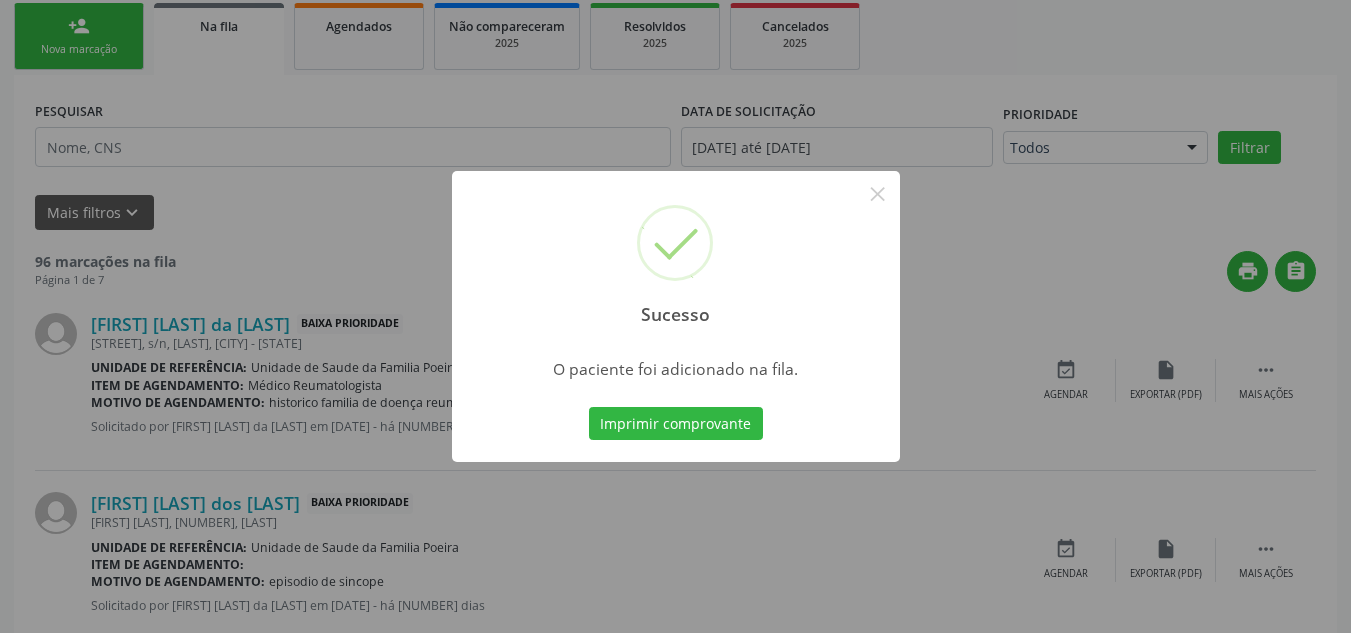 scroll, scrollTop: 62, scrollLeft: 0, axis: vertical 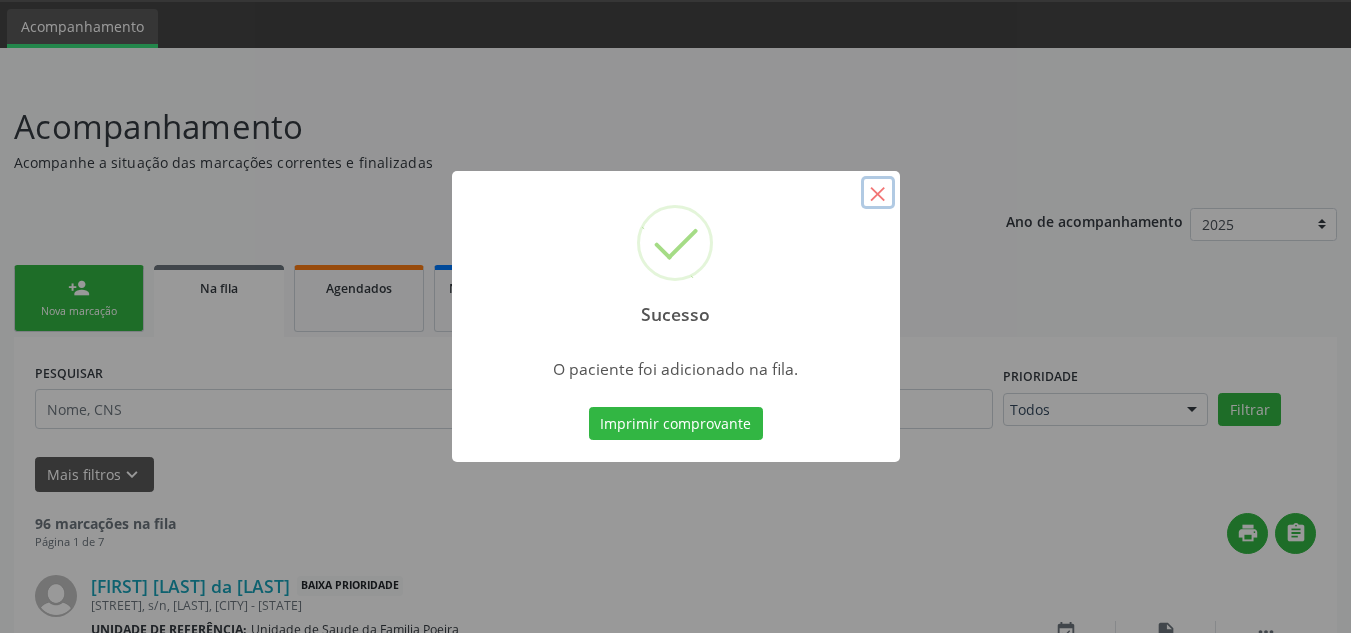 click on "×" at bounding box center (878, 193) 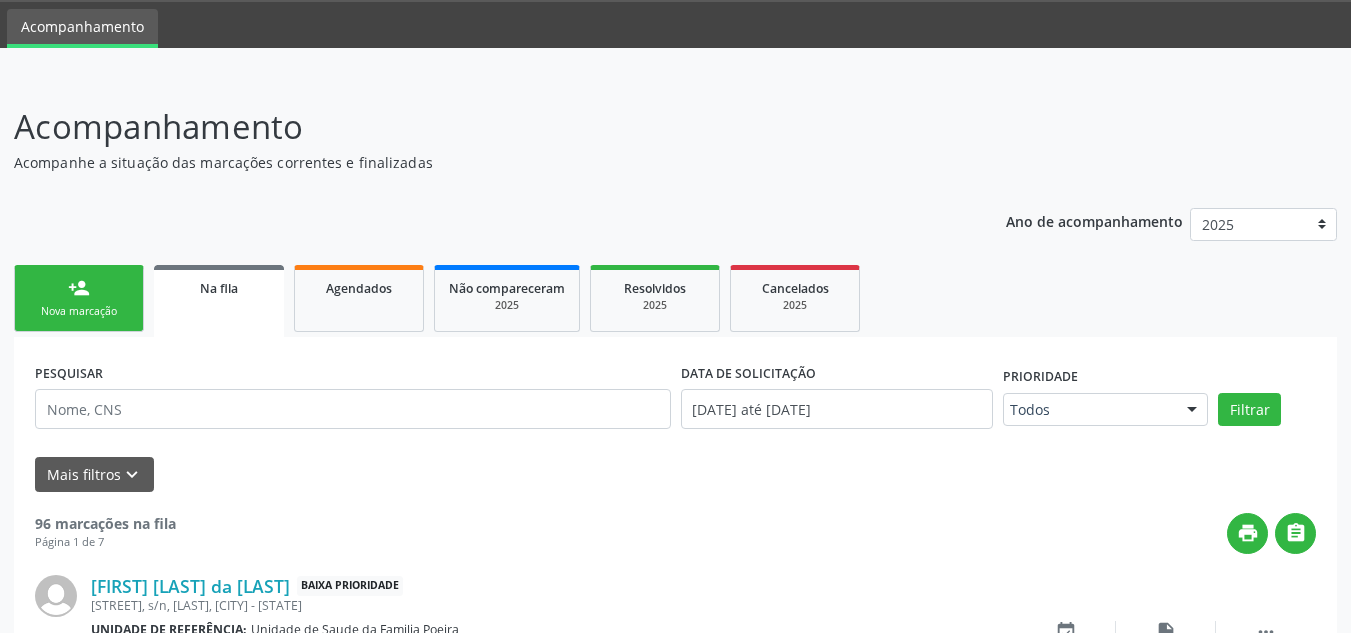 click on "Nova marcação" at bounding box center (79, 311) 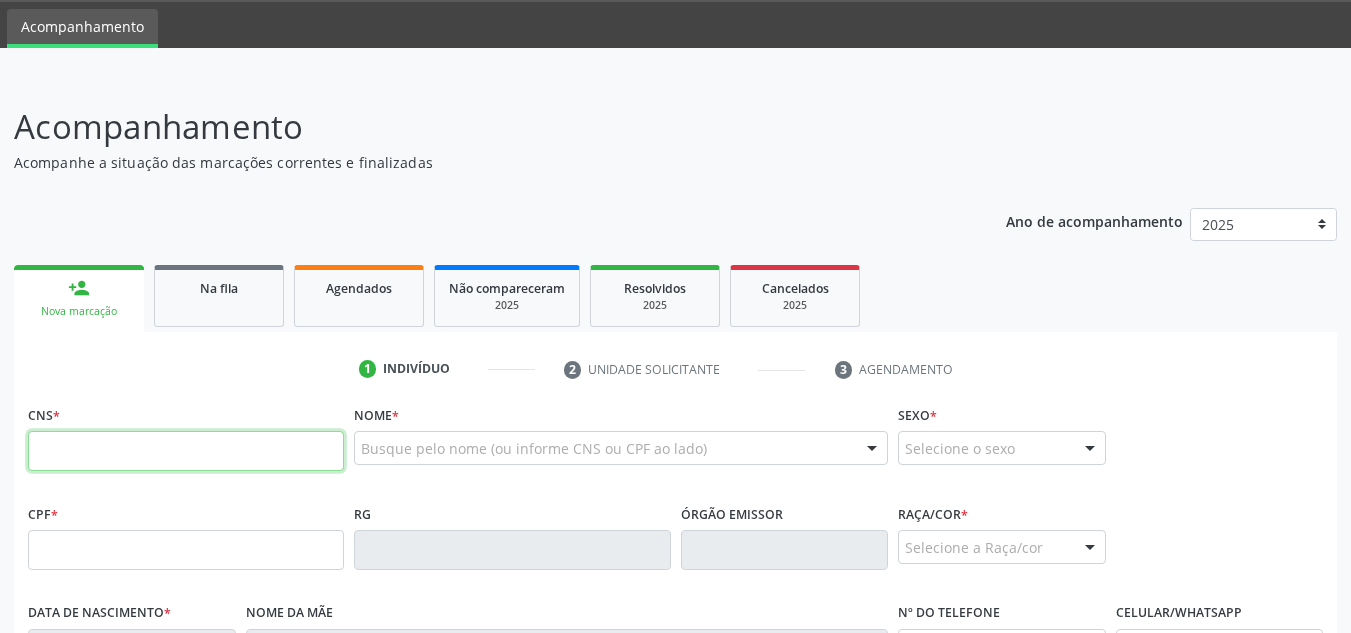 paste on "704 2062 1862 9789" 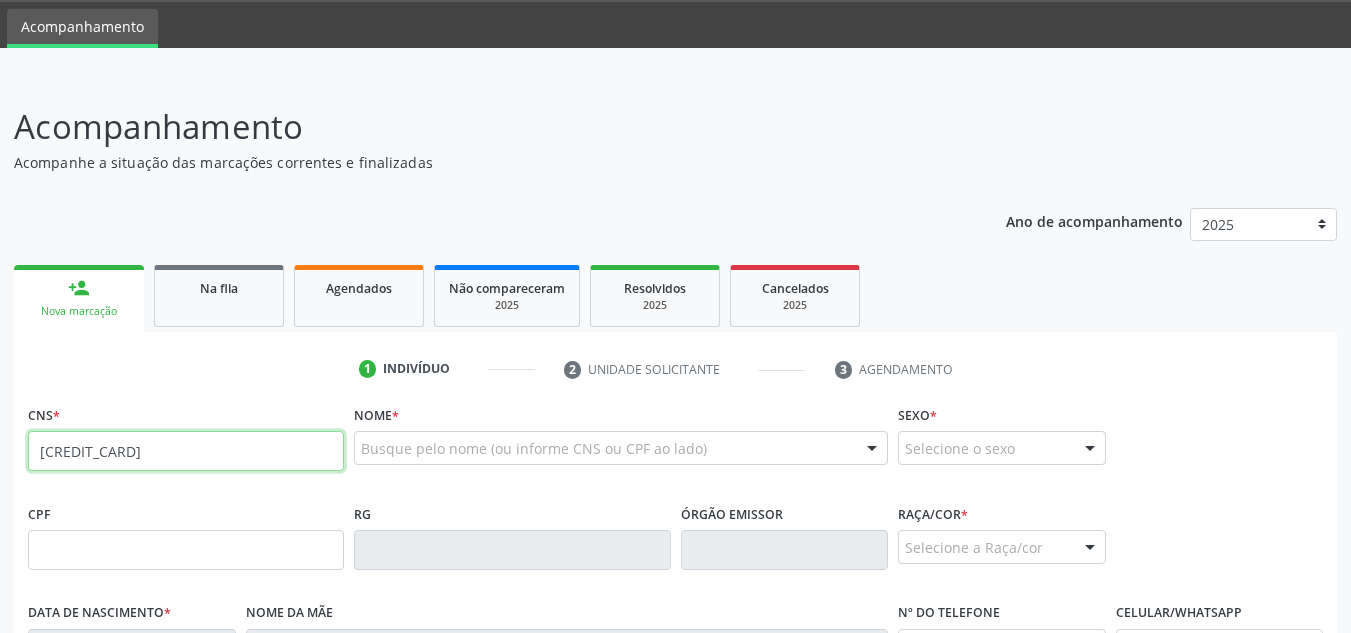 type on "704 2062 1862 9789" 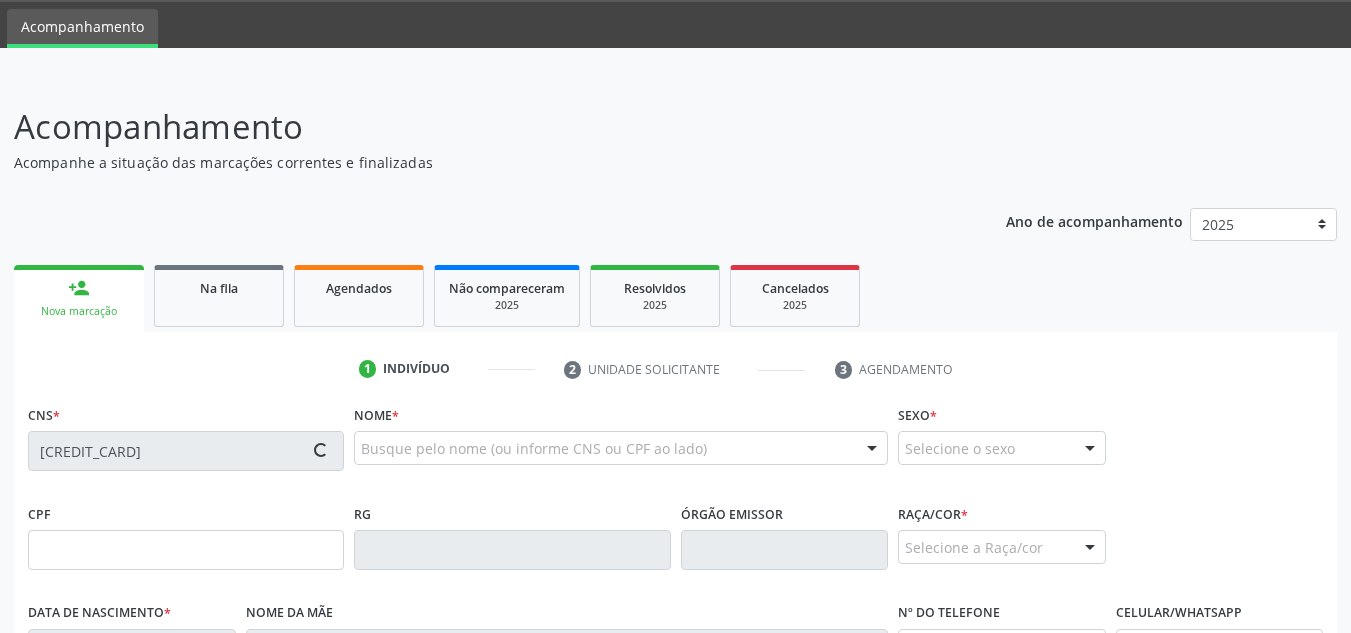 type on "089.985.044-80" 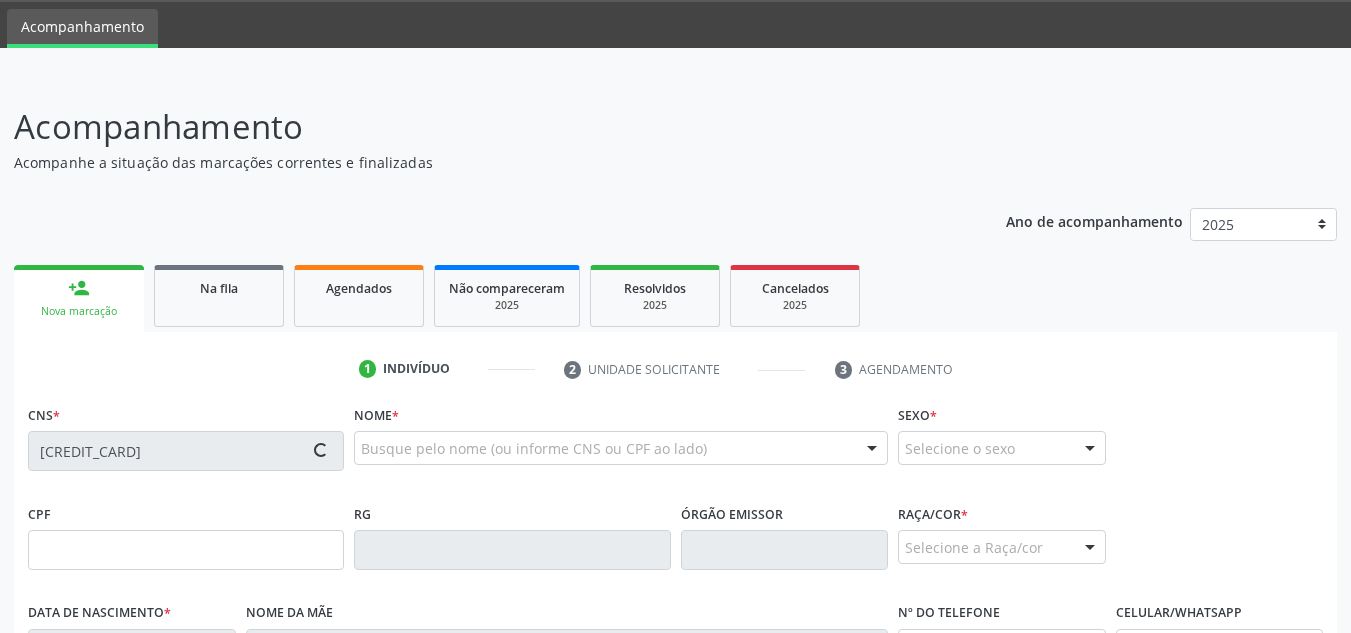 type on "05/07/1990" 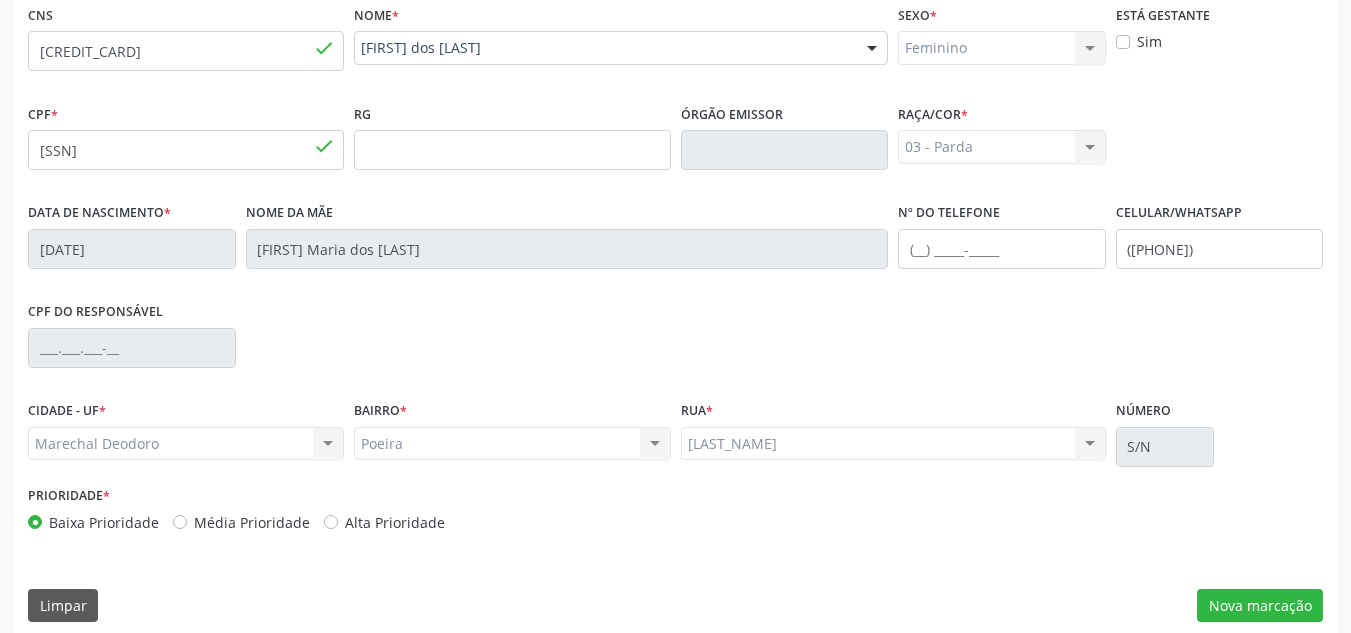 scroll, scrollTop: 479, scrollLeft: 0, axis: vertical 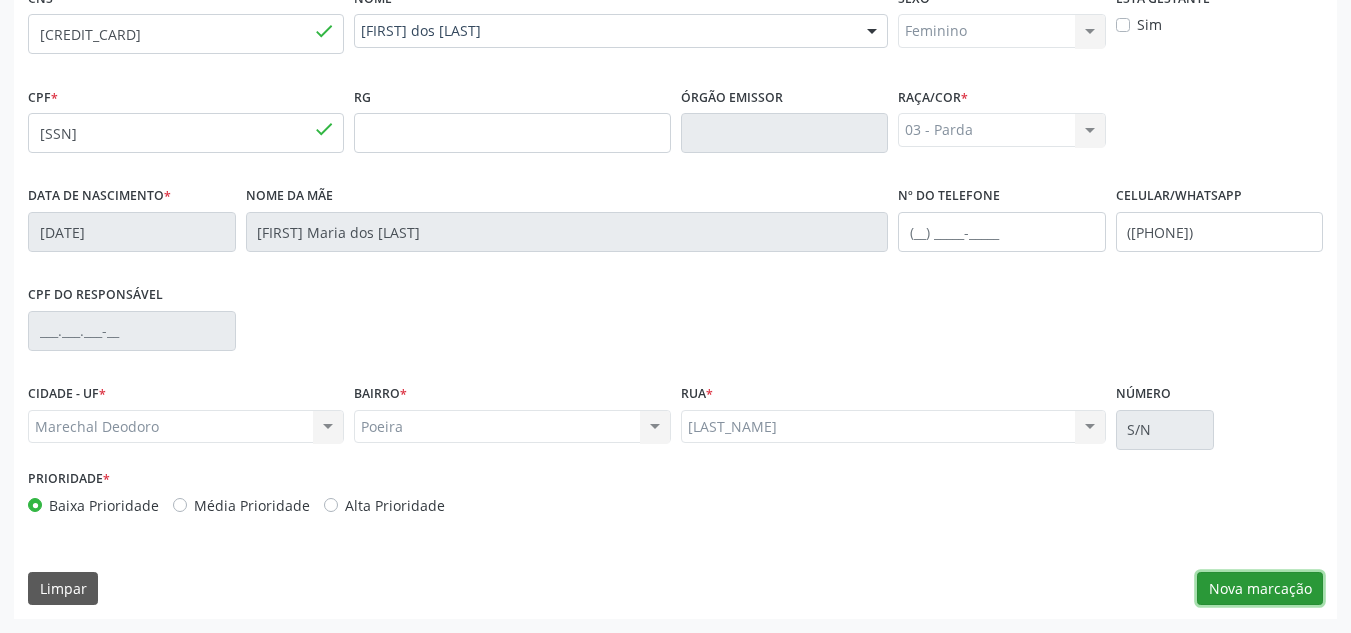 click on "Nova marcação" at bounding box center (1260, 589) 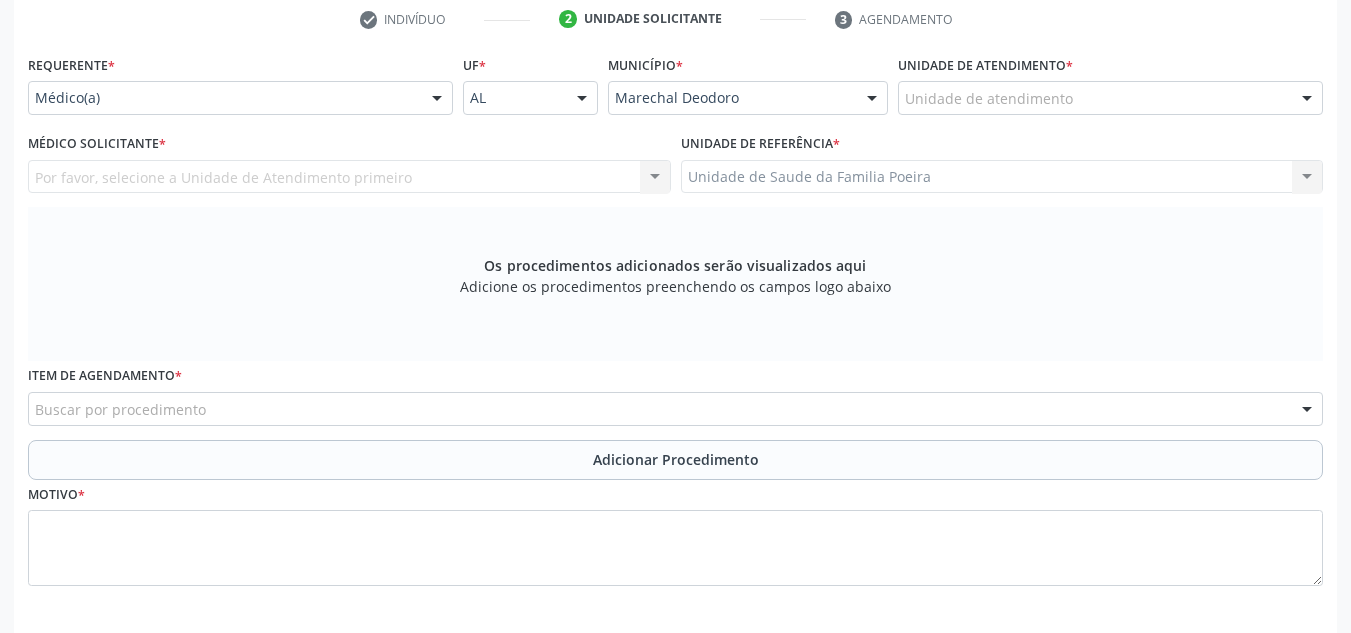 scroll, scrollTop: 379, scrollLeft: 0, axis: vertical 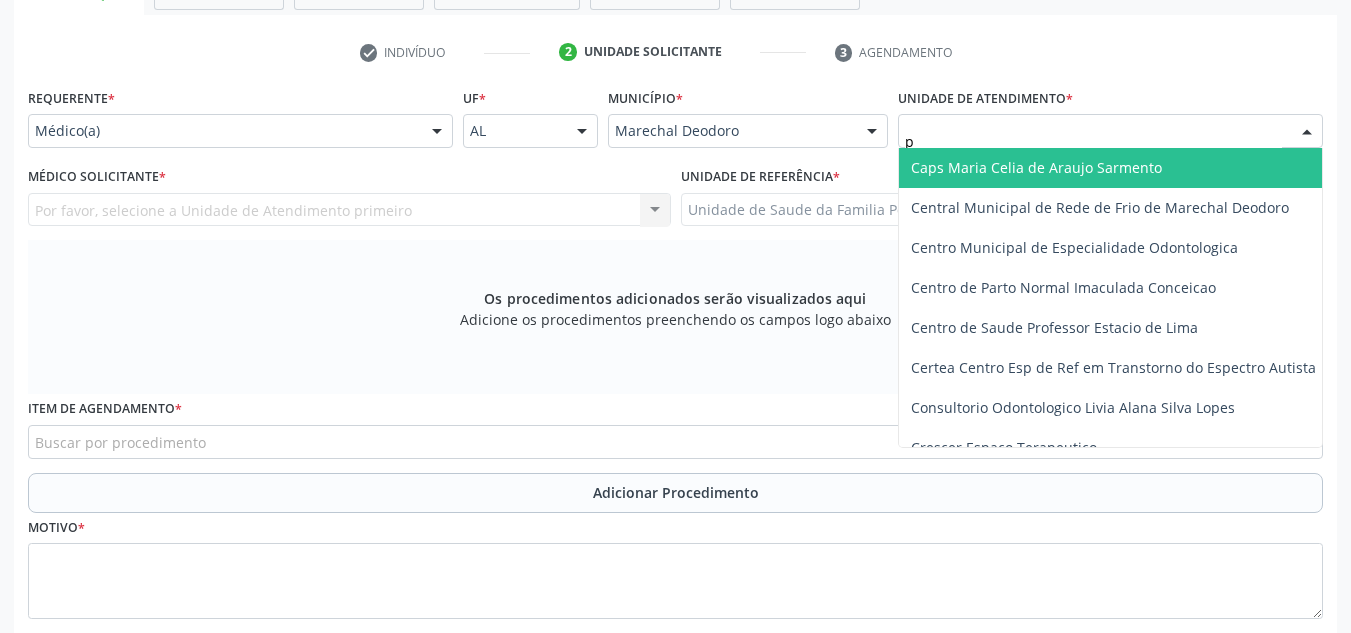 type on "po" 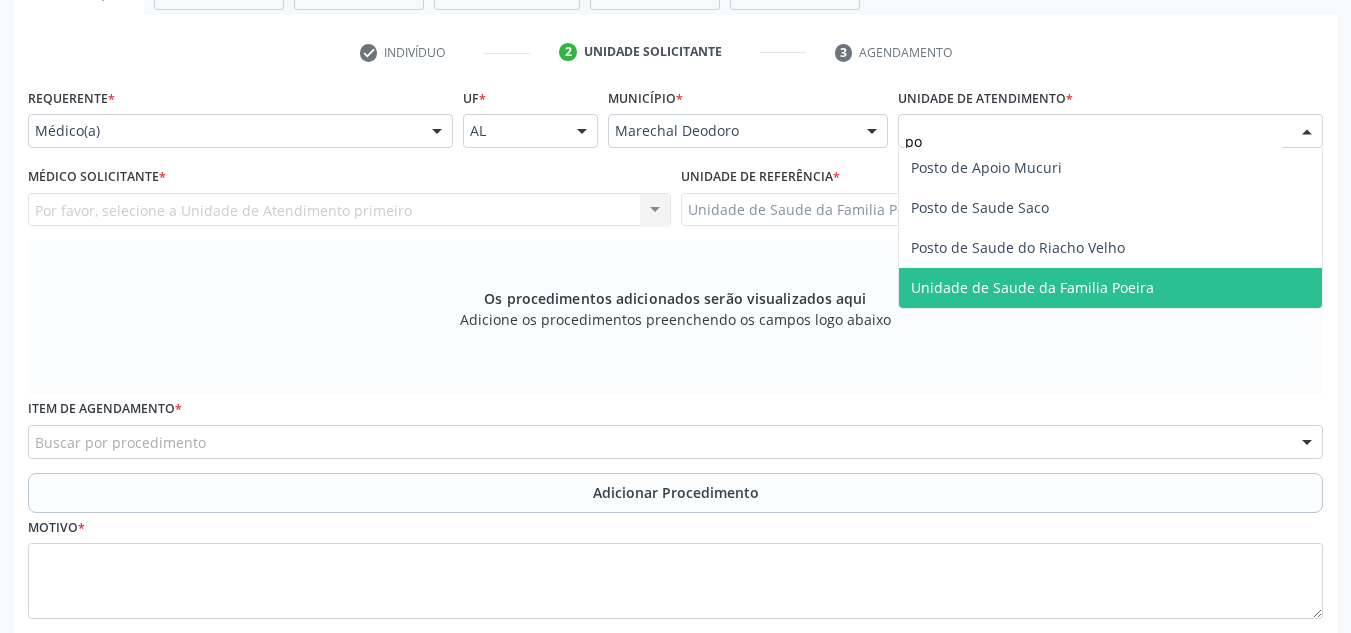 click on "Unidade de Saude da Familia Poeira" at bounding box center [1032, 287] 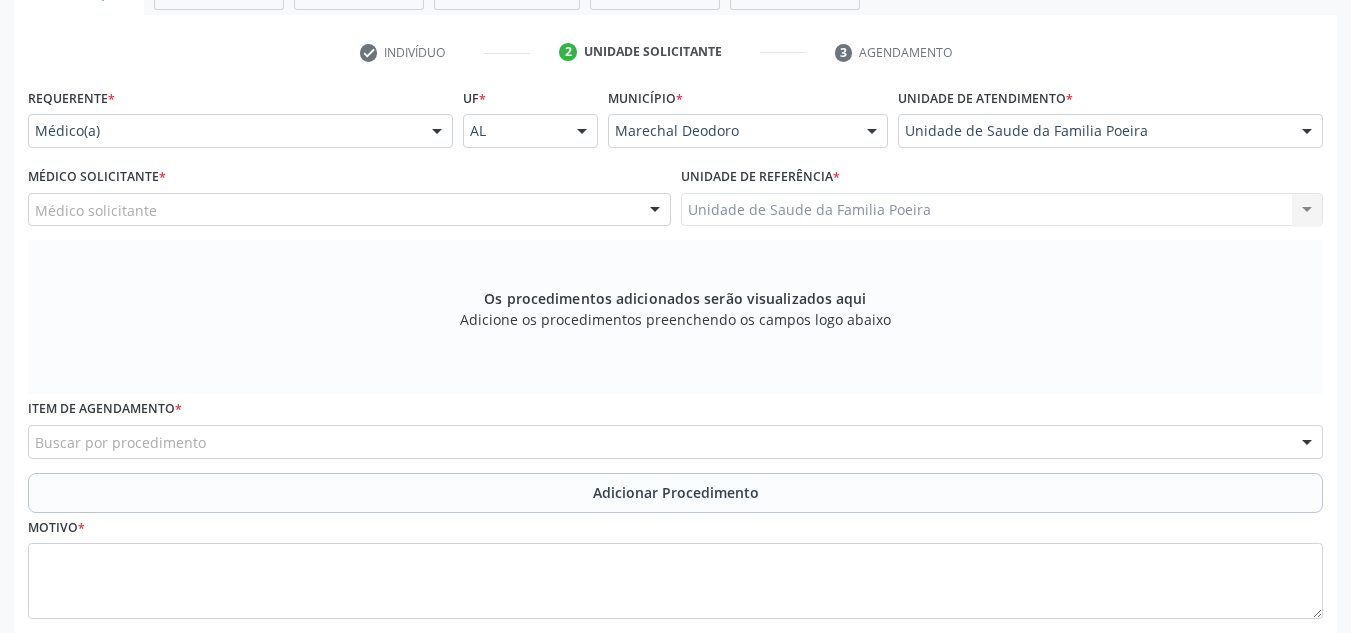 click at bounding box center [655, 211] 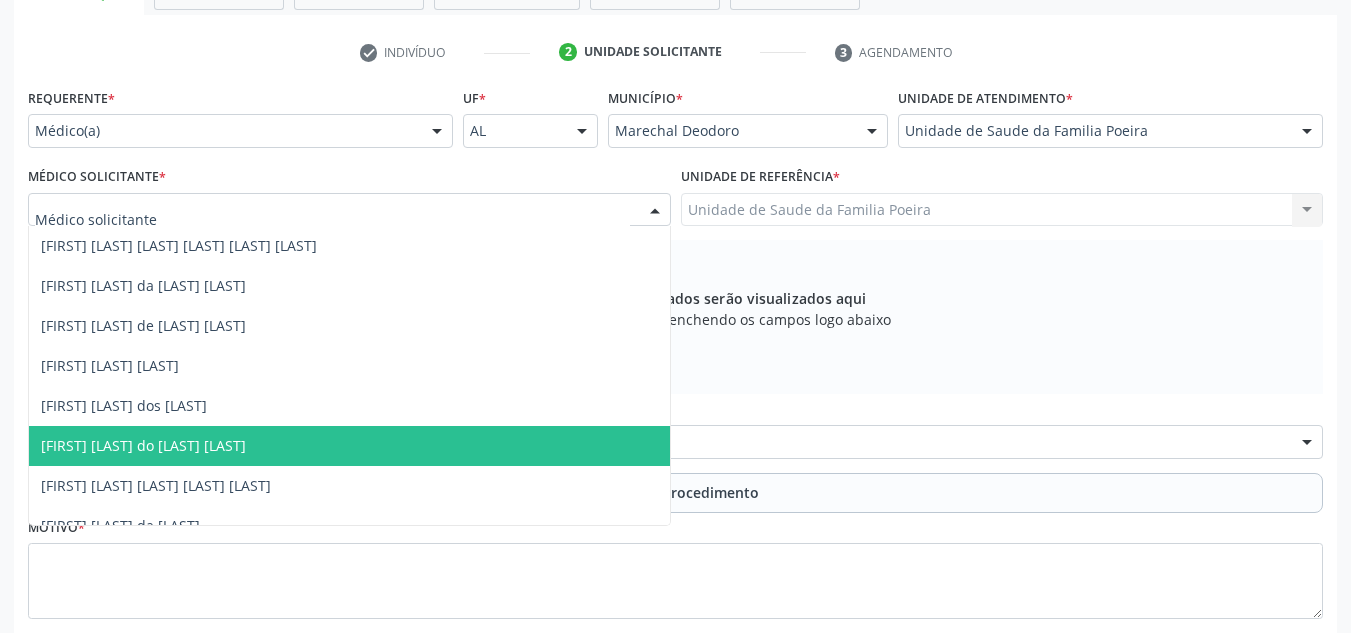 click on "[FIRST] Faustino do Nascimento Junior" at bounding box center [349, 446] 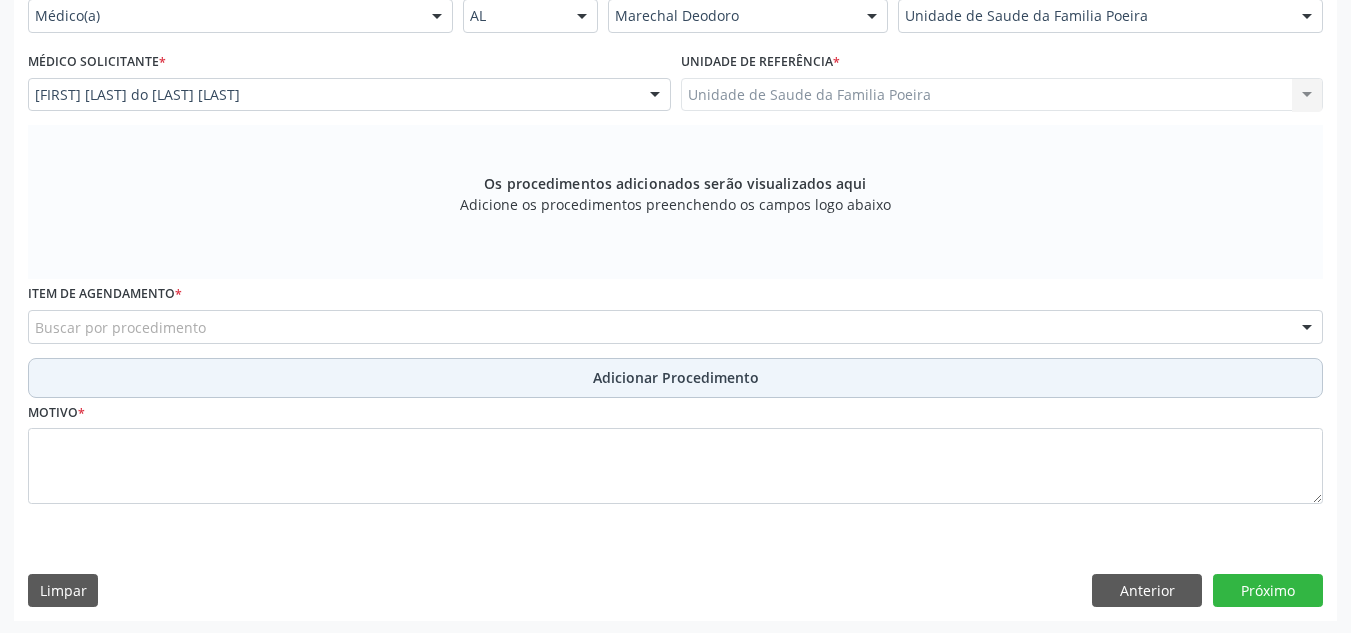 scroll, scrollTop: 496, scrollLeft: 0, axis: vertical 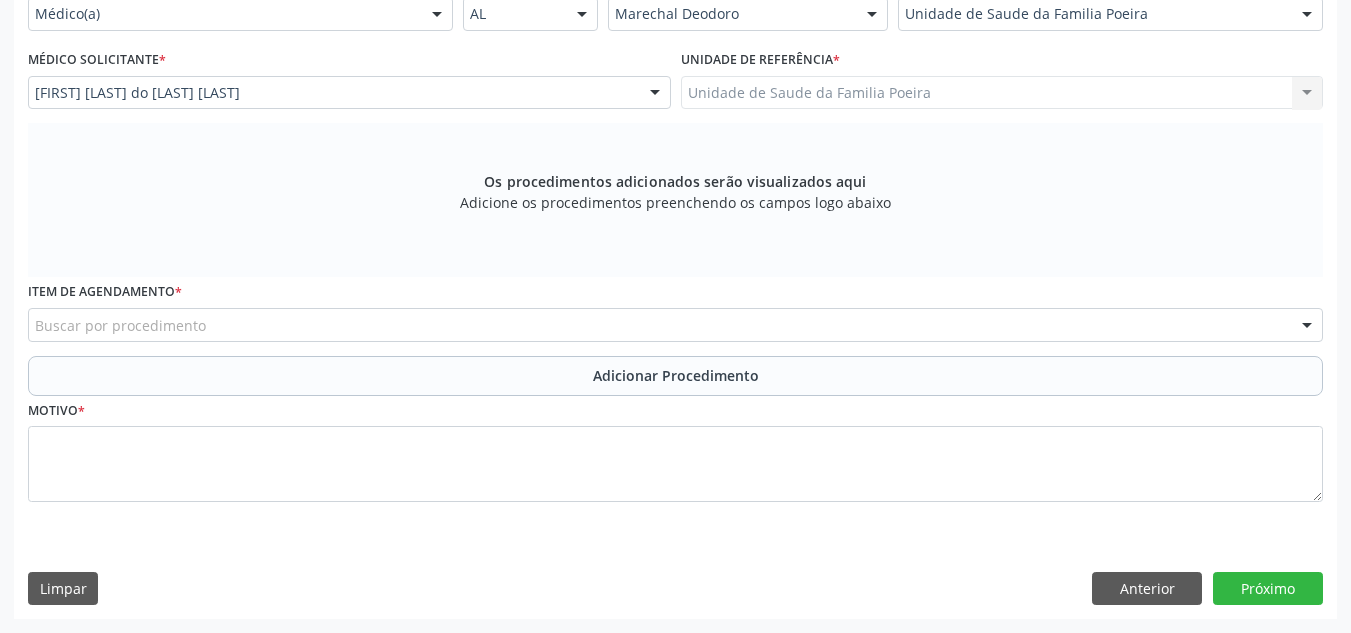 click on "Buscar por procedimento" at bounding box center [675, 325] 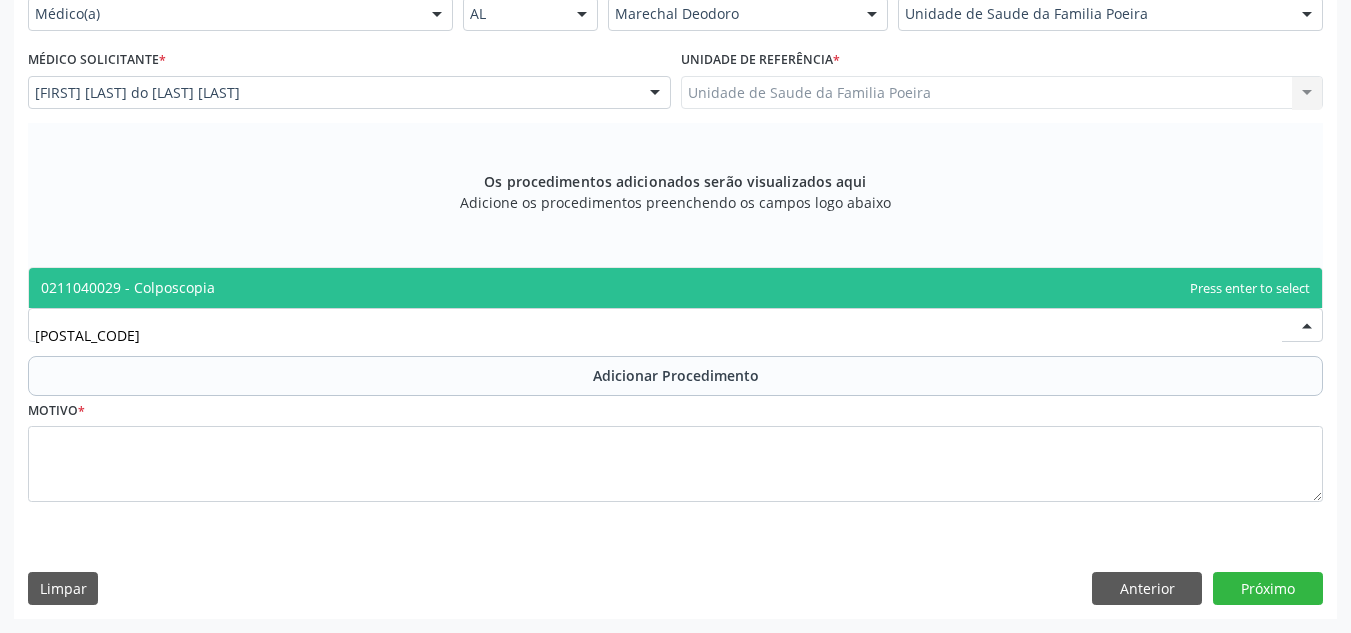 type on "0211040029" 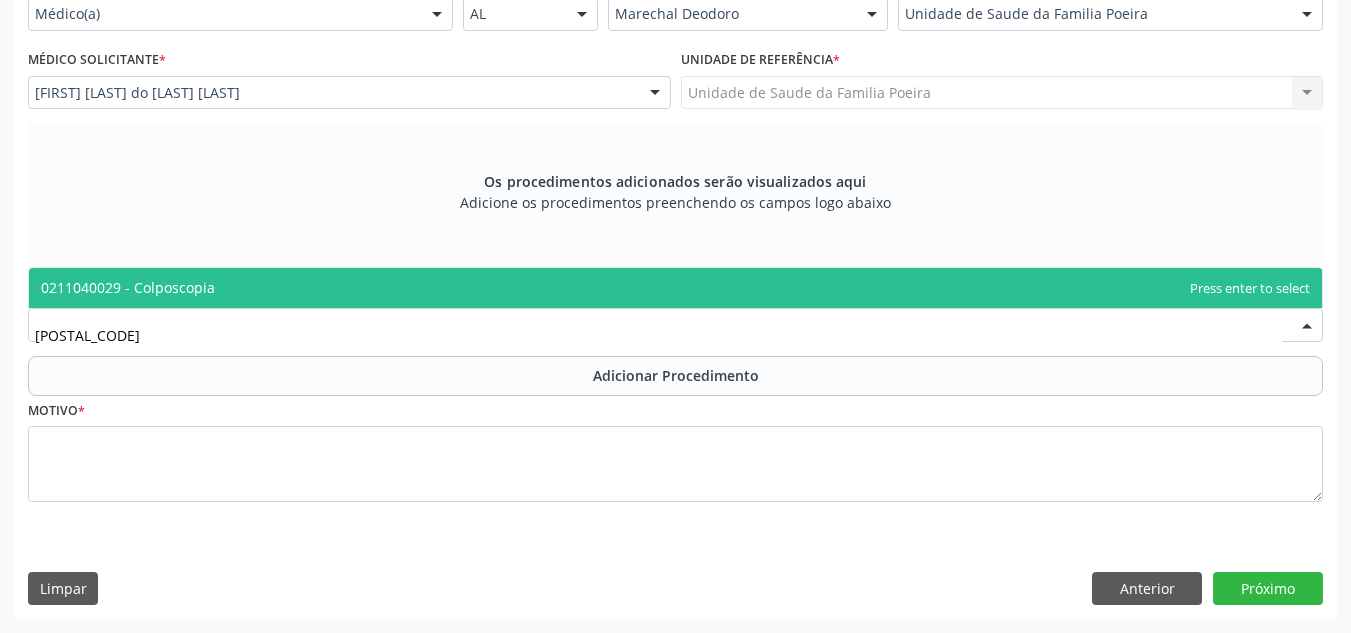 click on "0211040029 - Colposcopia" at bounding box center (675, 288) 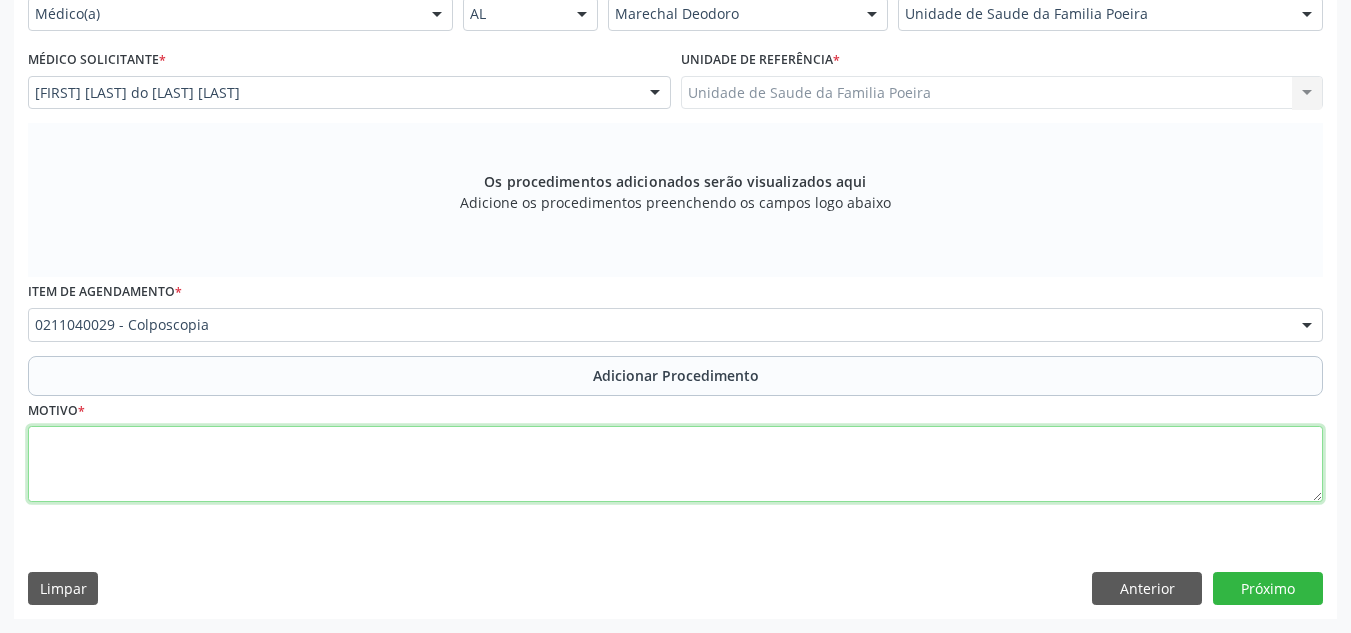 click at bounding box center (675, 464) 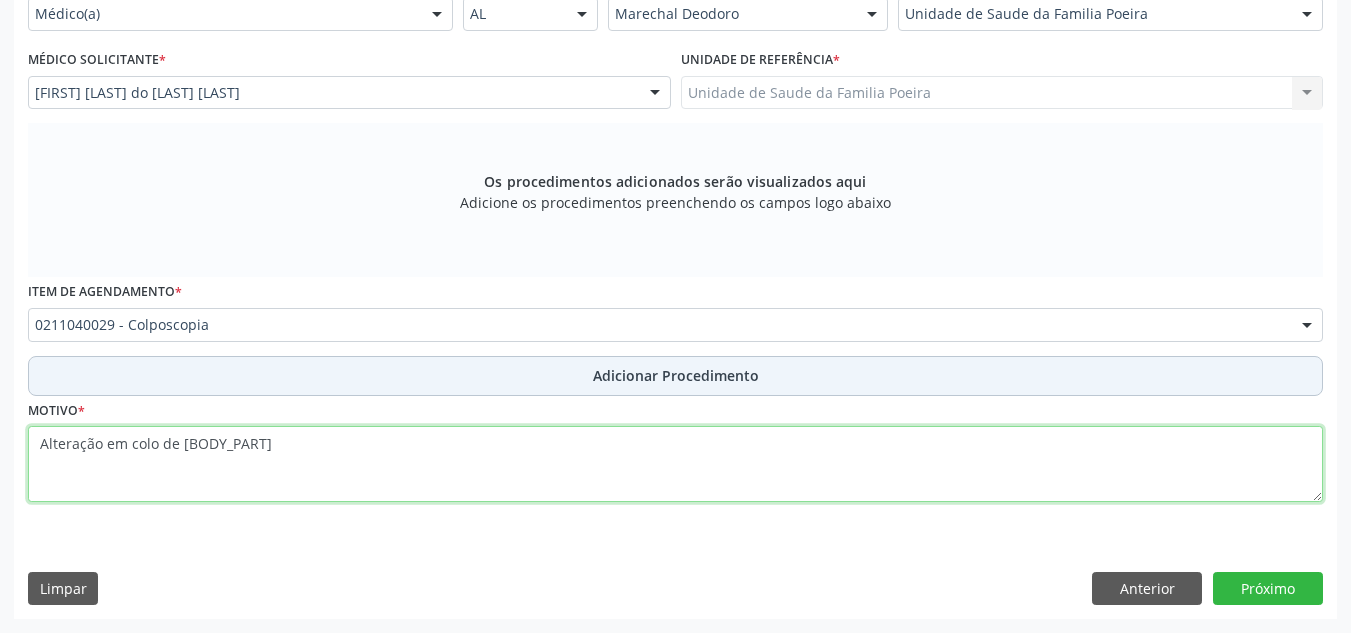 type on "Alteração em colo de utero" 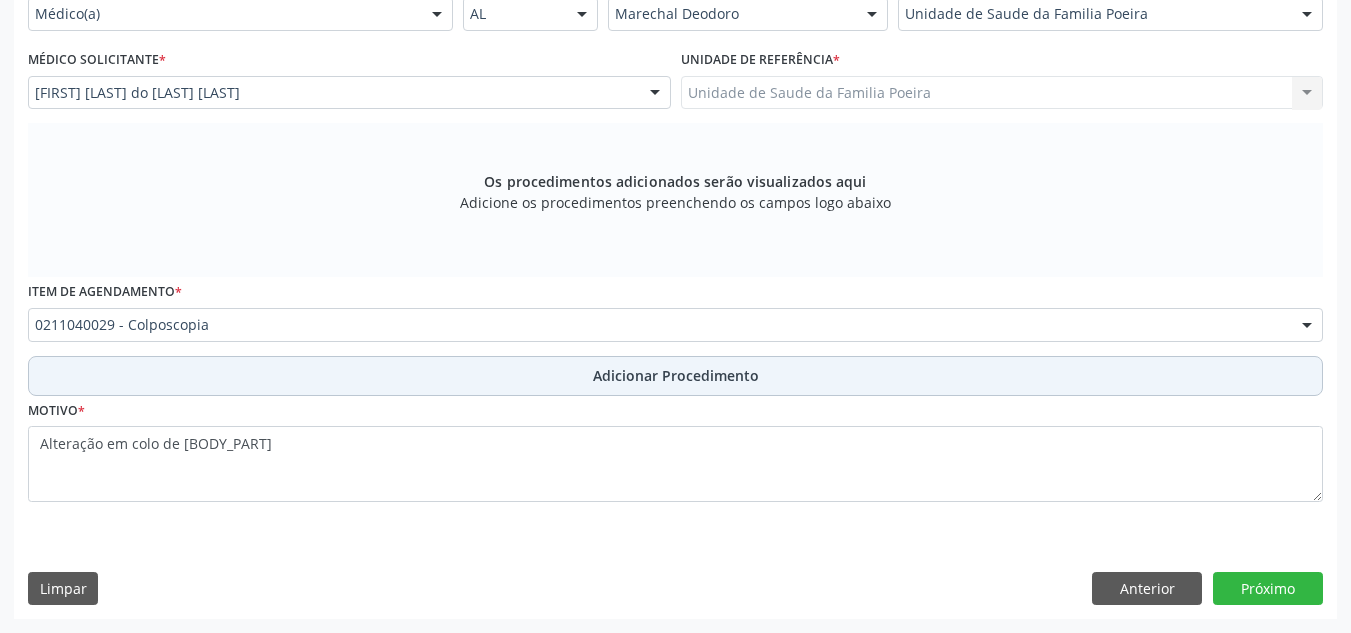 click on "Adicionar Procedimento" at bounding box center [676, 375] 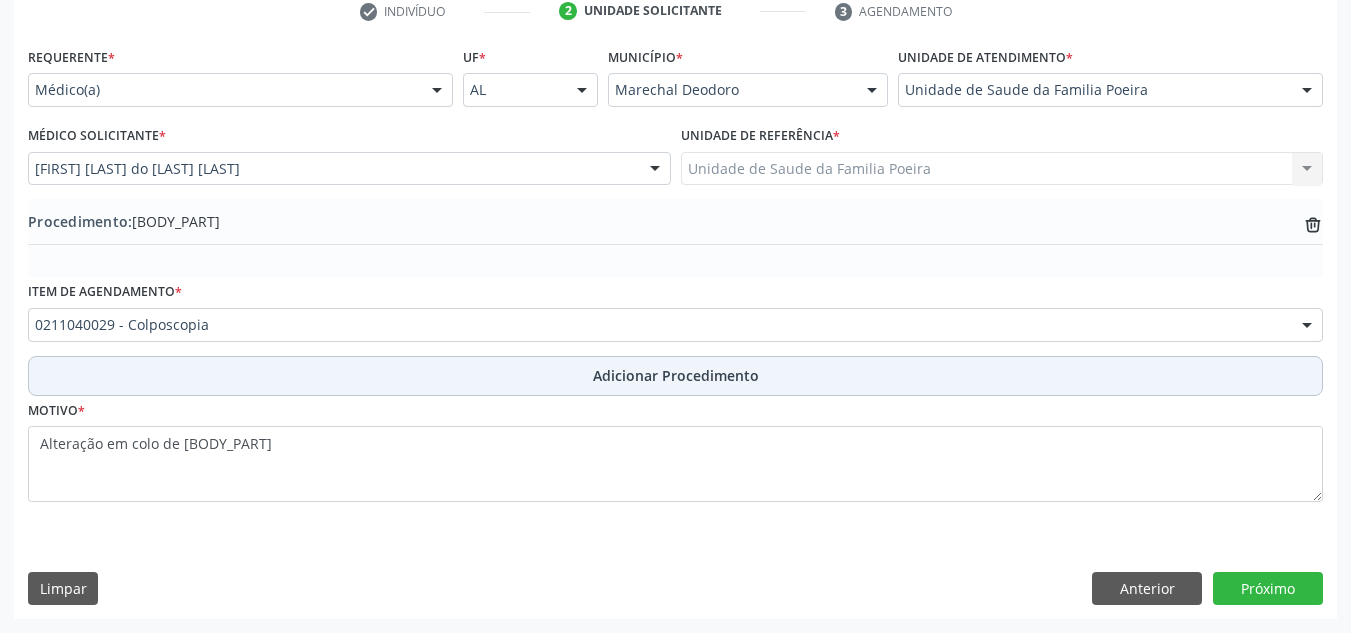 scroll, scrollTop: 420, scrollLeft: 0, axis: vertical 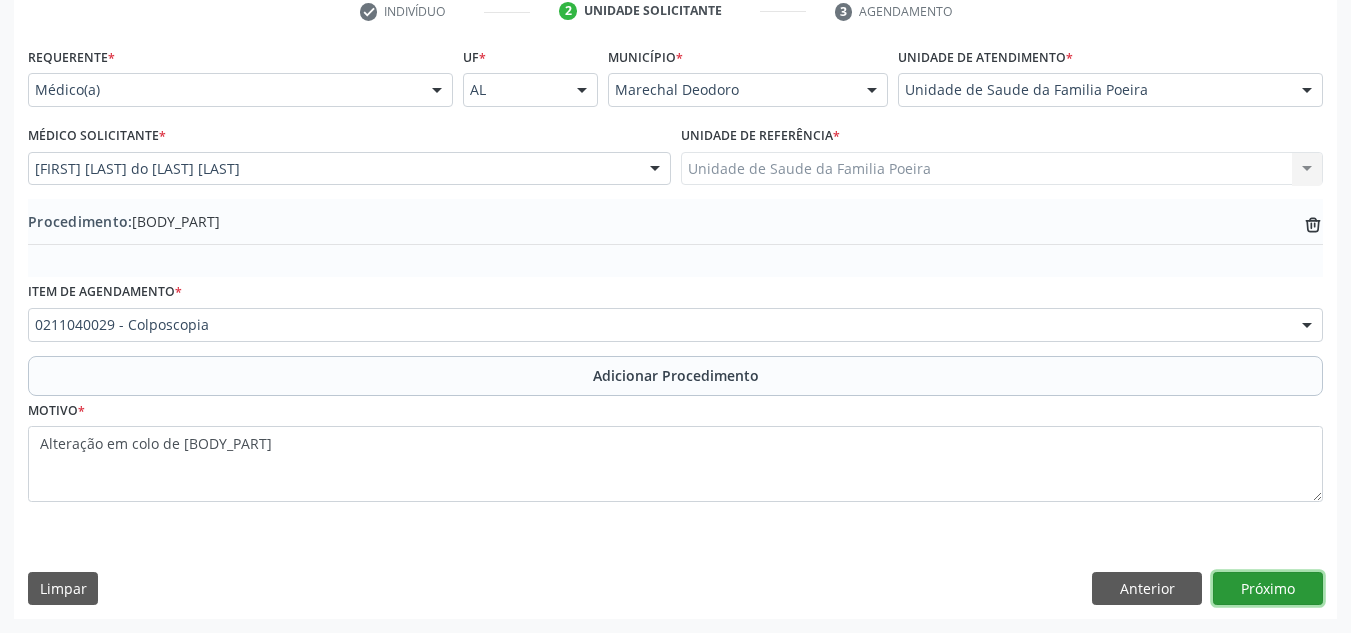 click on "Próximo" at bounding box center (1268, 589) 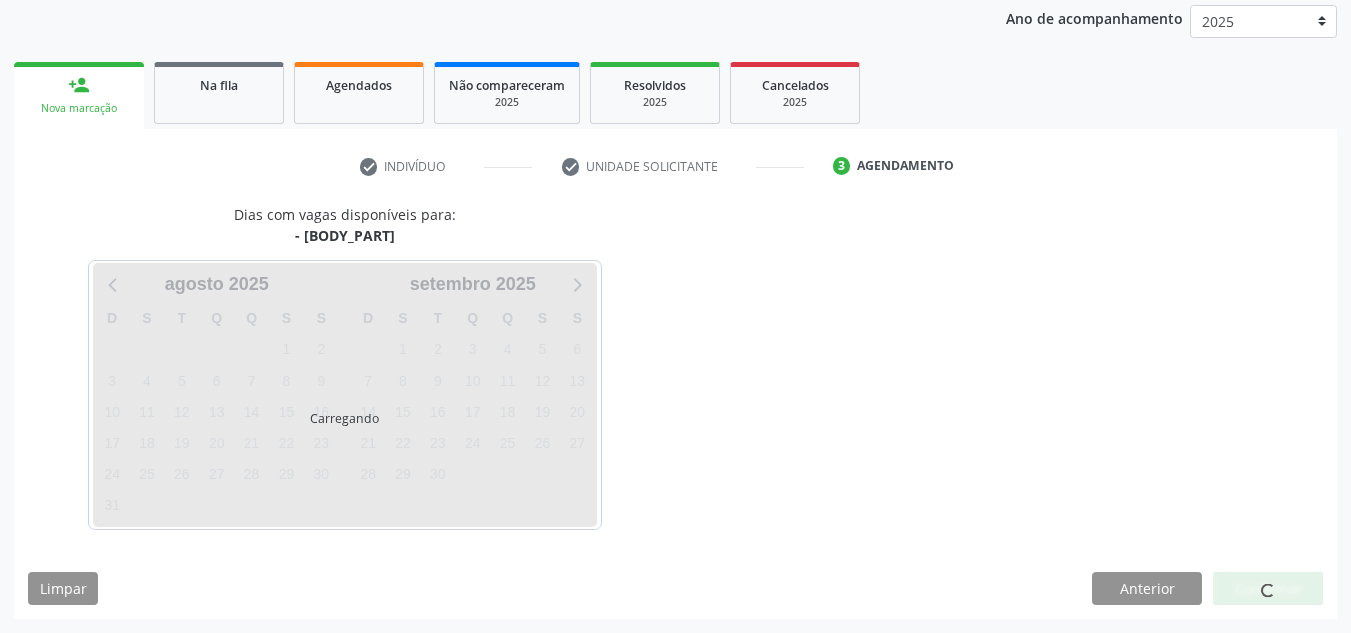 scroll, scrollTop: 324, scrollLeft: 0, axis: vertical 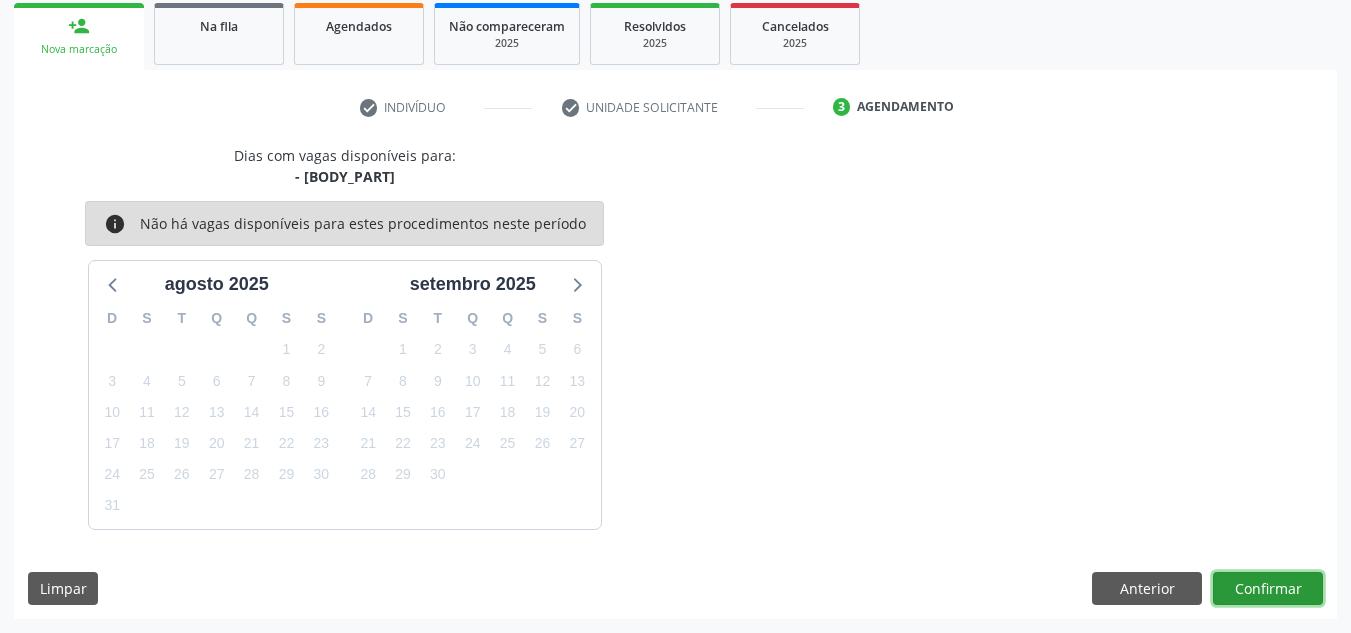 click on "Confirmar" at bounding box center (1268, 589) 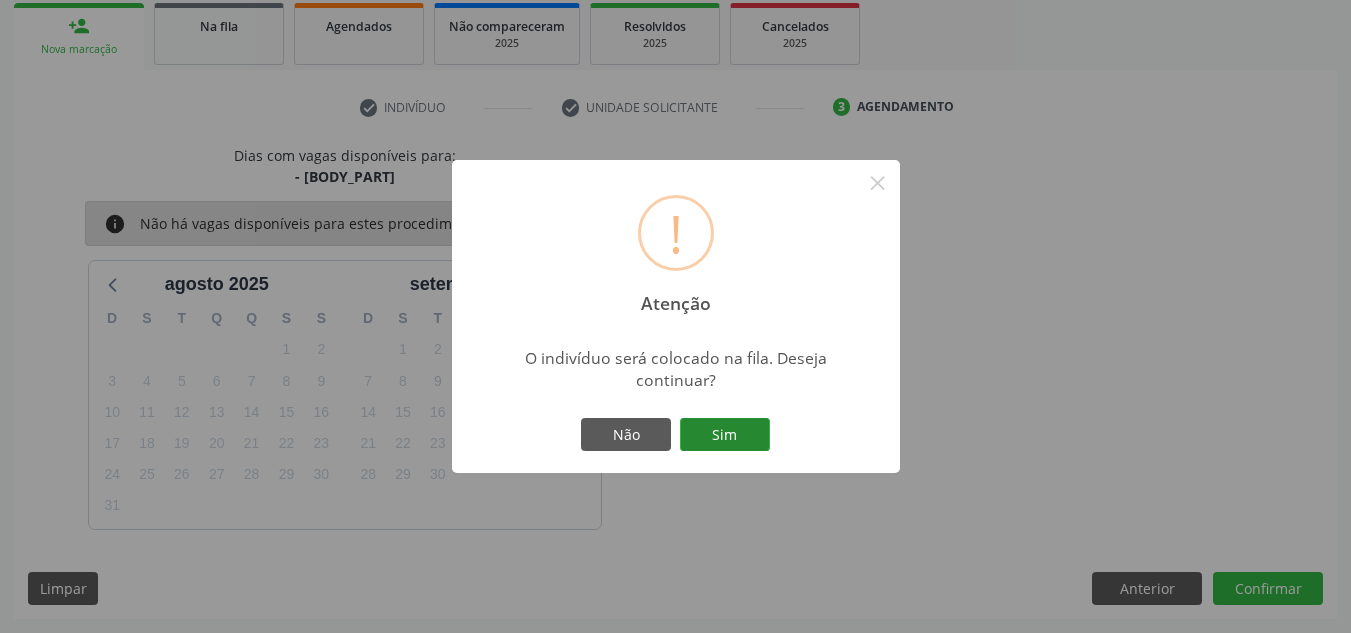 click on "Sim" at bounding box center [725, 435] 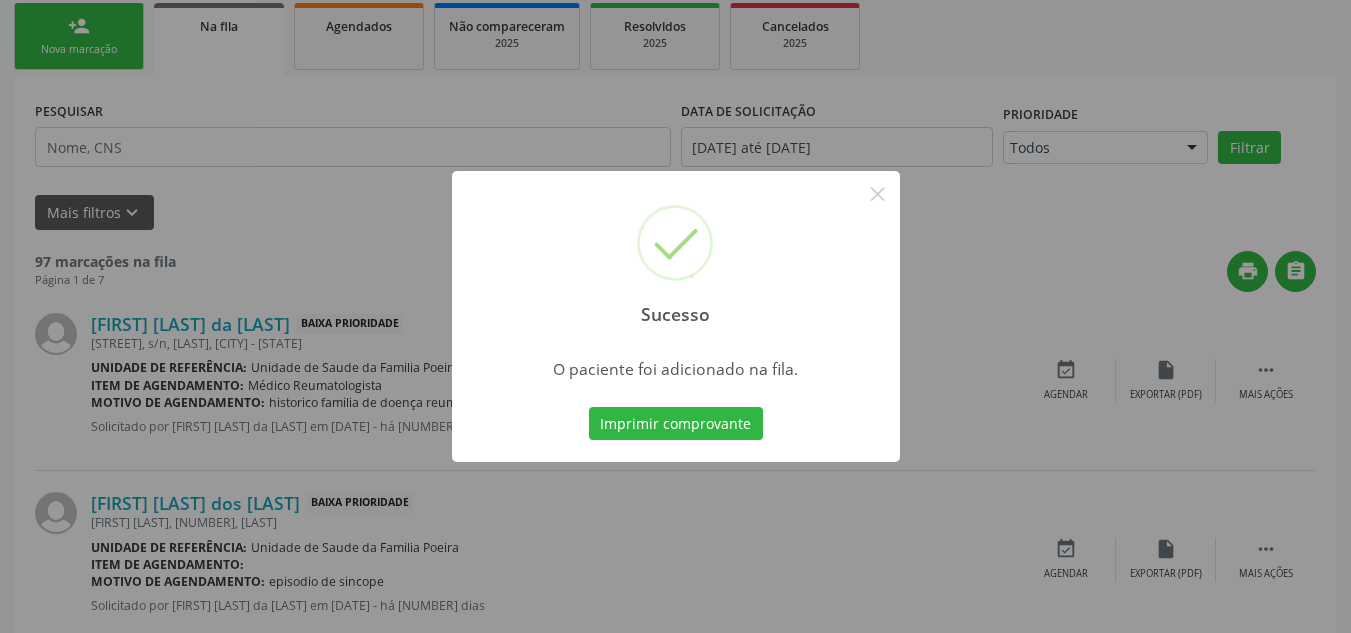 scroll, scrollTop: 62, scrollLeft: 0, axis: vertical 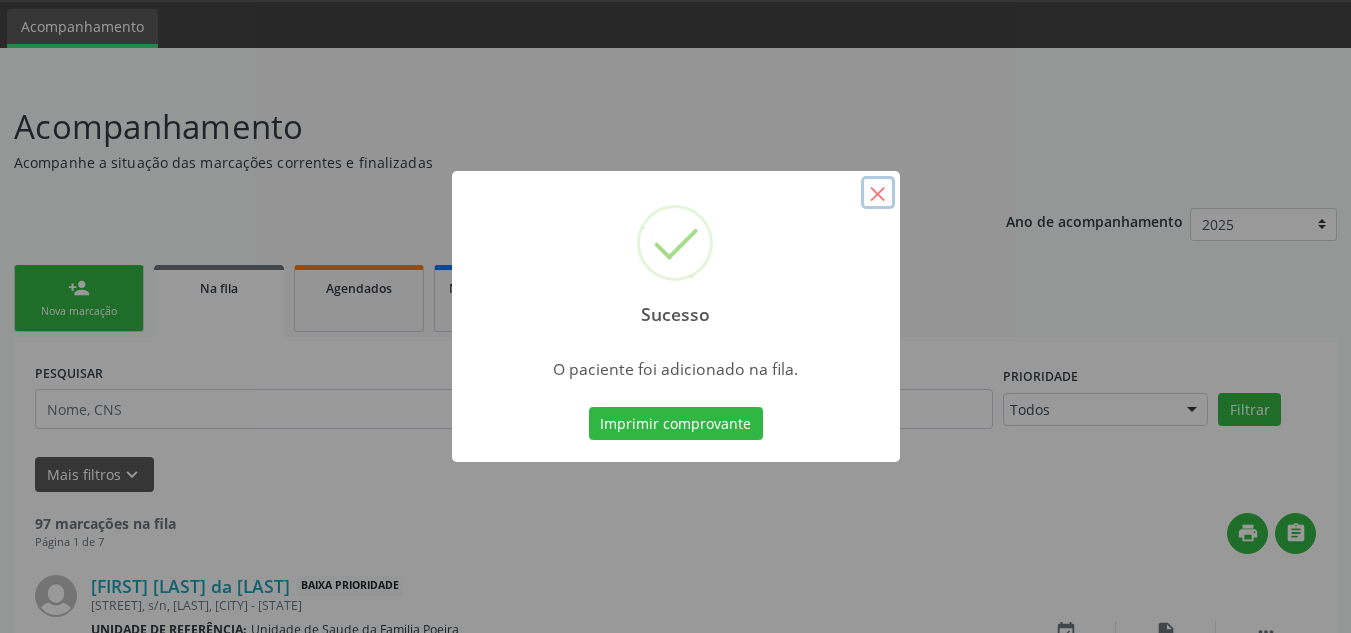 click on "×" at bounding box center (878, 193) 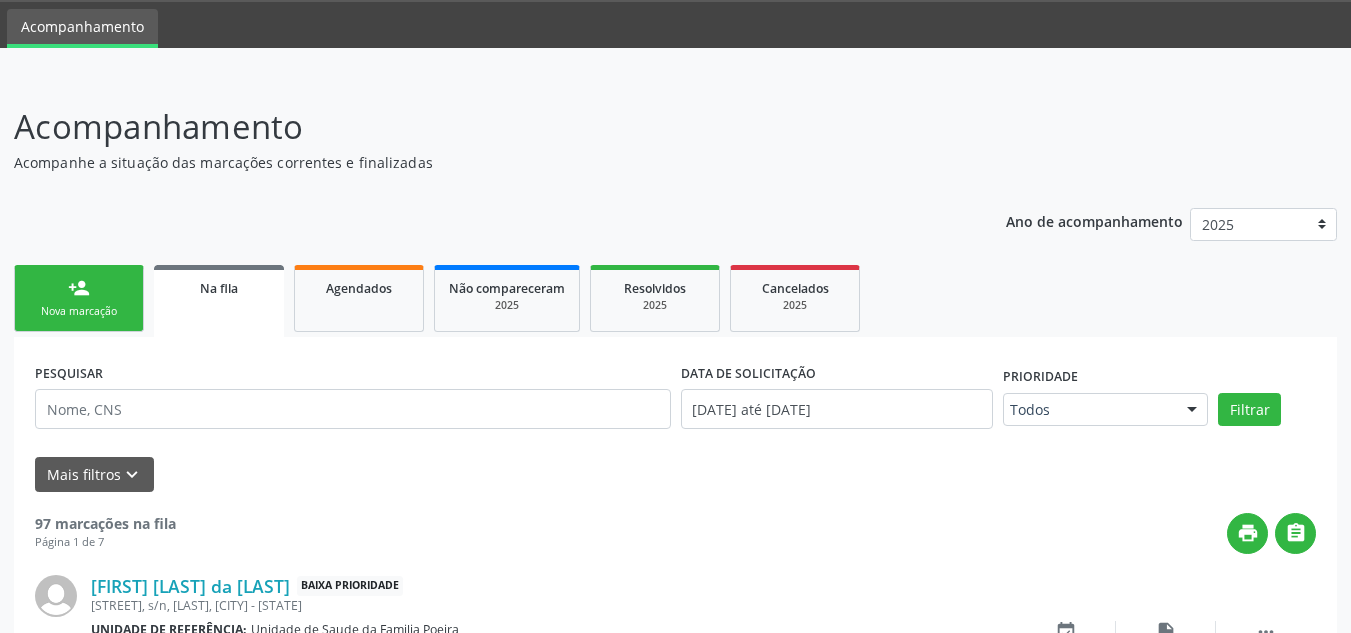 click on "person_add
Nova marcação" at bounding box center (79, 298) 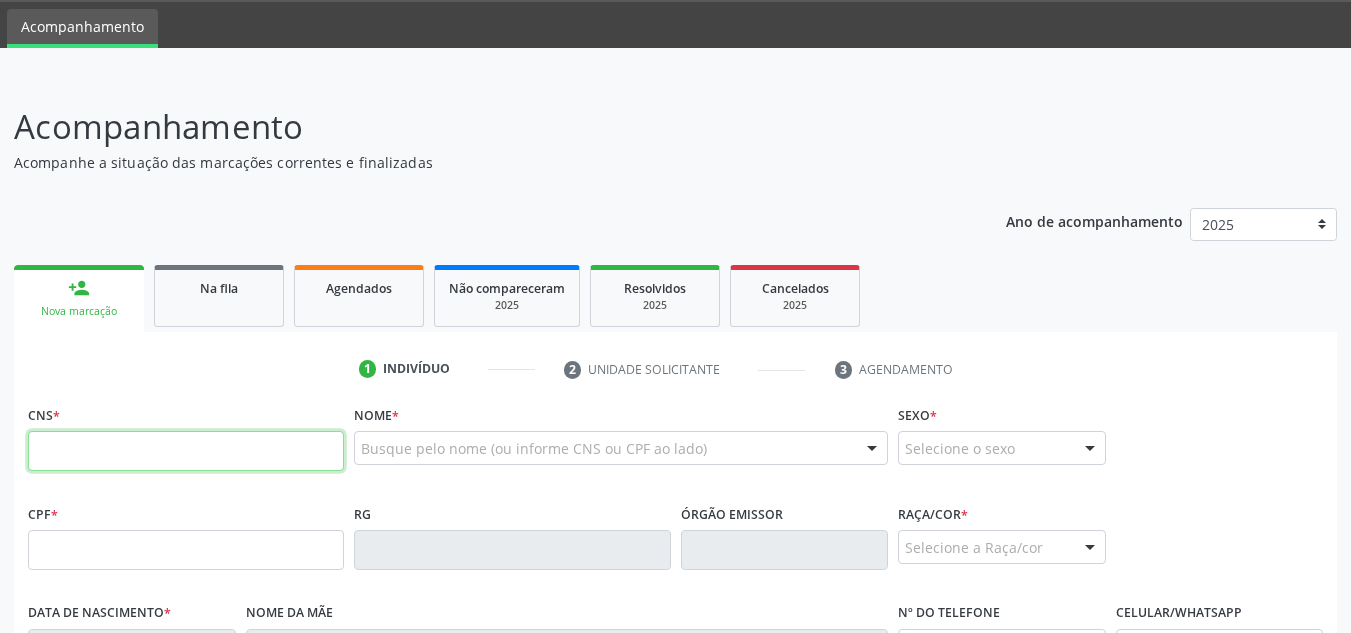 paste on "701 2010 1337 2515" 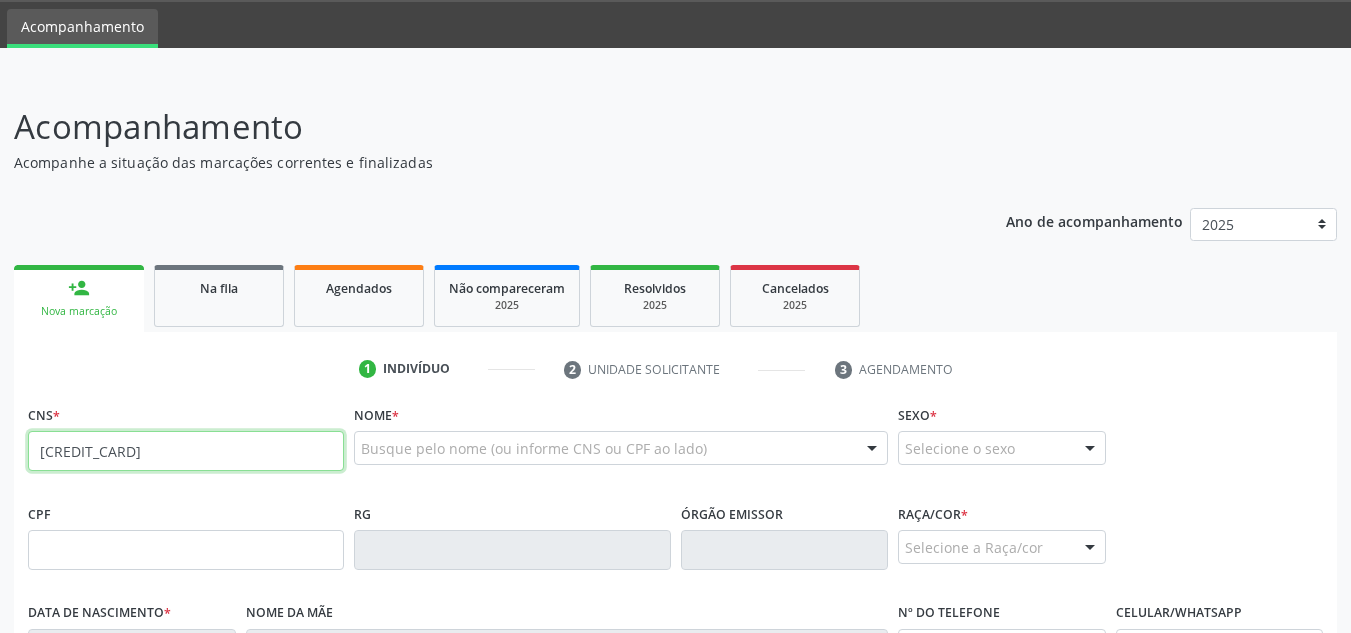 type on "701 2010 1337 2515" 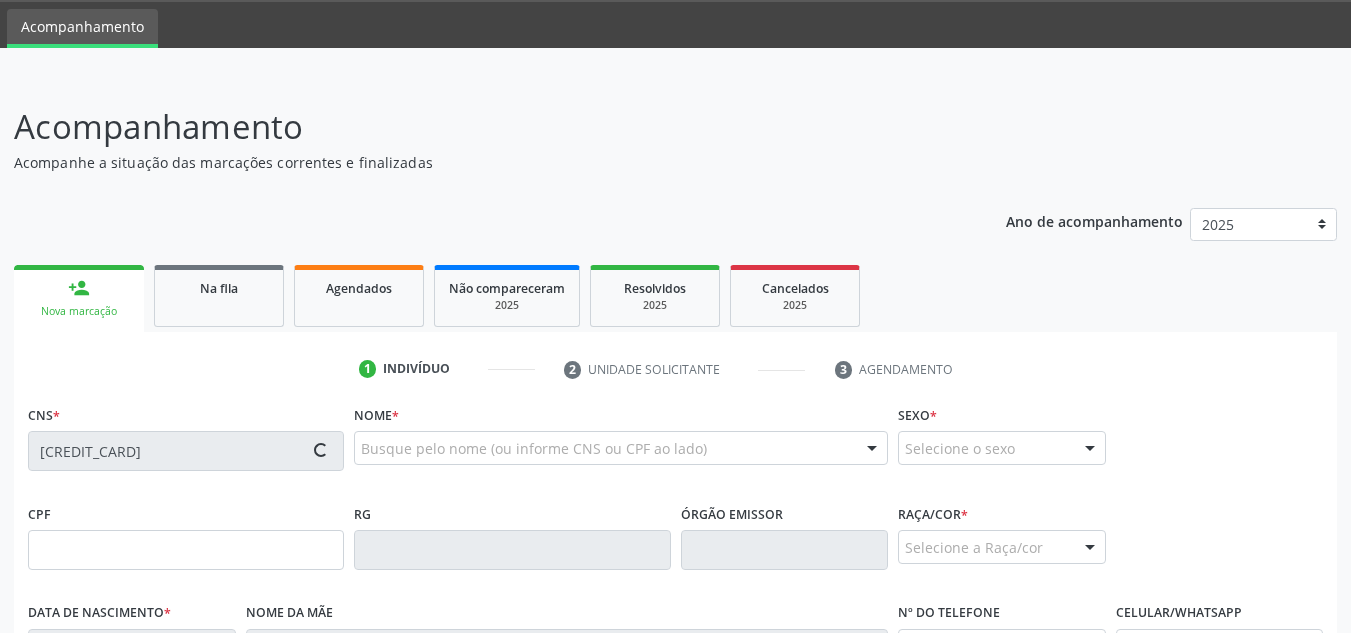 type on "17/05/1989" 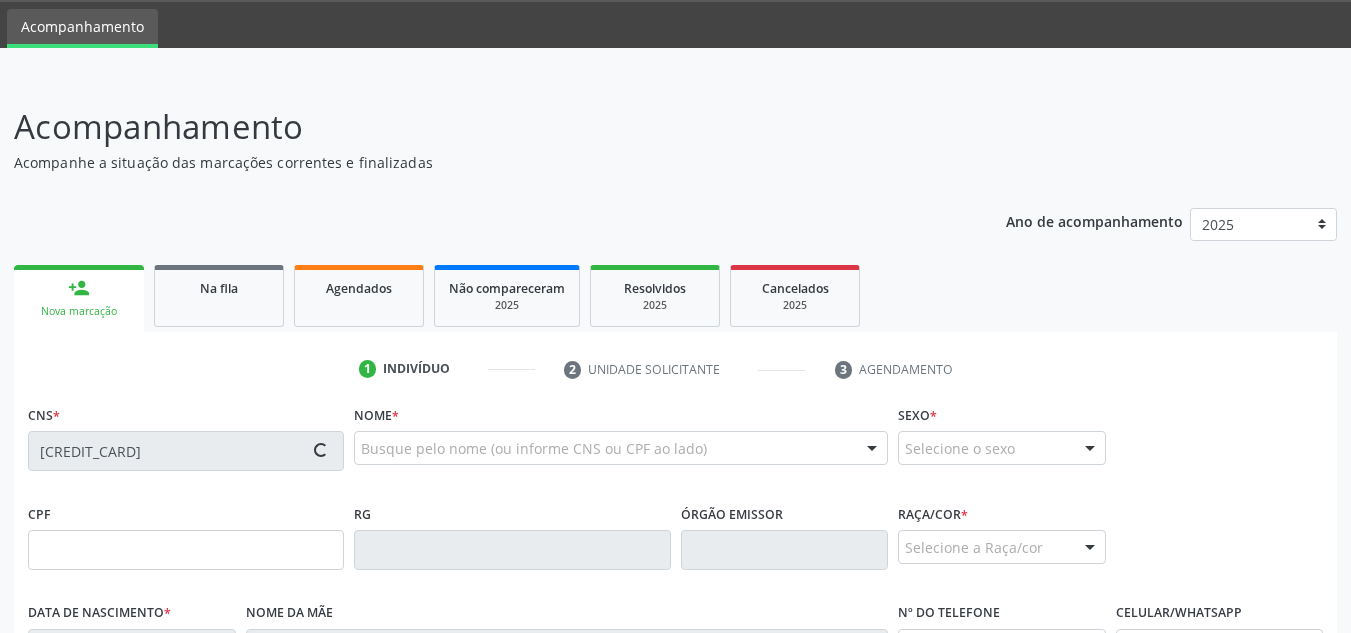 type on "Clarice Alves da Silva" 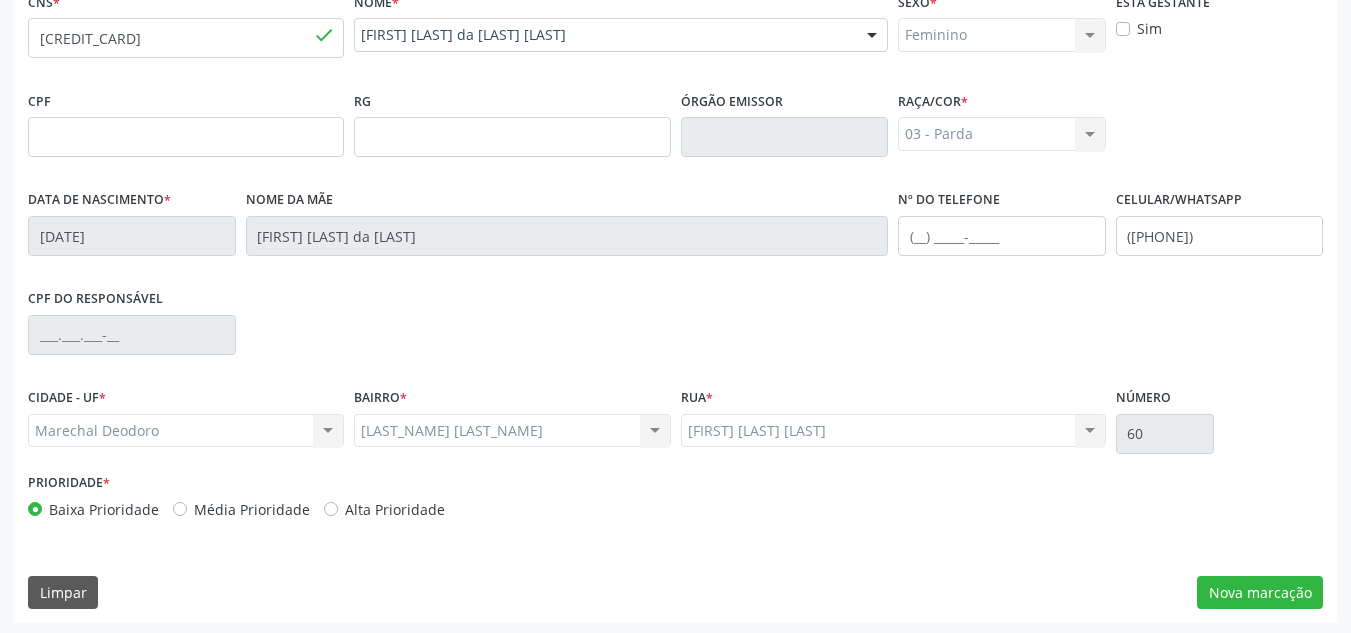 scroll, scrollTop: 479, scrollLeft: 0, axis: vertical 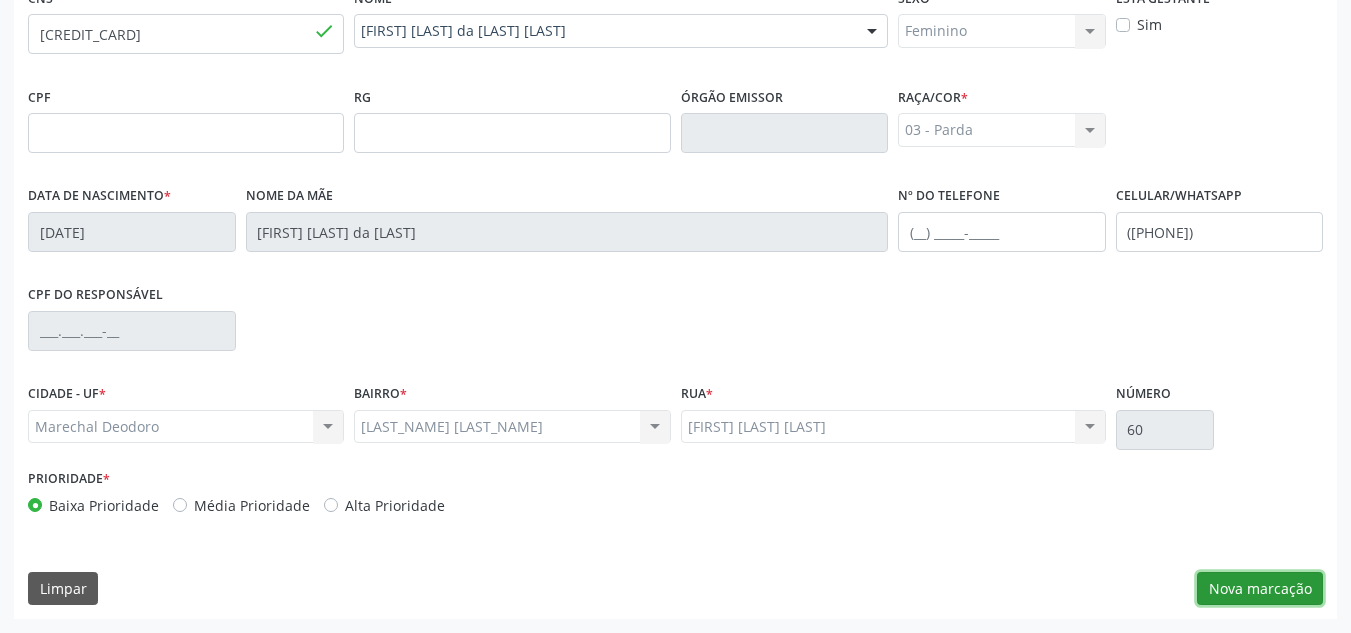 click on "Nova marcação" at bounding box center (1260, 589) 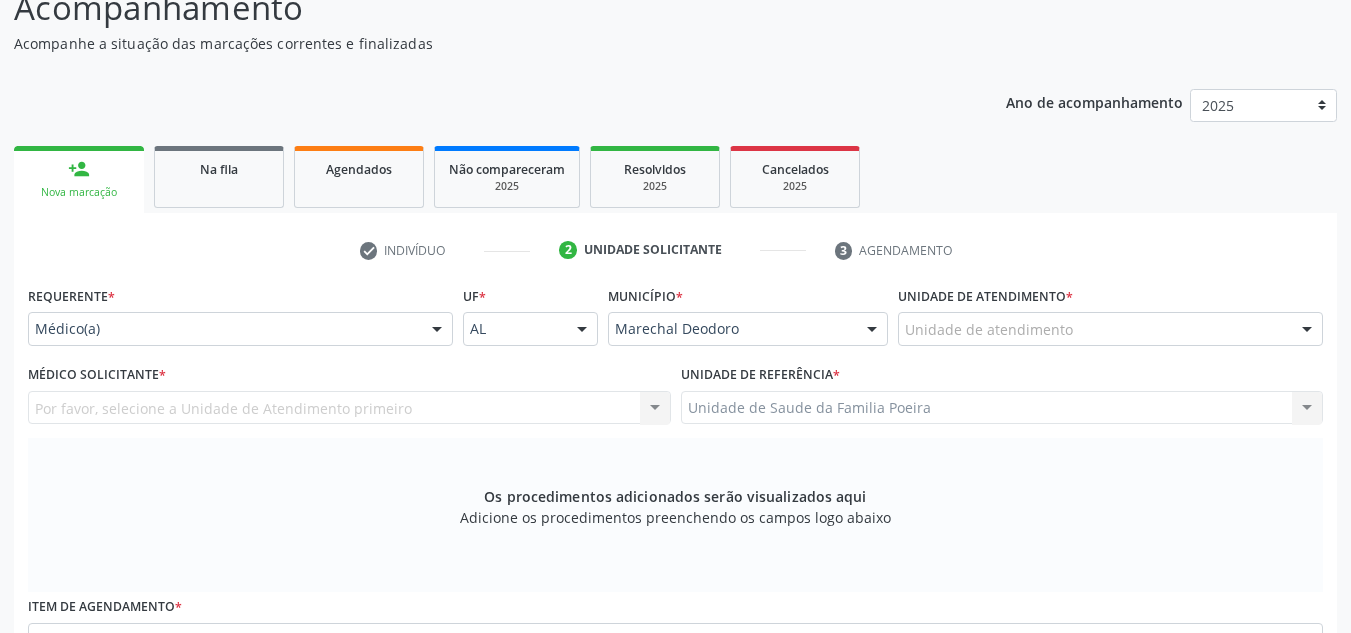 scroll, scrollTop: 179, scrollLeft: 0, axis: vertical 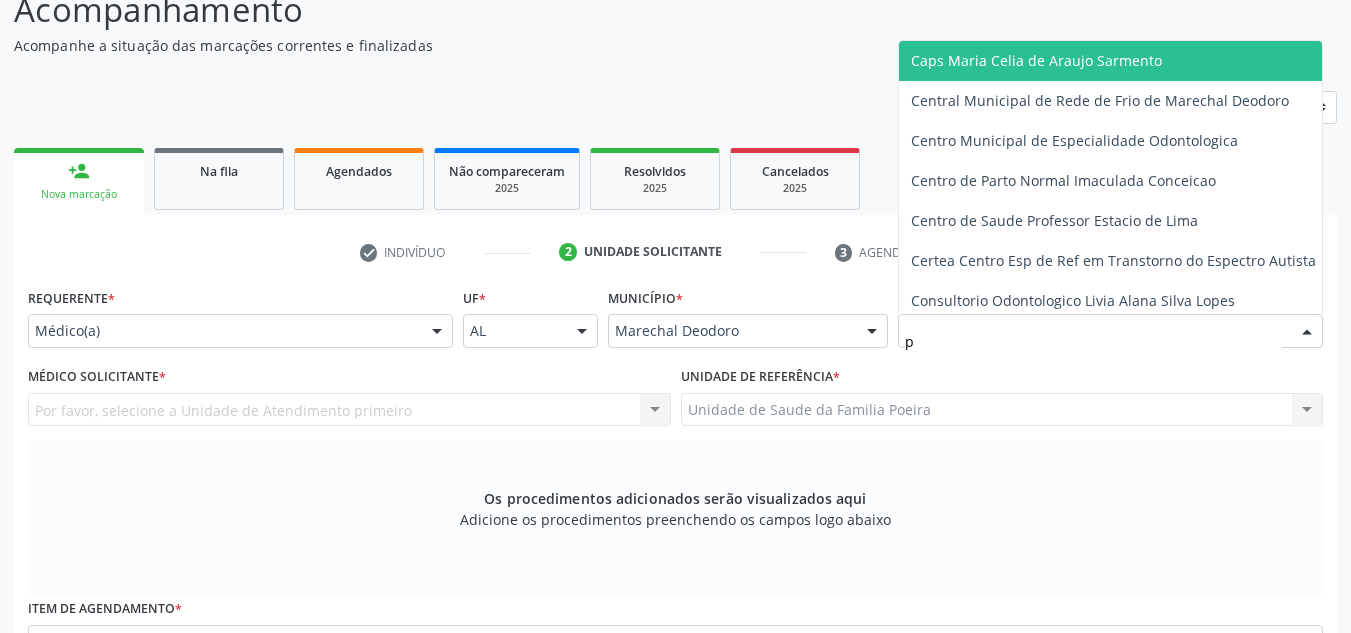 type on "po" 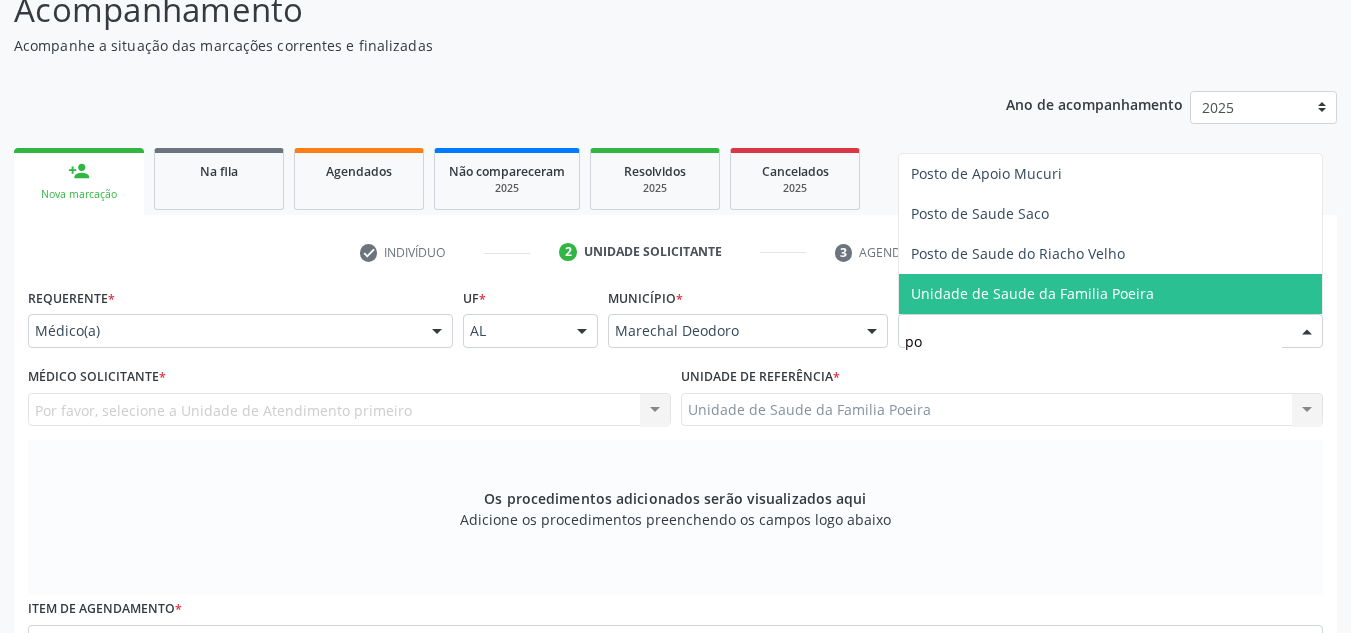 click on "Unidade de Saude da Familia Poeira" at bounding box center [1032, 293] 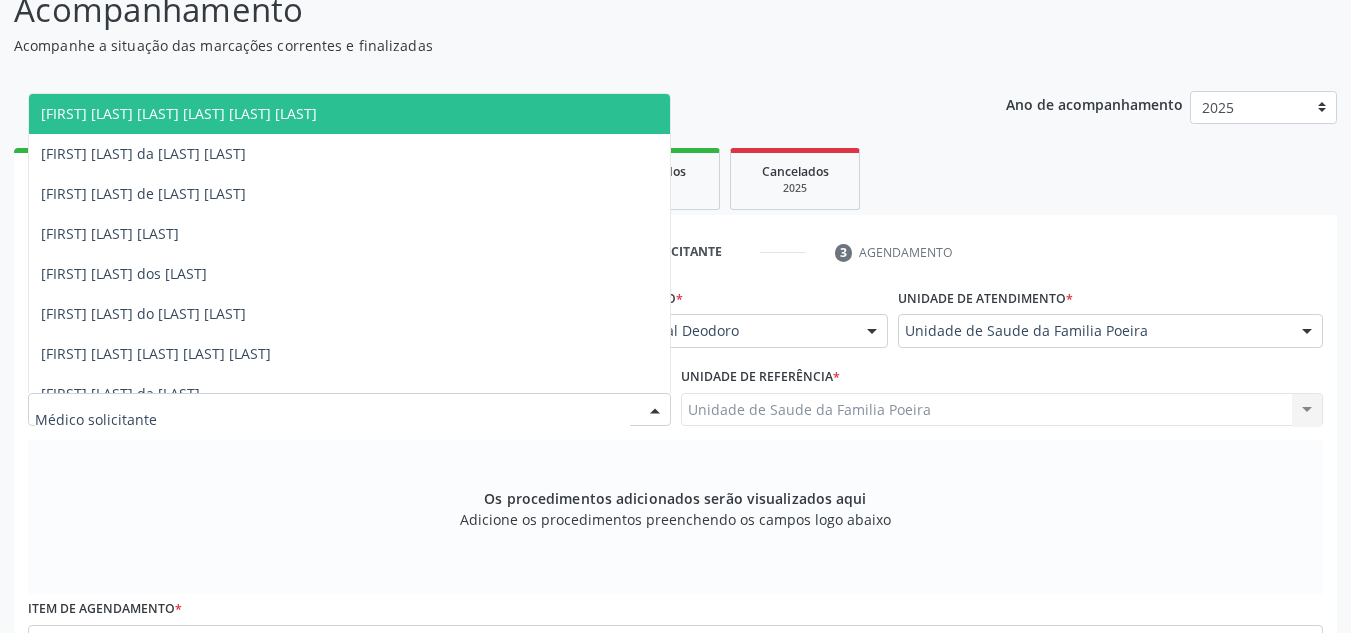 click at bounding box center [349, 410] 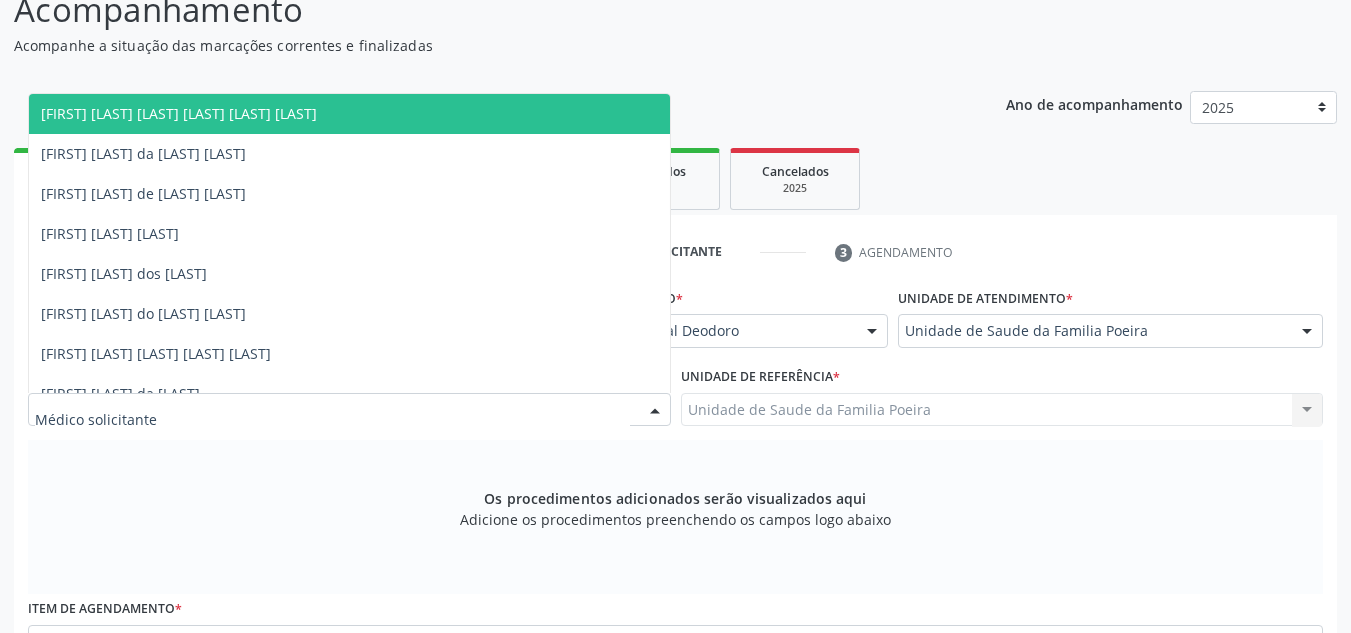 click on "Os procedimentos adicionados serão visualizados aqui
Adicione os procedimentos preenchendo os campos logo abaixo" at bounding box center [675, 517] 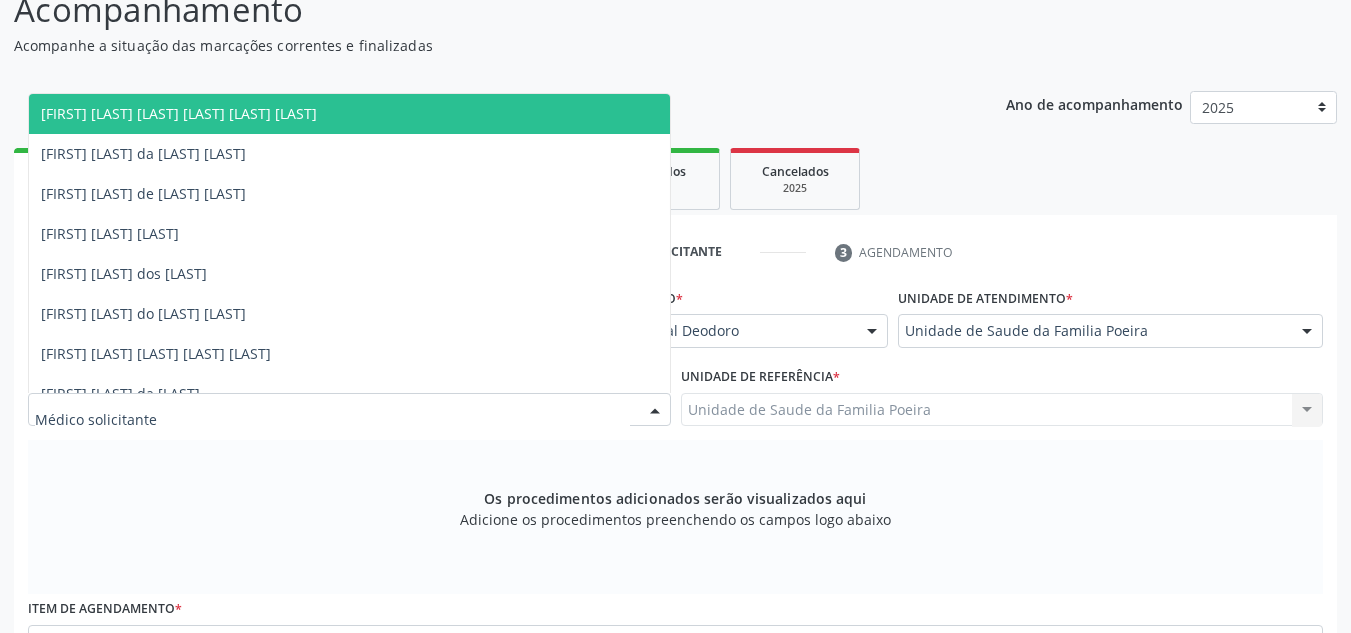 click at bounding box center [349, 410] 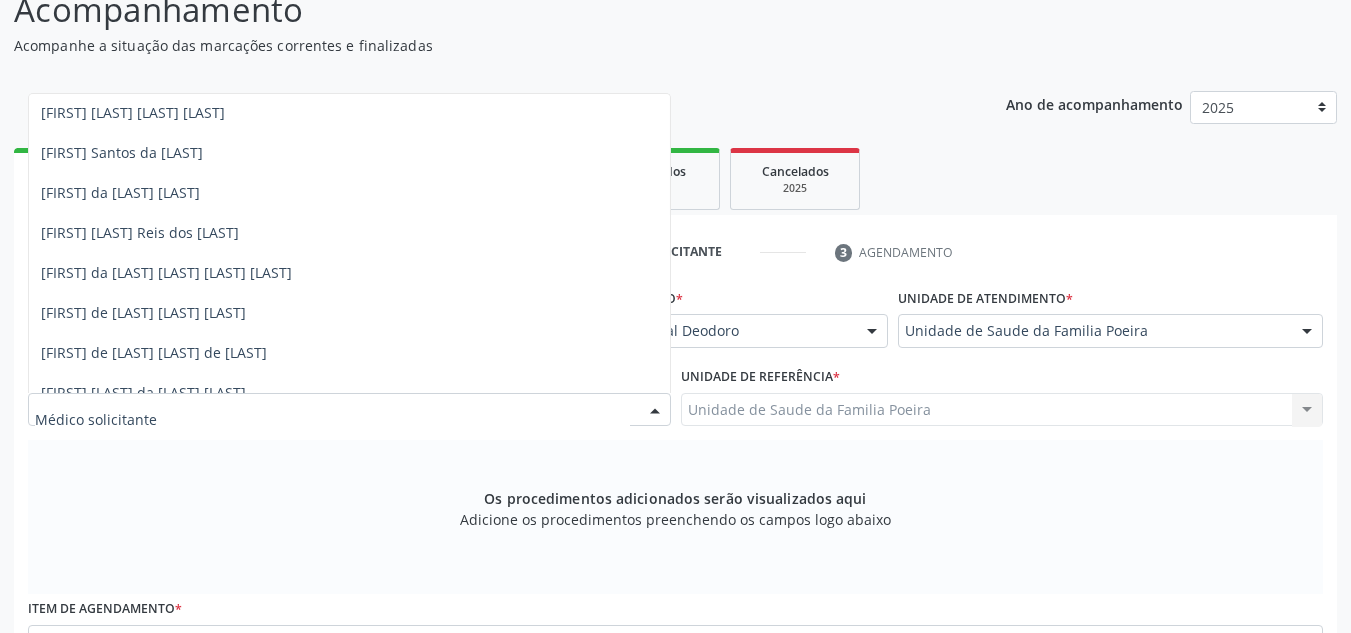 scroll, scrollTop: 341, scrollLeft: 0, axis: vertical 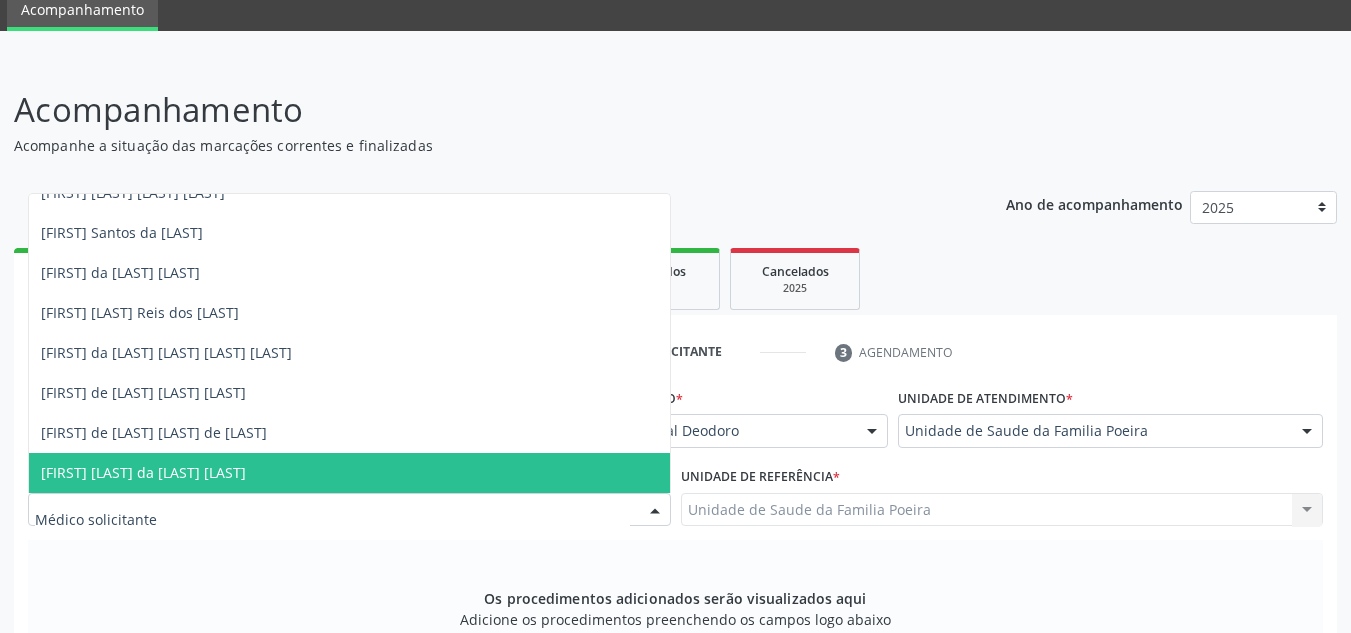 click on "Os procedimentos adicionados serão visualizados aqui
Adicione os procedimentos preenchendo os campos logo abaixo" at bounding box center (675, 617) 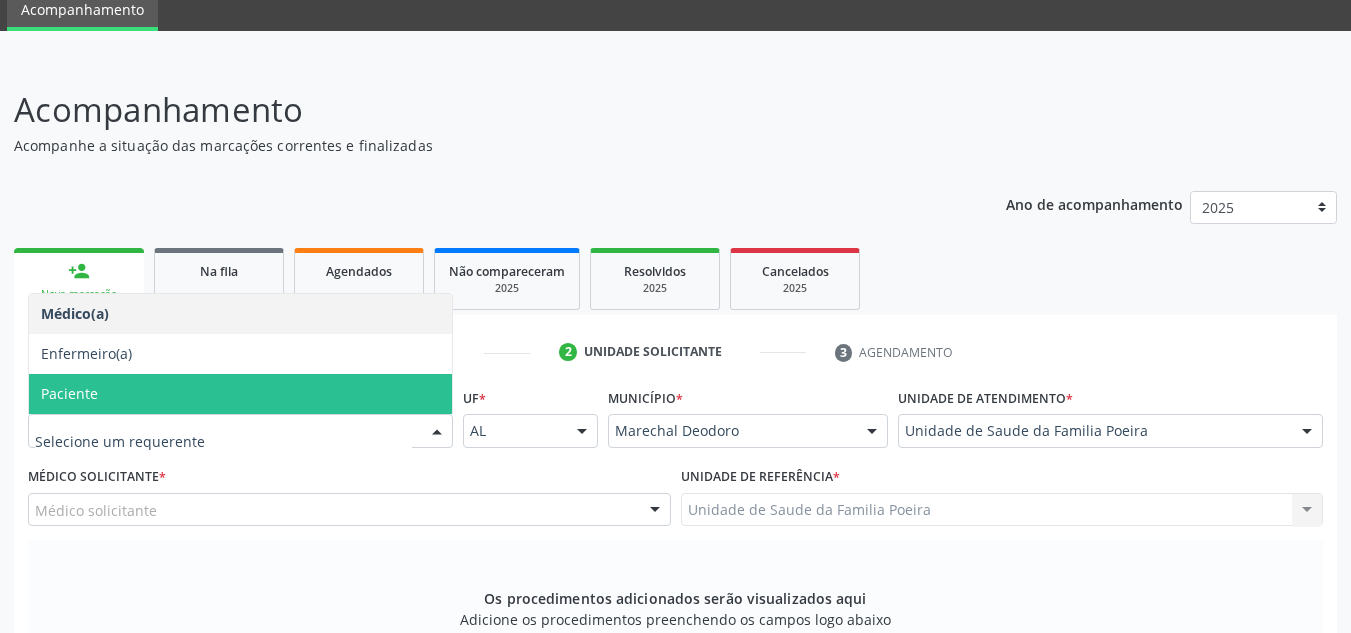 click on "Paciente" at bounding box center [240, 394] 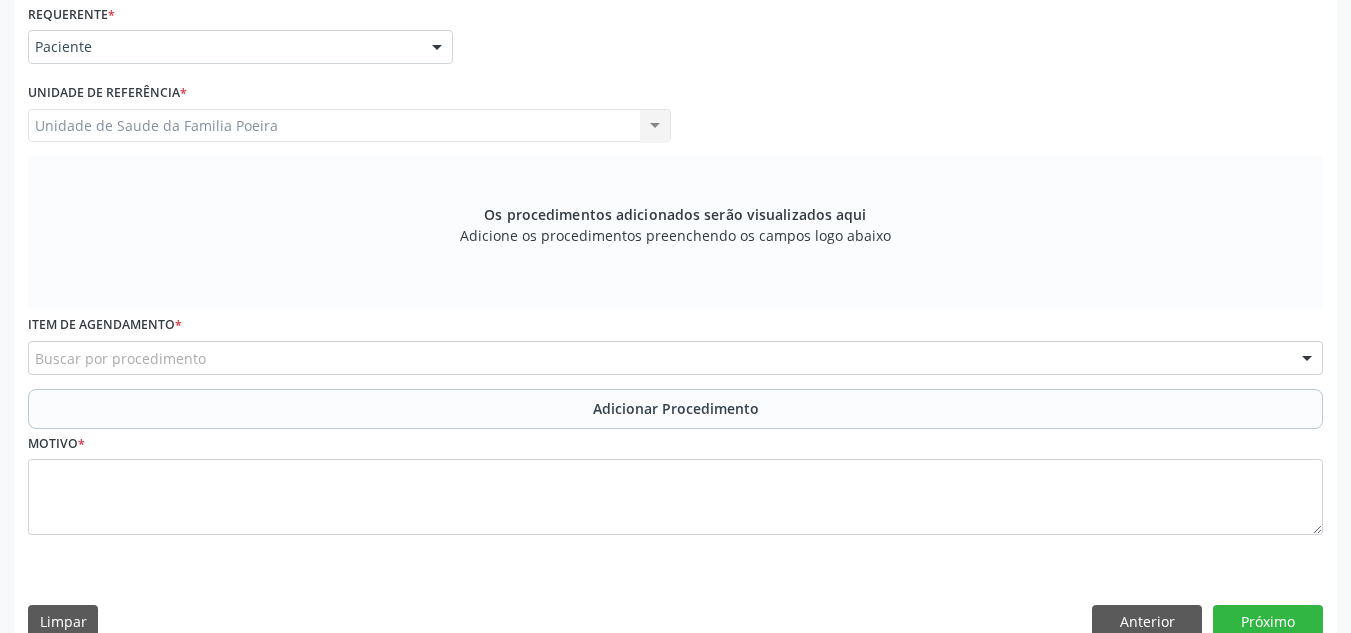 scroll, scrollTop: 496, scrollLeft: 0, axis: vertical 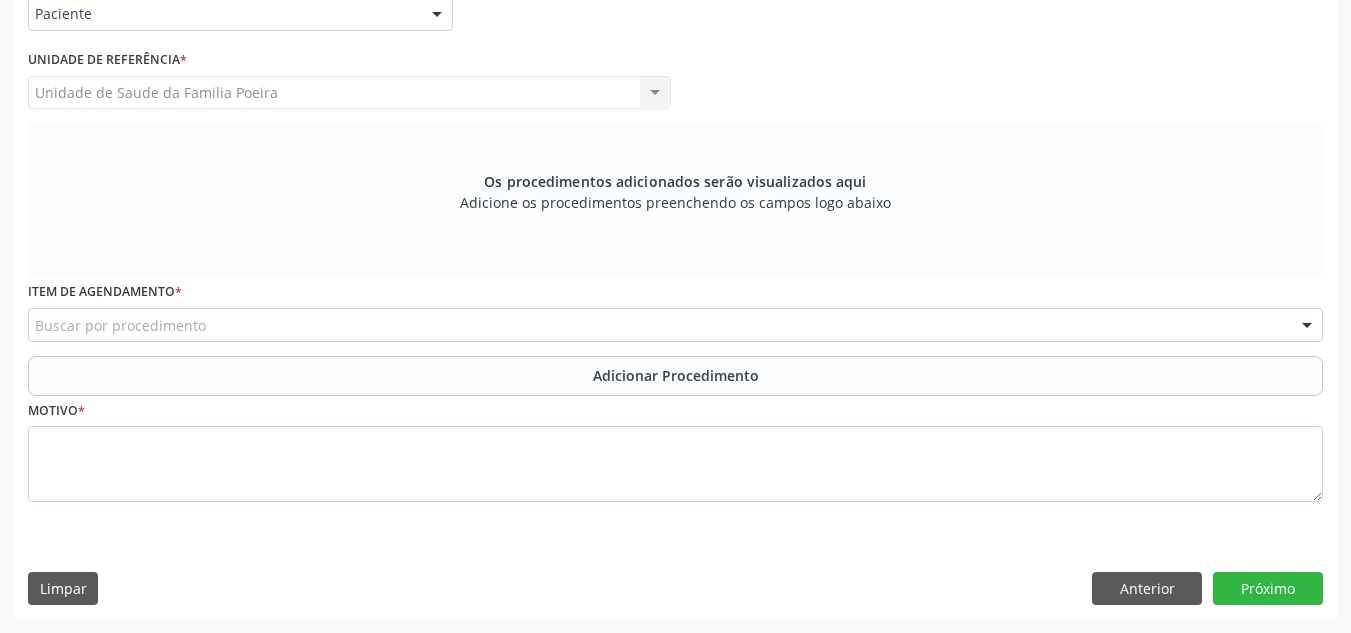 click on "Buscar por procedimento" at bounding box center (675, 325) 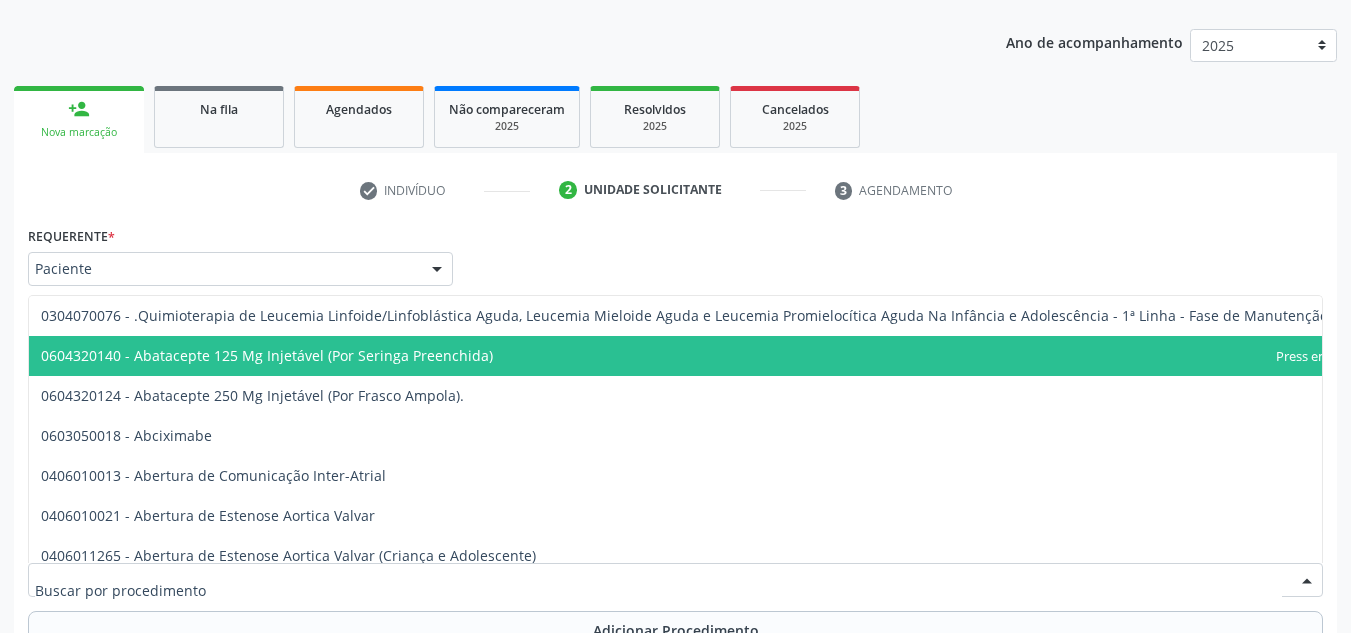 scroll, scrollTop: 0, scrollLeft: 0, axis: both 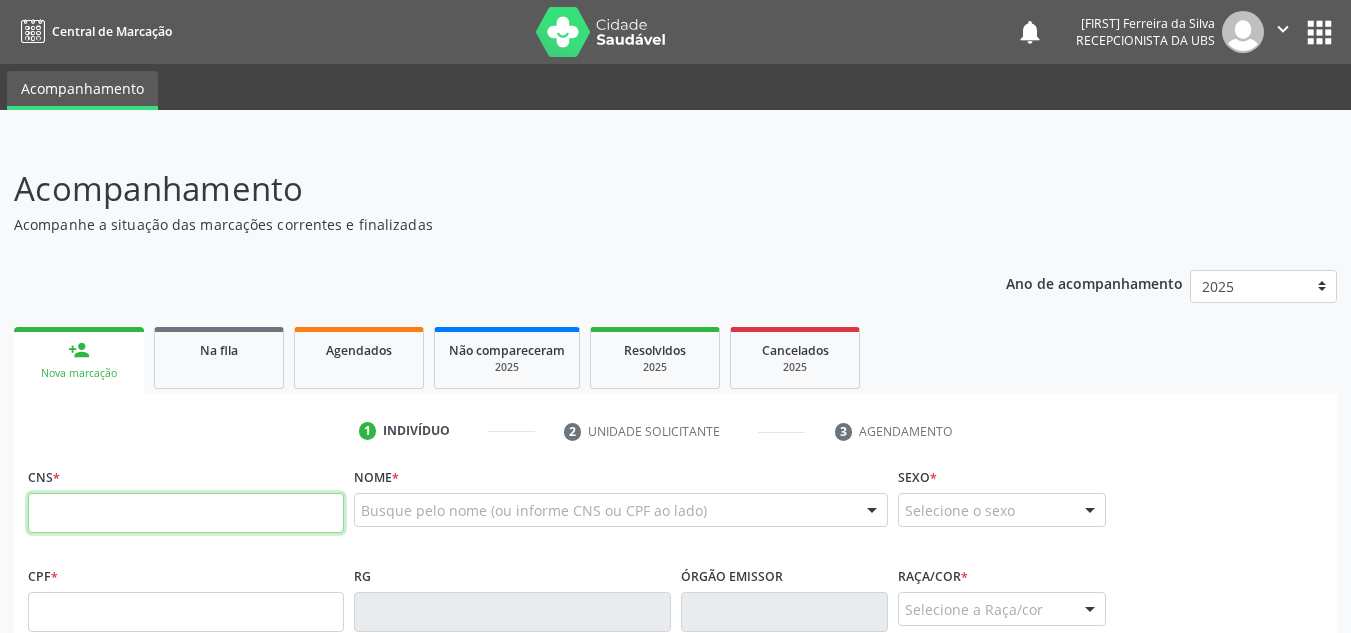 paste on "[PHONE]" 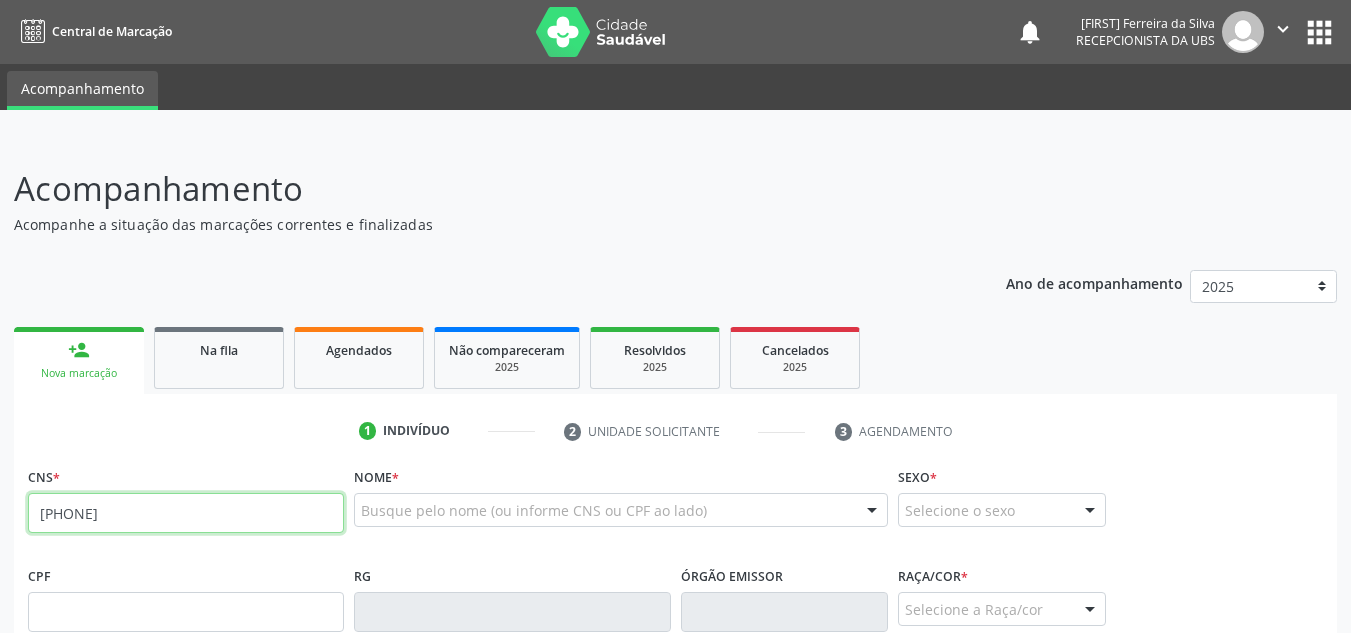 type on "[PHONE]" 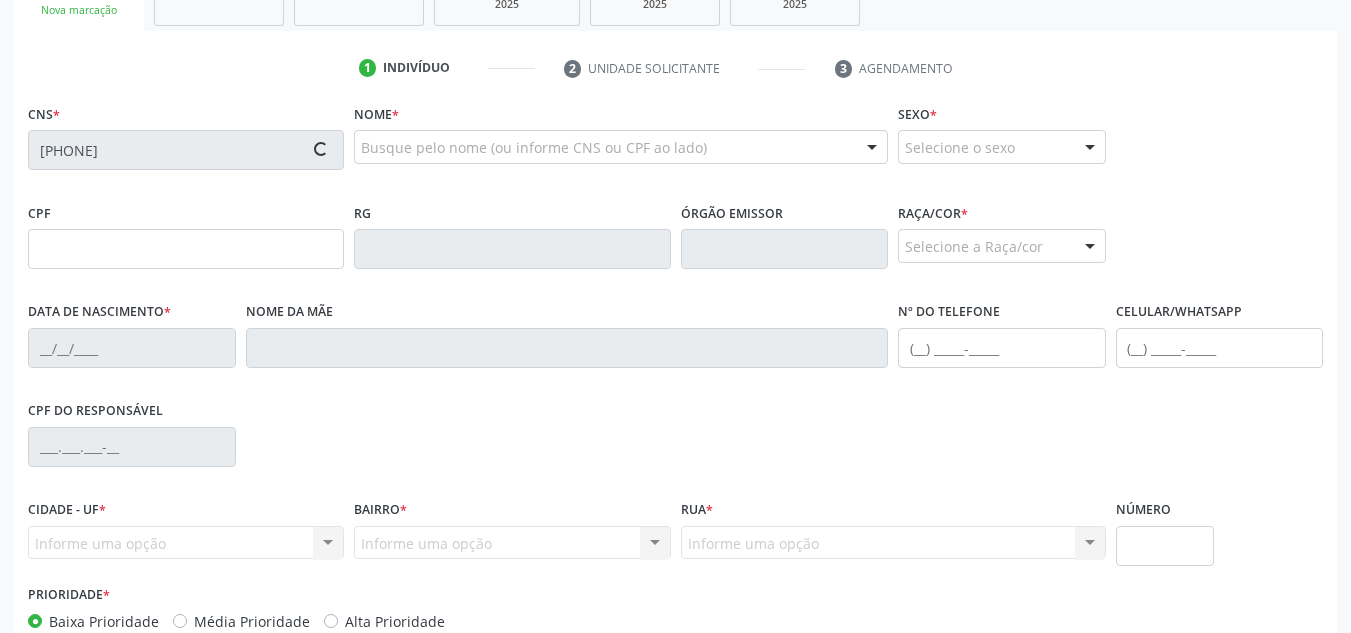 scroll, scrollTop: 400, scrollLeft: 0, axis: vertical 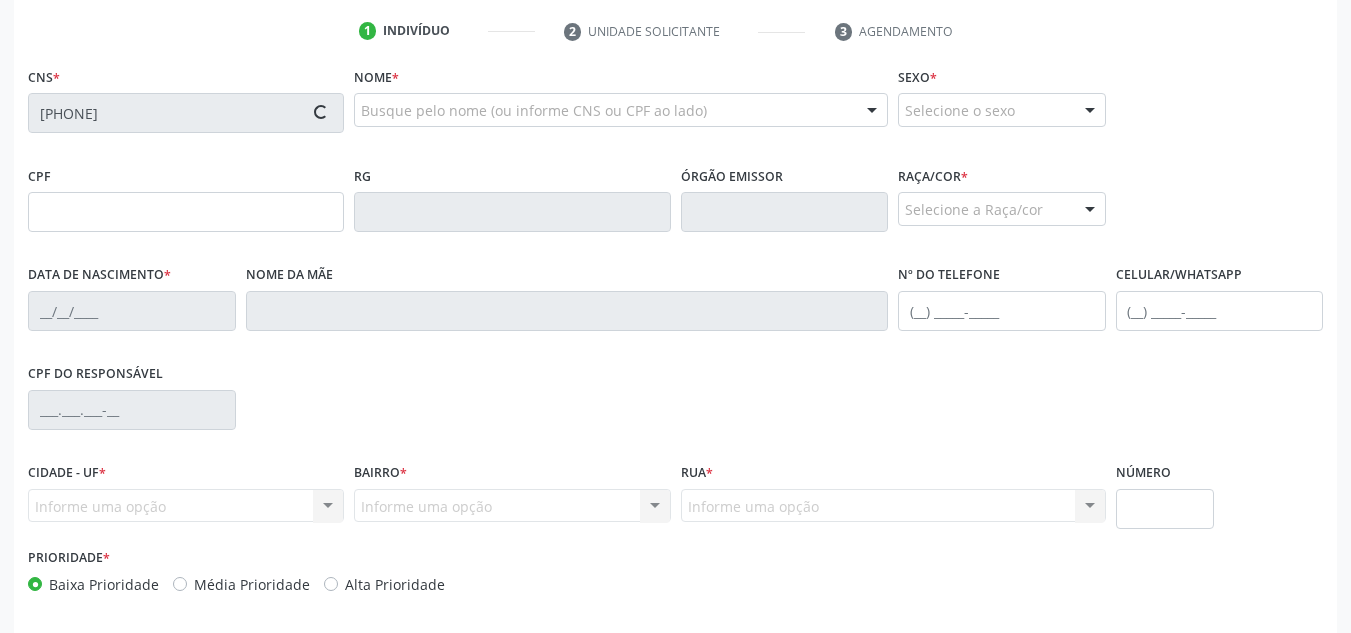type on "[PHONE]" 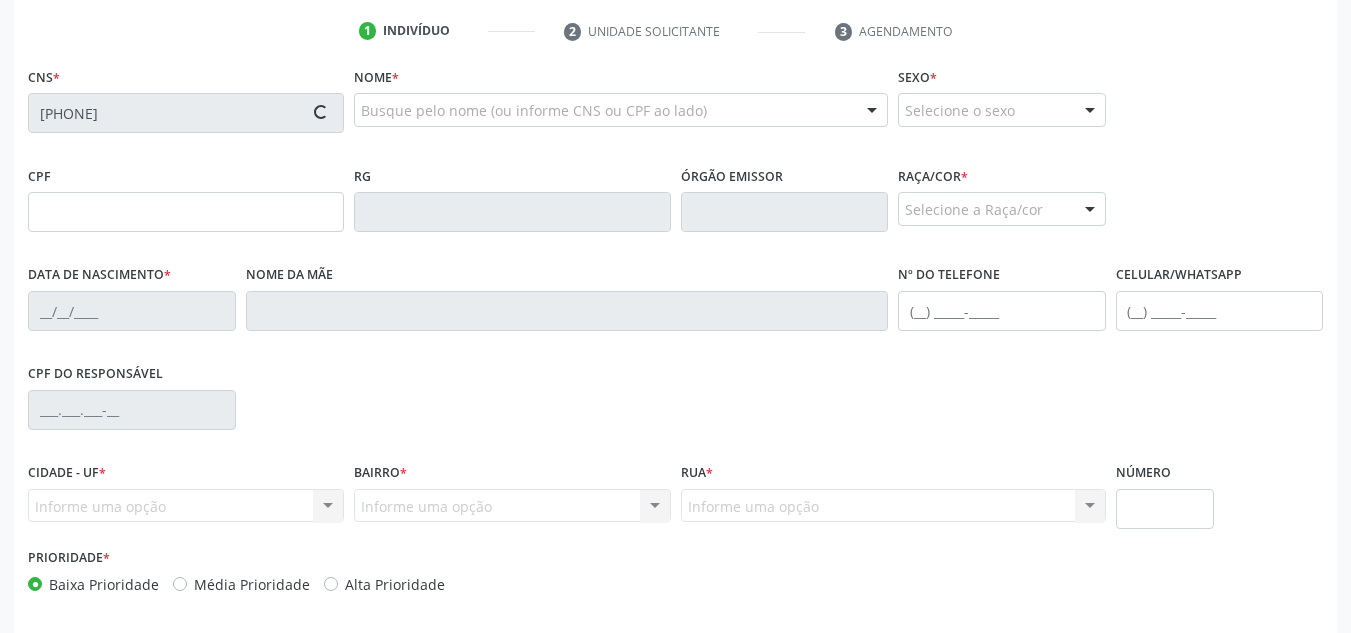 type on "[DATE]" 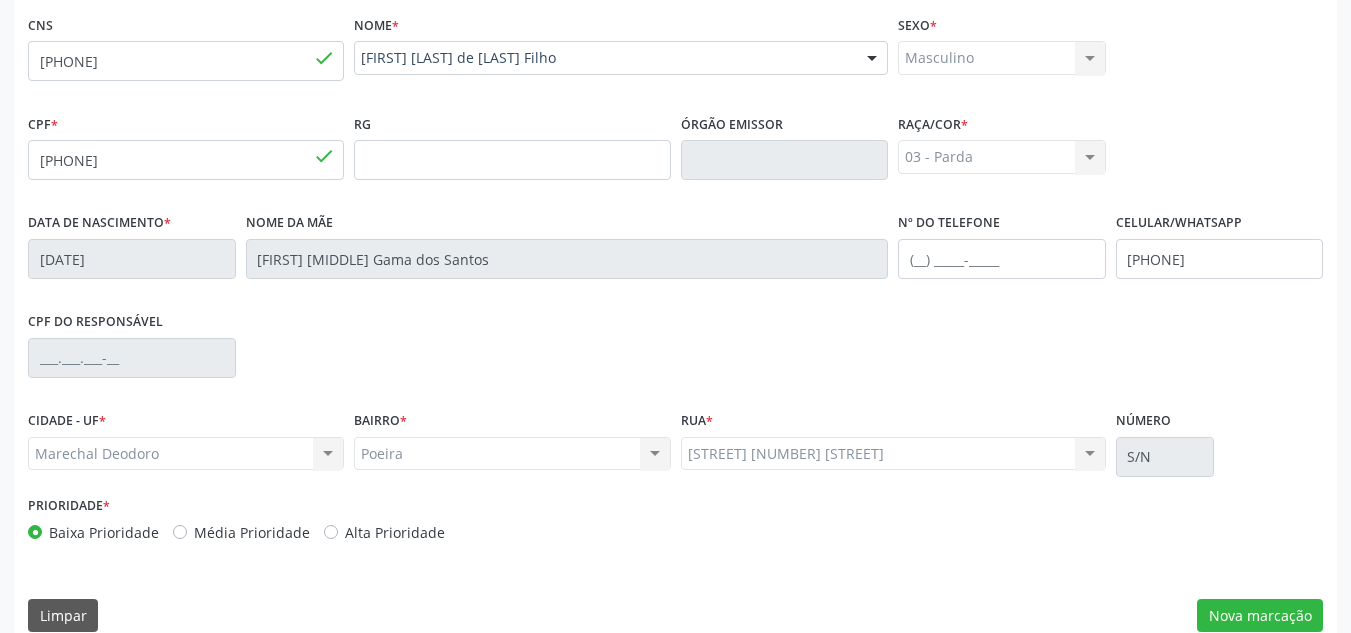 scroll, scrollTop: 479, scrollLeft: 0, axis: vertical 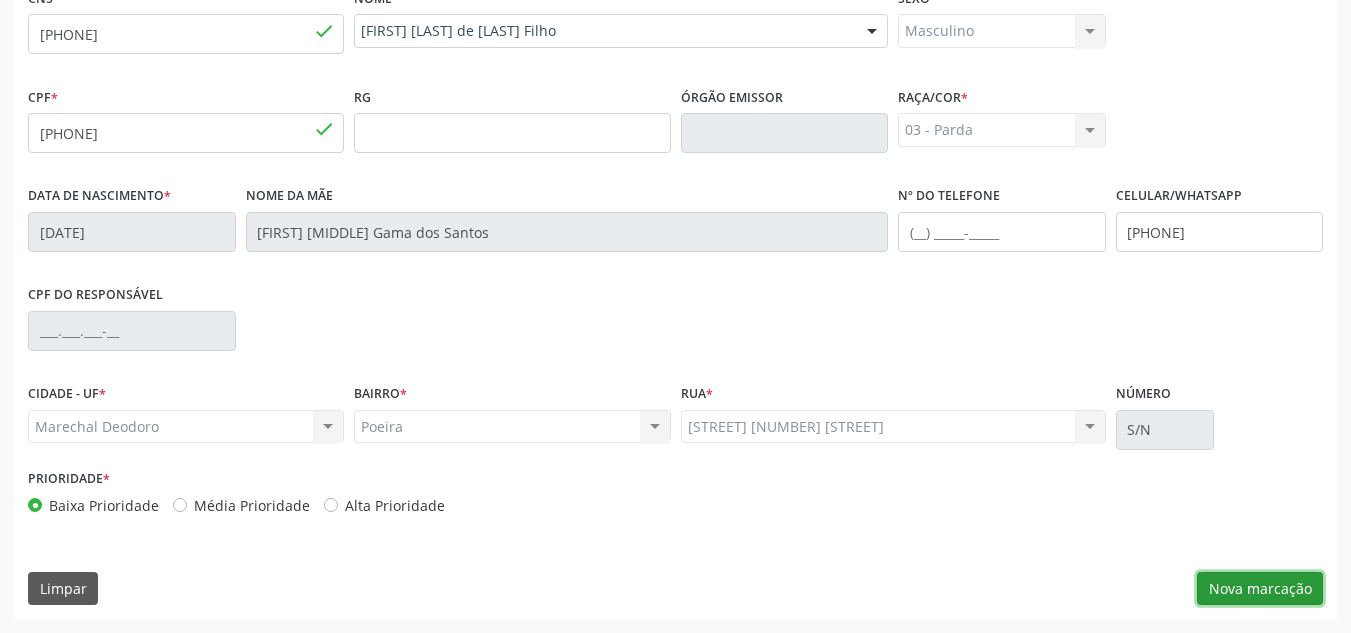 click on "Nova marcação" at bounding box center [1260, 589] 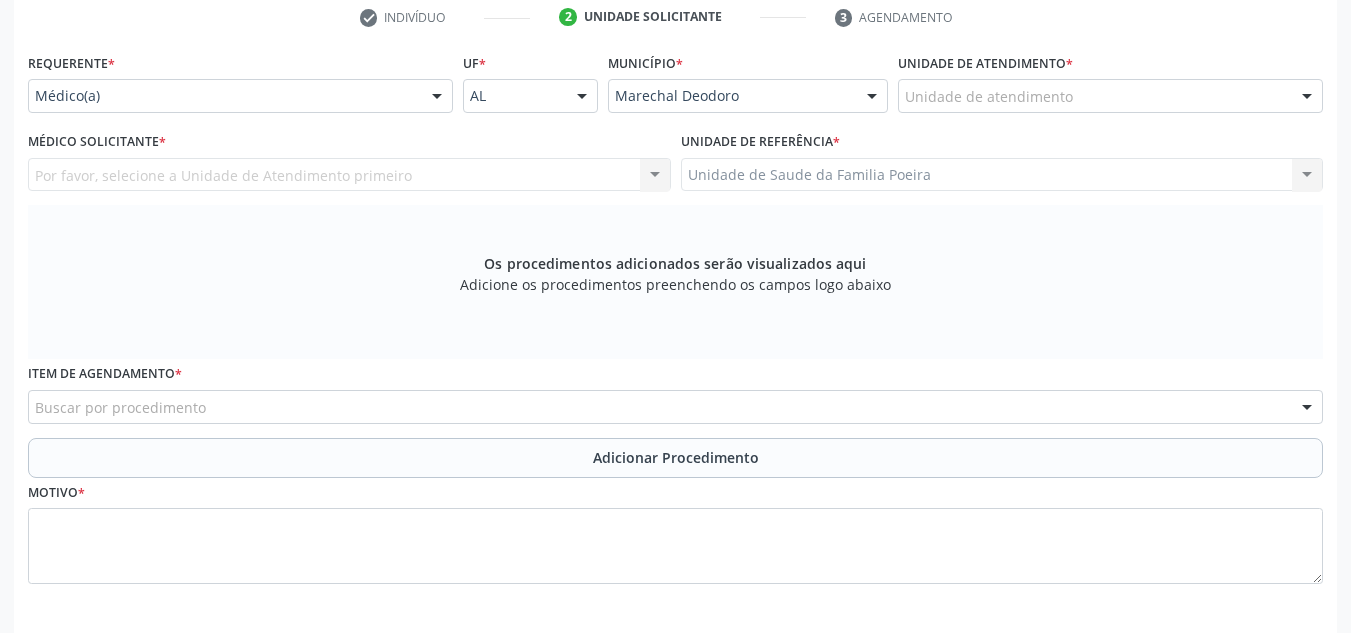 scroll, scrollTop: 379, scrollLeft: 0, axis: vertical 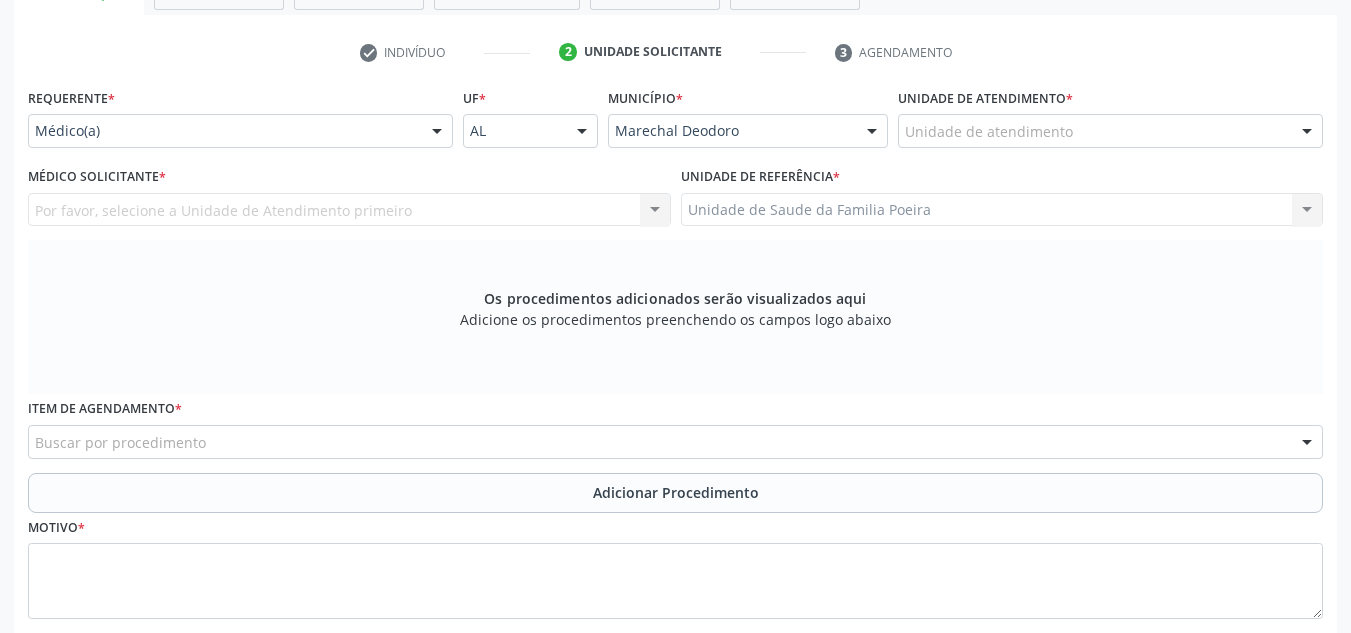 click on "Unidade de atendimento" at bounding box center (1110, 131) 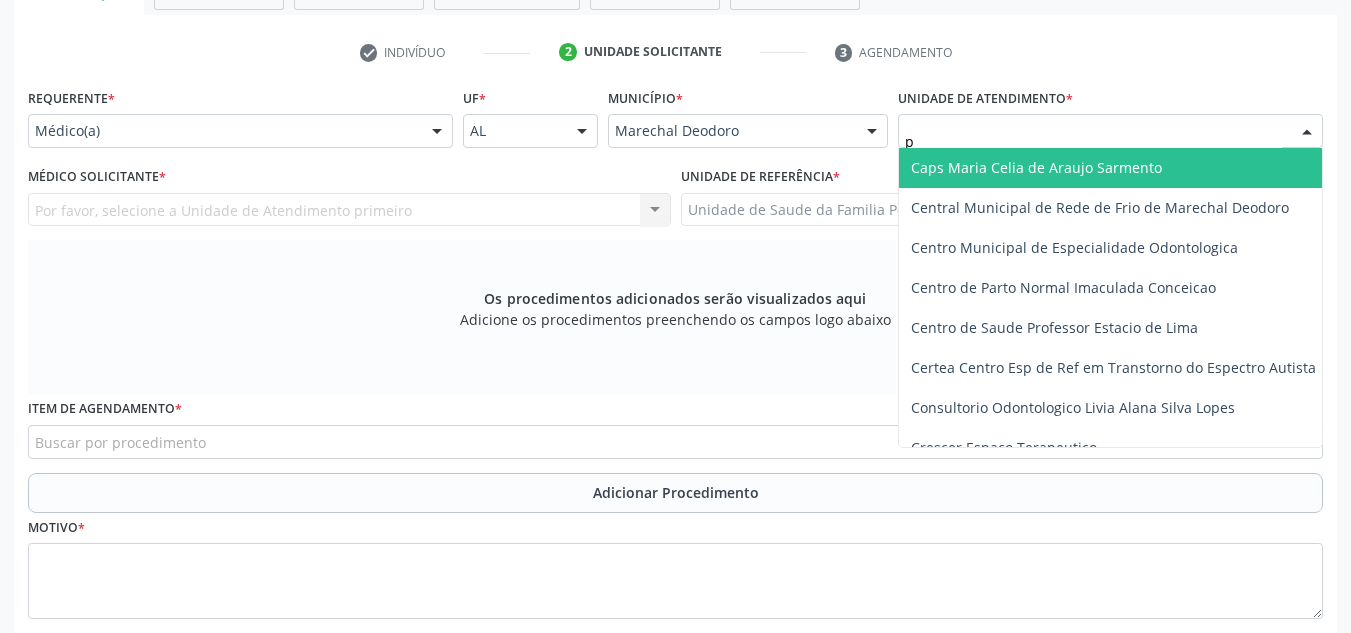 type on "po" 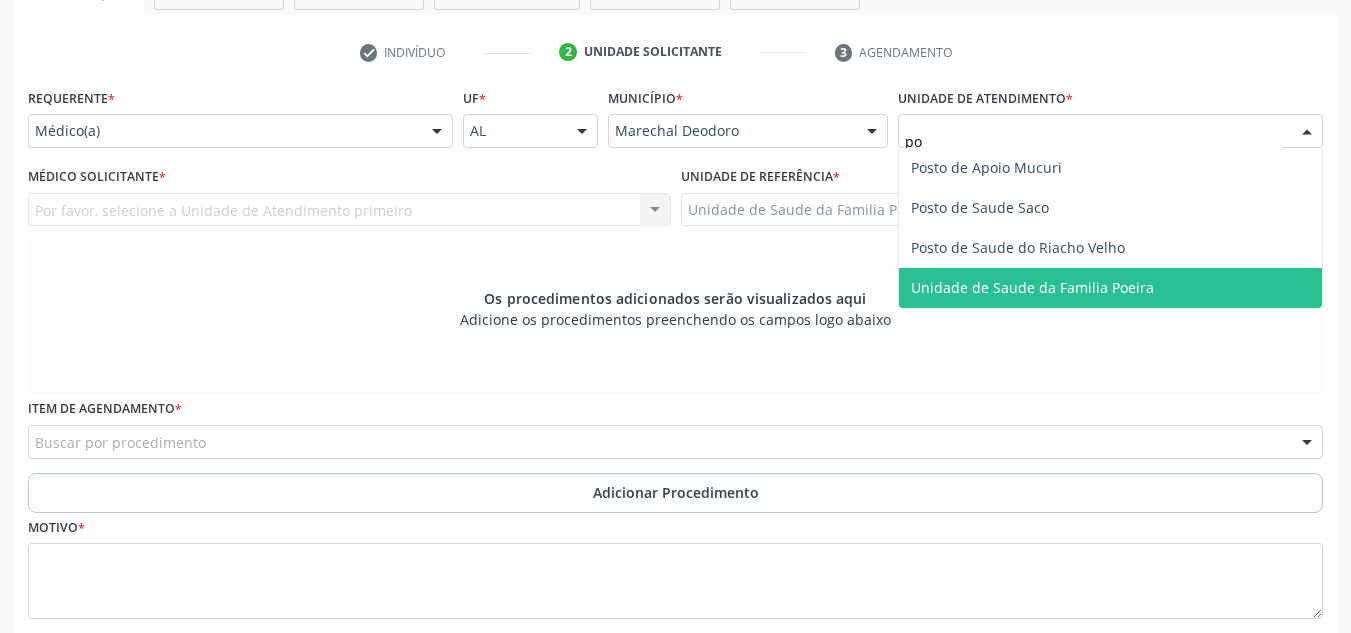 click on "Unidade de Saude da Familia Poeira" at bounding box center (1032, 287) 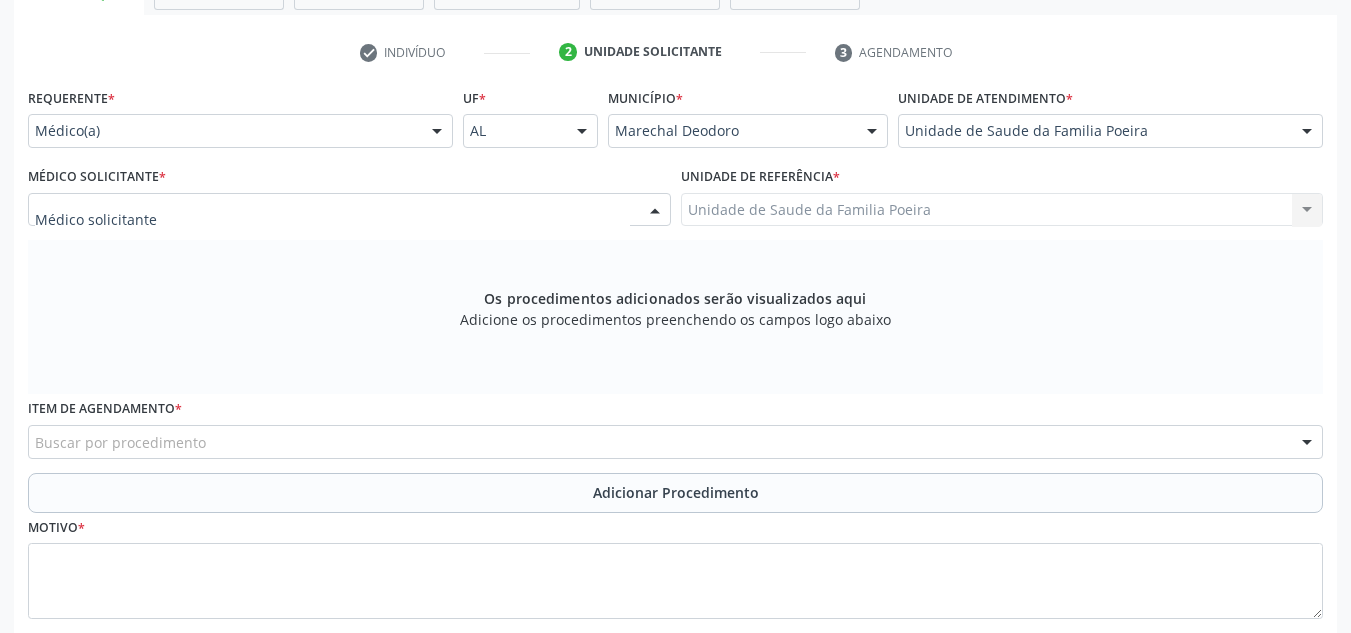 click at bounding box center (349, 210) 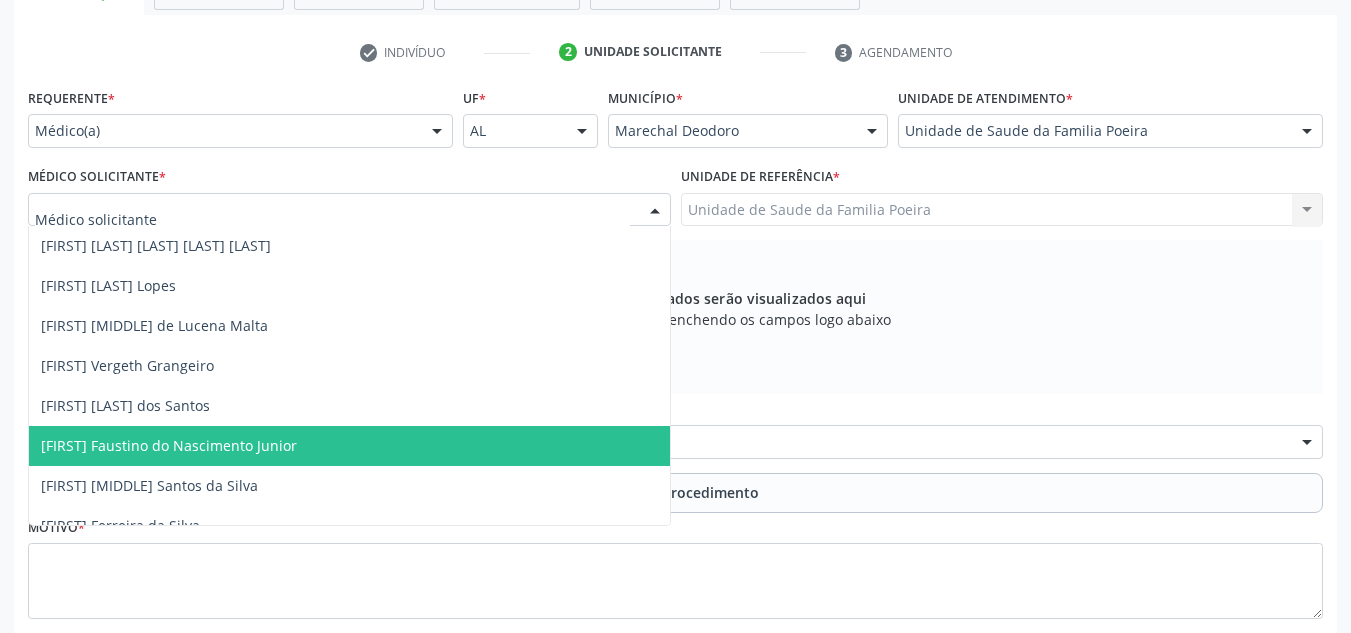 click on "[FIRST] Faustino do Nascimento Junior" at bounding box center [169, 445] 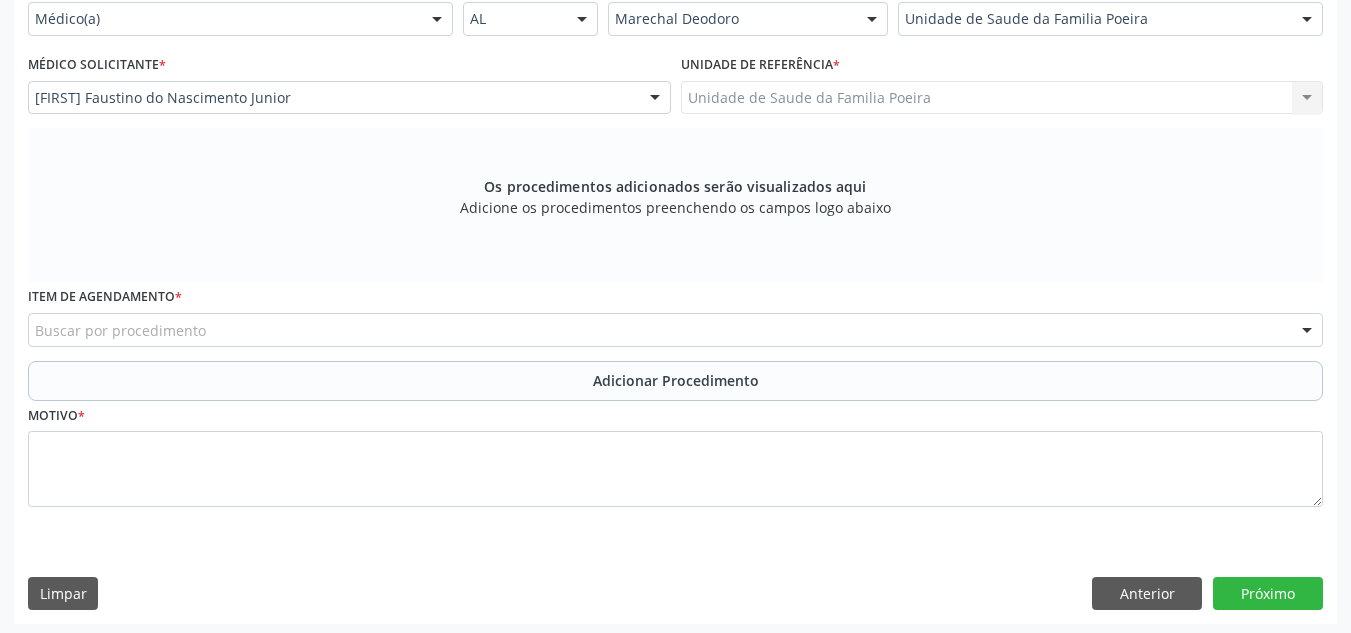 scroll, scrollTop: 496, scrollLeft: 0, axis: vertical 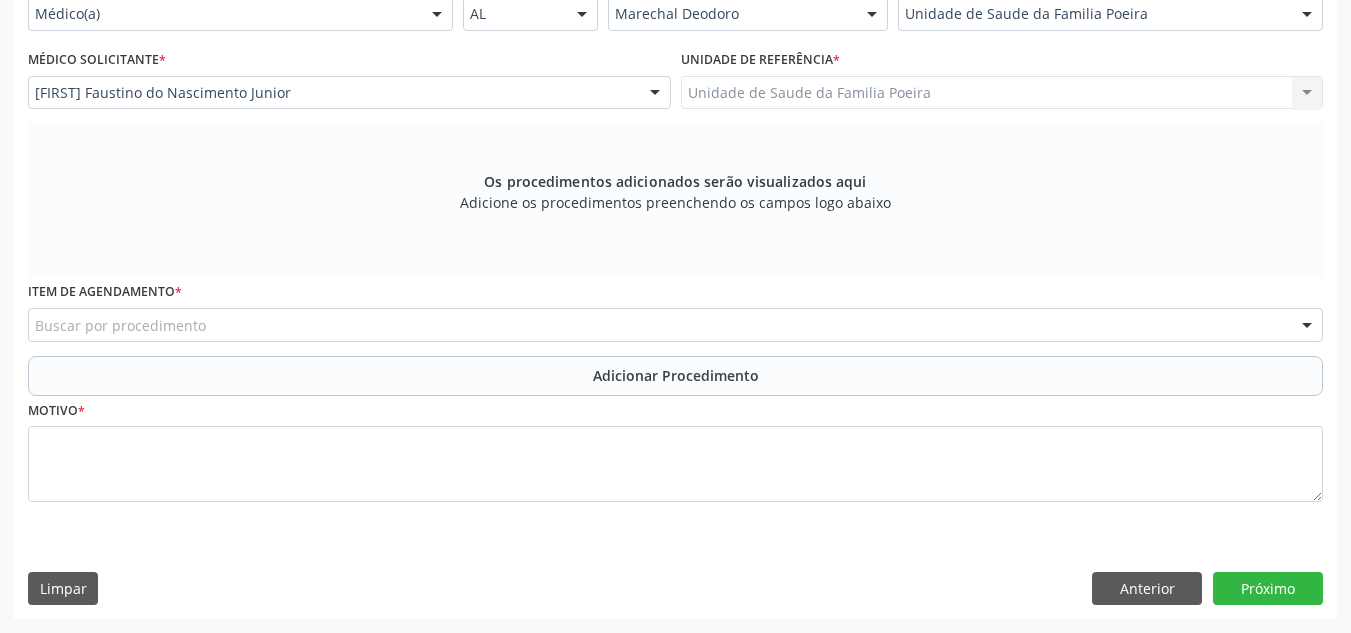 click on "Buscar por procedimento" at bounding box center [675, 325] 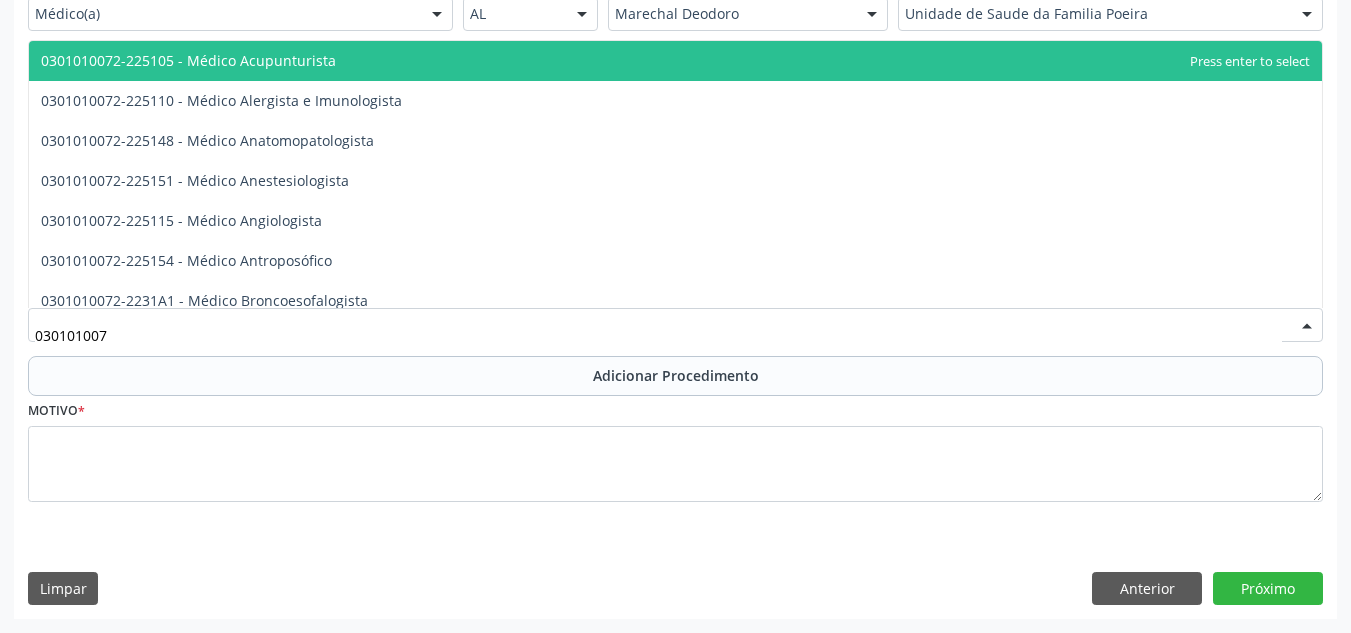 type on "0301010072" 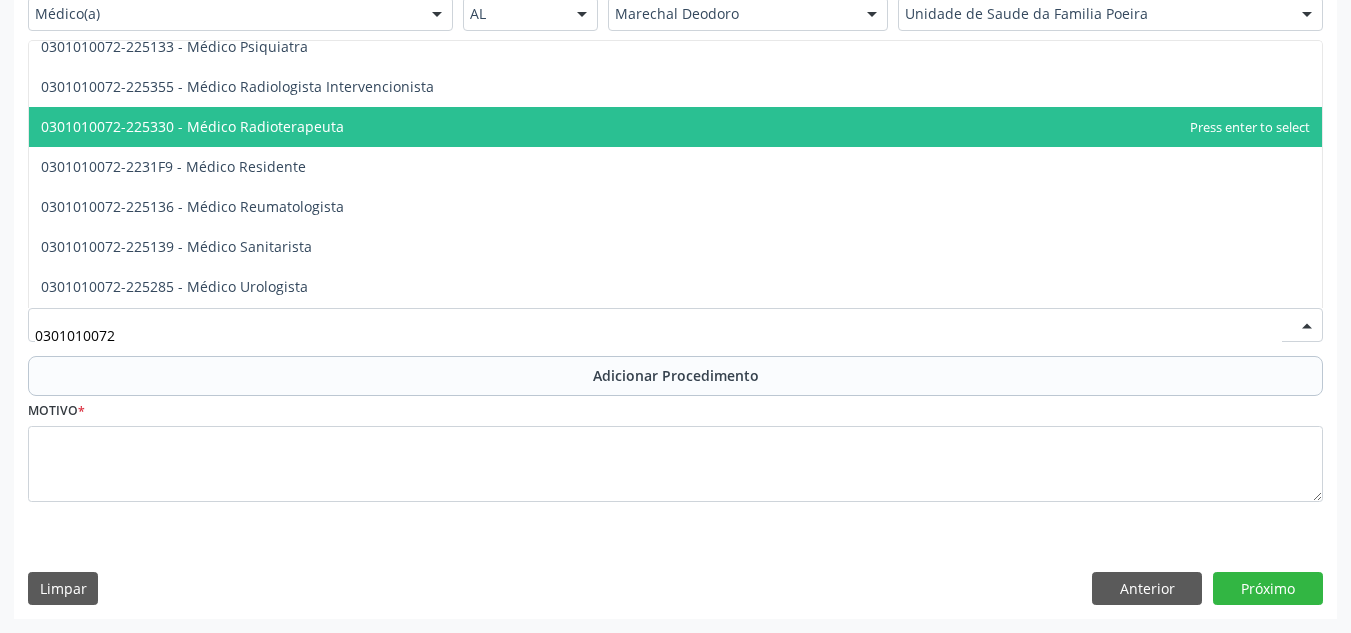 scroll, scrollTop: 2100, scrollLeft: 0, axis: vertical 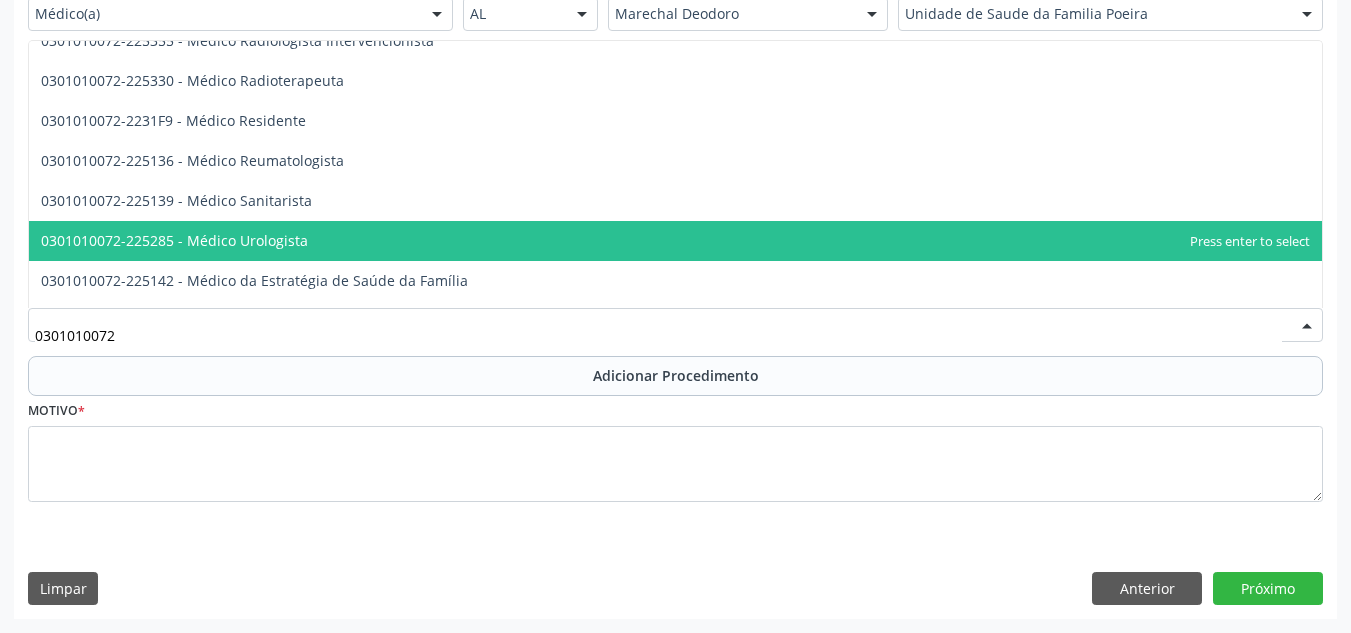 click on "0301010072-225285 - Médico Urologista" at bounding box center [675, 241] 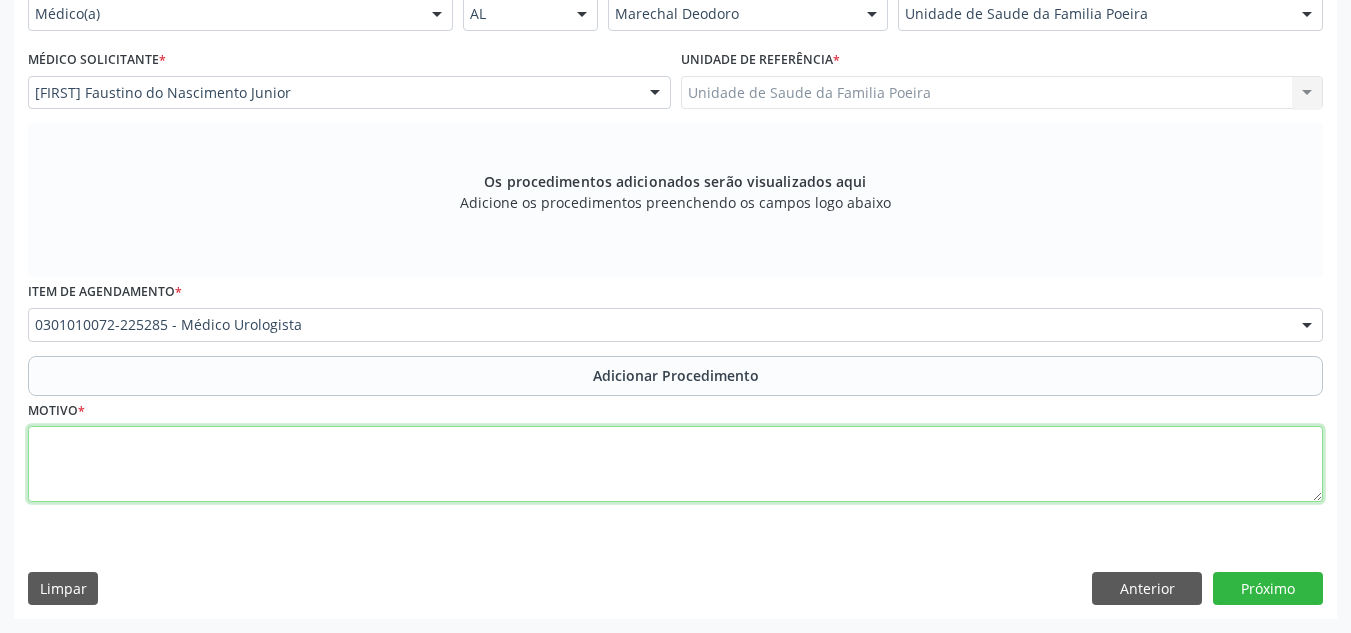click at bounding box center [675, 464] 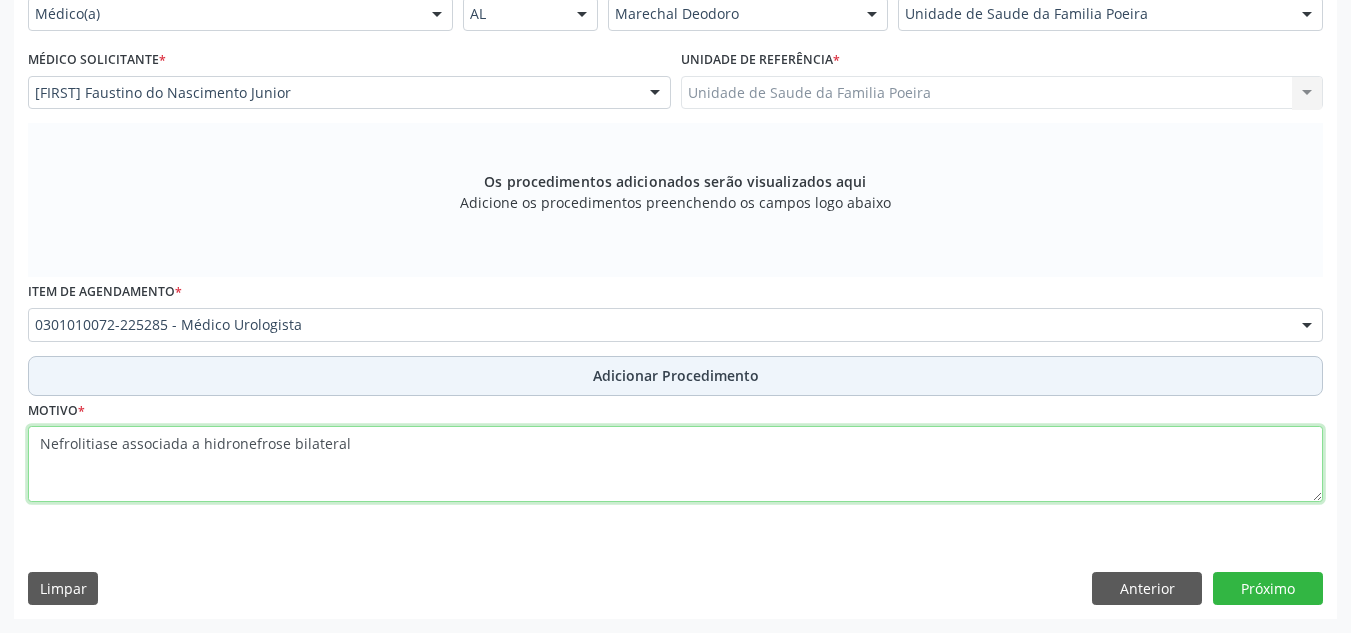 type on "Nefrolitiase associada a hidronefrose bilateral" 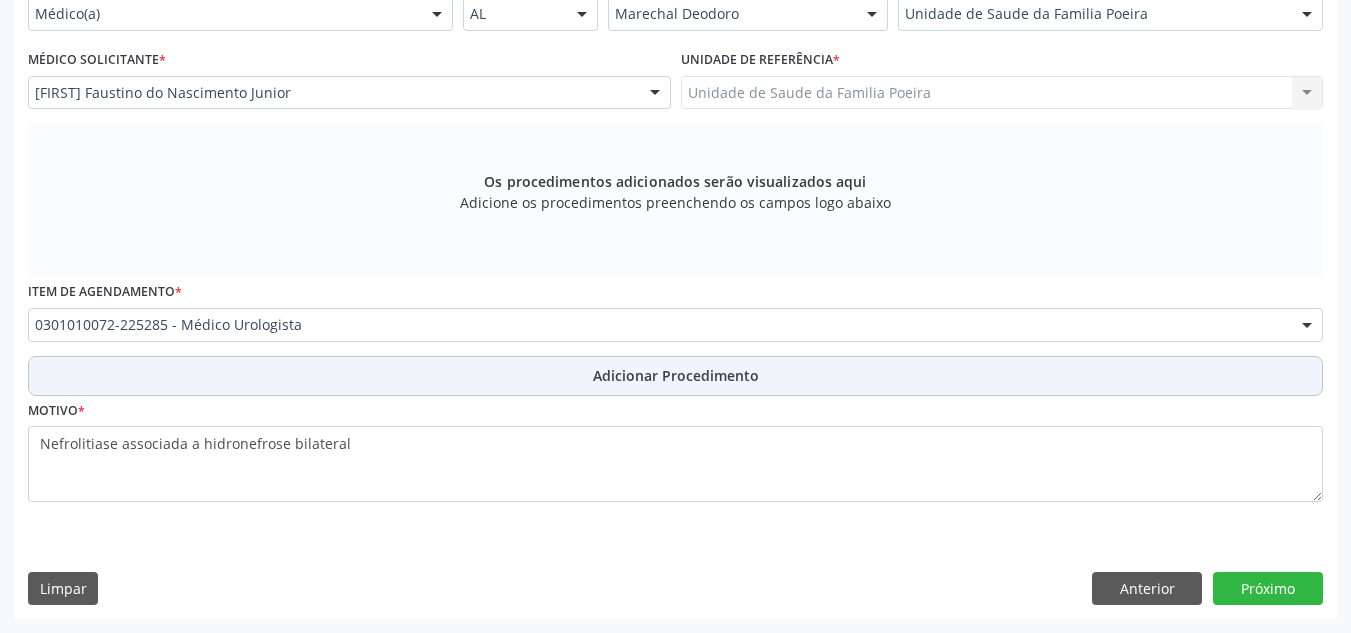 click on "Adicionar Procedimento" at bounding box center [676, 375] 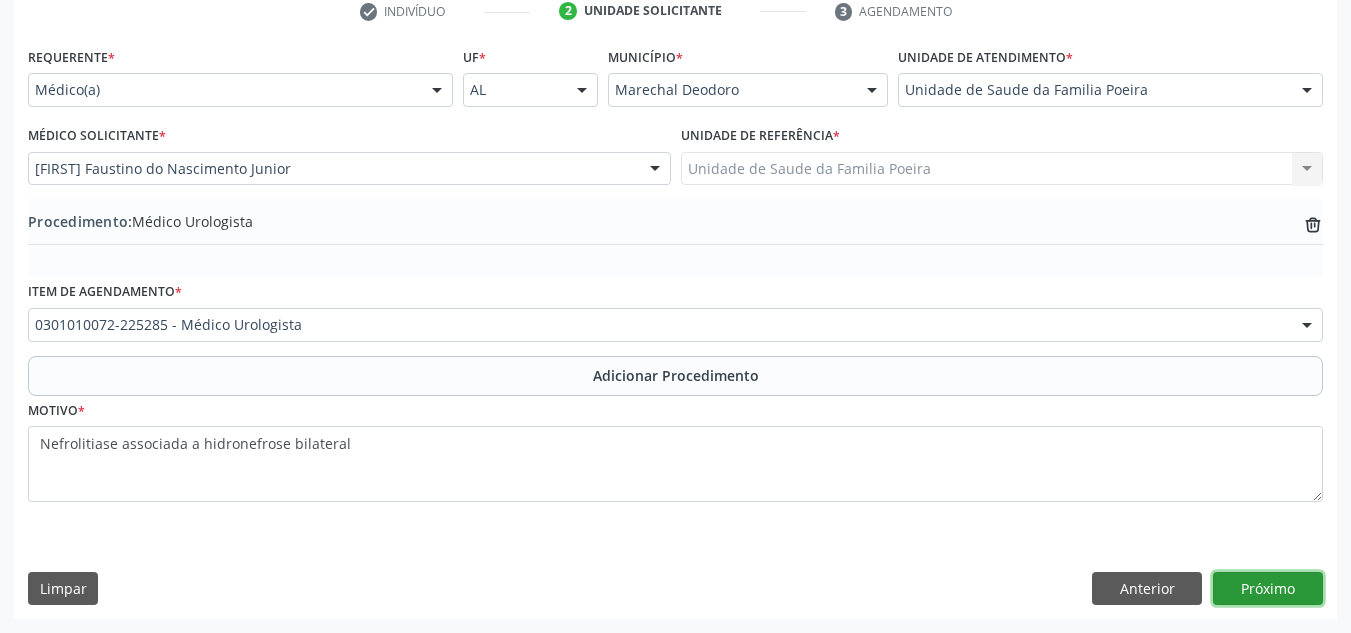 click on "Próximo" at bounding box center (1268, 589) 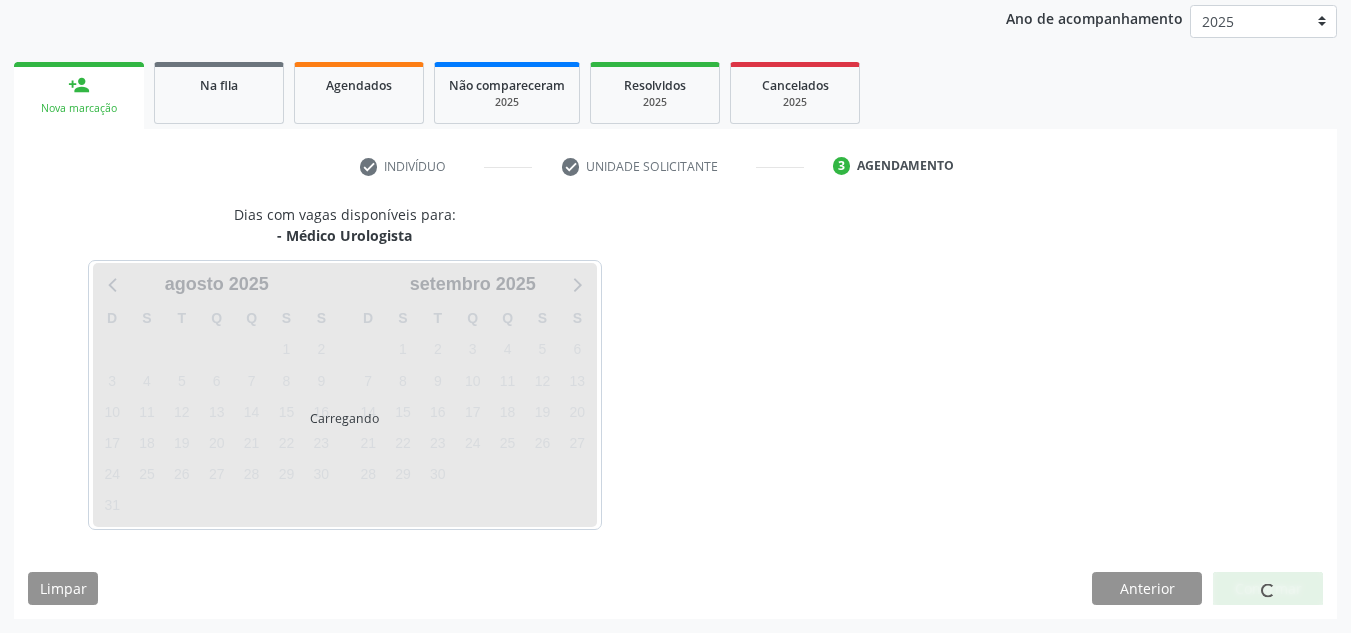scroll, scrollTop: 324, scrollLeft: 0, axis: vertical 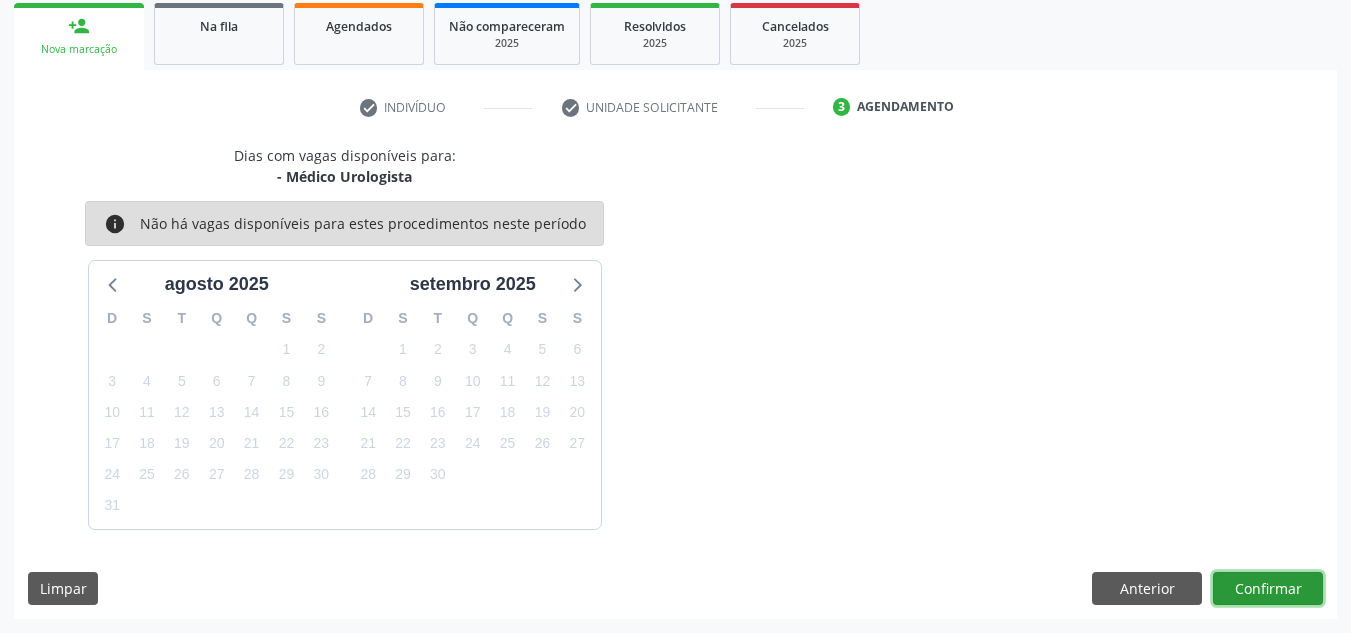 click on "Confirmar" at bounding box center [1268, 589] 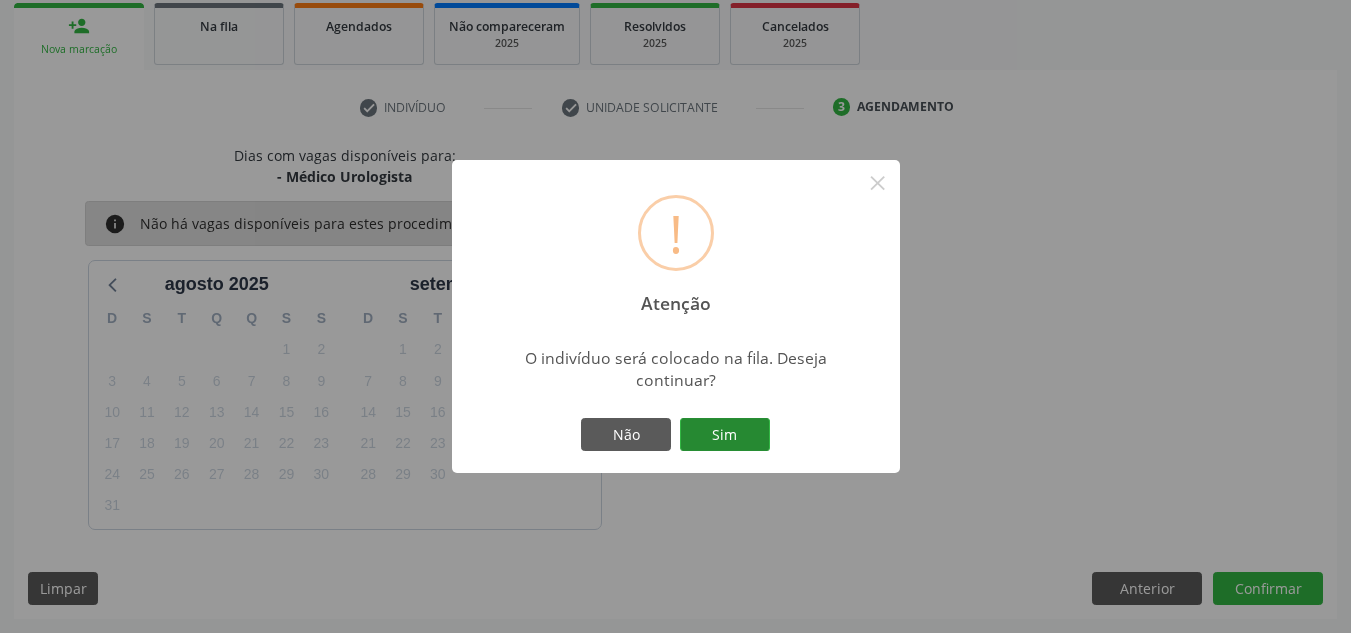click on "Sim" at bounding box center (725, 435) 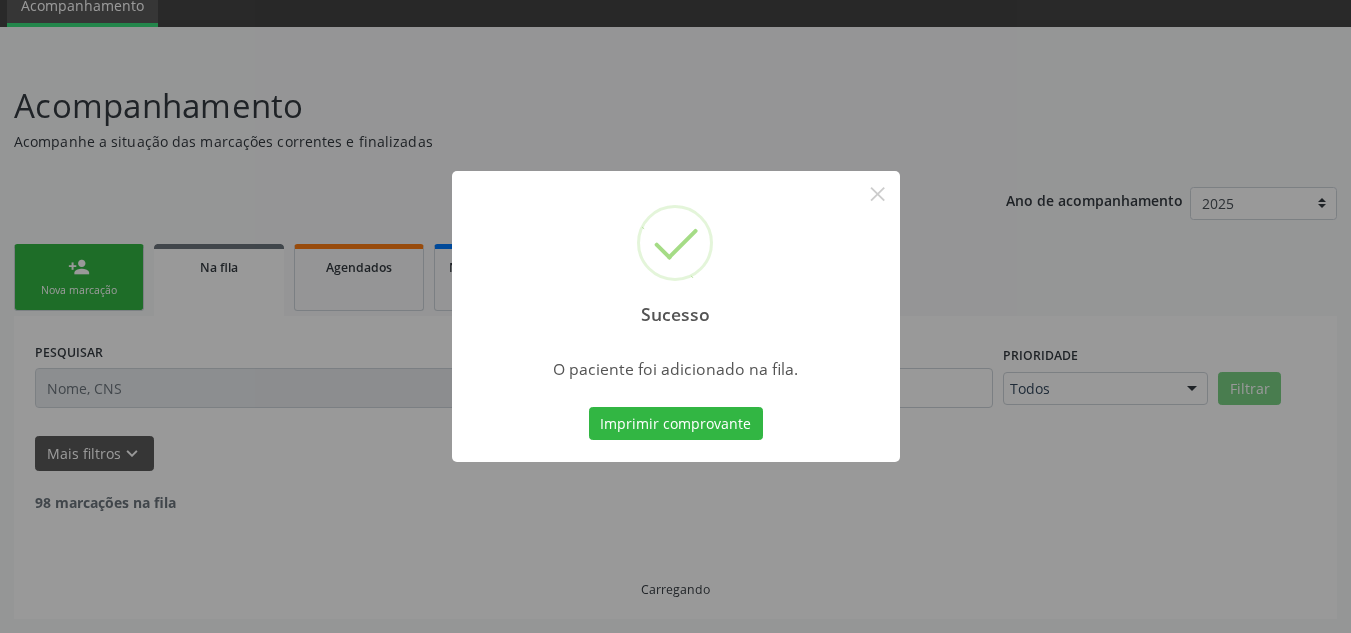 scroll, scrollTop: 62, scrollLeft: 0, axis: vertical 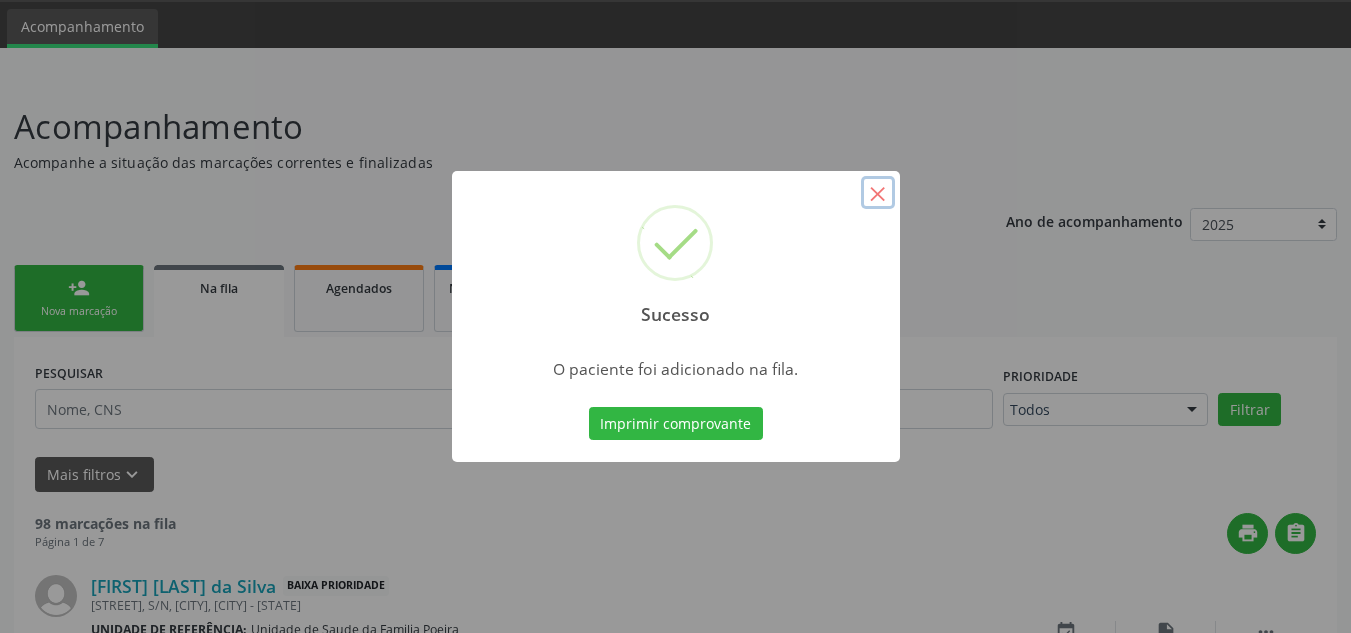 click on "×" at bounding box center (878, 193) 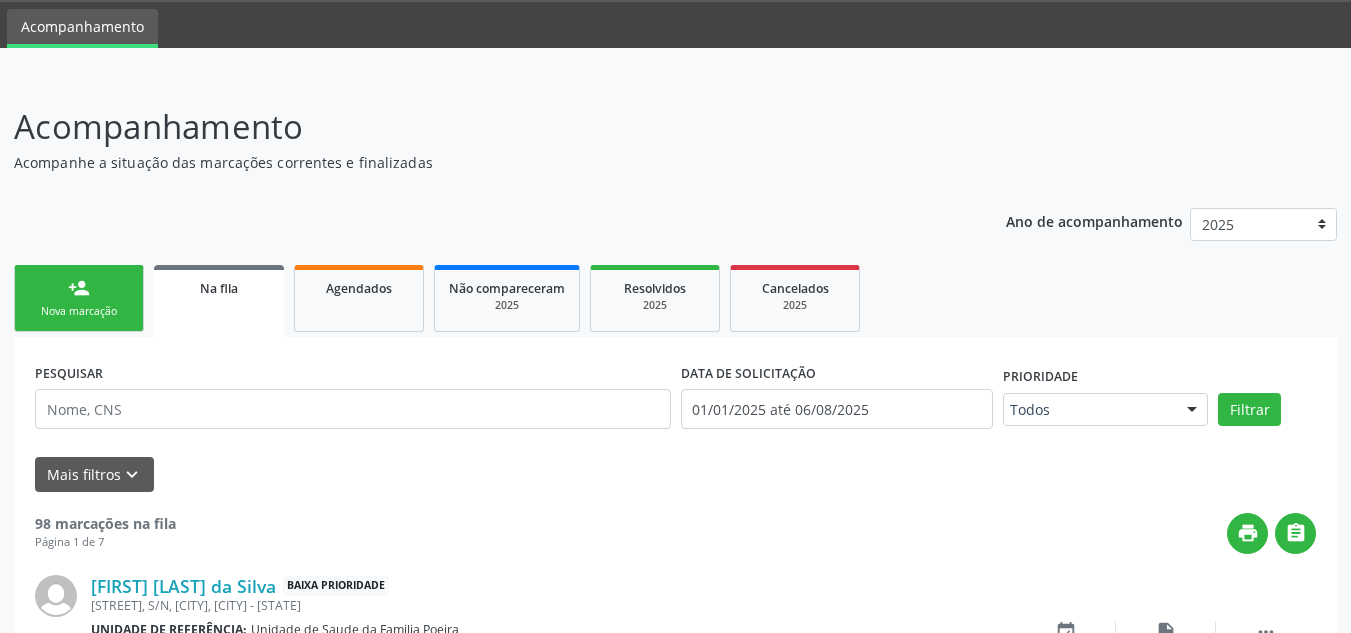 click on "person_add
Nova marcação" at bounding box center [79, 298] 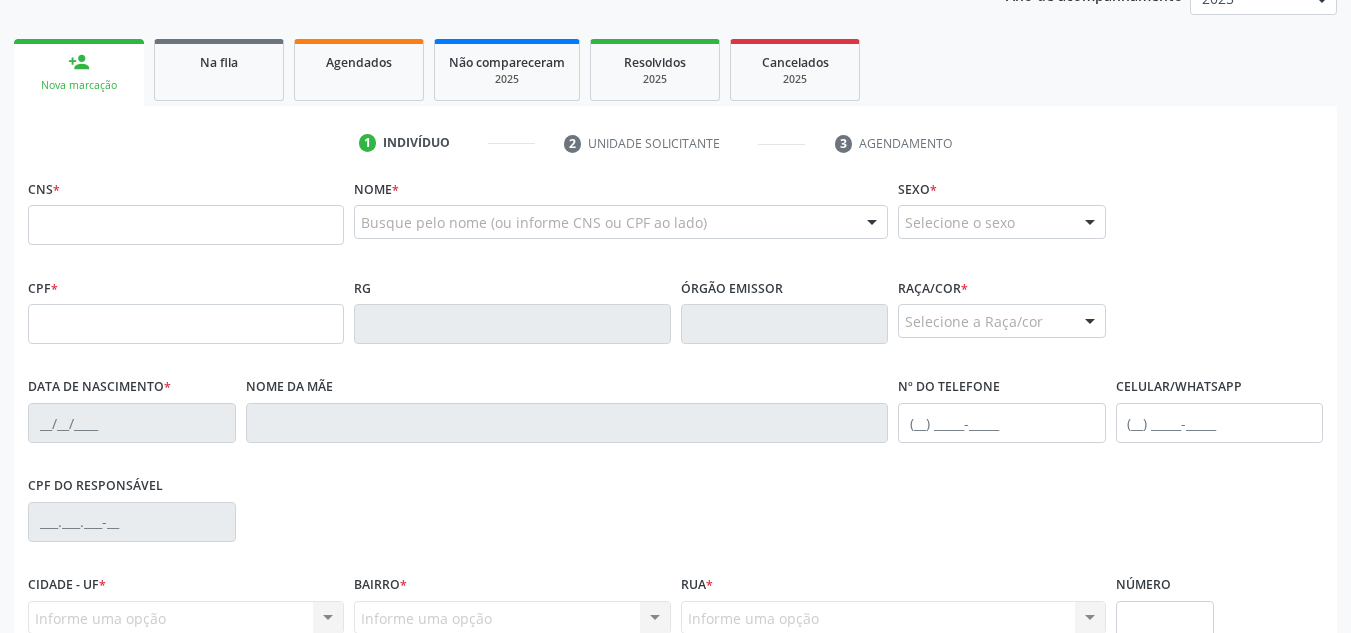 scroll, scrollTop: 362, scrollLeft: 0, axis: vertical 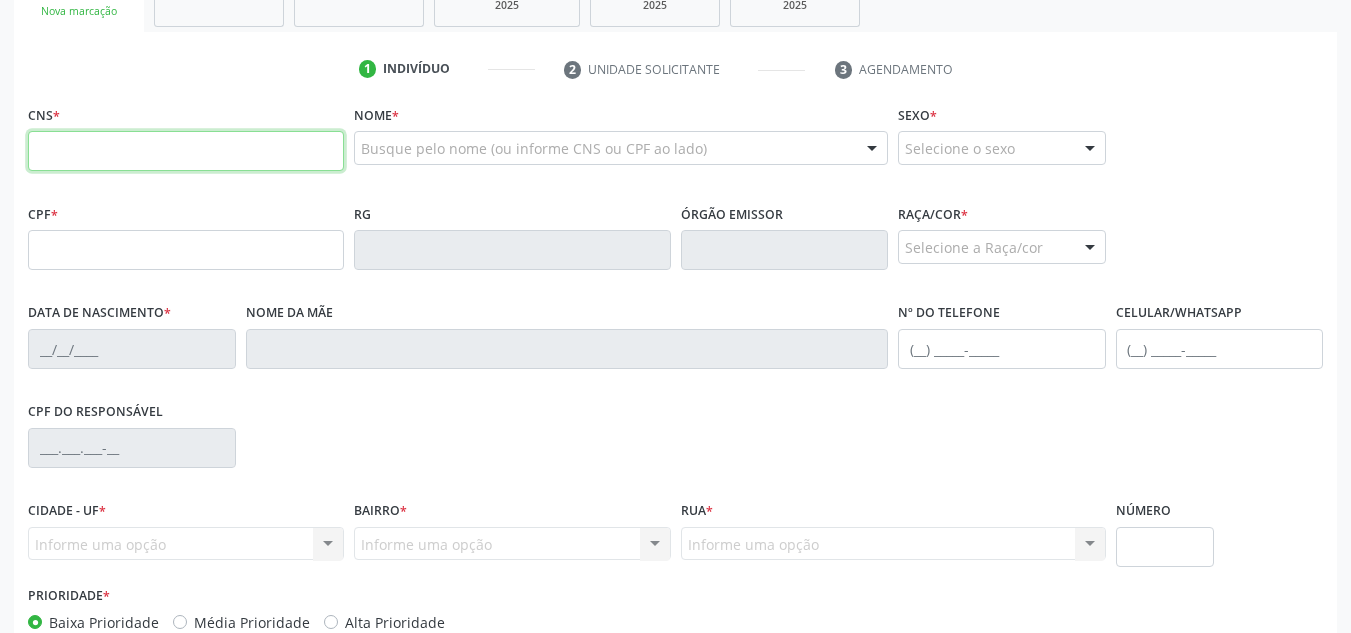 paste on "[PHONE]" 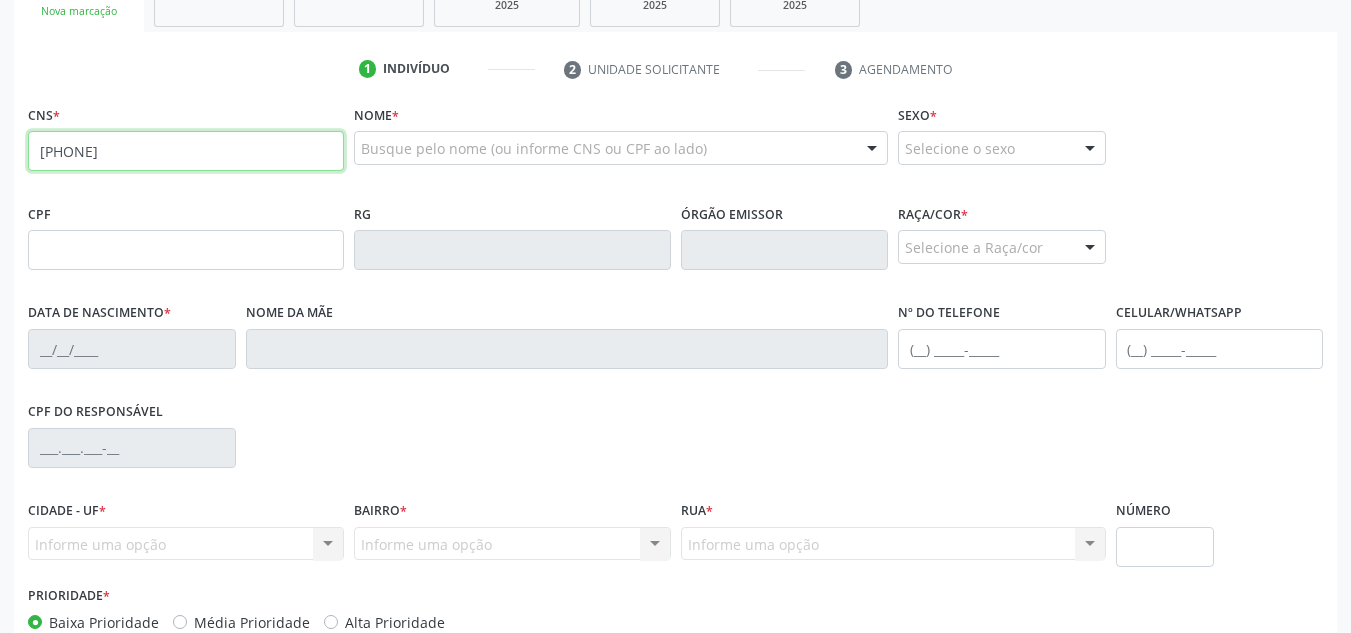 type on "[PHONE]" 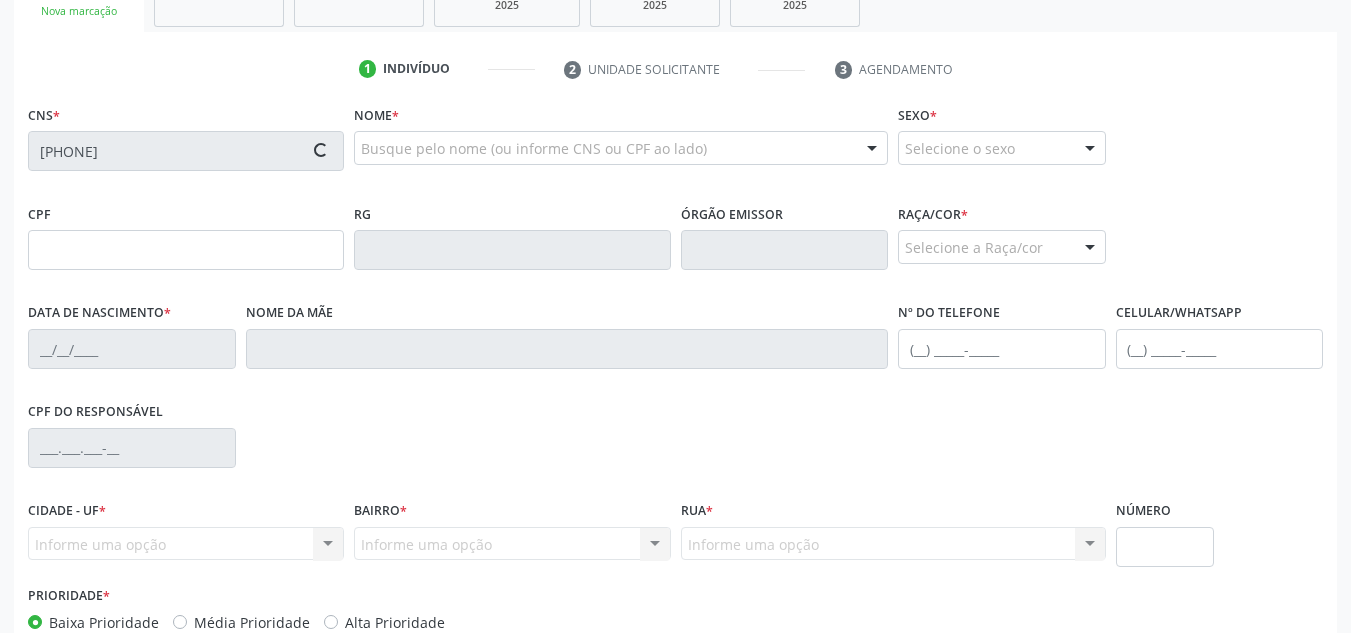 type on "[CREDIT_CARD_NUMBER]" 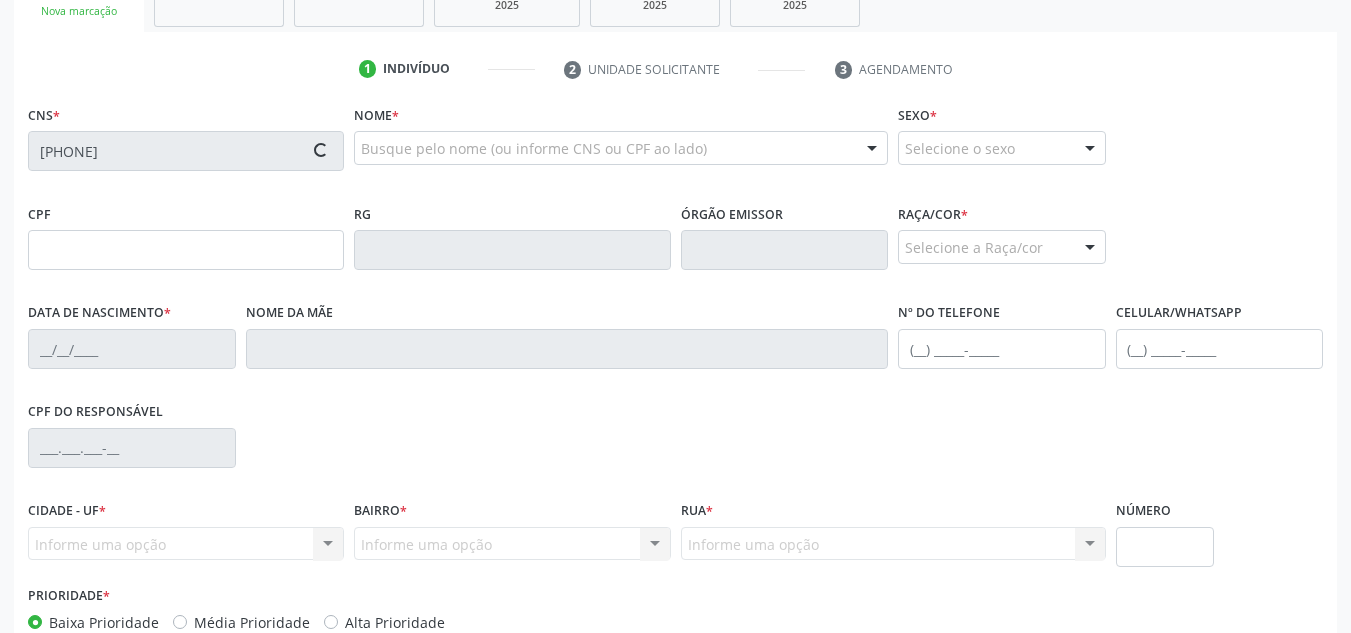 type on "09/04/1971" 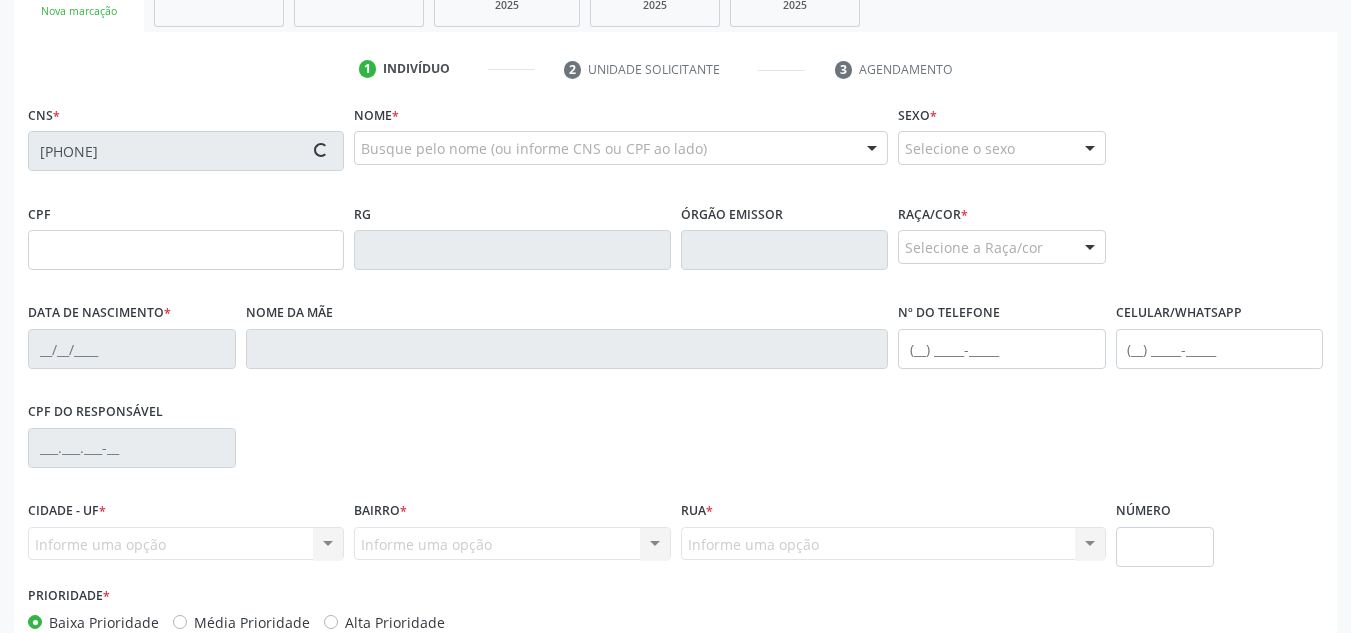 type on "[FIRST] do Carmo da Conceicao" 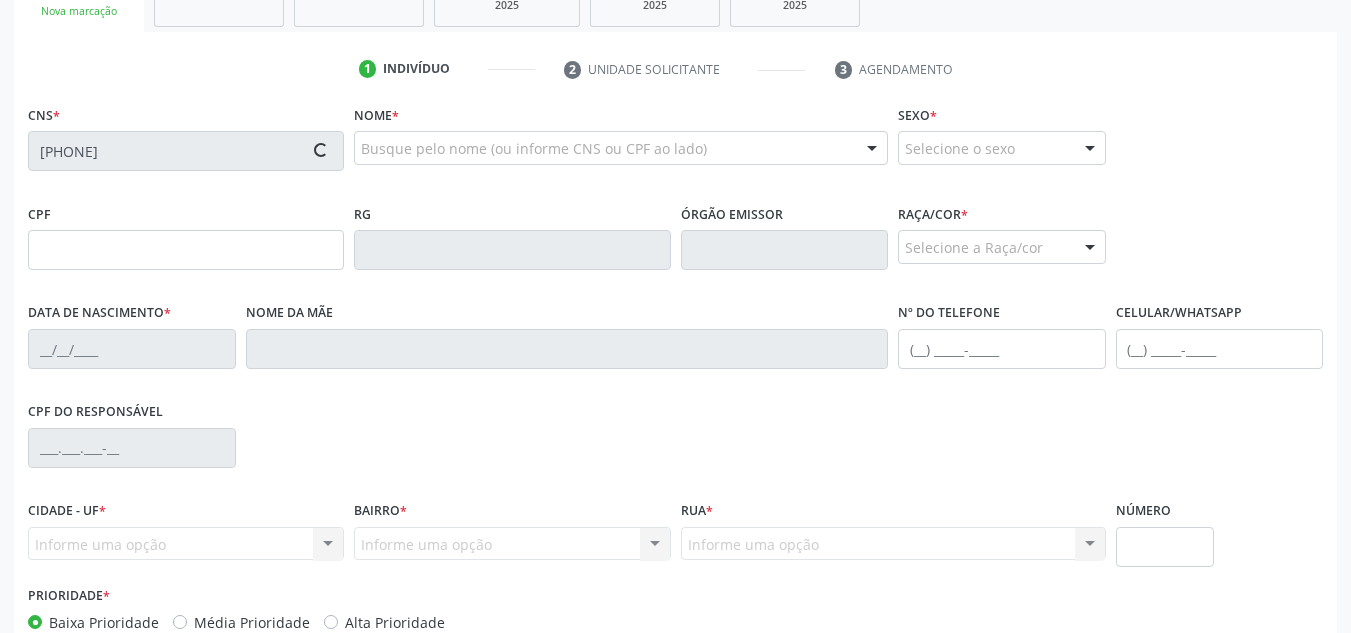 type on "[PHONE]" 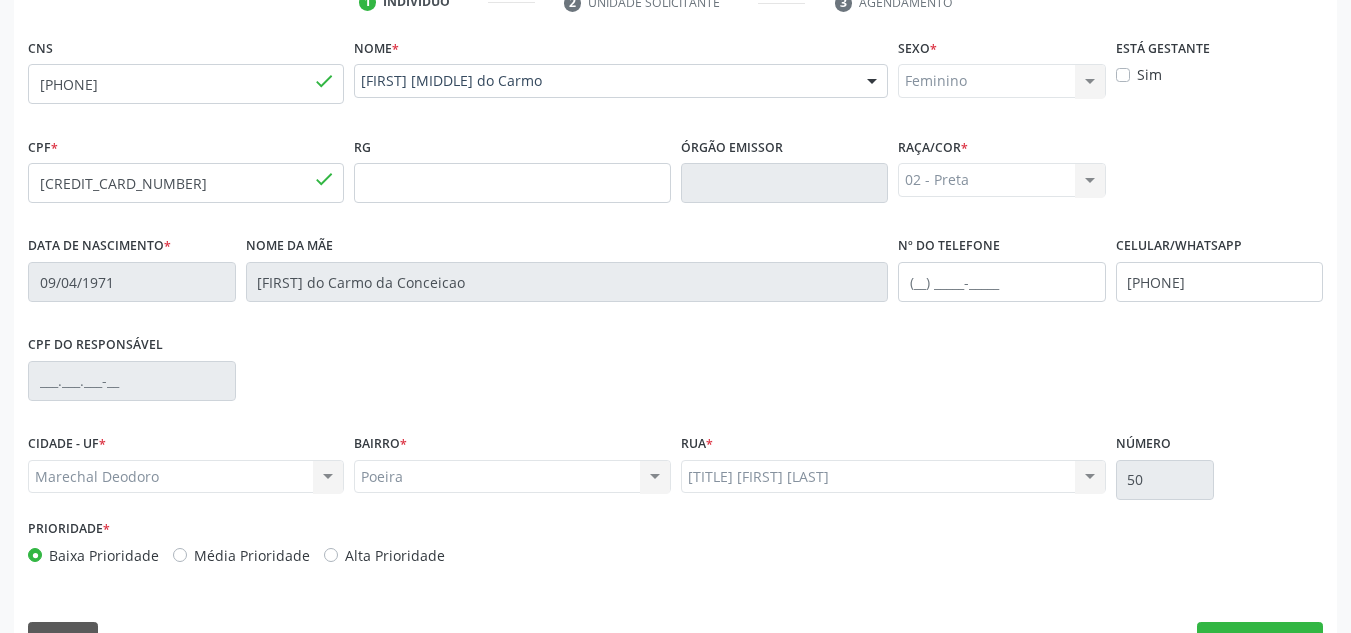 scroll, scrollTop: 479, scrollLeft: 0, axis: vertical 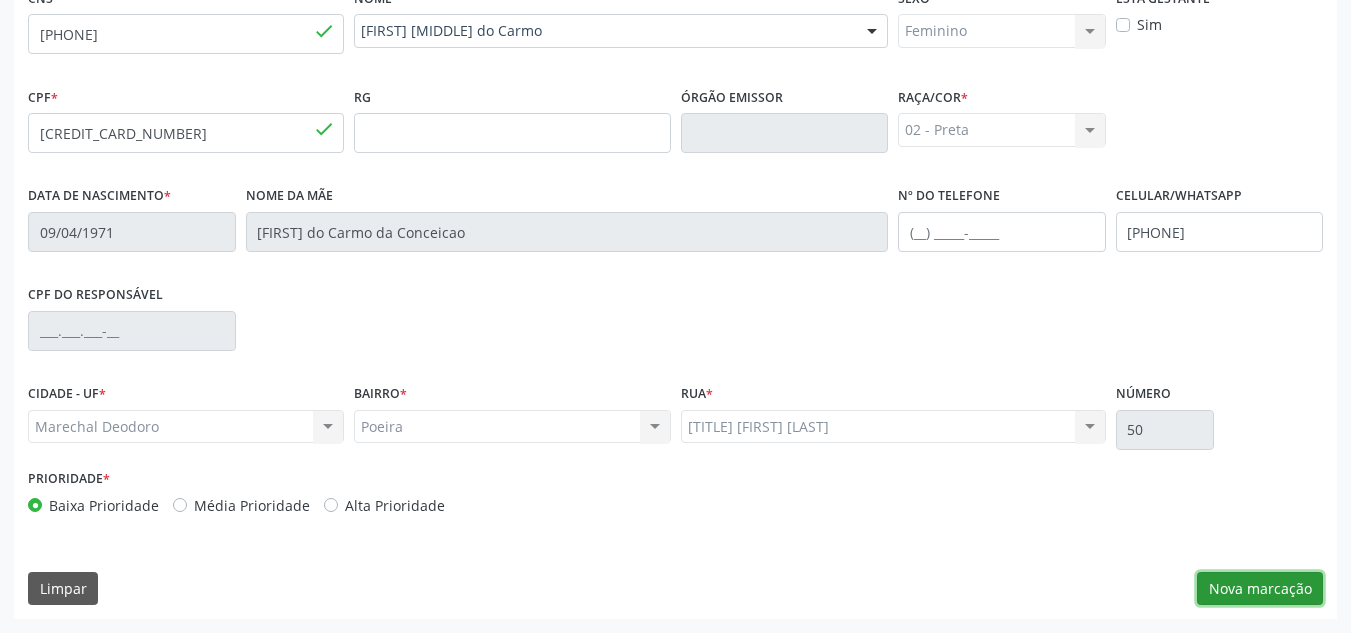 click on "Nova marcação" at bounding box center [1260, 589] 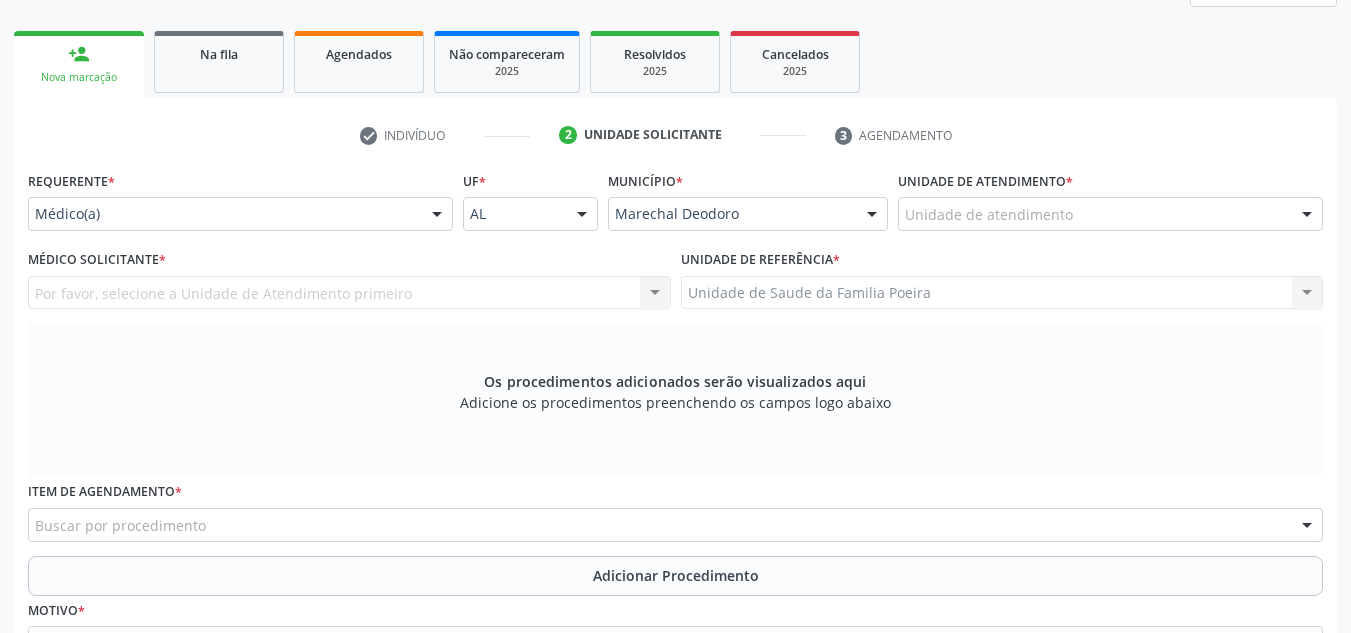 scroll, scrollTop: 279, scrollLeft: 0, axis: vertical 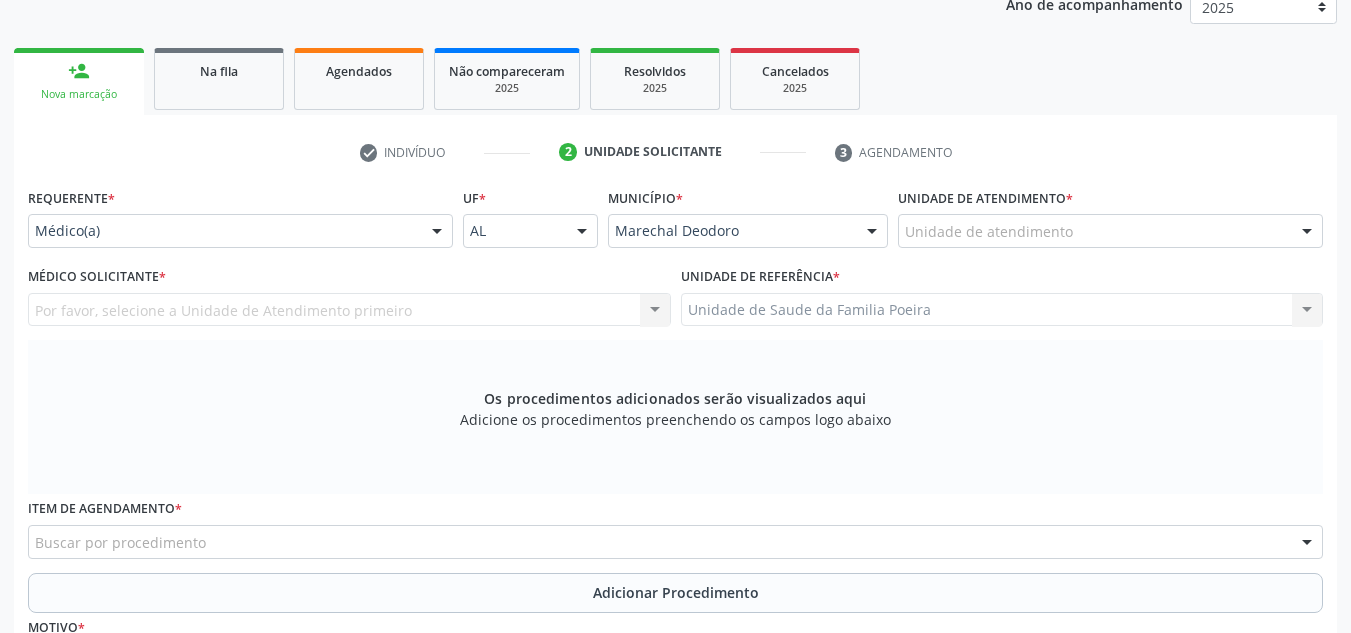 click on "Unidade de atendimento" at bounding box center (1110, 231) 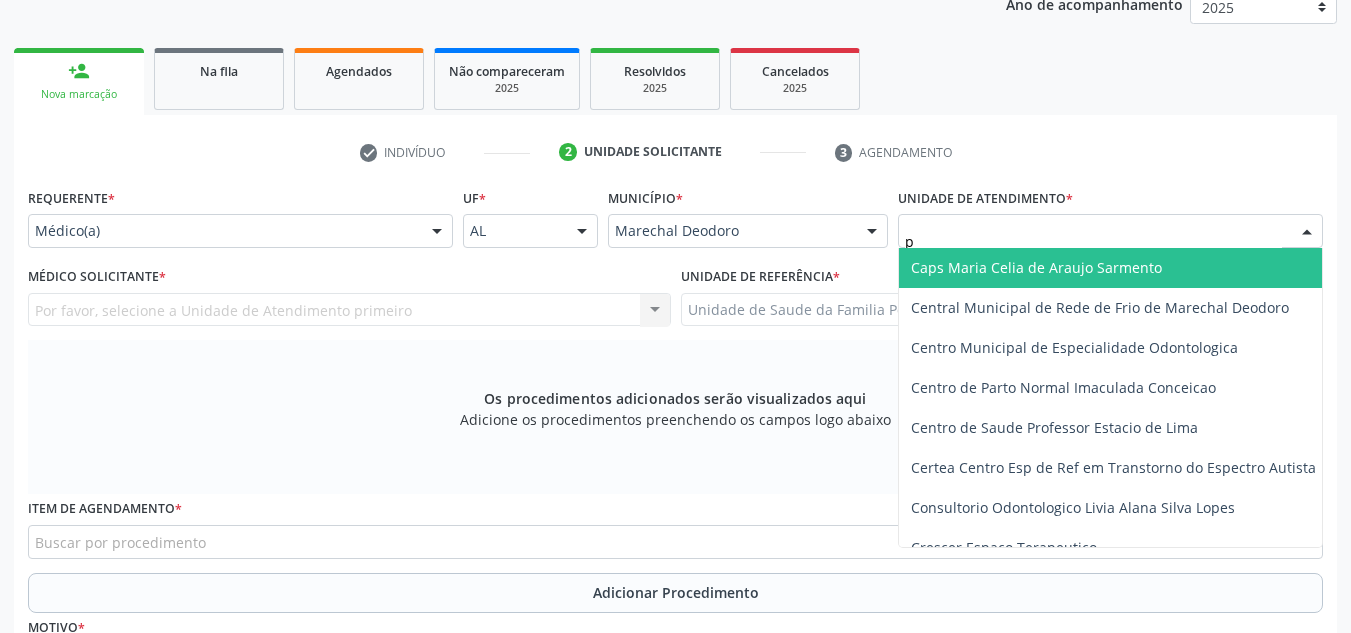 type on "po" 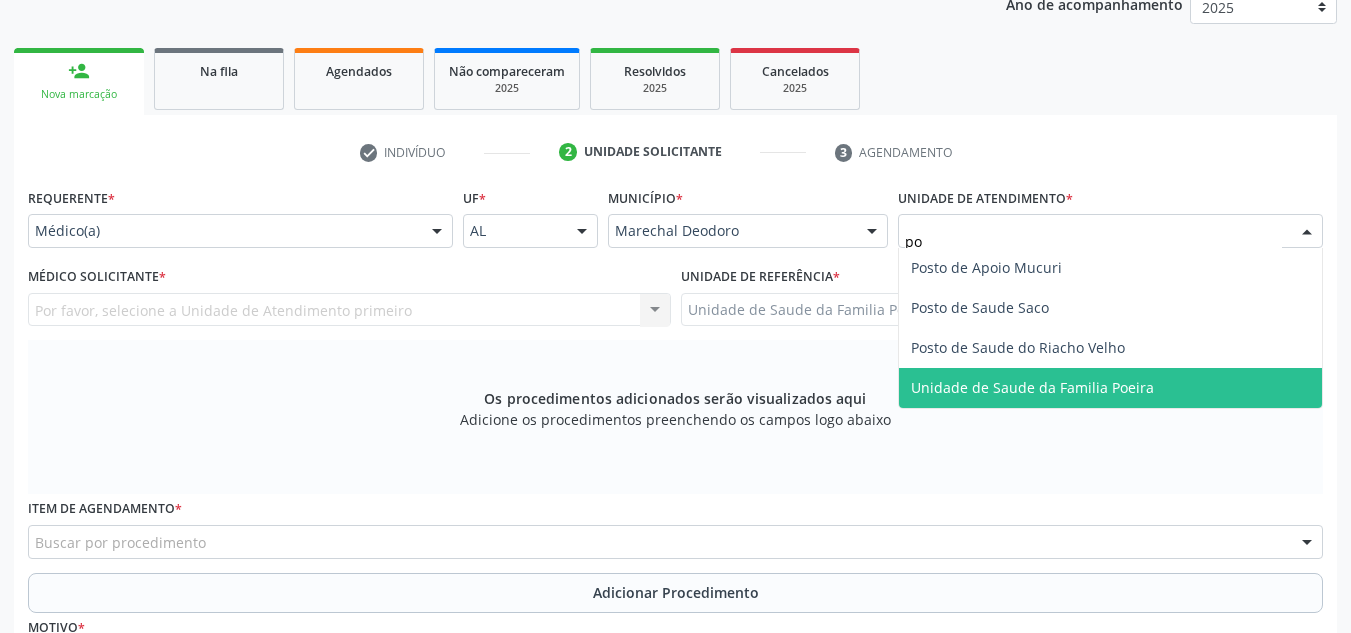 click on "Unidade de Saude da Familia Poeira" at bounding box center [1032, 387] 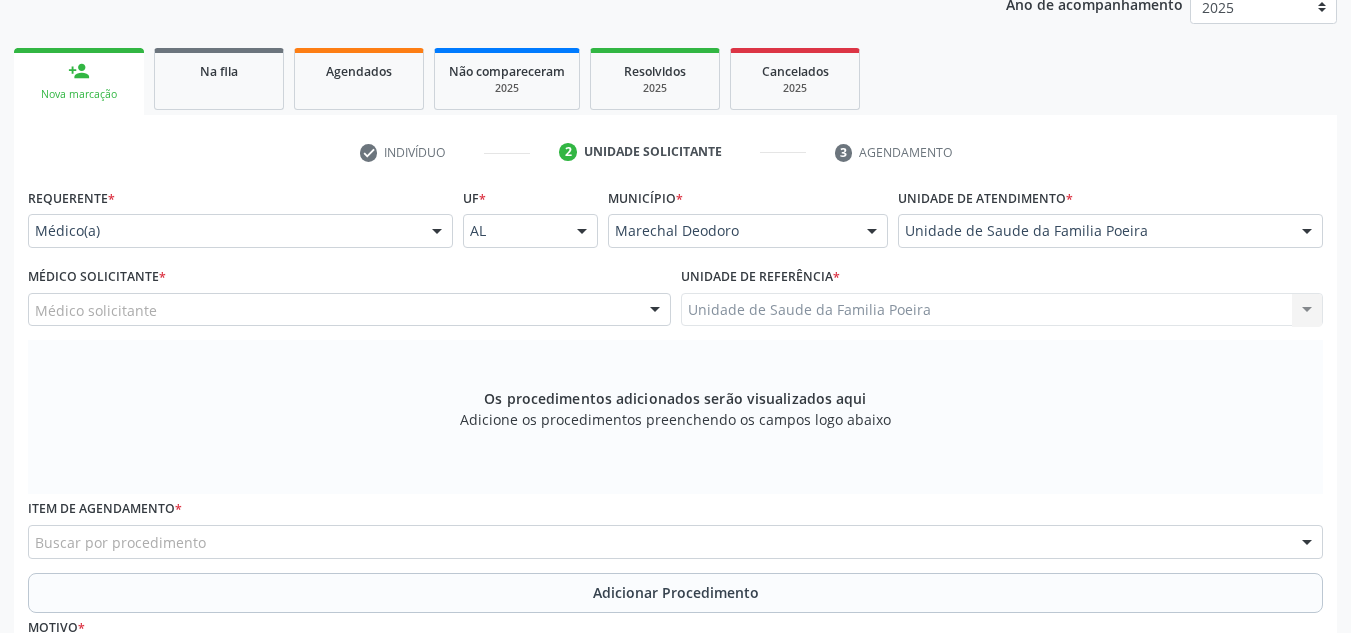 click on "Médico solicitante" at bounding box center (349, 310) 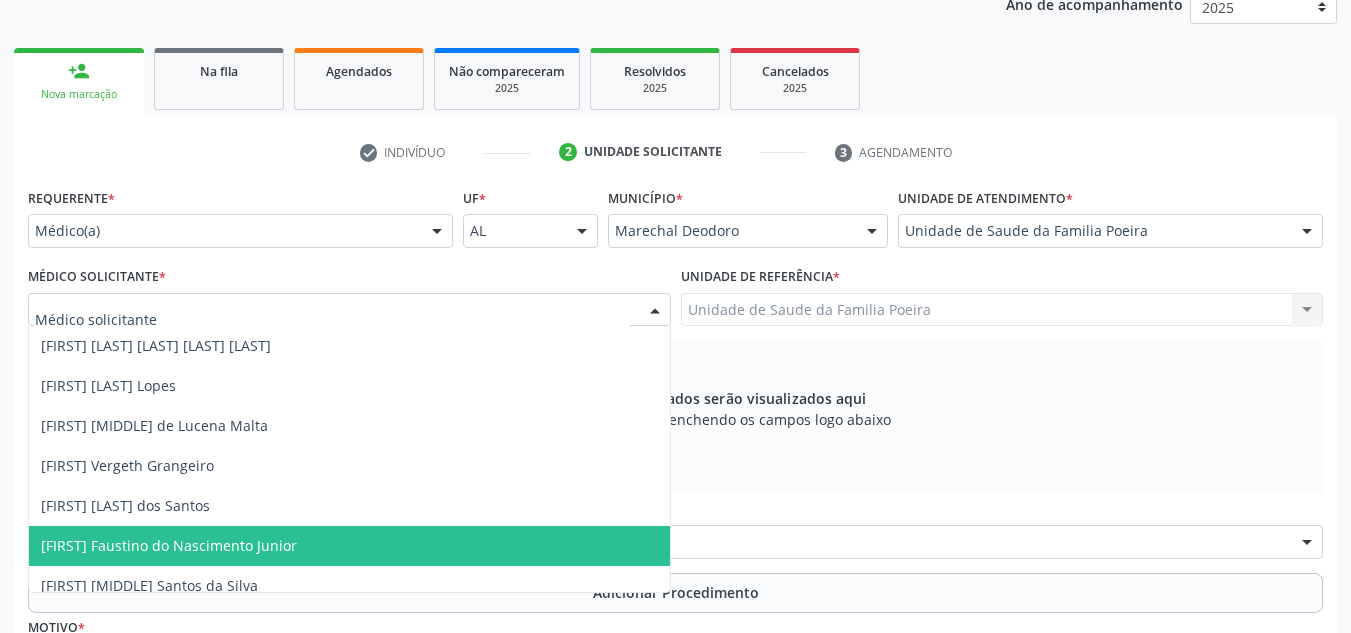 click on "[FIRST] Faustino do Nascimento Junior" at bounding box center (169, 545) 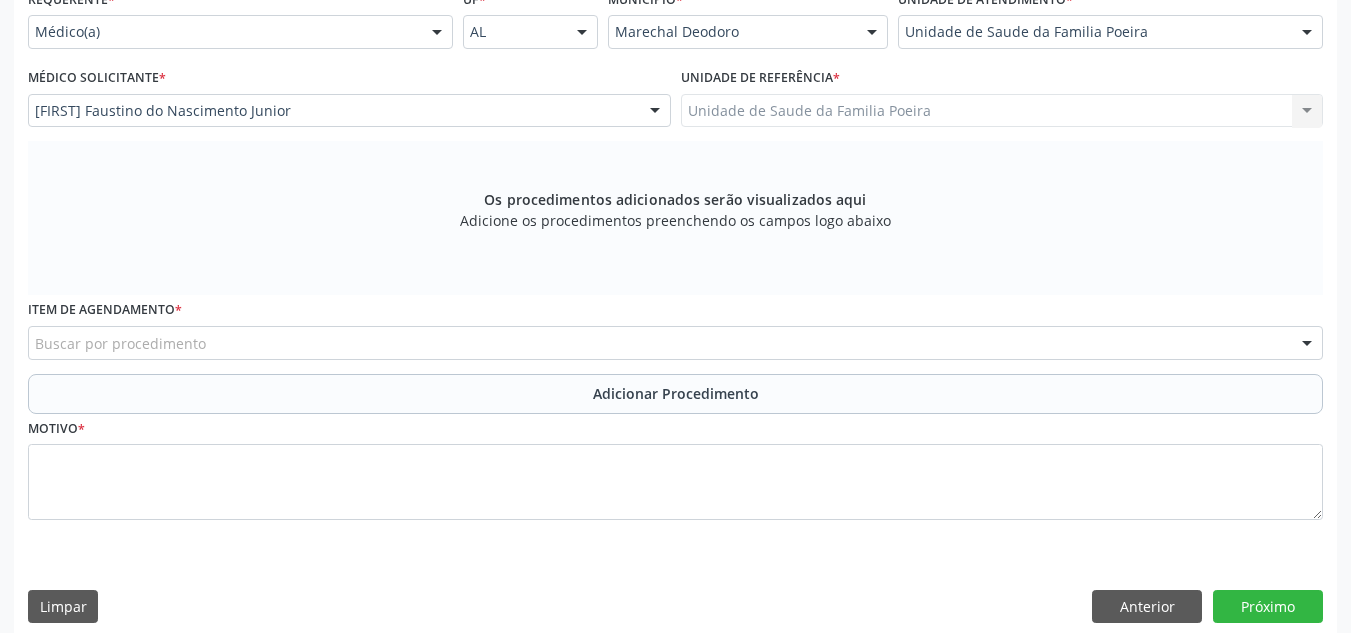 scroll, scrollTop: 496, scrollLeft: 0, axis: vertical 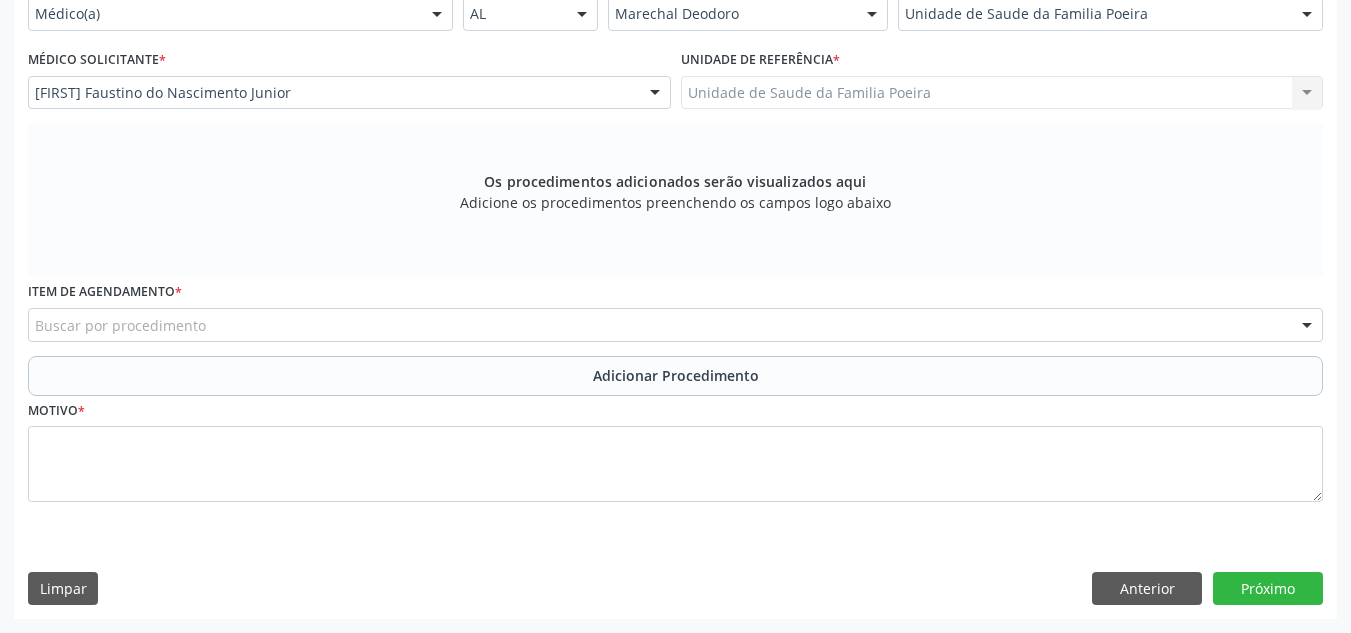 click on "Buscar por procedimento" at bounding box center (675, 325) 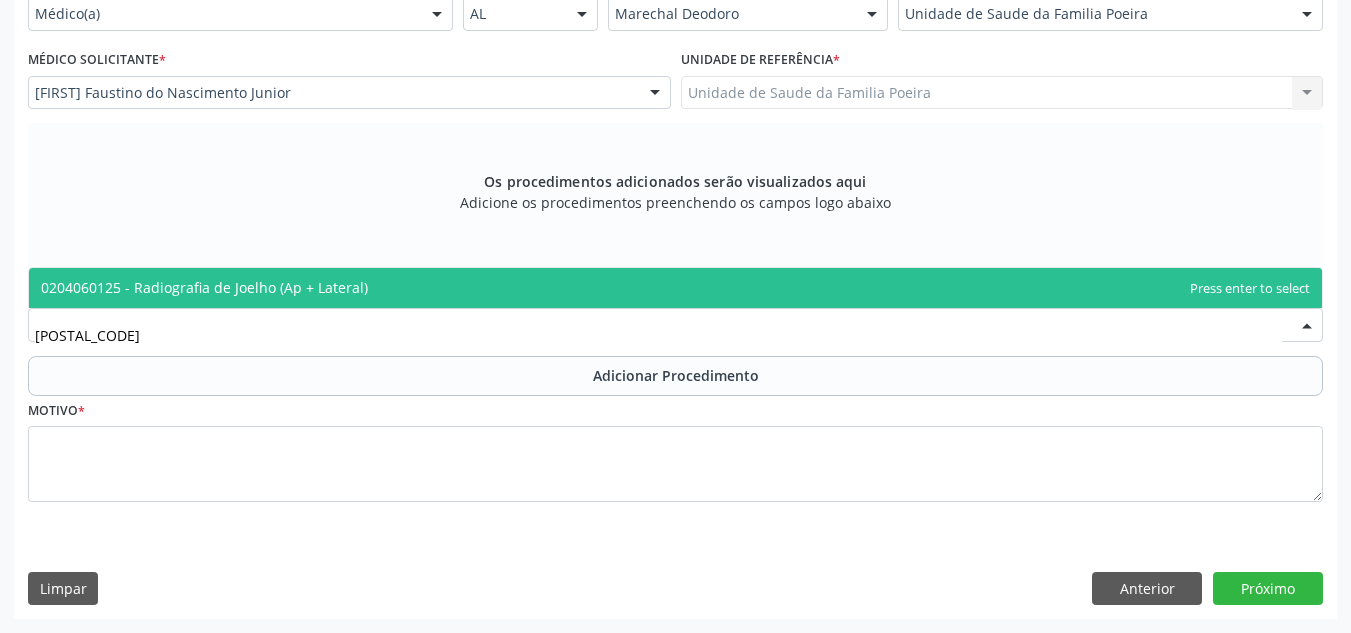 type on "[PHONE]" 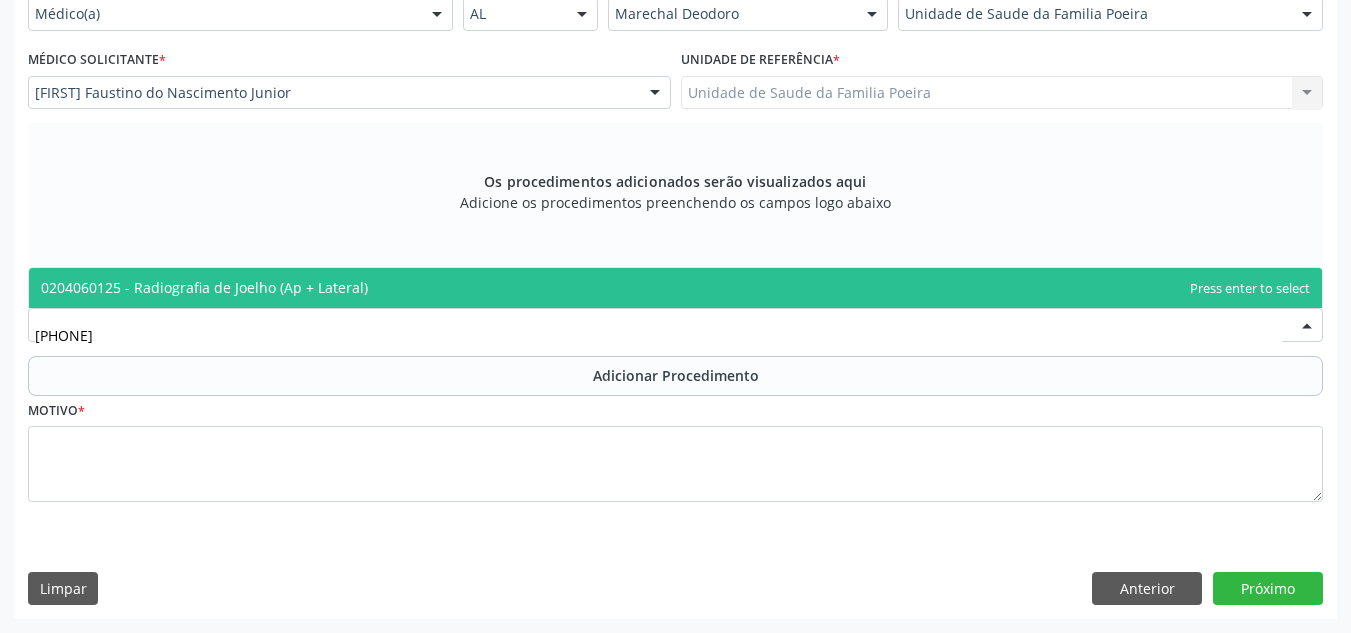 click on "0204060125 - Radiografia de Joelho (Ap + Lateral)" at bounding box center (204, 287) 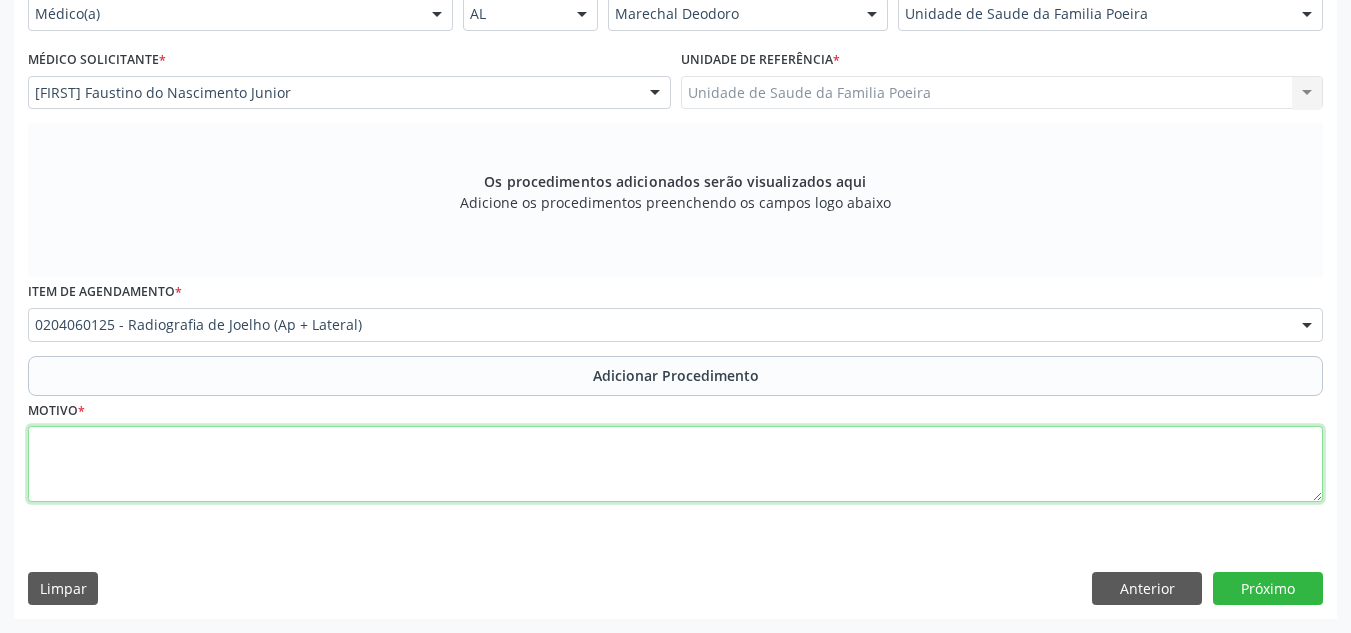 click at bounding box center [675, 464] 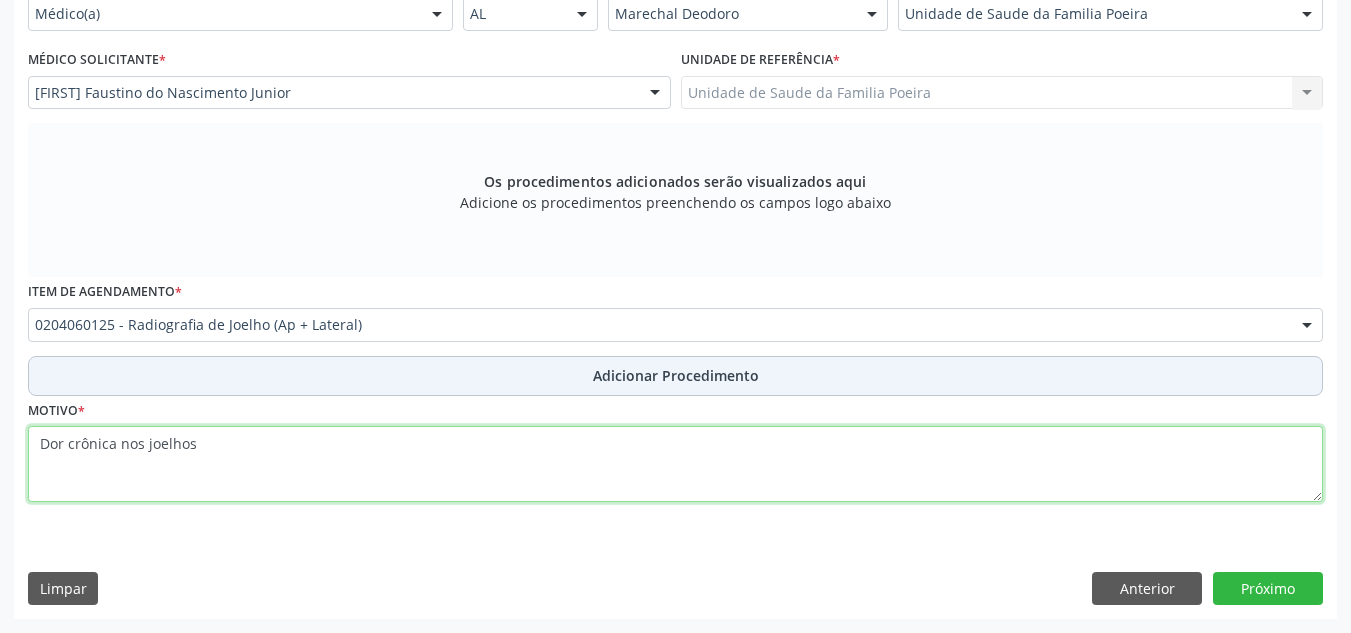 type on "Dor crônica nos joelhos" 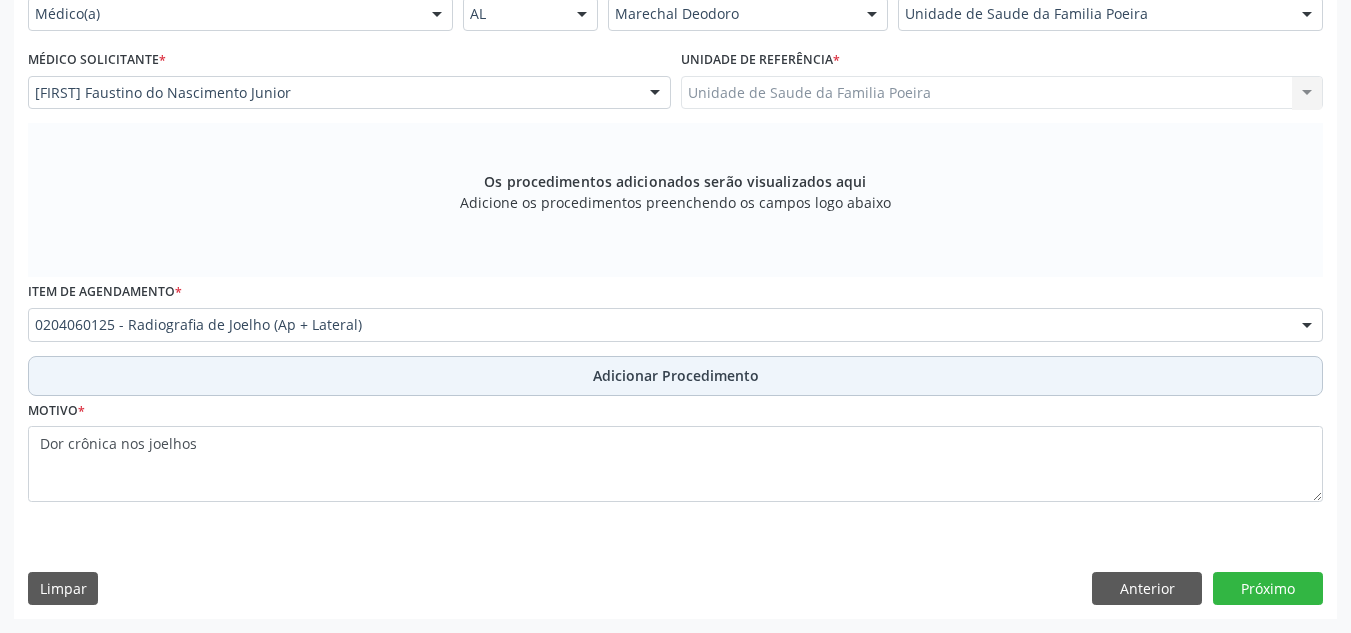 click on "Adicionar Procedimento" at bounding box center [675, 376] 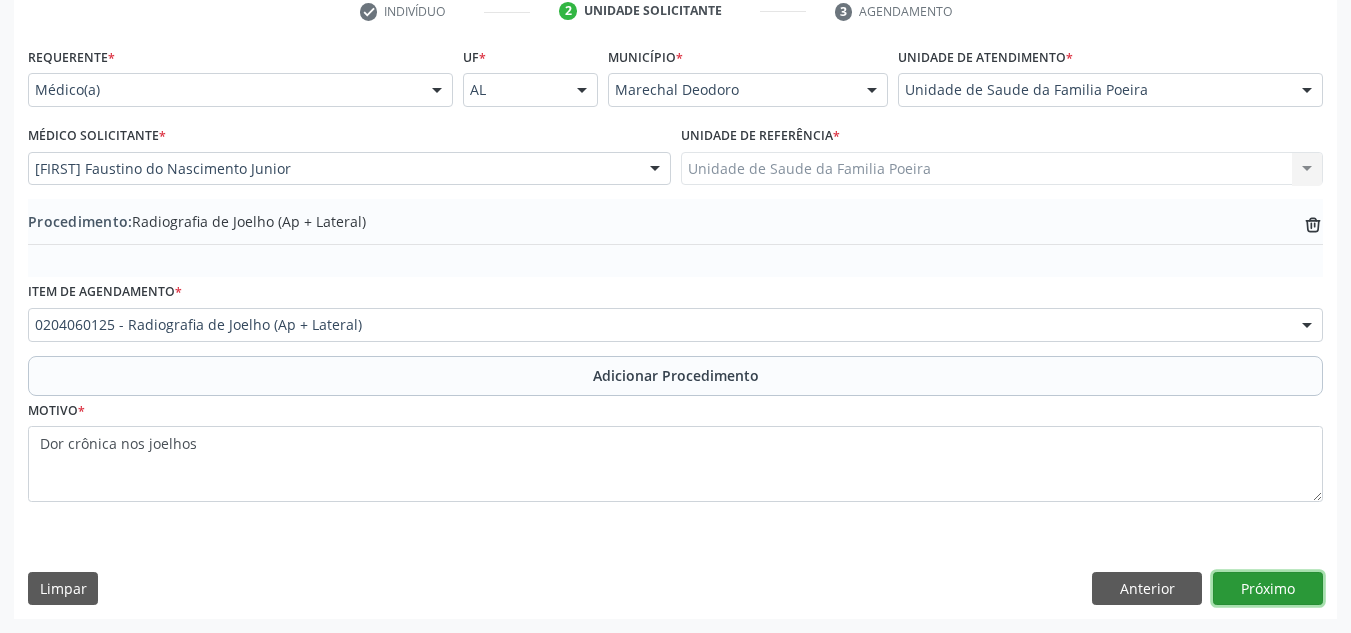click on "Próximo" at bounding box center (1268, 589) 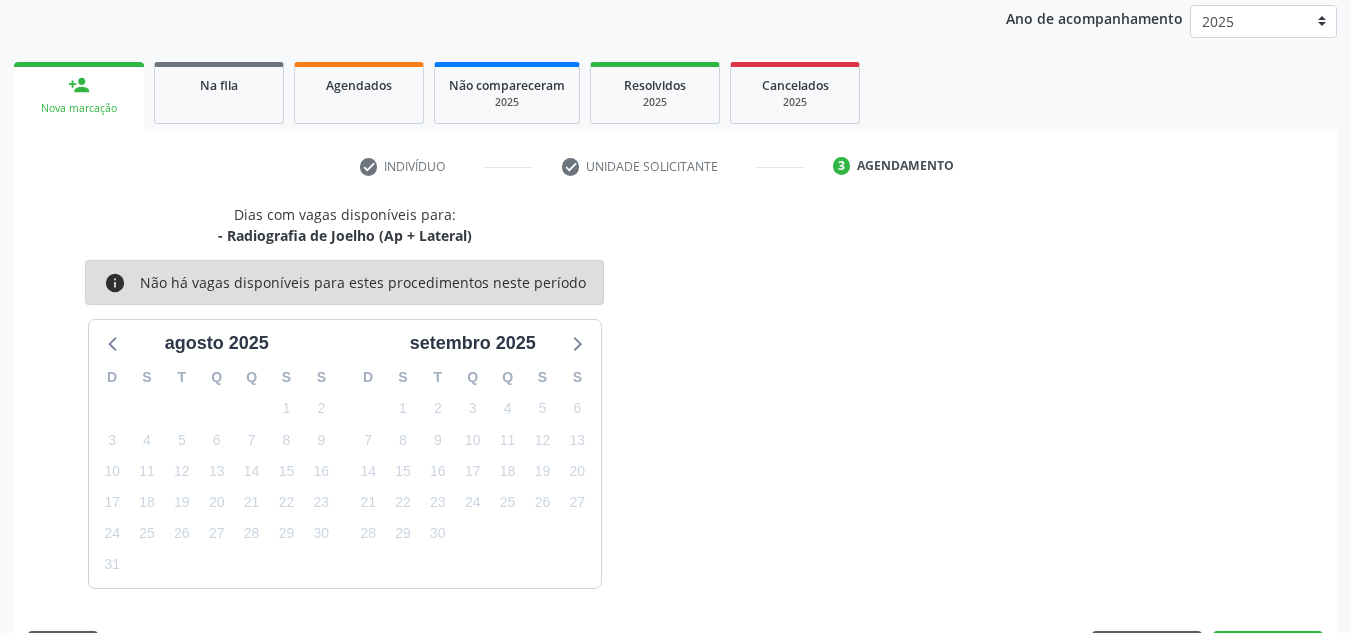 scroll, scrollTop: 324, scrollLeft: 0, axis: vertical 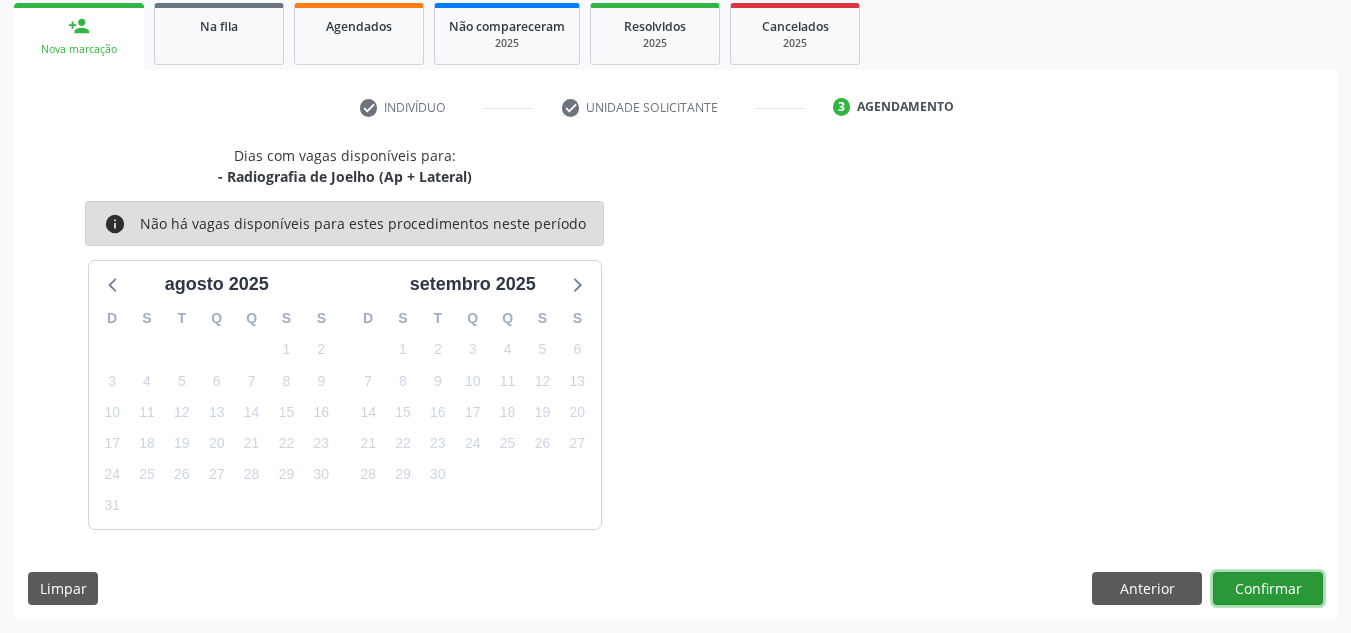 click on "Confirmar" at bounding box center (1268, 589) 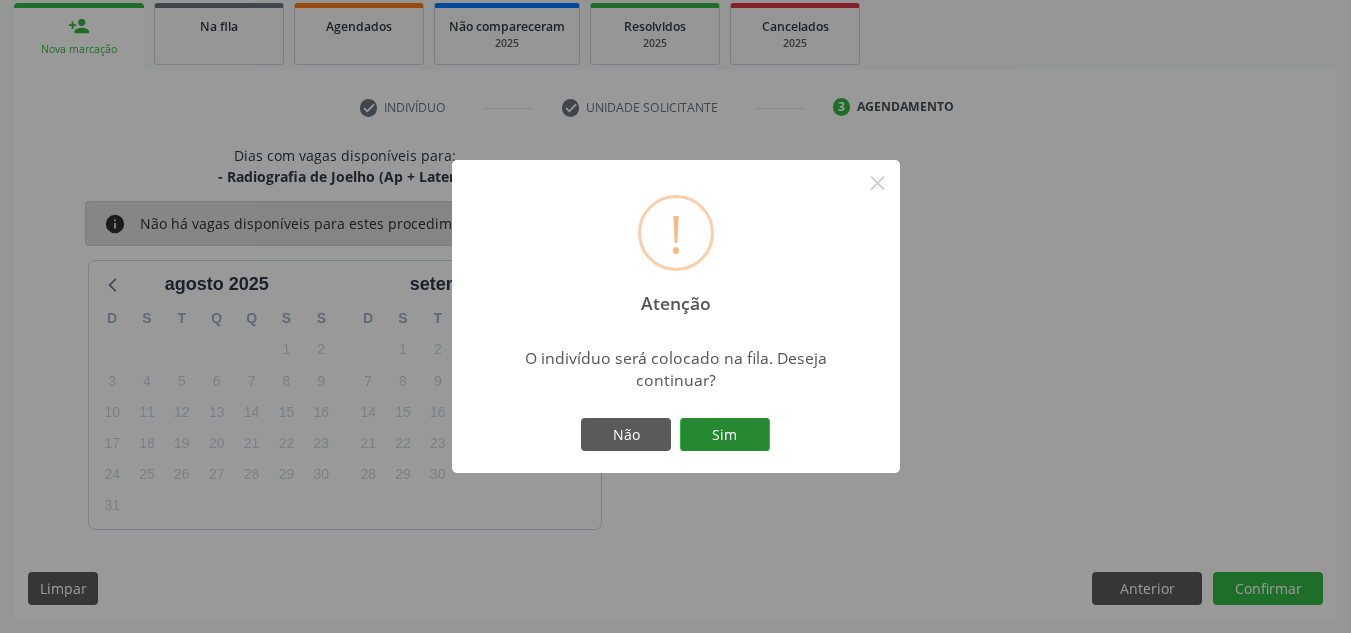 click on "Sim" at bounding box center [725, 435] 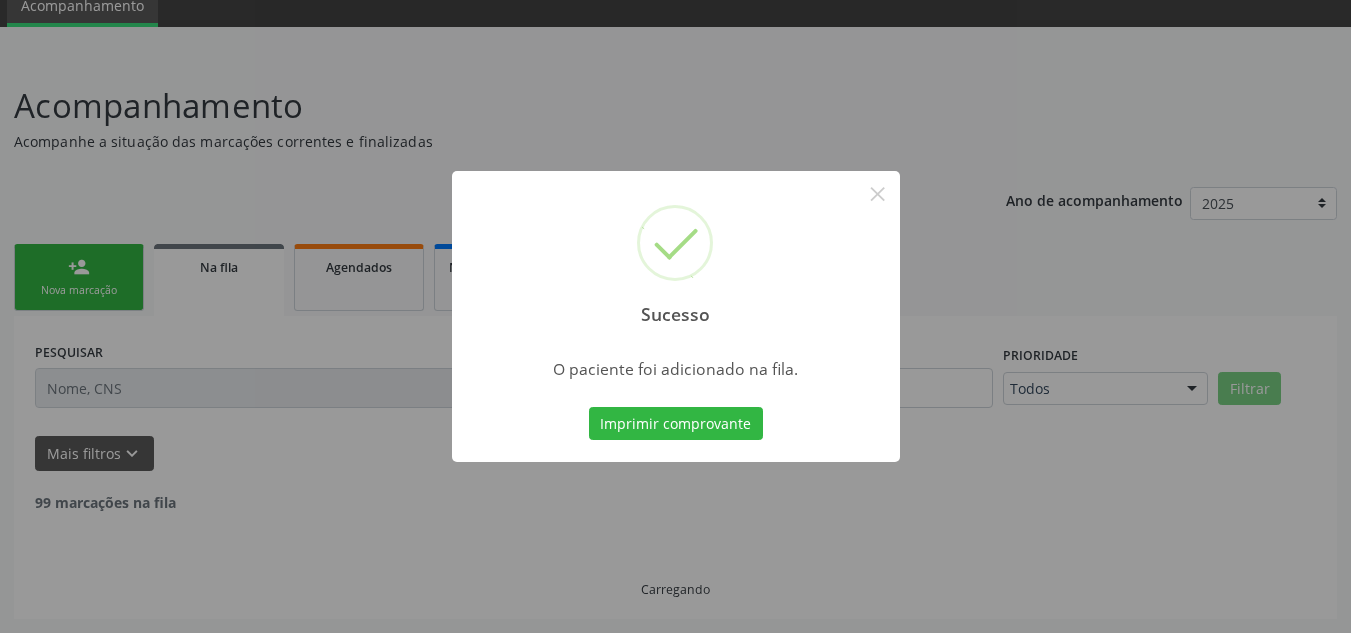 scroll, scrollTop: 62, scrollLeft: 0, axis: vertical 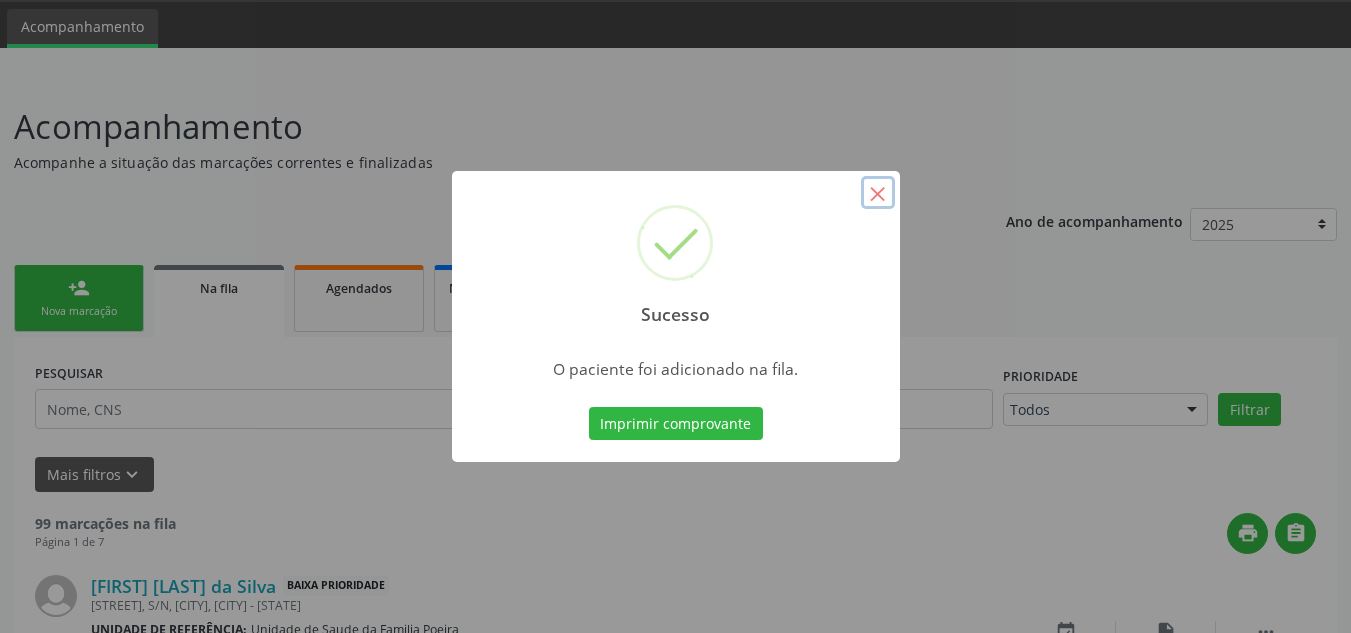 click on "×" at bounding box center [878, 193] 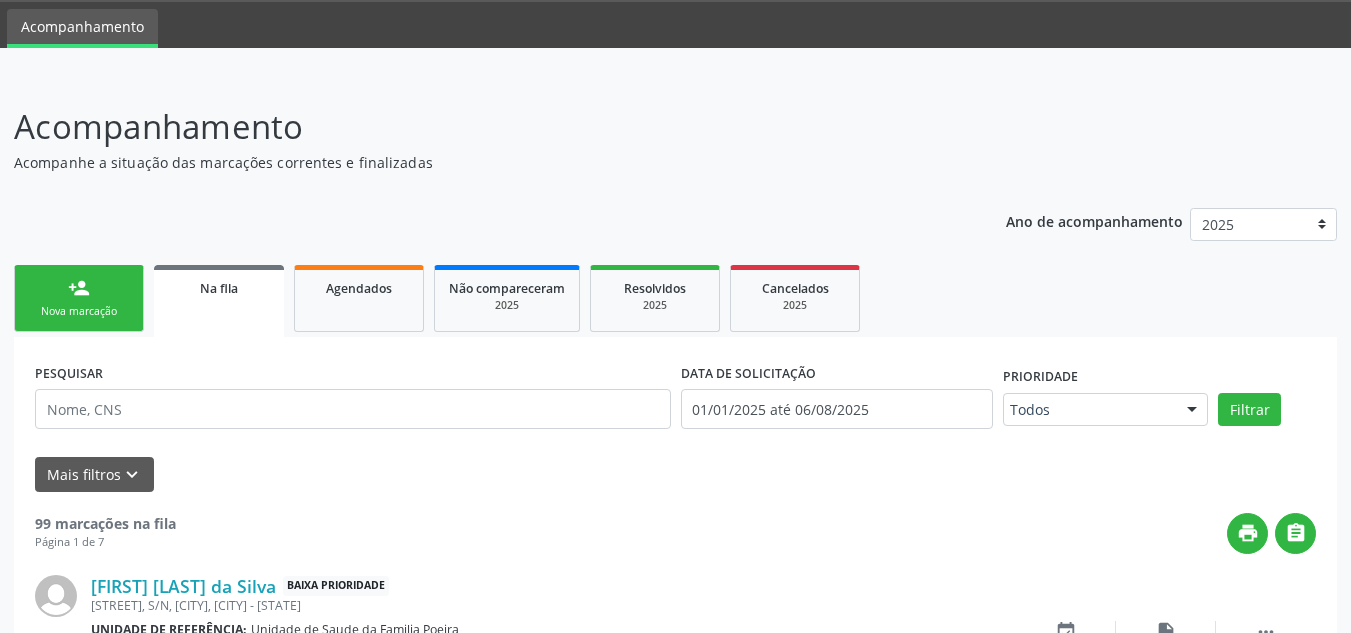 click on "Nova marcação" at bounding box center (79, 311) 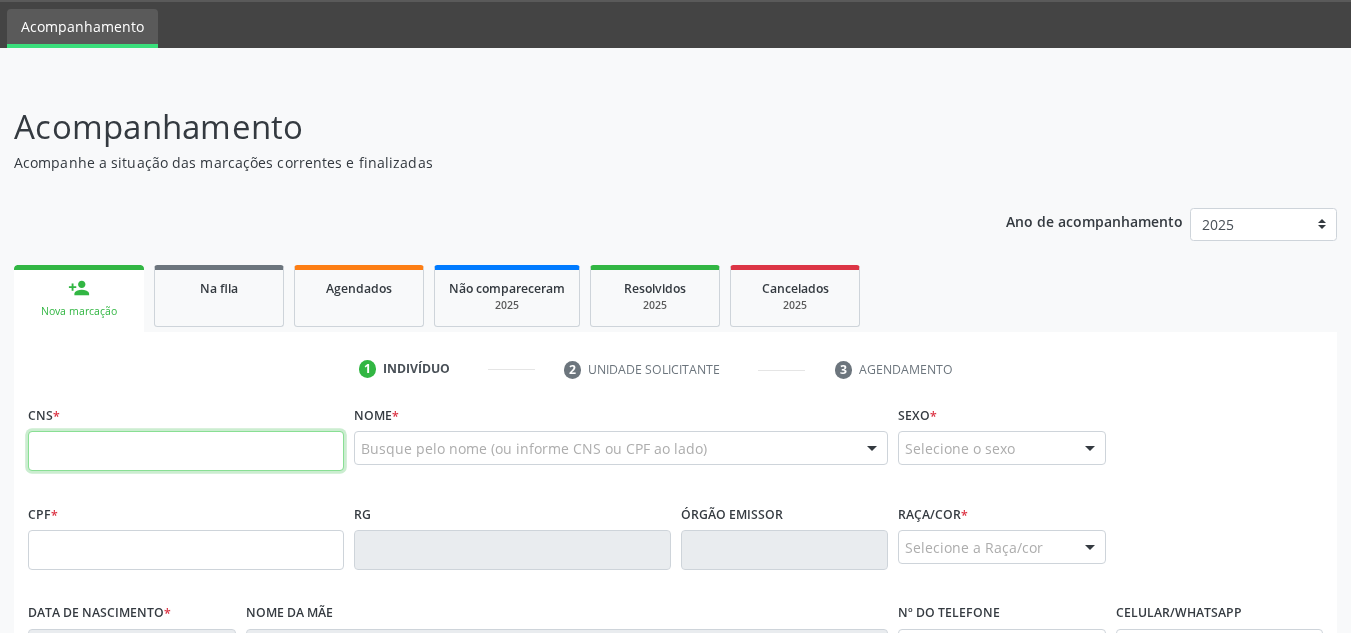 paste on "[NUMBER] [NUMBER] [NUMBER] [NUMBER]" 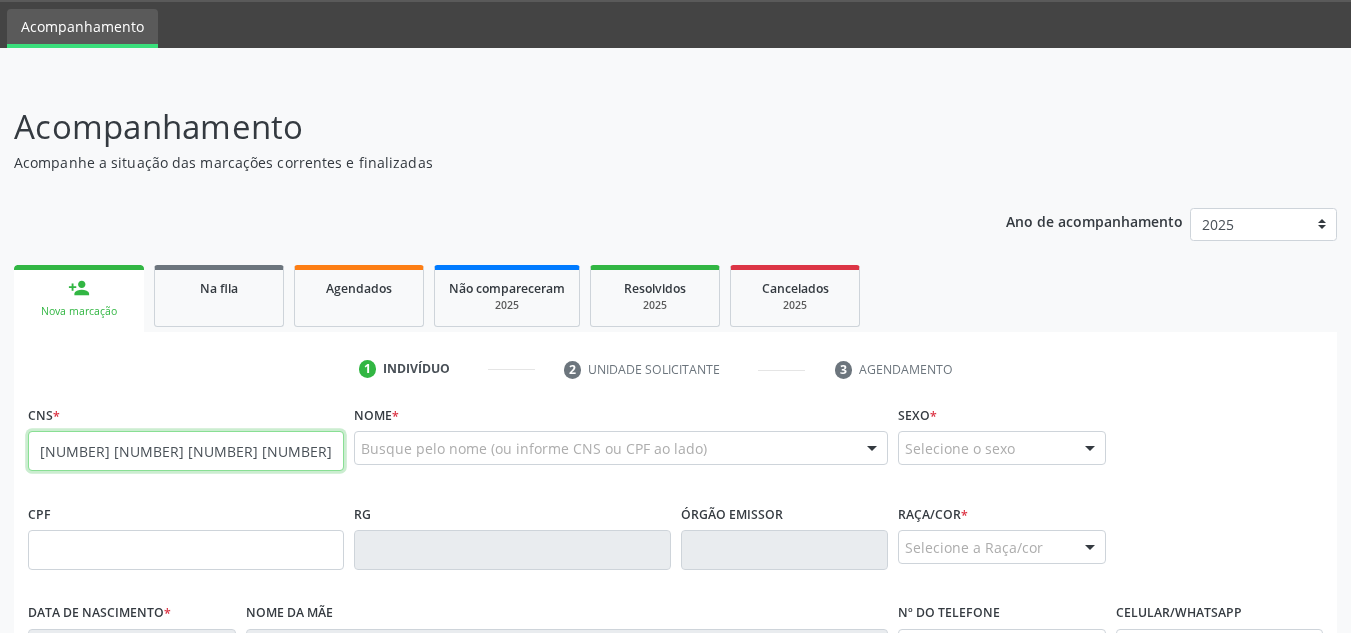type on "[NUMBER] [NUMBER] [NUMBER] [NUMBER]" 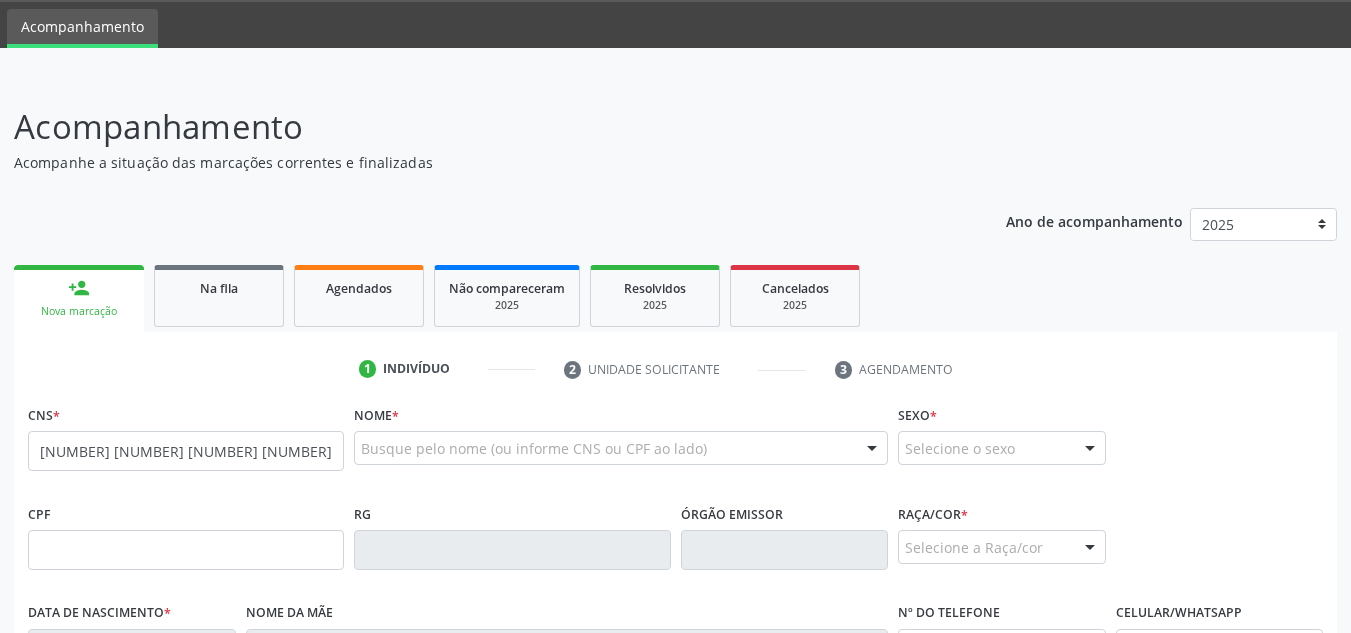 scroll, scrollTop: 362, scrollLeft: 0, axis: vertical 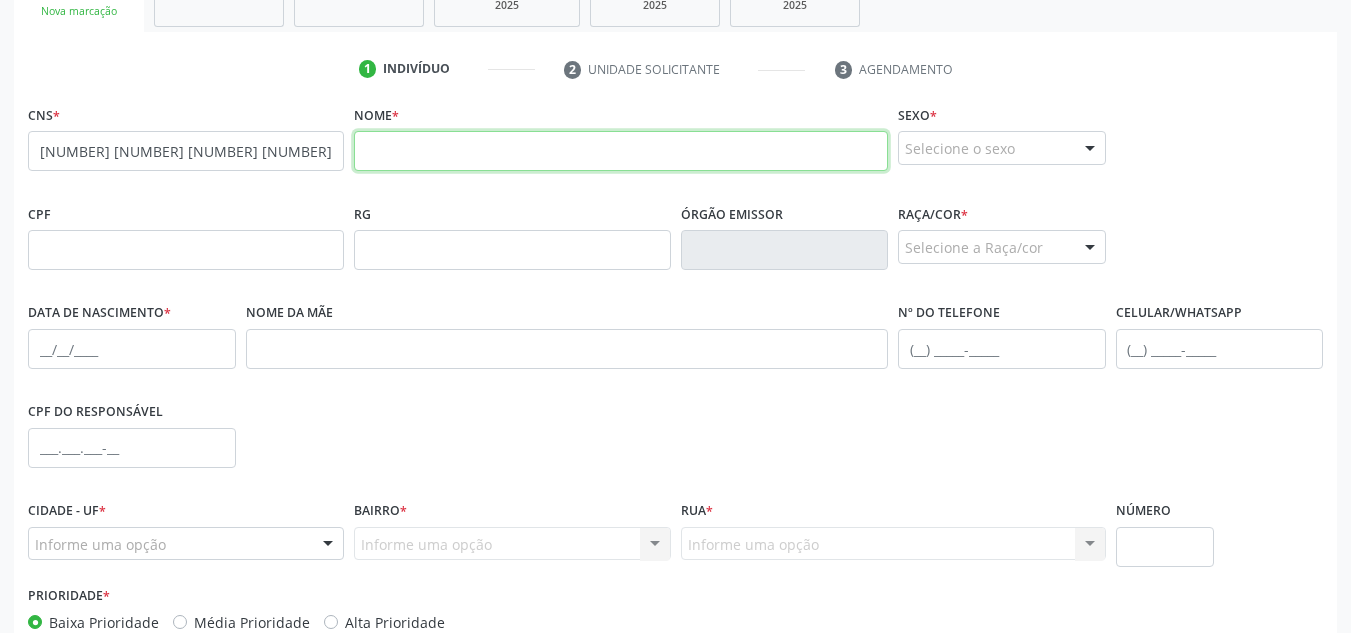 click at bounding box center [621, 151] 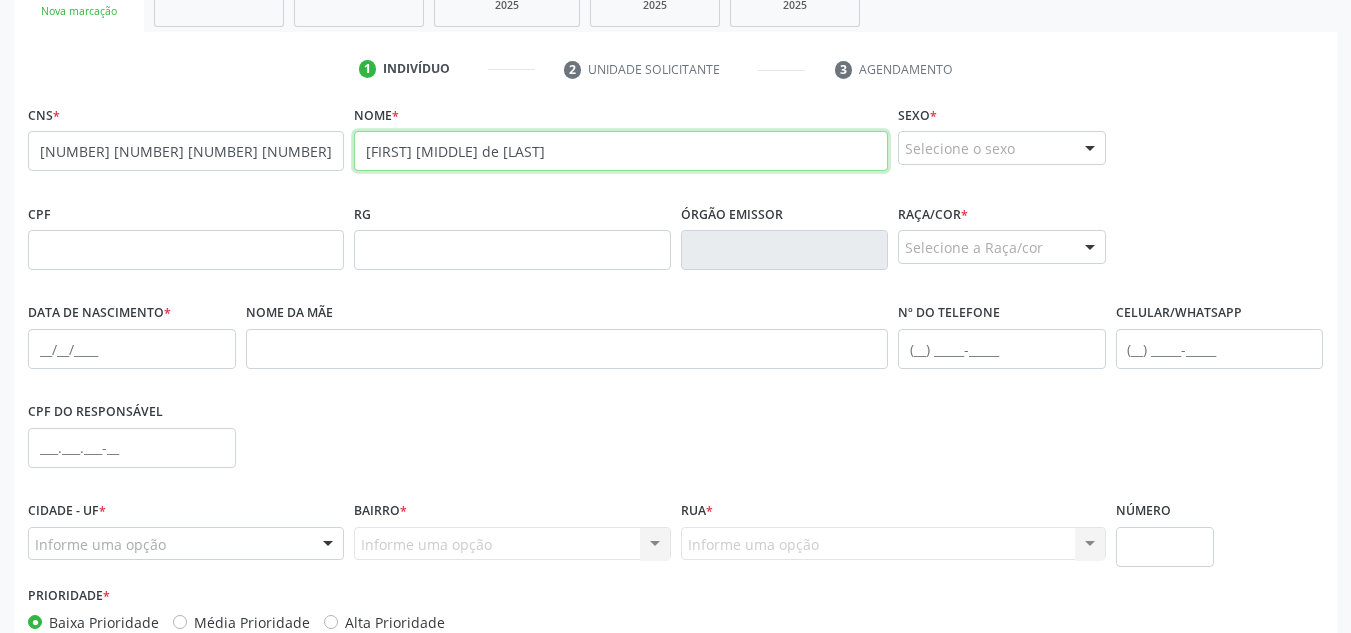type on "[FIRST] [MIDDLE] de [LAST]" 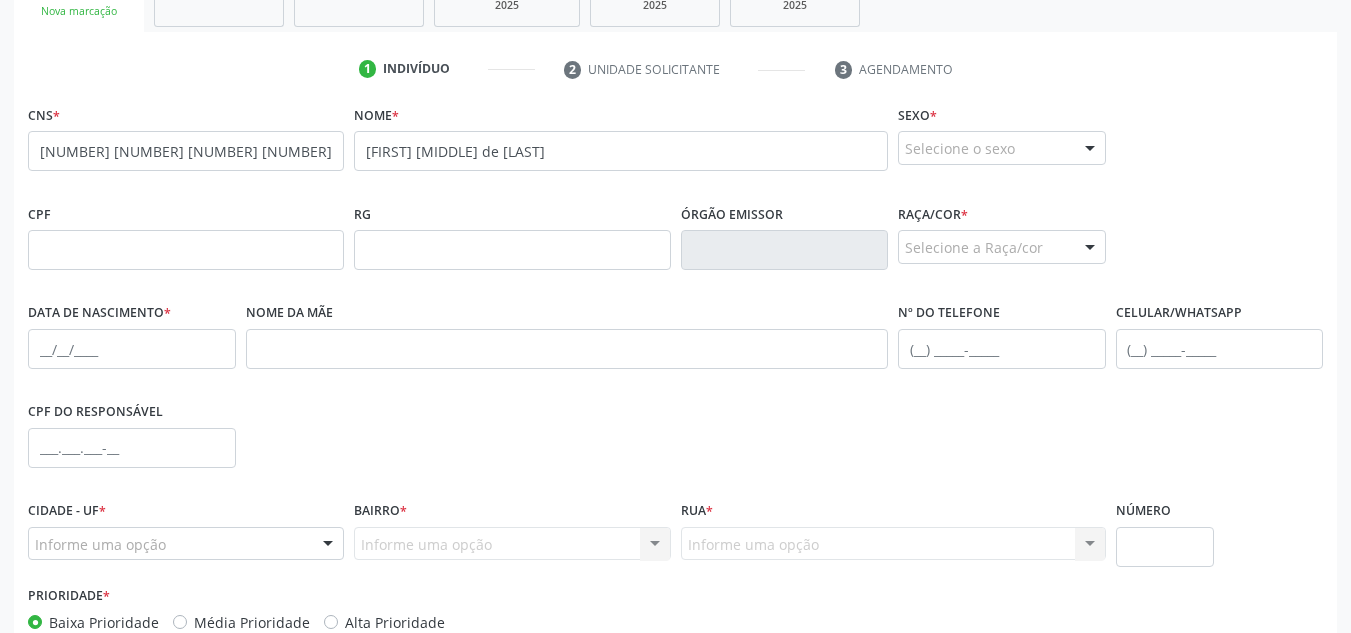 click on "Selecione o sexo" at bounding box center [1002, 148] 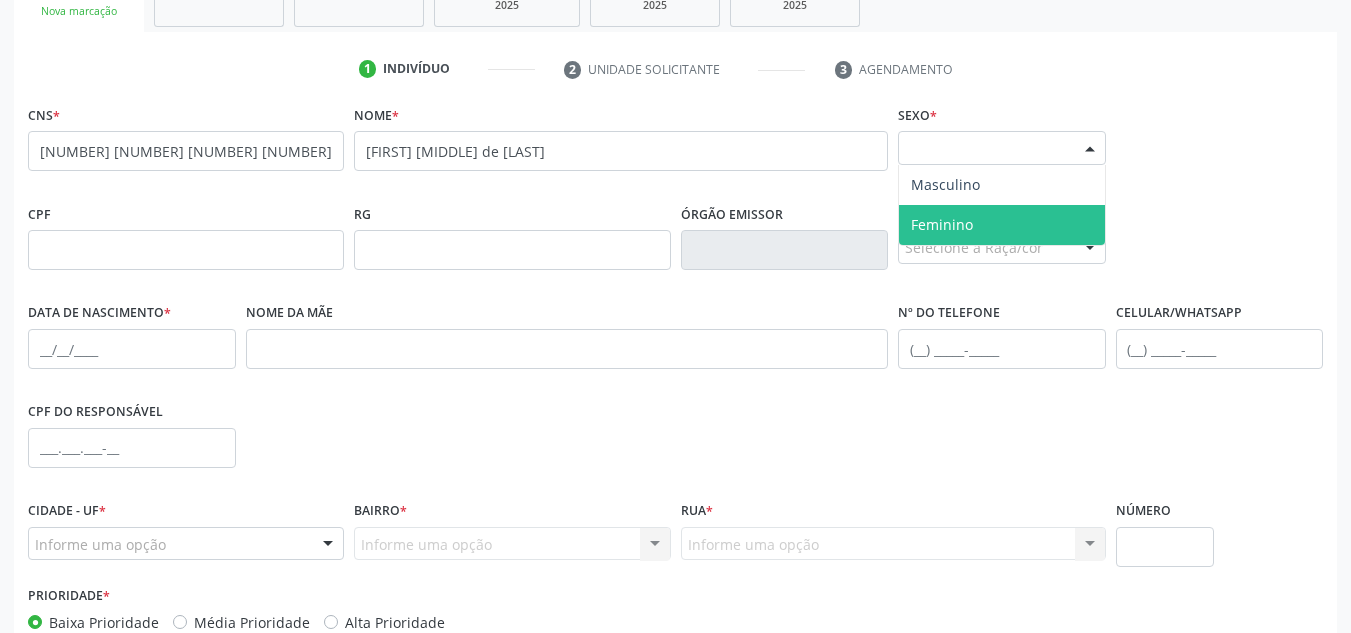 click on "Feminino" at bounding box center [1002, 225] 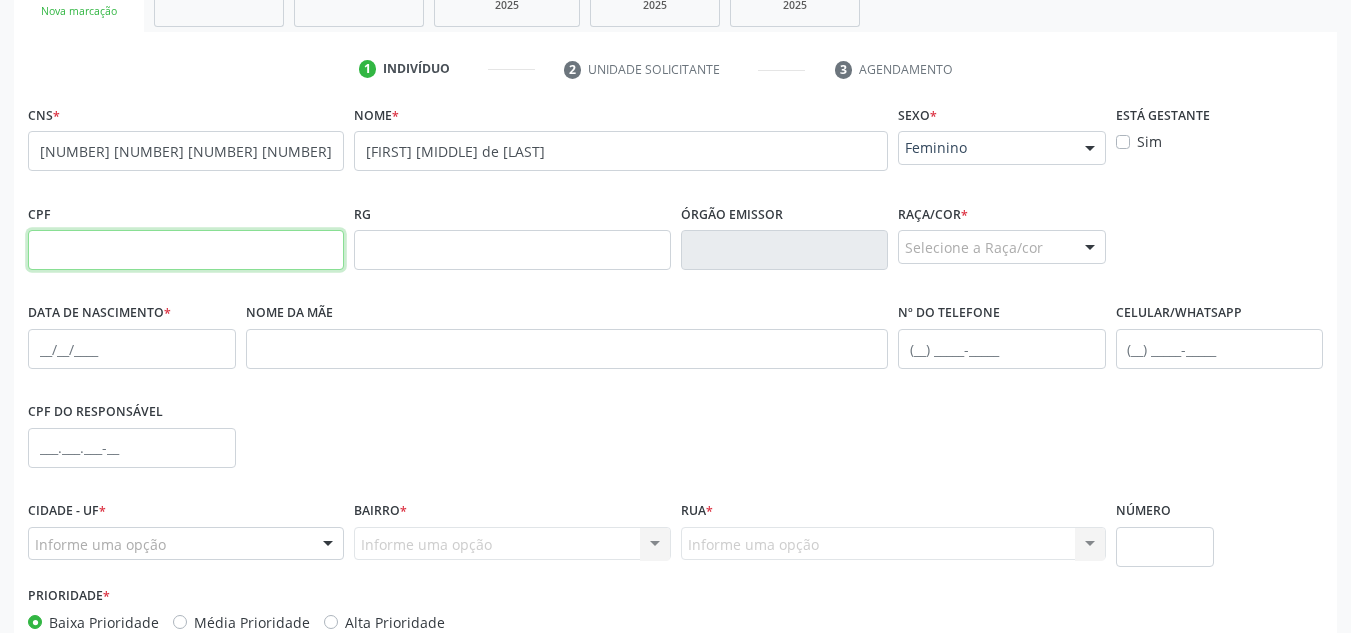 click at bounding box center (186, 250) 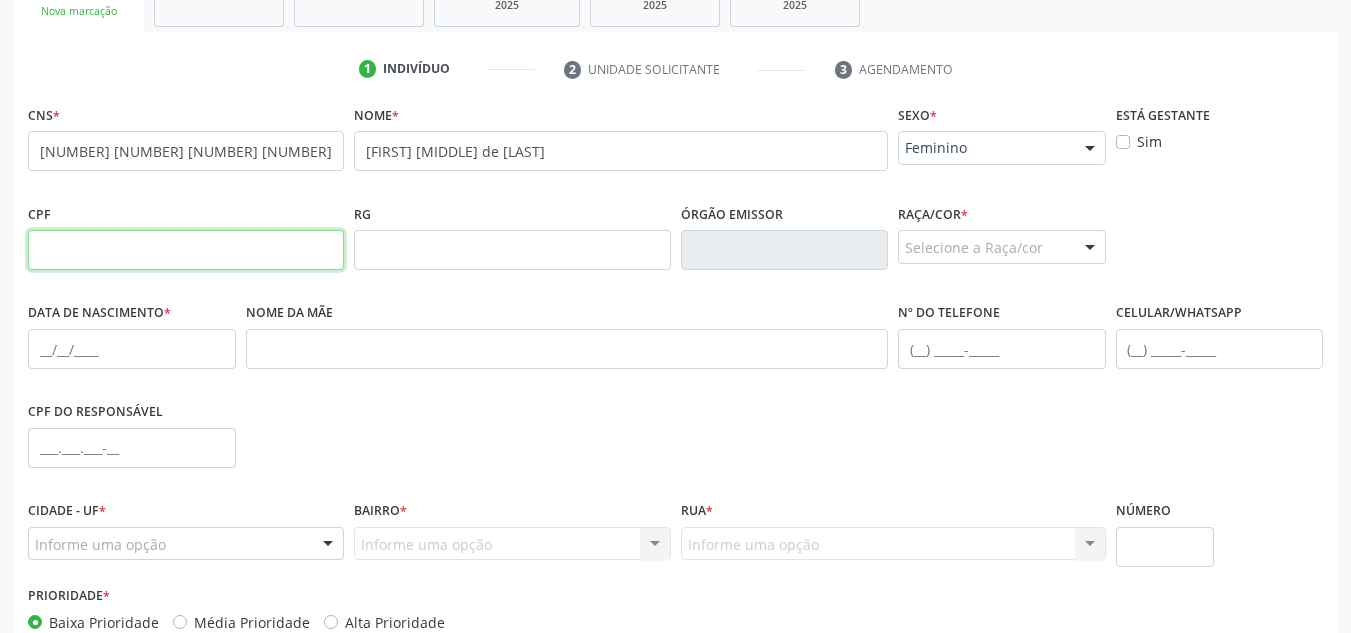 paste on "[CREDIT_CARD_NUMBER]" 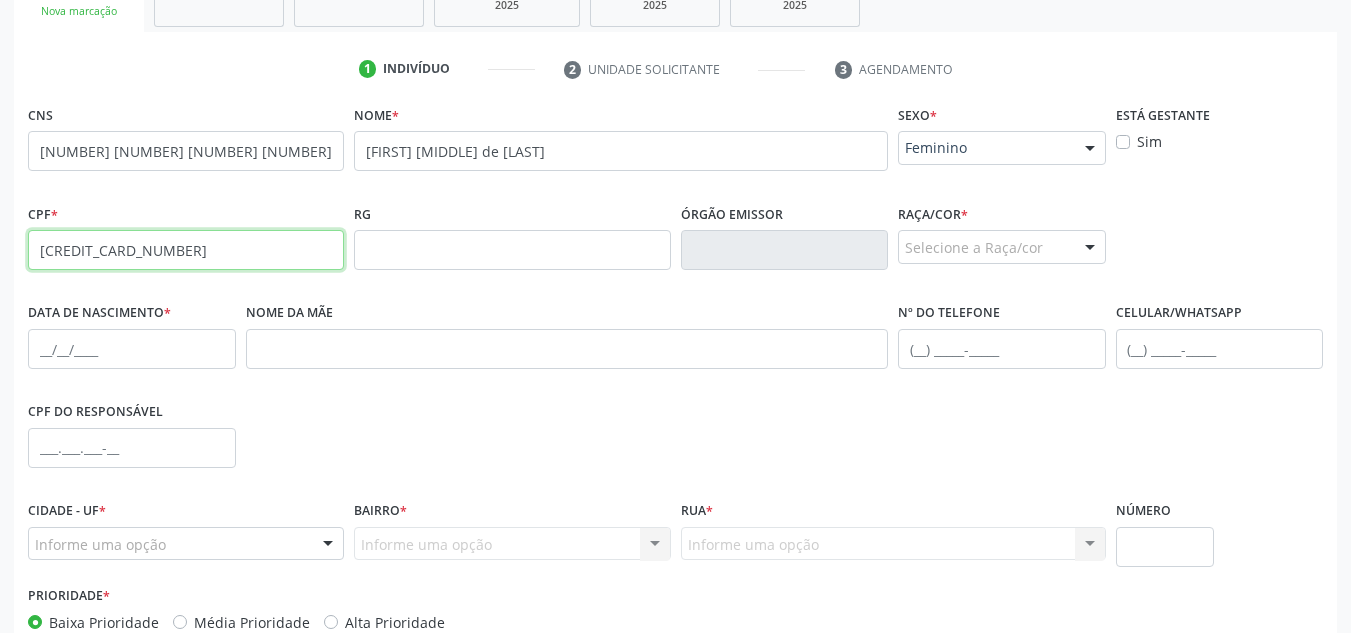 type on "[CREDIT_CARD_NUMBER]" 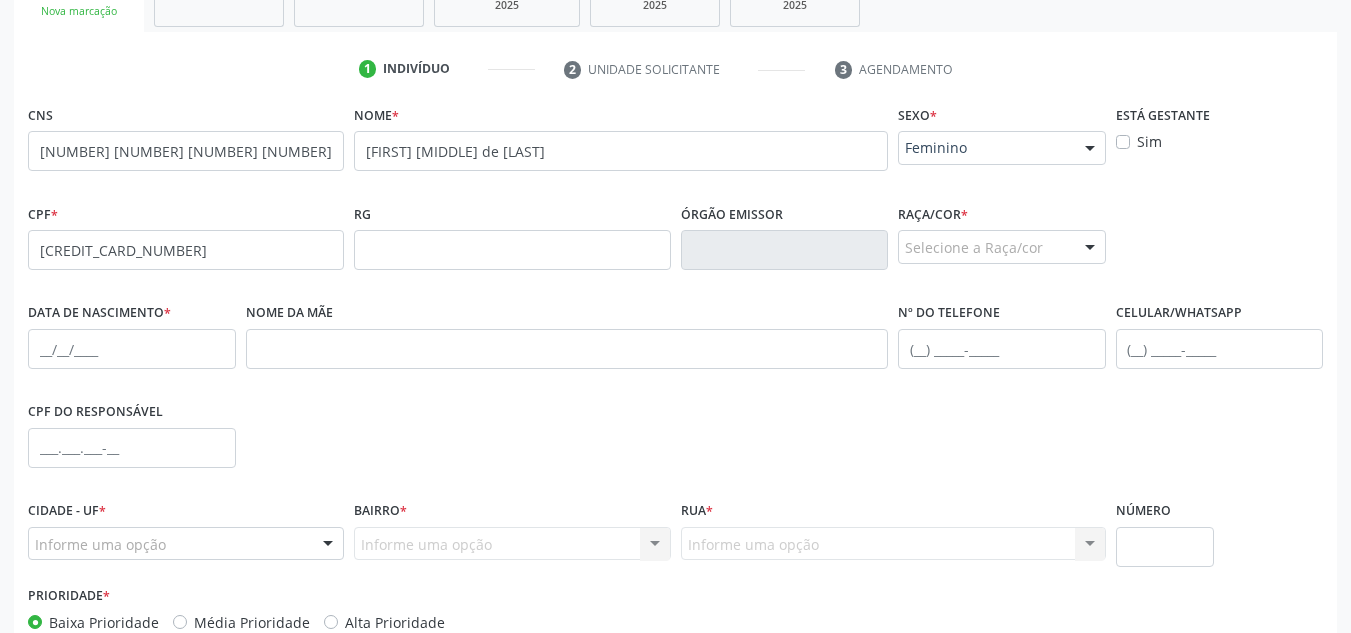 click on "Selecione a Raça/cor" at bounding box center [1002, 247] 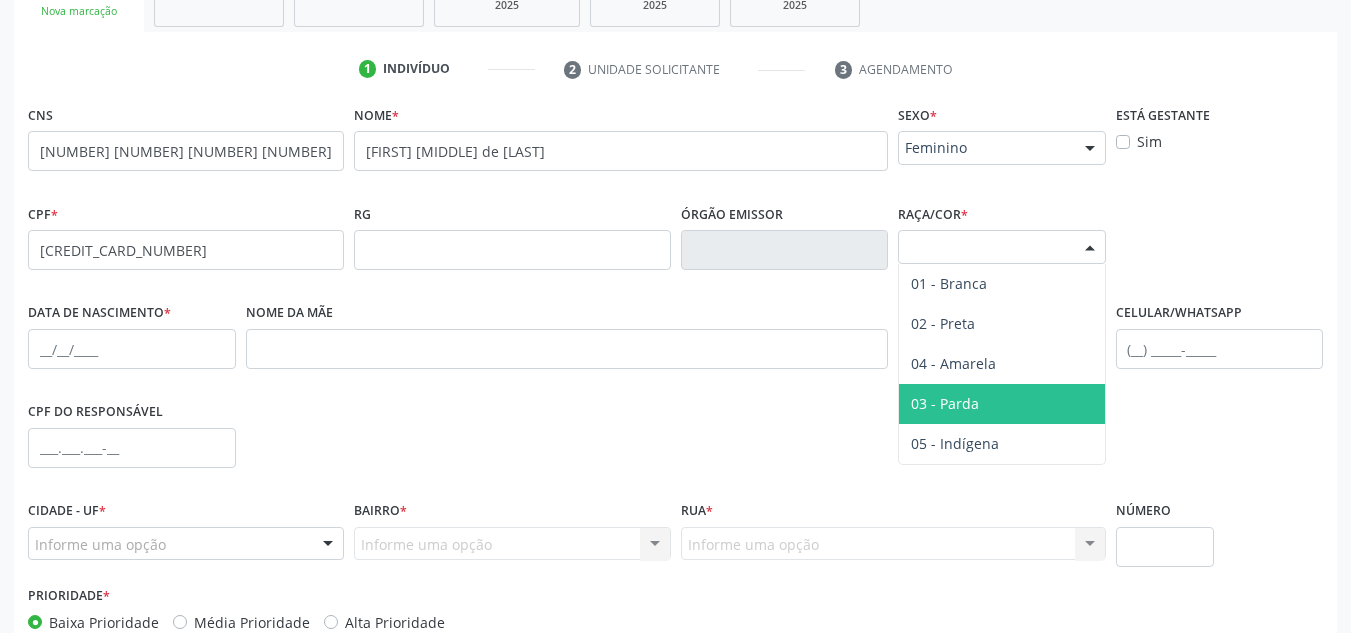 click on "03 - Parda" at bounding box center [1002, 404] 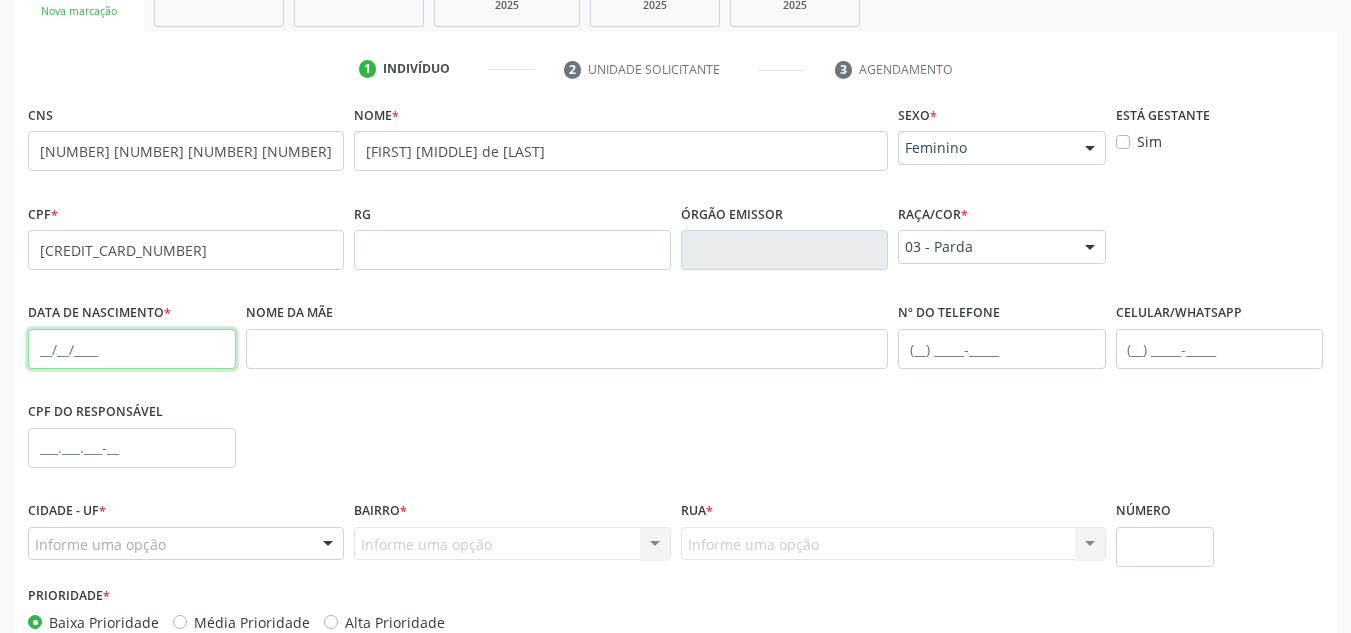 drag, startPoint x: 35, startPoint y: 357, endPoint x: 474, endPoint y: 379, distance: 439.5509 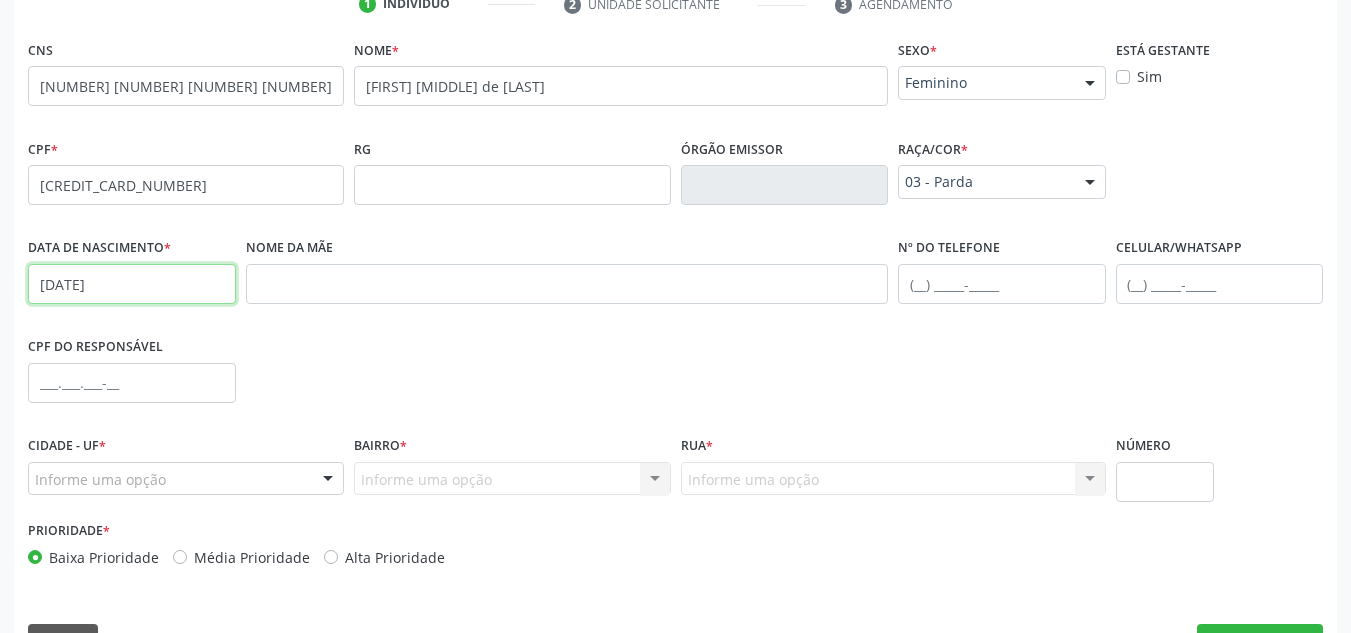 scroll, scrollTop: 462, scrollLeft: 0, axis: vertical 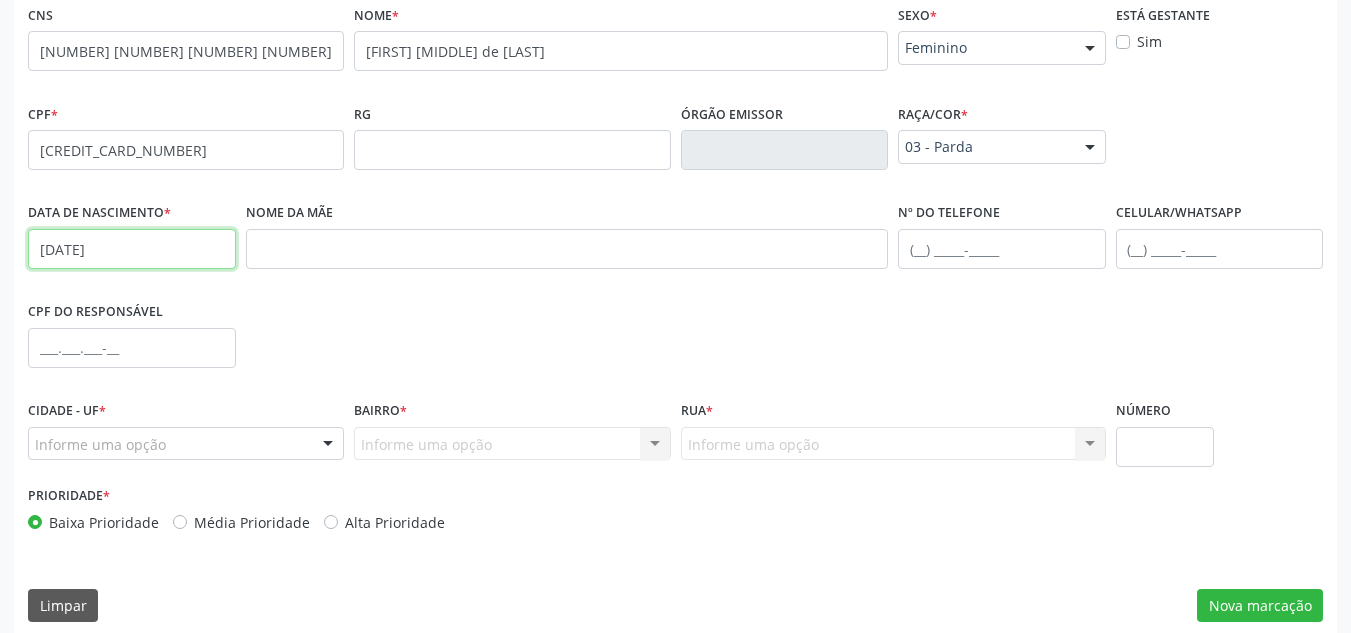 type on "[DATE]" 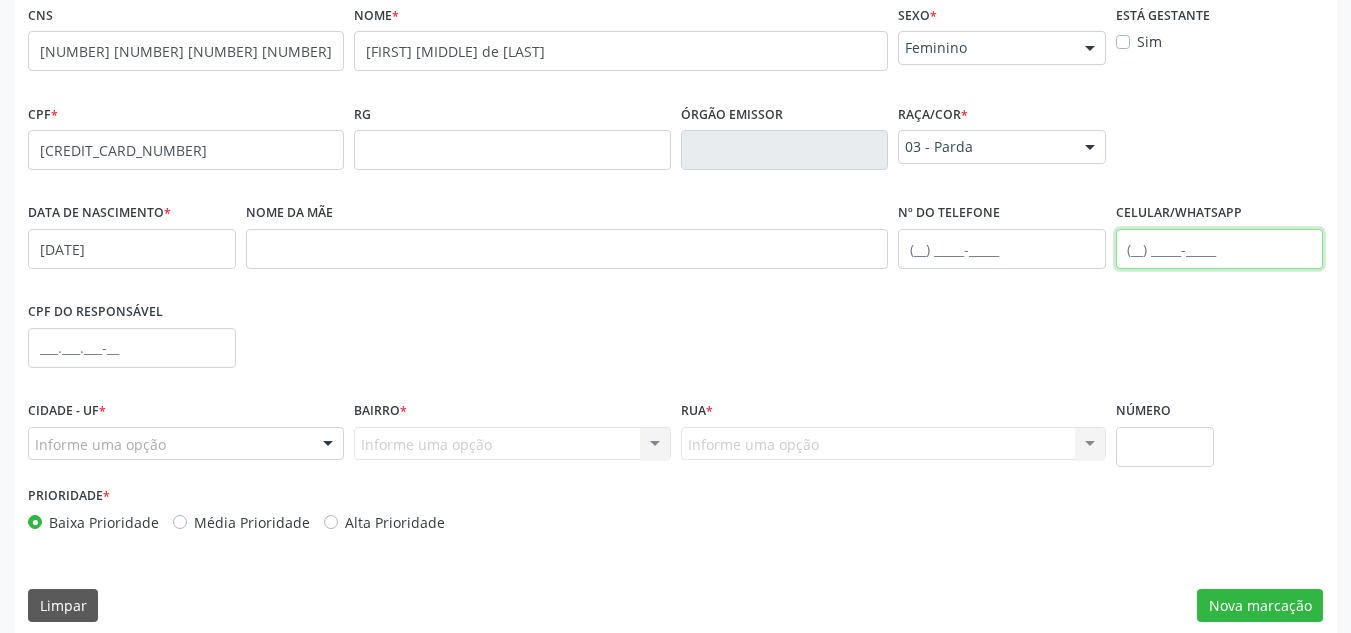 click at bounding box center [1220, 249] 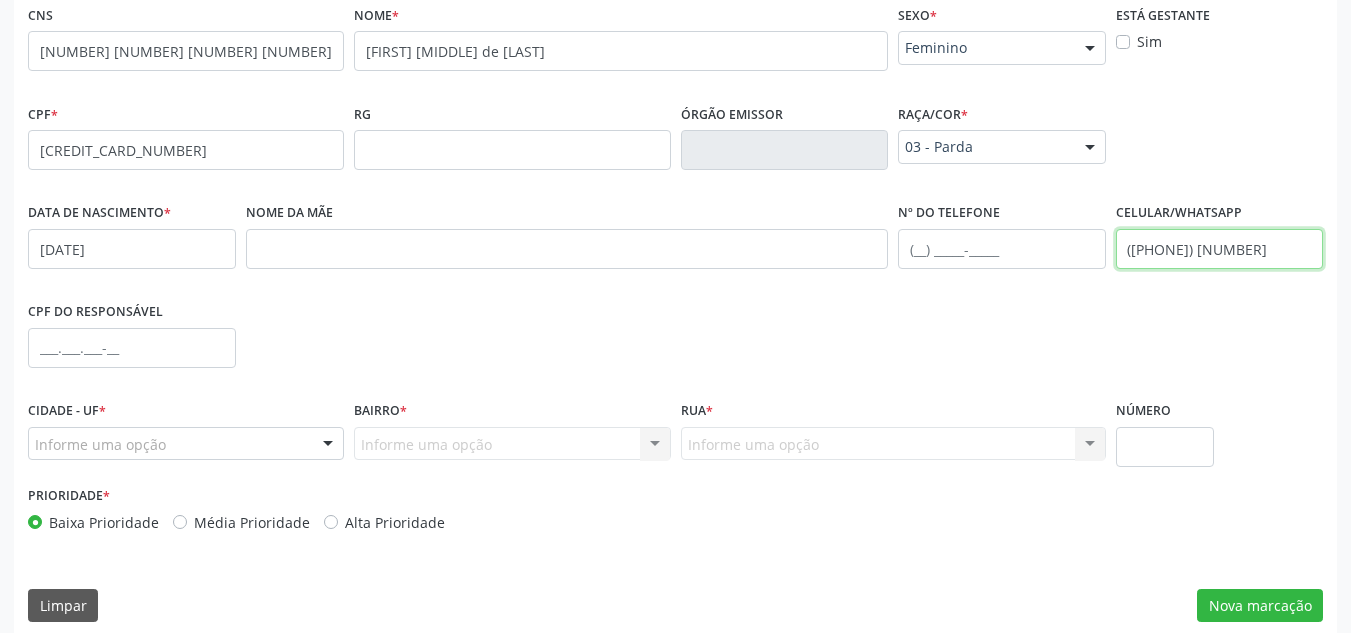 scroll, scrollTop: 479, scrollLeft: 0, axis: vertical 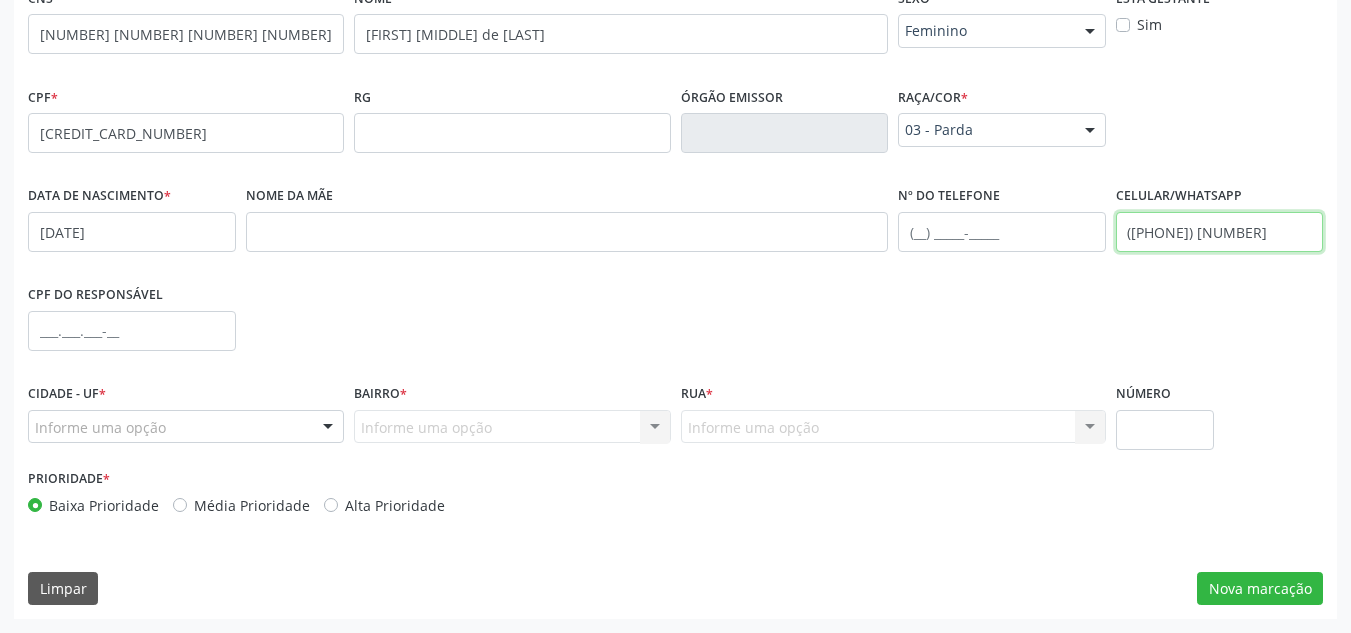 type on "([PHONE]) [NUMBER]" 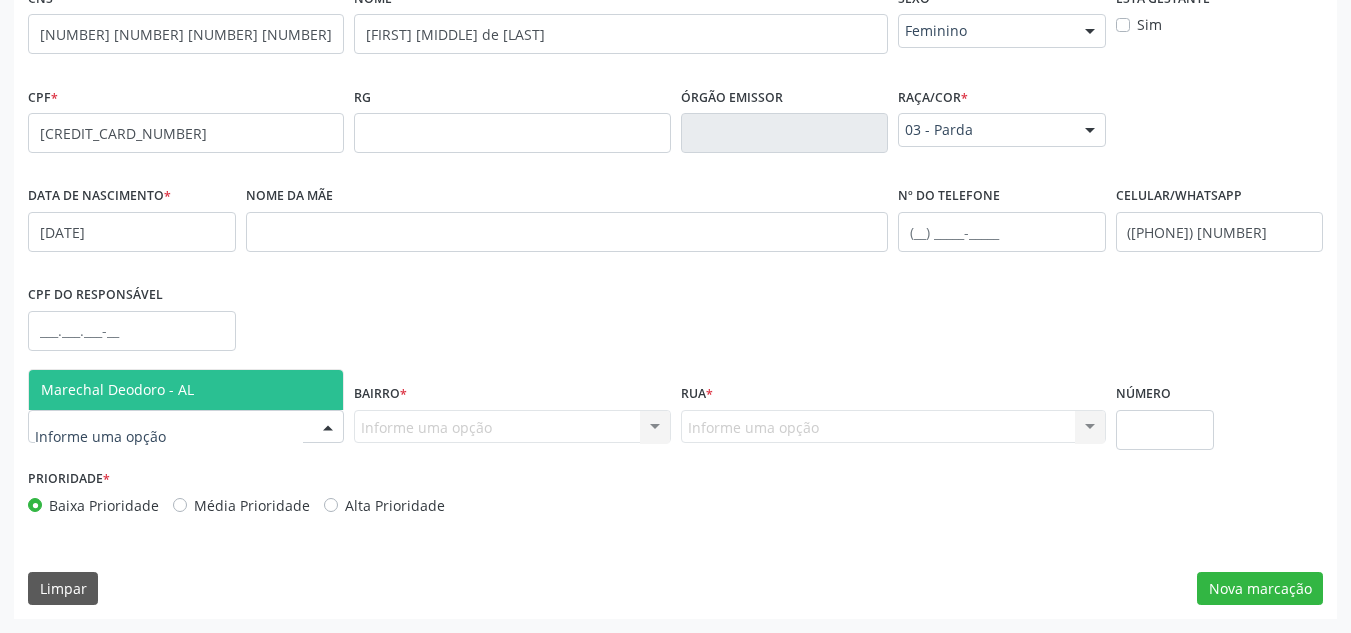 click at bounding box center [328, 428] 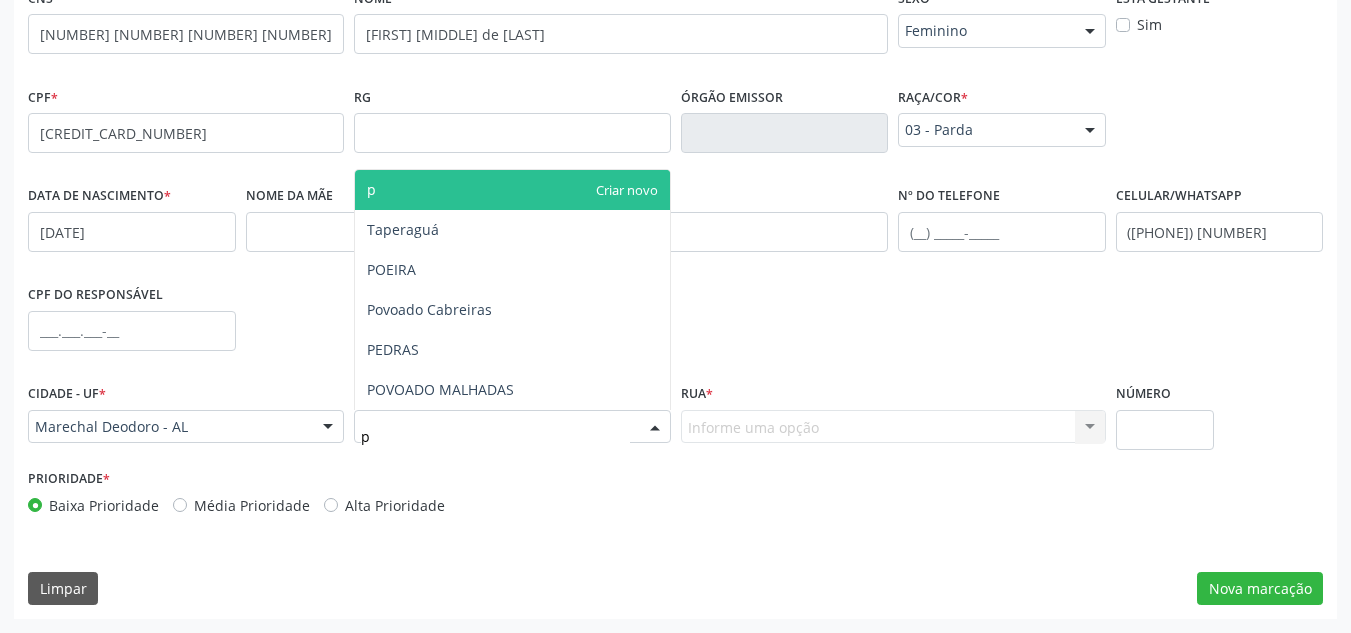 type on "po" 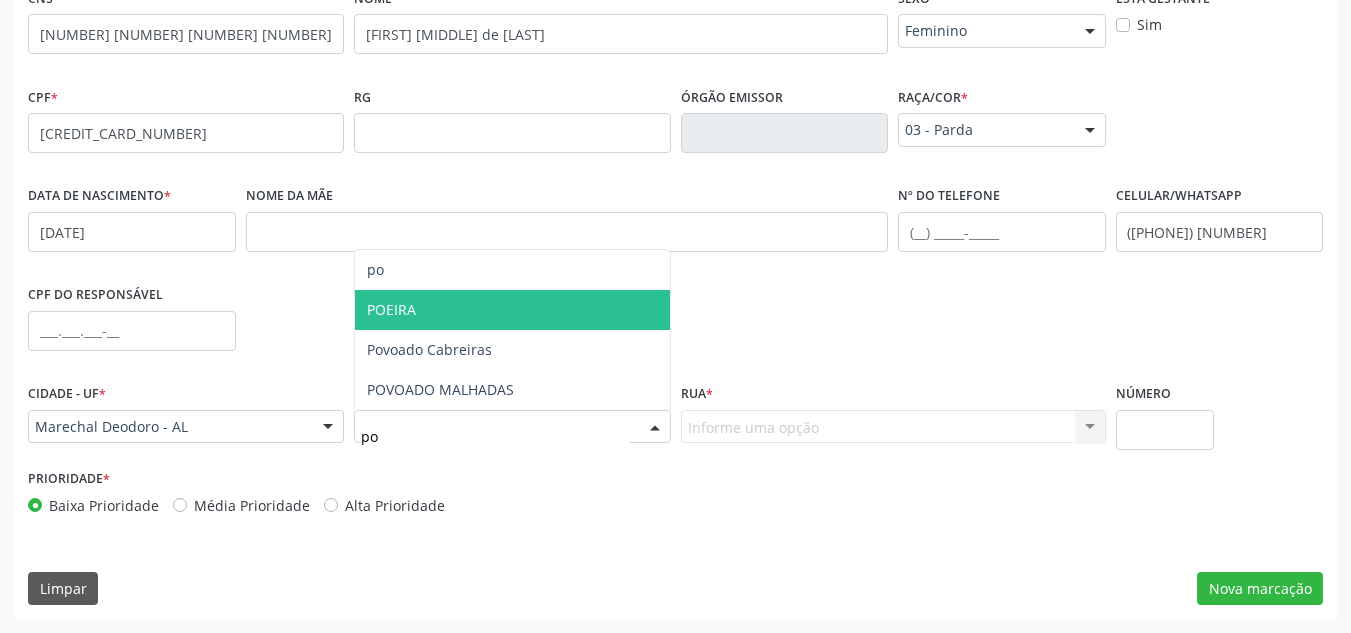 click on "POEIRA" at bounding box center (512, 310) 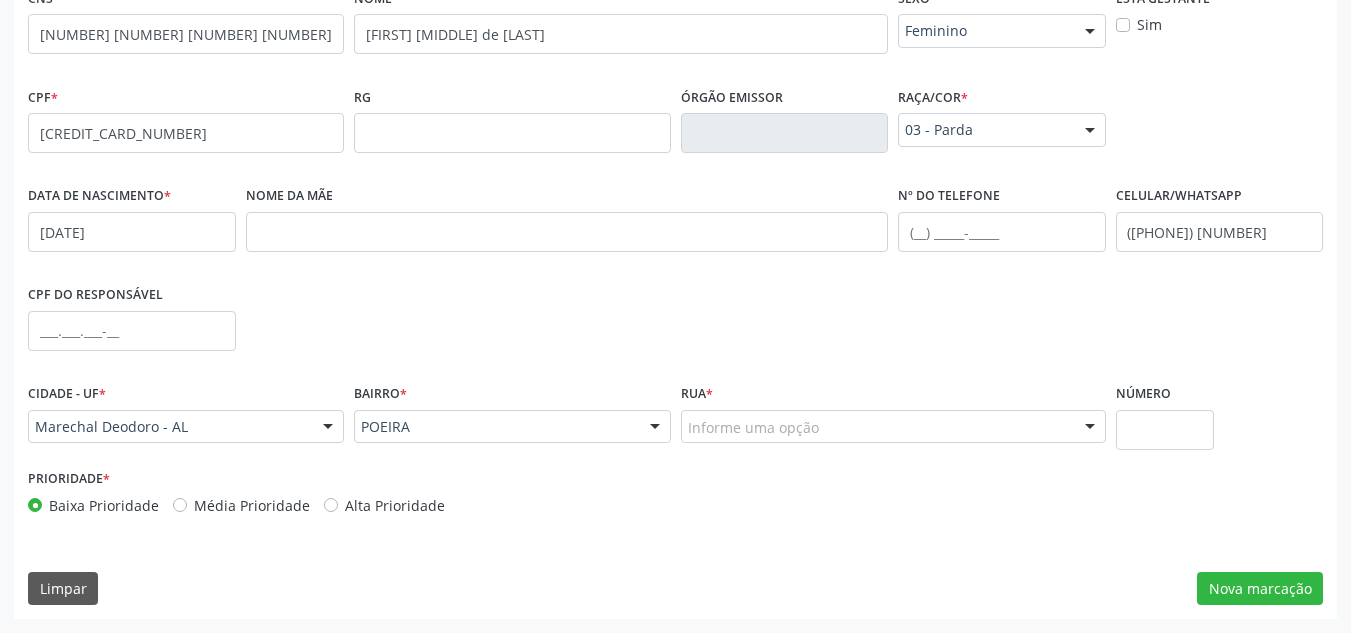 click at bounding box center (1090, 428) 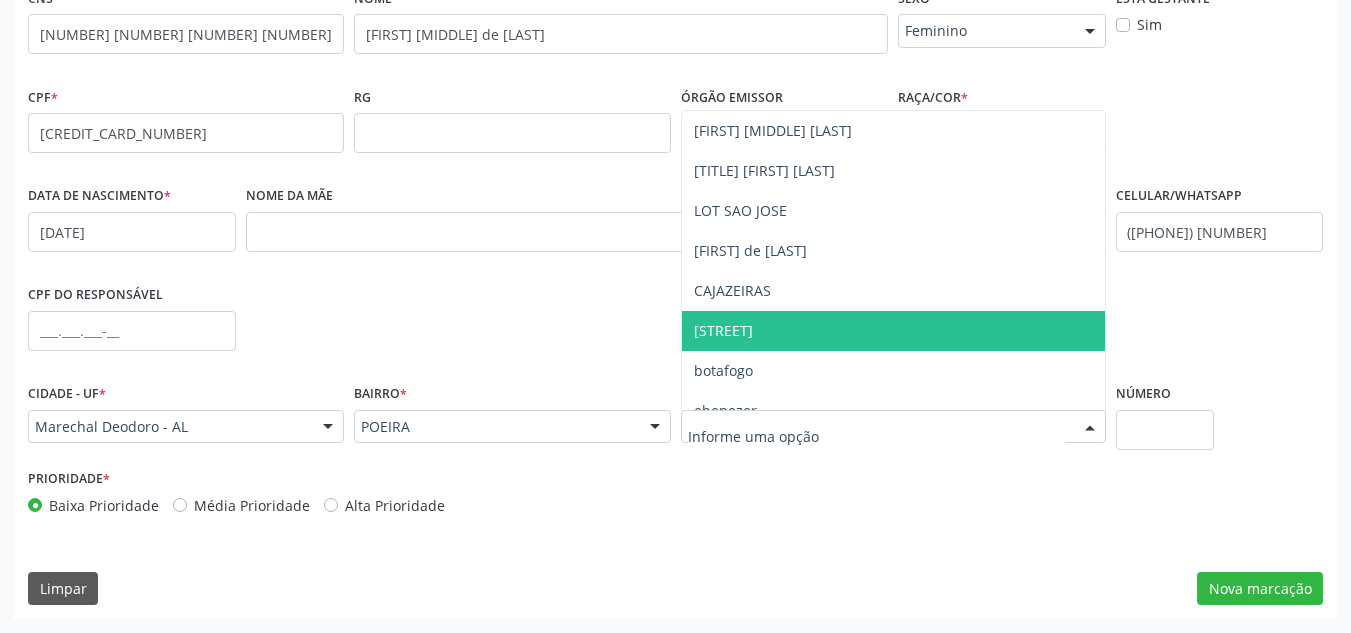 click on "[STREET]" at bounding box center (893, 331) 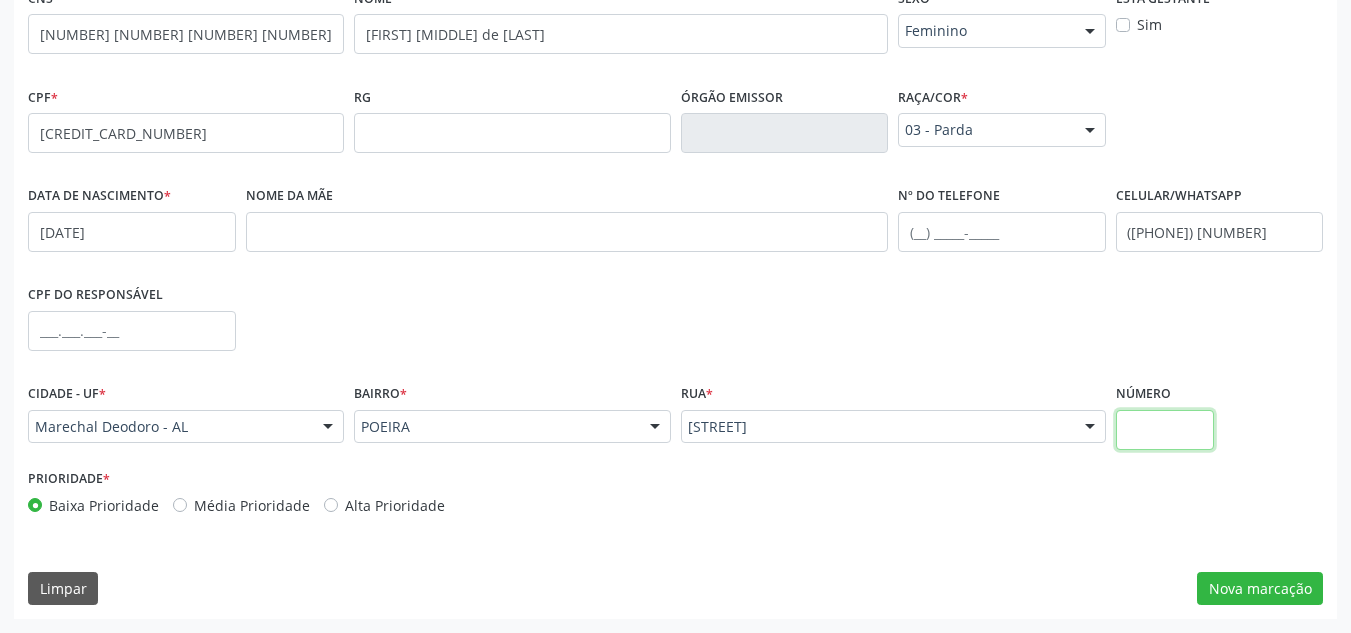 click at bounding box center [1165, 430] 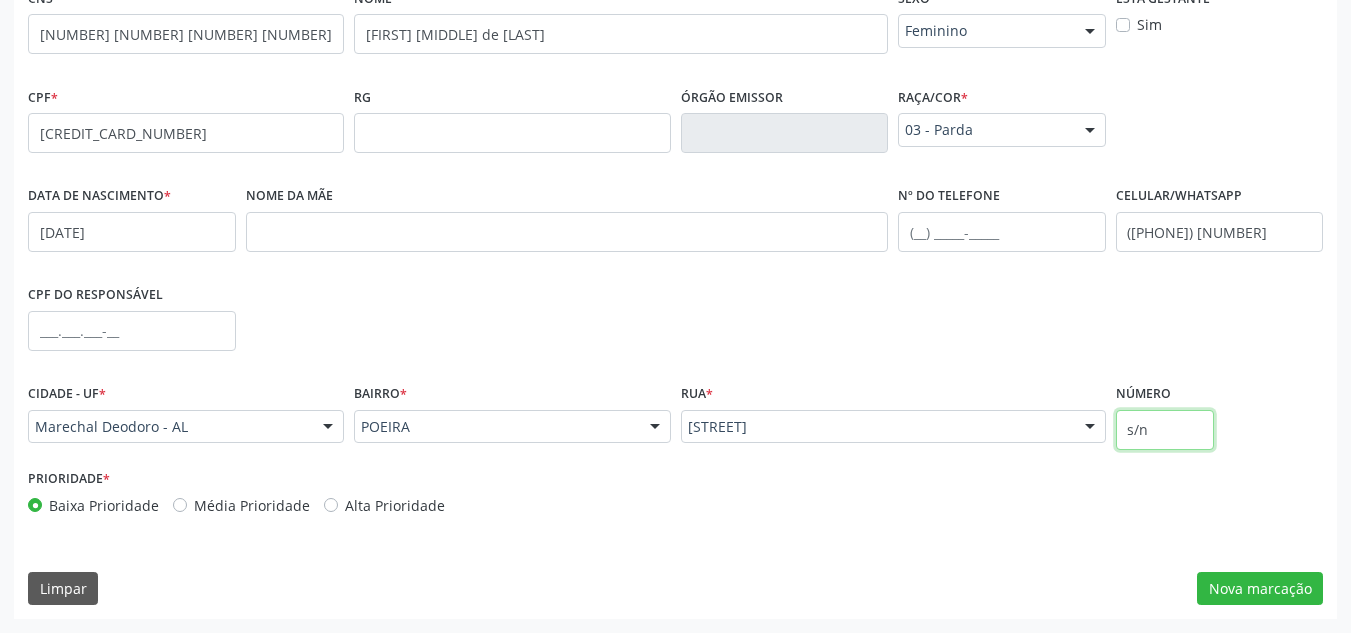 type on "s/n" 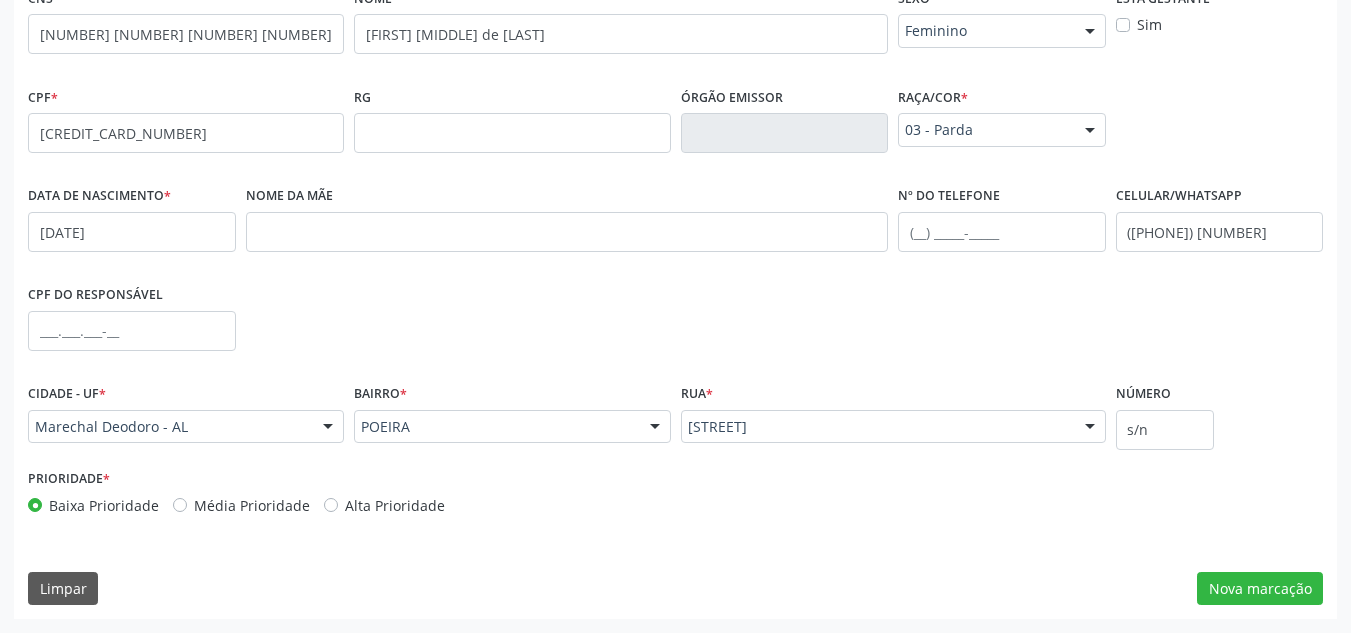 click on "CNS
*
[NUMBER]       none
Sexo
*
Feminino         Masculino   Feminino
Nenhum resultado encontrado para: "   "
Não há nenhuma opção para ser exibida.
Está gestante
Sim
CPF
*
[NUMBER]       none
RG
Órgão emissor
Raça/cor
*
03 - Parda         01 - Branca   02 - Preta   04 - Amarela   03 - Parda   05 - Indígena
Nenhum resultado encontrado para: "   "
Não há nenhuma opção para ser exibida.
Data de nascimento
*
[DATE]
Nome da mãe
Nº do Telefone
Celular/WhatsApp
([PHONE])
CPF do responsável
Cidade - UF
*
[CITY] - [STATE]               "" at bounding box center [675, 301] 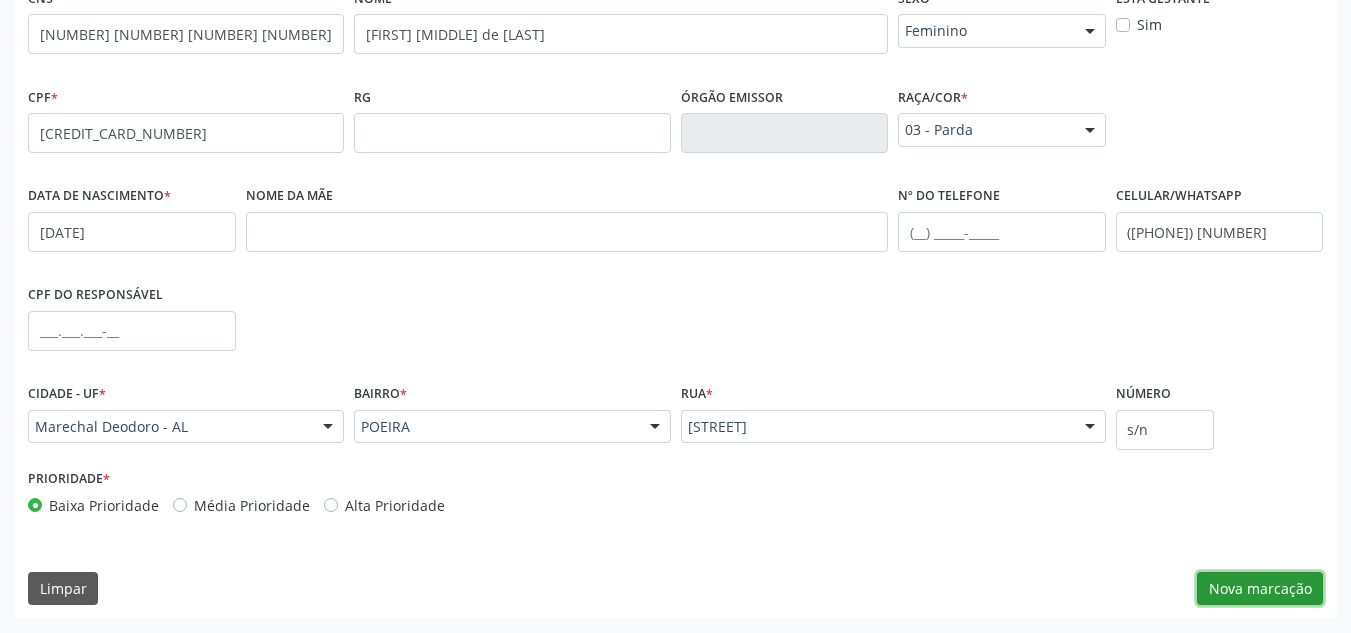 click on "Nova marcação" at bounding box center (1260, 589) 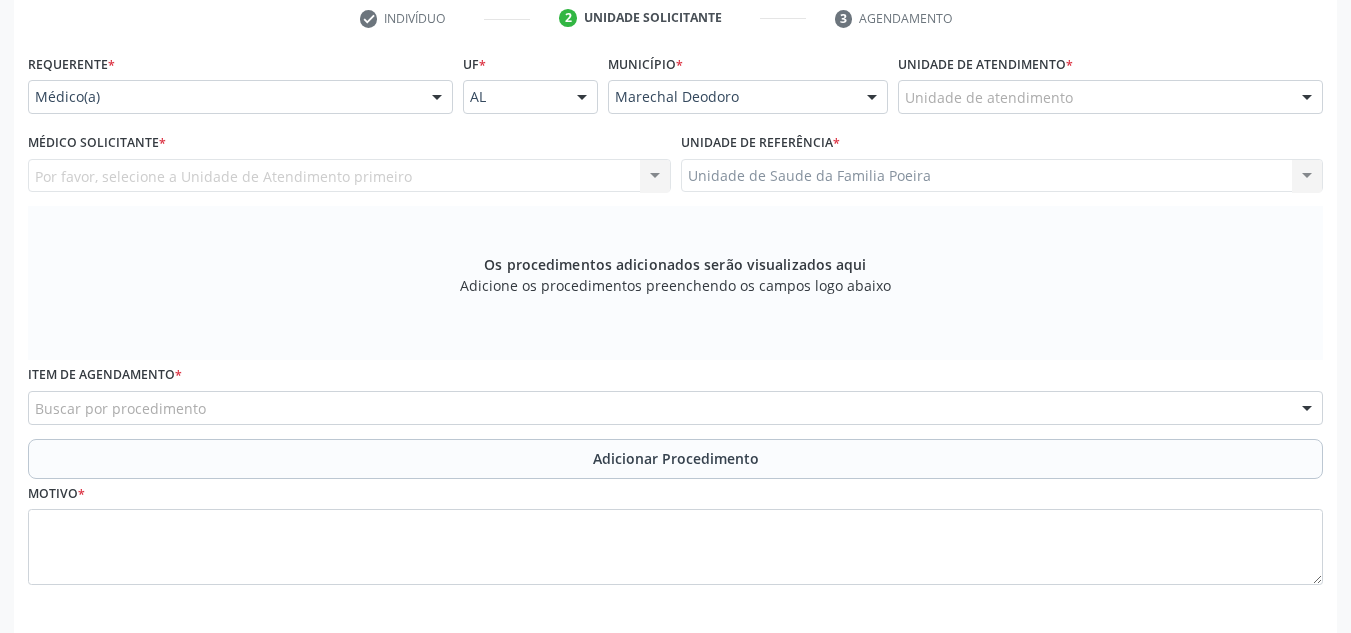 scroll, scrollTop: 379, scrollLeft: 0, axis: vertical 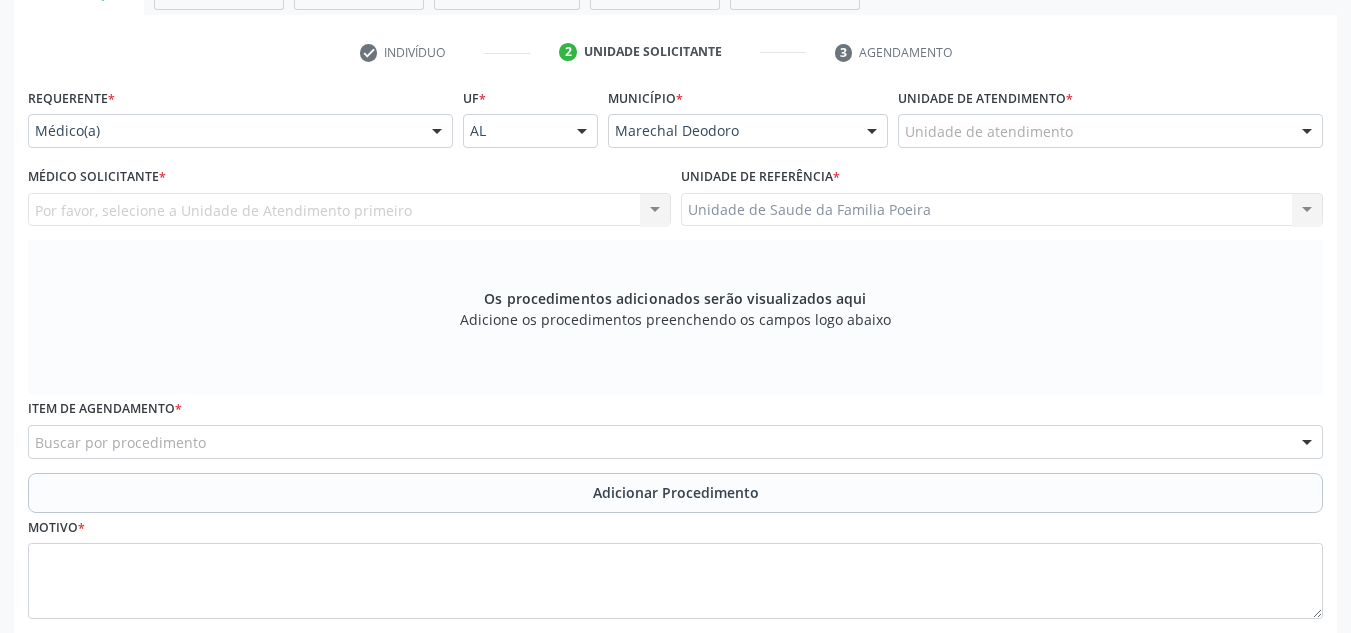 click on "Unidade de atendimento" at bounding box center [1110, 131] 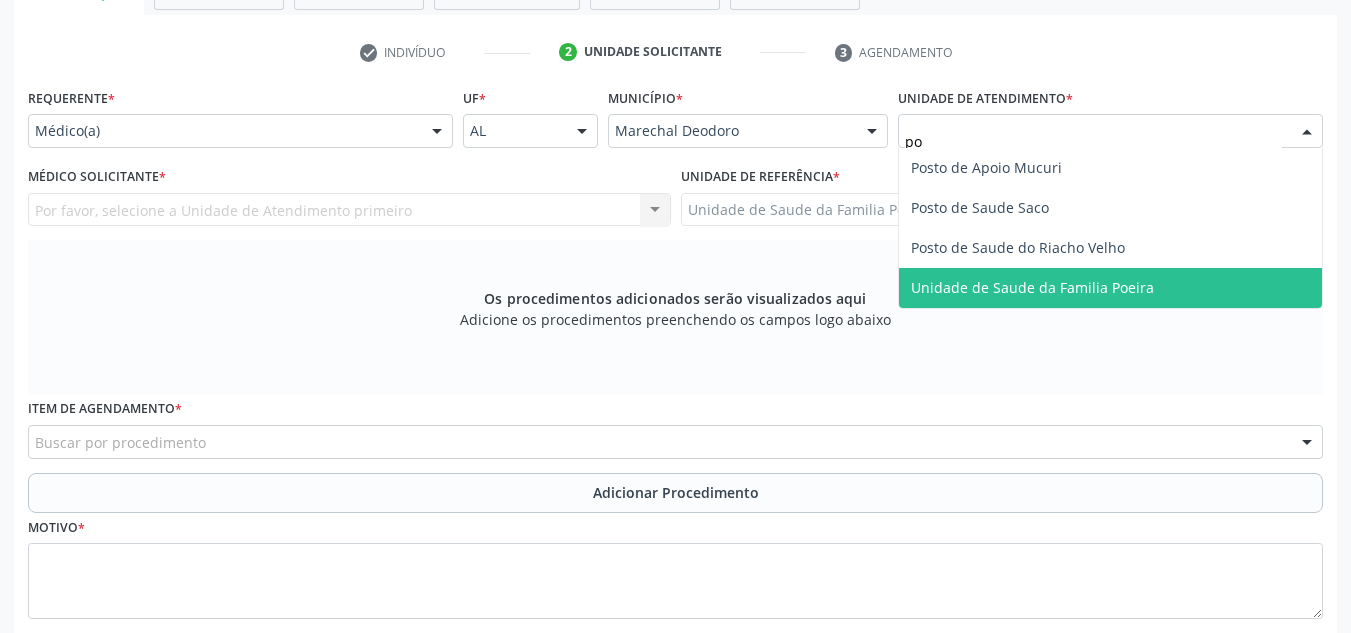 click on "Unidade de Saude da Familia Poeira" at bounding box center (1032, 287) 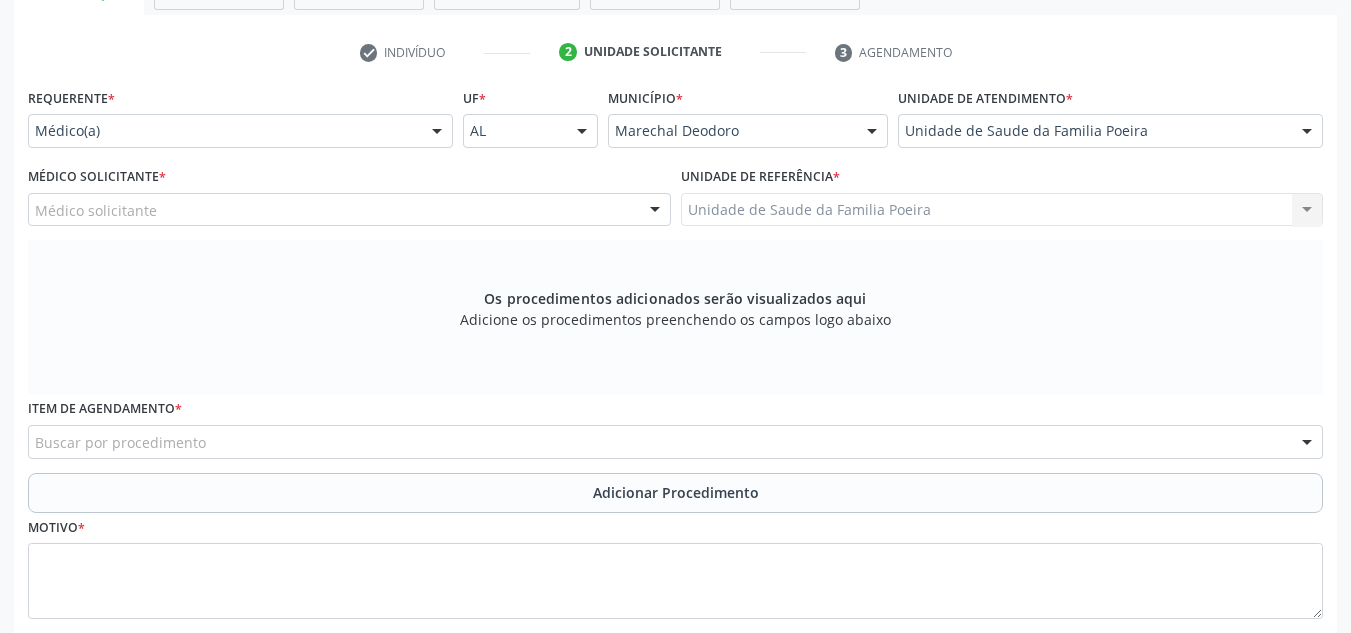 click on "Médico solicitante" at bounding box center (349, 210) 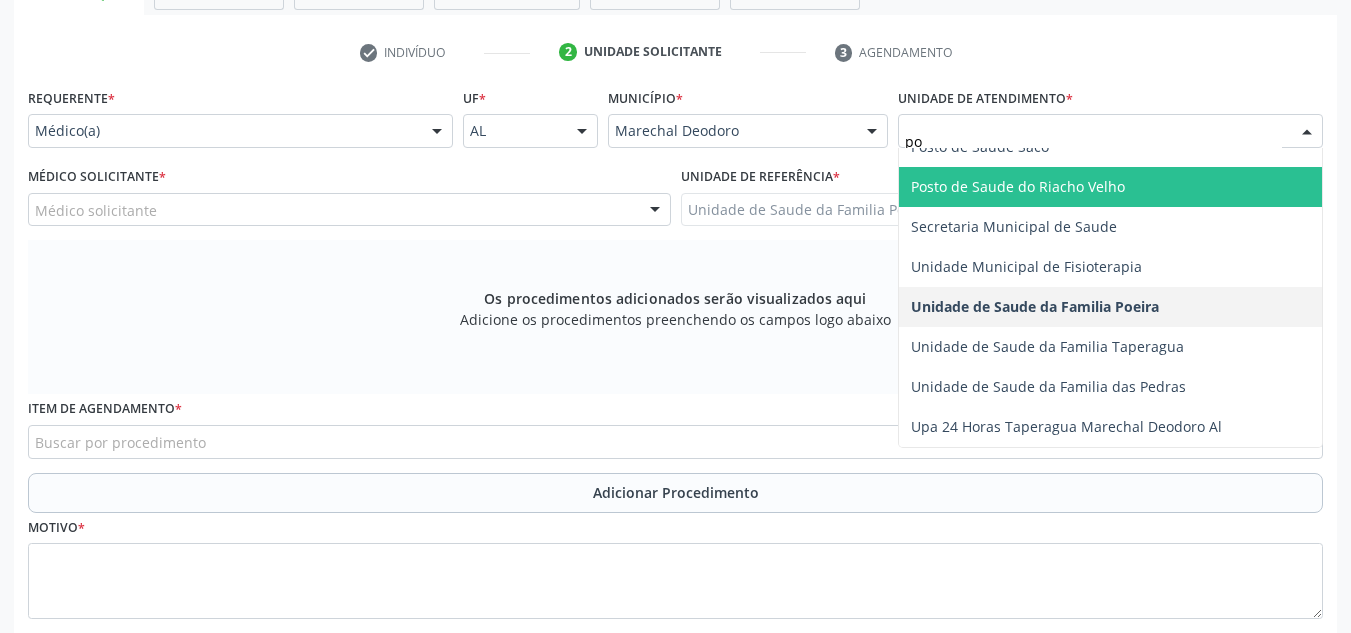 scroll, scrollTop: 0, scrollLeft: 0, axis: both 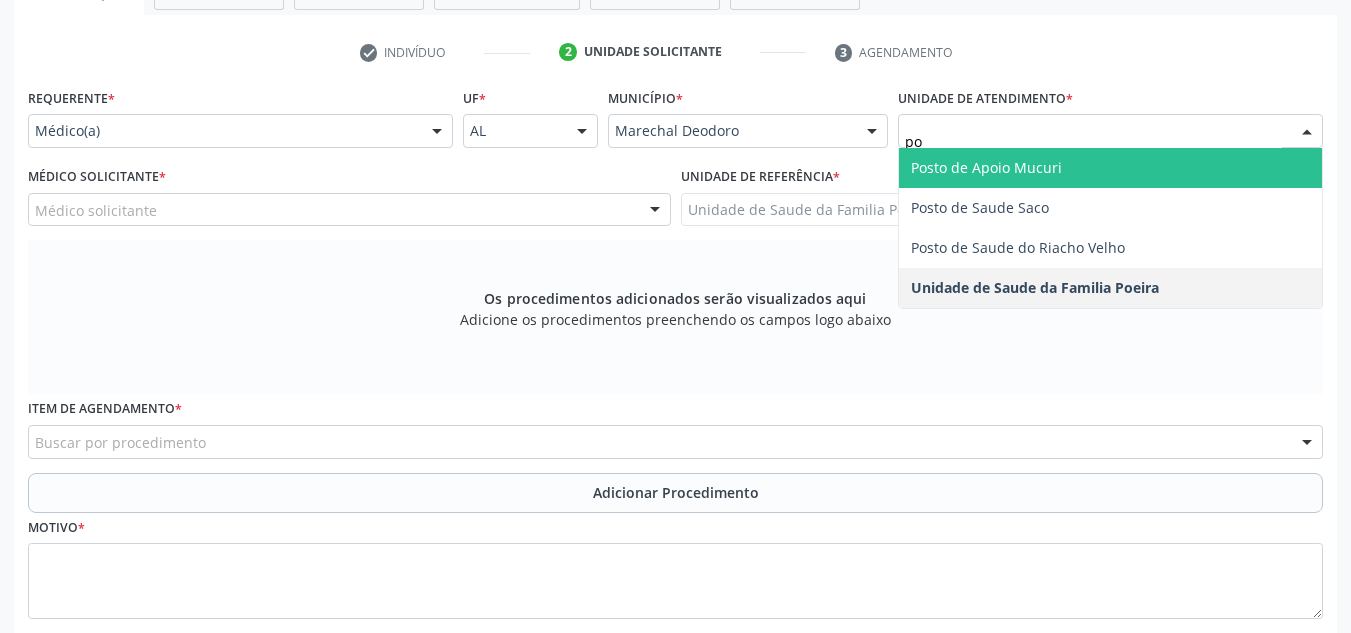 type on "p" 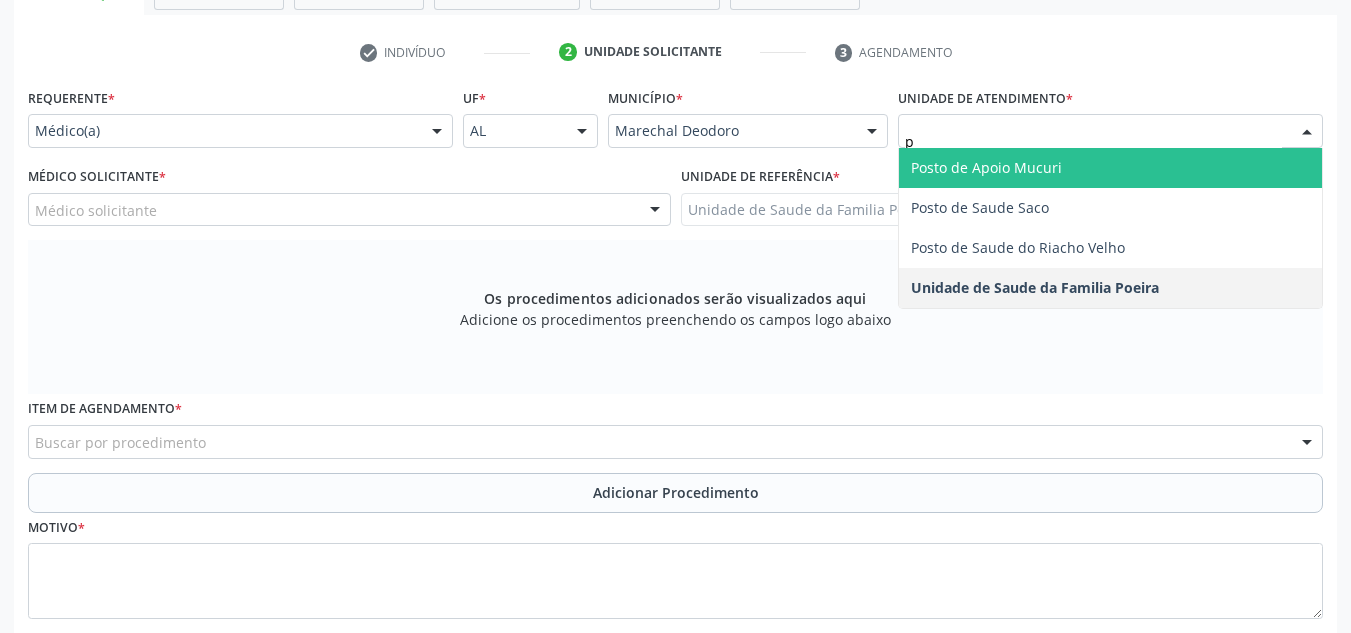 type 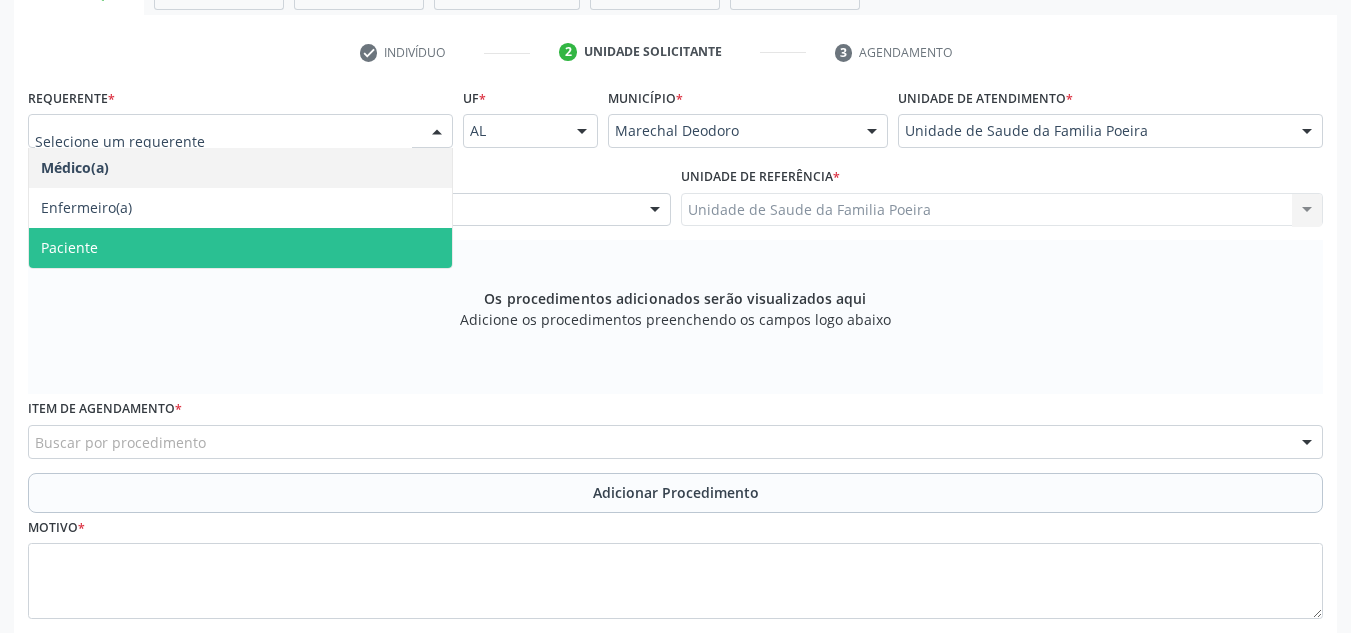 click on "Paciente" at bounding box center (240, 248) 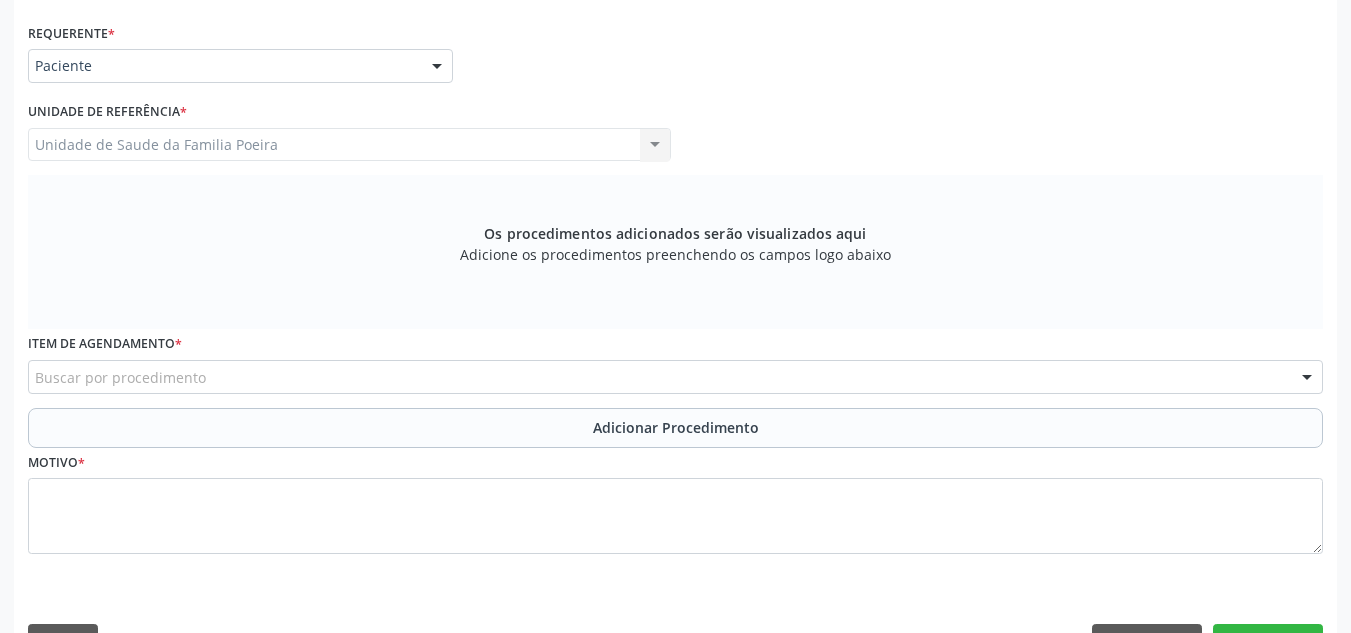 scroll, scrollTop: 496, scrollLeft: 0, axis: vertical 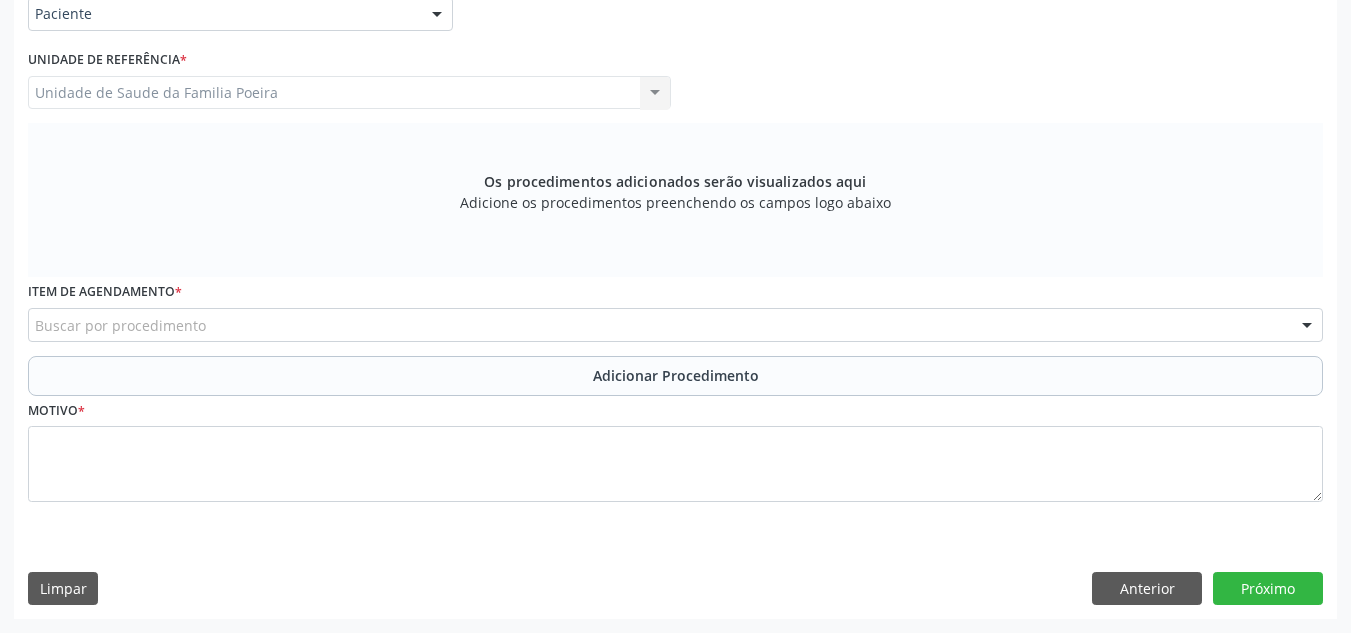 click on "Buscar por procedimento" at bounding box center (675, 325) 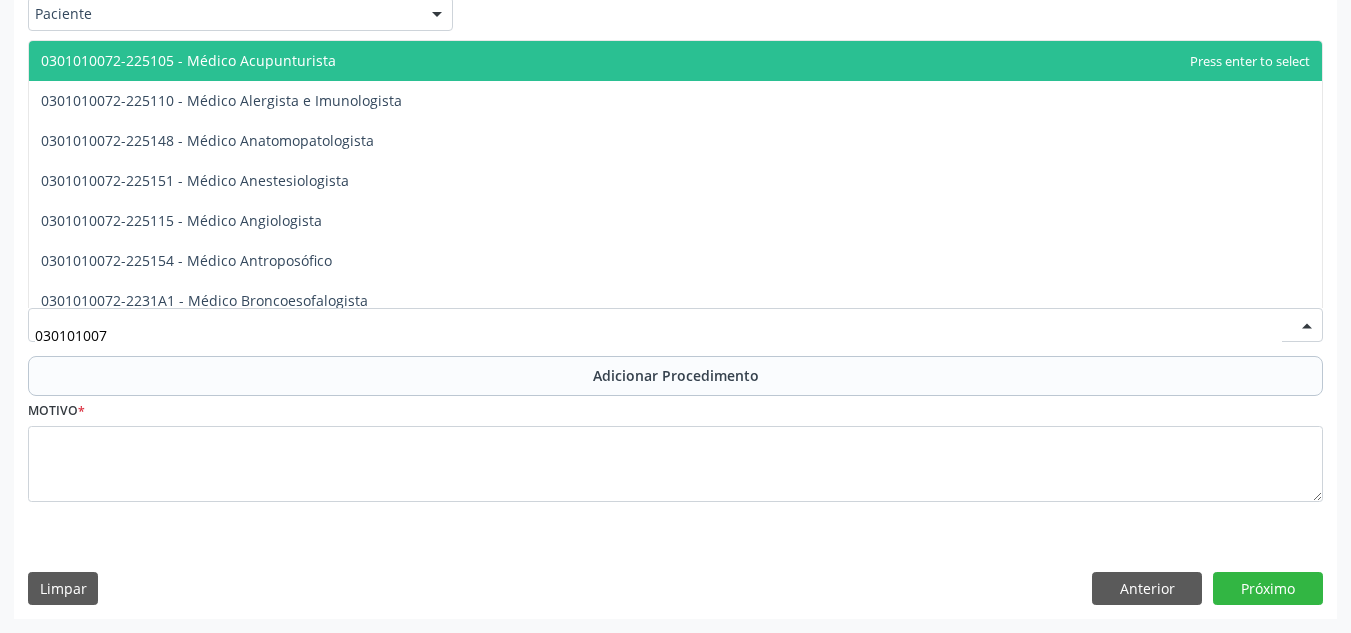 type on "0301010072" 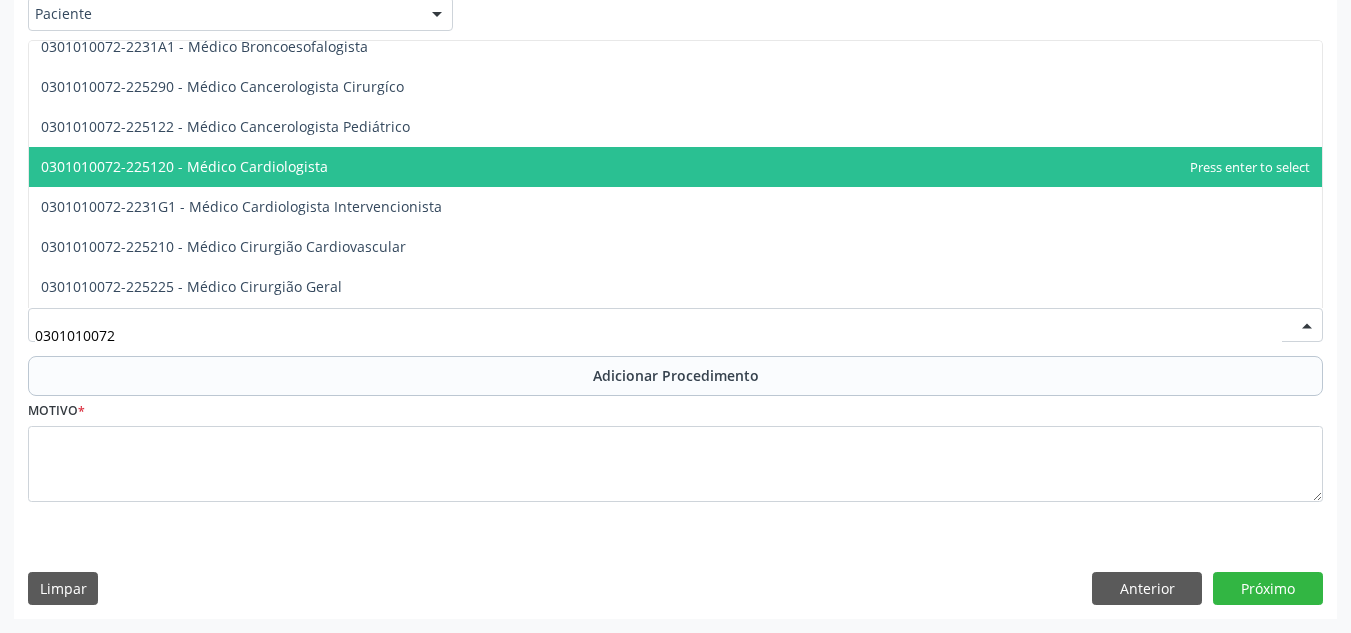 scroll, scrollTop: 300, scrollLeft: 0, axis: vertical 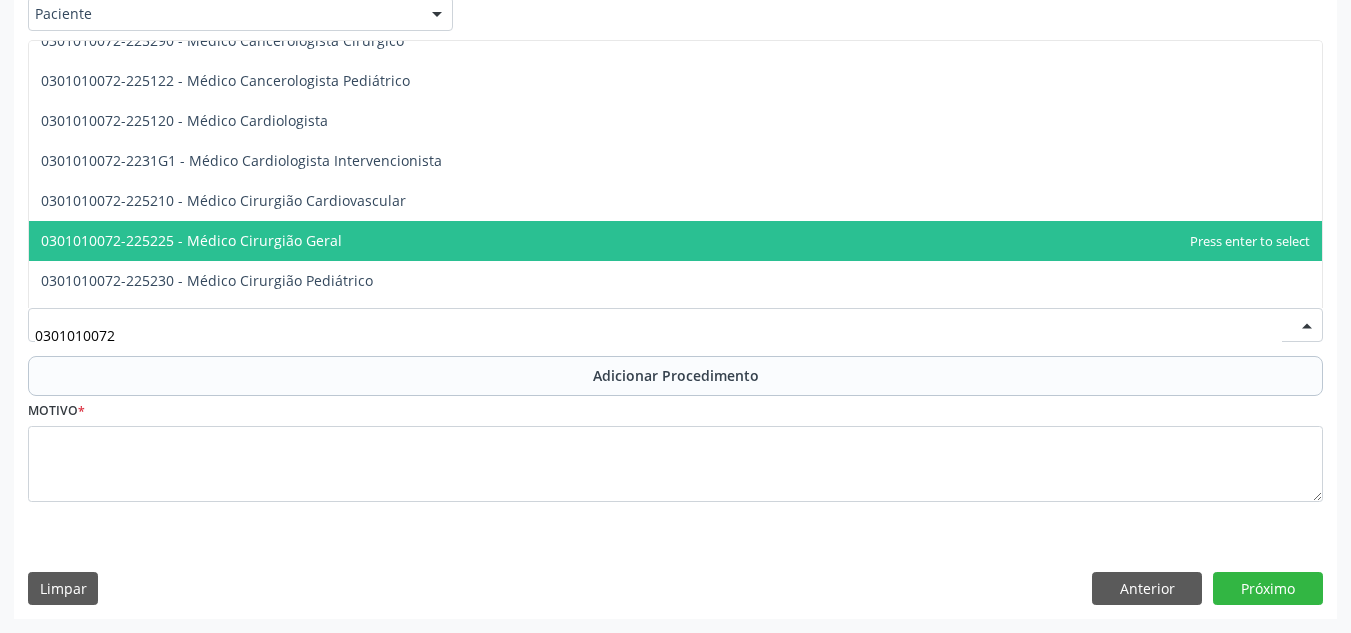 click on "0301010072-225225 - Médico Cirurgião Geral" at bounding box center (191, 240) 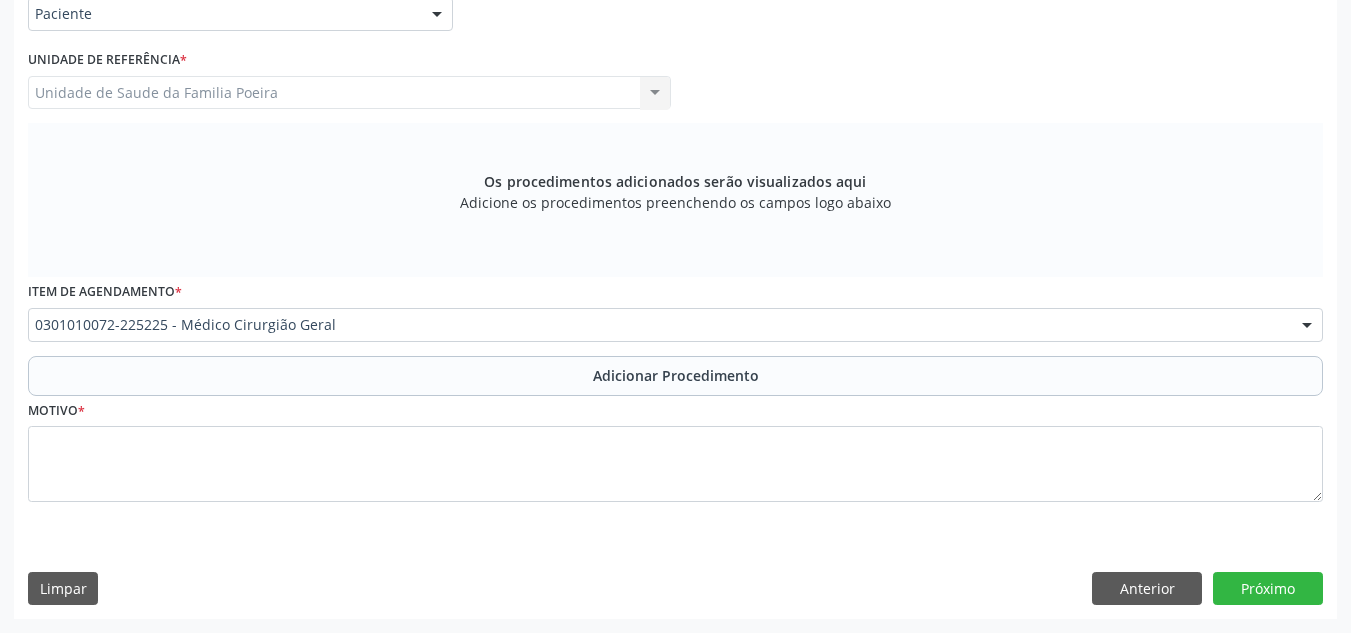 drag, startPoint x: 206, startPoint y: 504, endPoint x: 206, endPoint y: 470, distance: 34 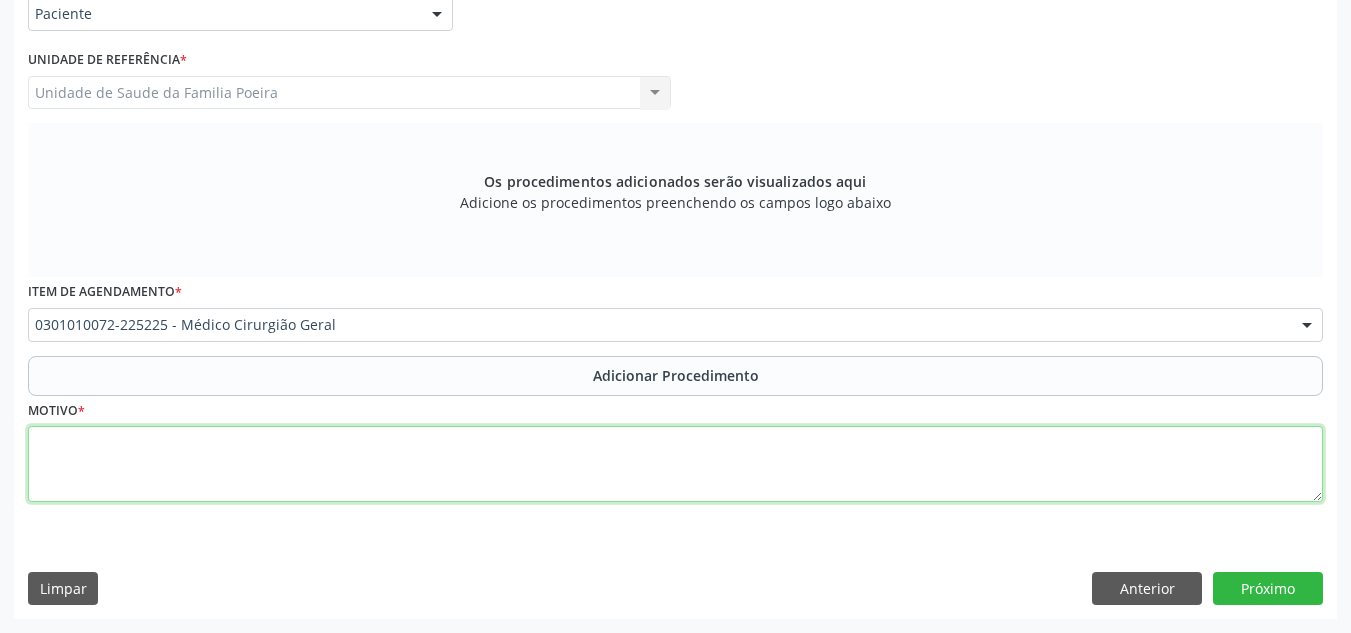 click at bounding box center (675, 464) 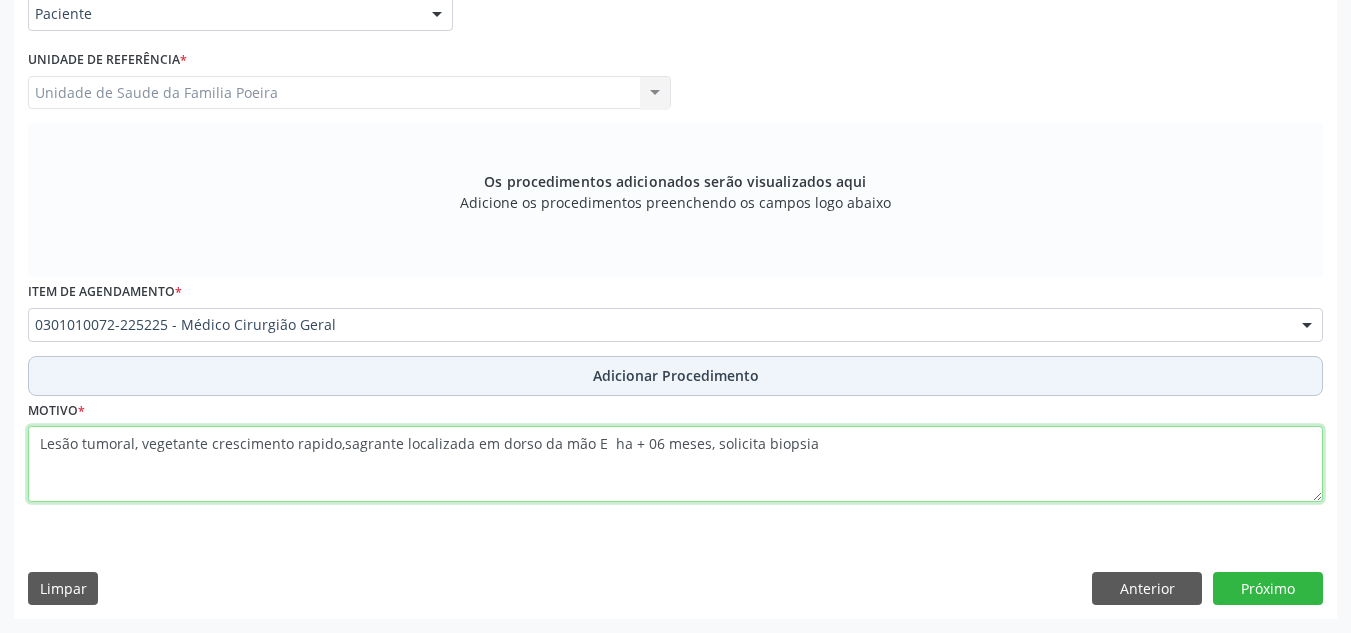 type on "Lesão tumoral, vegetante crescimento rapido,sagrante localizada em dorso da mão E  ha + 06 meses, solicita biopsia" 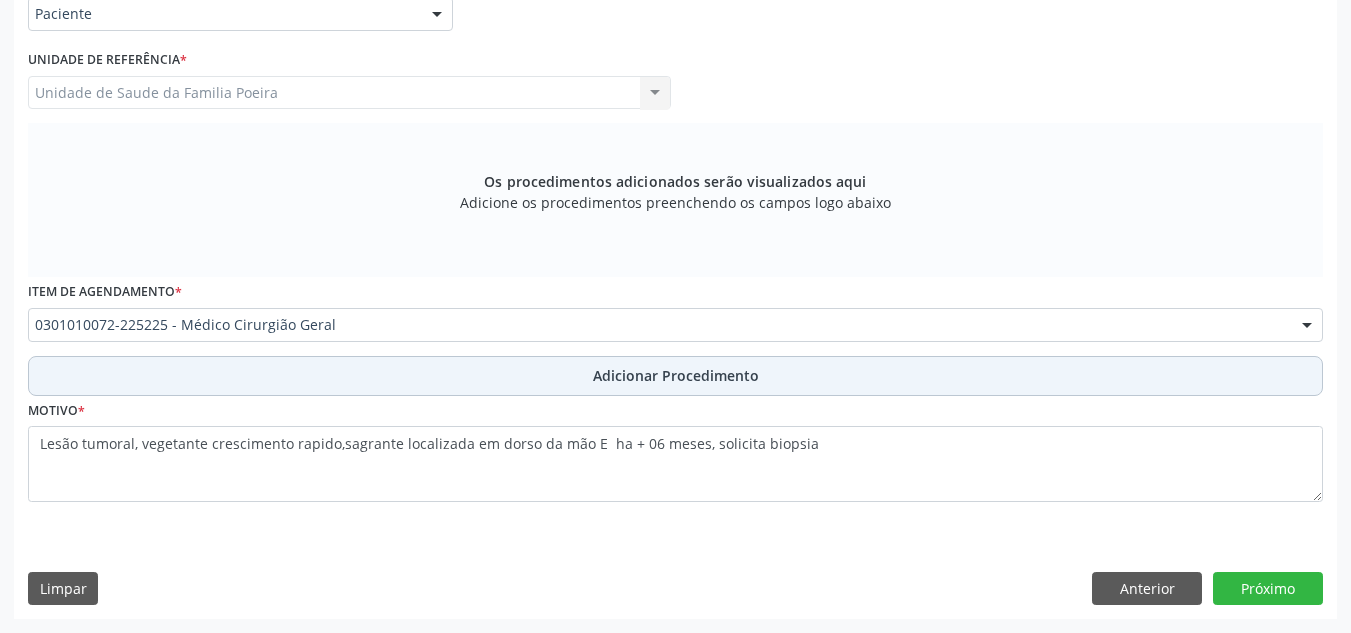 click on "Adicionar Procedimento" at bounding box center [676, 375] 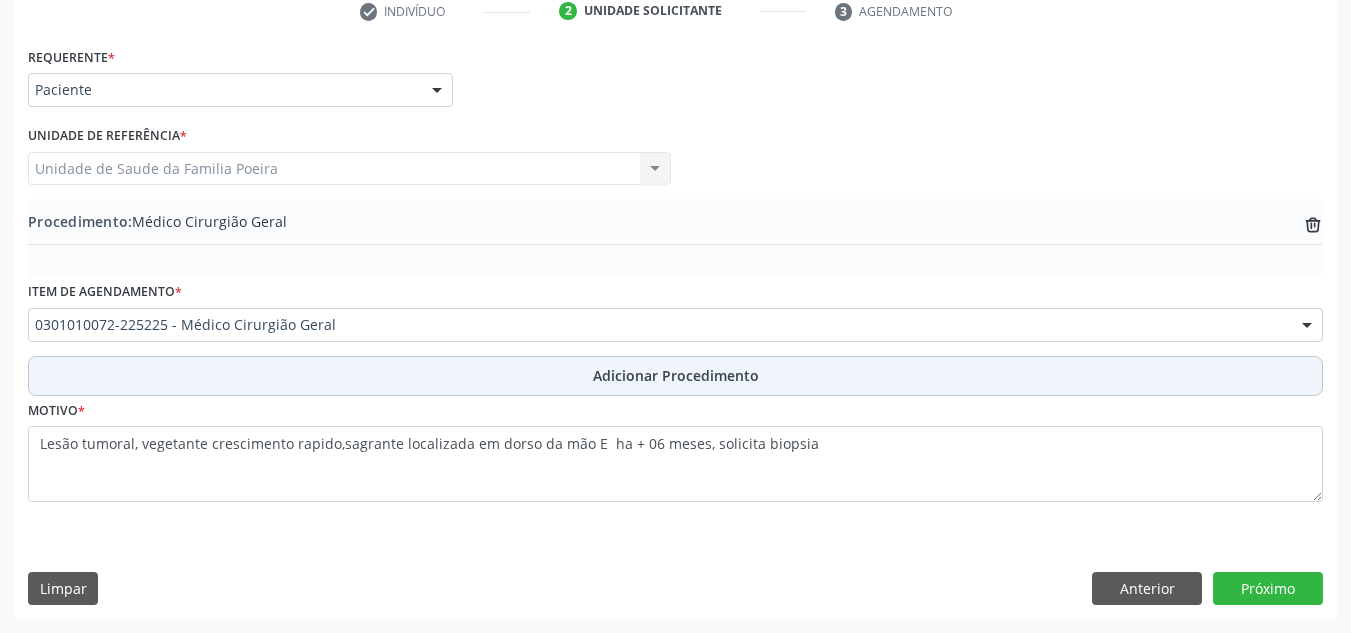 scroll, scrollTop: 420, scrollLeft: 0, axis: vertical 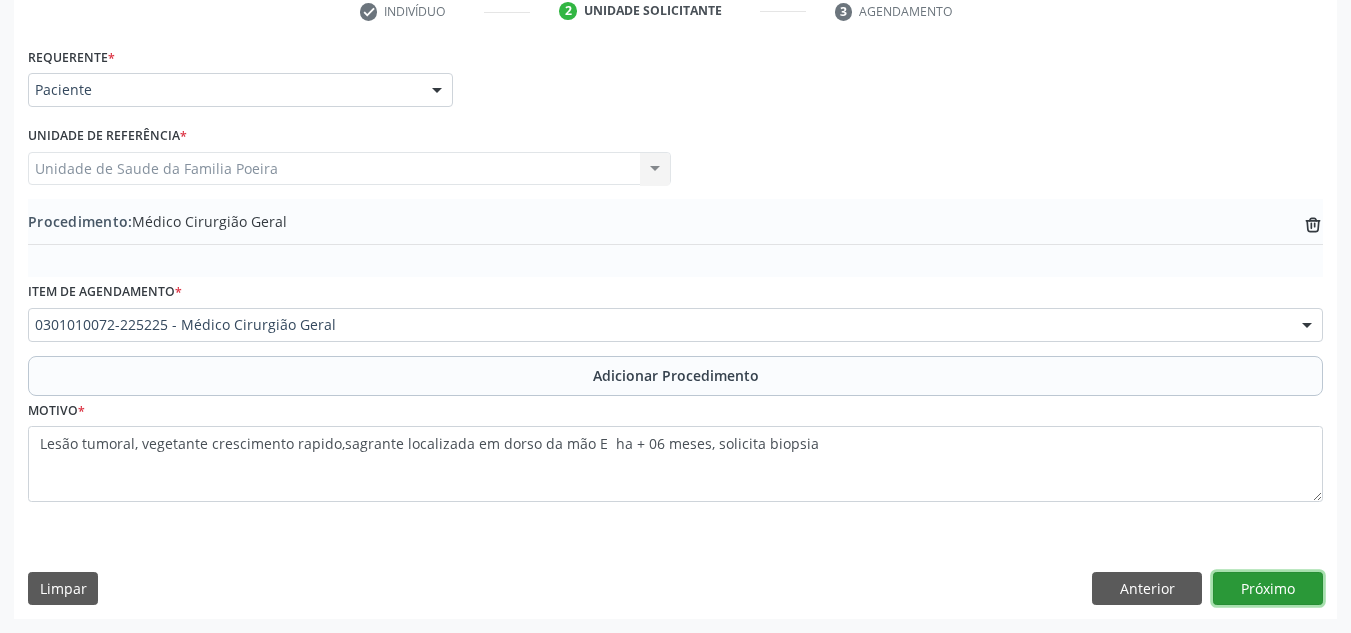 click on "Próximo" at bounding box center [1268, 589] 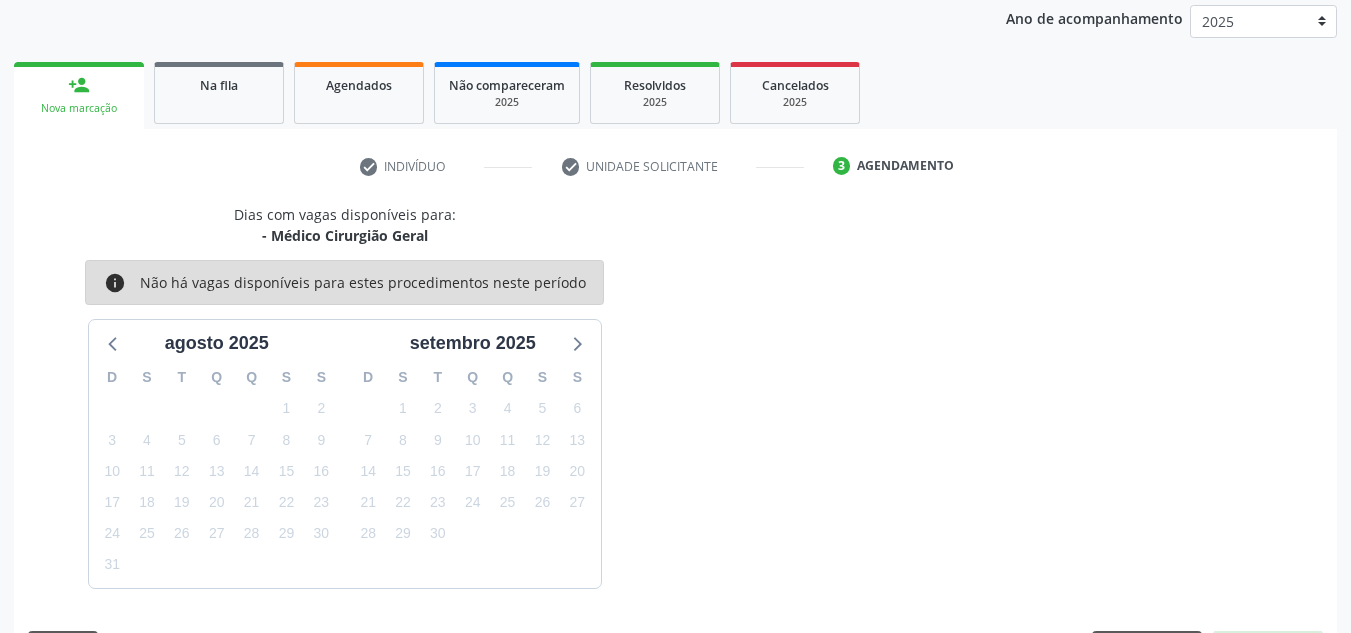 scroll, scrollTop: 324, scrollLeft: 0, axis: vertical 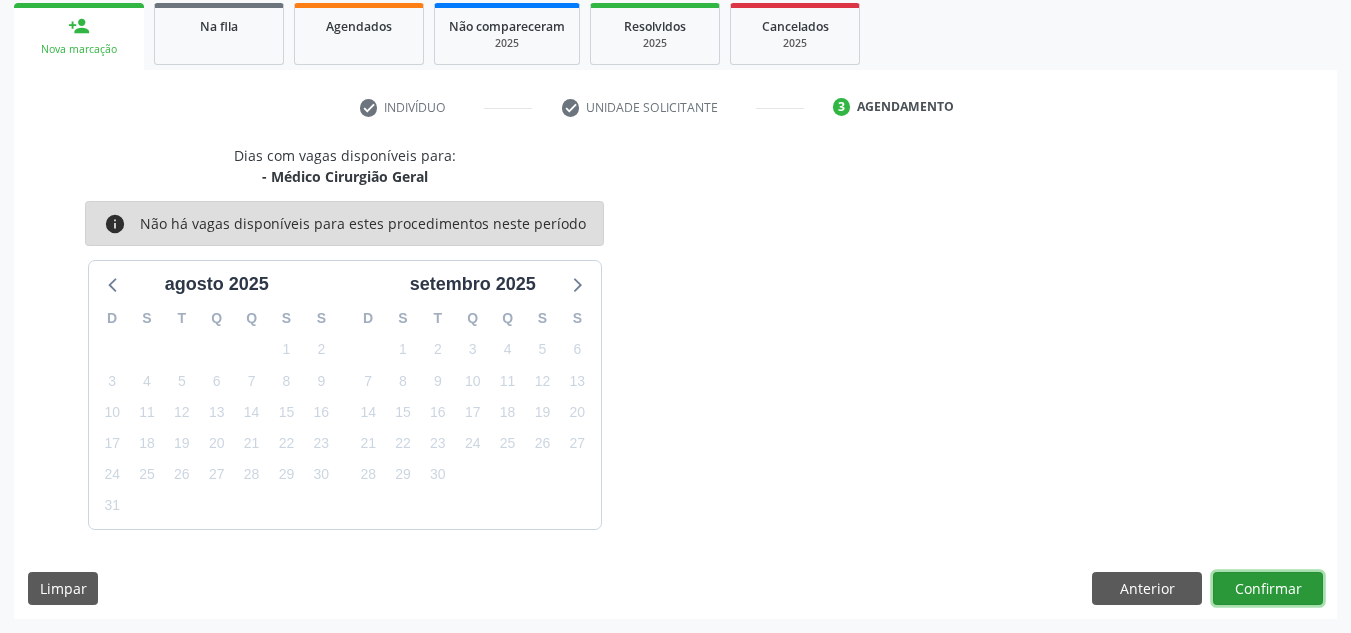 click on "Confirmar" at bounding box center (1268, 589) 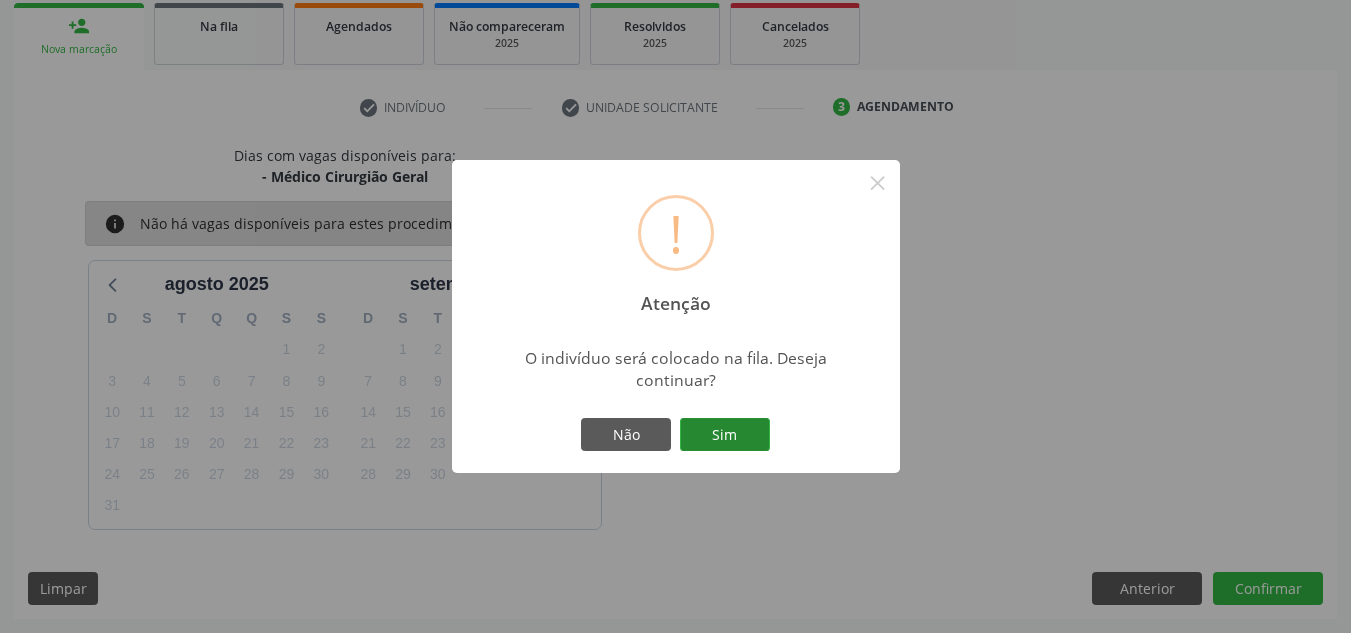 click on "Sim" at bounding box center [725, 435] 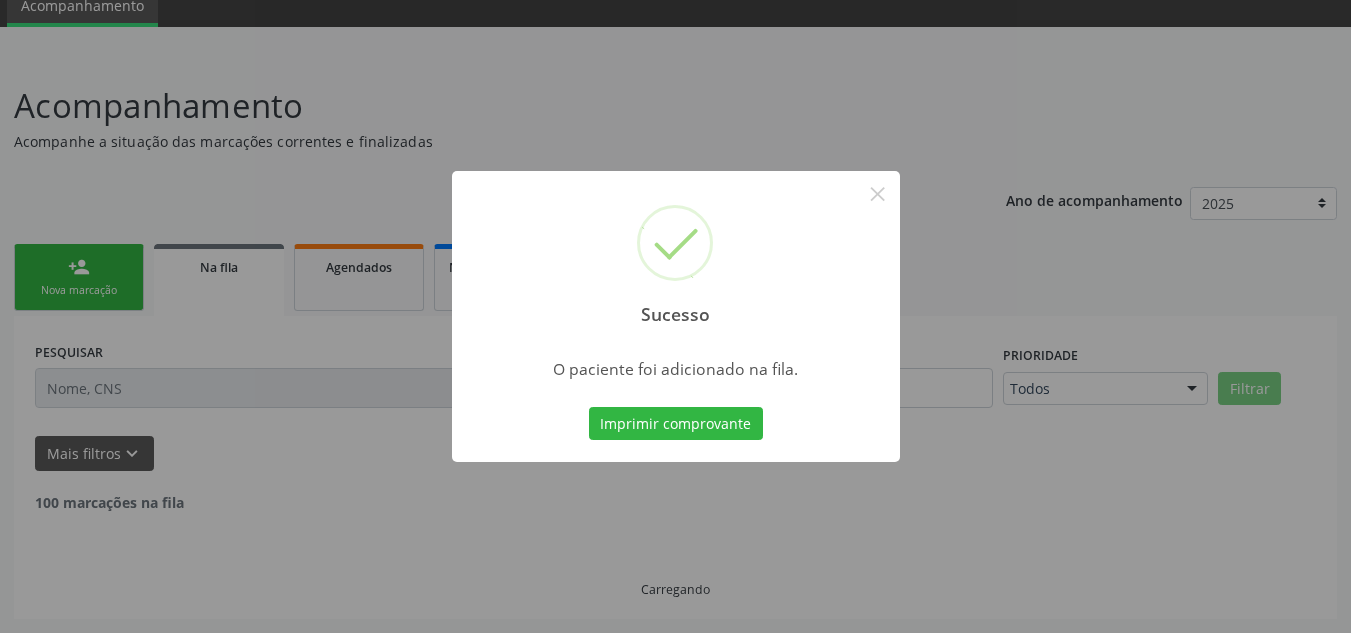 scroll, scrollTop: 62, scrollLeft: 0, axis: vertical 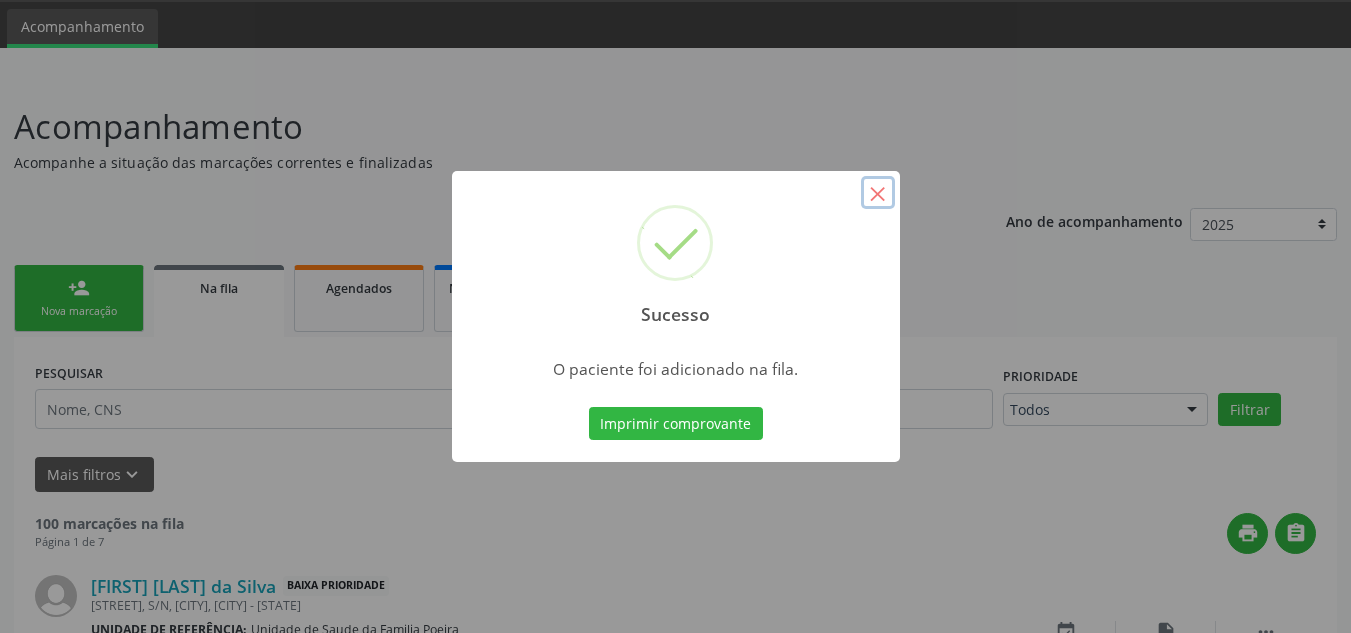 click on "×" at bounding box center [878, 193] 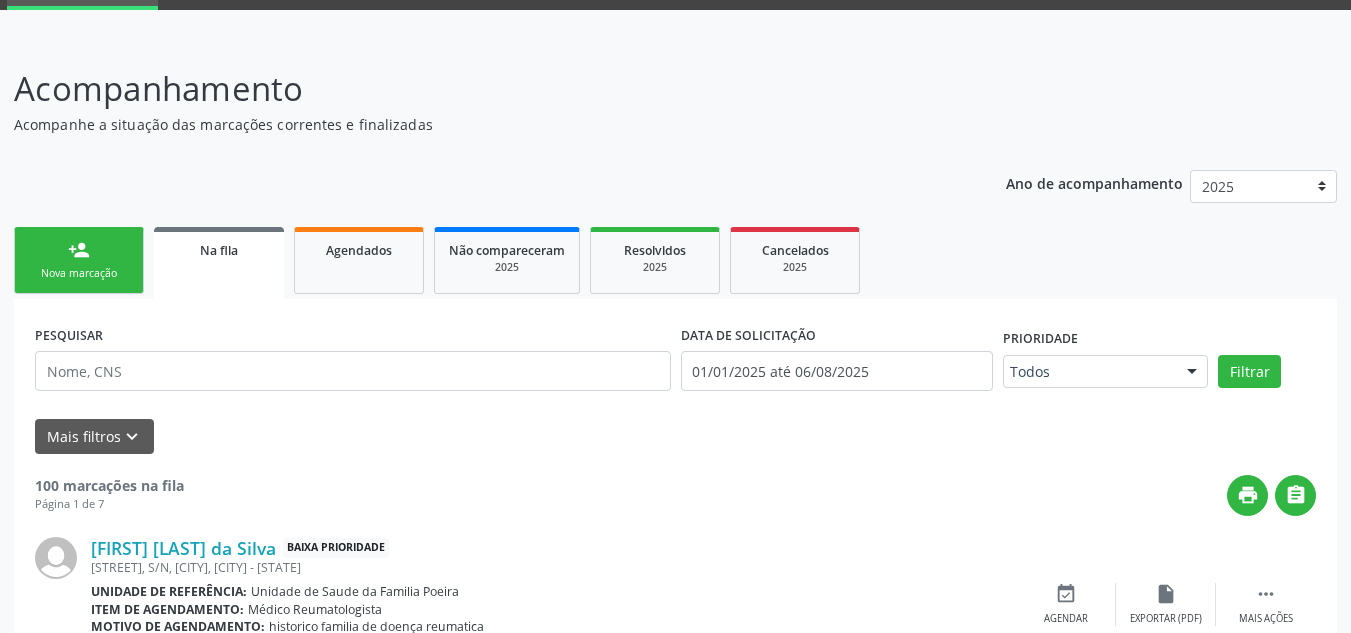 scroll, scrollTop: 200, scrollLeft: 0, axis: vertical 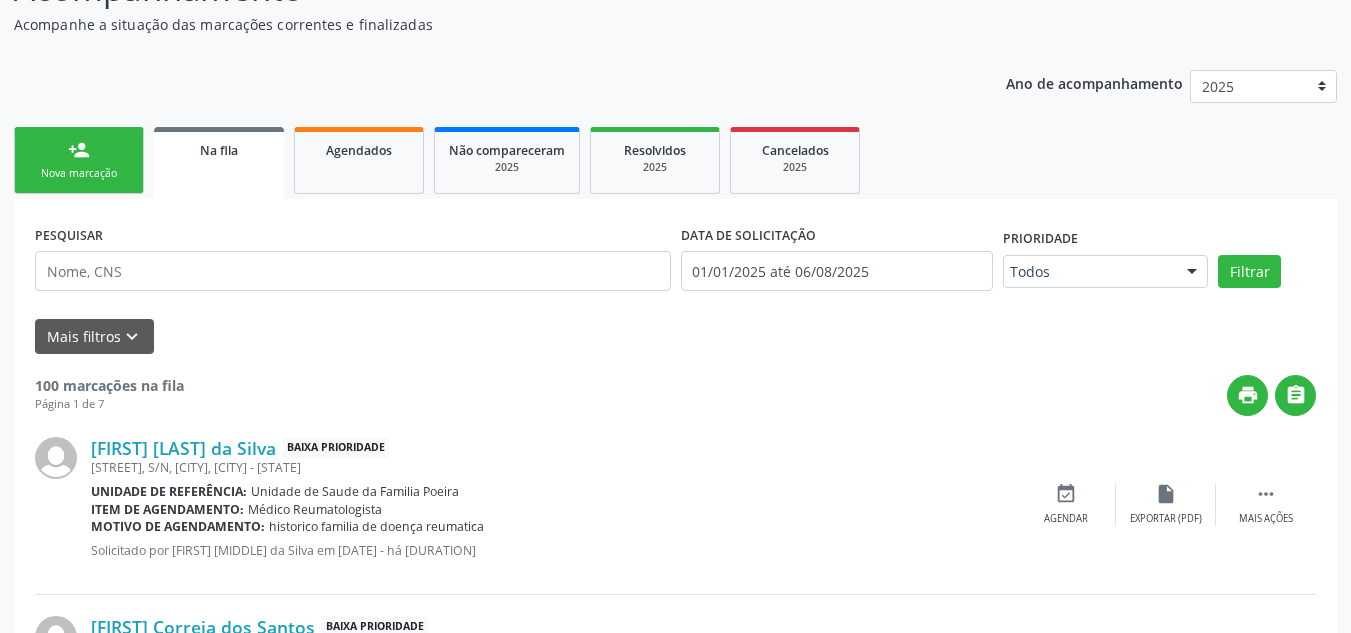 click on "person_add
Nova marcação" at bounding box center [79, 160] 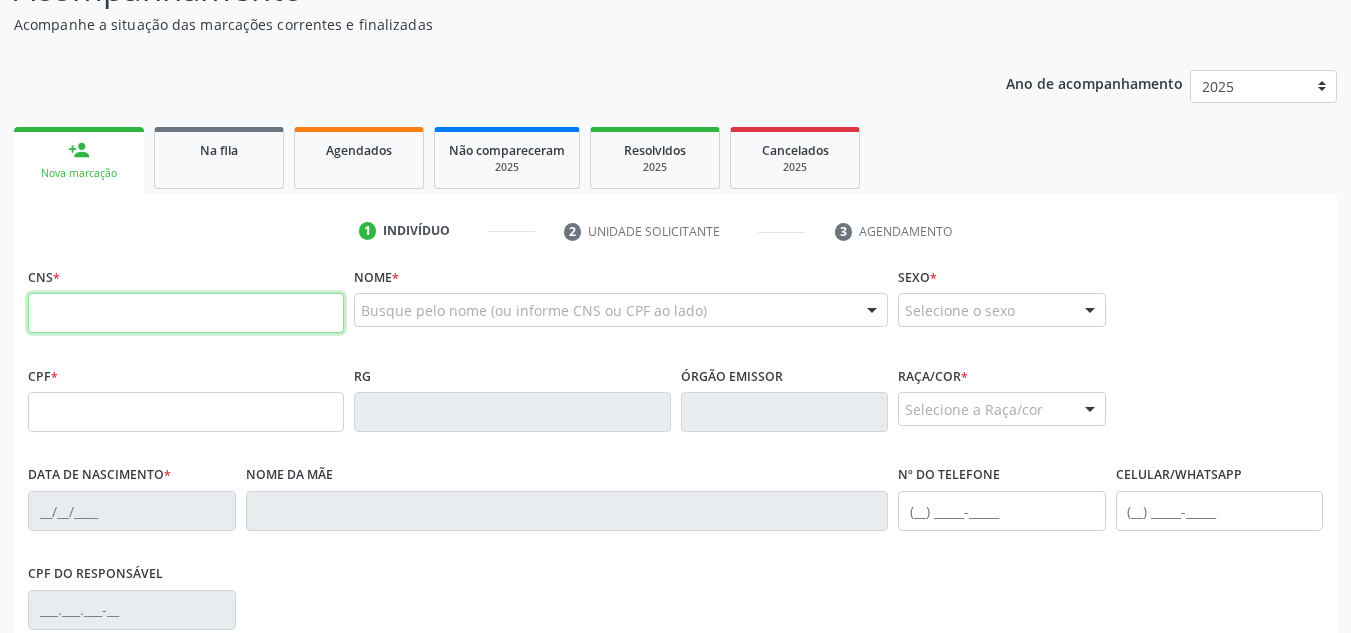 click at bounding box center [186, 313] 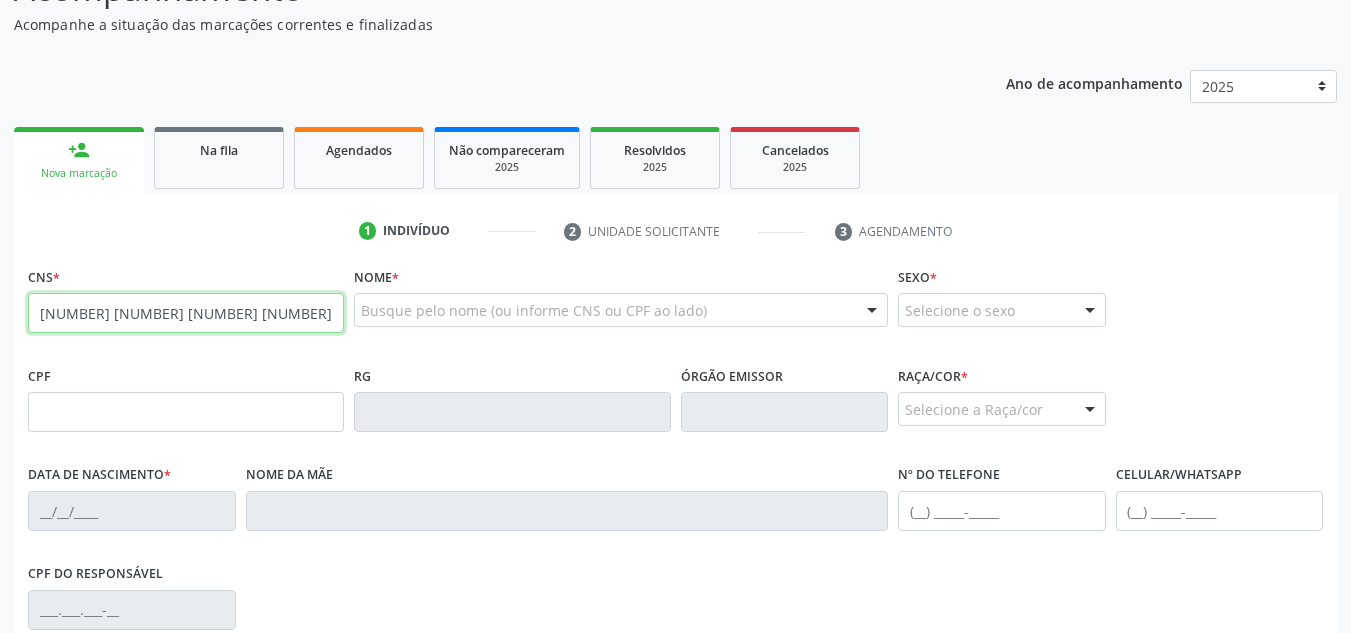 type on "[NUMBER] [NUMBER] [NUMBER] [NUMBER]" 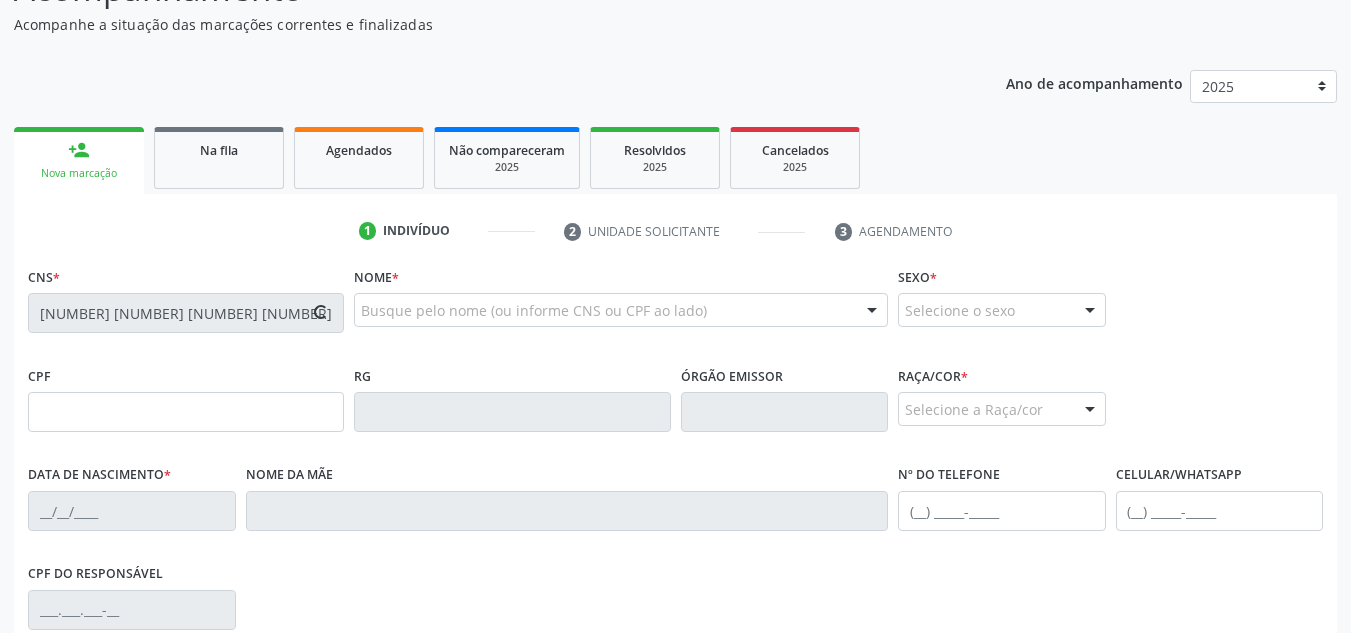 type on "[DATE]" 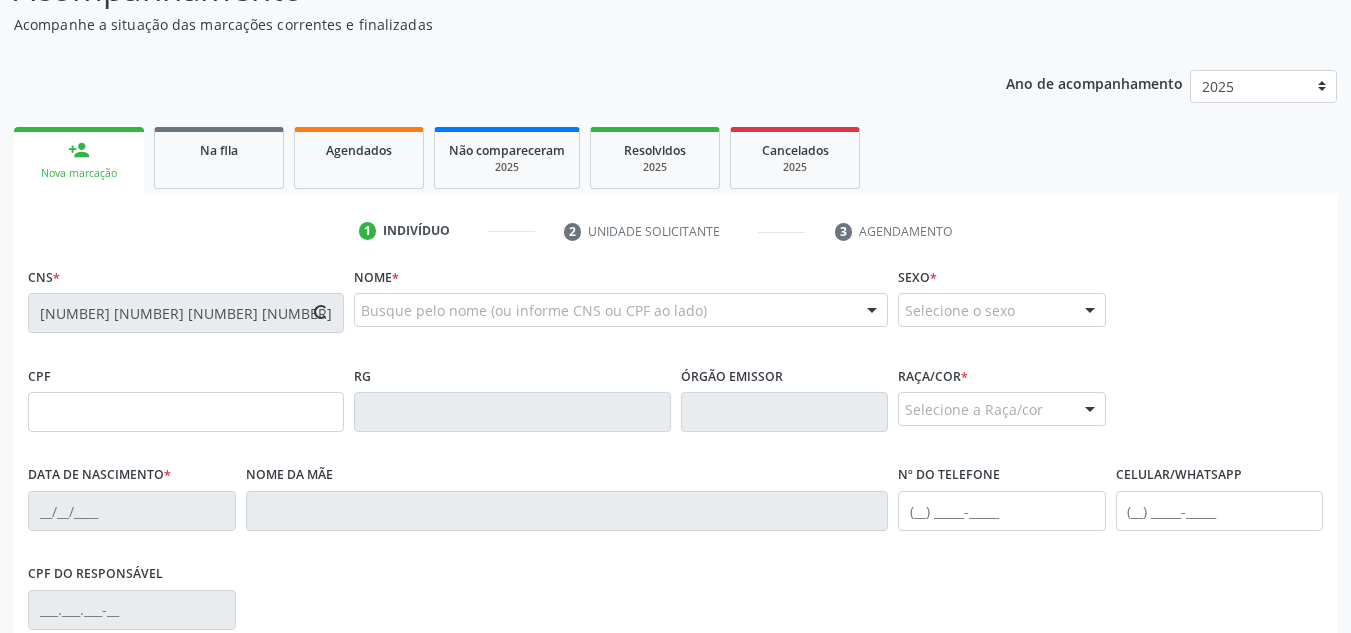 type on "[FIRST] [FIRST] [LAST] [LAST] dos [LAST]" 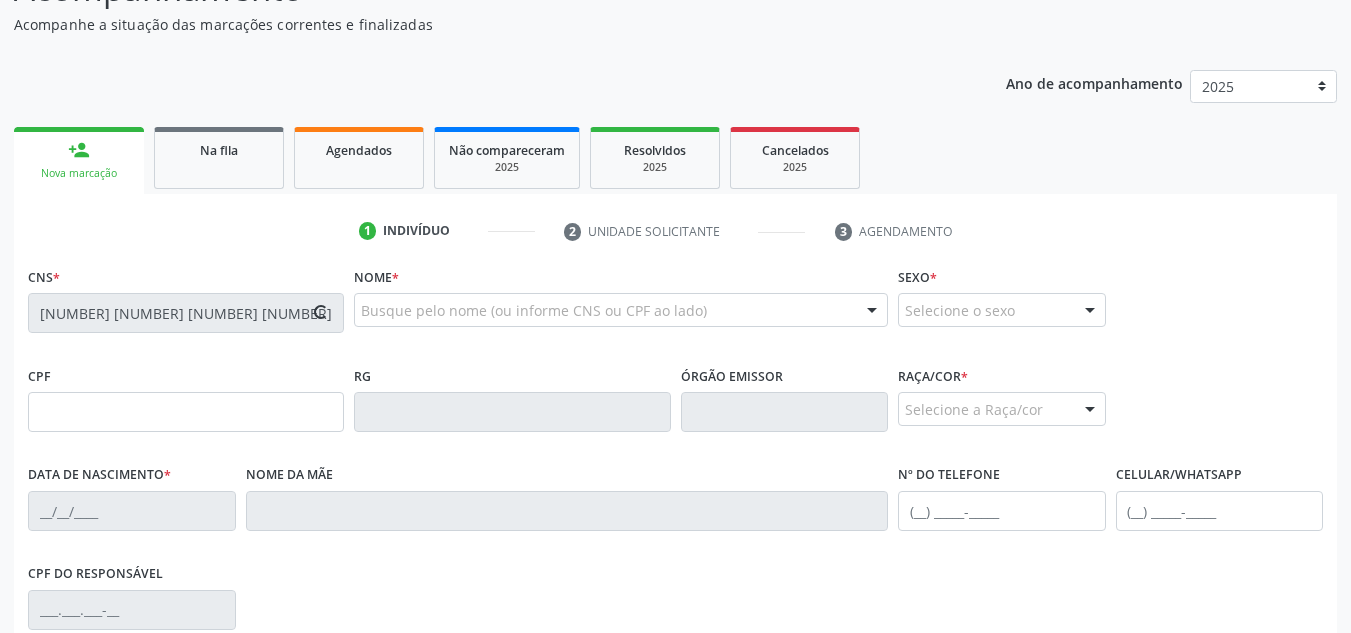 type on "S/N" 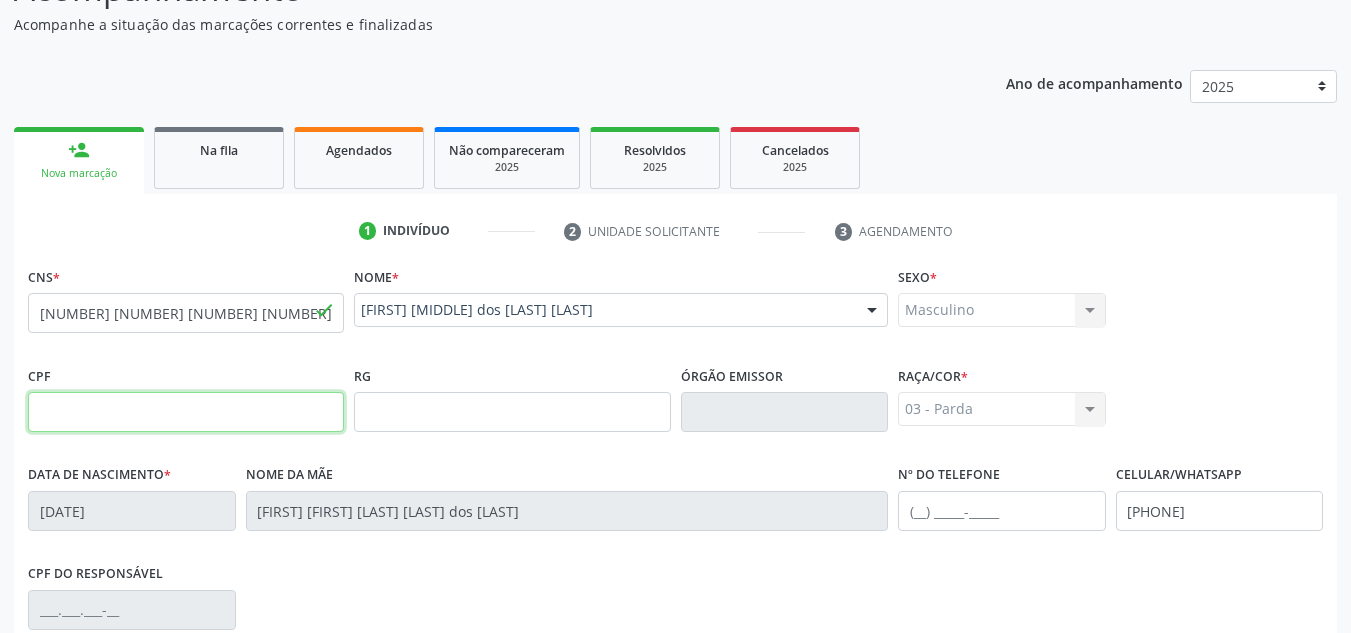 click at bounding box center (186, 412) 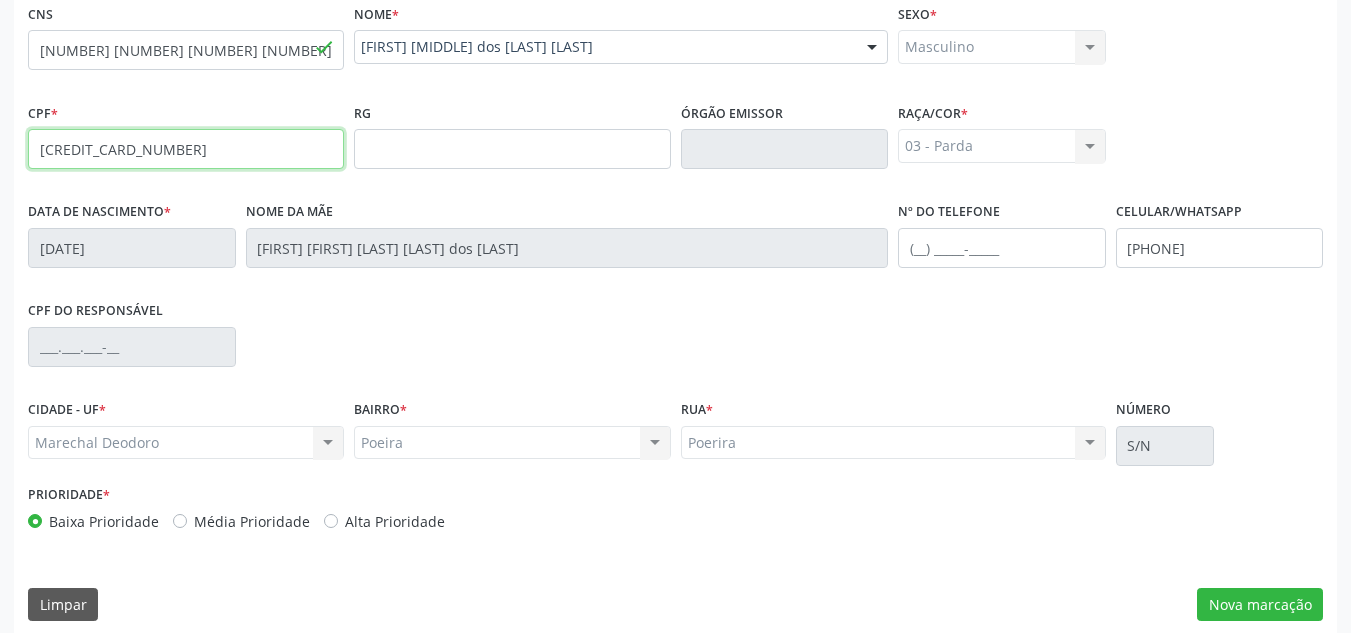 scroll, scrollTop: 479, scrollLeft: 0, axis: vertical 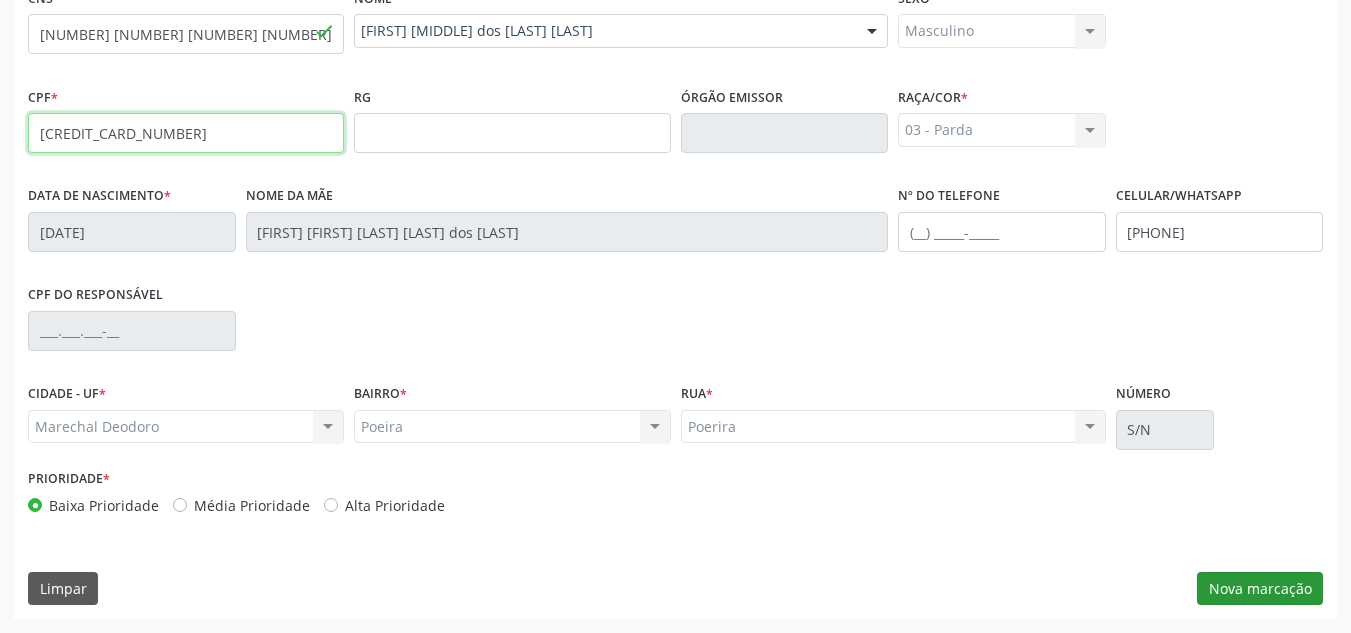 type on "[CREDIT_CARD_NUMBER]" 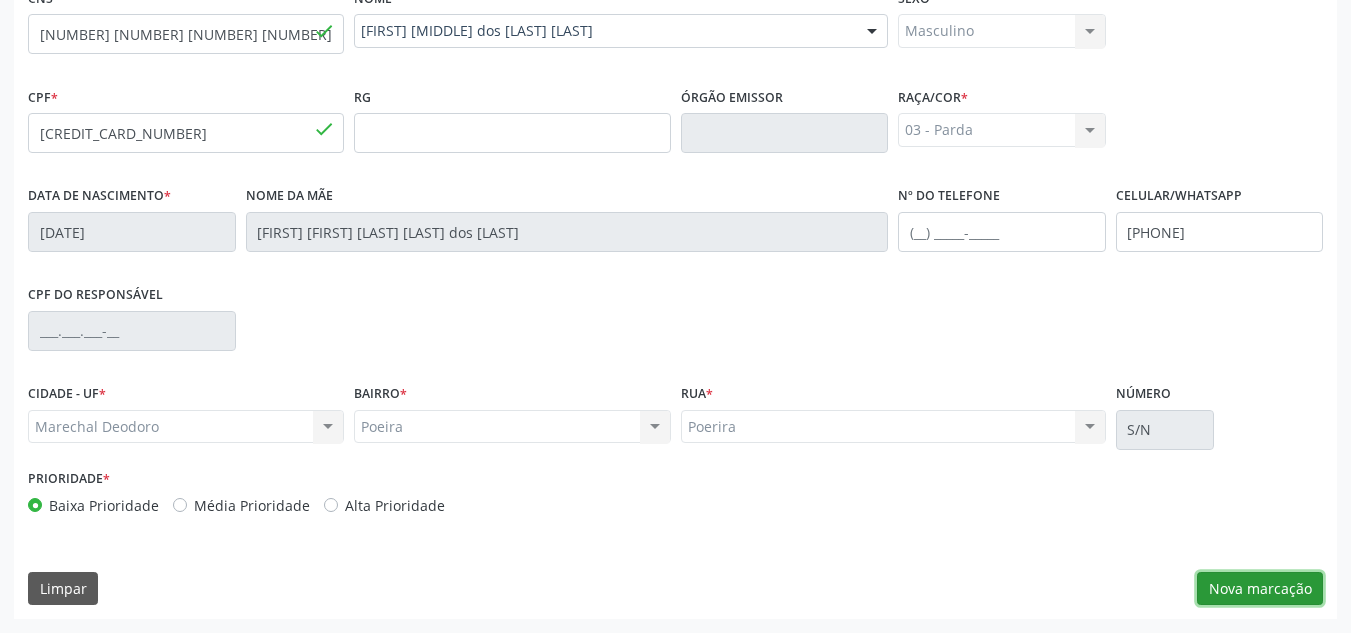 click on "Nova marcação" at bounding box center [1260, 589] 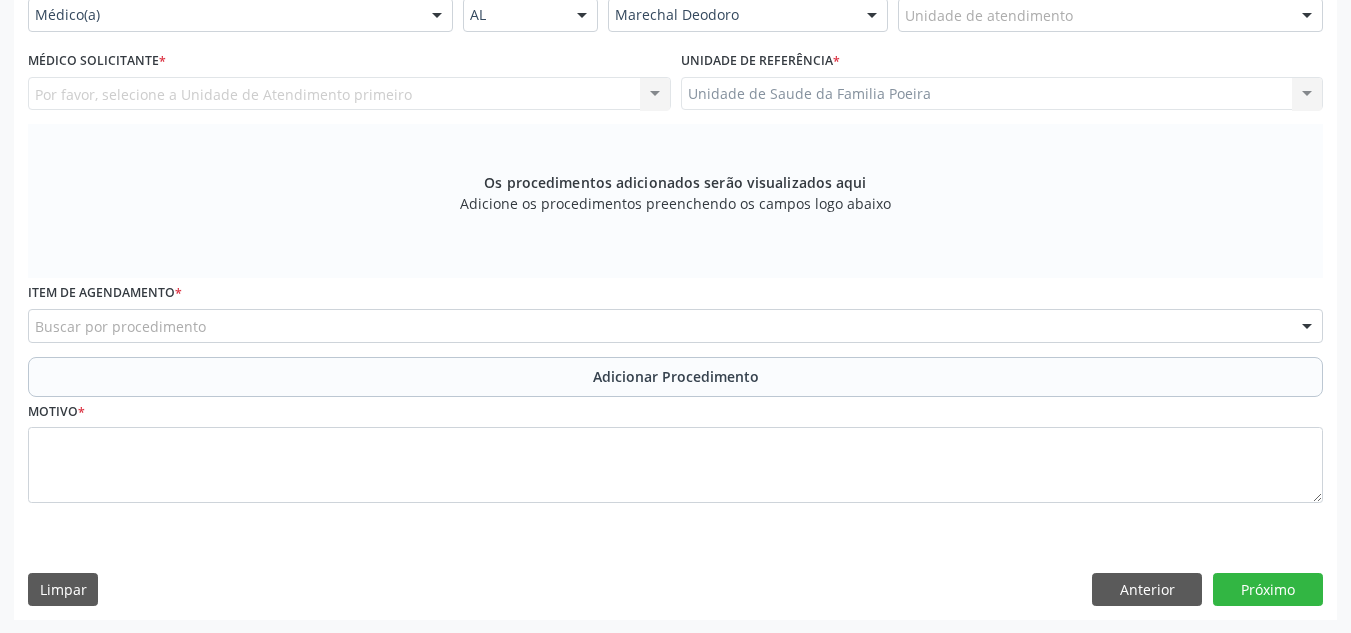 scroll, scrollTop: 496, scrollLeft: 0, axis: vertical 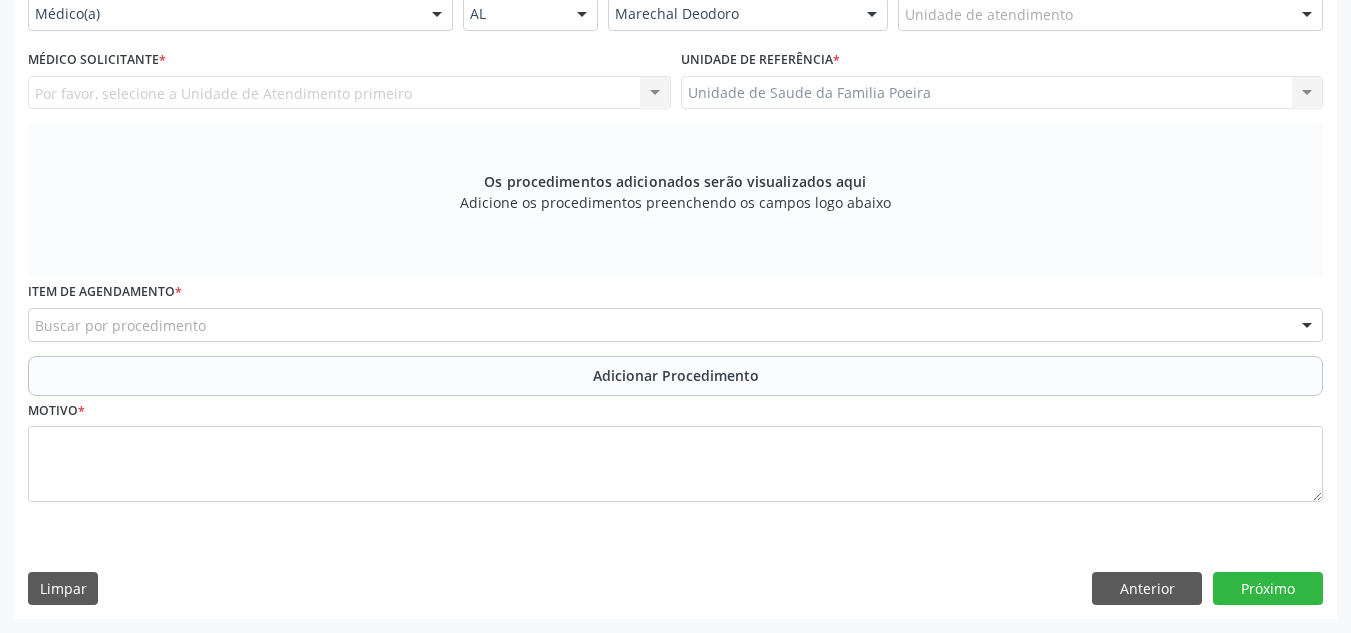 click on "Buscar por procedimento" at bounding box center [675, 325] 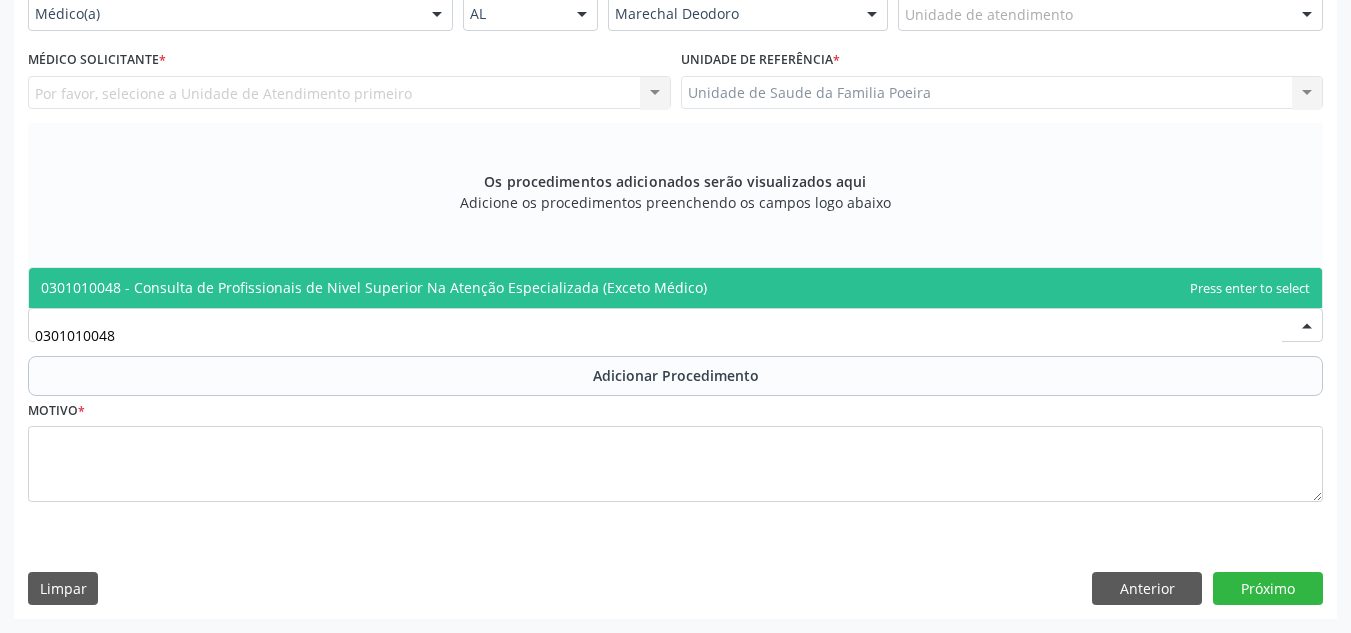 click on "0301010048 - Consulta de Profissionais de Nivel Superior Na Atenção Especializada (Exceto Médico)" at bounding box center [374, 287] 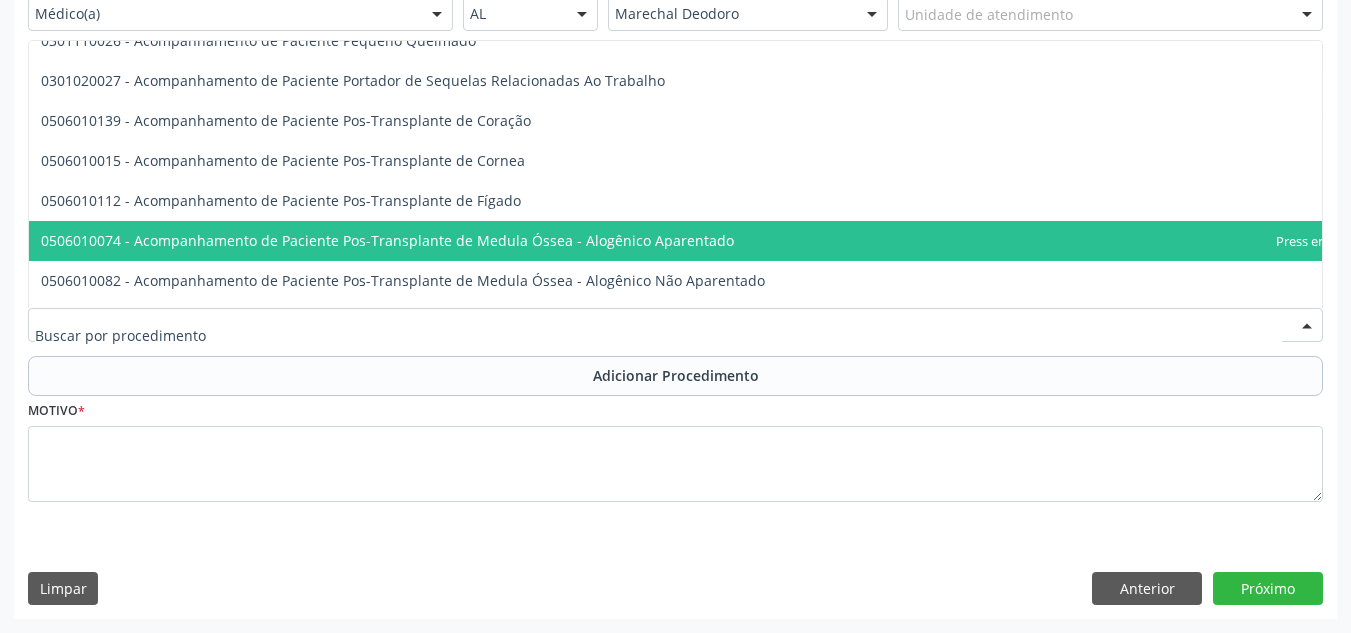scroll, scrollTop: 1400, scrollLeft: 0, axis: vertical 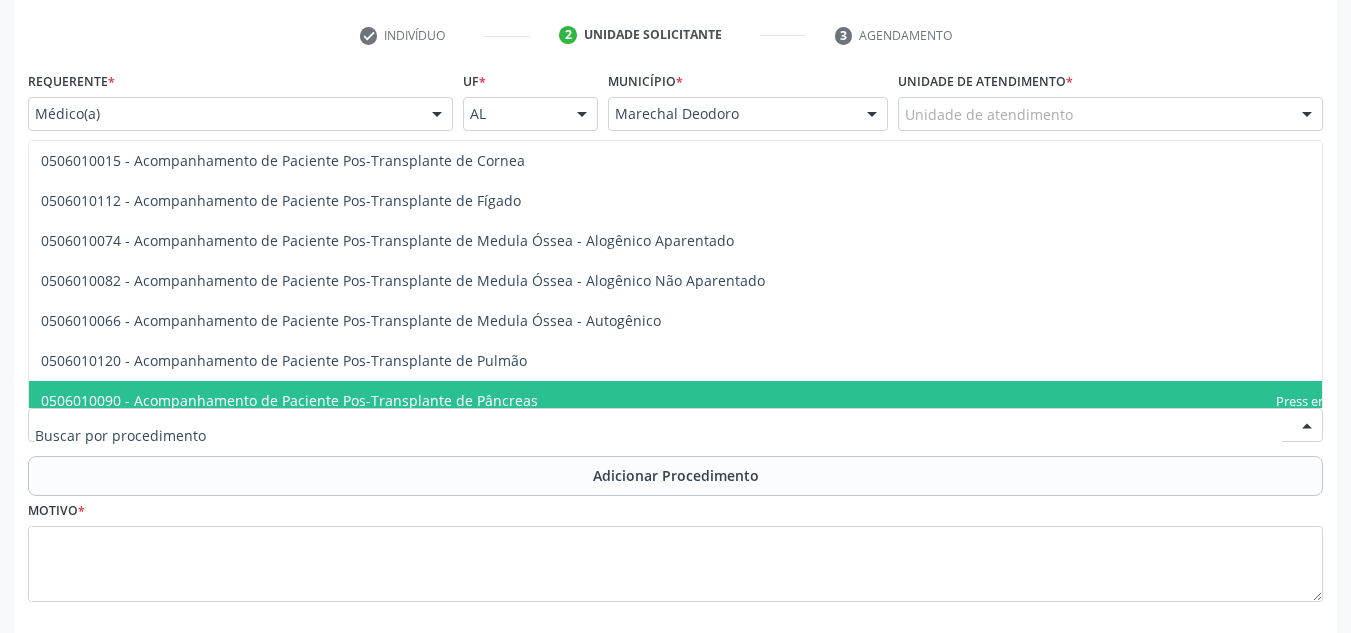 click at bounding box center [658, 435] 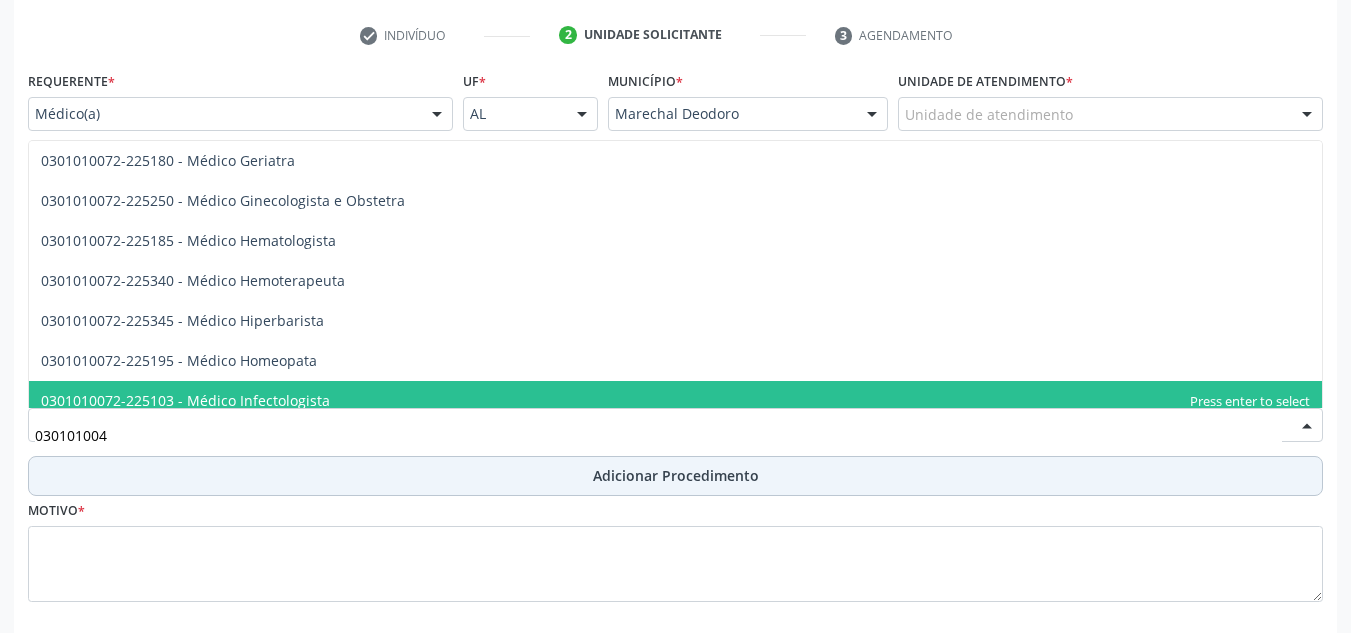 scroll, scrollTop: 0, scrollLeft: 0, axis: both 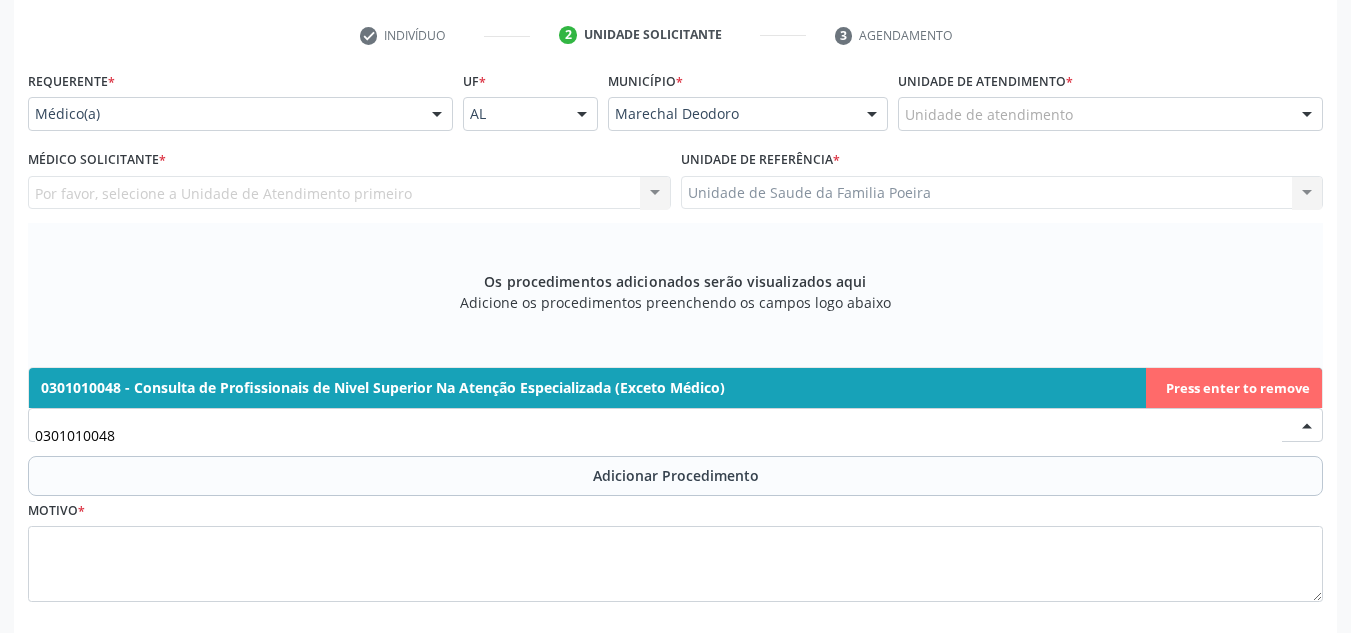 click on "0301010048 - Consulta de Profissionais de Nivel Superior Na Atenção Especializada (Exceto Médico)" at bounding box center [383, 387] 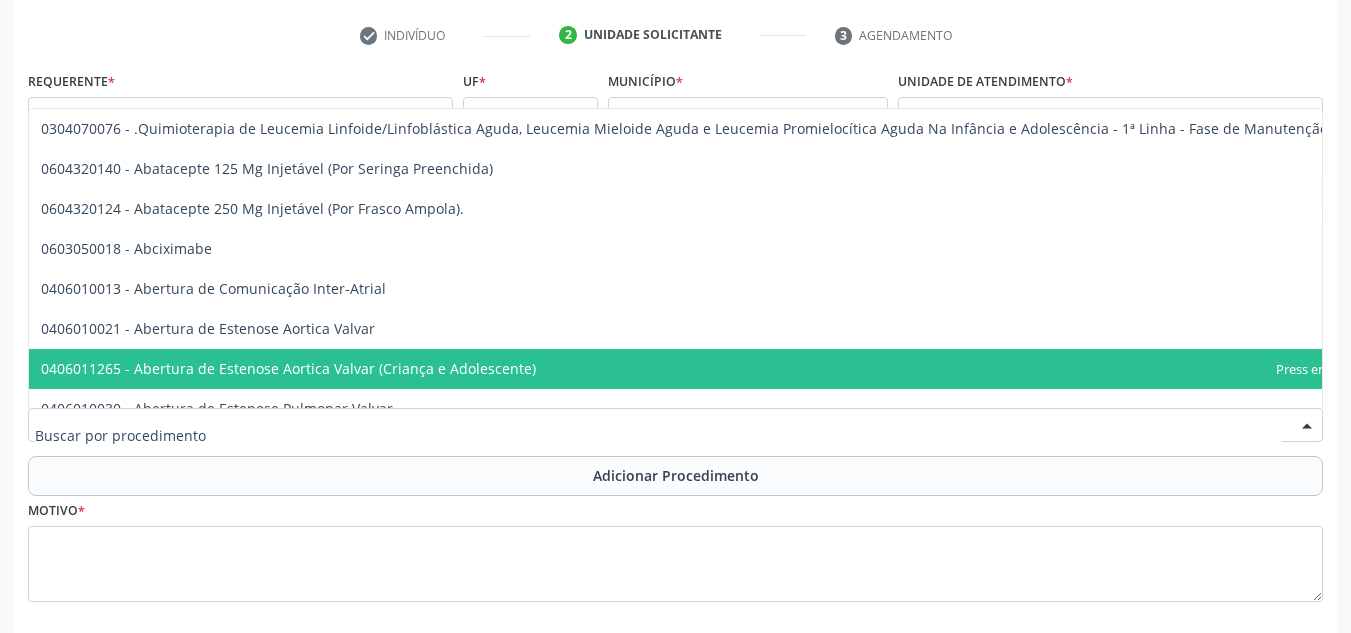 click at bounding box center [675, 425] 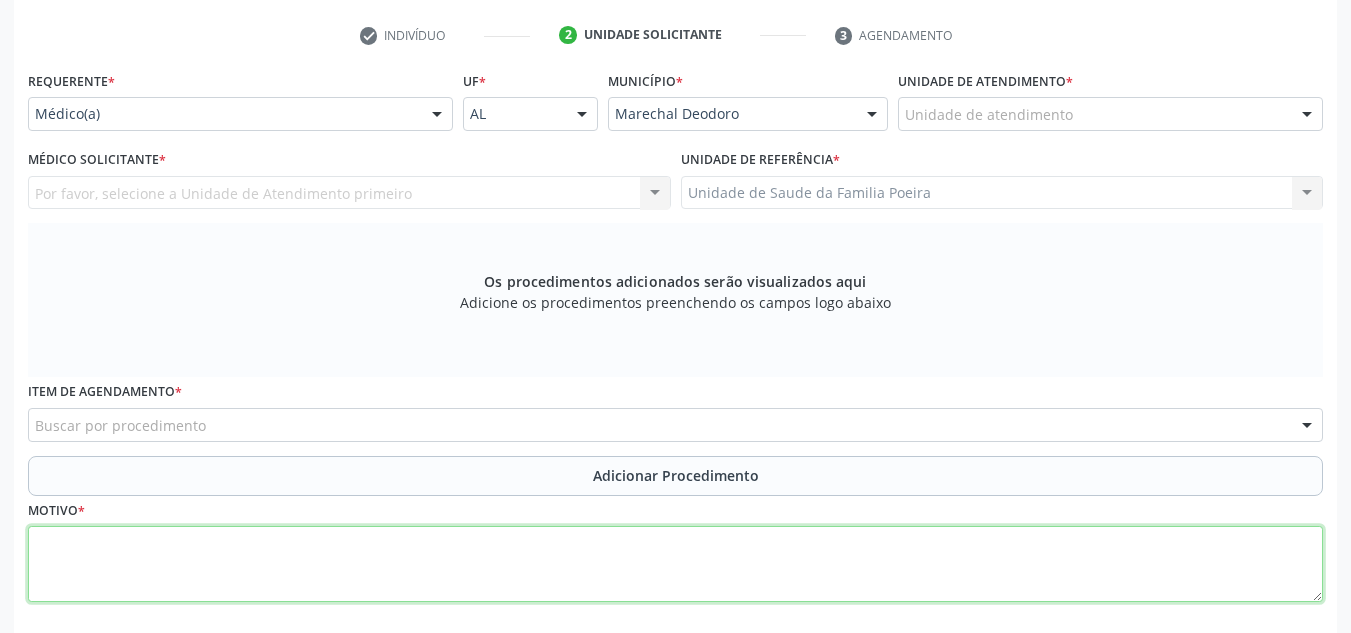 click at bounding box center [675, 564] 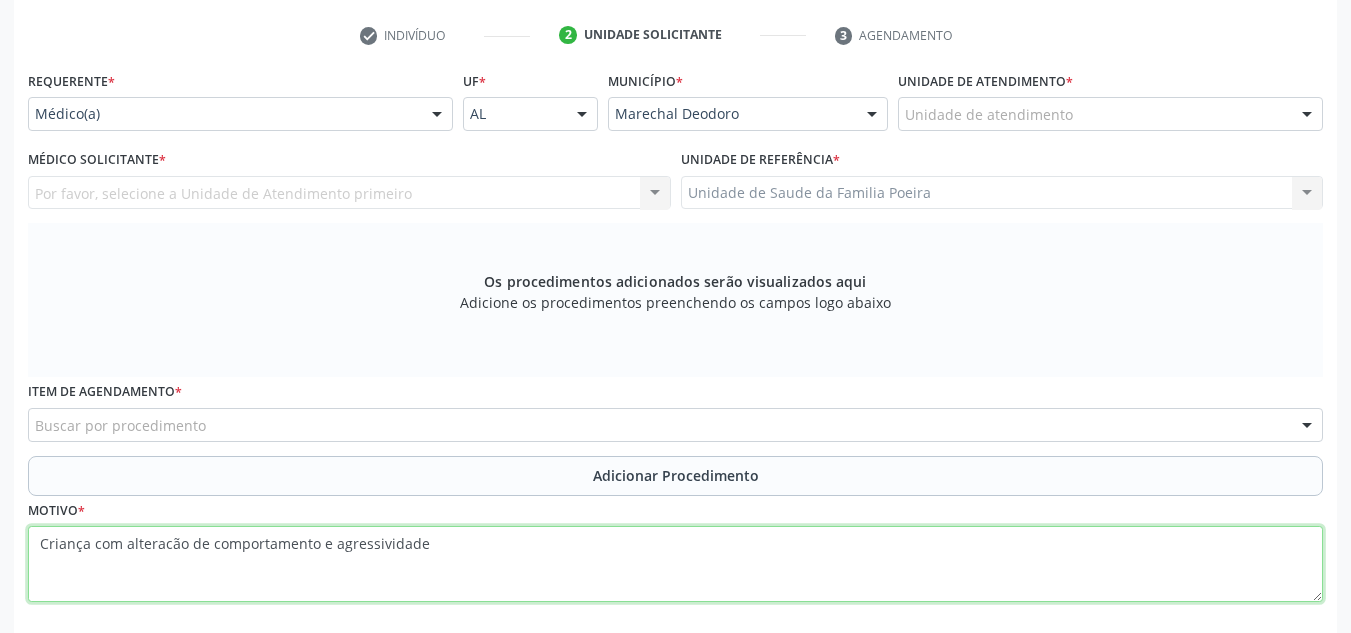 type on "Criança com alteracão de comportamento e agressividade" 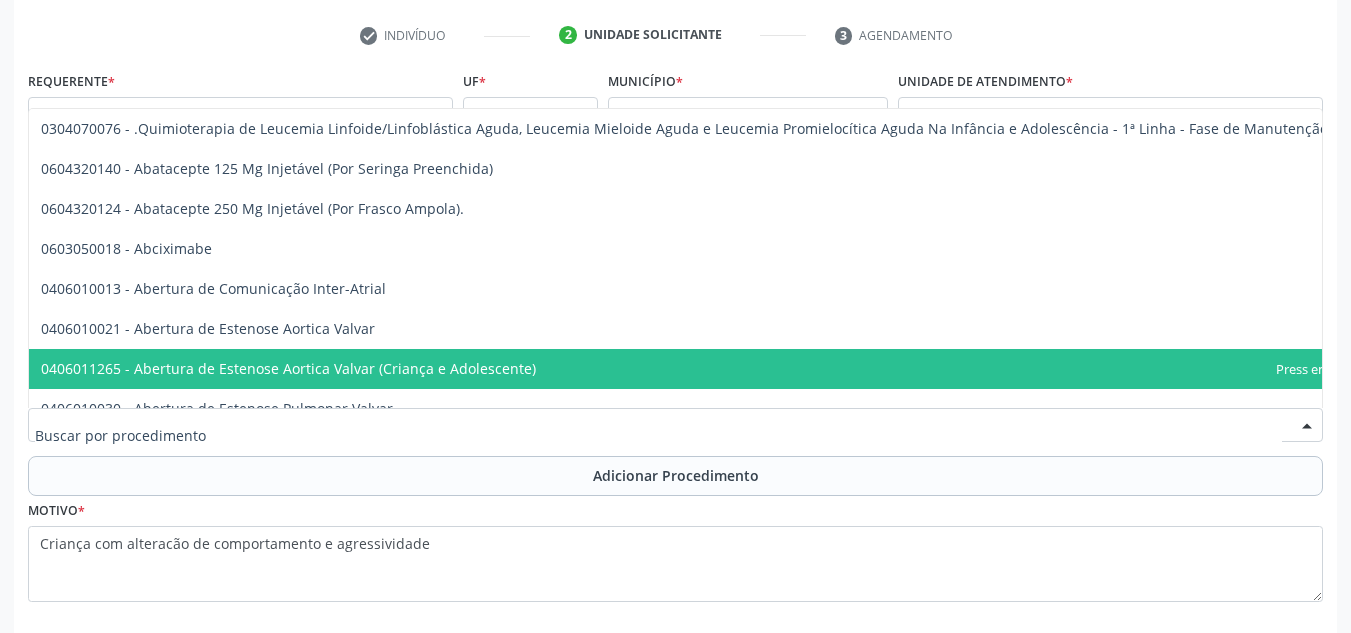 click at bounding box center [675, 425] 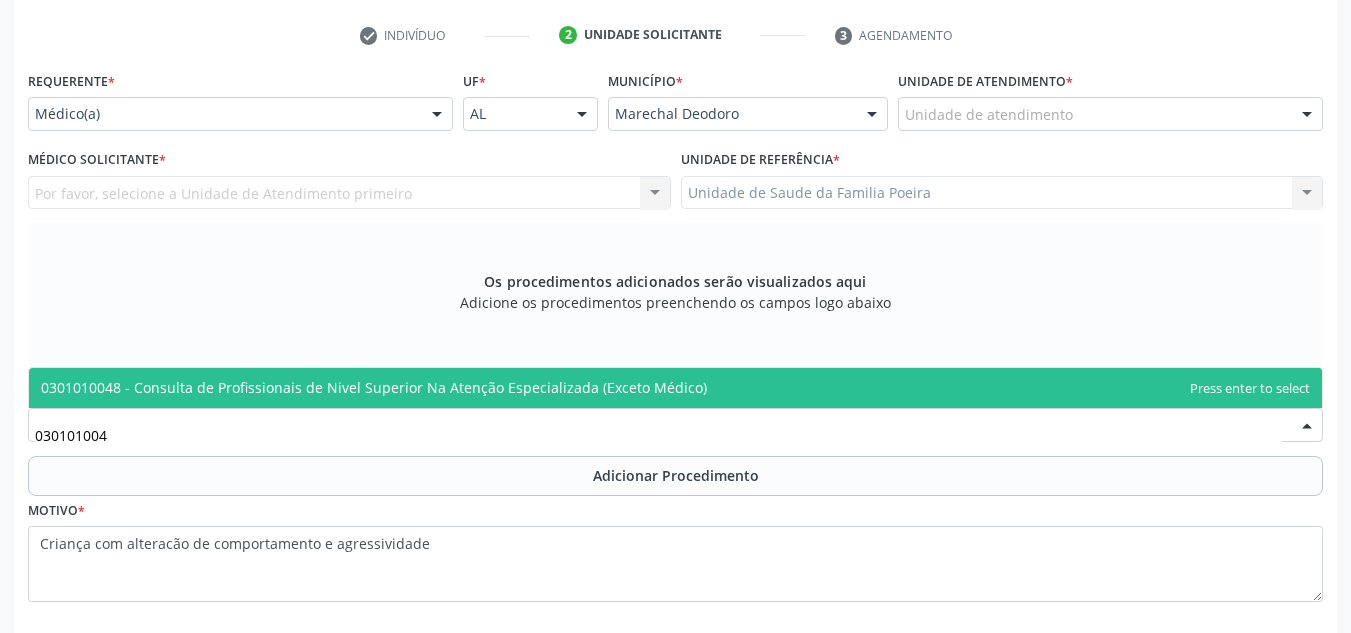 type on "0301010048" 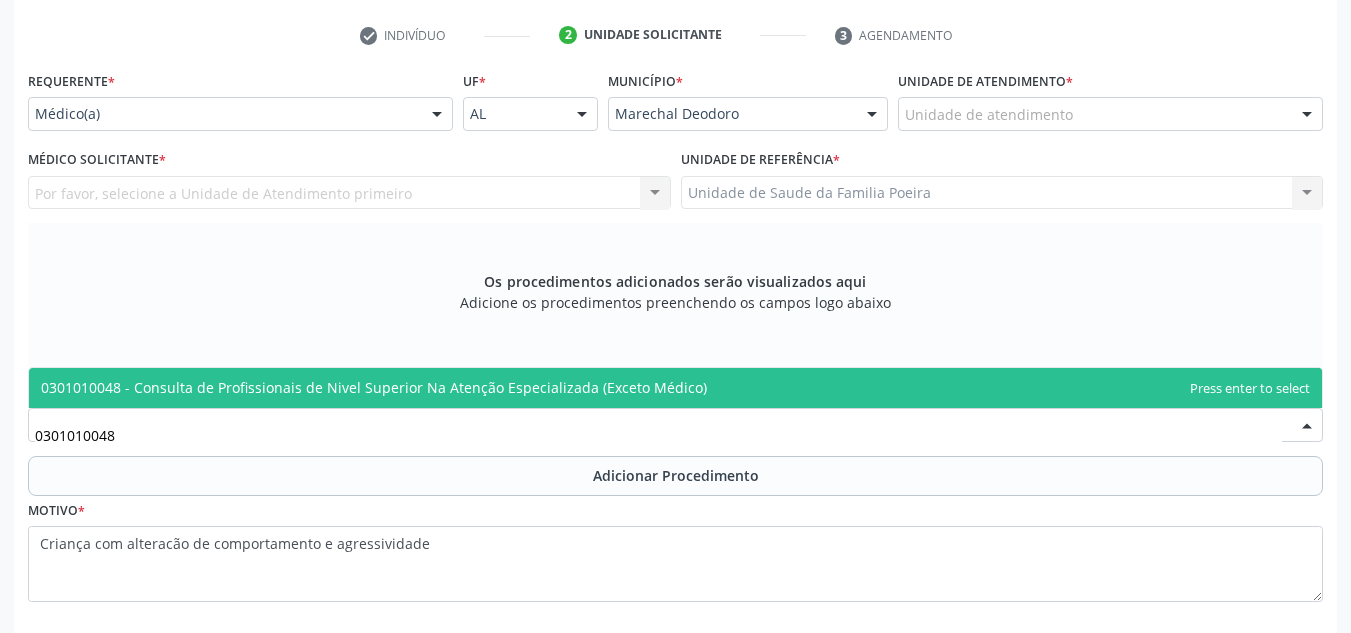 click on "0301010048 - Consulta de Profissionais de Nivel Superior Na Atenção Especializada (Exceto Médico)" at bounding box center [374, 387] 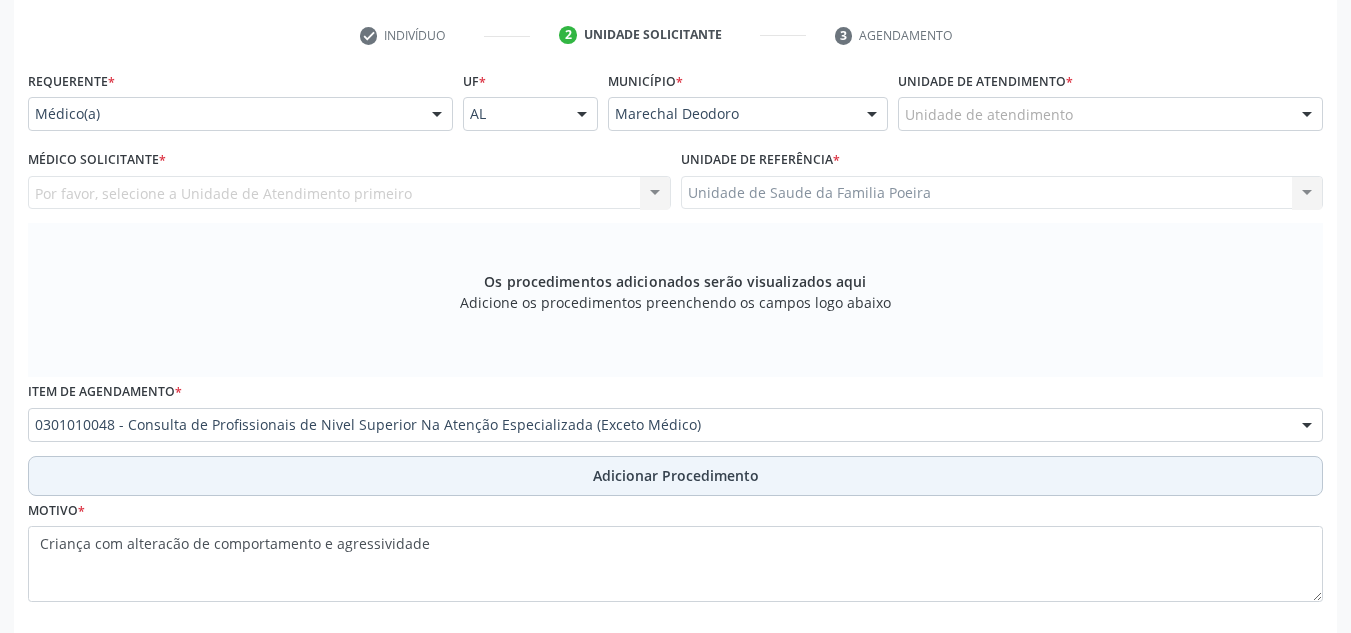 click on "Adicionar Procedimento" at bounding box center (676, 475) 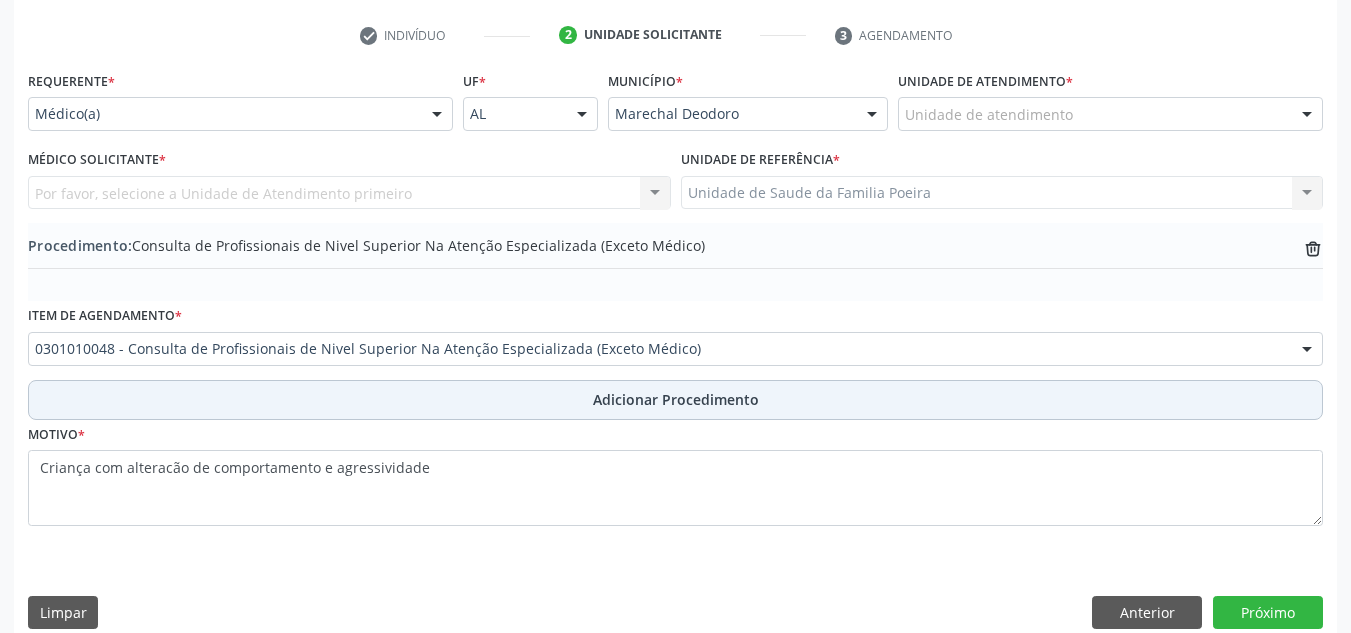 scroll, scrollTop: 420, scrollLeft: 0, axis: vertical 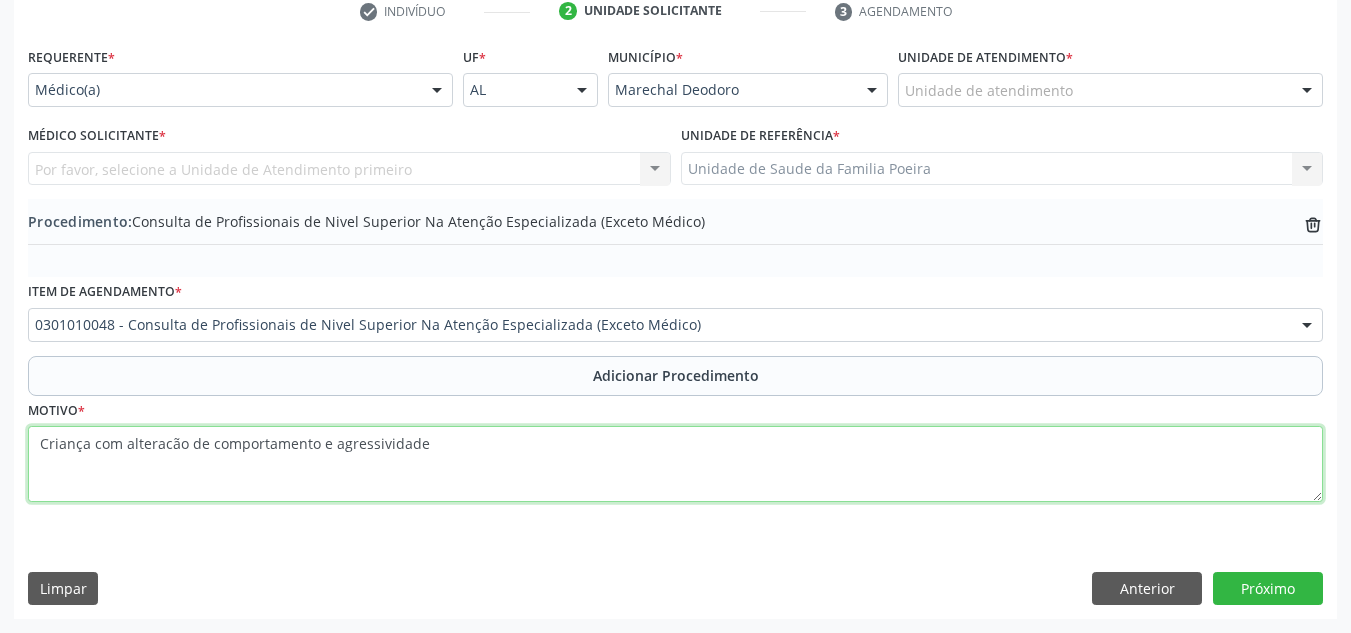click on "Criança com alteracão de comportamento e agressividade" at bounding box center [675, 464] 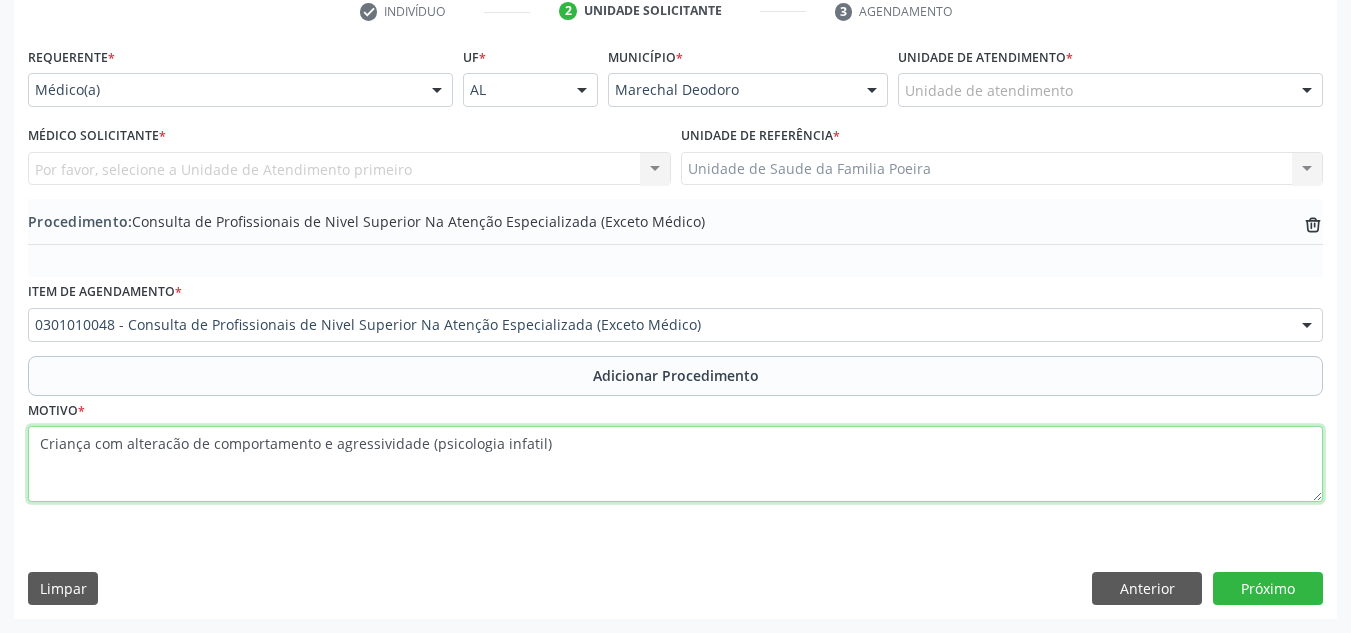 click on "Criança com alteracão de comportamento e agressividade (psicologia infatil)" at bounding box center [675, 464] 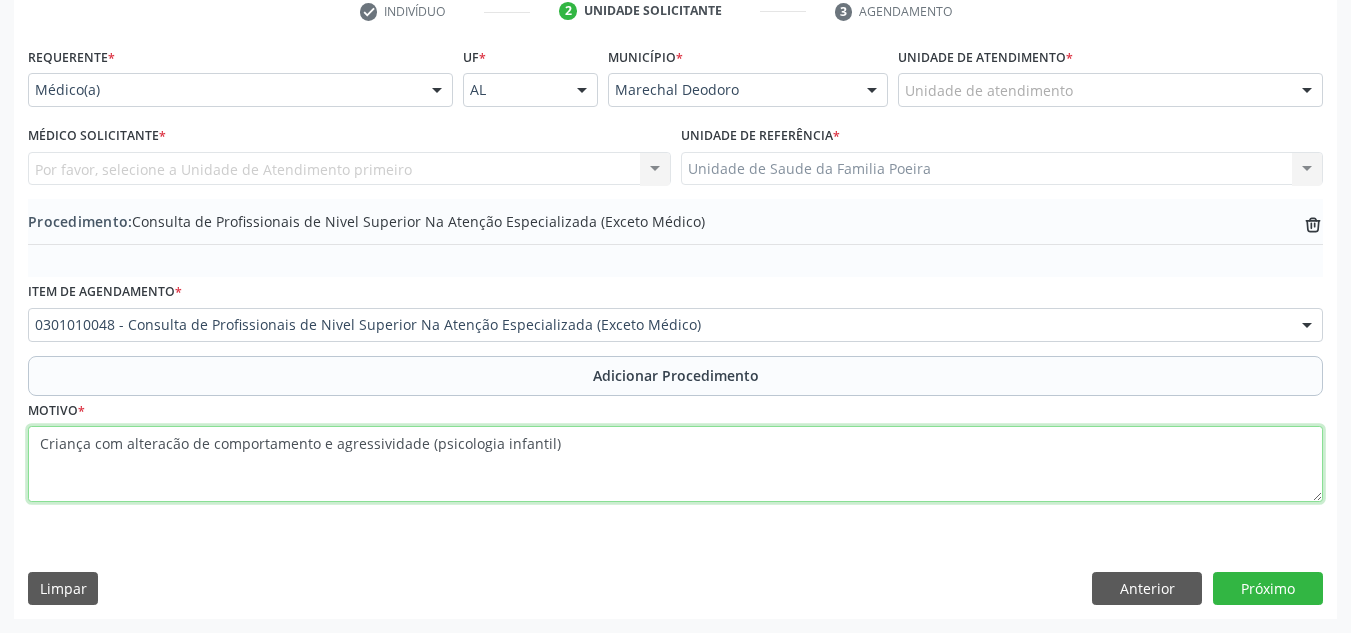 click on "Criança com alteracão de comportamento e agressividade (psicologia infantil)" at bounding box center (675, 464) 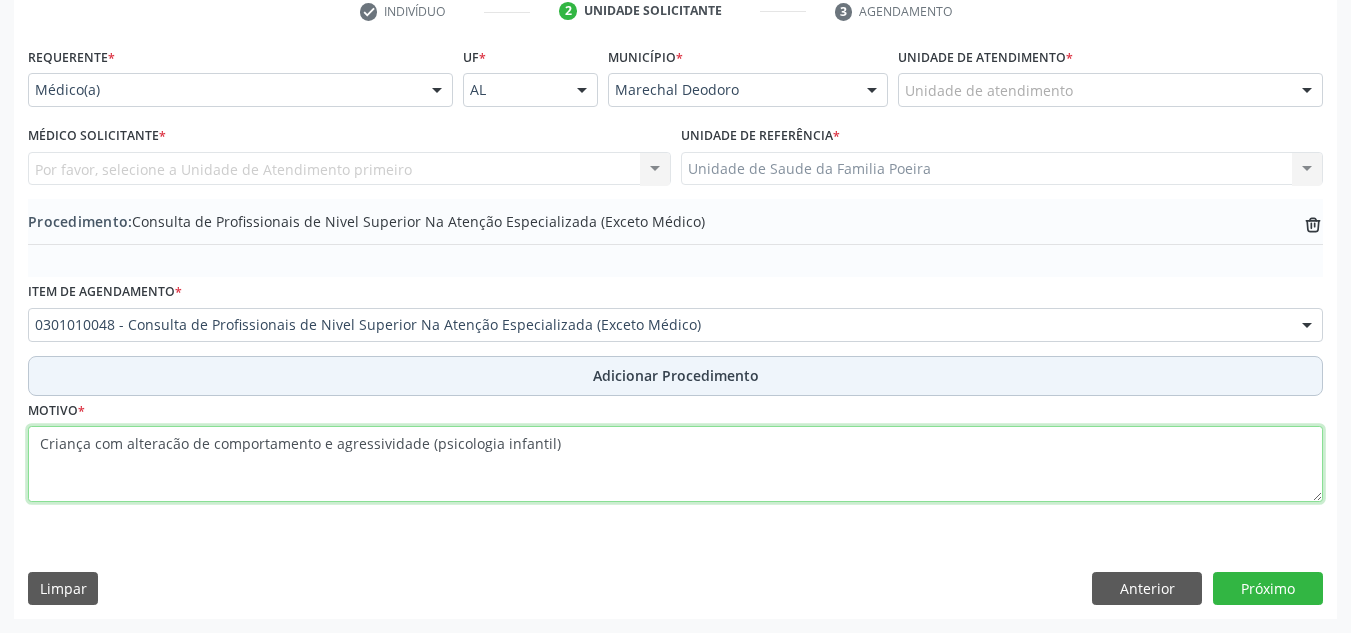 type on "Criança com alteracão de comportamento e agressividade (psicologia infantil)" 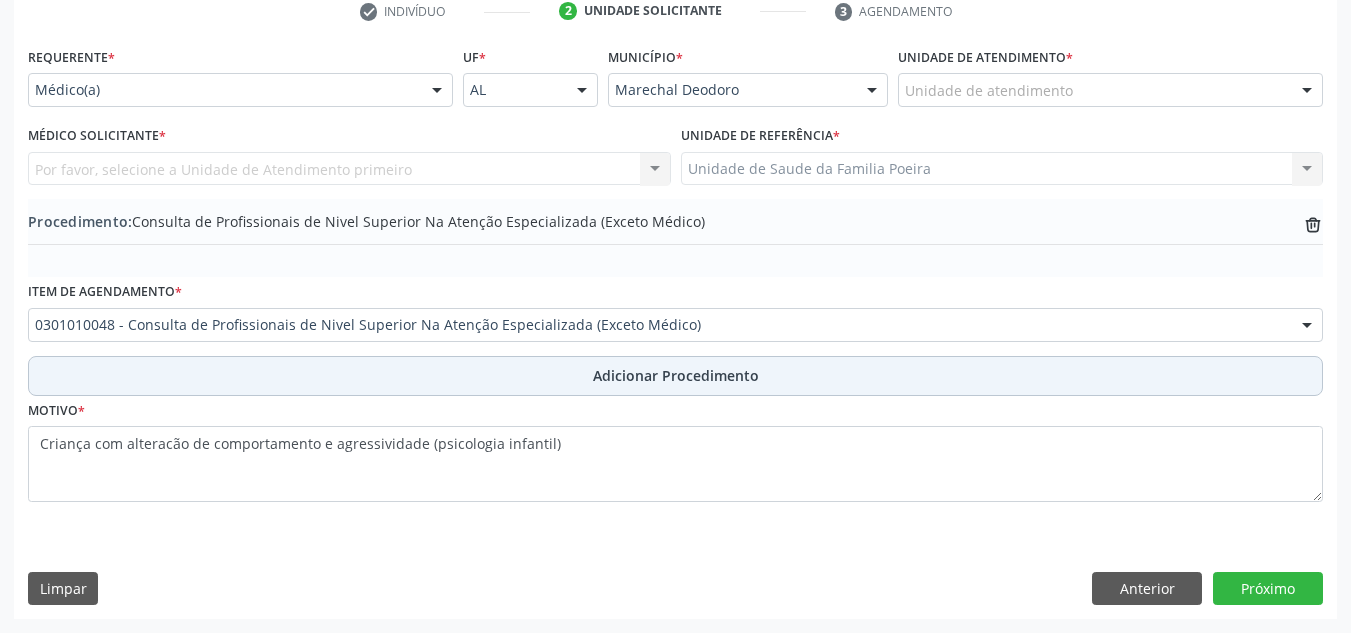 click on "Adicionar Procedimento" at bounding box center (676, 375) 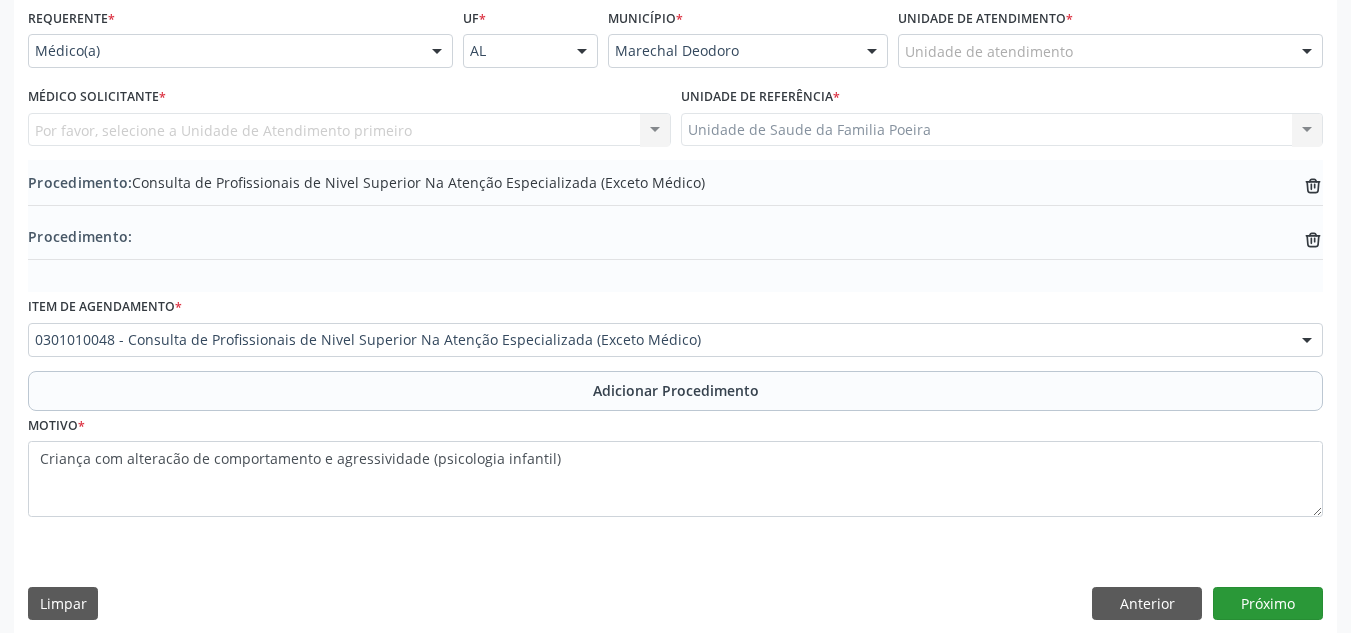 scroll, scrollTop: 474, scrollLeft: 0, axis: vertical 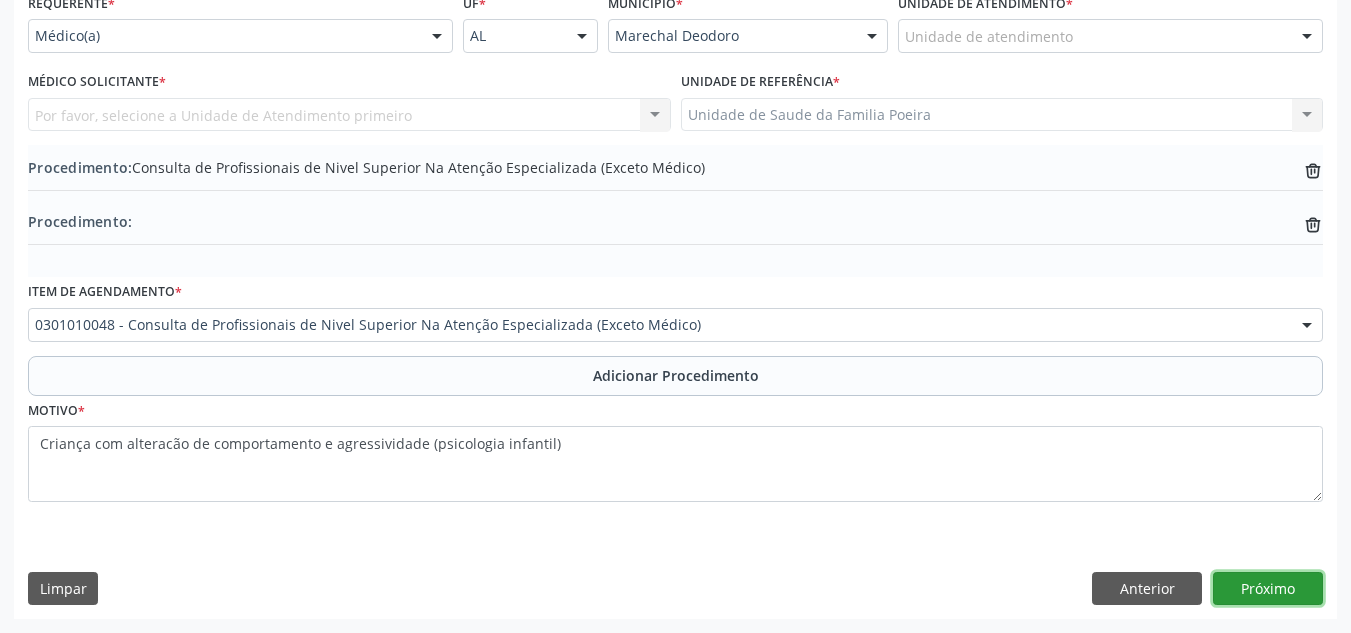 click on "Próximo" at bounding box center [1268, 589] 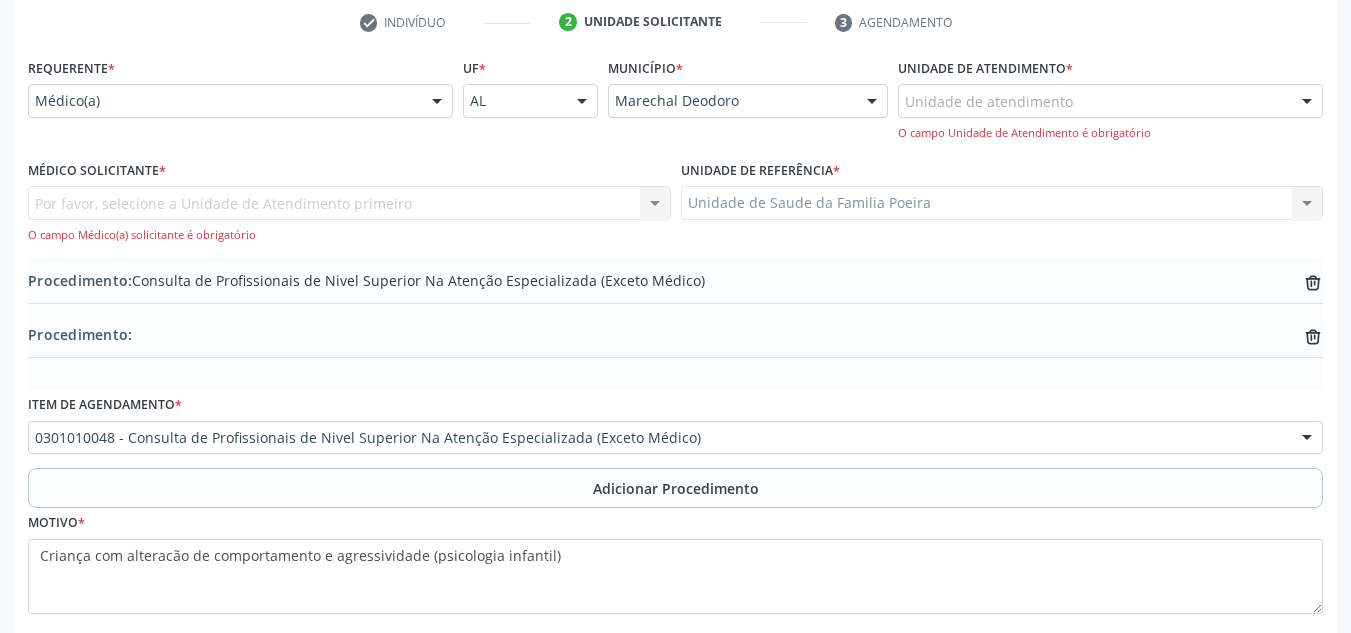 scroll, scrollTop: 374, scrollLeft: 0, axis: vertical 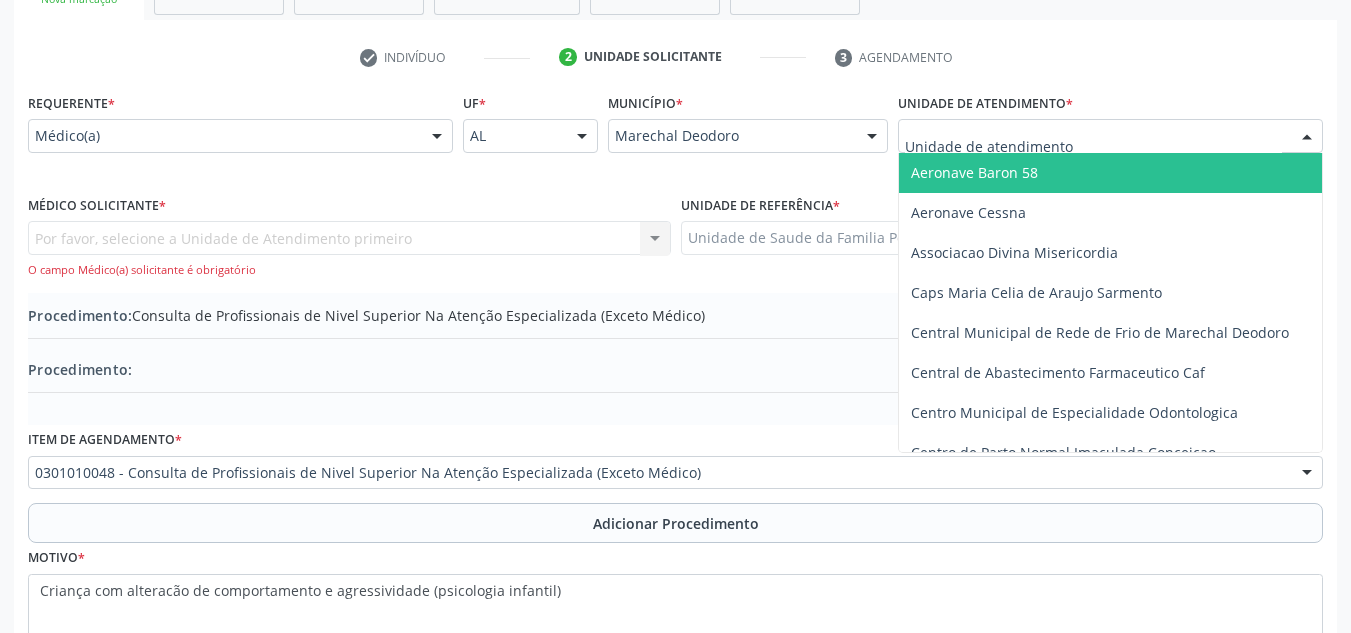 click at bounding box center (1110, 136) 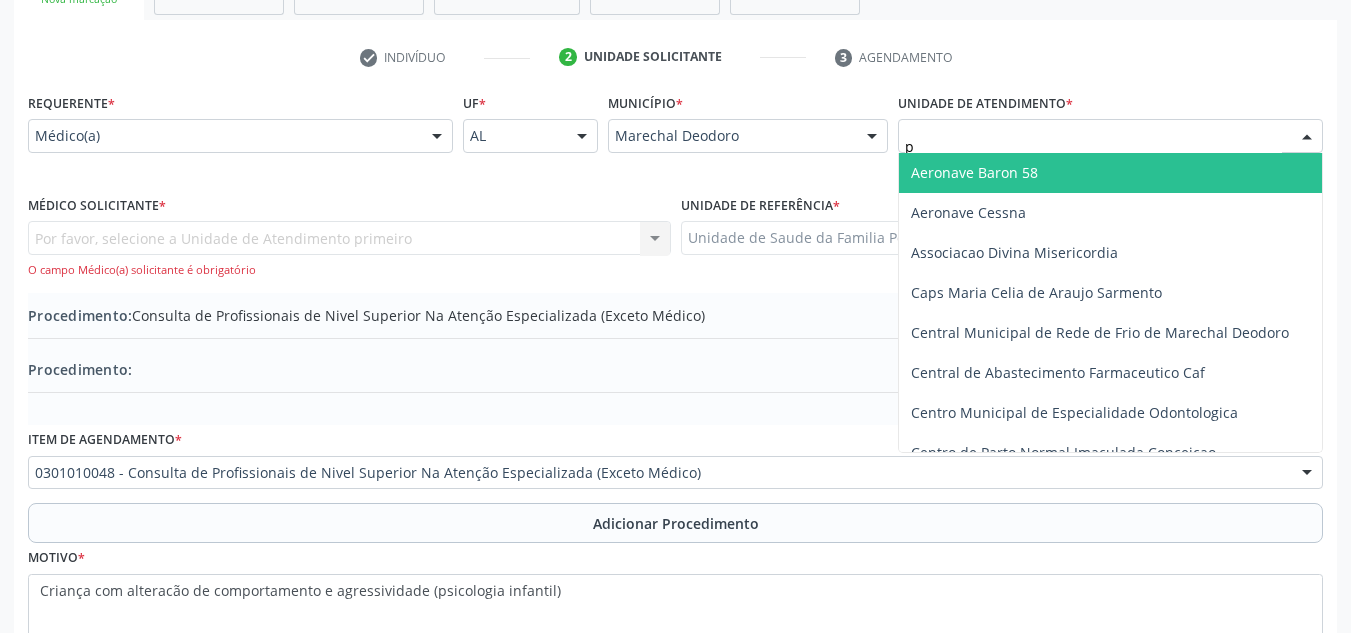 type on "po" 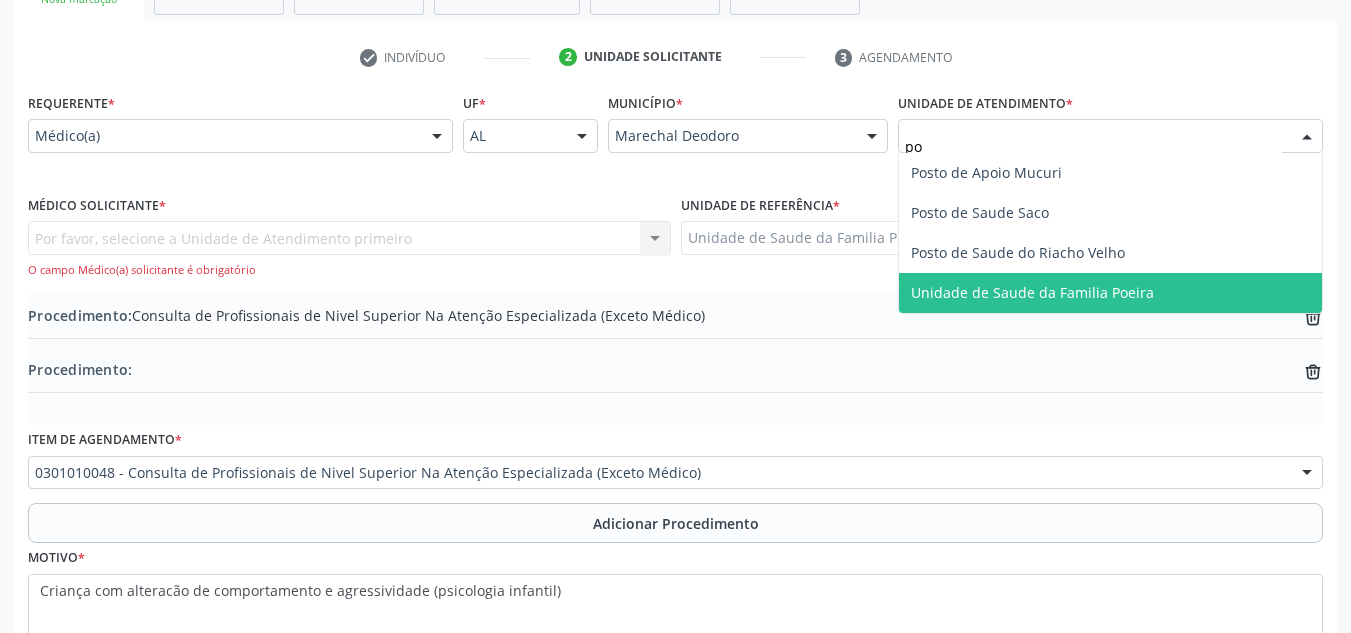 click on "Unidade de Saude da Familia Poeira" at bounding box center [1032, 292] 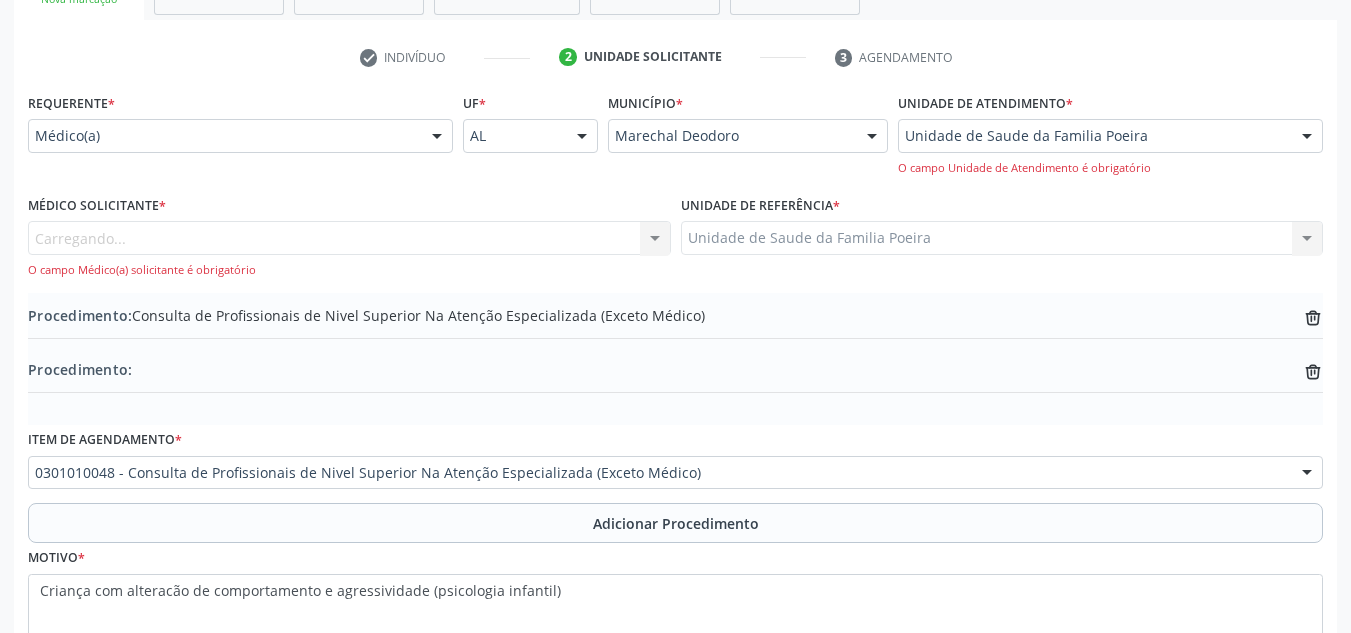 click on "Carregando...
Nenhum resultado encontrado para: "   "
Não há nenhuma opção para ser exibida.
O campo Médico(a) solicitante é obrigatório" at bounding box center (349, 249) 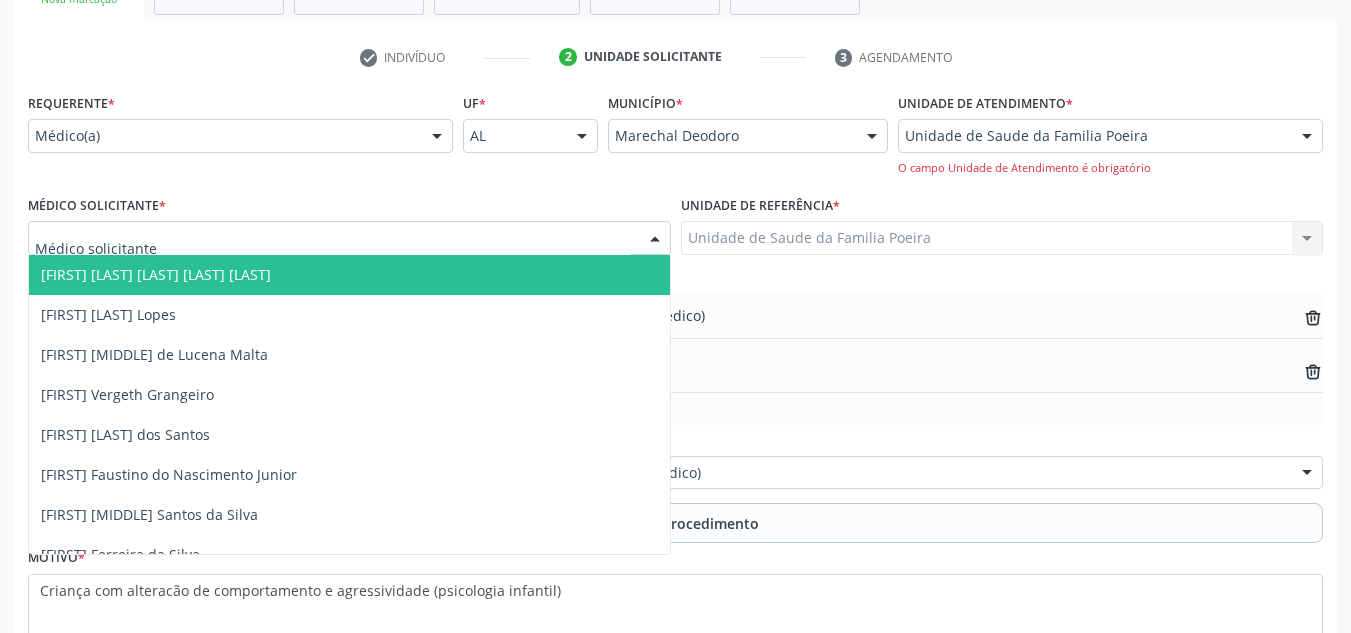 click at bounding box center (349, 238) 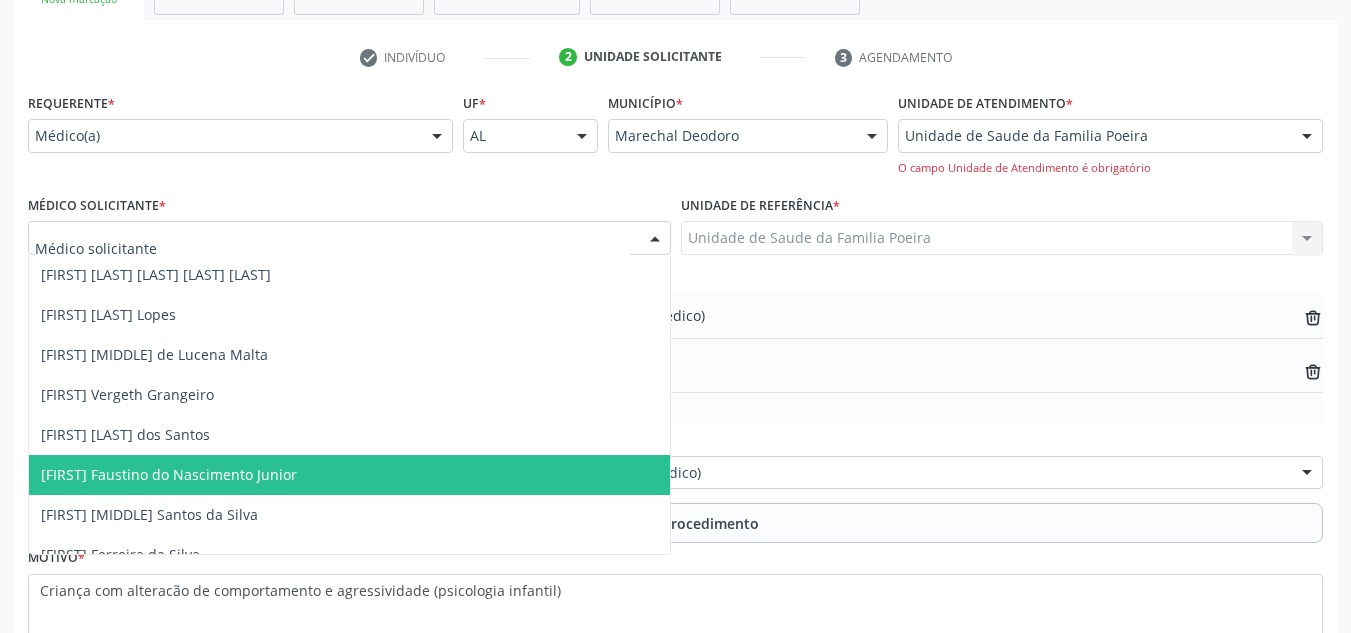 click on "[FIRST] Faustino do Nascimento Junior" at bounding box center (169, 474) 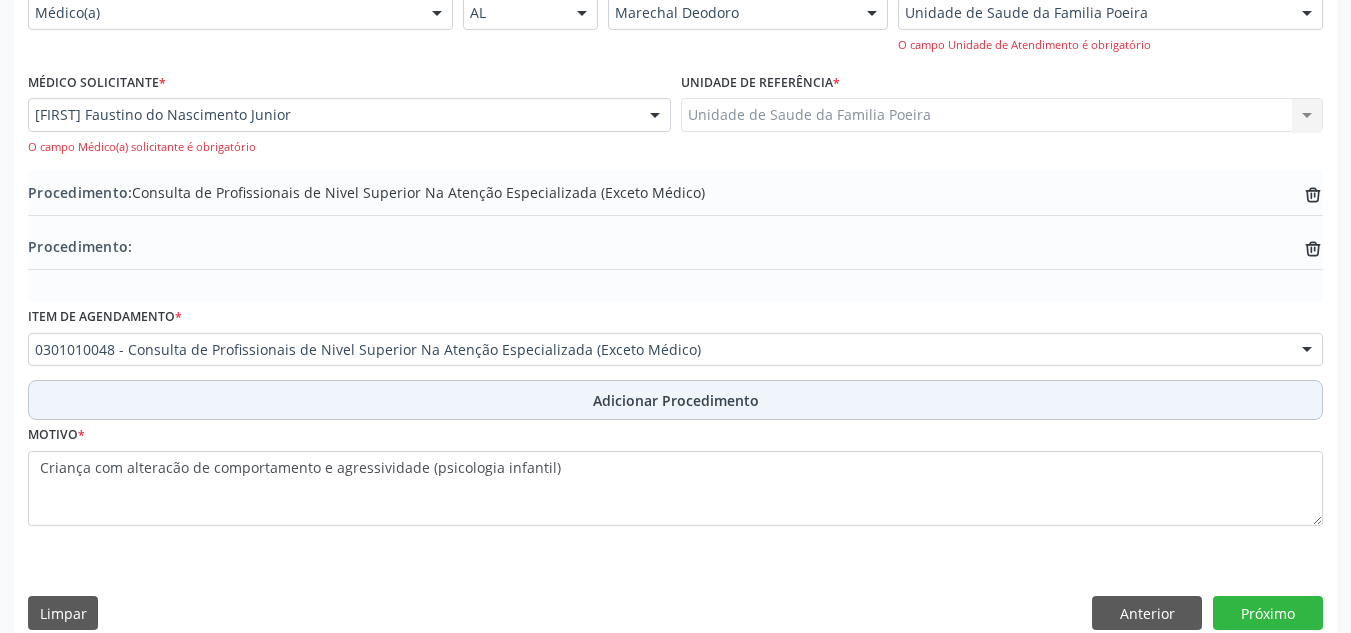 scroll, scrollTop: 522, scrollLeft: 0, axis: vertical 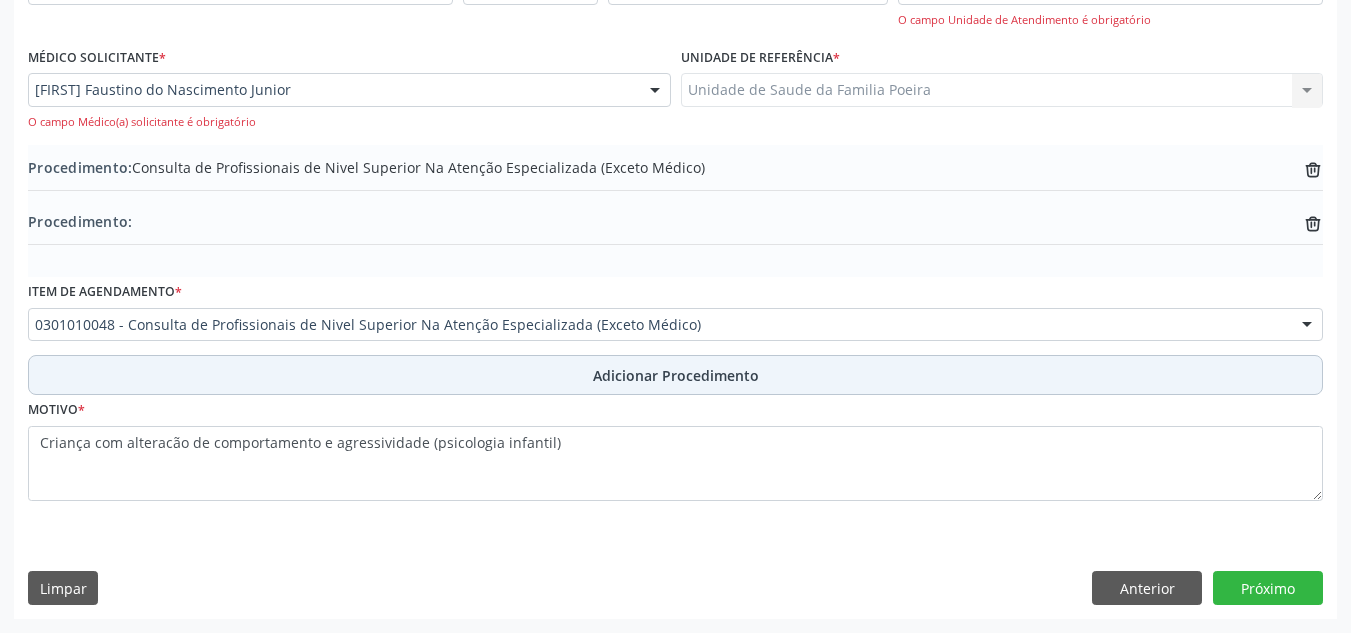 click on "Adicionar Procedimento" at bounding box center [675, 375] 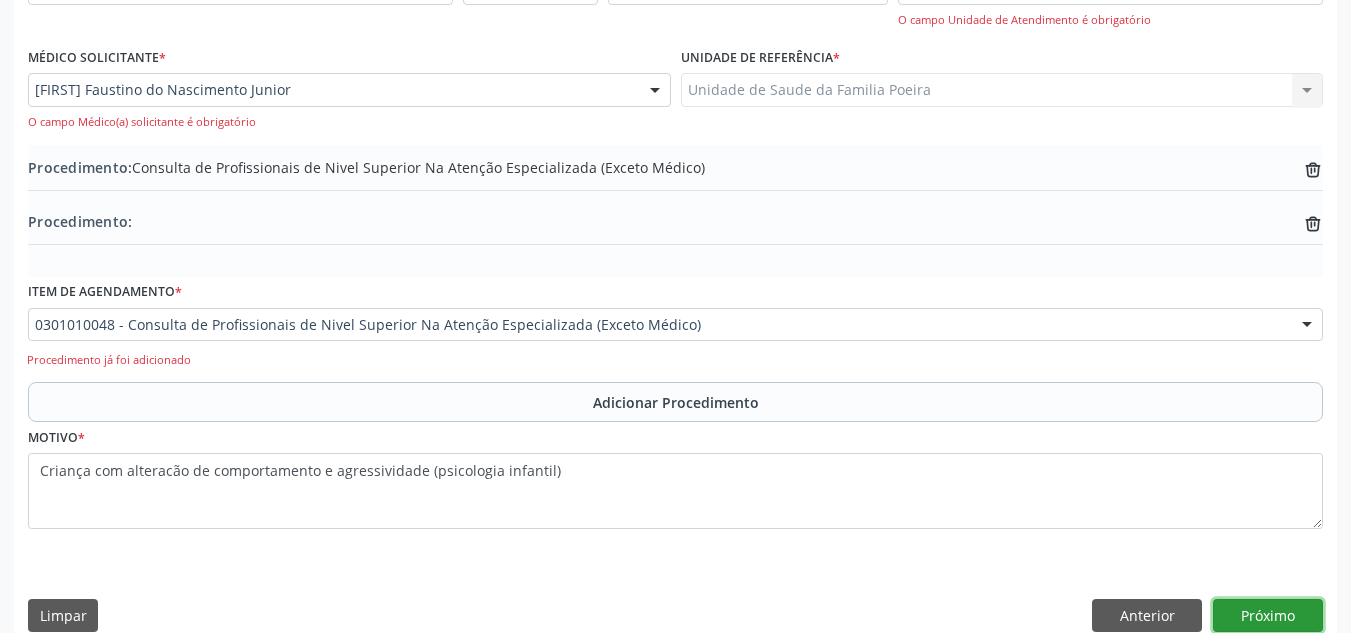 click on "Próximo" at bounding box center [1268, 616] 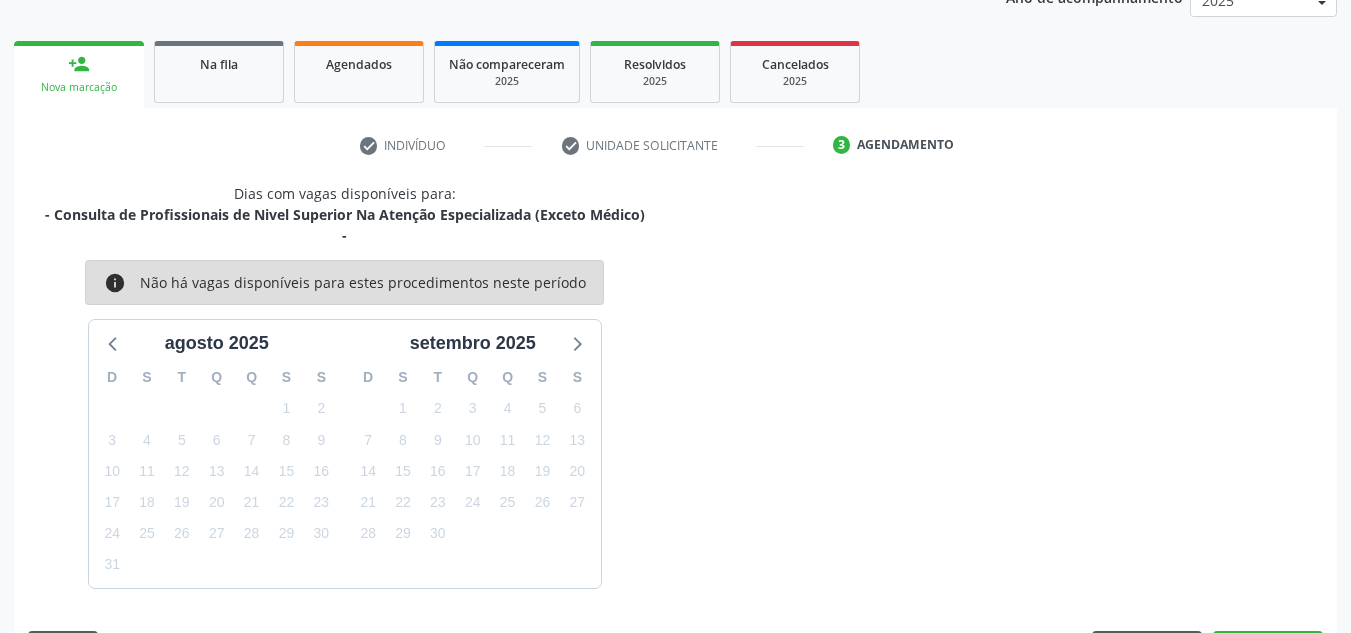 scroll, scrollTop: 345, scrollLeft: 0, axis: vertical 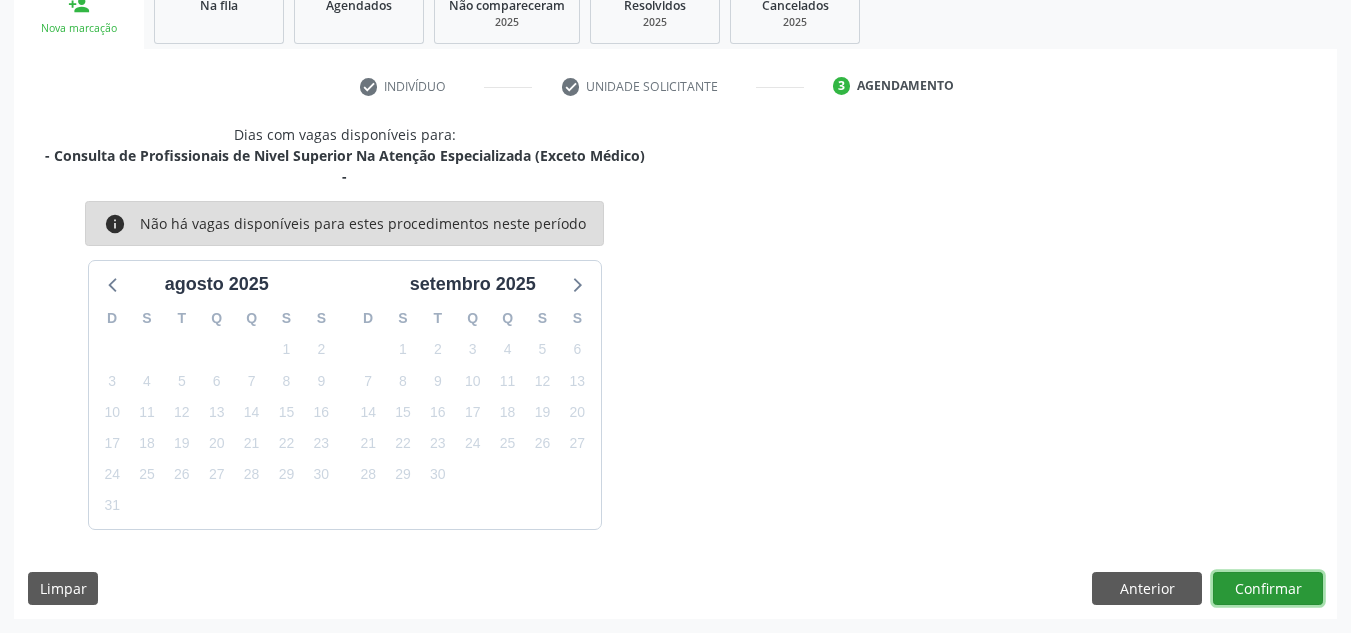 click on "Confirmar" at bounding box center (1268, 589) 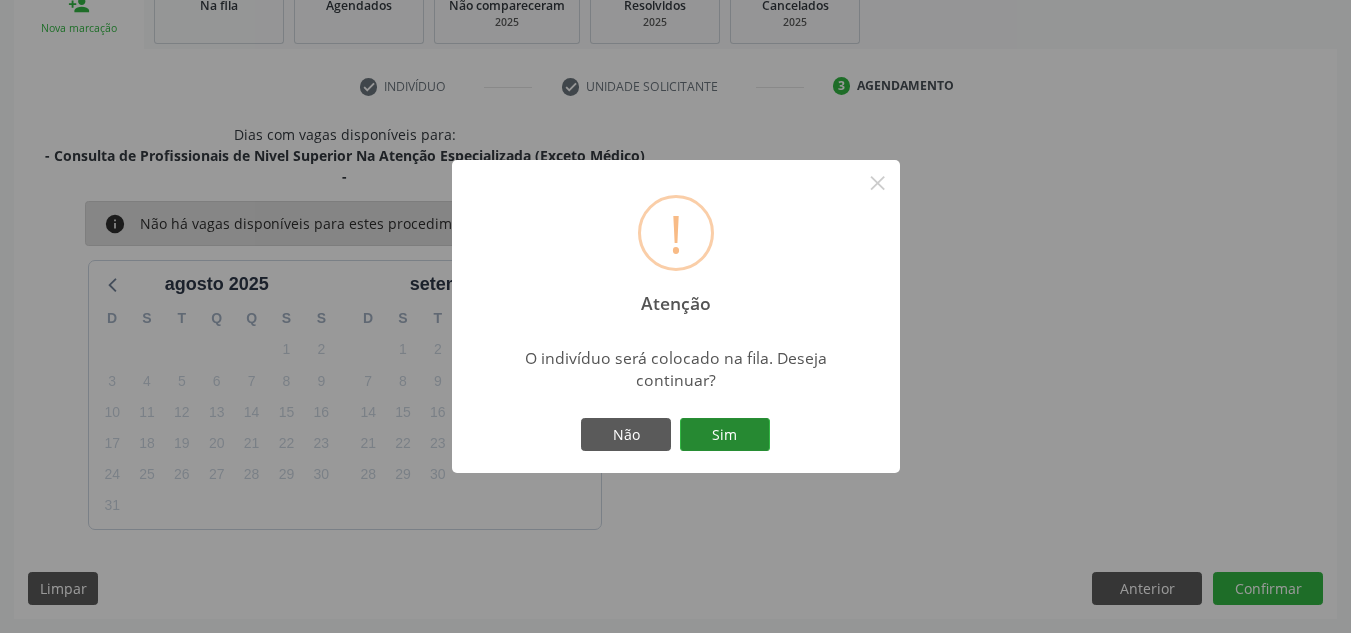 click on "Sim" at bounding box center (725, 435) 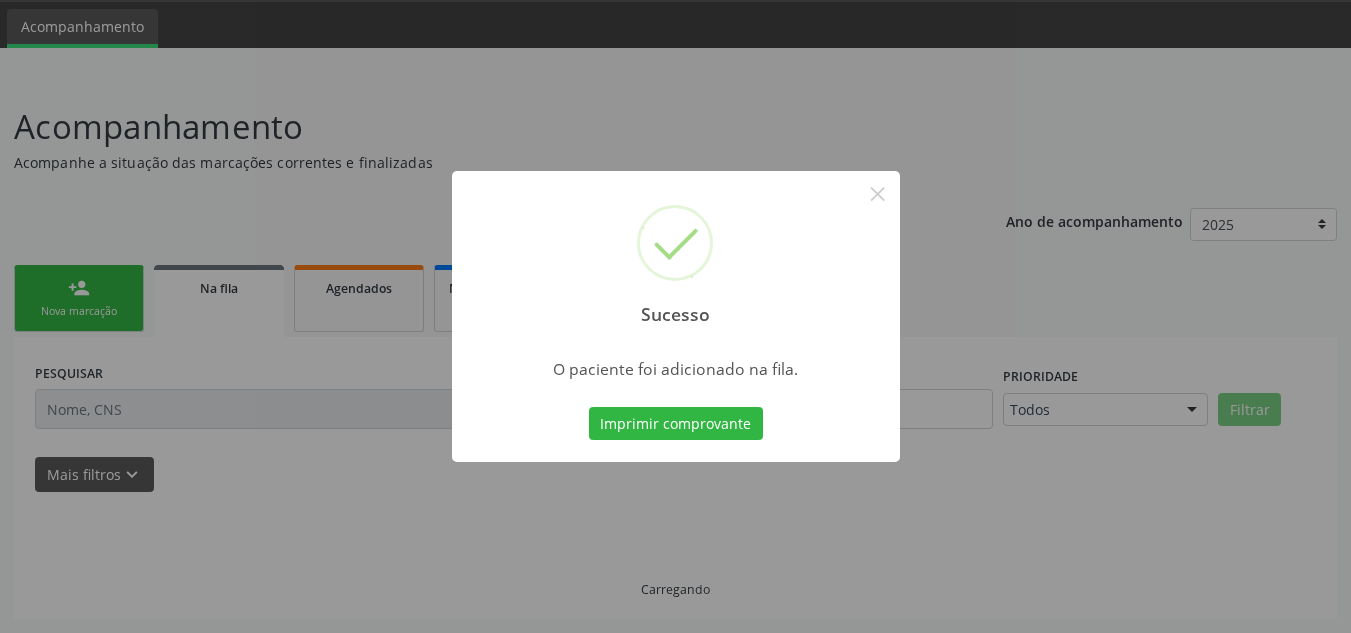 scroll, scrollTop: 62, scrollLeft: 0, axis: vertical 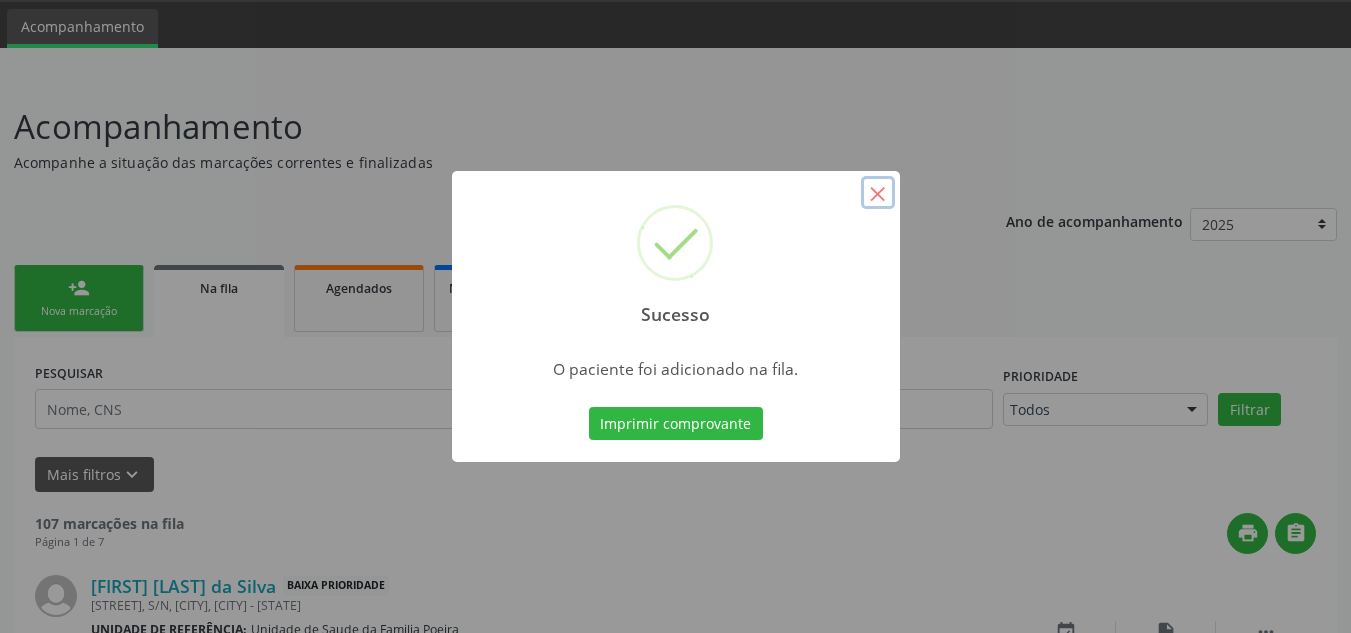 click on "×" at bounding box center (878, 193) 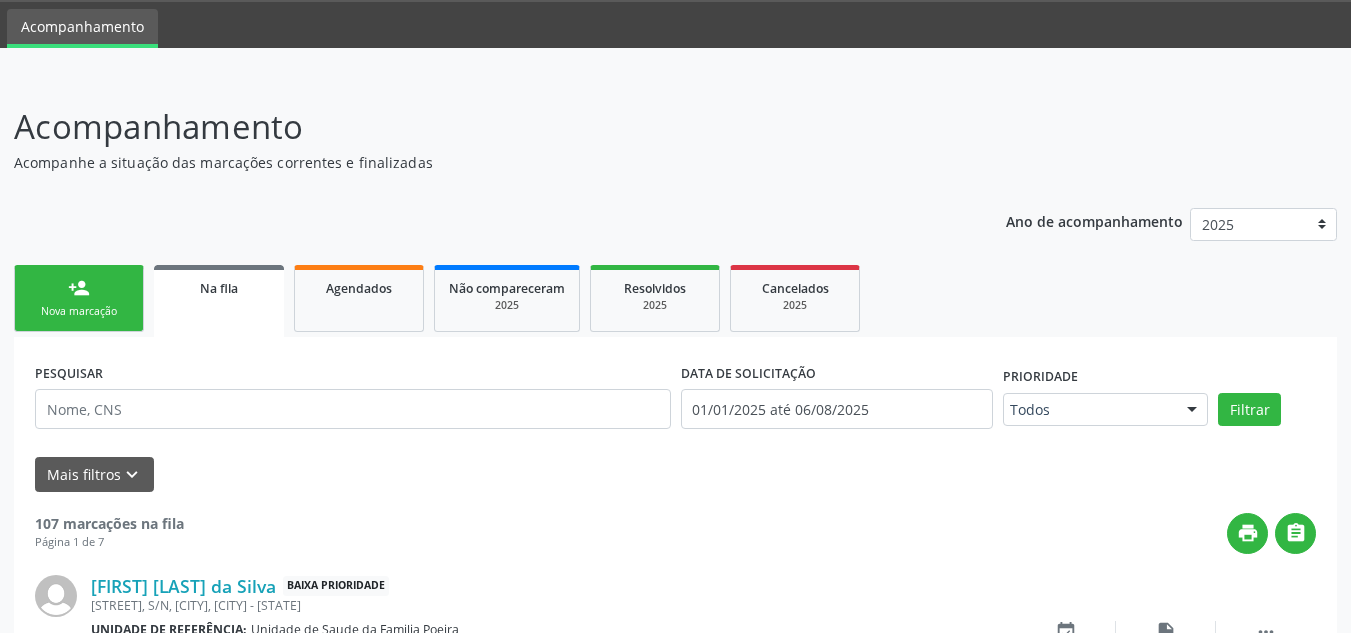 click on "PESQUISAR
DATA DE SOLICITAÇÃO
01/01/2025 até 06/08/2025
Prioridade
Todos         Todos   Baixa Prioridade   Média Prioridade   Alta Prioridade
Nenhum resultado encontrado para: "   "
Não há nenhuma opção para ser exibida.
Filtrar
Grupo/Subgrupo
Selecione um grupo ou subgrupo
Todos os grupos e subgrupos
01 - Ações de promoção e prevenção em saúde
01.01 - Ações coletivas/individuais em saúde
01.02 - Vigilância em saúde
01.03 - Medicamentos de âmbito hospitalar e urgência
02 - Procedimentos com finalidade diagnóstica
02.01 - Coleta de material
02.02 - Diagnóstico em laboratório clínico
02.03 - Diagnóstico por anatomia patológica e citopatologia" at bounding box center (675, 1836) 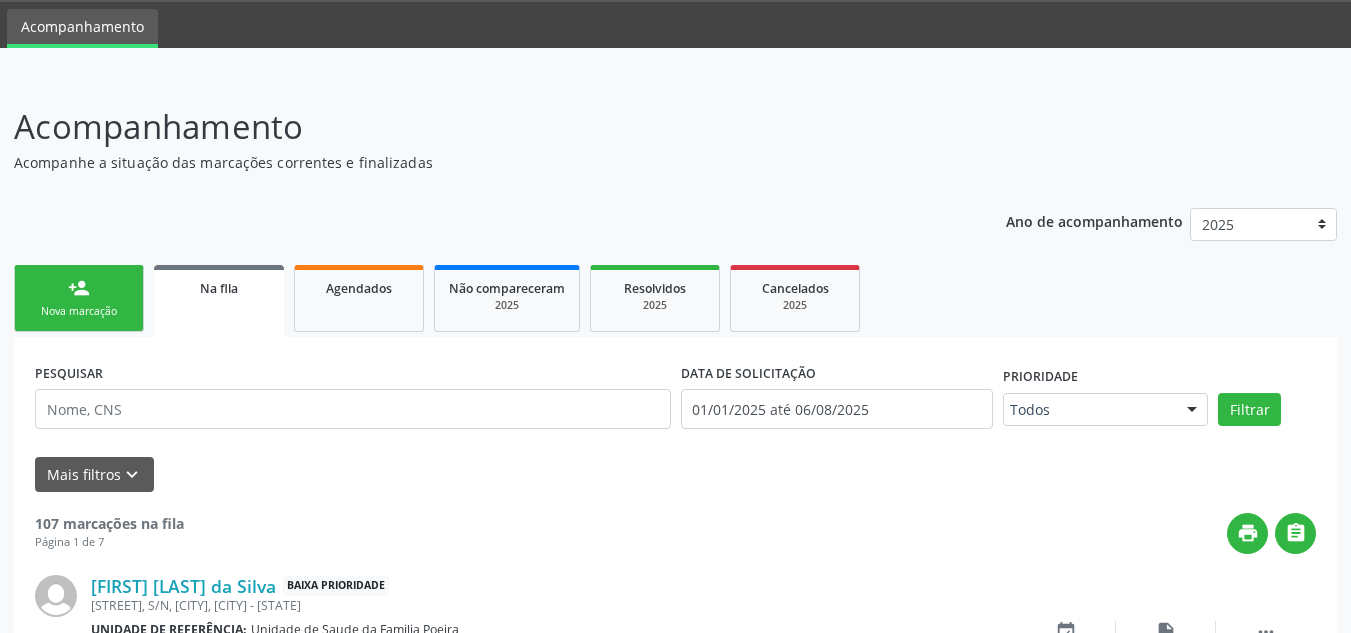 click on "person_add
Nova marcação" at bounding box center (79, 298) 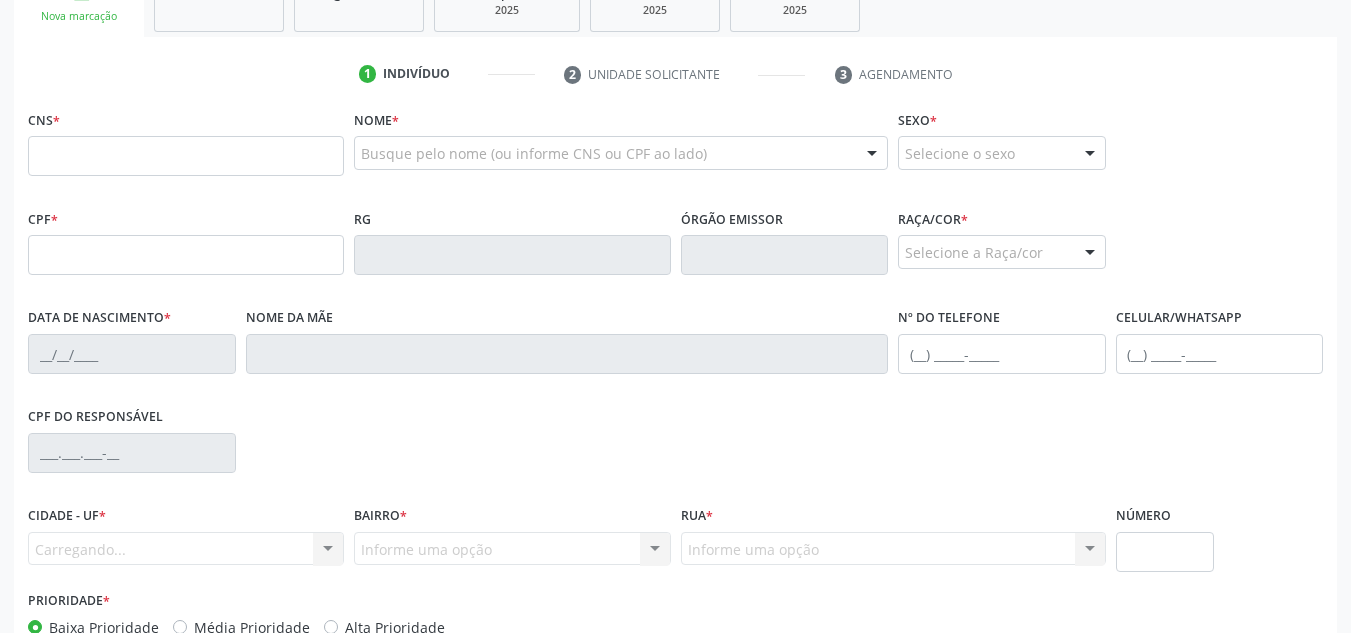 scroll, scrollTop: 362, scrollLeft: 0, axis: vertical 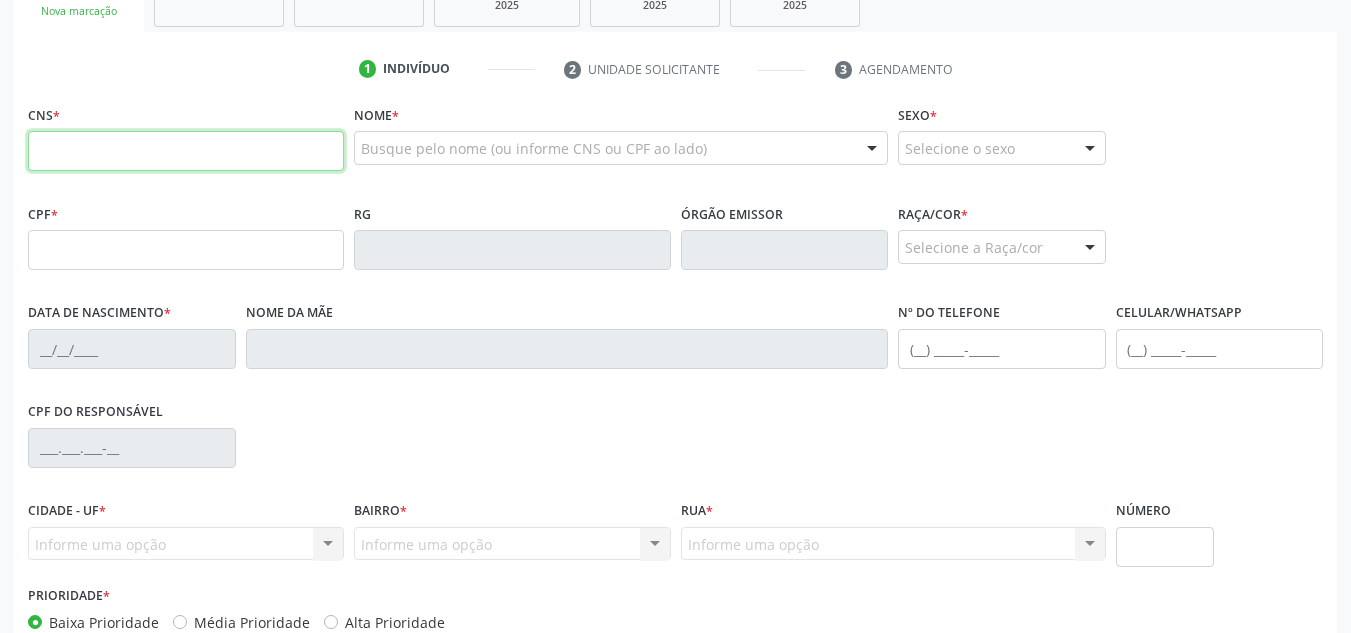 paste on "[PHONE]" 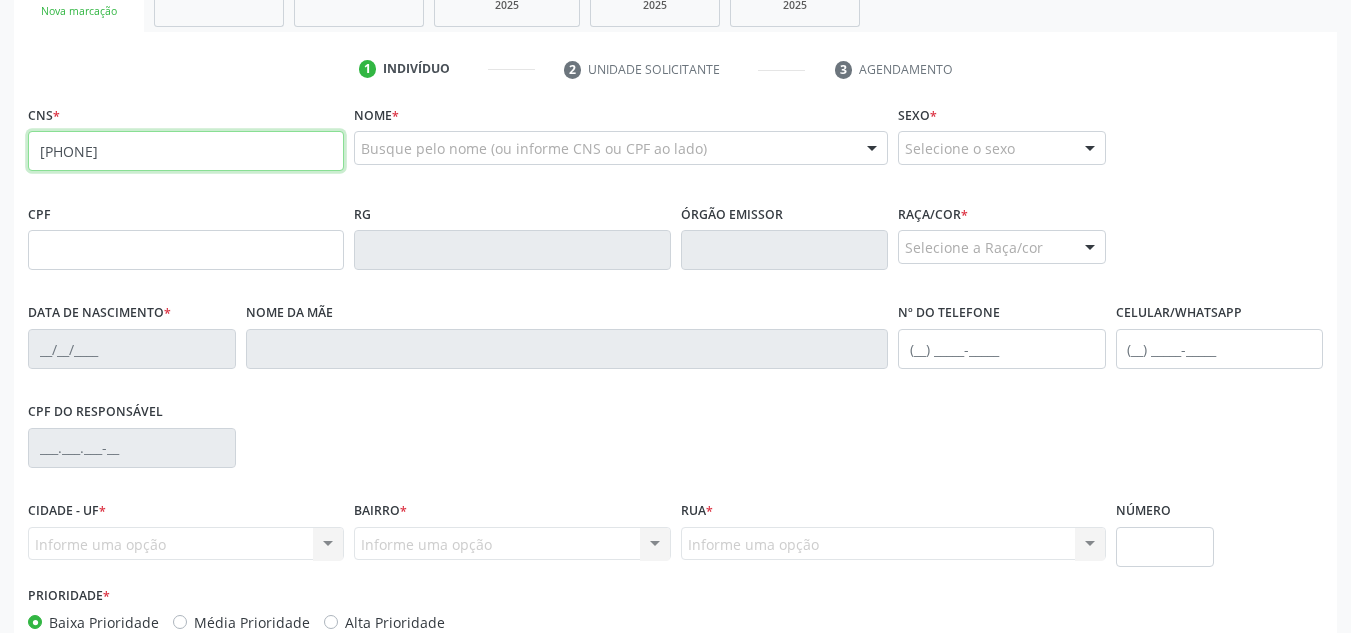 type on "[PHONE]" 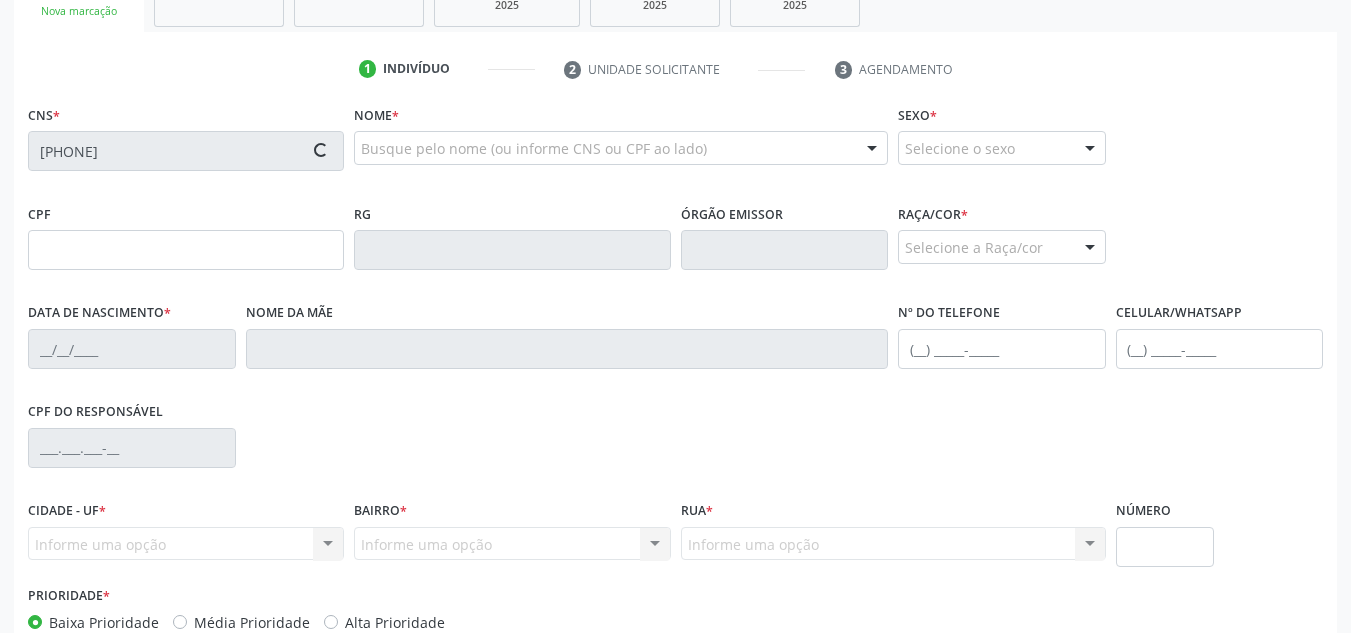 type on "[NUMBER].[NUMBER].[NUMBER]-[NUMBER]" 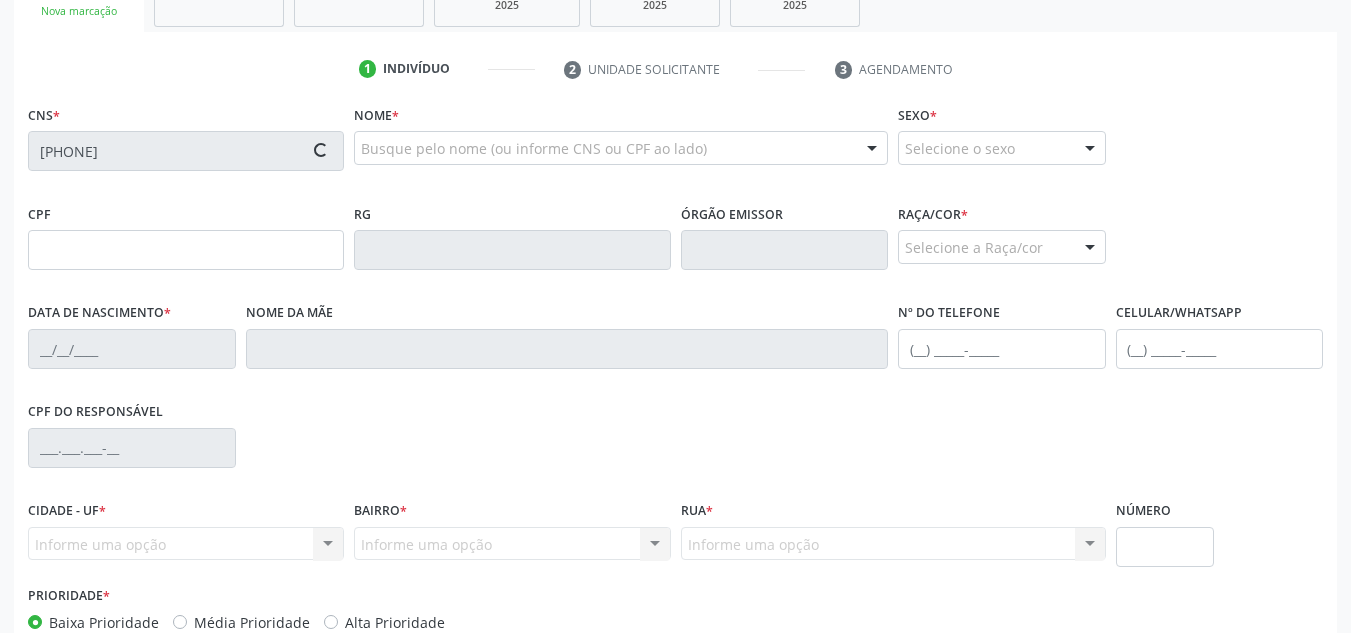 type on "17/07/2023" 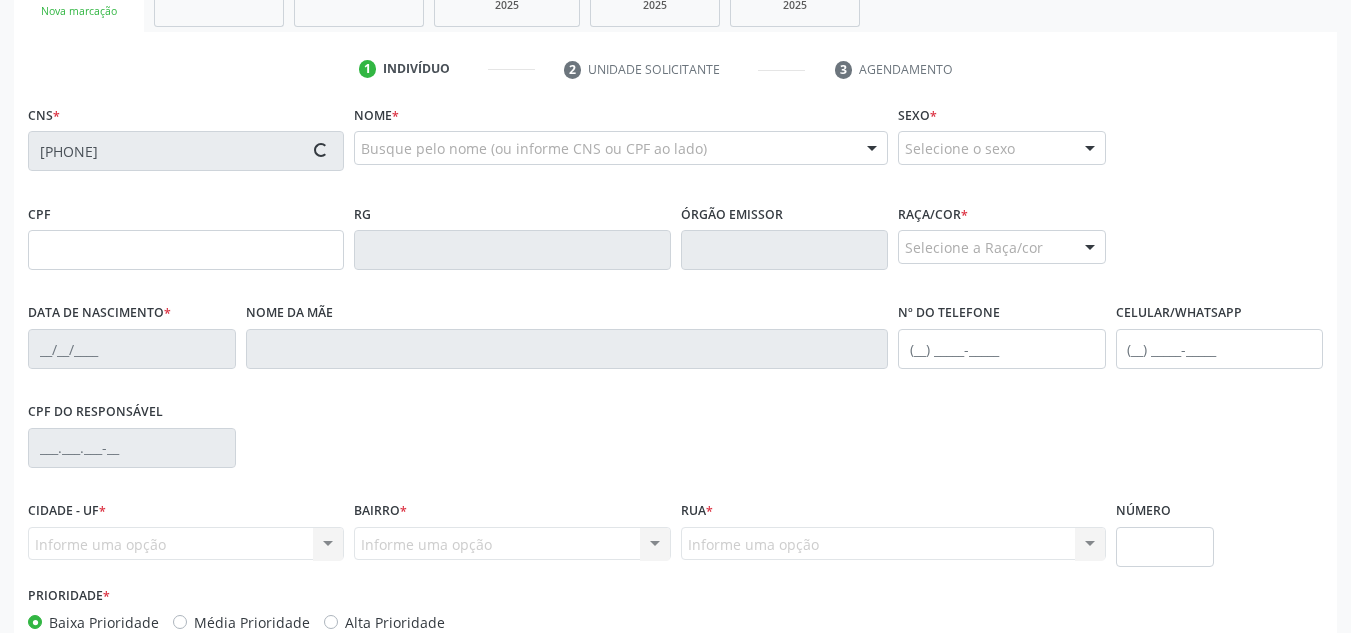 type on "[FIRST] [MIDDLE] Alves dos Santos" 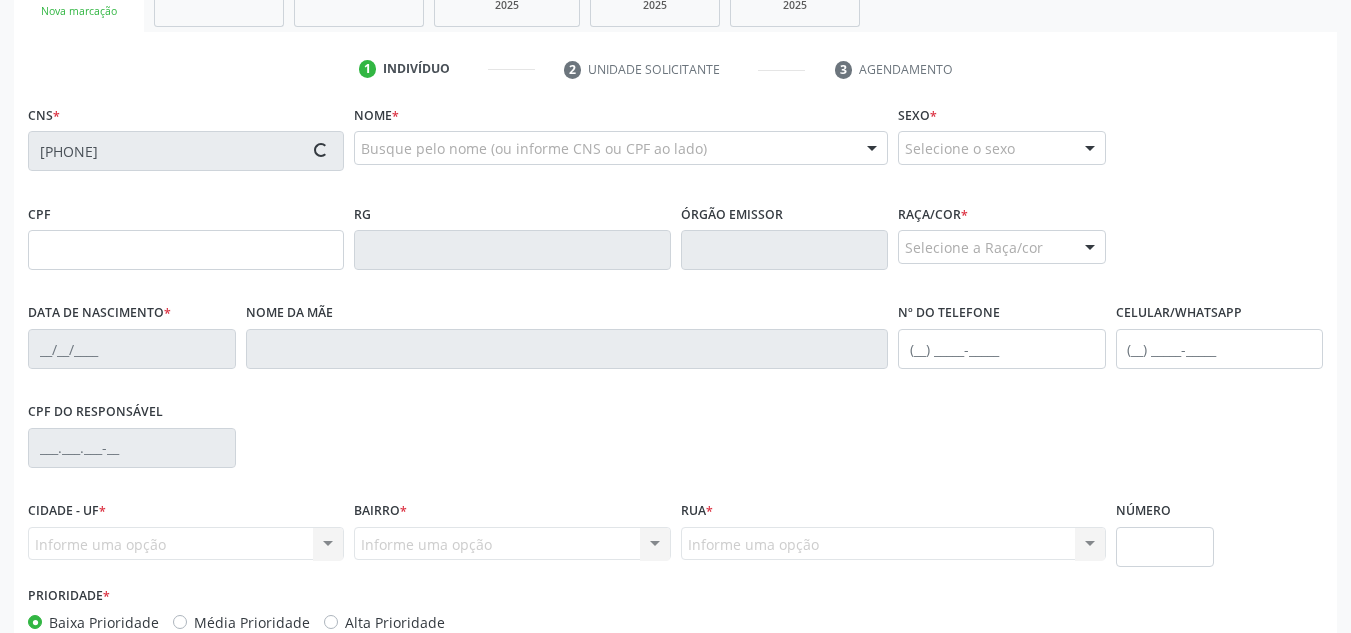 type on "([PHONE])" 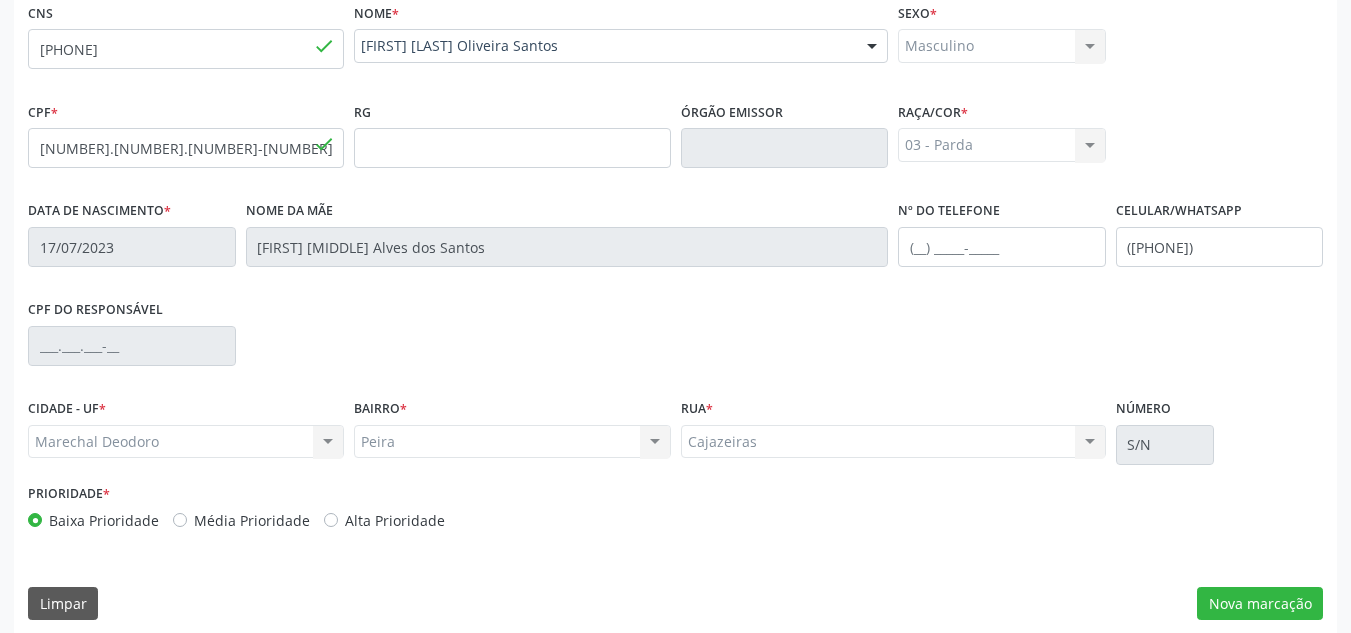scroll, scrollTop: 479, scrollLeft: 0, axis: vertical 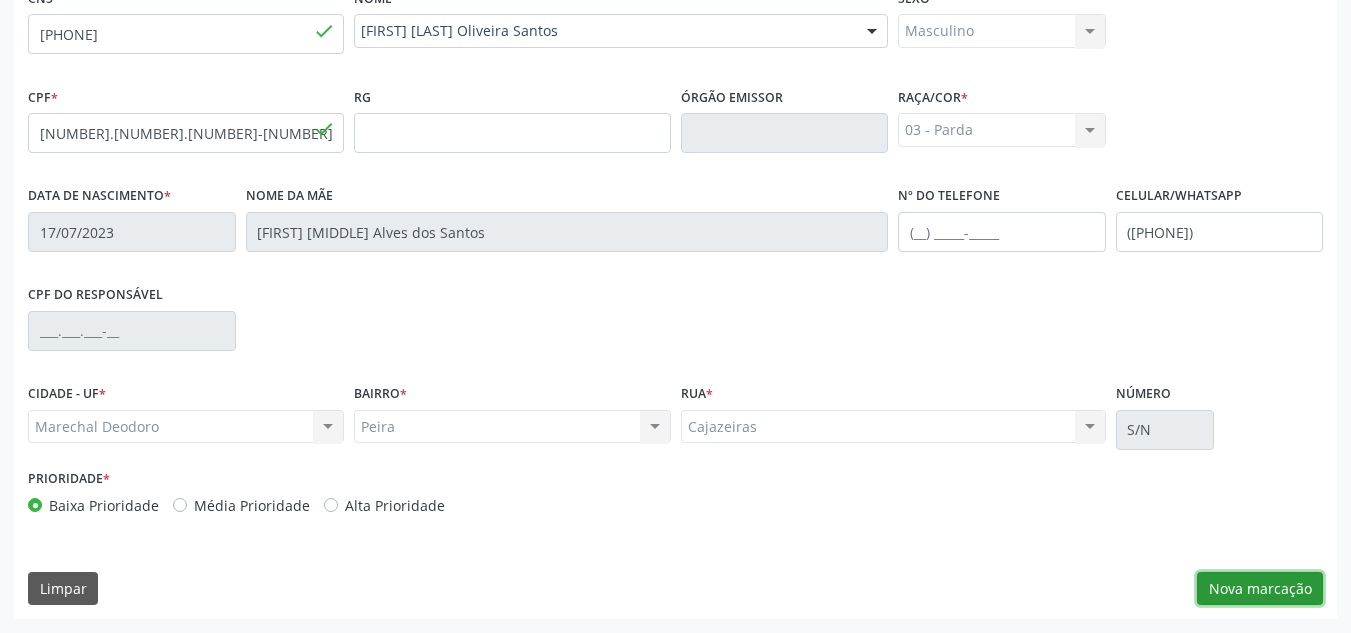 click on "Nova marcação" at bounding box center [1260, 589] 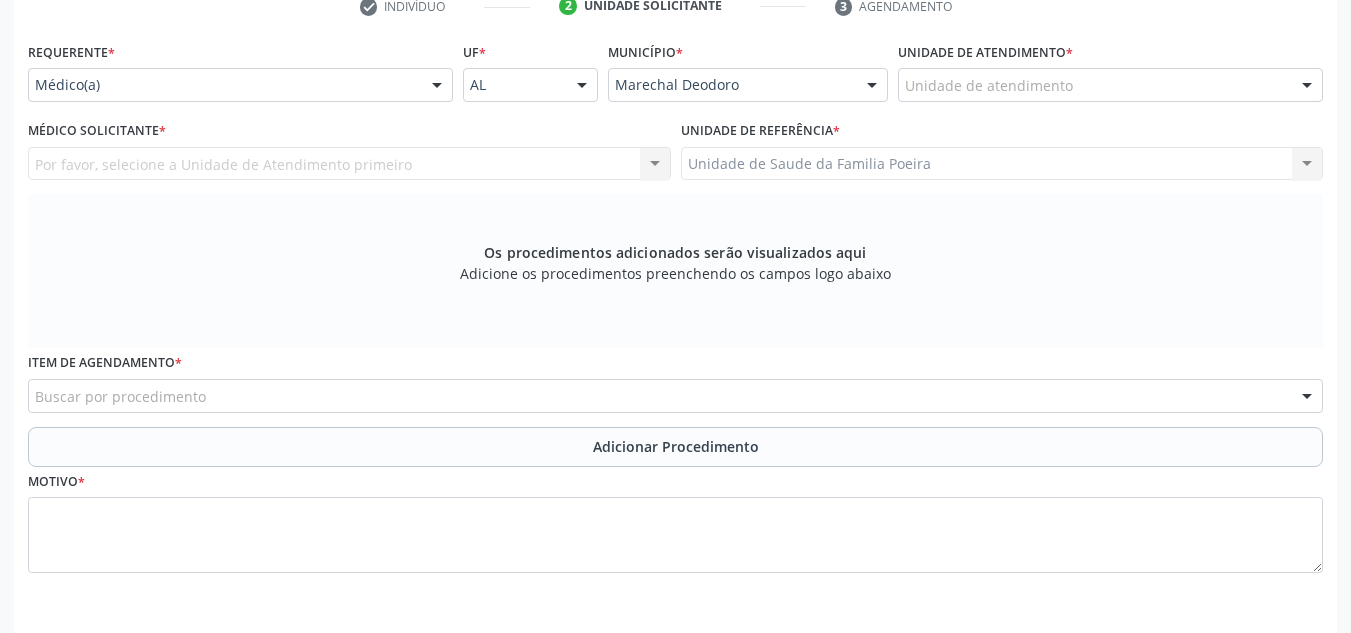 scroll, scrollTop: 379, scrollLeft: 0, axis: vertical 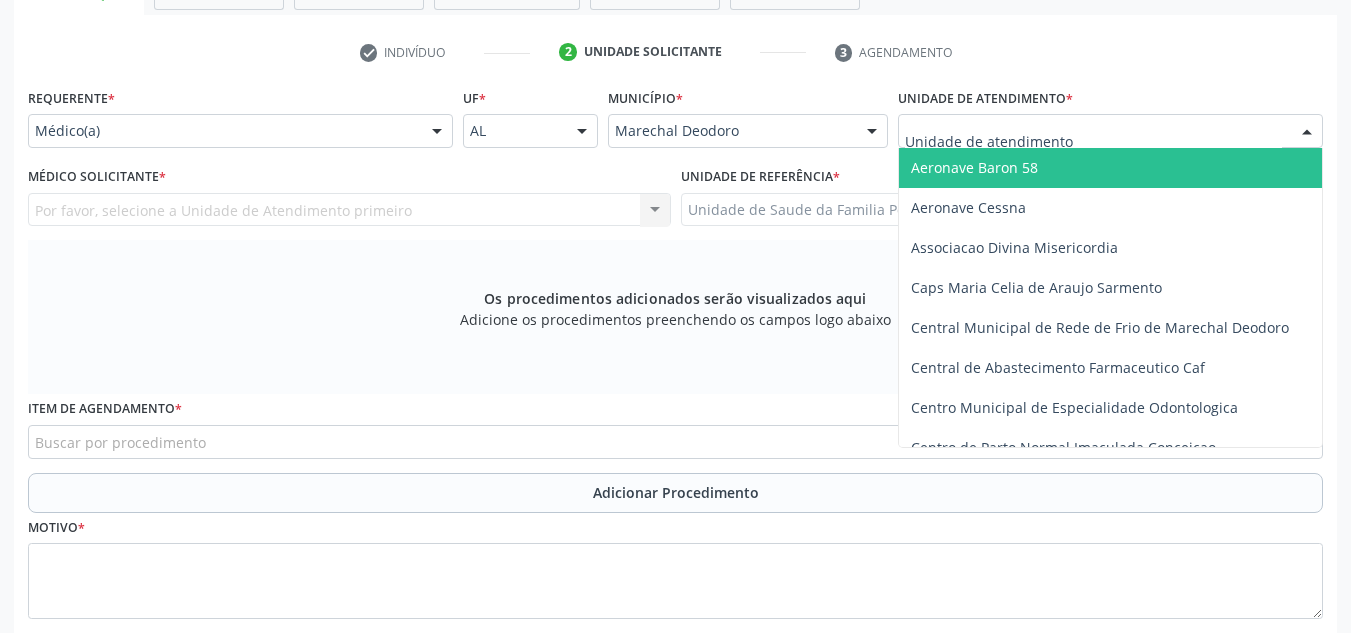 click at bounding box center (1110, 131) 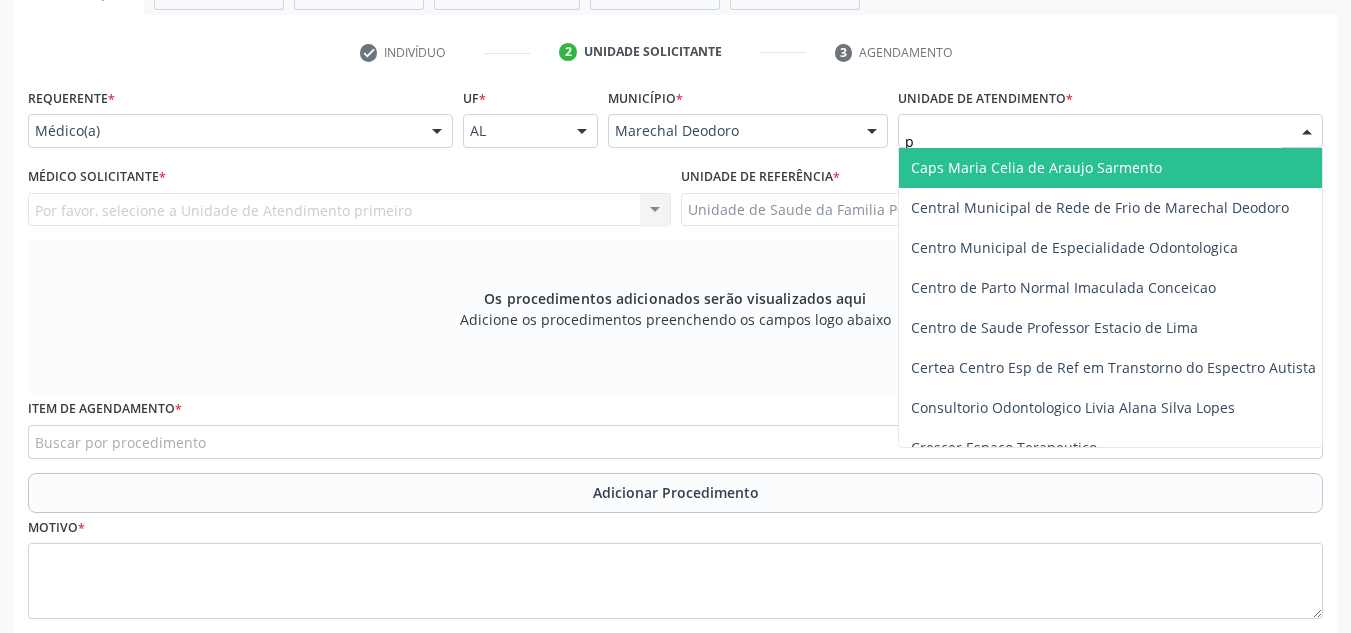 type on "po" 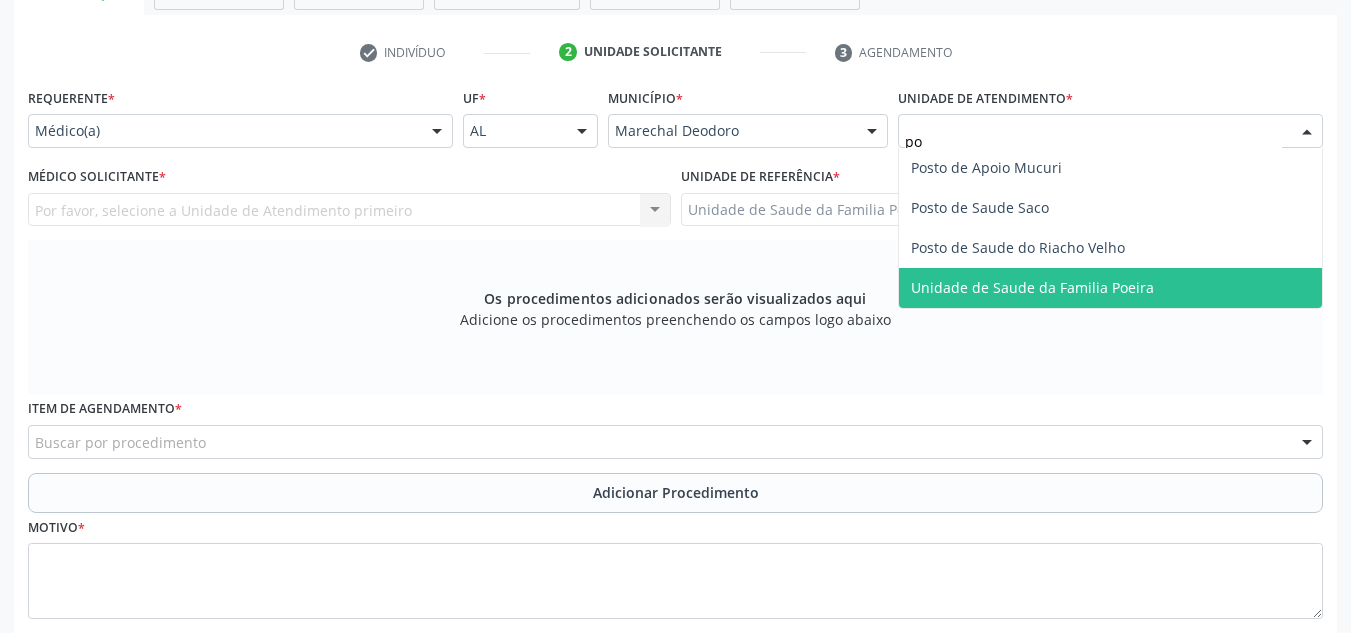 click on "Unidade de Saude da Familia Poeira" at bounding box center (1032, 287) 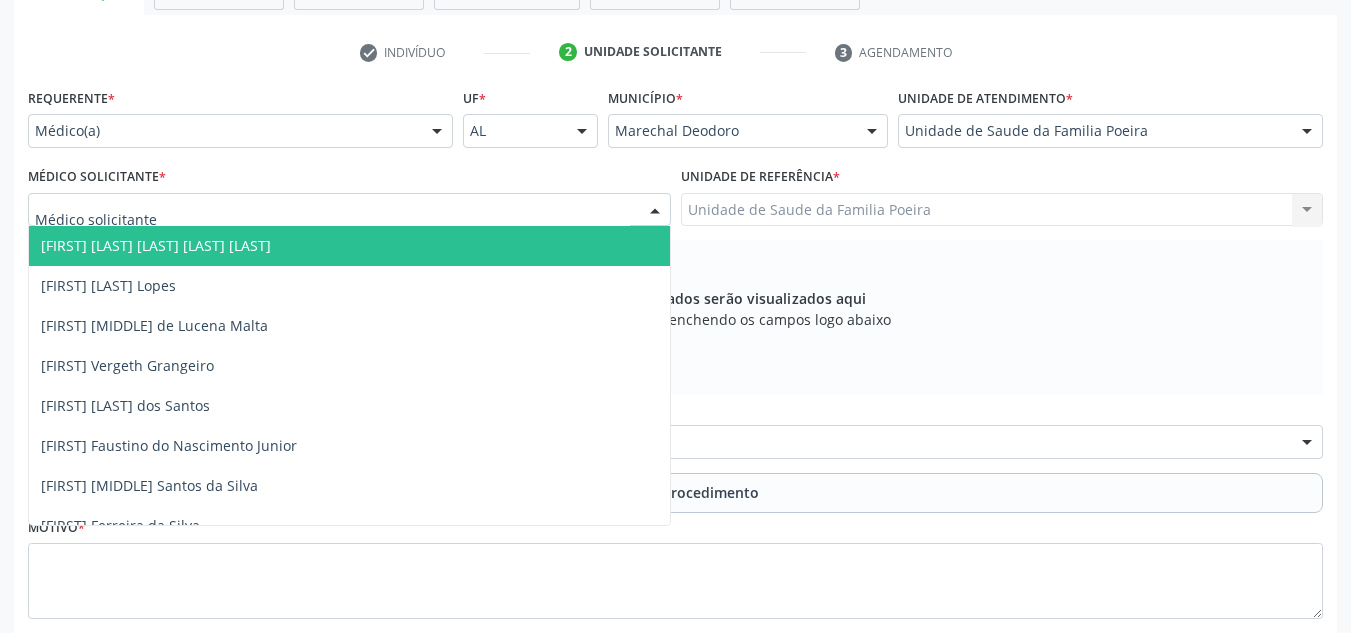 click at bounding box center (349, 210) 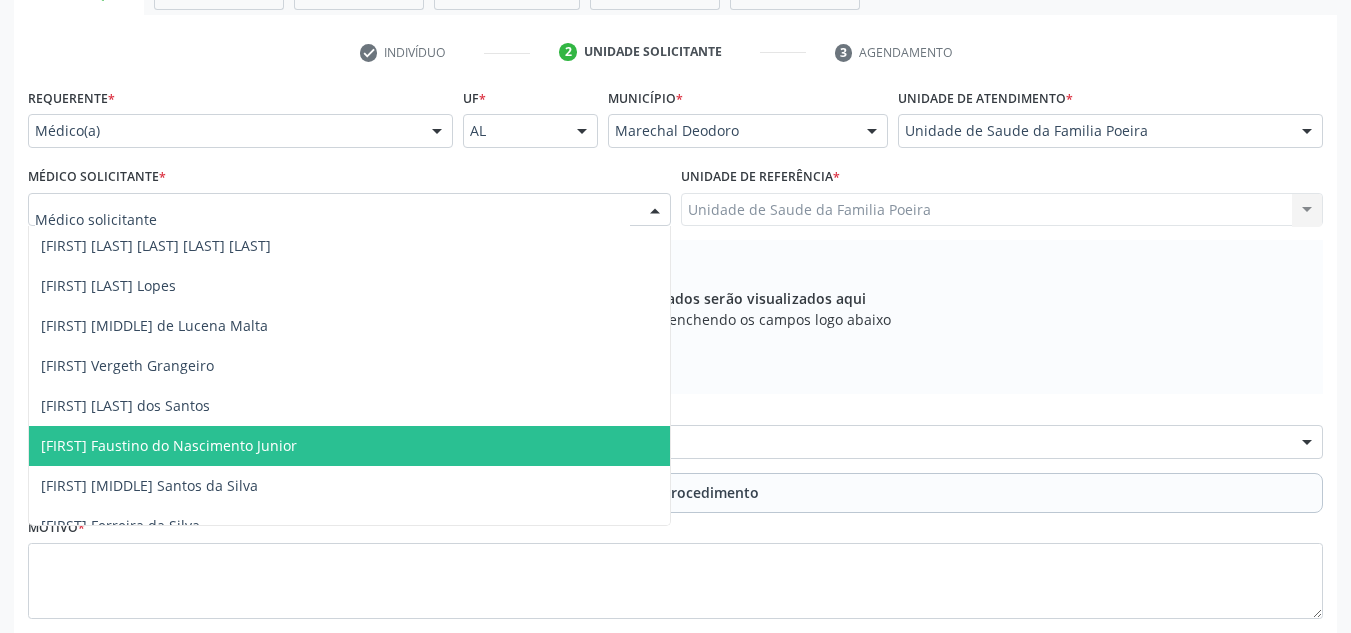 click on "[FIRST] Faustino do Nascimento Junior" at bounding box center [349, 446] 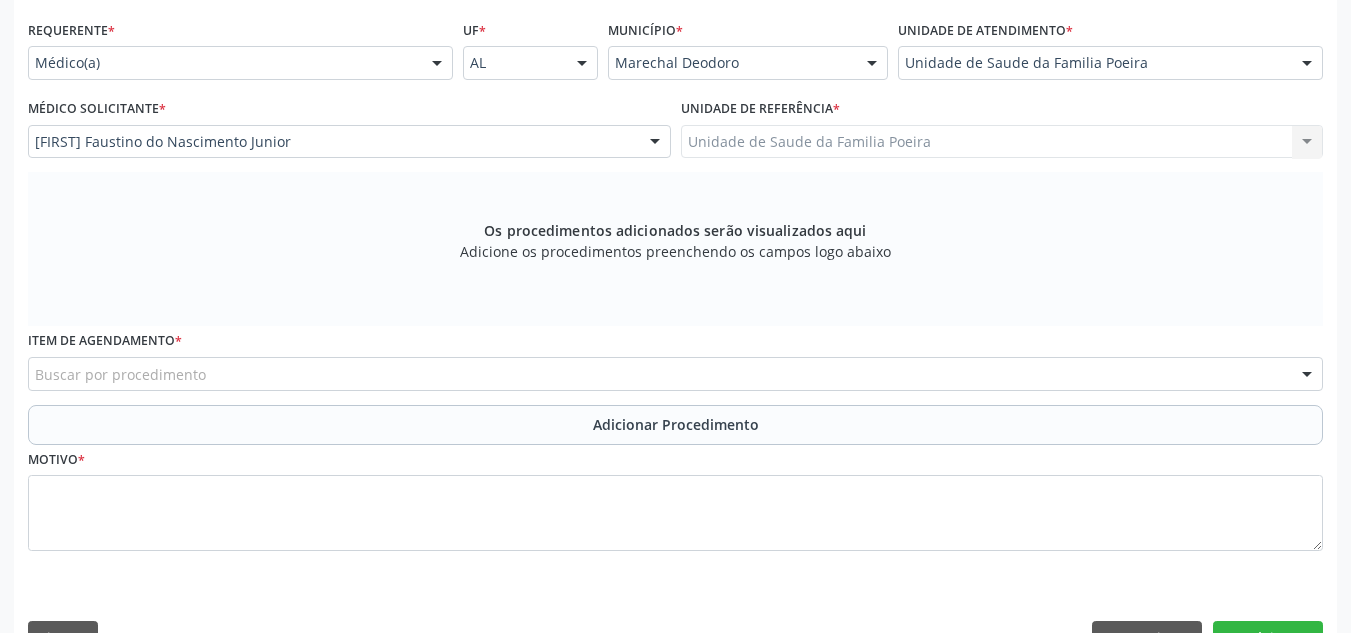 scroll, scrollTop: 496, scrollLeft: 0, axis: vertical 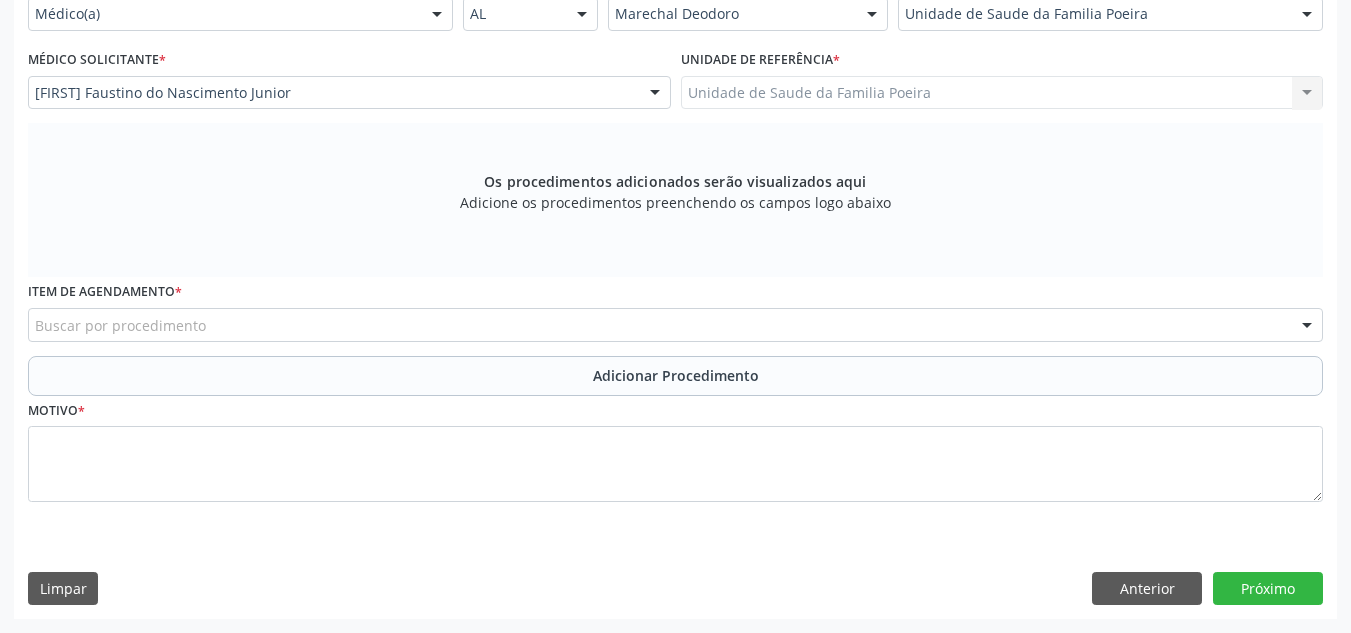 click on "Buscar por procedimento" at bounding box center [675, 325] 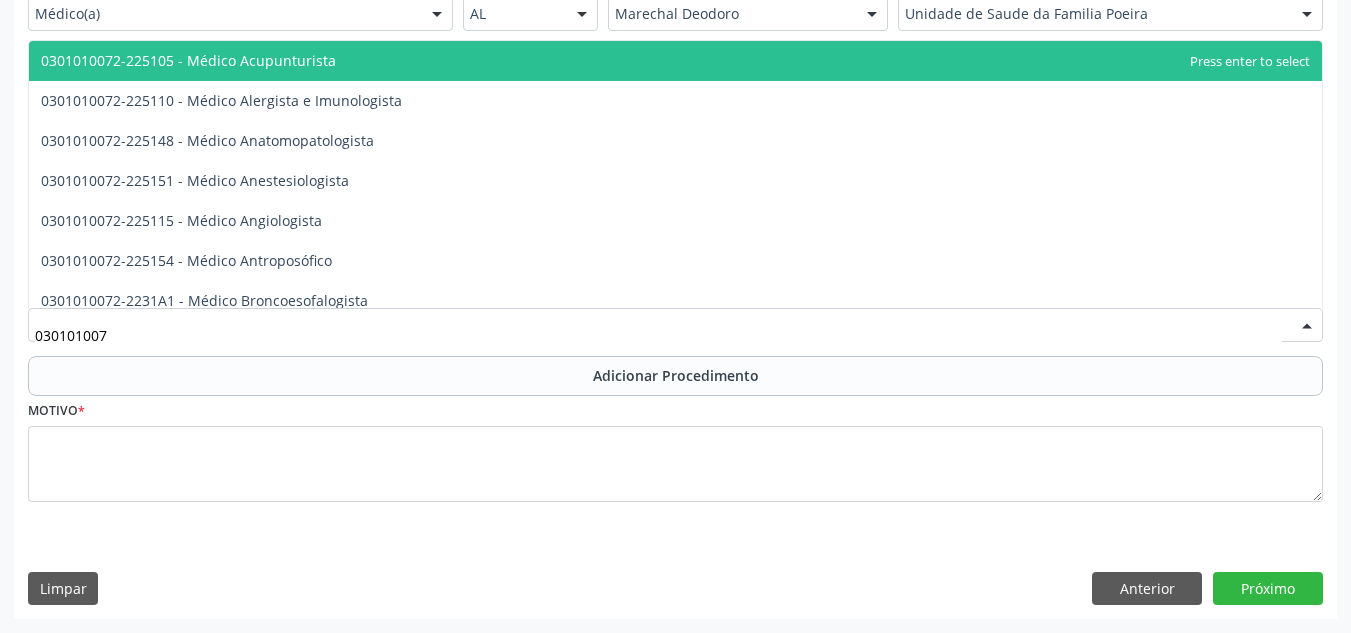 type on "0301010072" 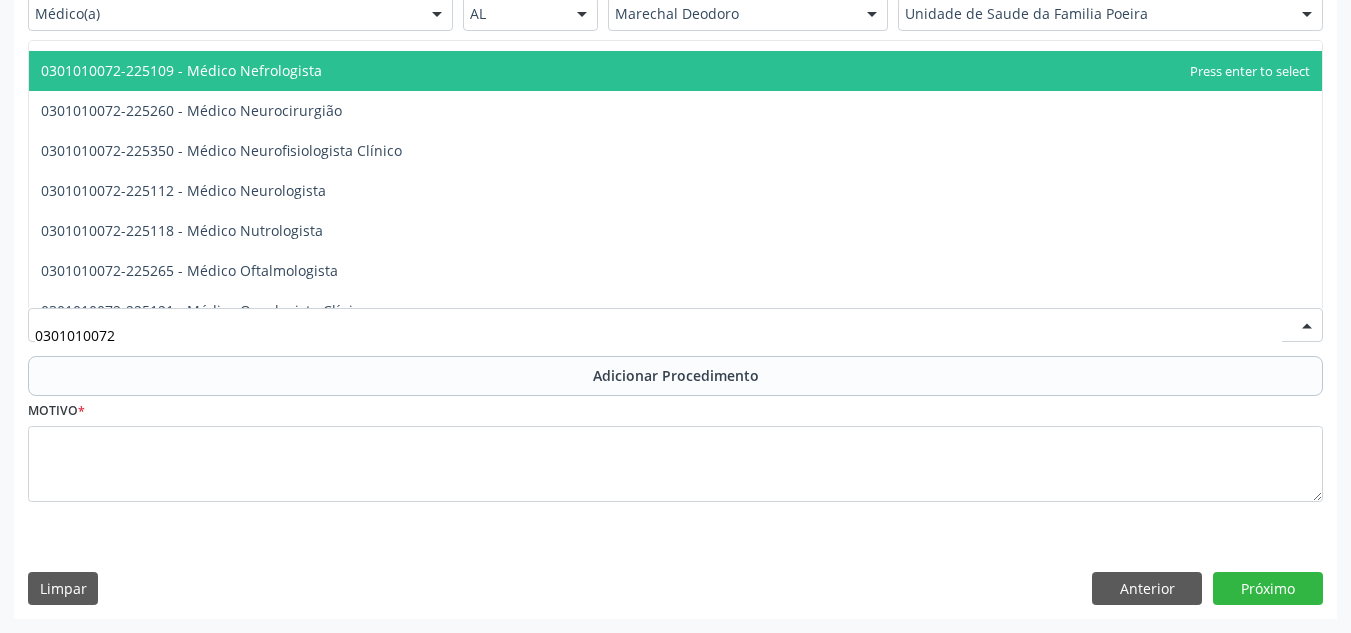 scroll, scrollTop: 1500, scrollLeft: 0, axis: vertical 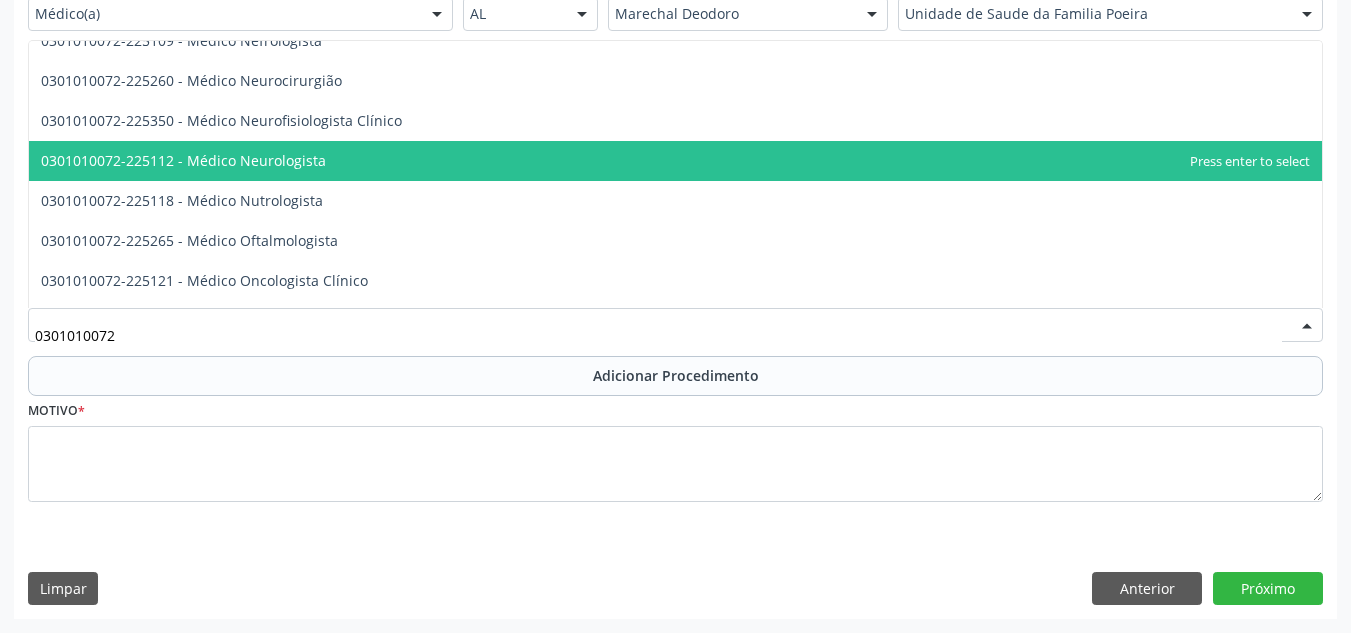click on "0301010072-225112 - Médico Neurologista" at bounding box center [675, 161] 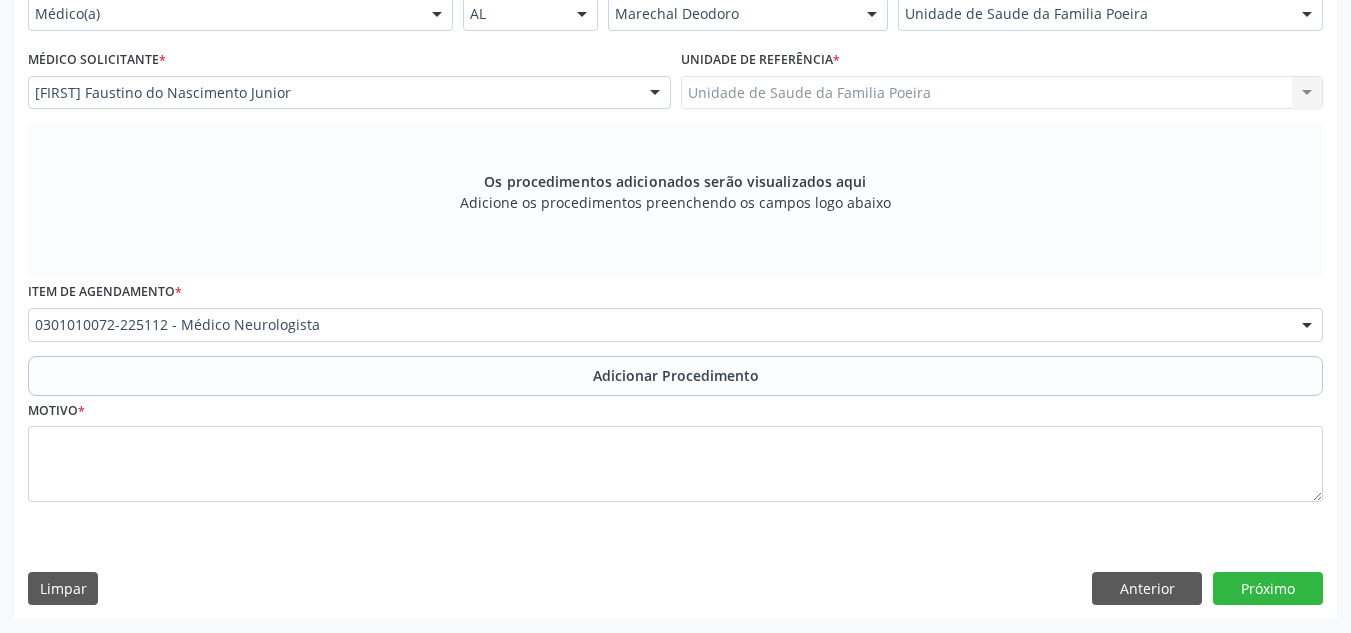 click at bounding box center (1307, 326) 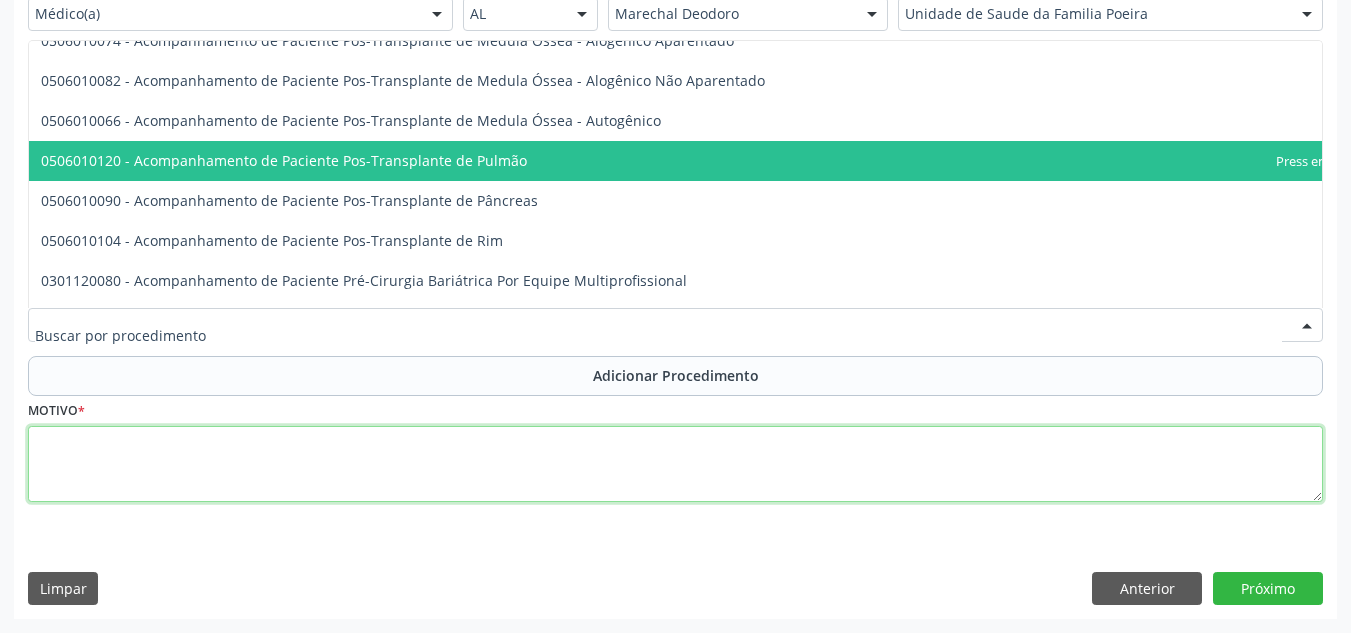click at bounding box center (675, 464) 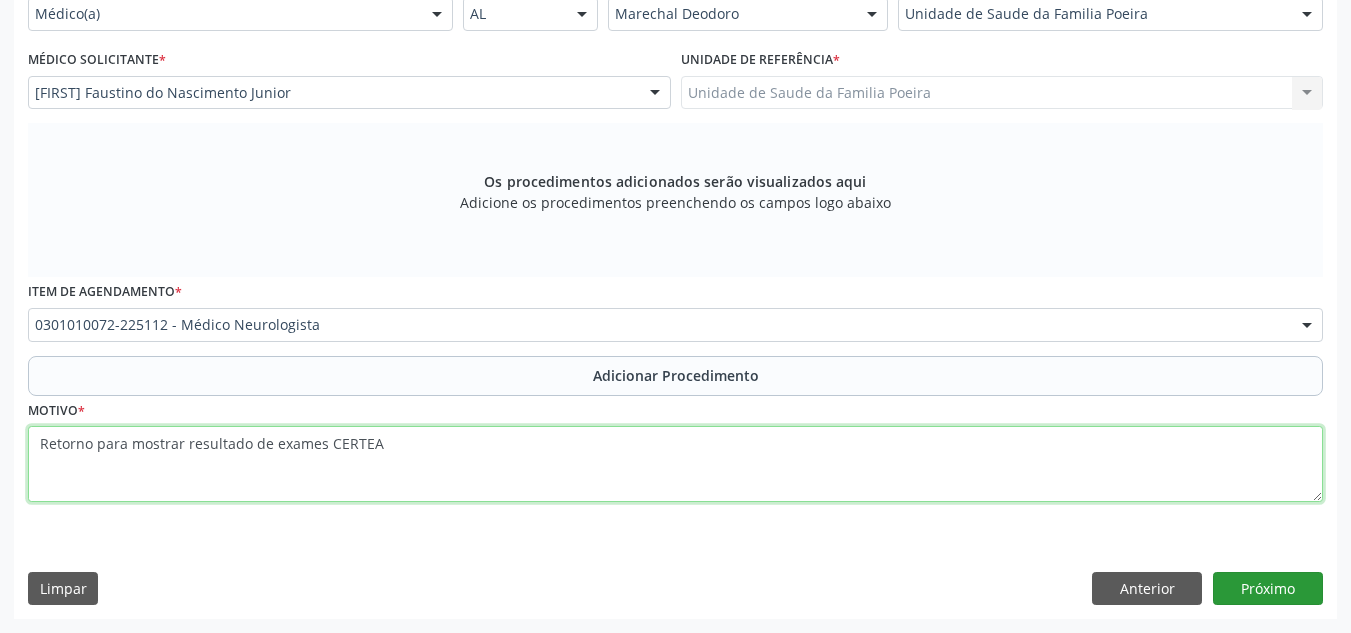 type on "Retorno para mostrar resultado de exames CERTEA" 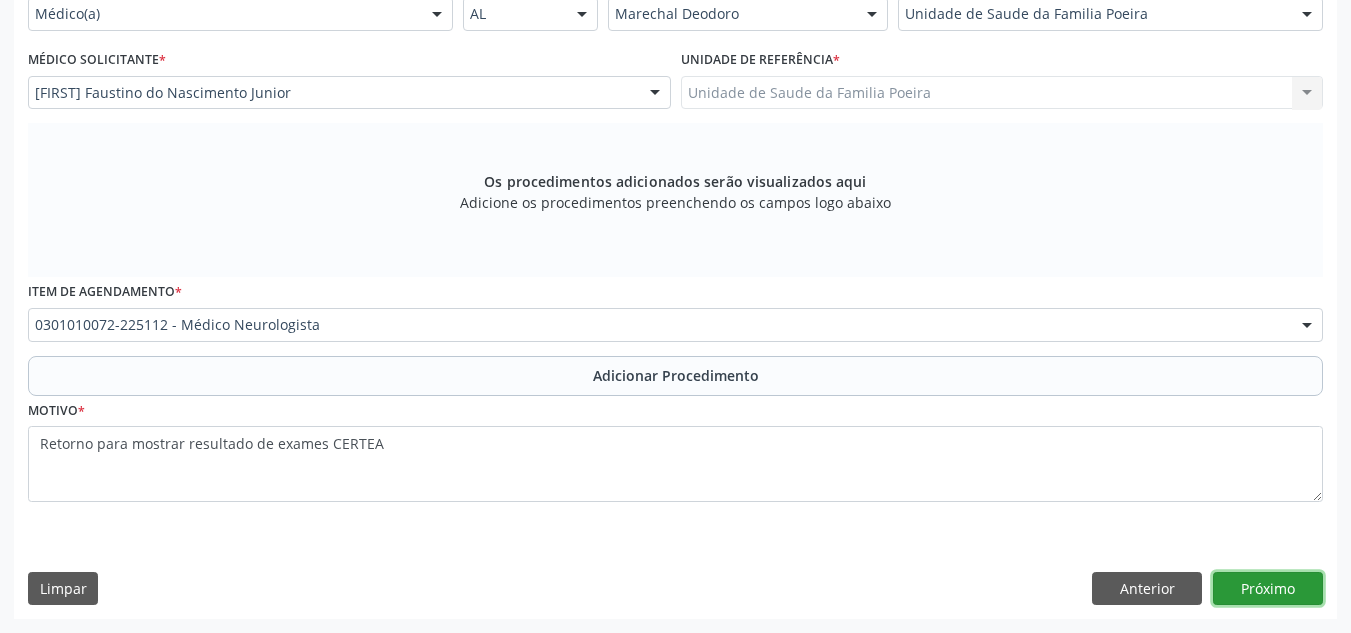 click on "Próximo" at bounding box center (1268, 589) 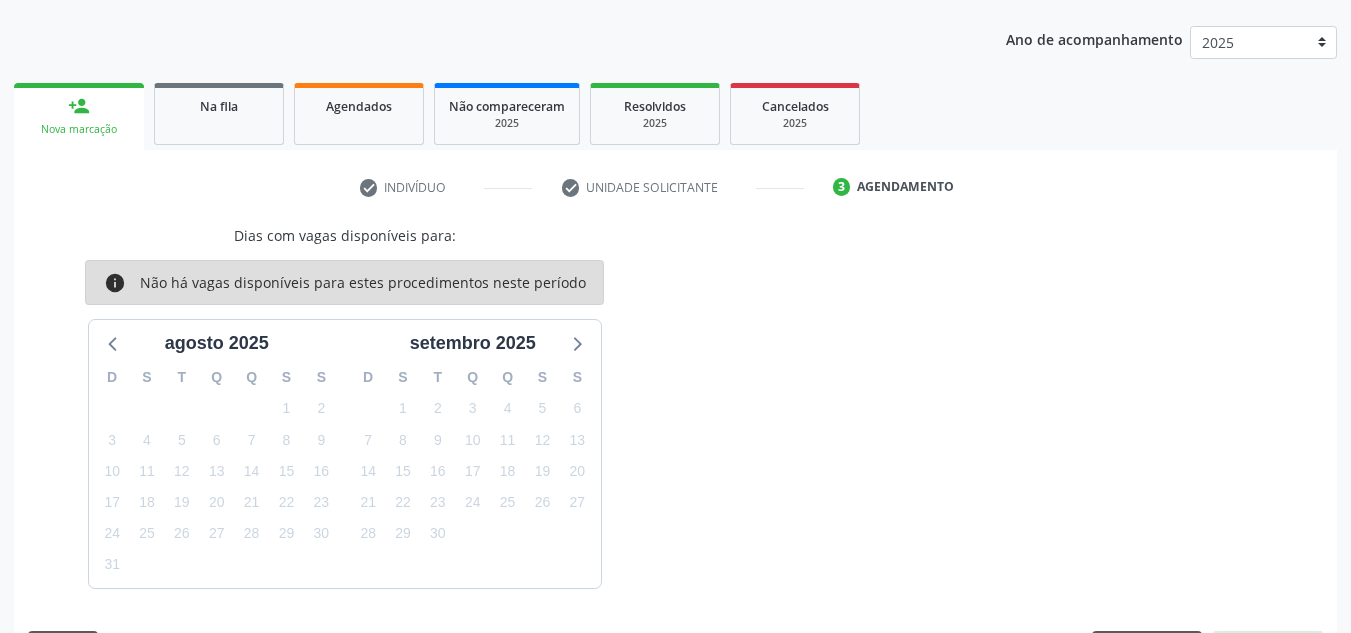 scroll, scrollTop: 303, scrollLeft: 0, axis: vertical 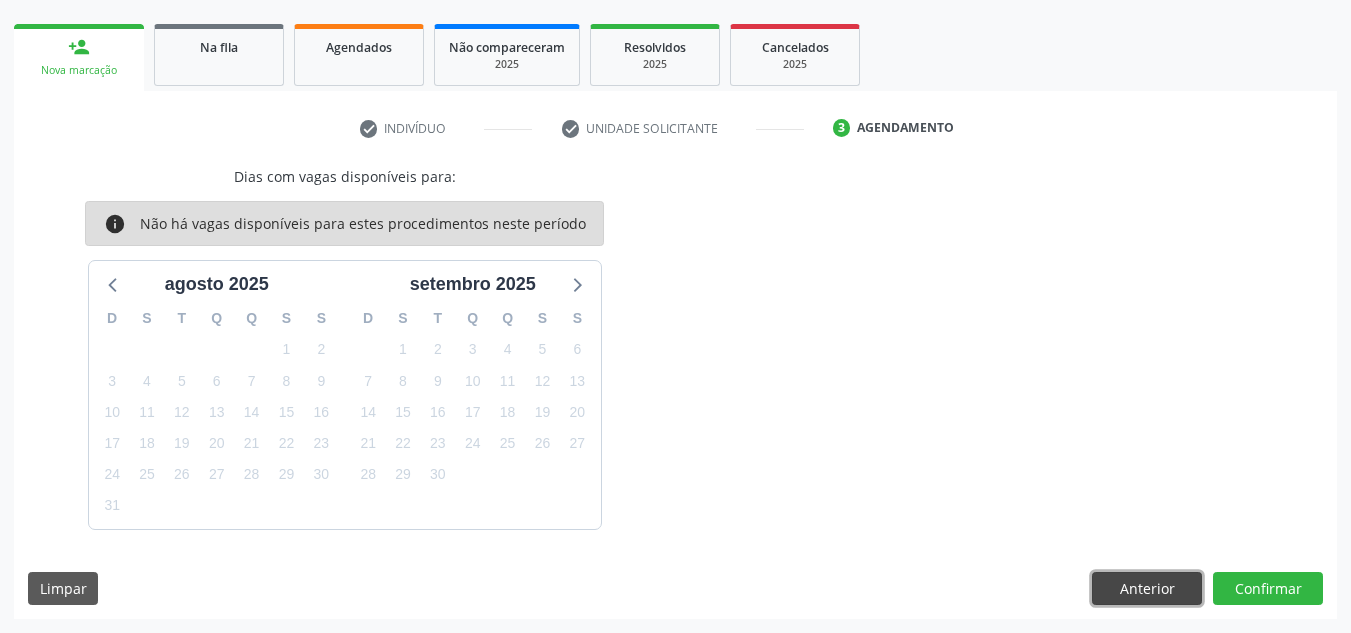 click on "Anterior" at bounding box center (1147, 589) 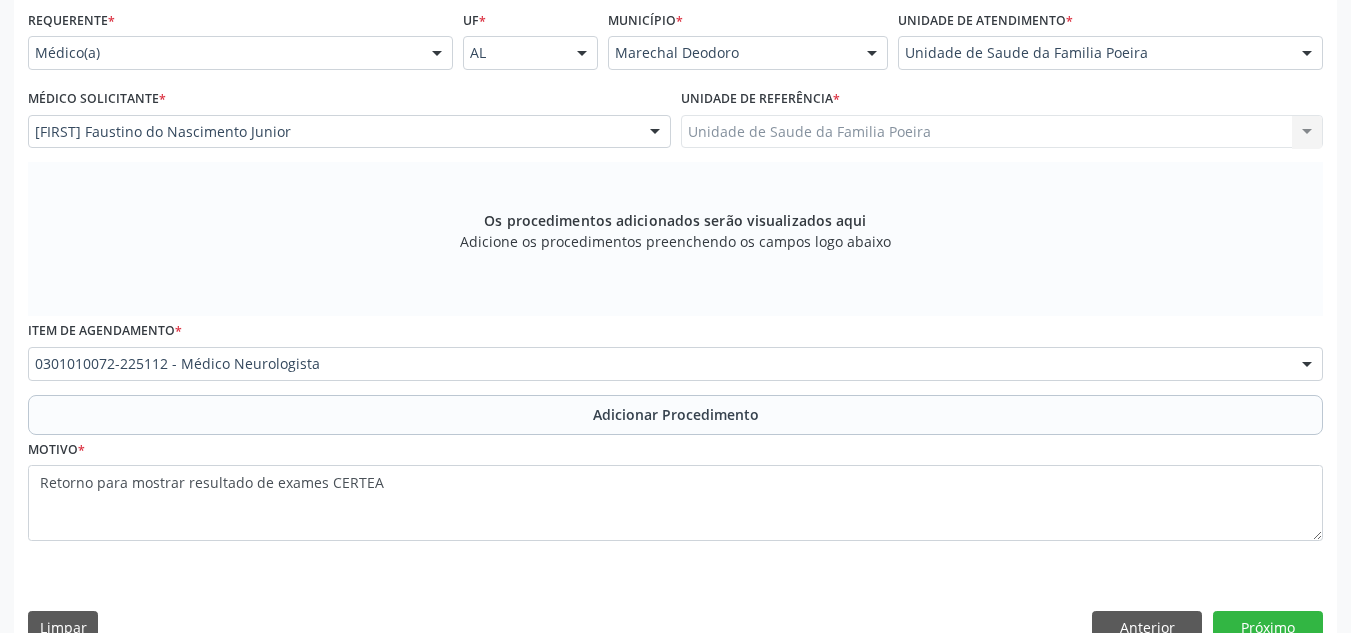 scroll, scrollTop: 496, scrollLeft: 0, axis: vertical 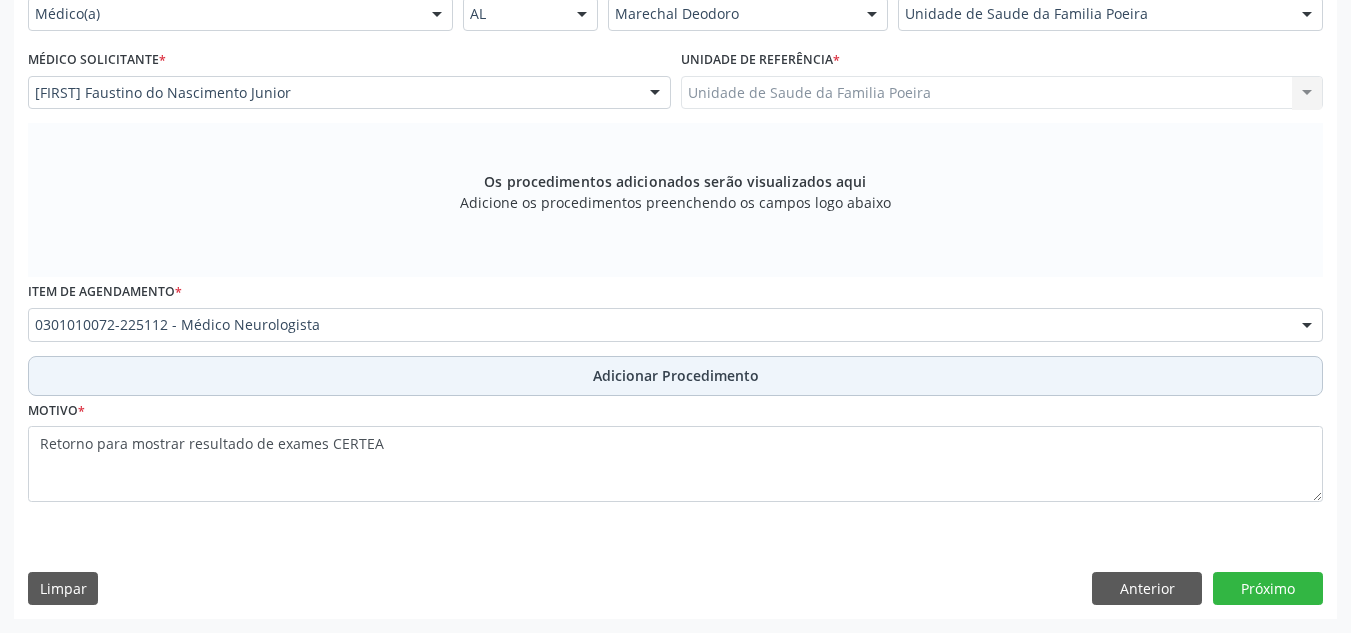 click on "Adicionar Procedimento" at bounding box center (676, 375) 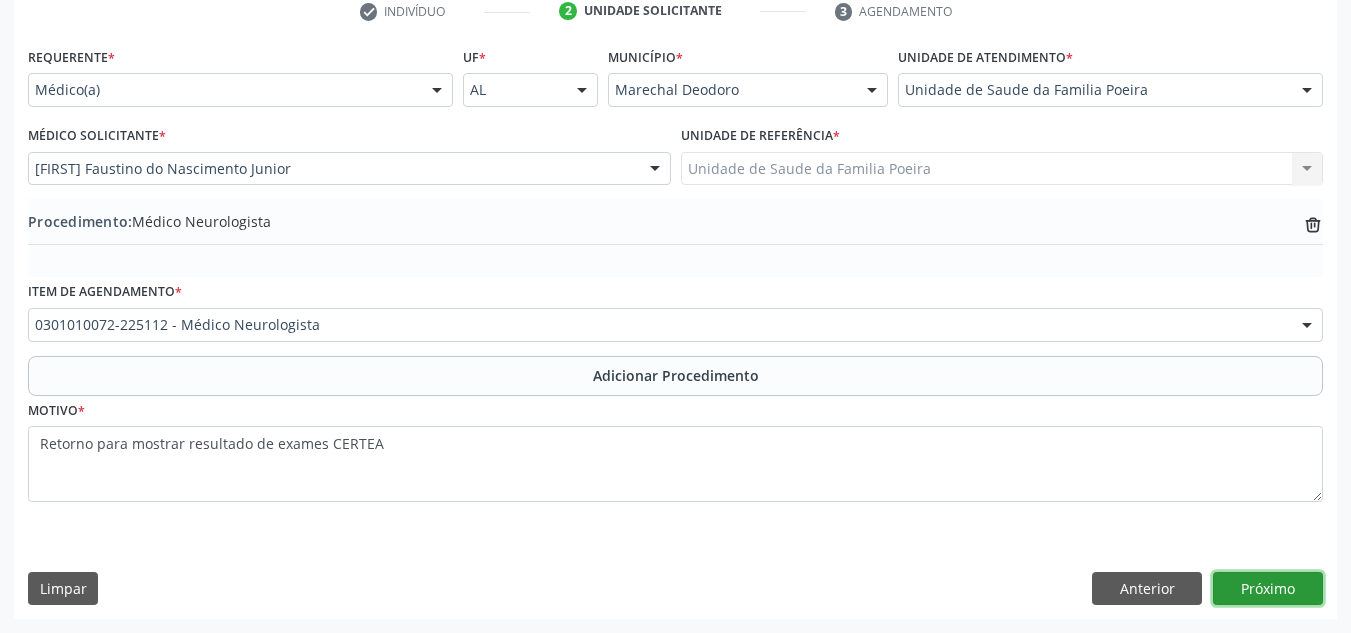click on "Próximo" at bounding box center (1268, 589) 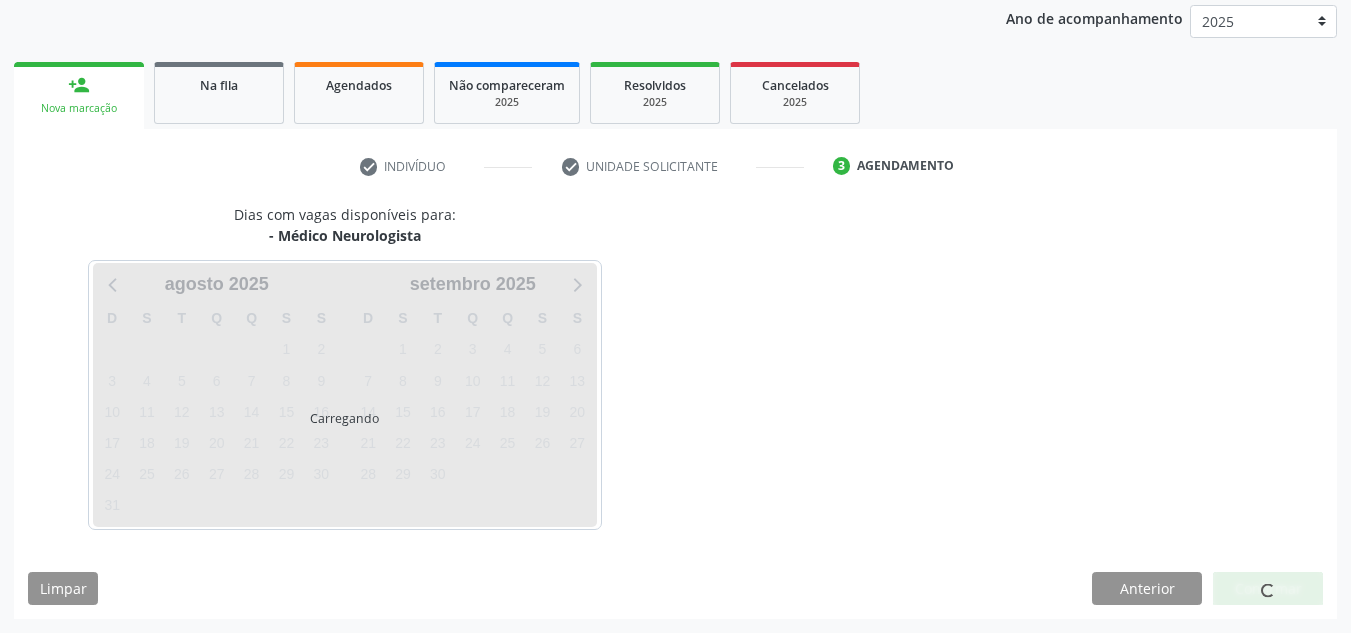 scroll, scrollTop: 324, scrollLeft: 0, axis: vertical 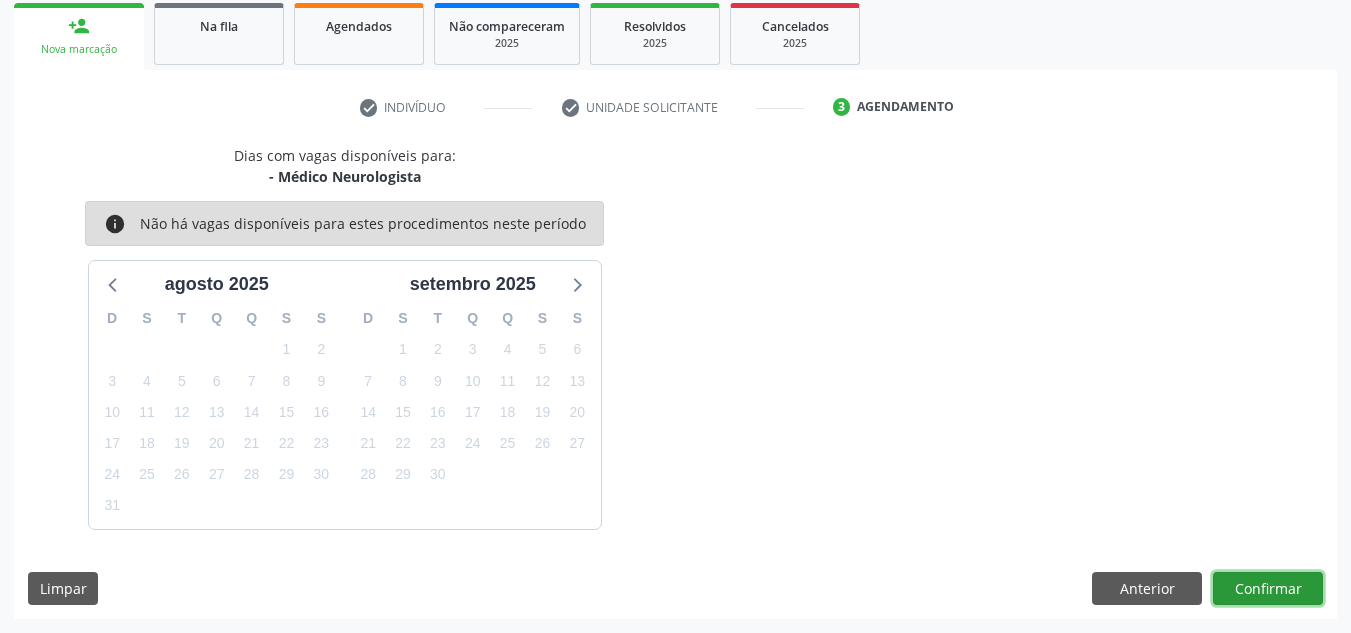 click on "Confirmar" at bounding box center (1268, 589) 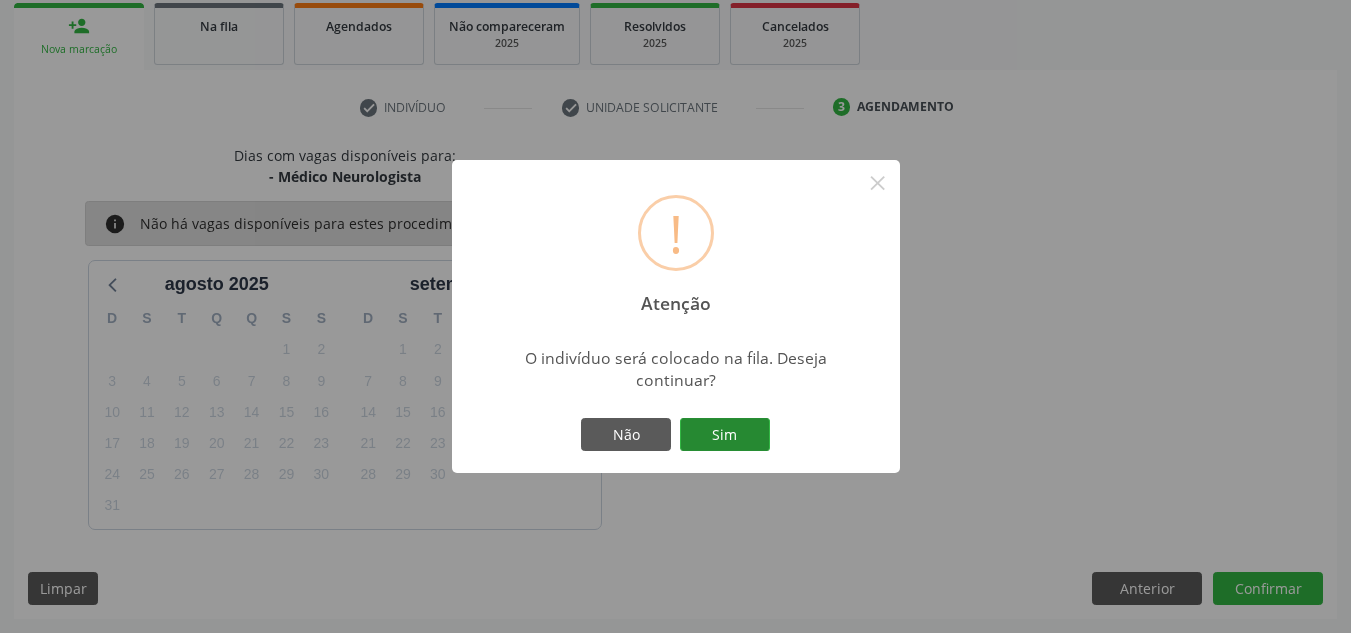 click on "Sim" at bounding box center [725, 435] 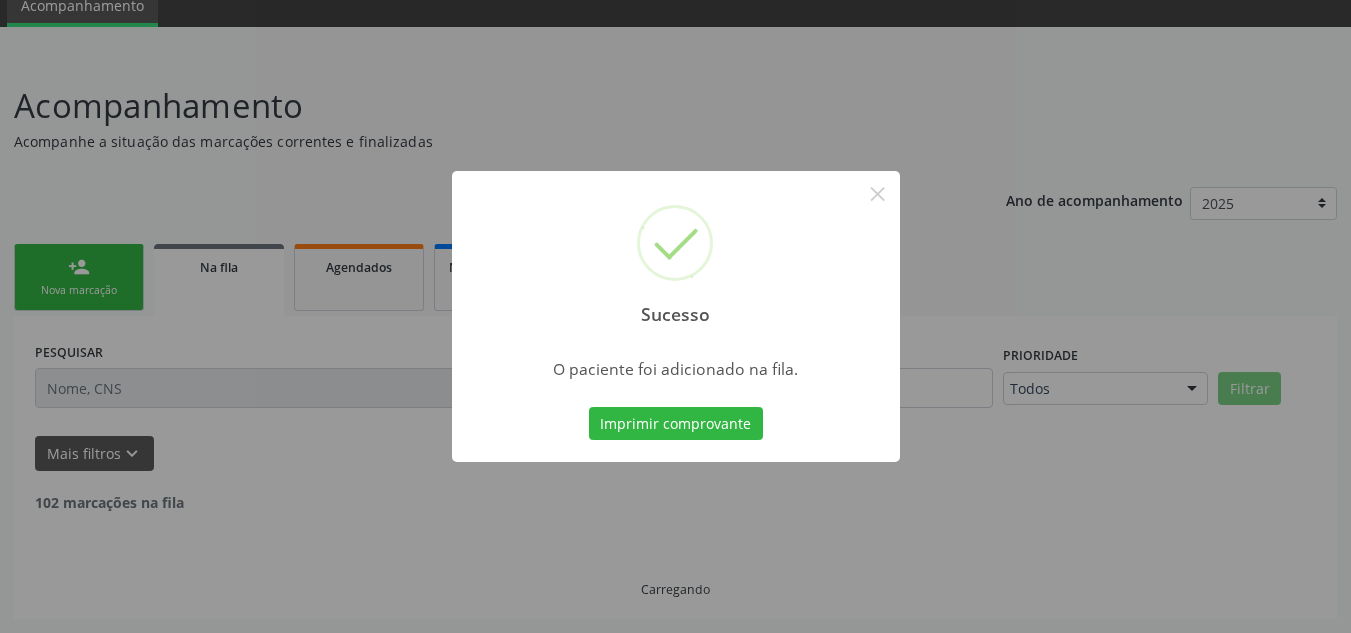scroll, scrollTop: 62, scrollLeft: 0, axis: vertical 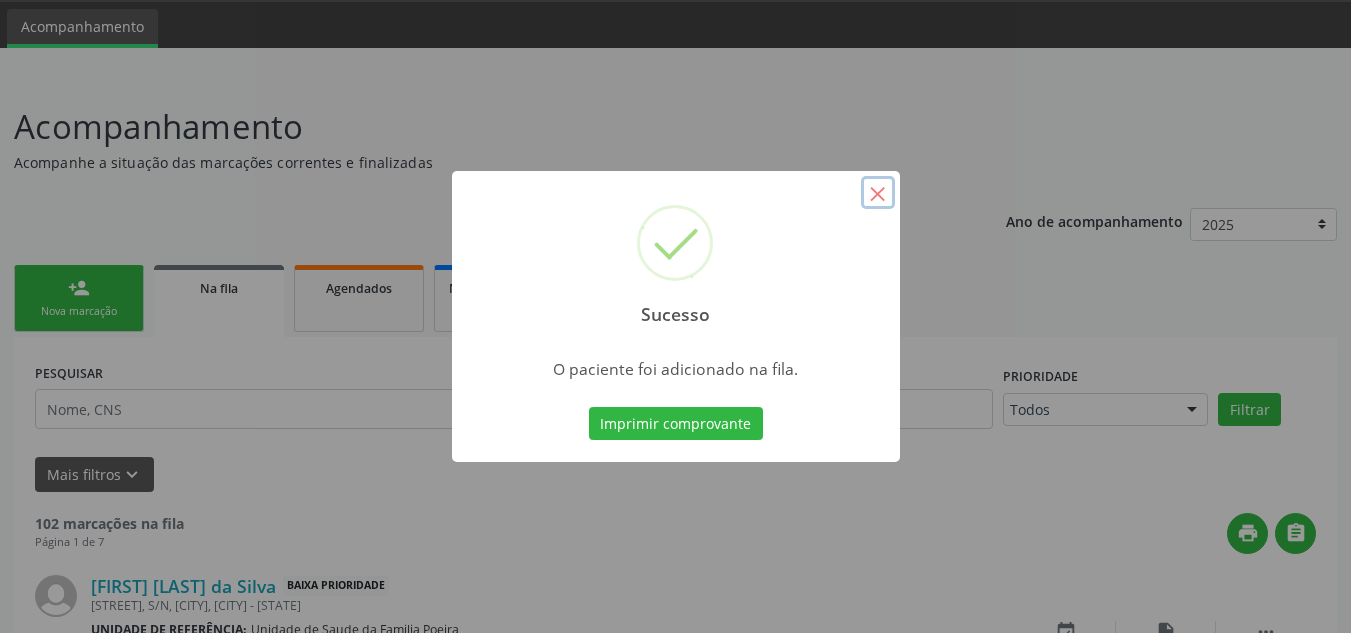click on "×" at bounding box center [878, 193] 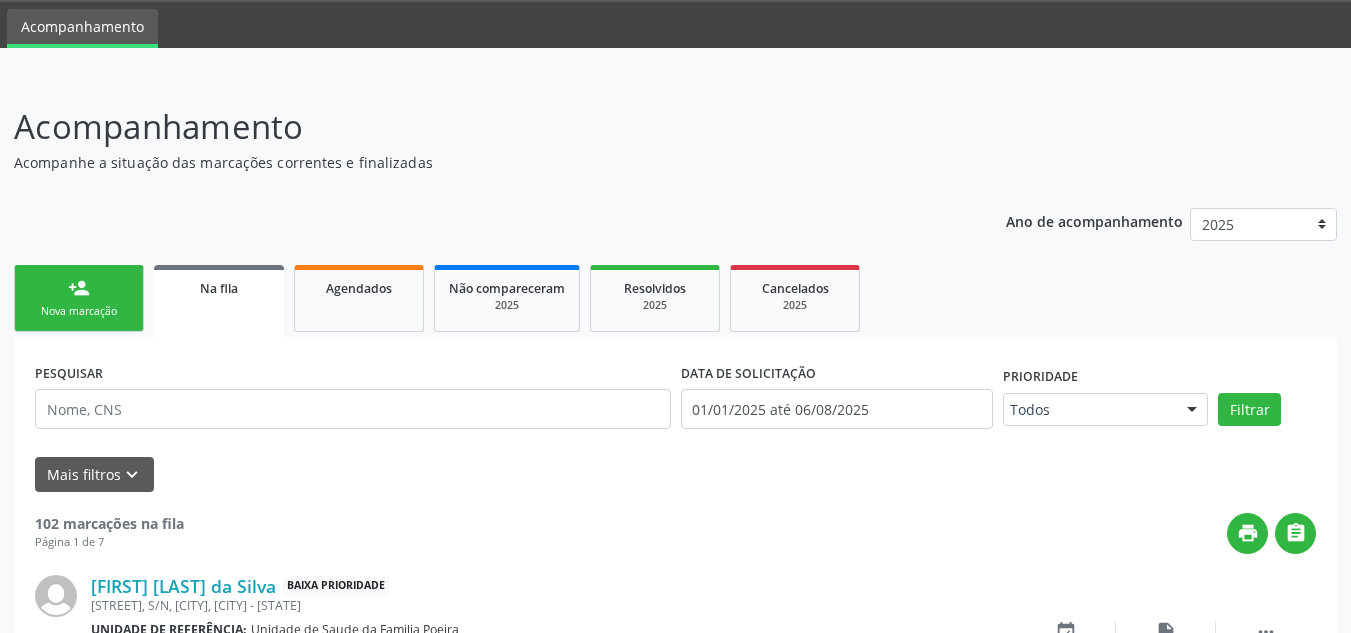 click on "Nova marcação" at bounding box center (79, 311) 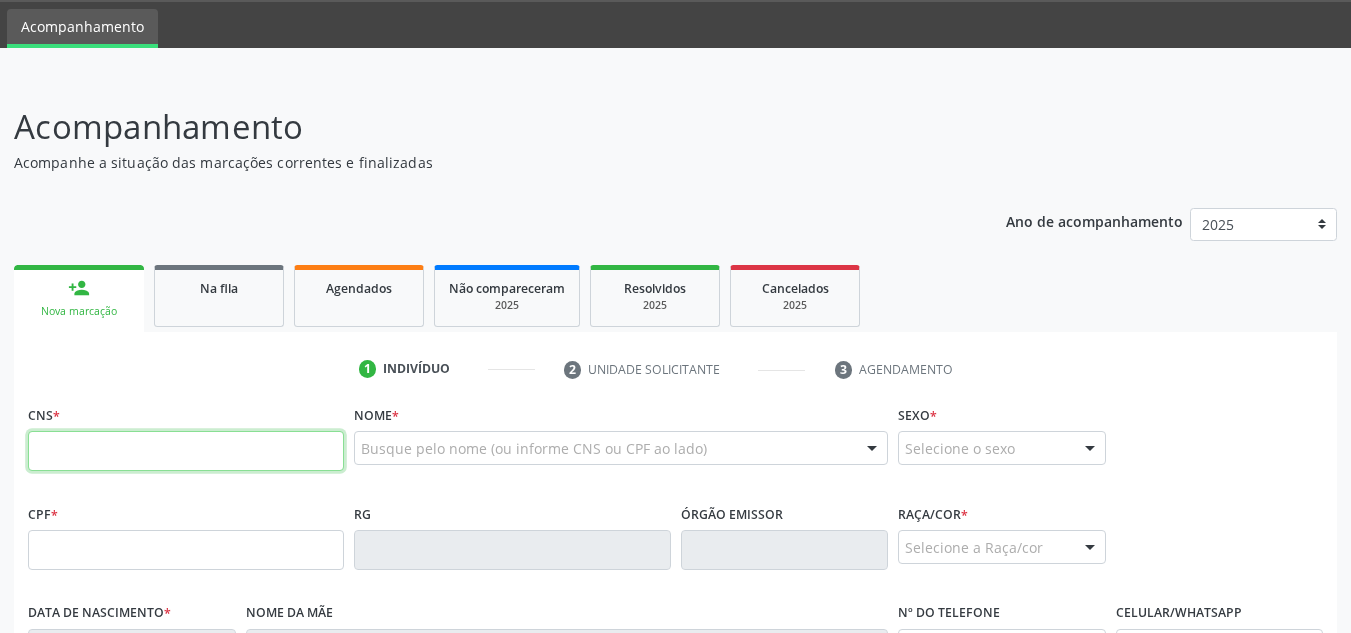 paste on "[PHONE]" 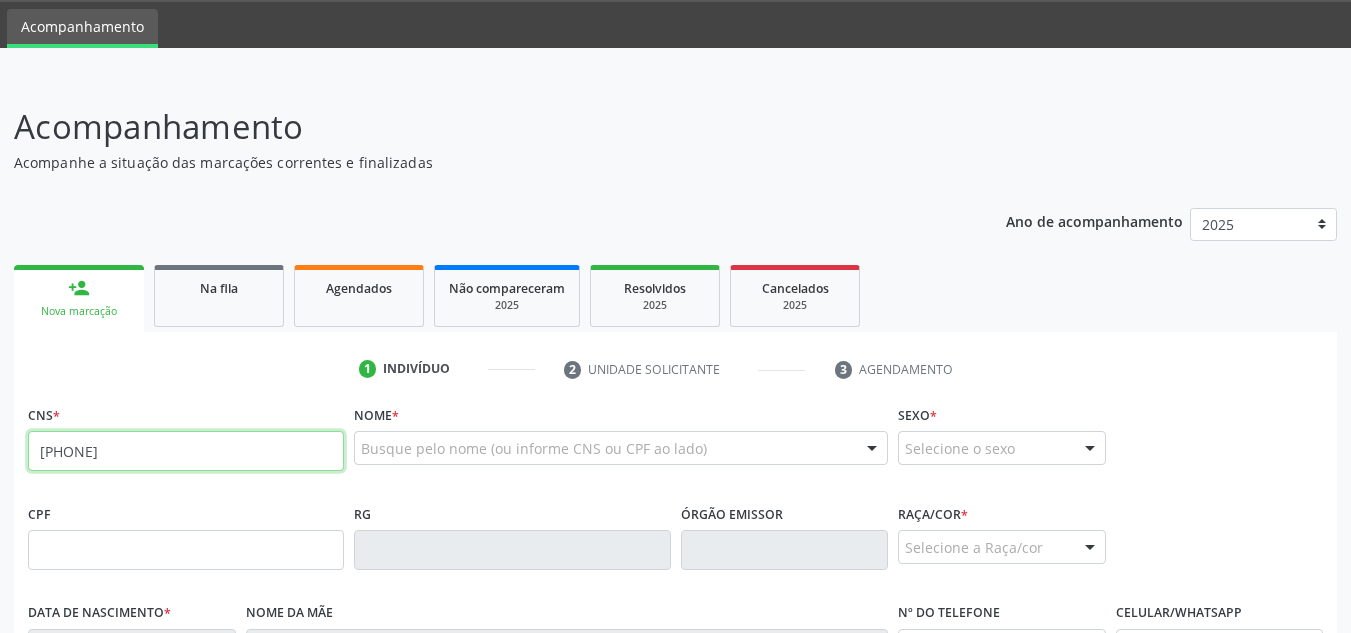 type on "[PHONE]" 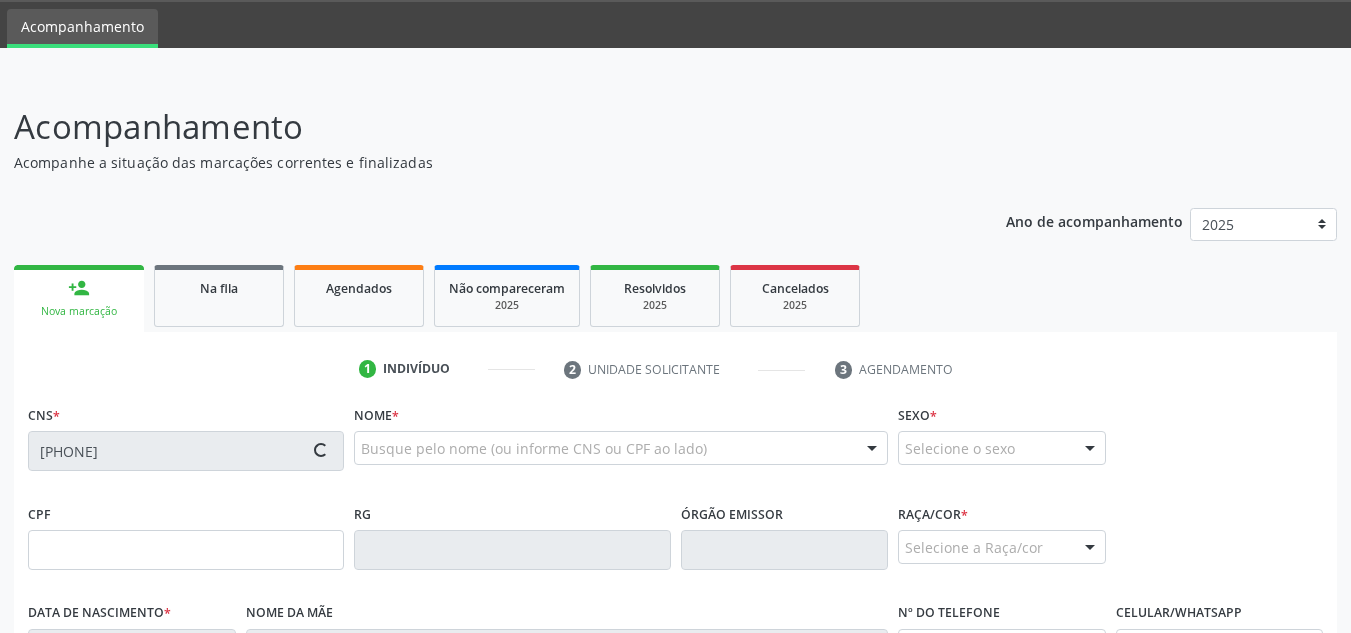 type on "[PHONE]" 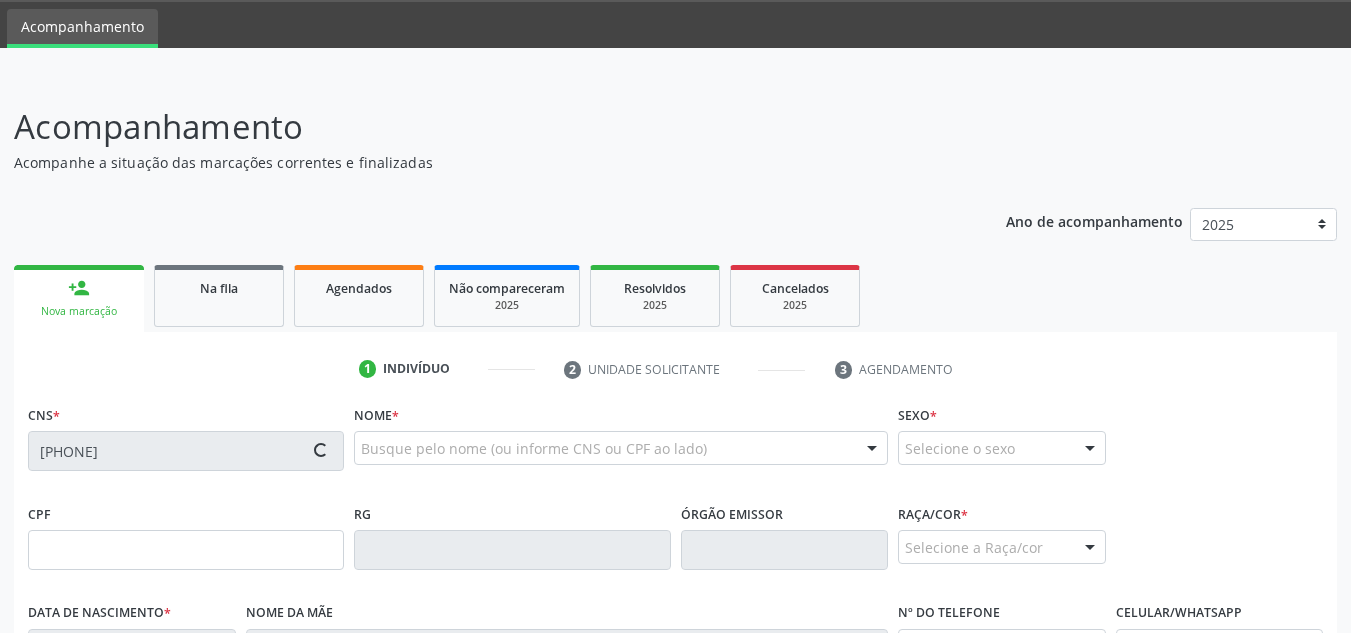 type on "[DATE]" 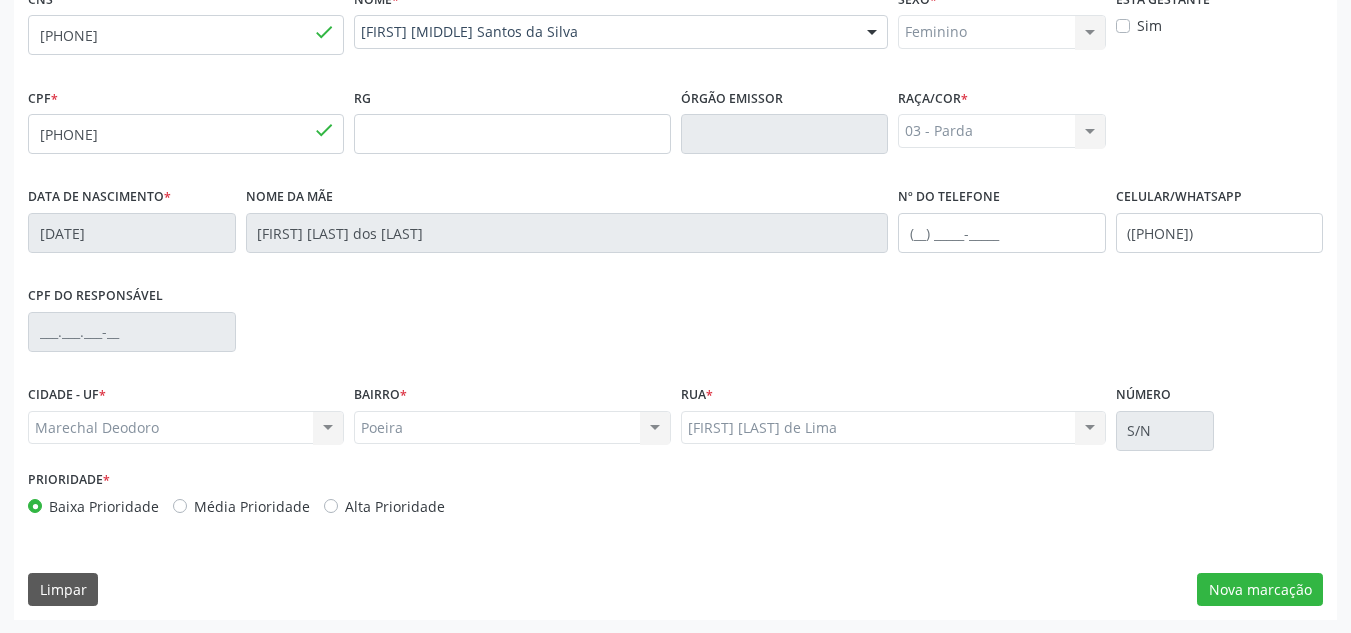 scroll, scrollTop: 479, scrollLeft: 0, axis: vertical 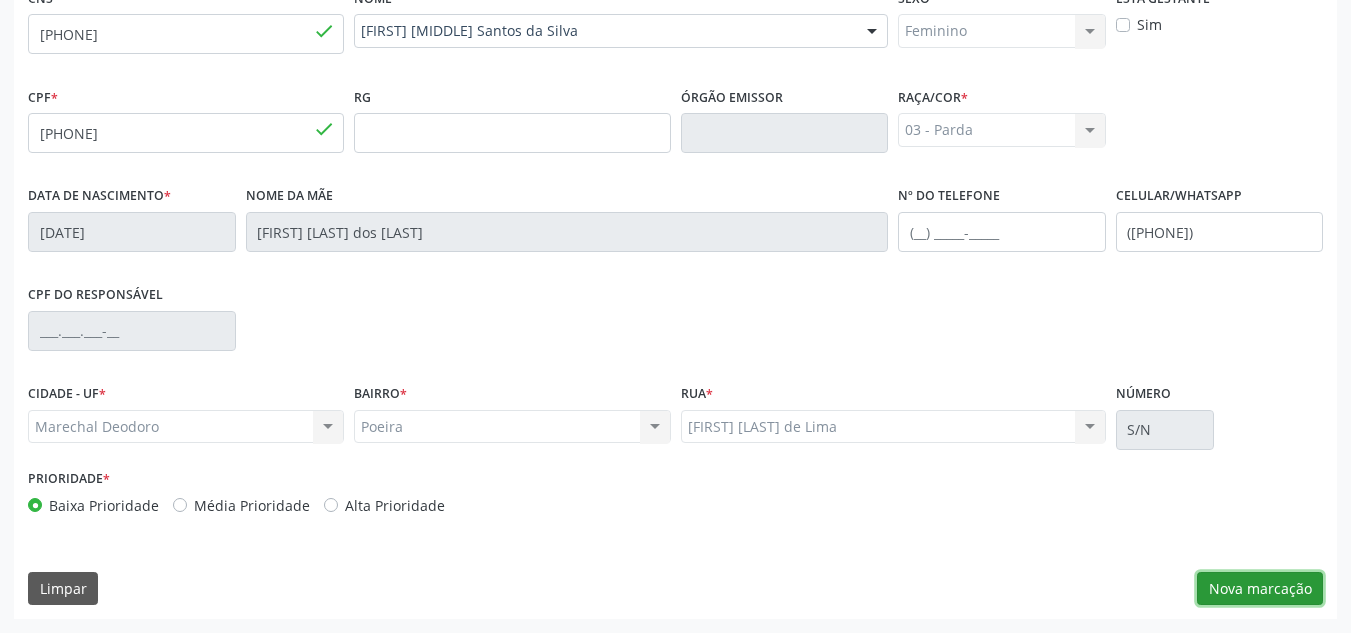 click on "Nova marcação" at bounding box center [1260, 589] 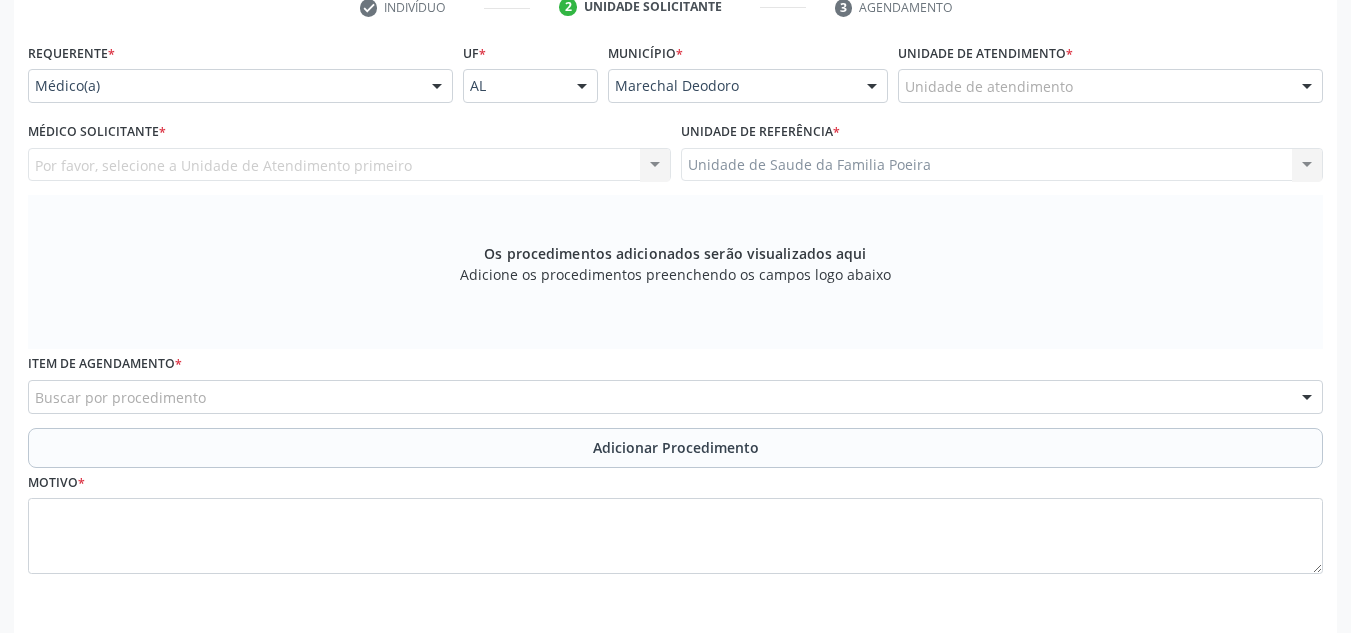 scroll, scrollTop: 279, scrollLeft: 0, axis: vertical 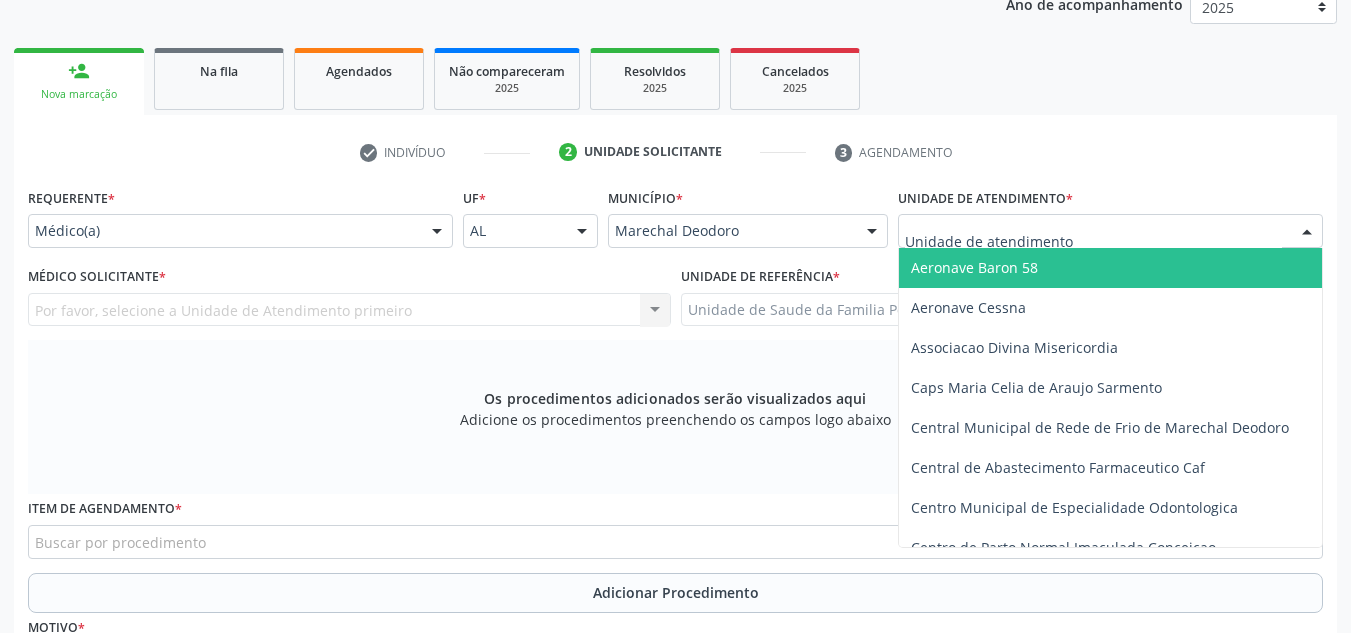 click at bounding box center [1110, 231] 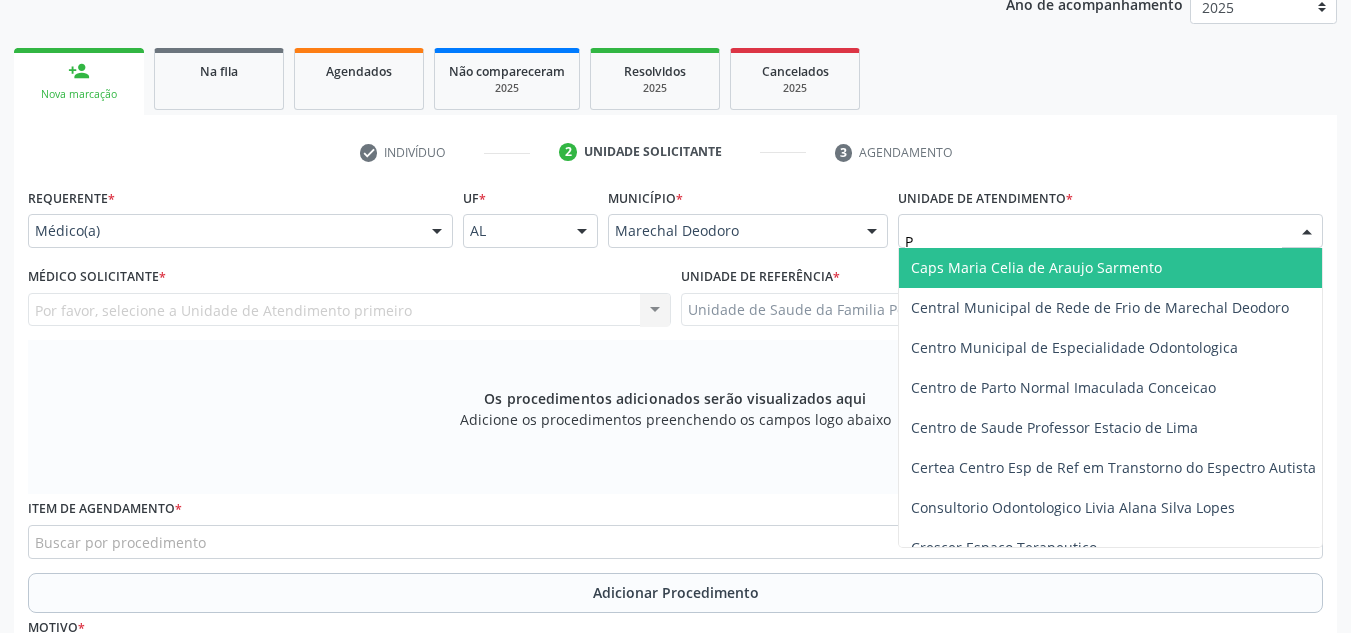 type on "PO" 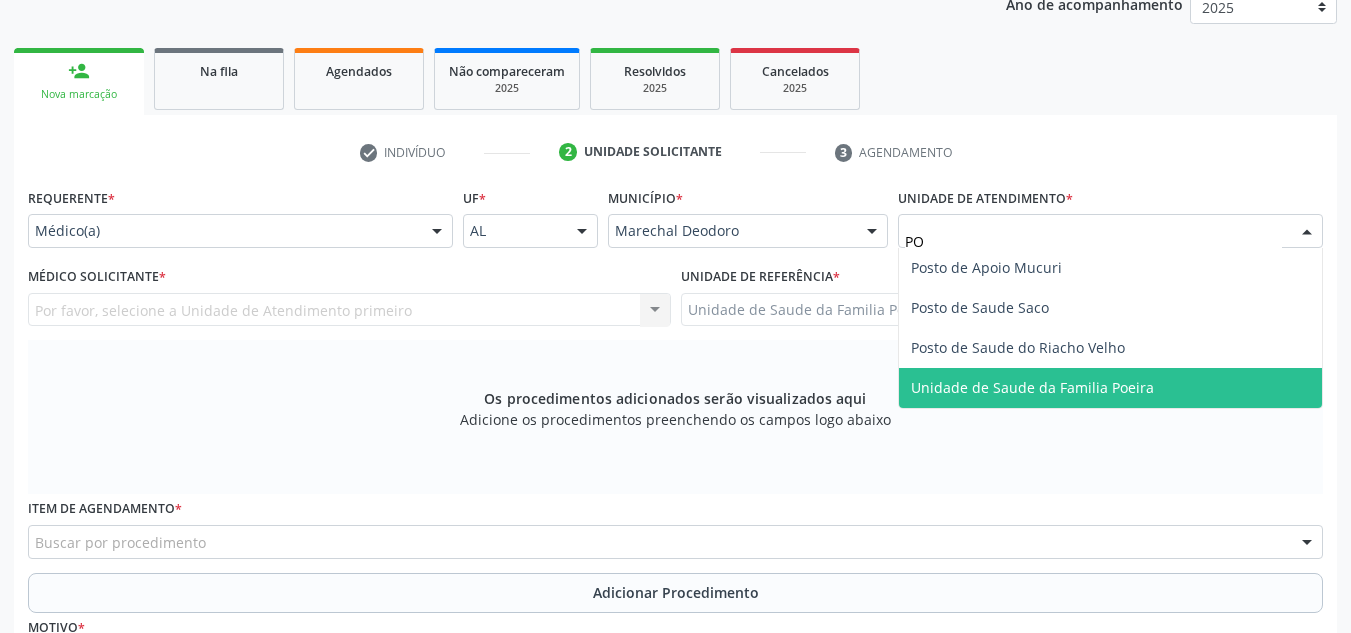 click on "Unidade de Saude da Familia Poeira" at bounding box center [1032, 387] 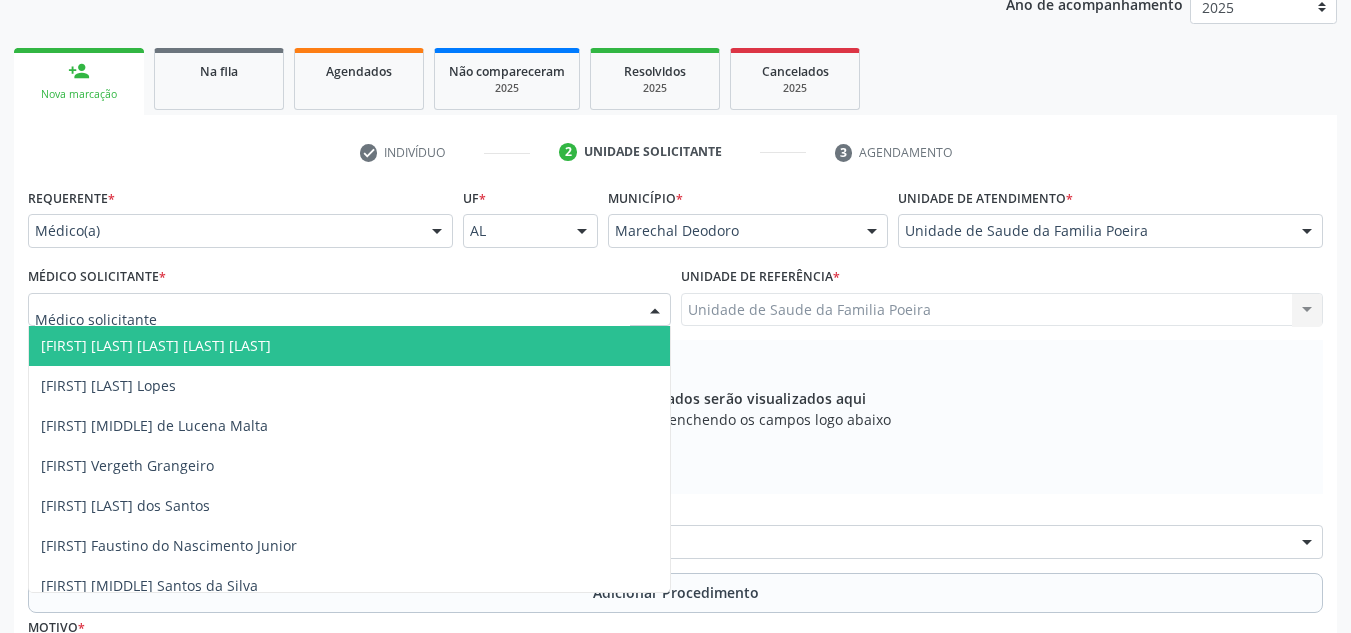 click at bounding box center [349, 310] 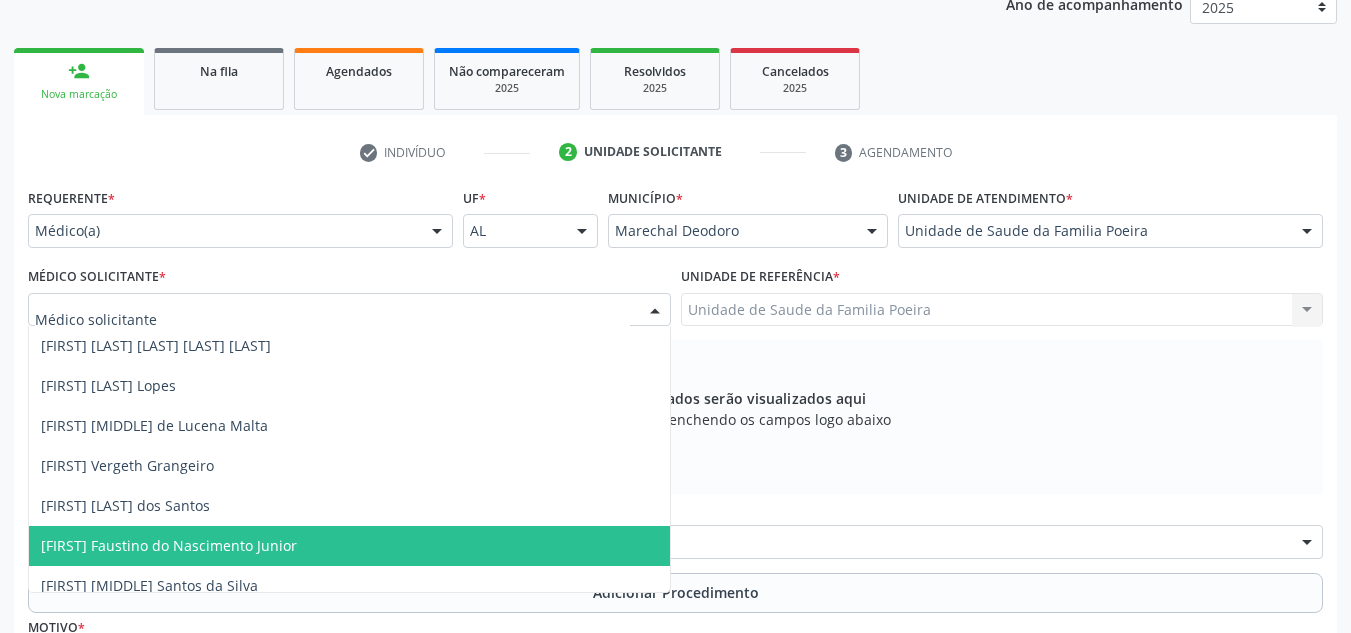 click on "[FIRST] Faustino do Nascimento Junior" at bounding box center (169, 545) 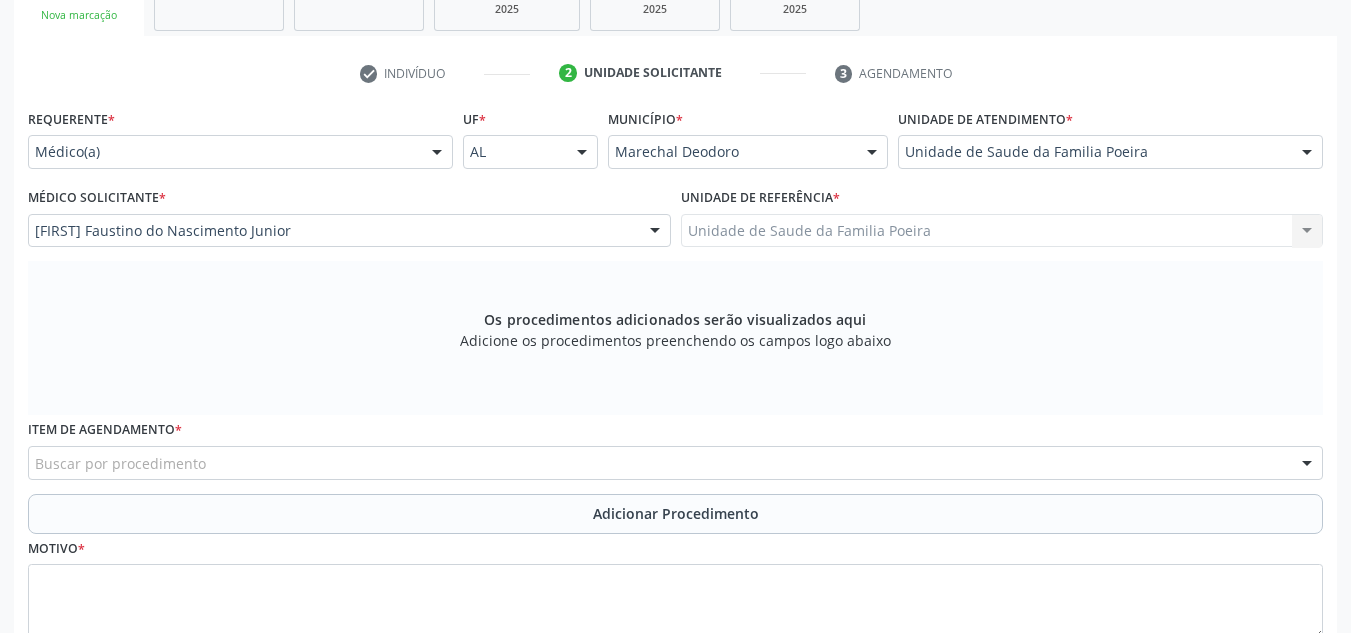 scroll, scrollTop: 496, scrollLeft: 0, axis: vertical 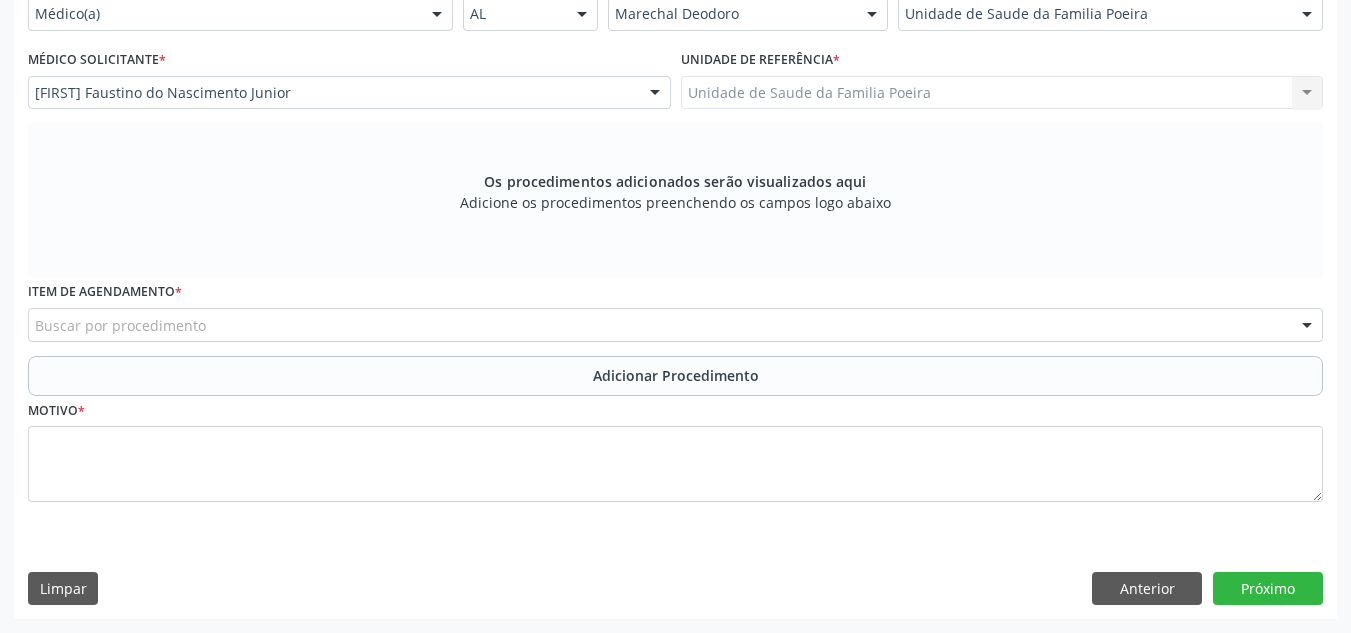 click on "Buscar por procedimento" at bounding box center [675, 325] 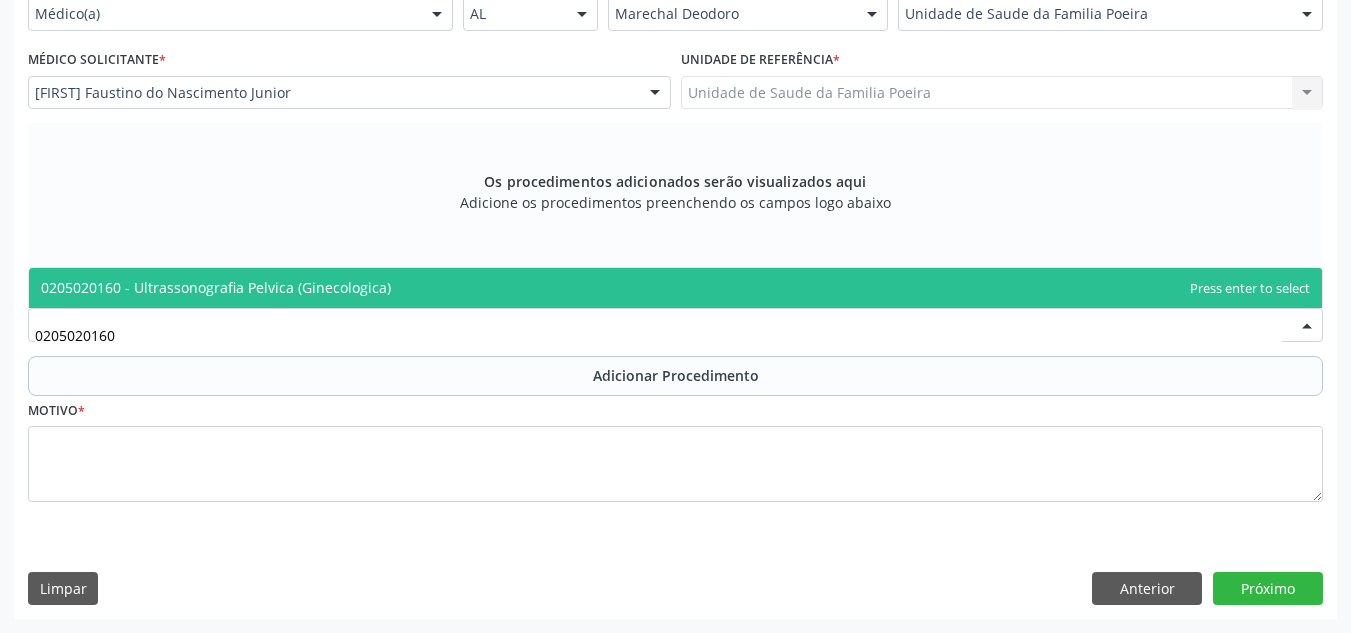 click on "0205020160 - Ultrassonografia Pelvica (Ginecologica)" at bounding box center (675, 288) 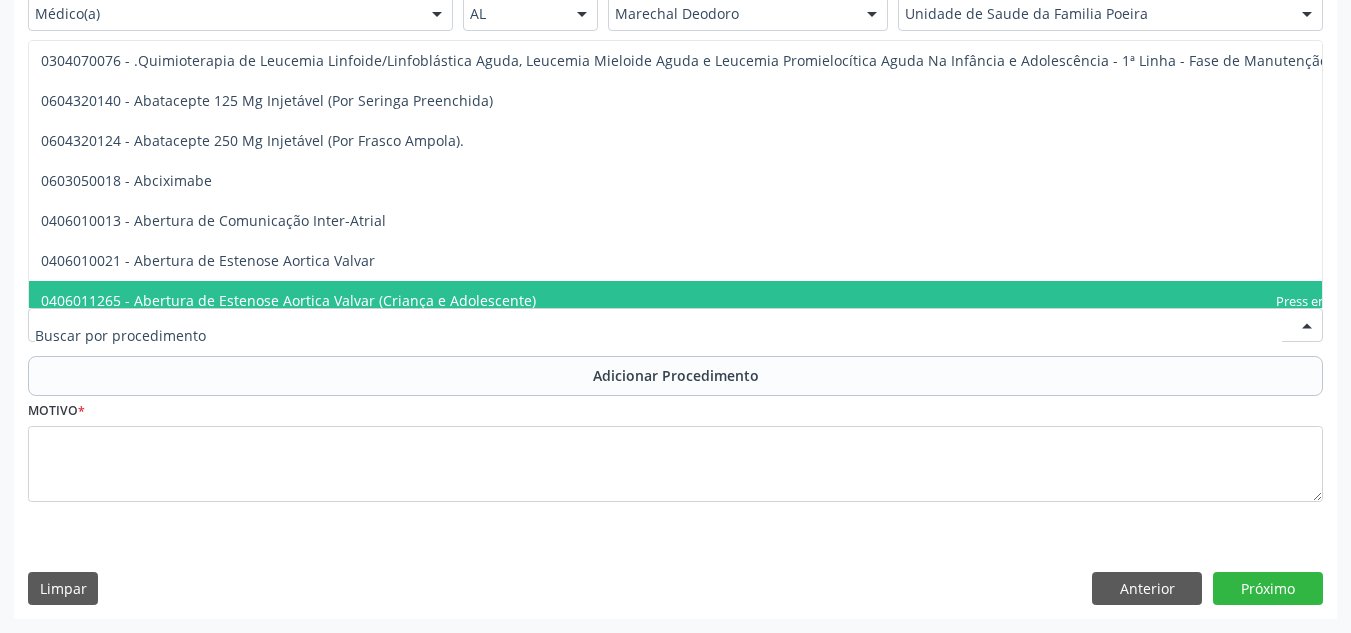 click at bounding box center (675, 325) 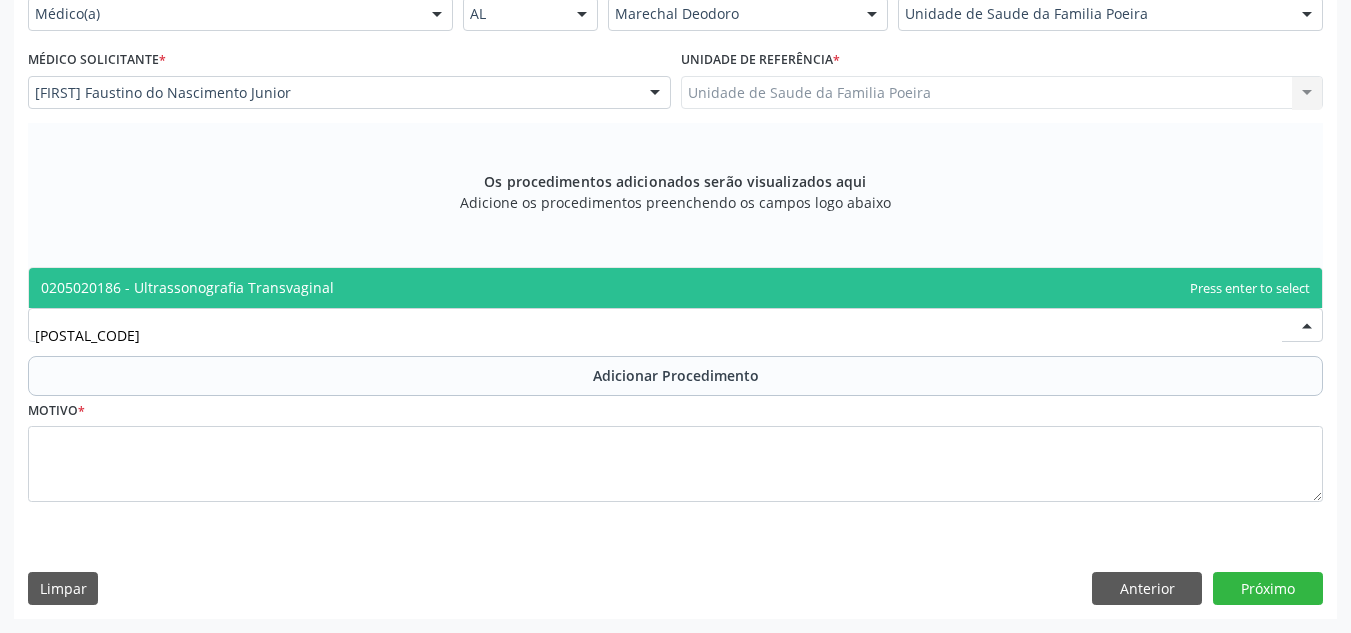 type on "[POSTAL_CODE]" 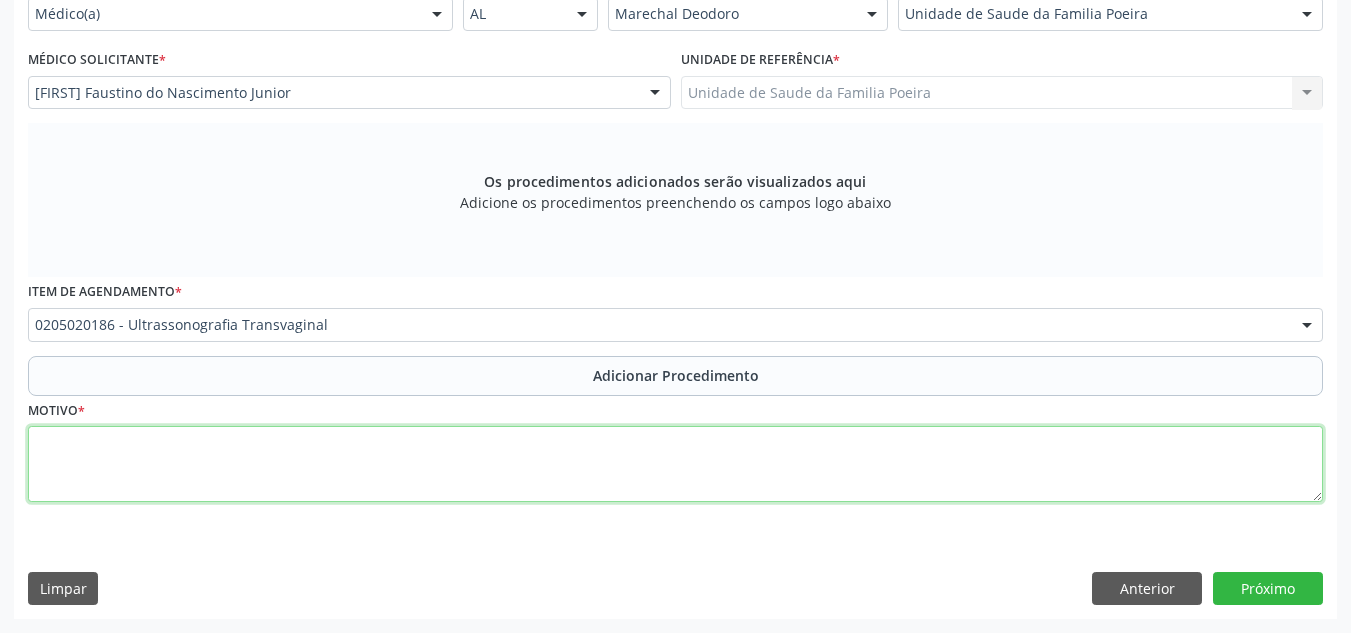 click at bounding box center [675, 464] 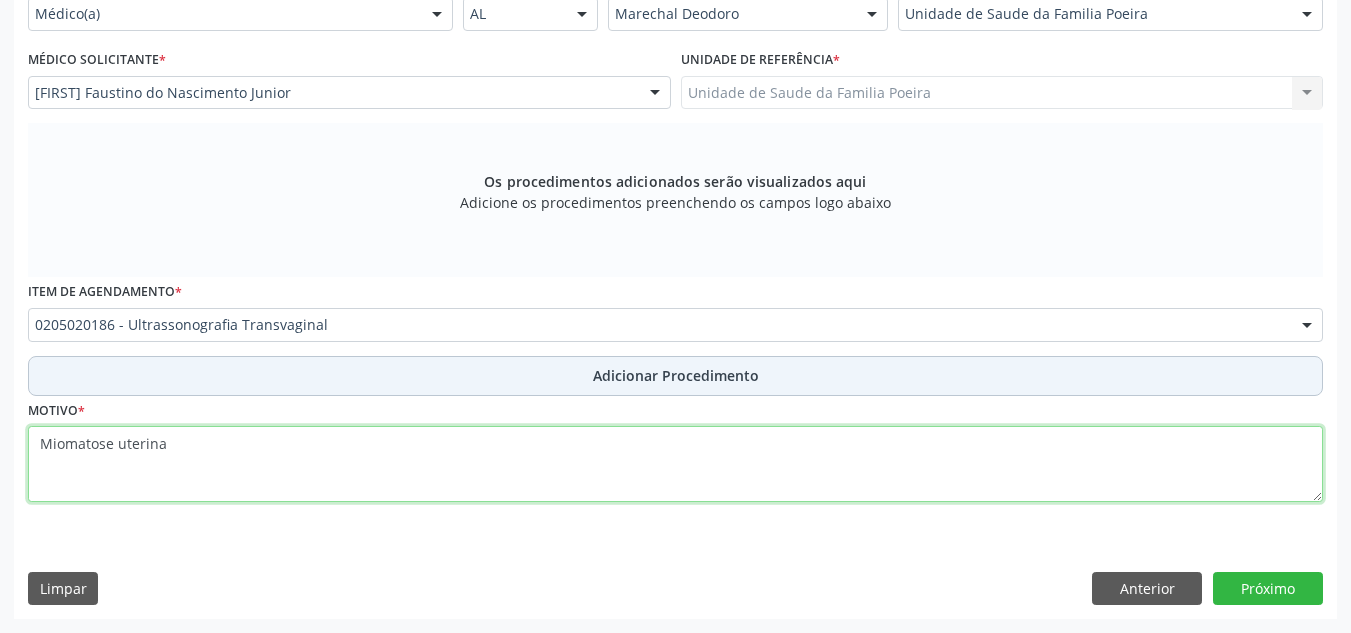 type on "Miomatose uterina" 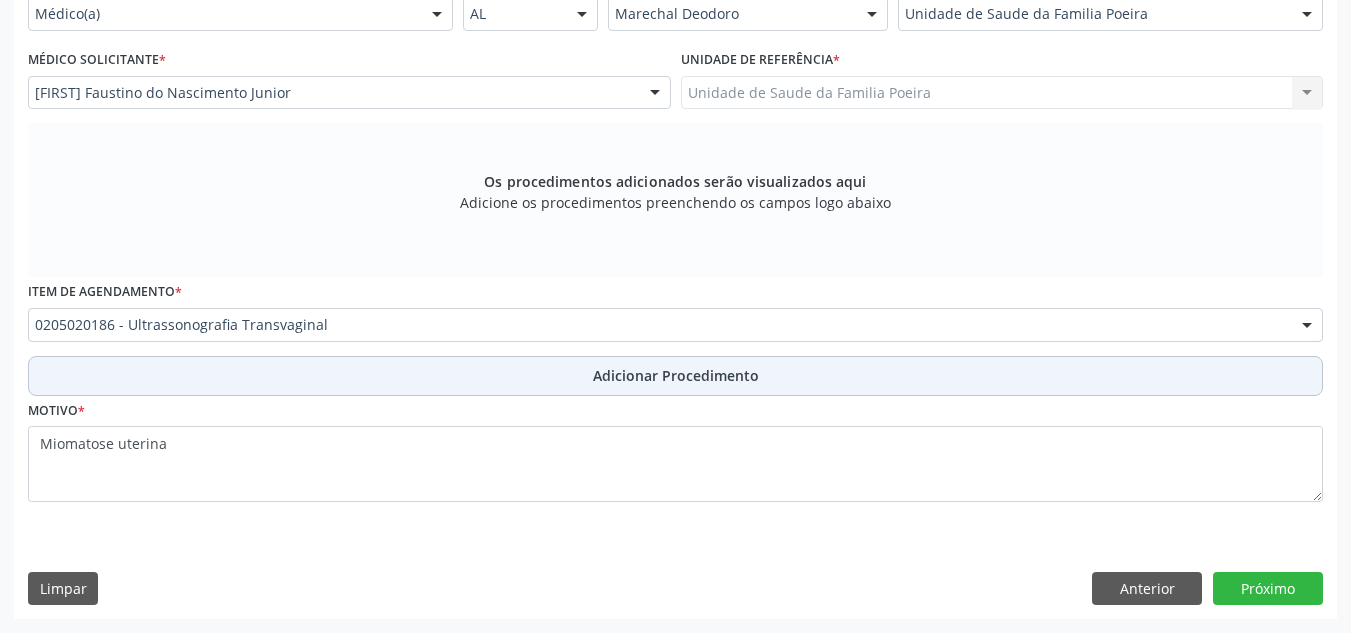 click on "Adicionar Procedimento" at bounding box center [675, 376] 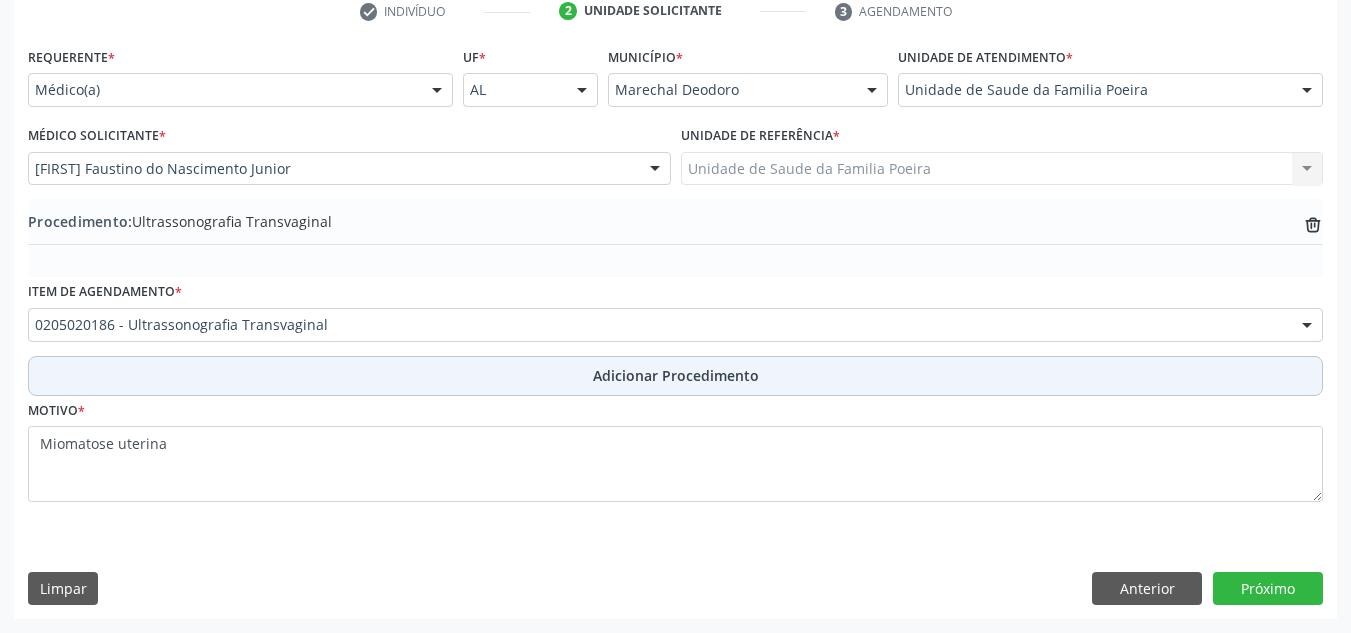 scroll, scrollTop: 420, scrollLeft: 0, axis: vertical 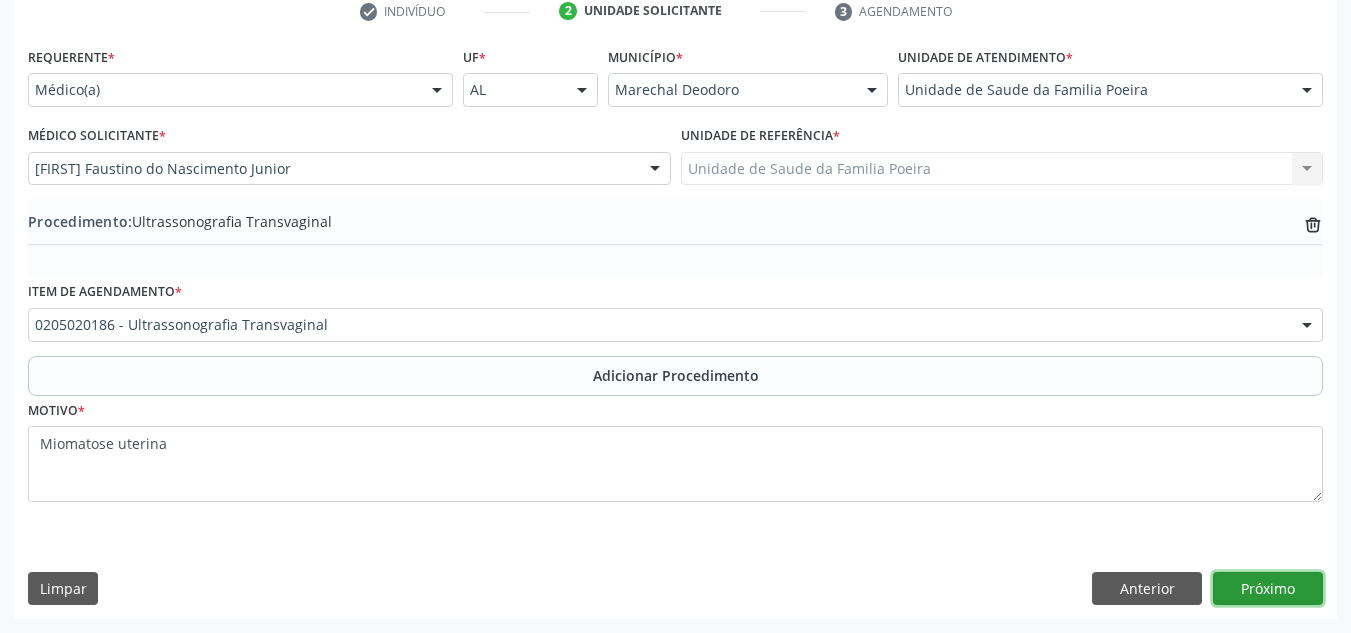 click on "Próximo" at bounding box center [1268, 589] 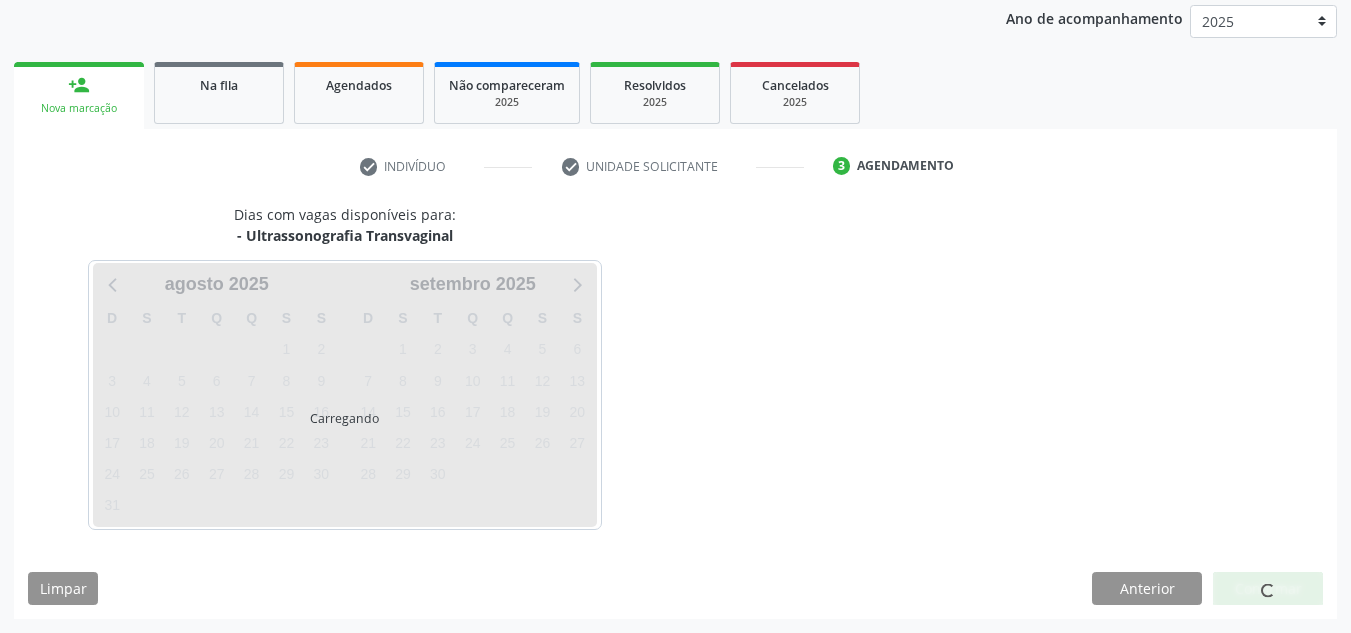 scroll, scrollTop: 324, scrollLeft: 0, axis: vertical 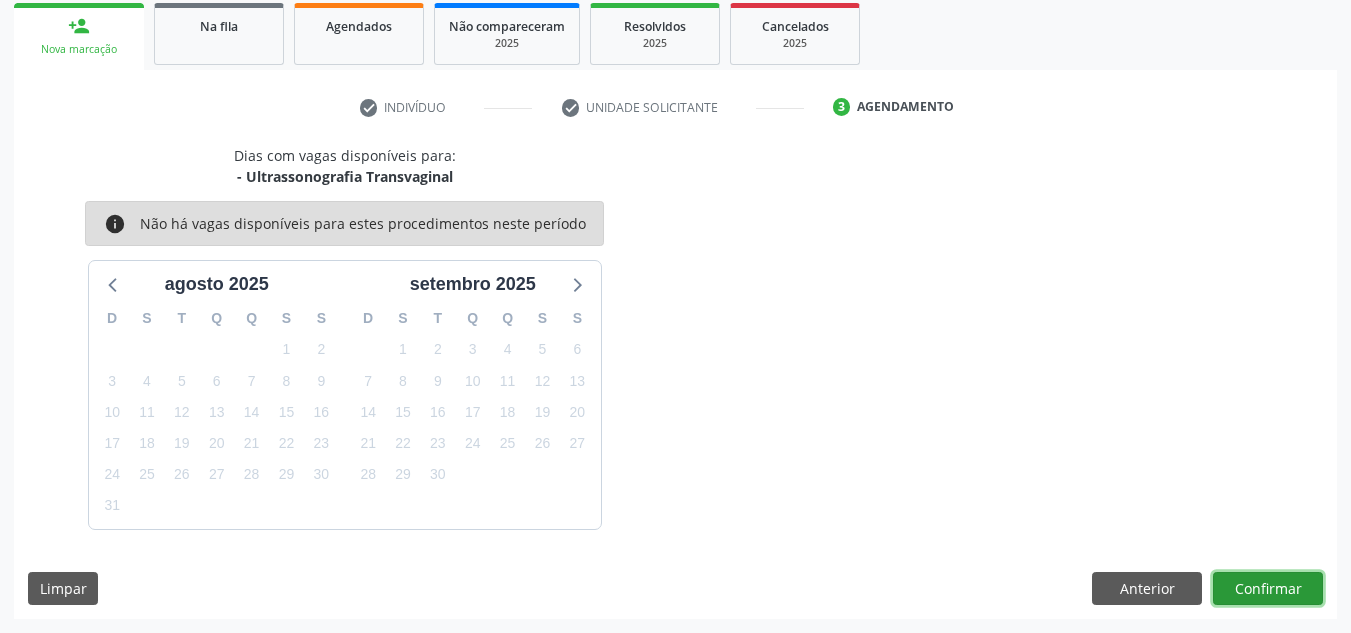 click on "Confirmar" at bounding box center (1268, 589) 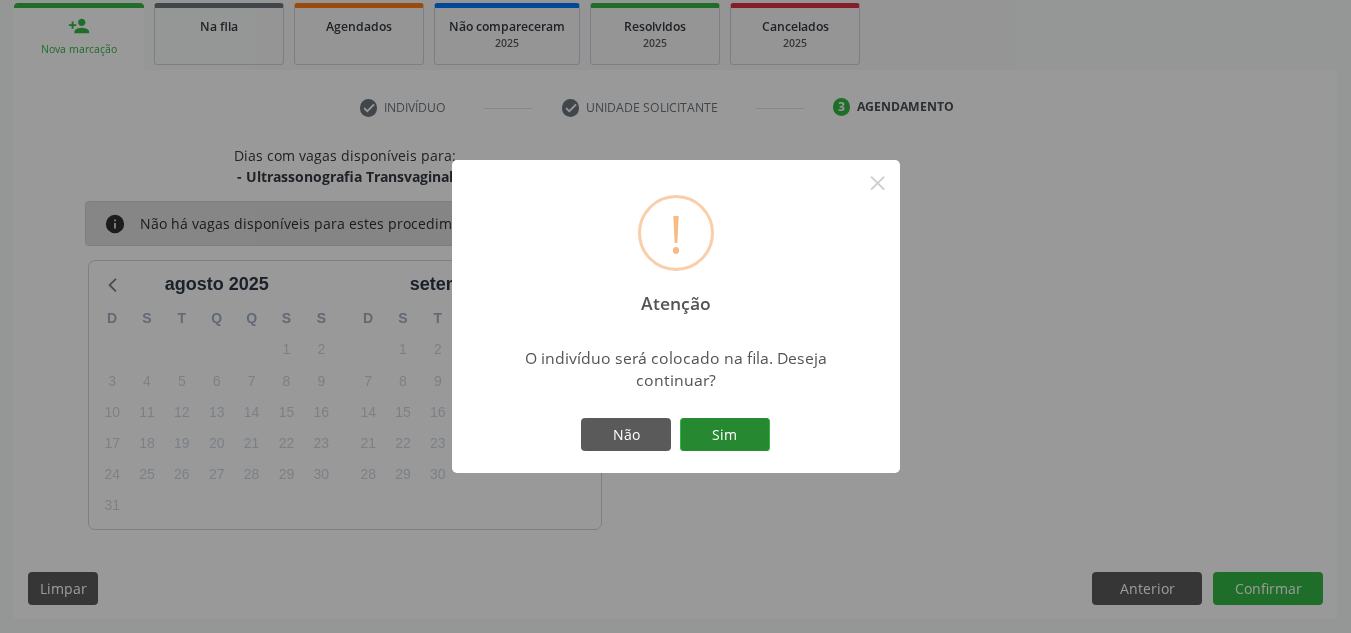 click on "Sim" at bounding box center (725, 435) 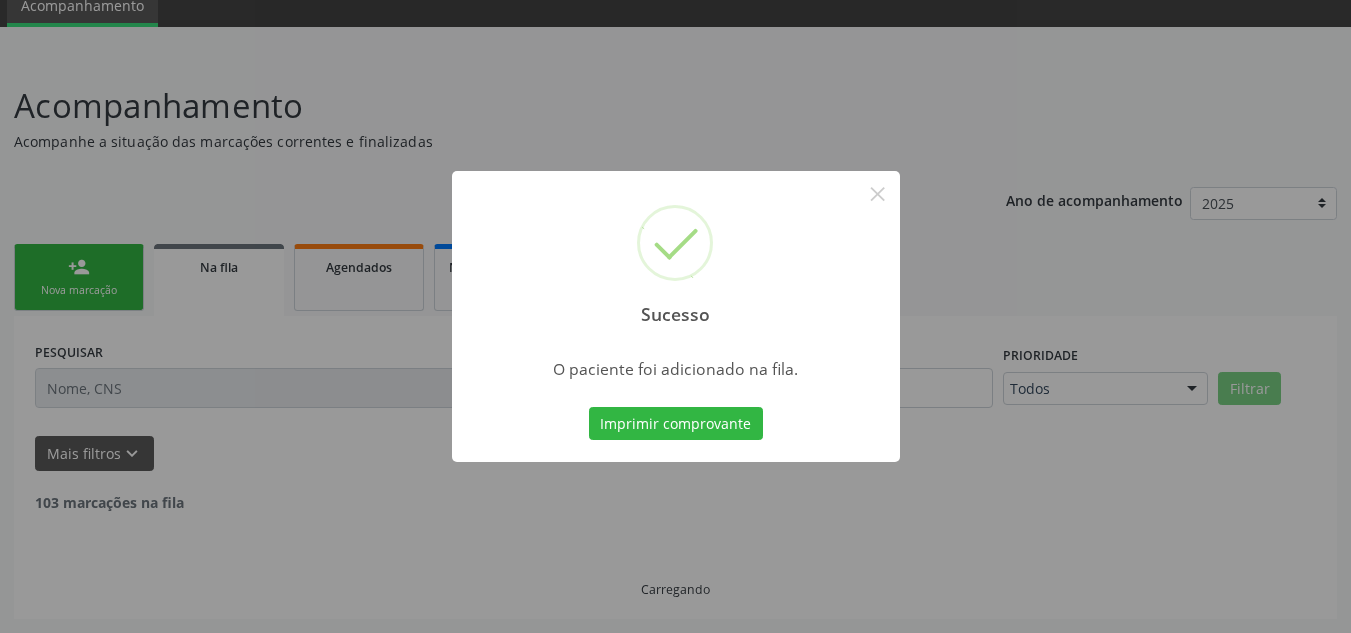 scroll, scrollTop: 62, scrollLeft: 0, axis: vertical 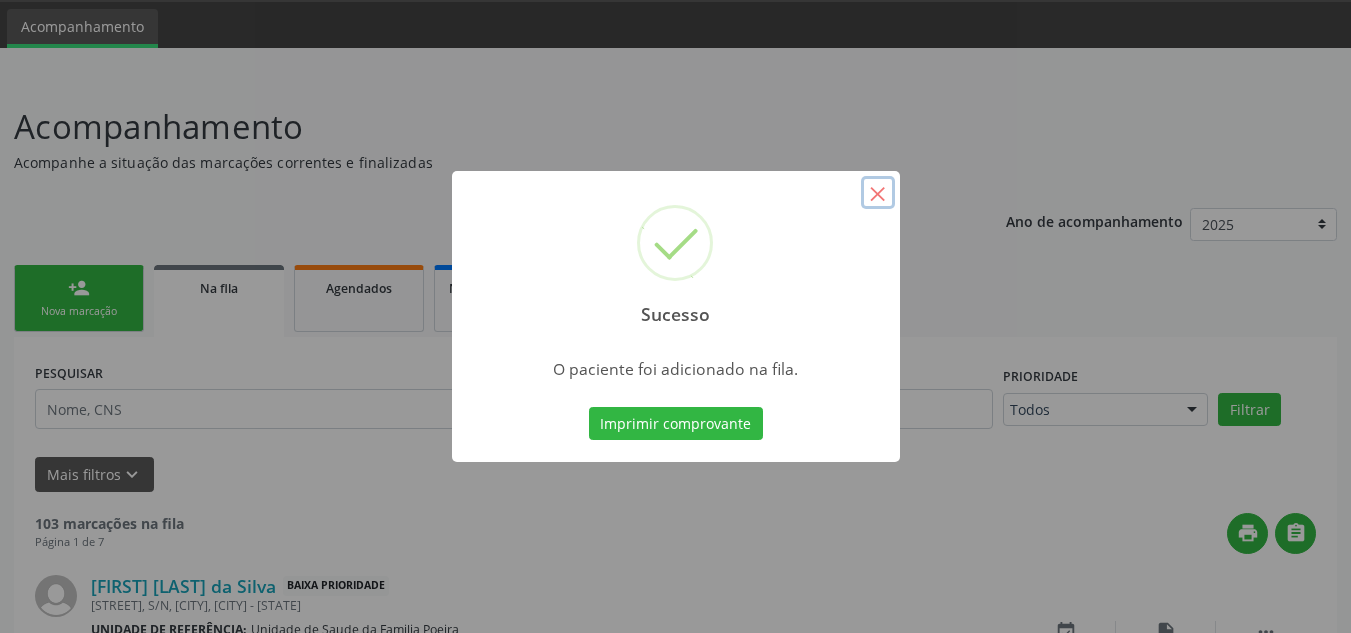 click on "×" at bounding box center (878, 193) 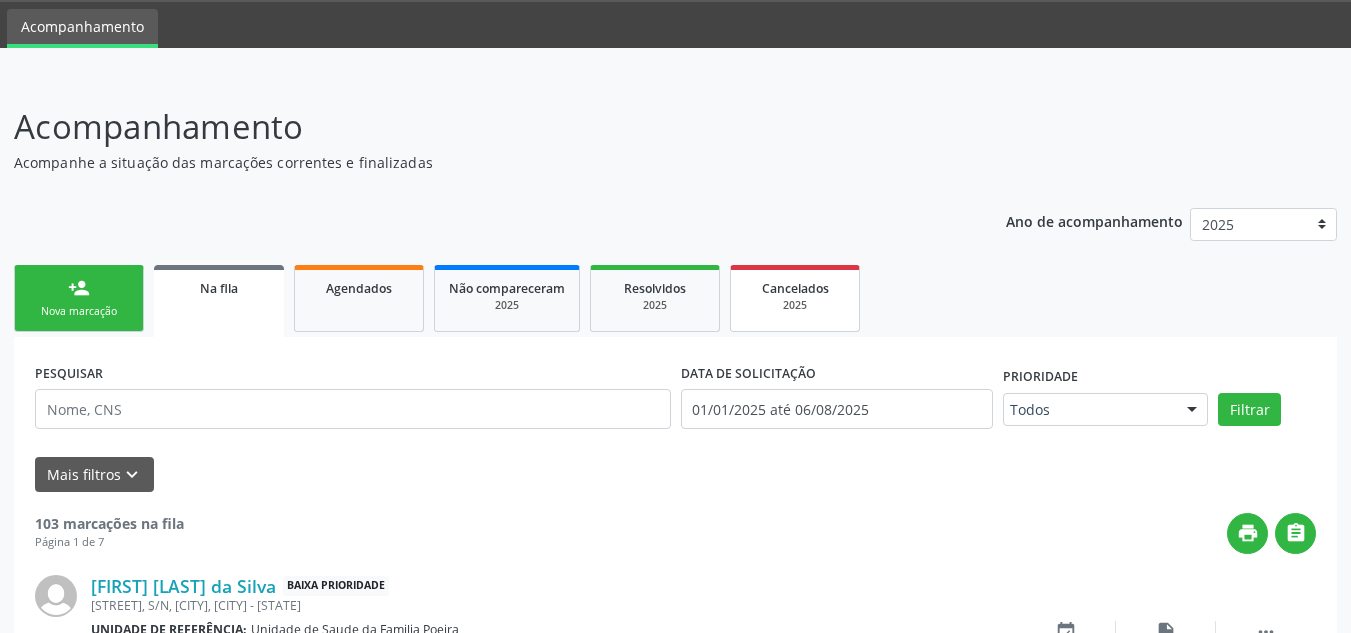 click on "Cancelados" at bounding box center [795, 287] 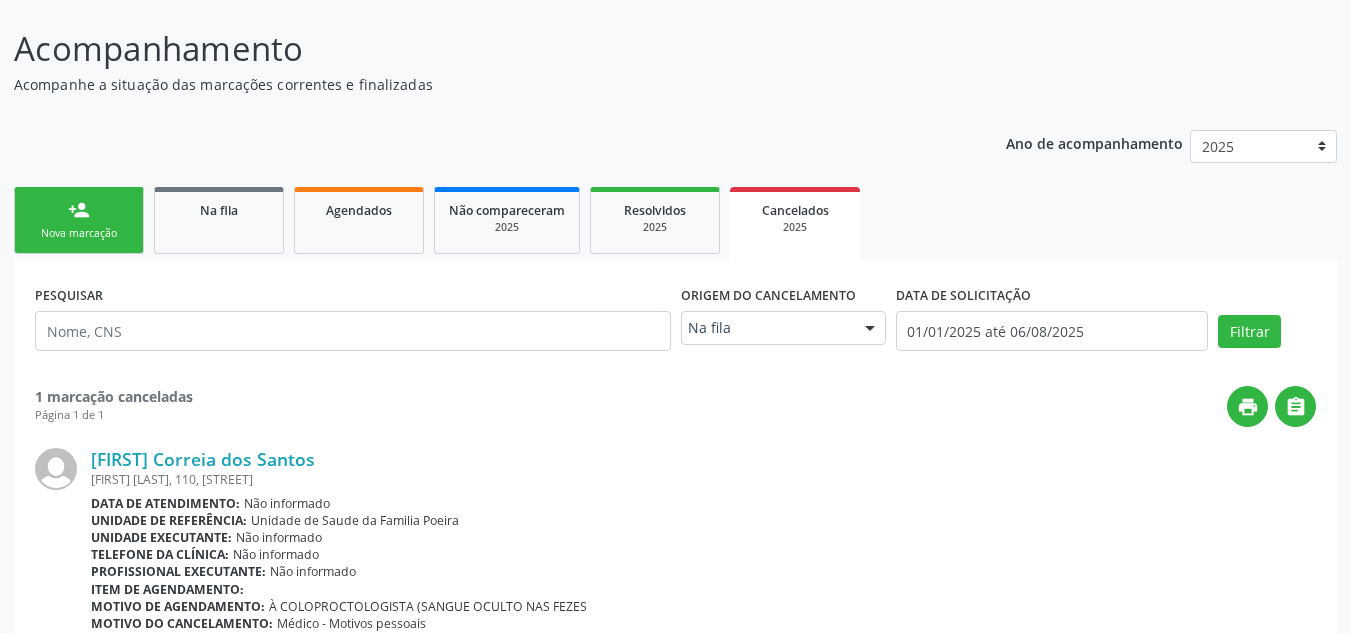 scroll, scrollTop: 268, scrollLeft: 0, axis: vertical 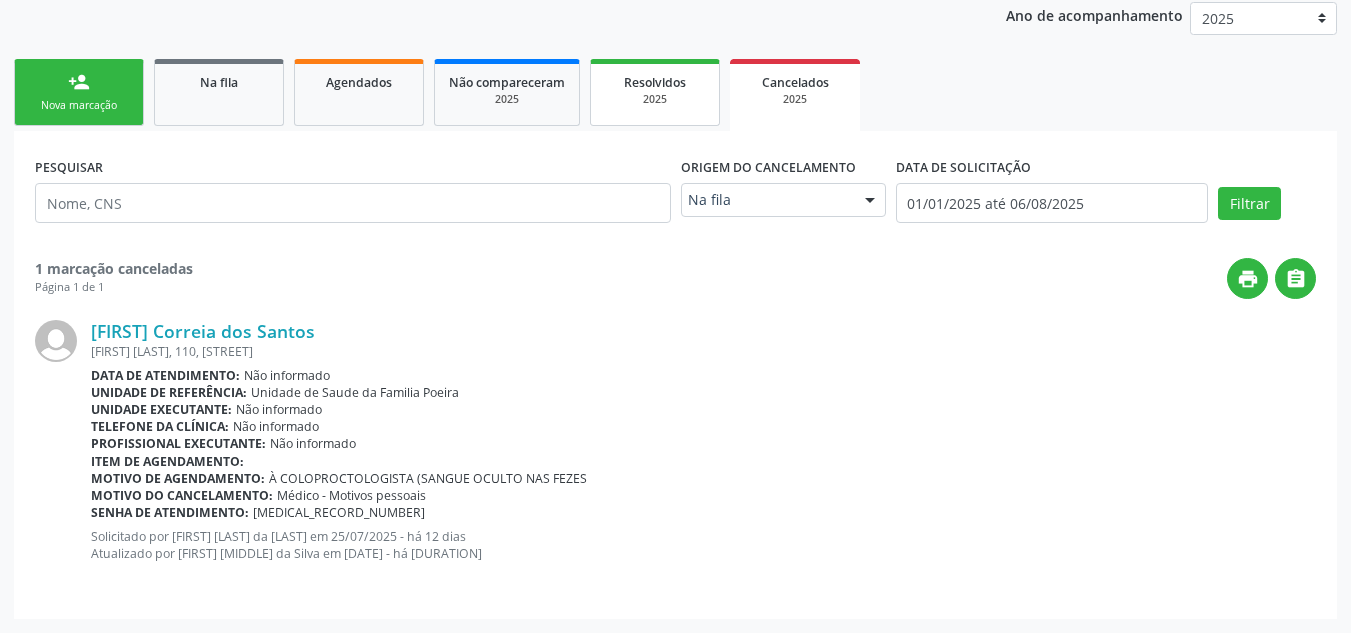click on "Resolvidos" at bounding box center (655, 82) 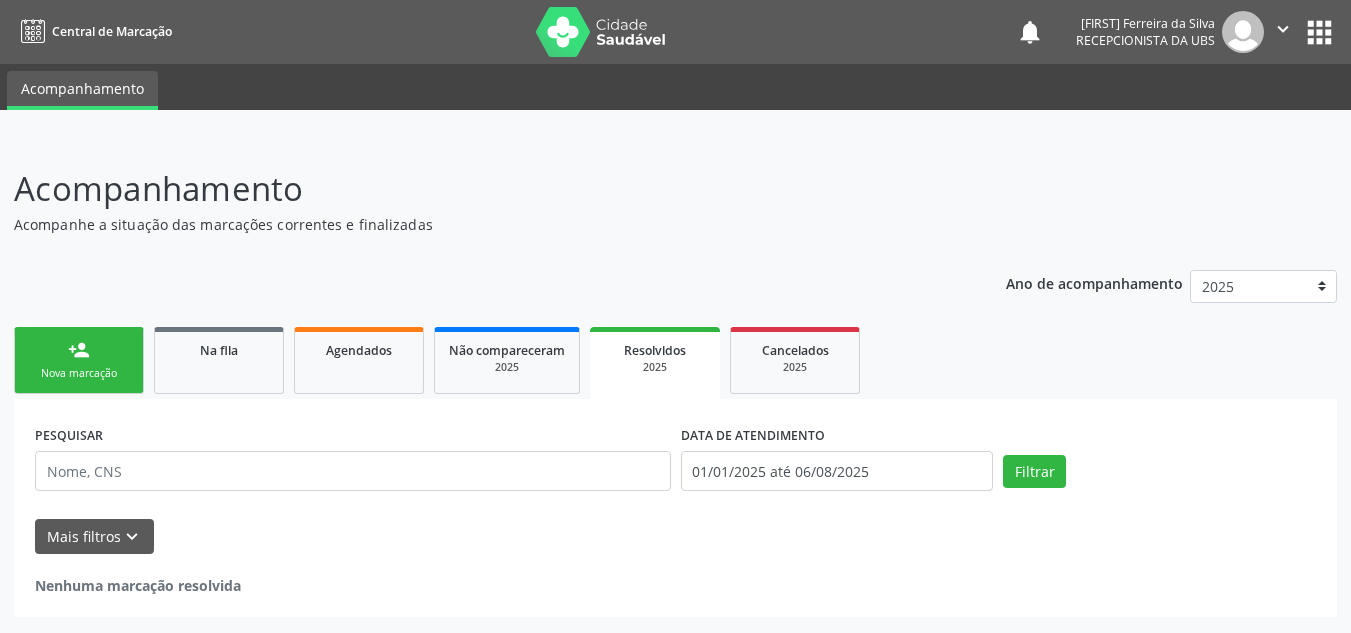 scroll, scrollTop: 0, scrollLeft: 0, axis: both 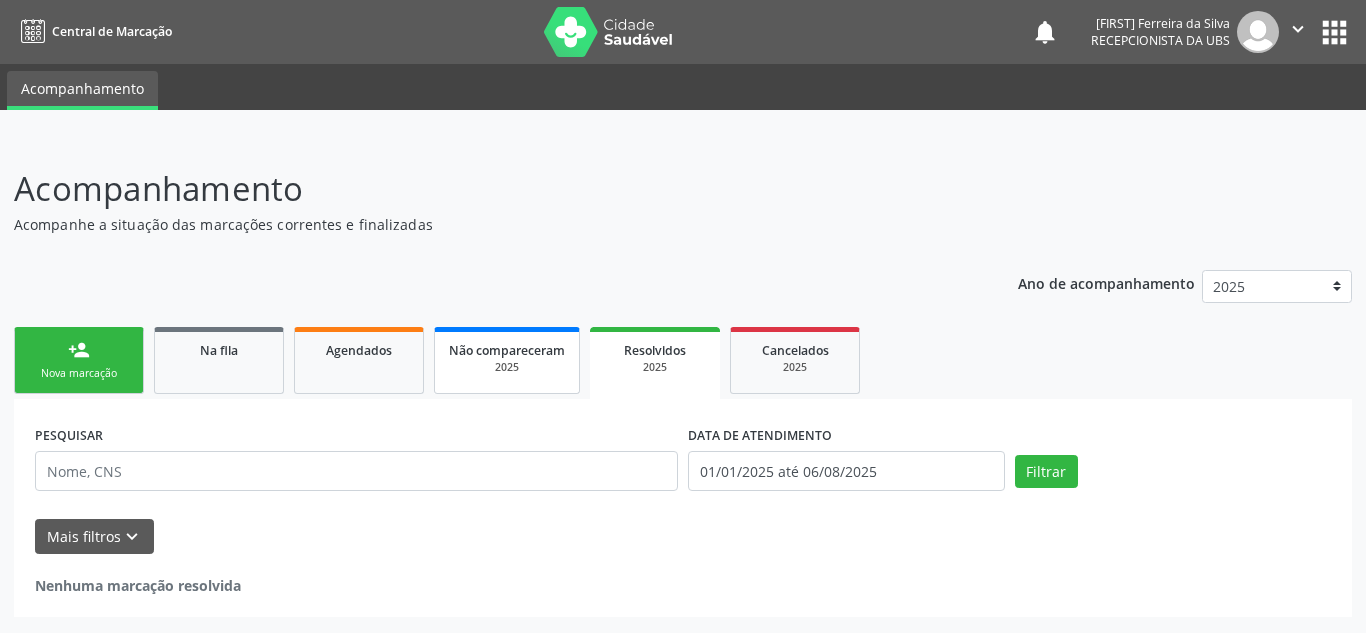 click on "Não compareceram" at bounding box center [507, 350] 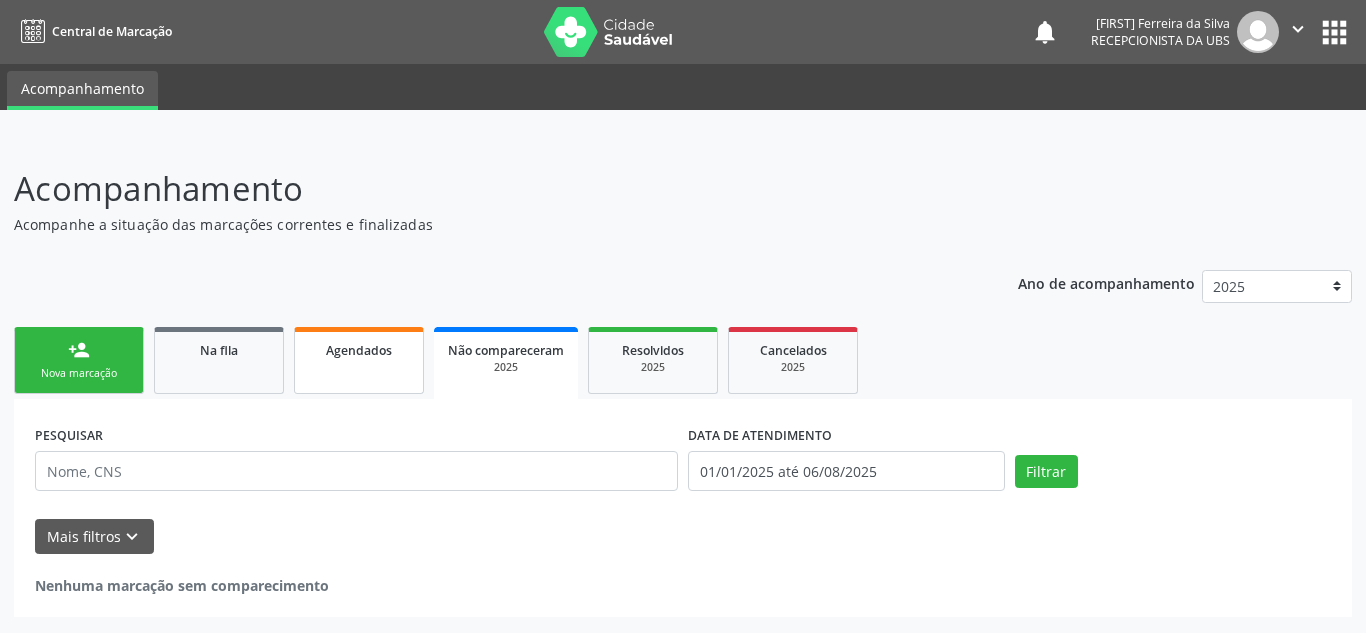 click on "Agendados" at bounding box center (359, 350) 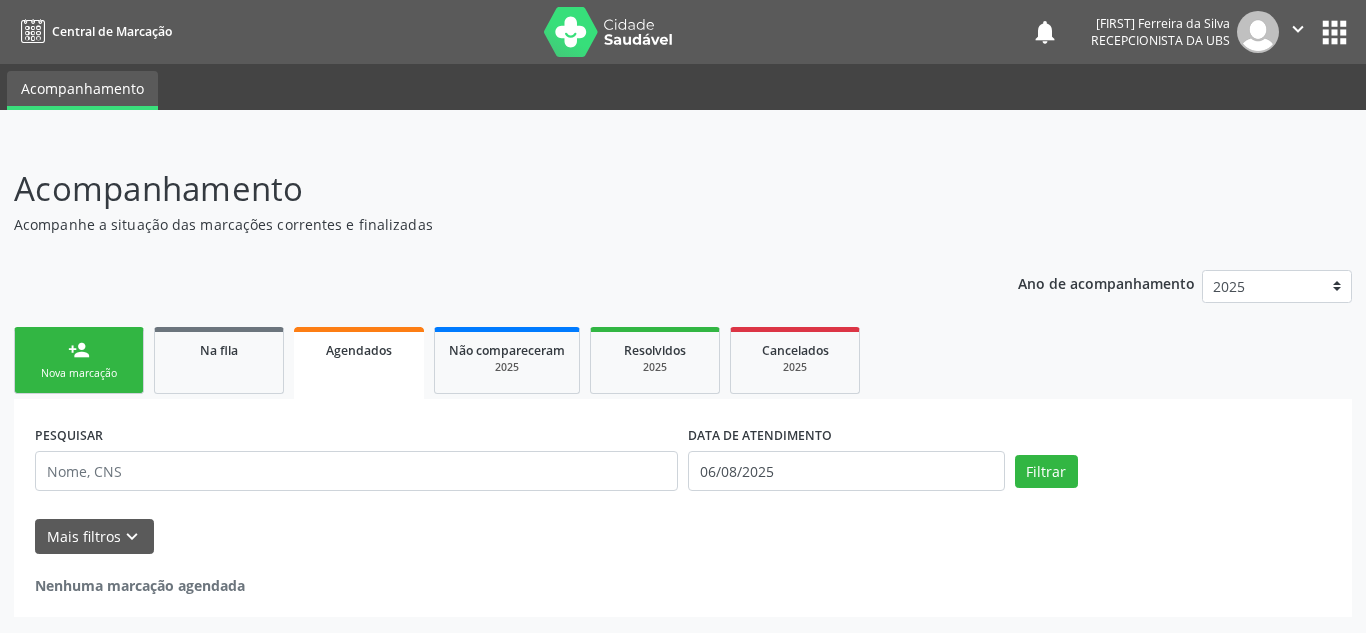 click on "person_add" at bounding box center (79, 350) 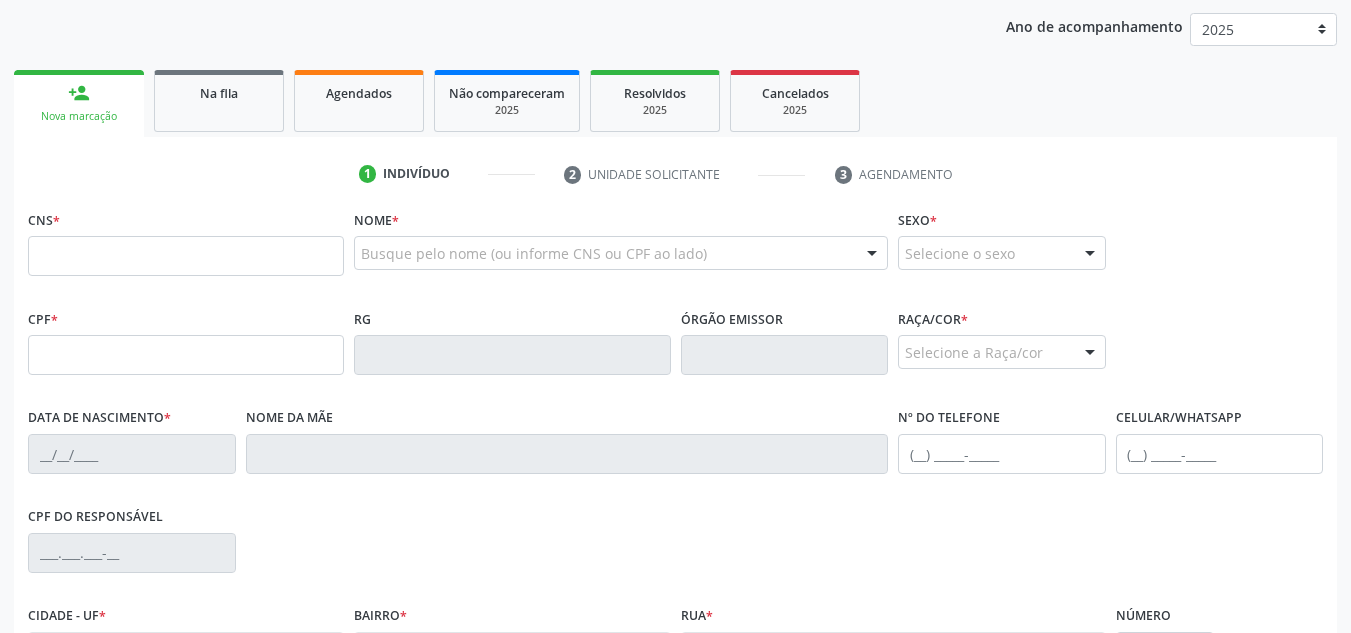 scroll, scrollTop: 300, scrollLeft: 0, axis: vertical 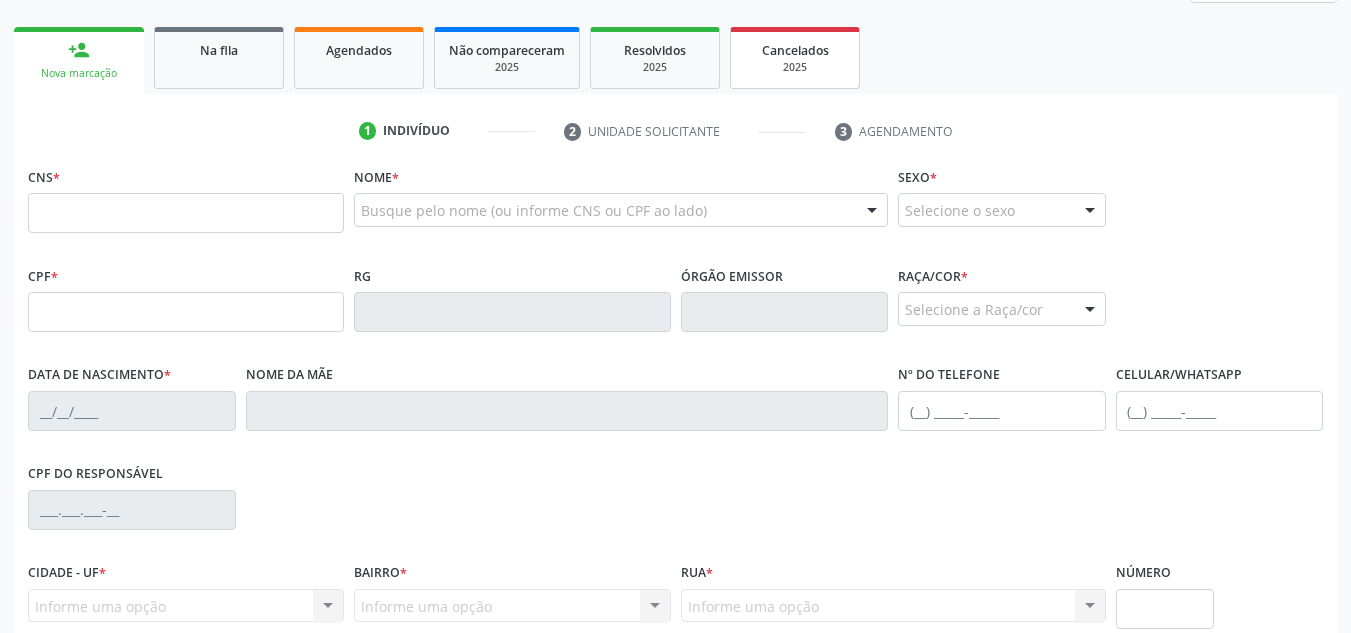 click on "2025" at bounding box center (795, 67) 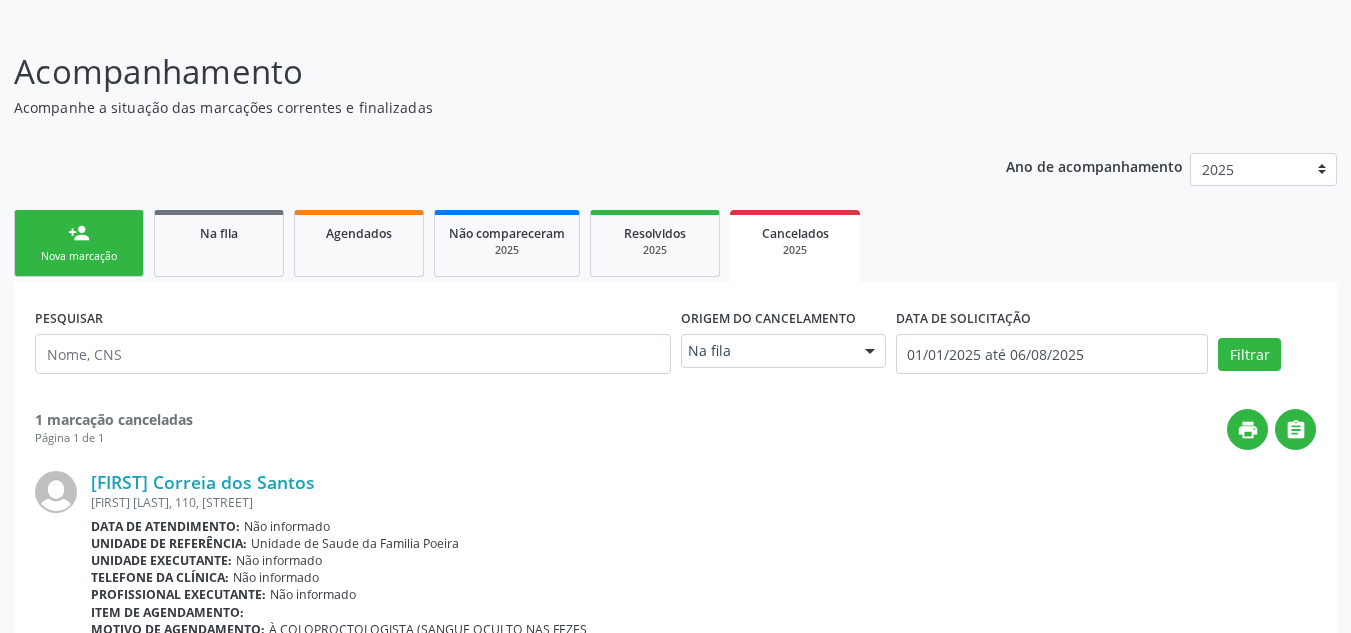 scroll, scrollTop: 68, scrollLeft: 0, axis: vertical 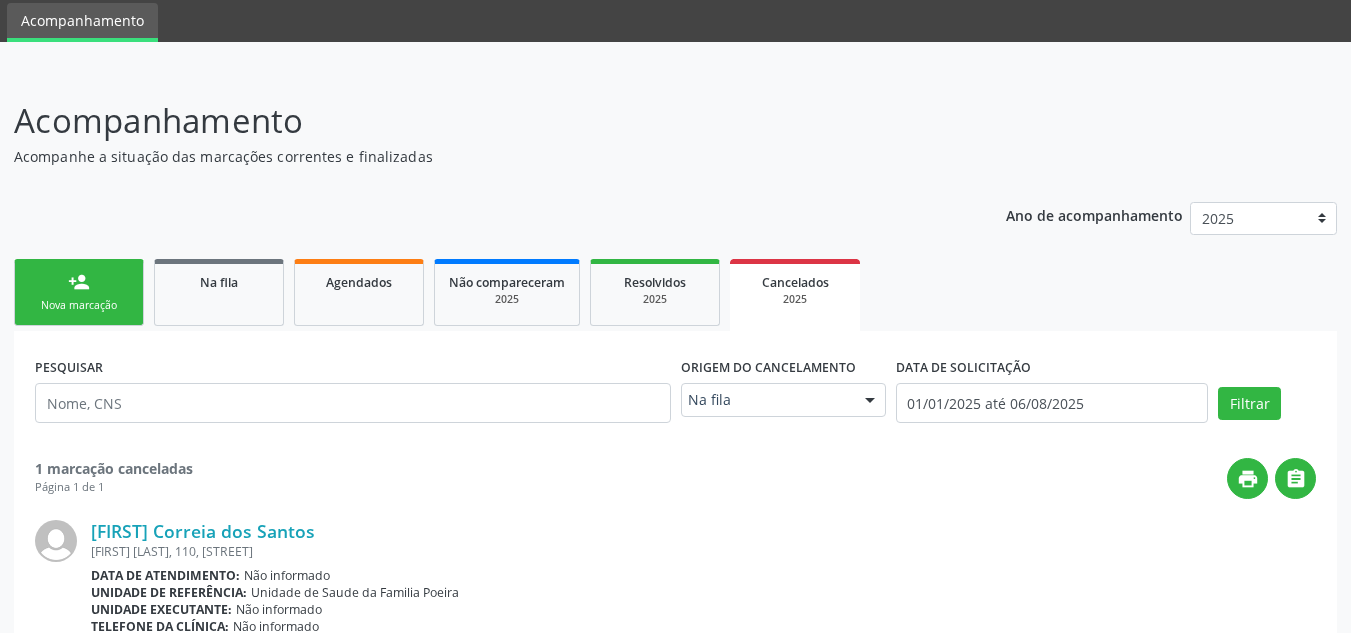 click on "person_add
Nova marcação" at bounding box center [79, 292] 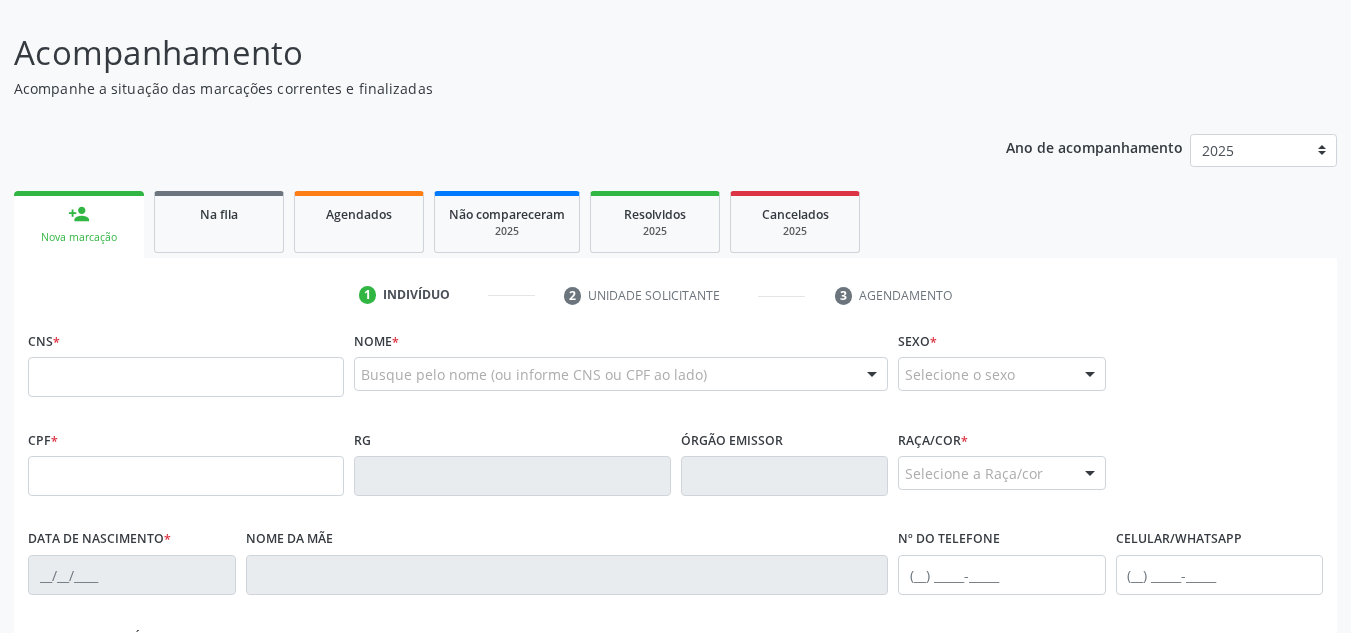 scroll, scrollTop: 168, scrollLeft: 0, axis: vertical 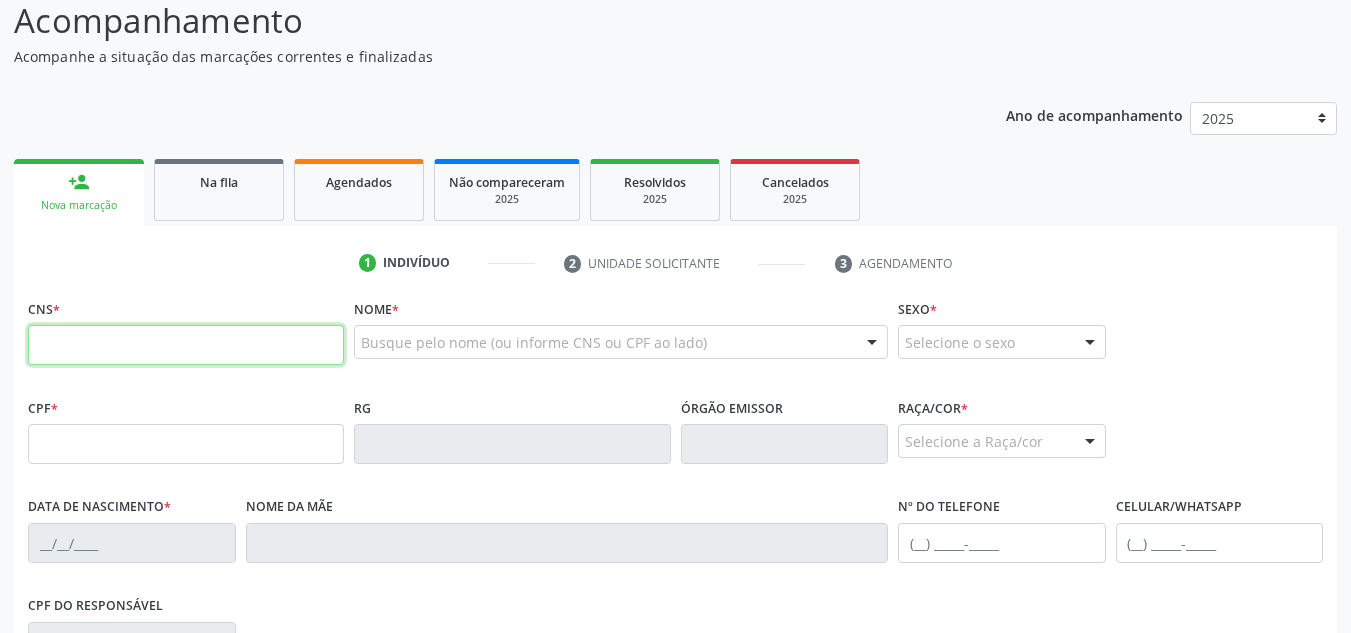 paste on "[PHONE]" 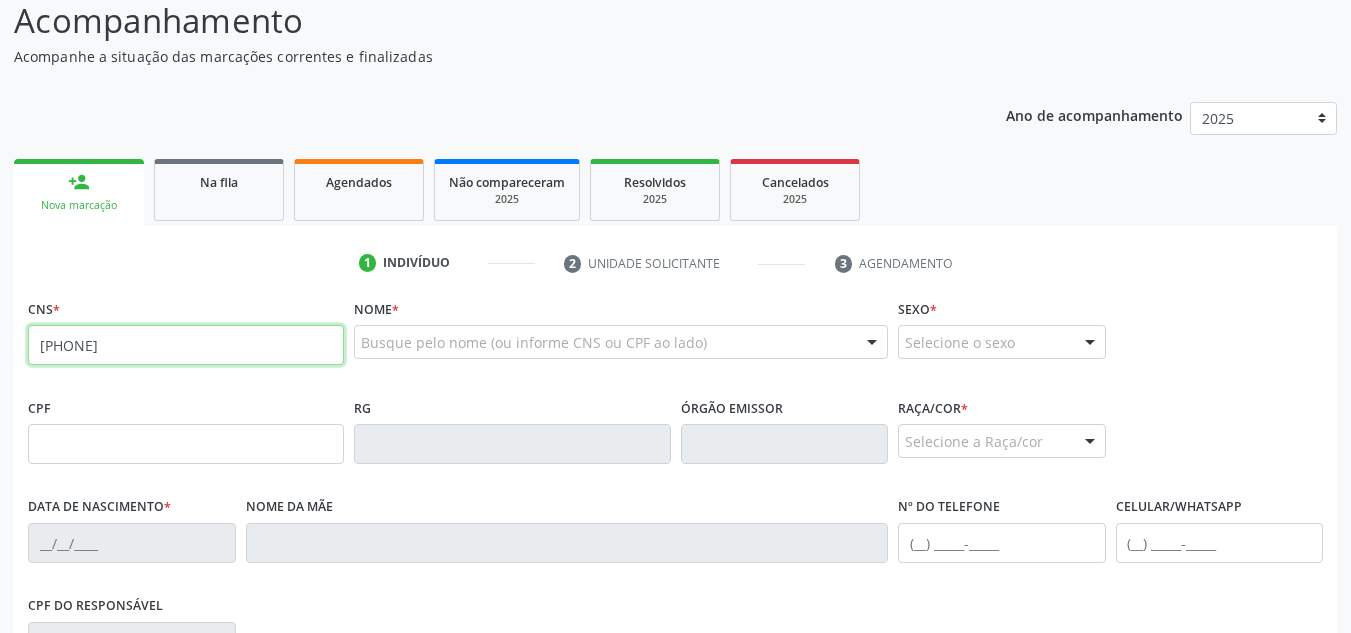 type on "[PHONE]" 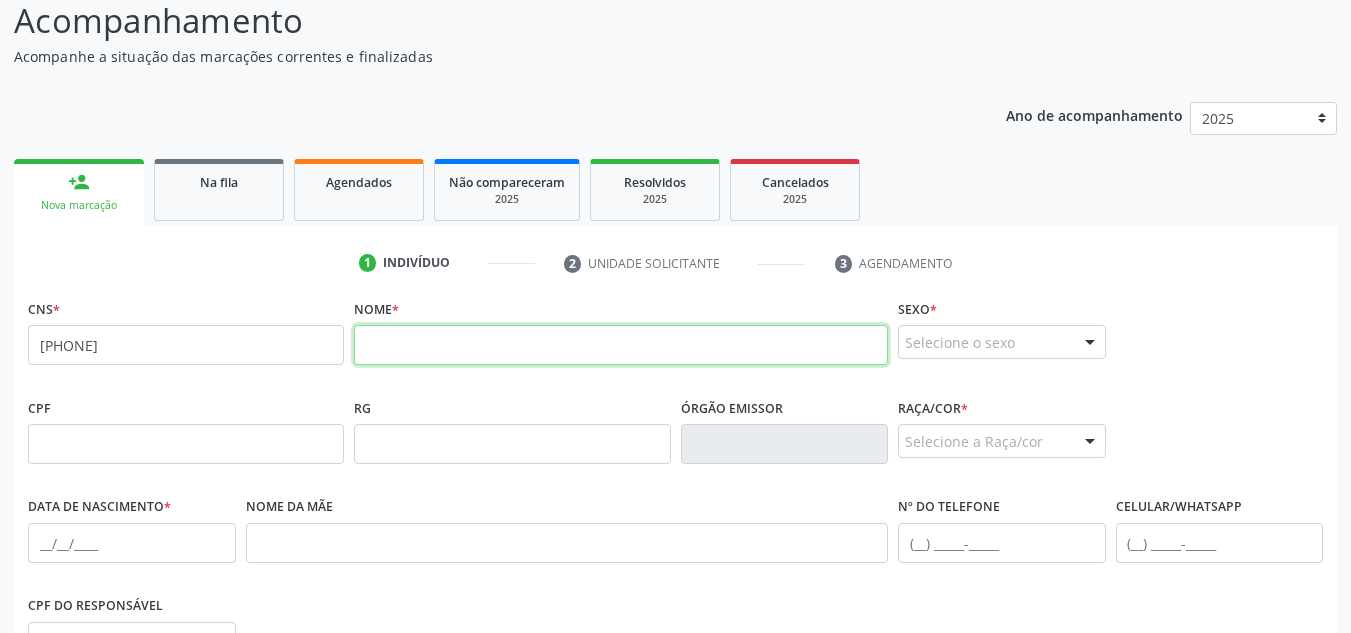 paste on "[FIRST] Mathias da Silva França" 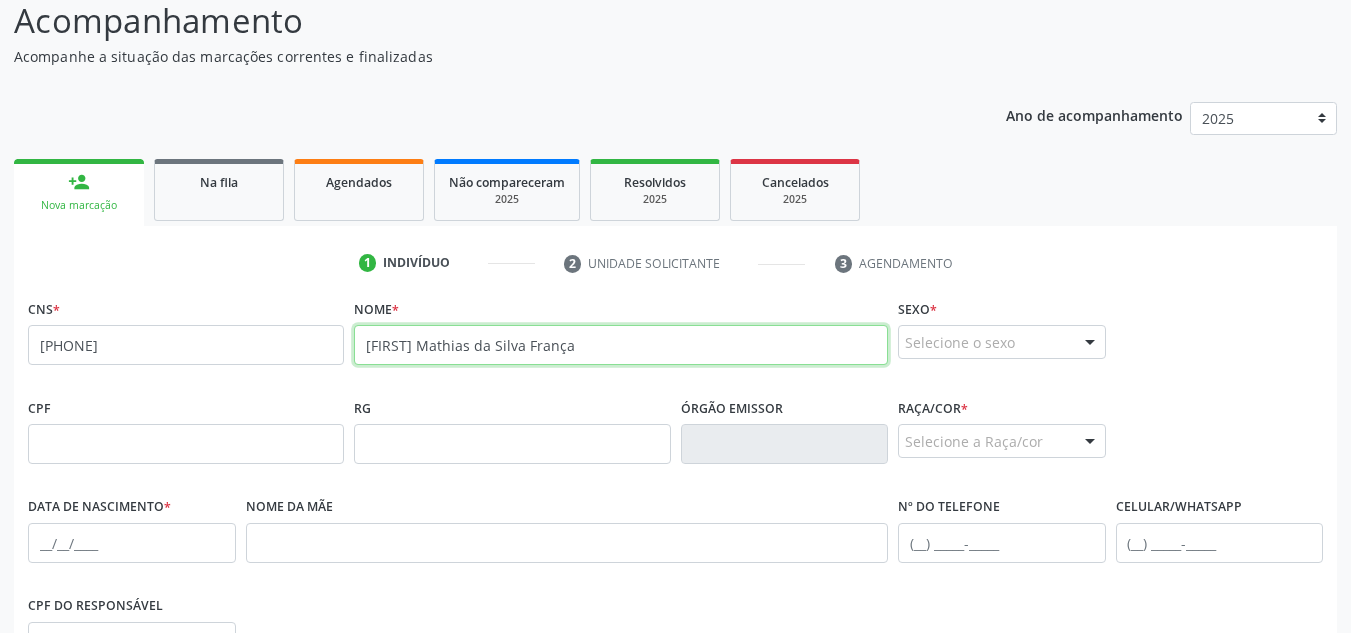 type on "[FIRST] Mathias da Silva França" 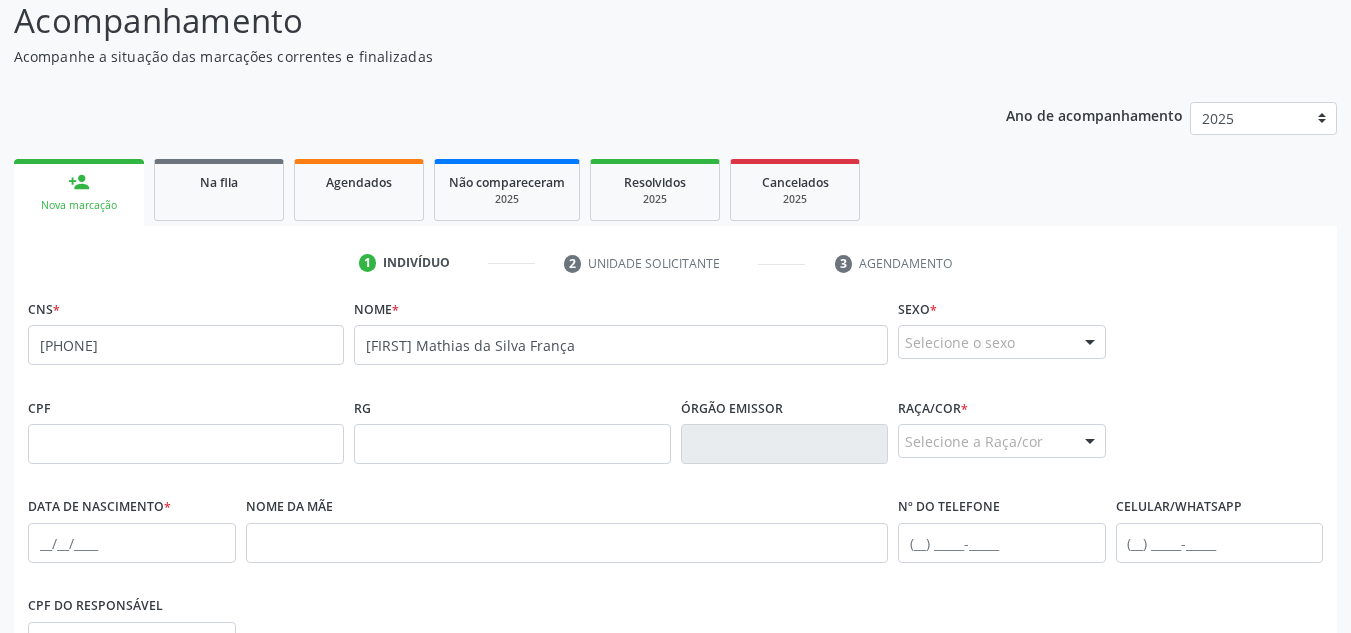 click on "Selecione o sexo
Masculino   Feminino
Nenhum resultado encontrado para: "   "
Não há nenhuma opção para ser exibida." at bounding box center [1002, 342] 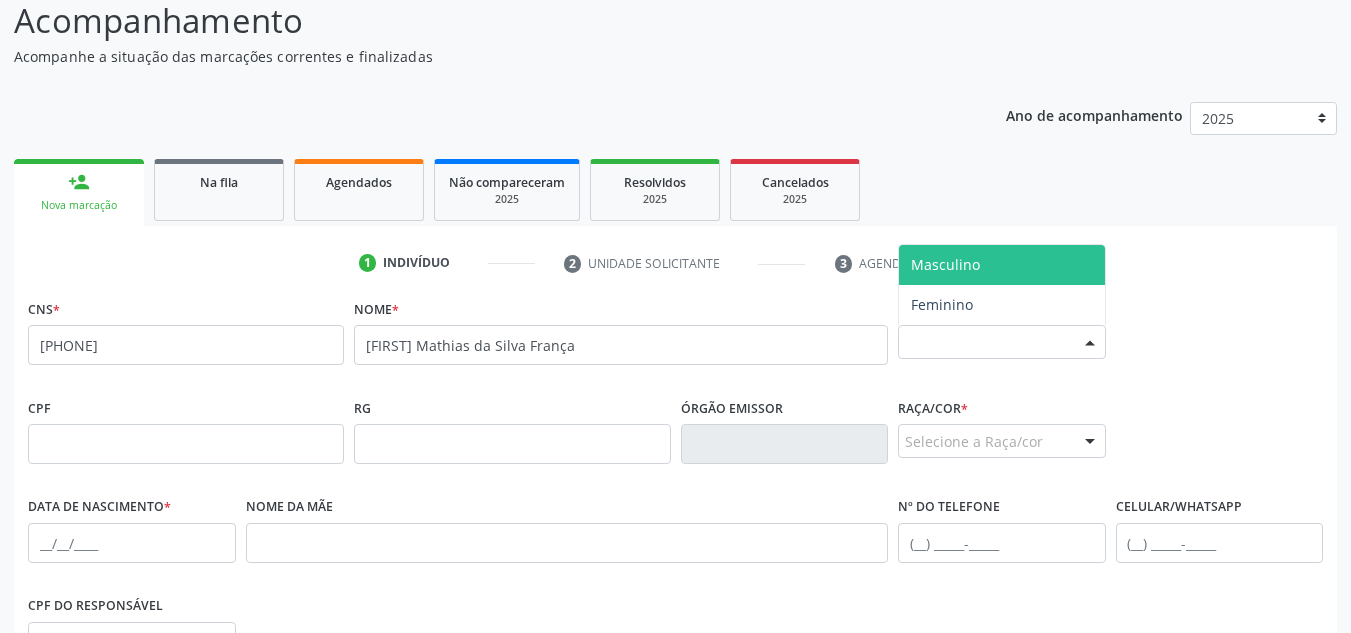 click on "Masculino" at bounding box center (1002, 265) 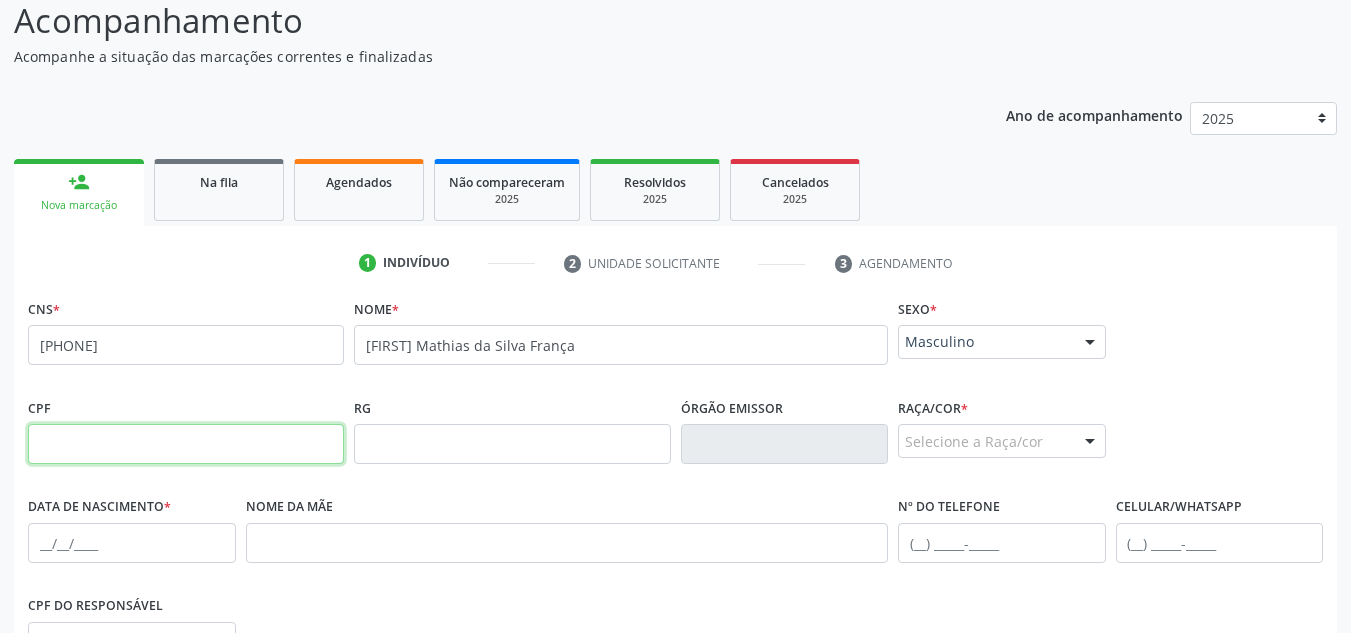 click at bounding box center (186, 444) 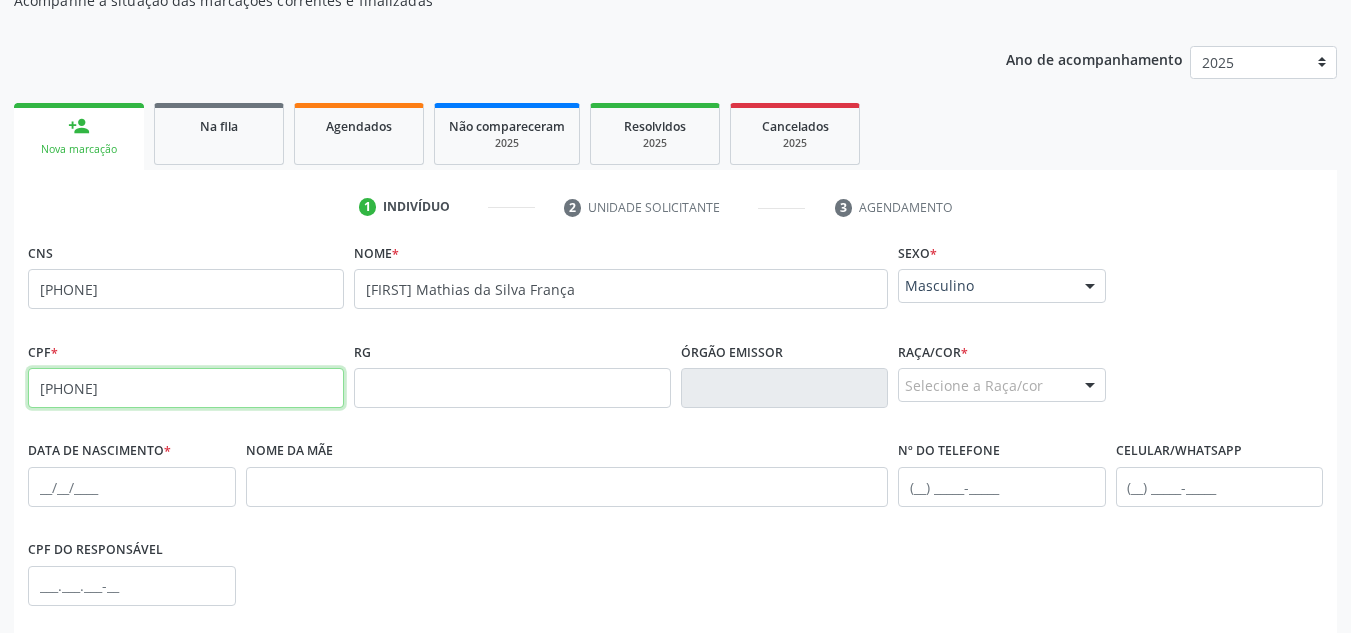 scroll, scrollTop: 268, scrollLeft: 0, axis: vertical 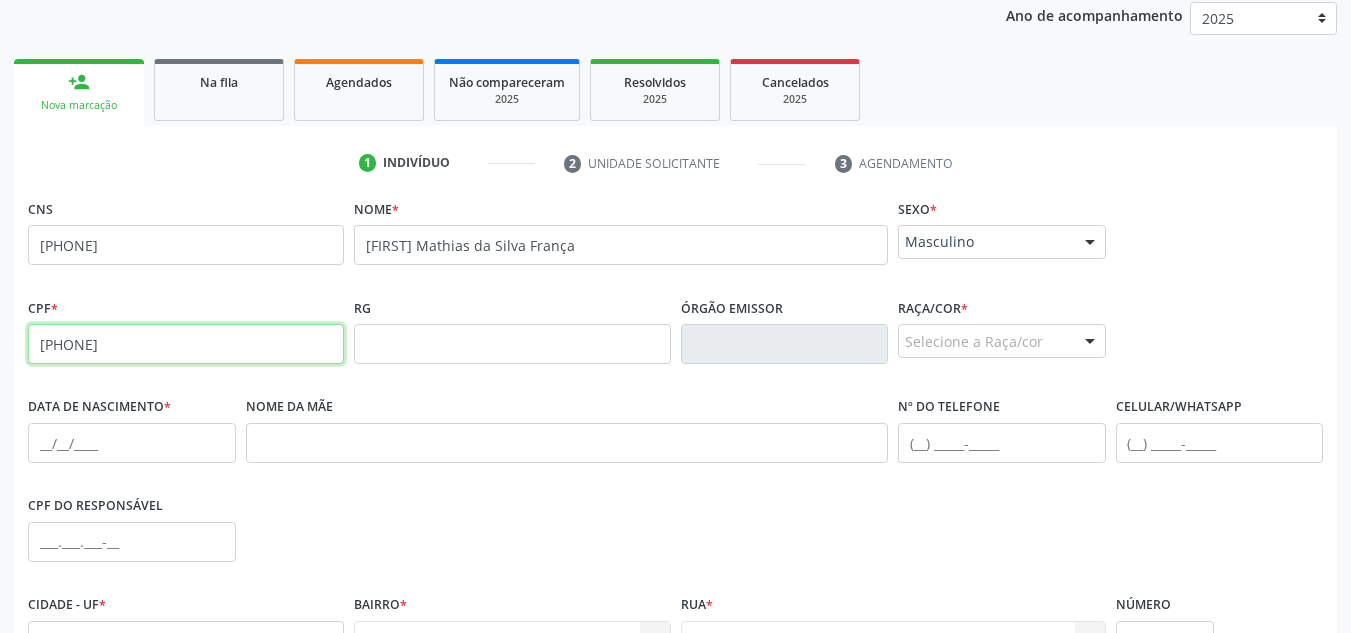 type on "[PHONE]" 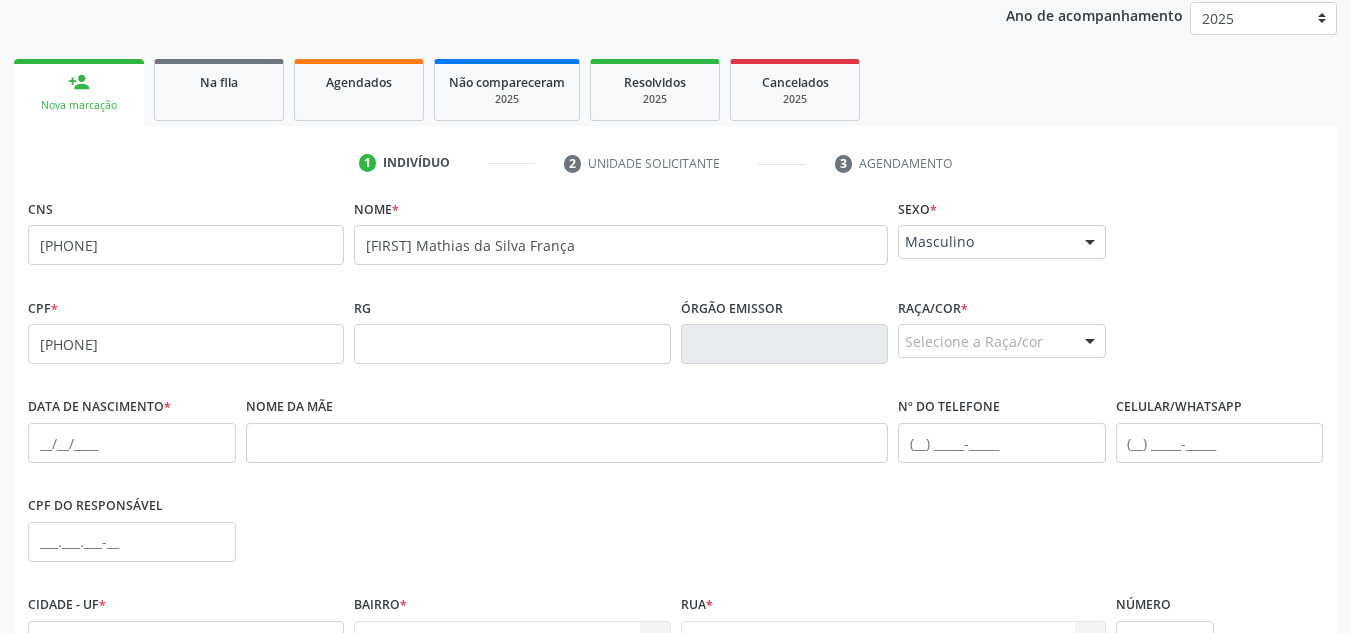 click at bounding box center (1090, 342) 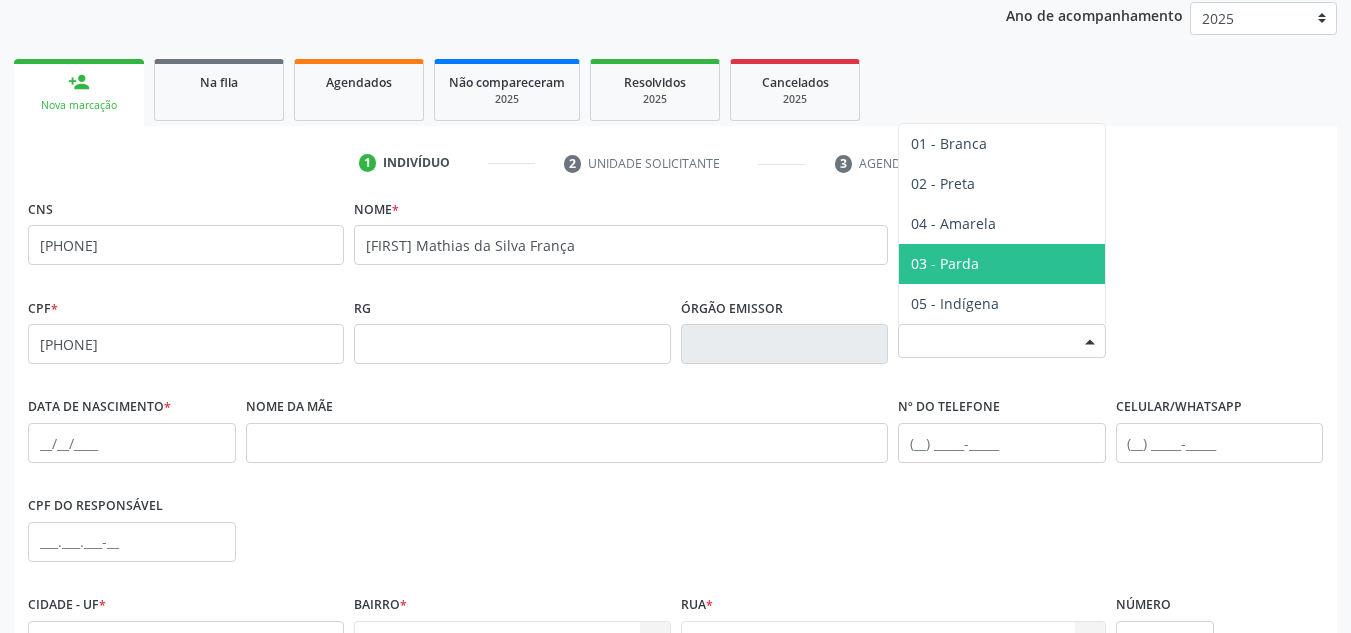 click on "03 - Parda" at bounding box center [945, 263] 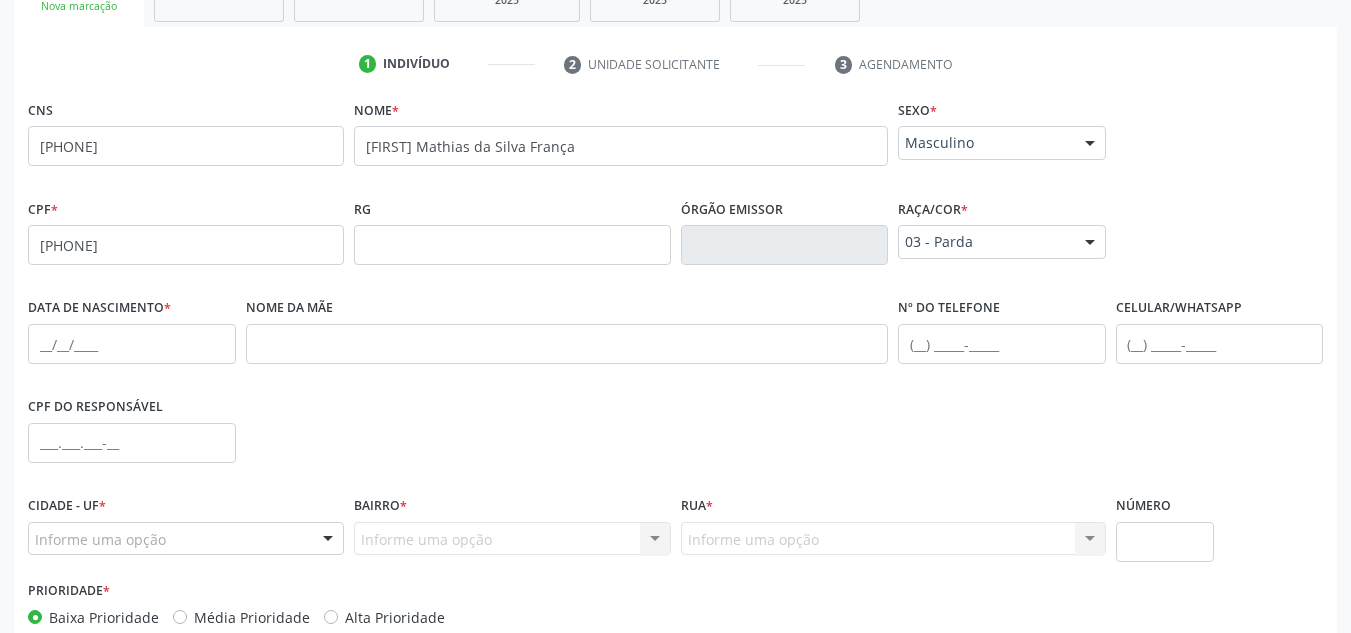 scroll, scrollTop: 368, scrollLeft: 0, axis: vertical 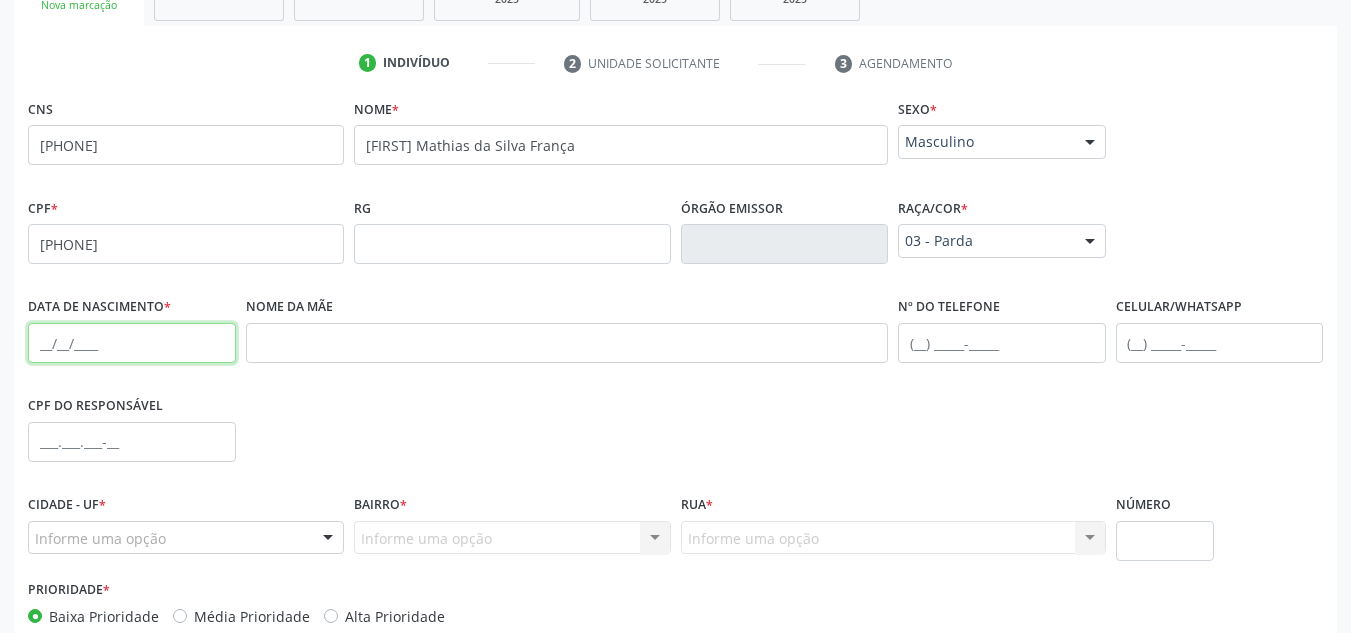 click at bounding box center (132, 343) 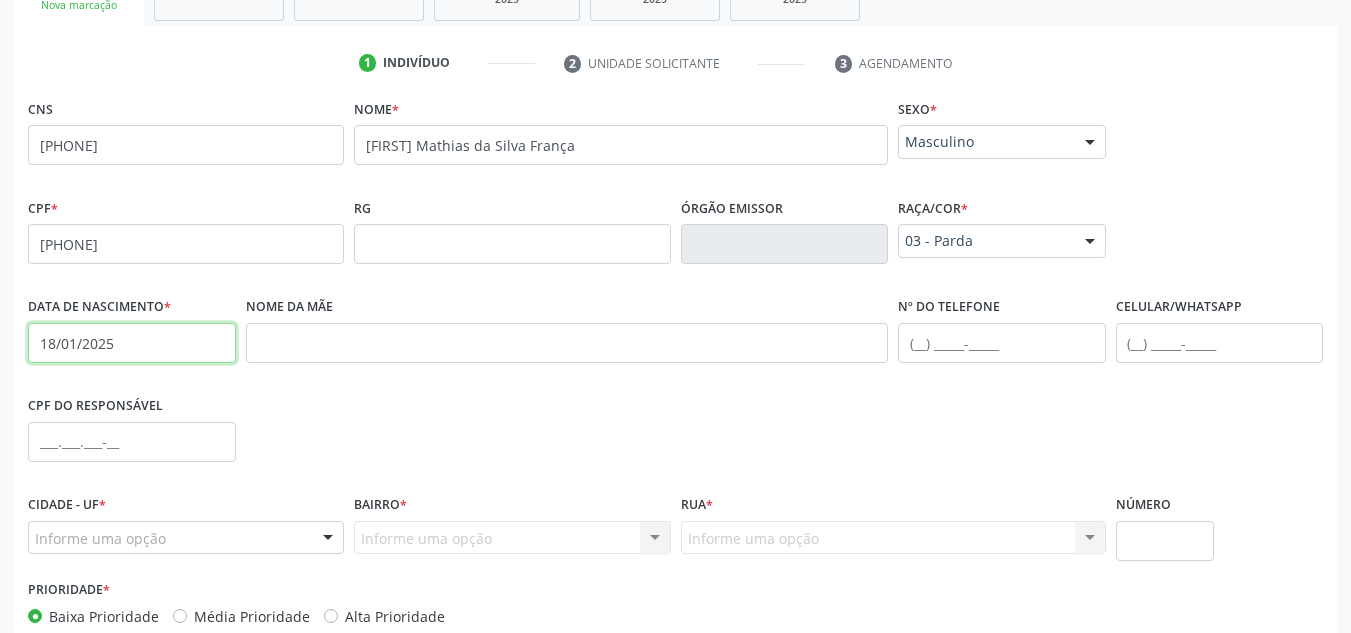 type on "18/01/2025" 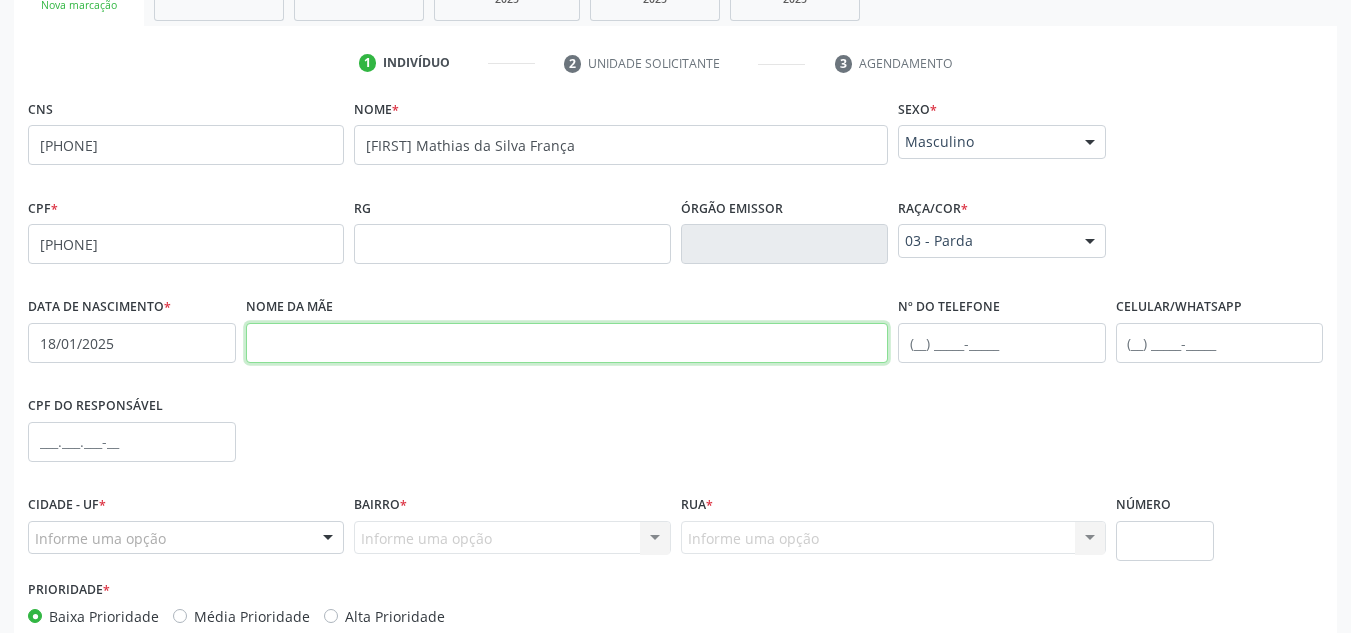 click at bounding box center (567, 343) 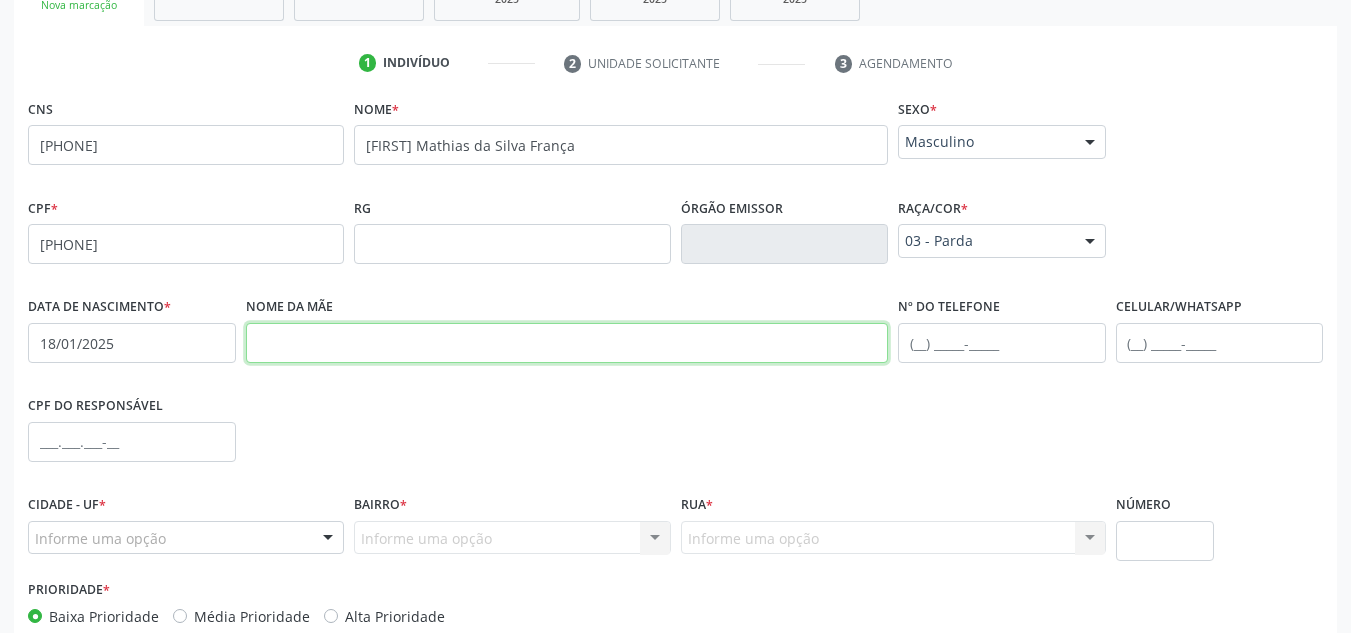 paste on "[FIRST] [MIDDLE] Gomes da Silva" 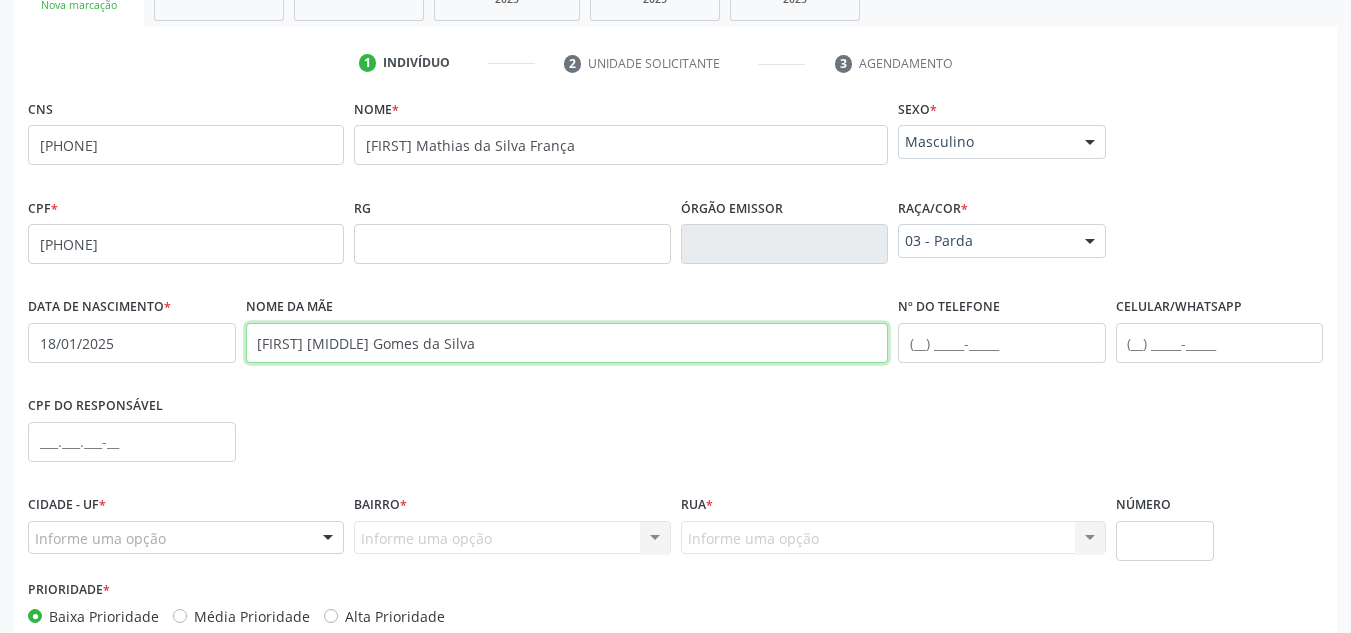 type on "[FIRST] [MIDDLE] Gomes da Silva" 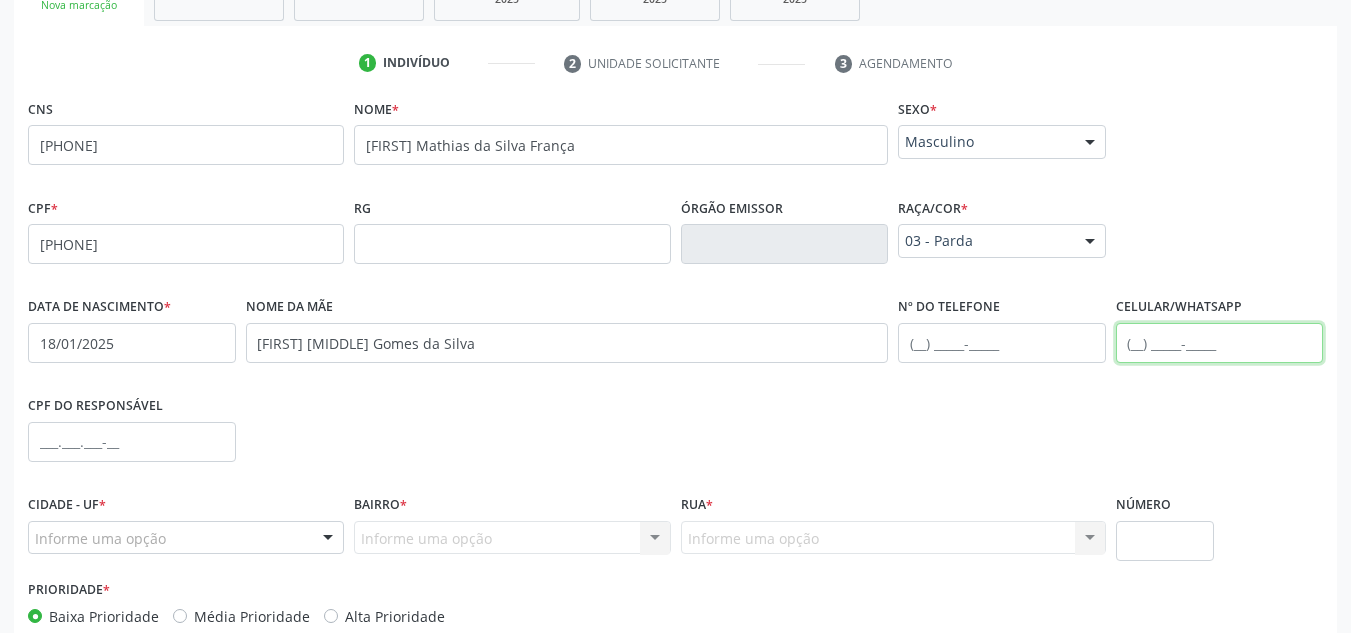 click at bounding box center [1220, 343] 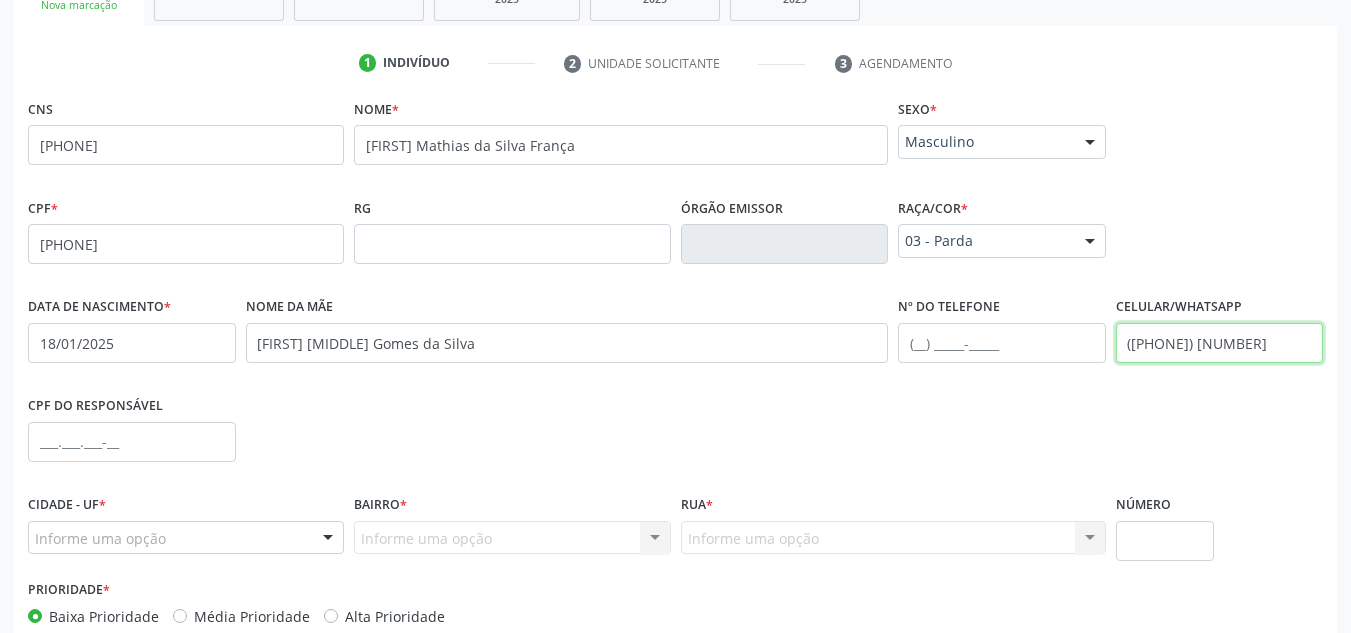 scroll, scrollTop: 479, scrollLeft: 0, axis: vertical 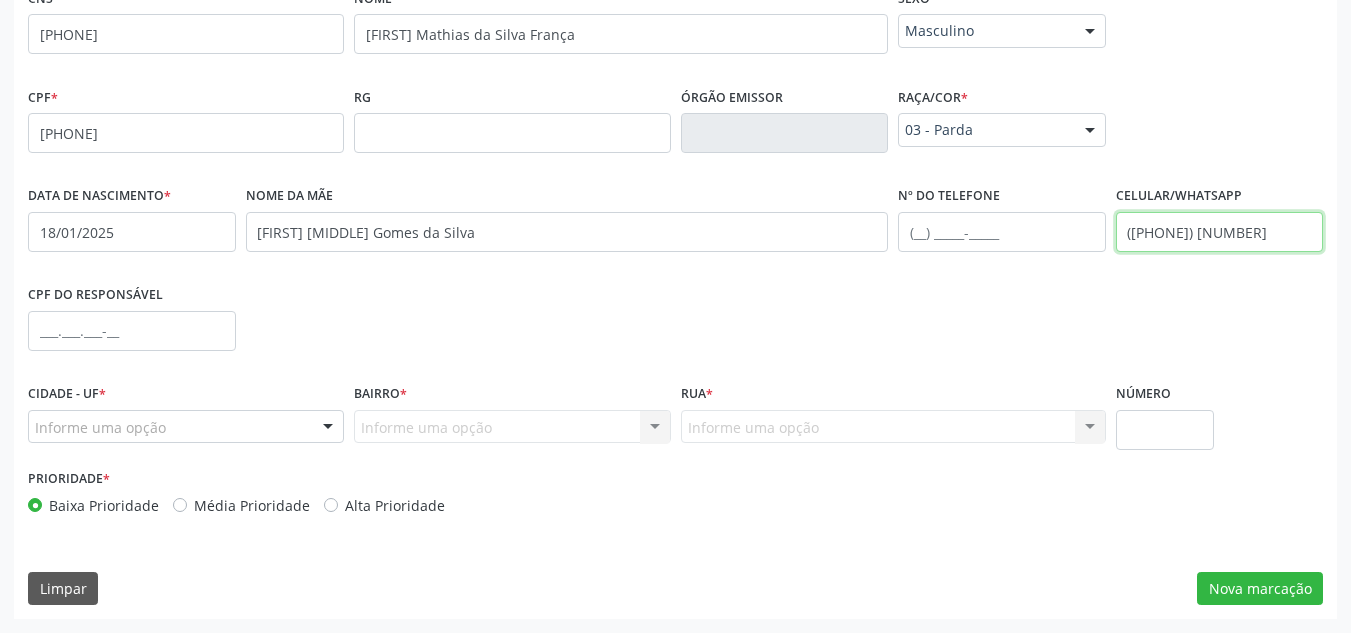 type on "([PHONE]) [NUMBER]" 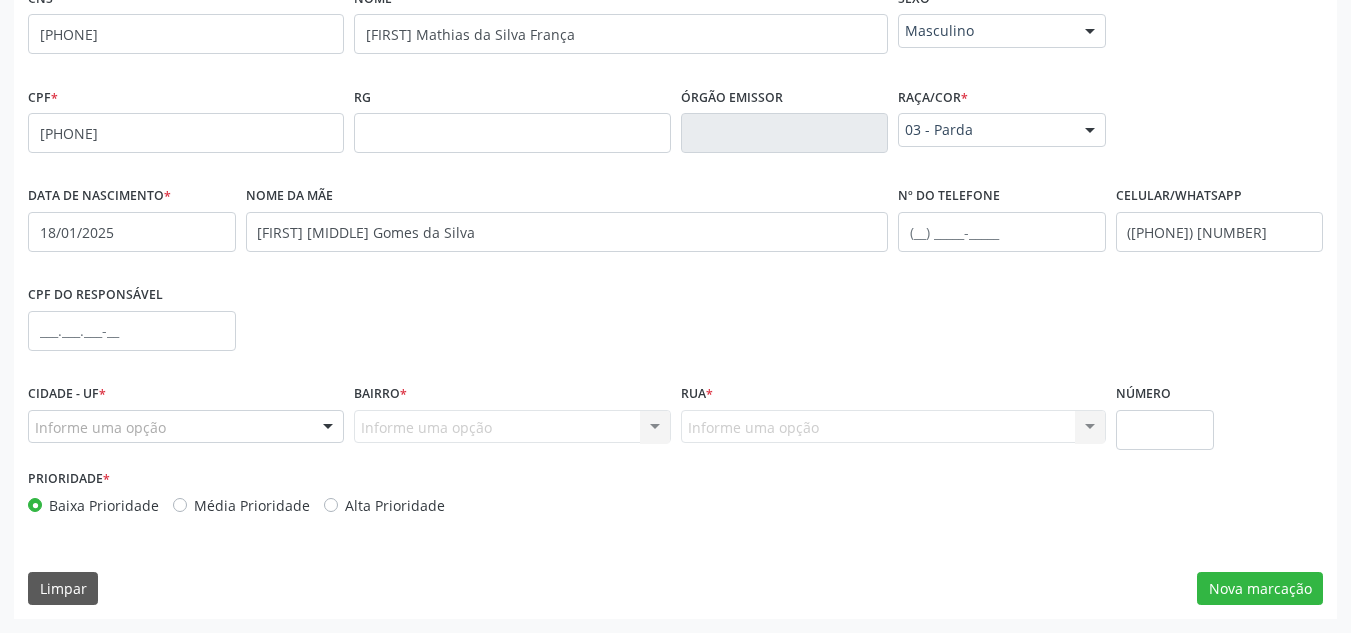 click on "Informe uma opção" at bounding box center [186, 427] 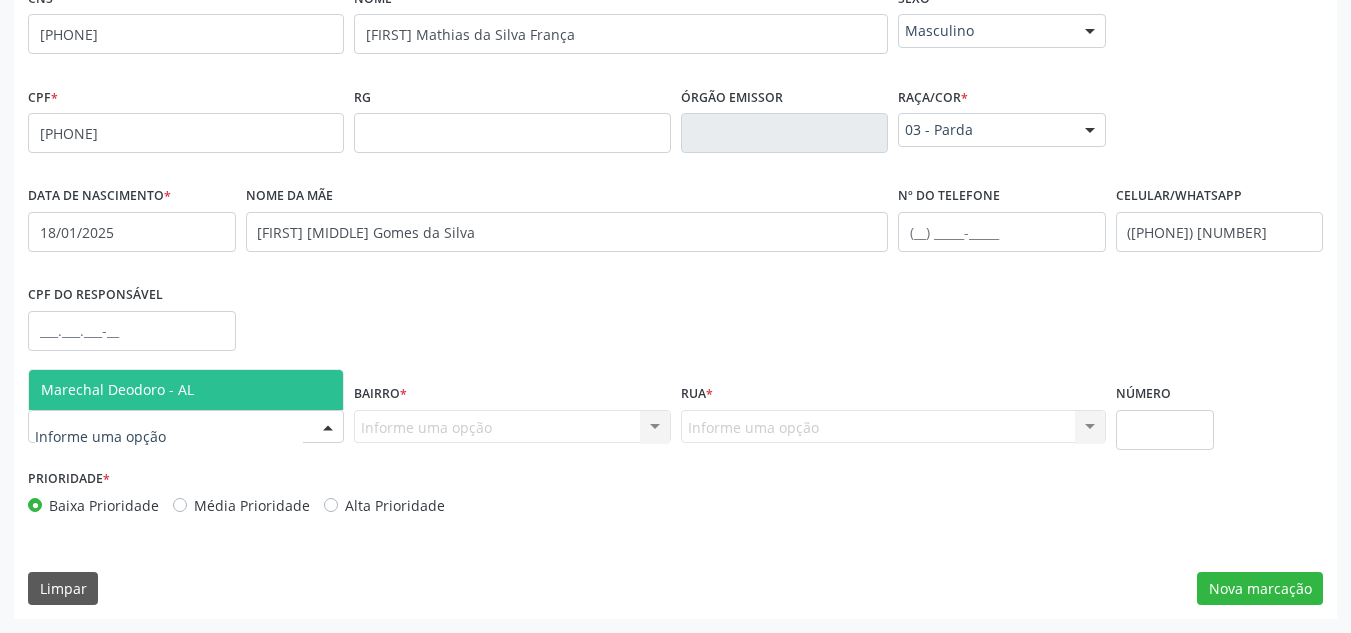 click on "Marechal Deodoro - AL" at bounding box center [186, 390] 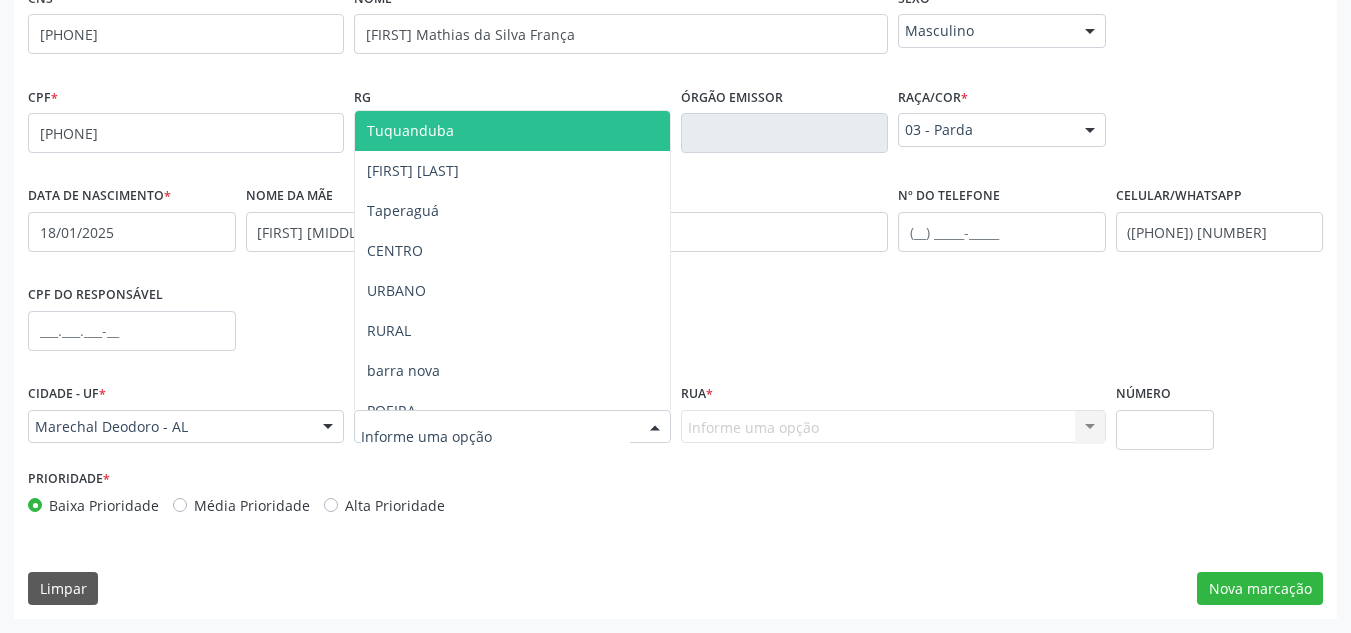 click at bounding box center (512, 427) 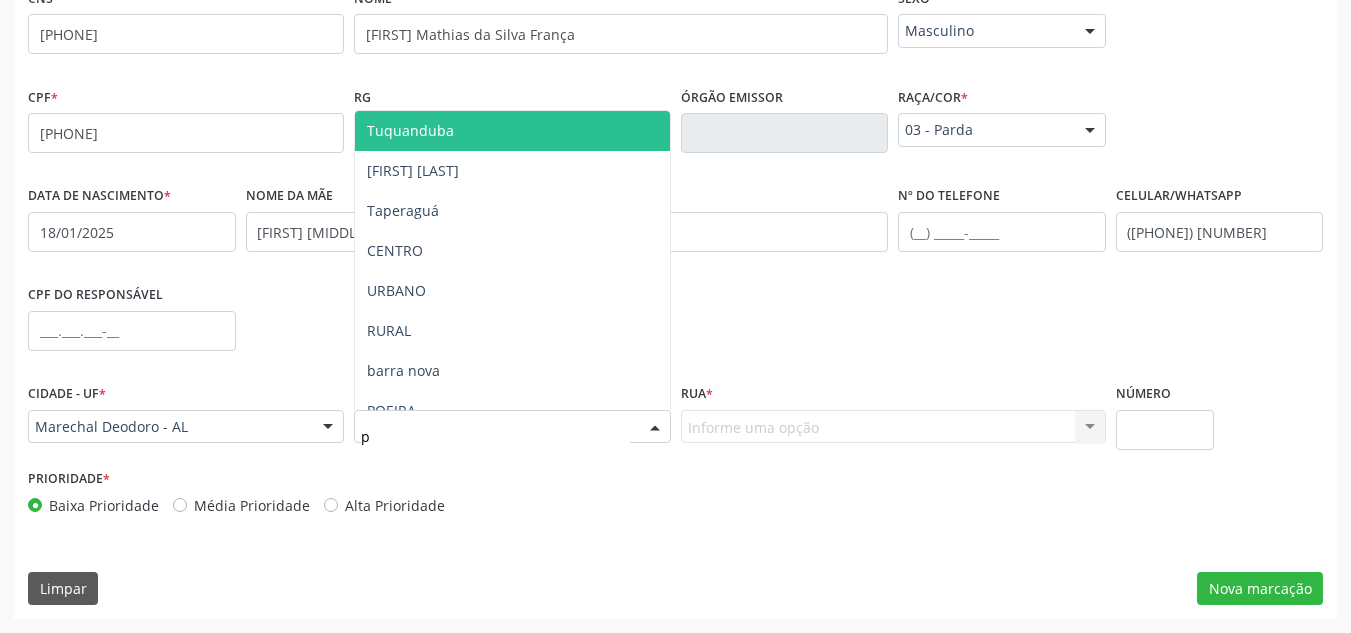type on "po" 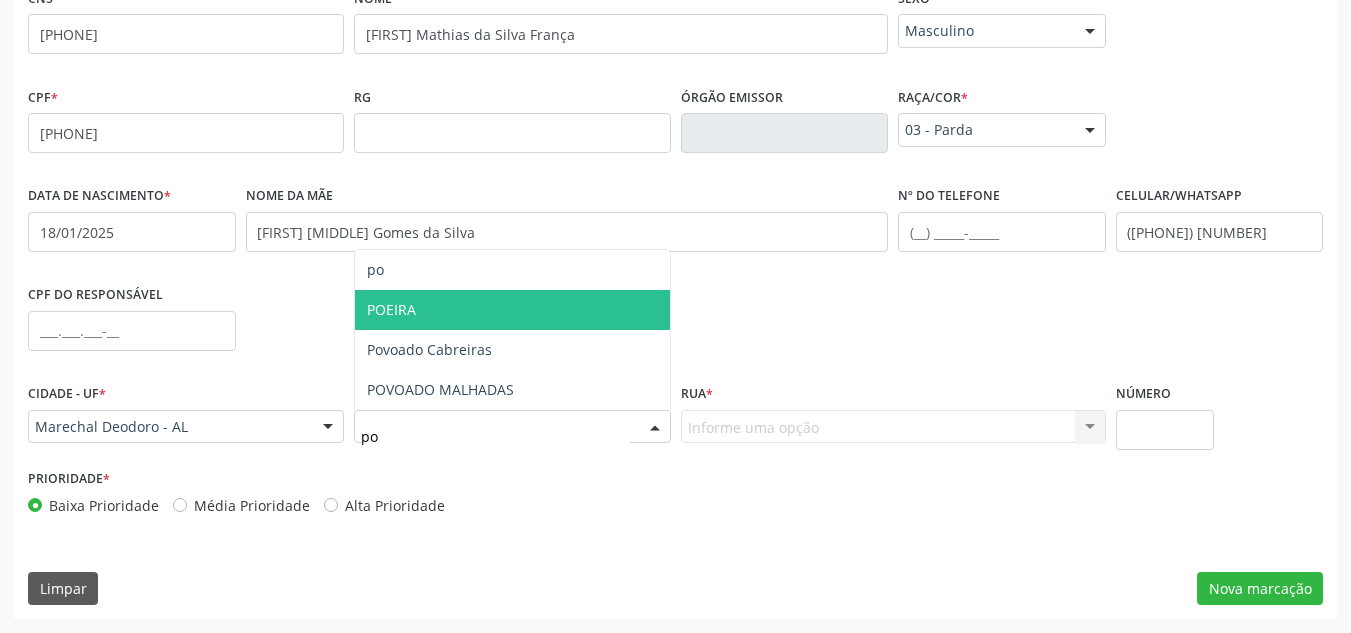 click on "POEIRA" at bounding box center [512, 310] 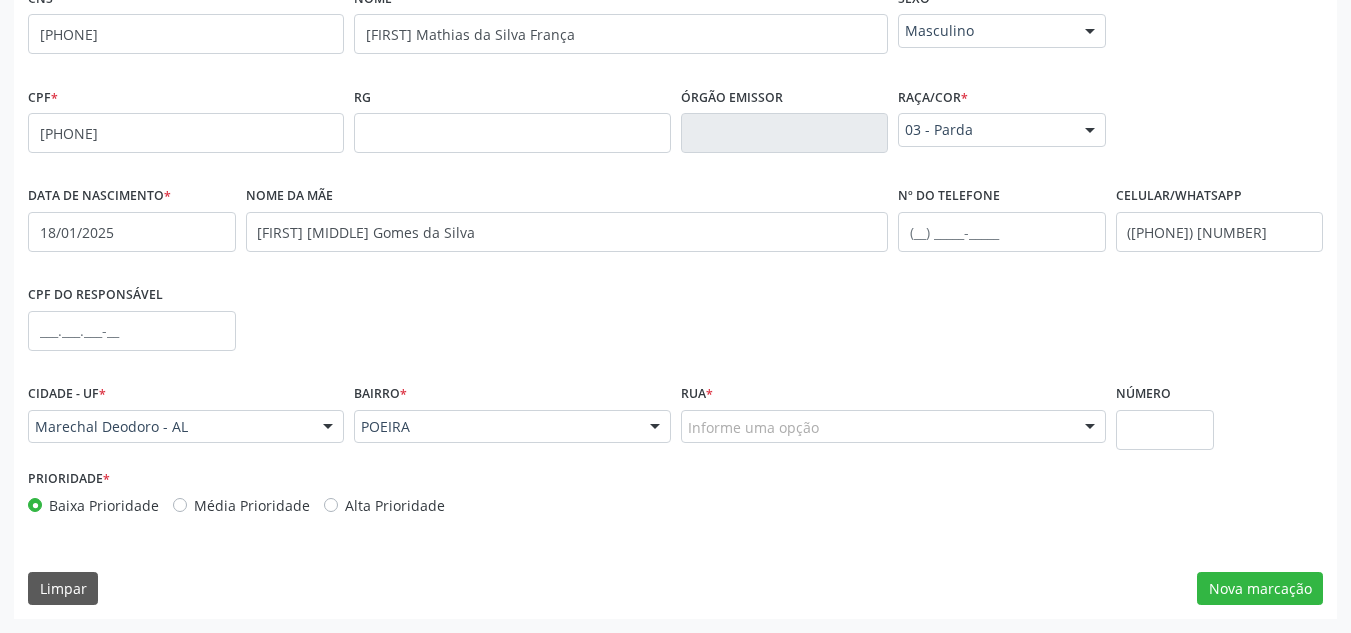 click on "Informe uma opção" at bounding box center [893, 427] 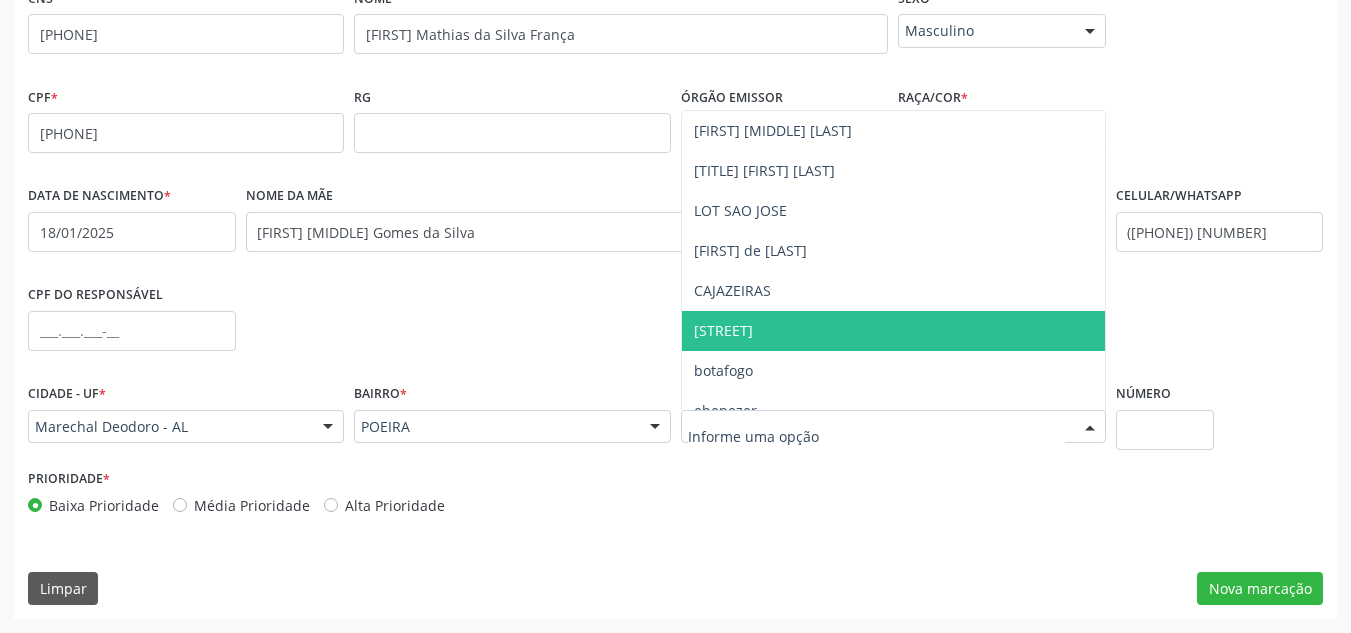click on "[STREET]" at bounding box center (723, 330) 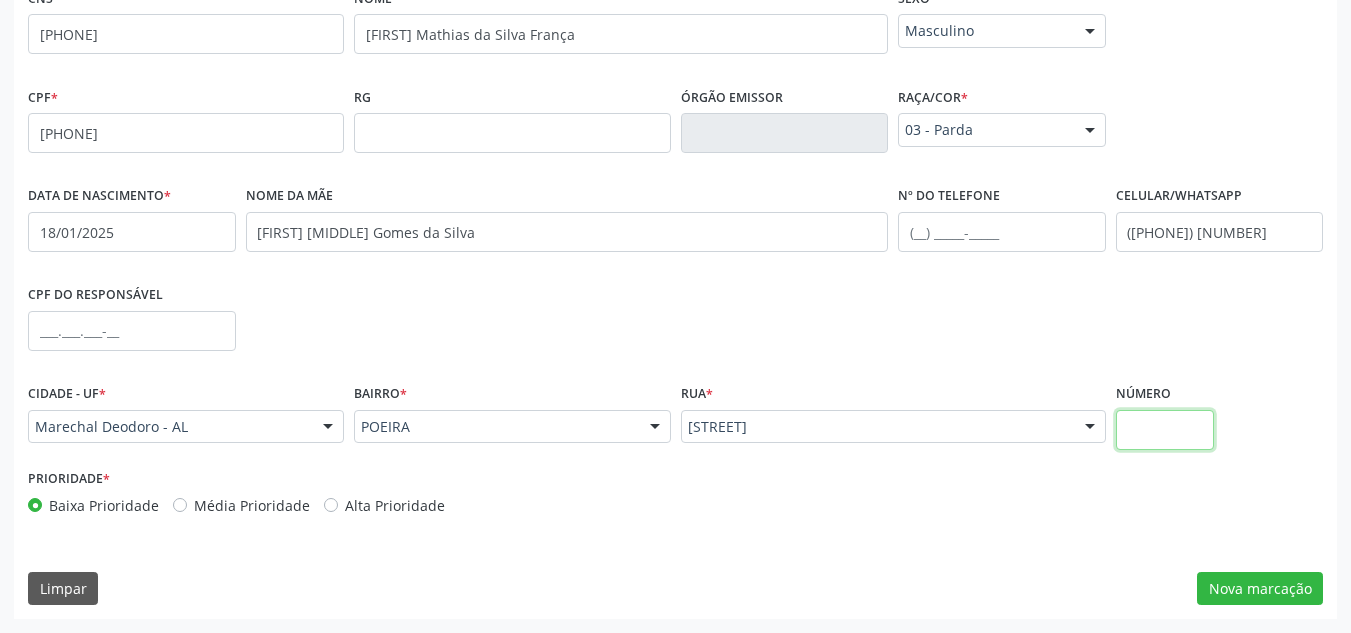 click at bounding box center (1165, 430) 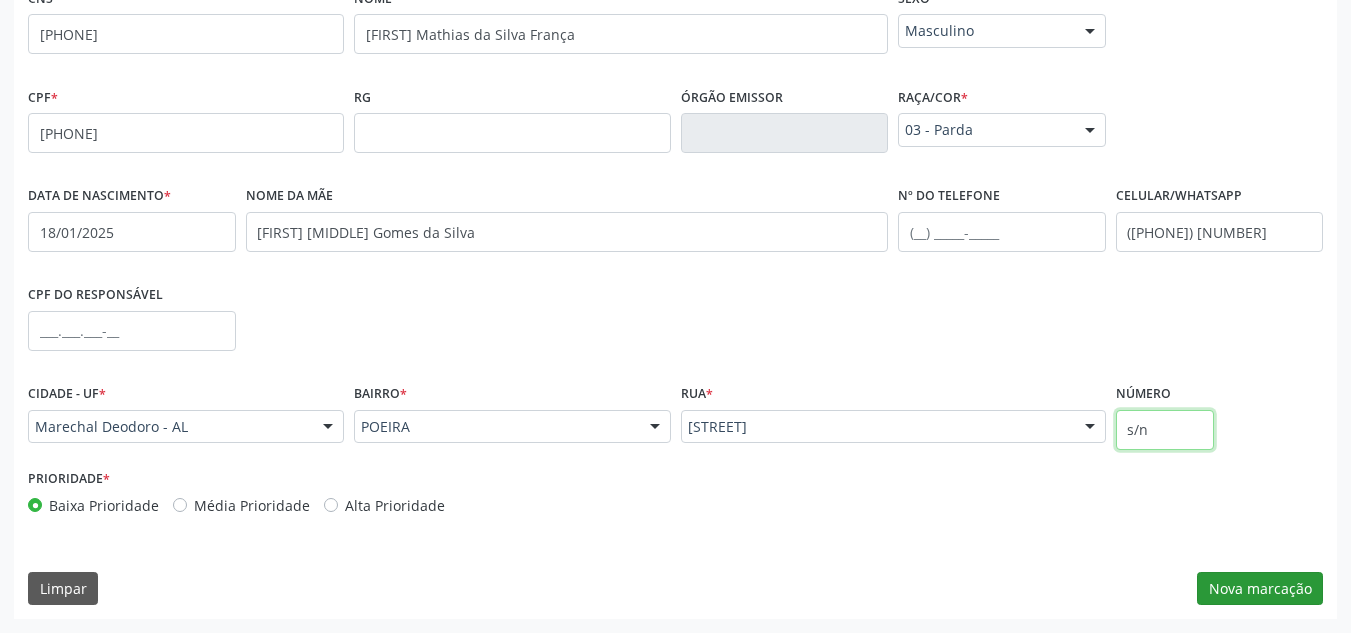 type on "s/n" 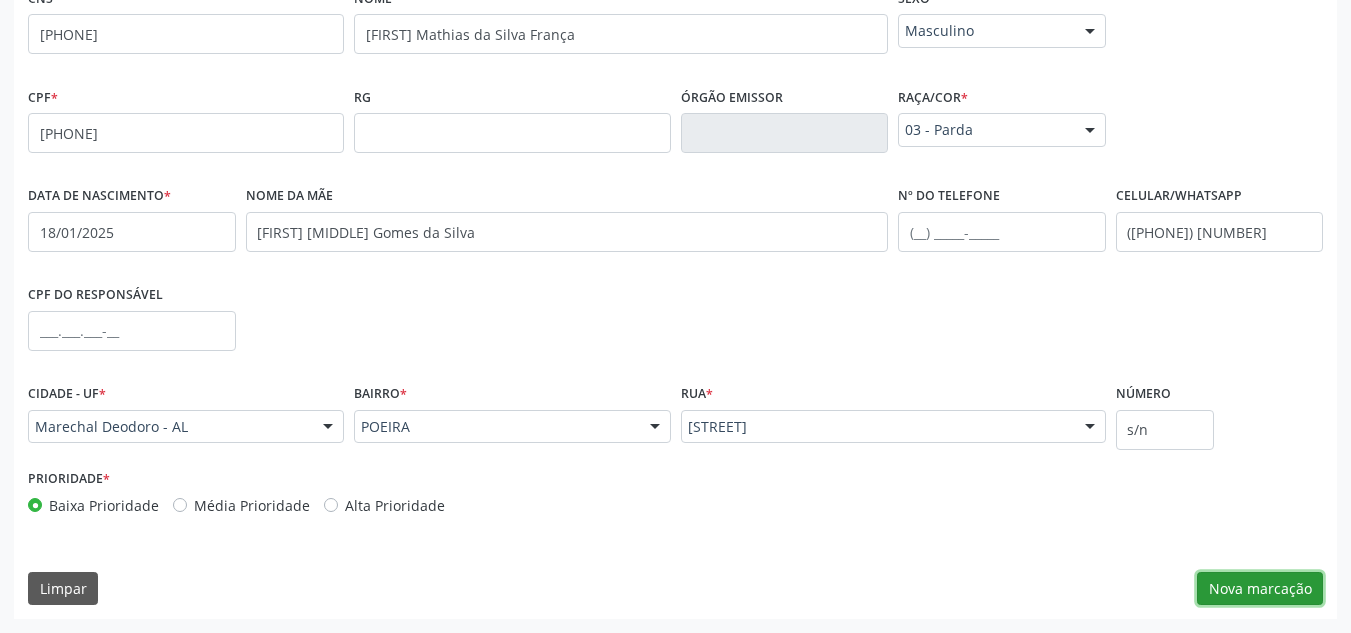 click on "Nova marcação" at bounding box center [1260, 589] 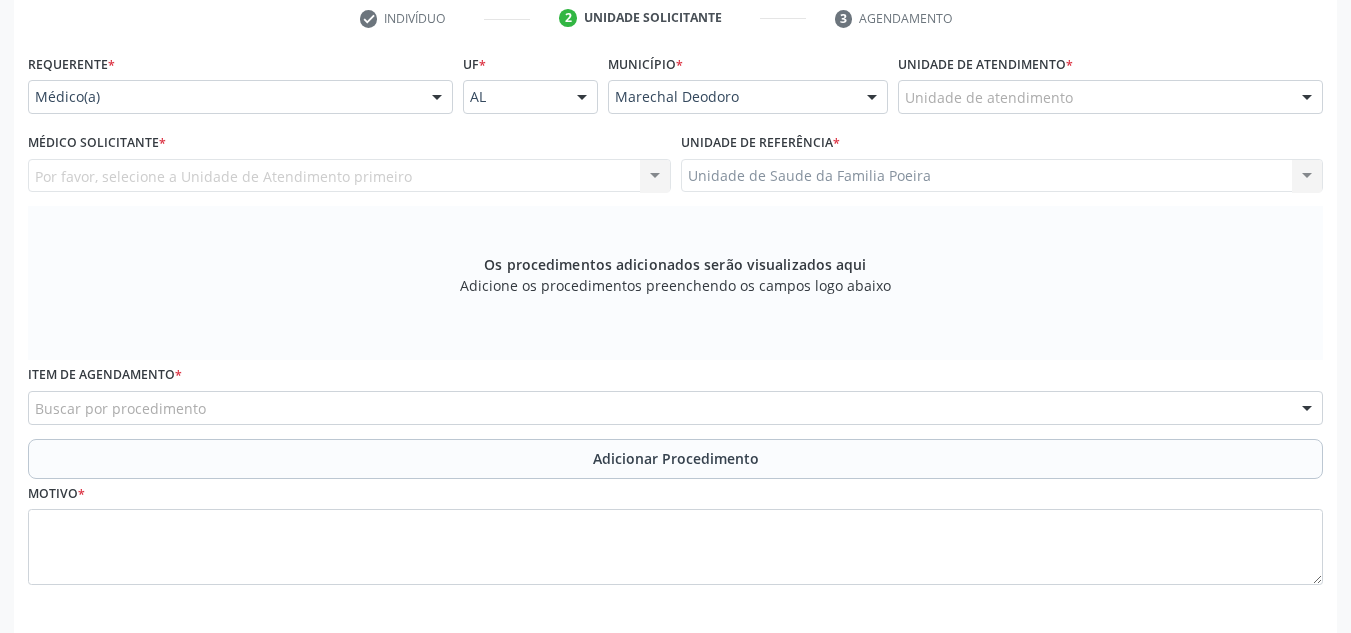 scroll, scrollTop: 379, scrollLeft: 0, axis: vertical 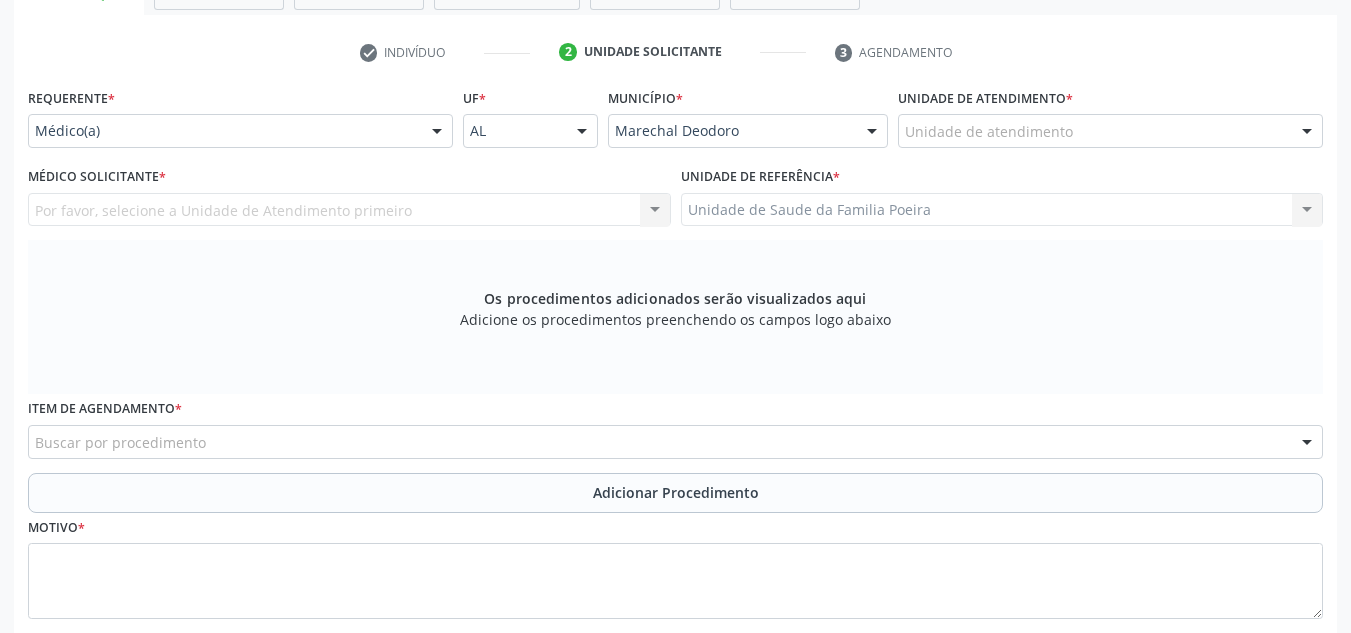 click on "Unidade de atendimento" at bounding box center [1110, 131] 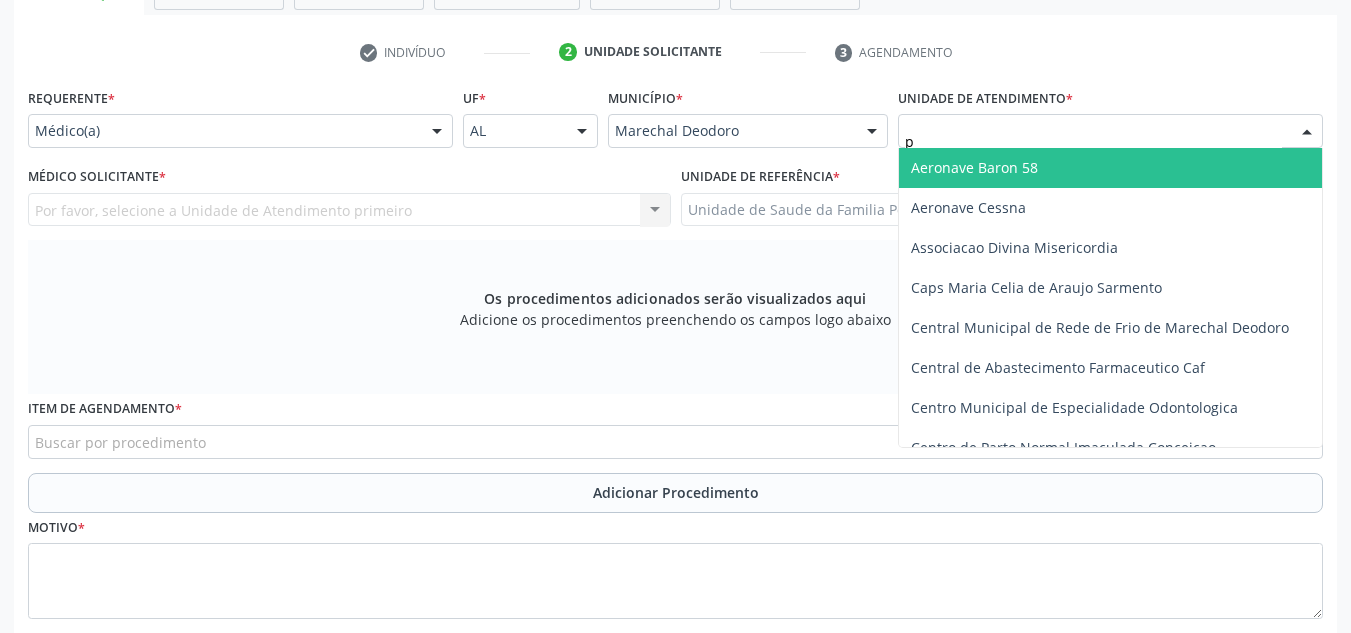 type on "po" 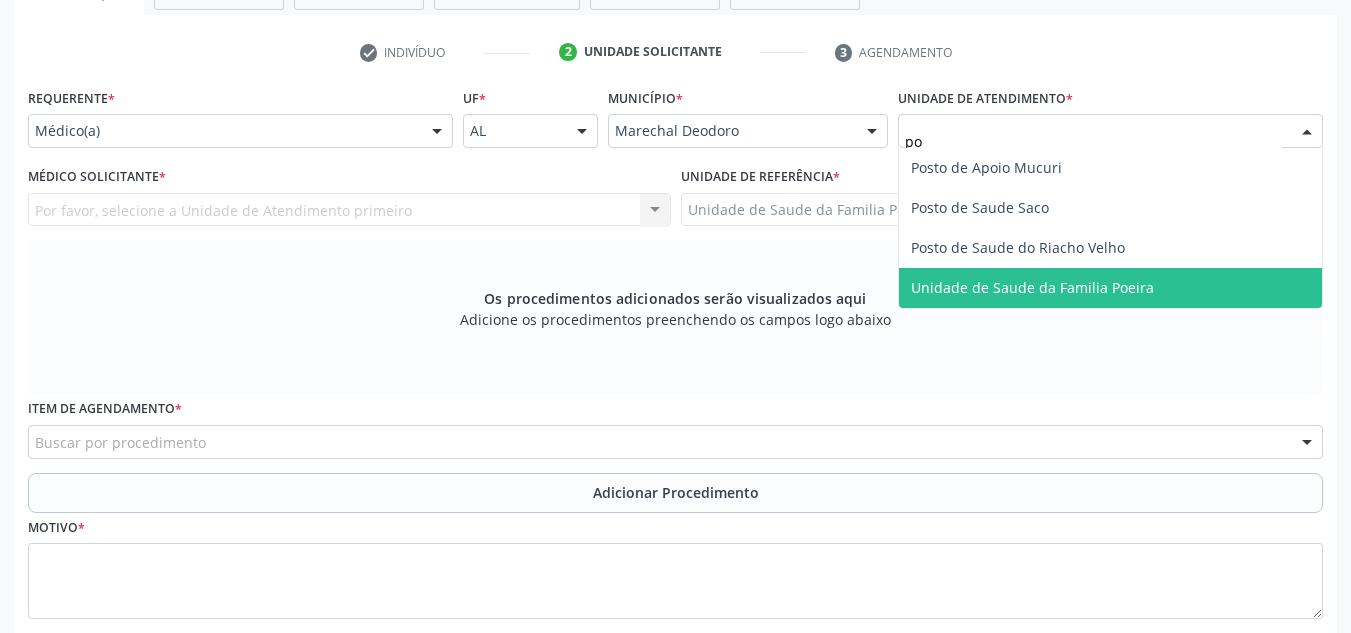 click on "Unidade de Saude da Familia Poeira" at bounding box center [1032, 287] 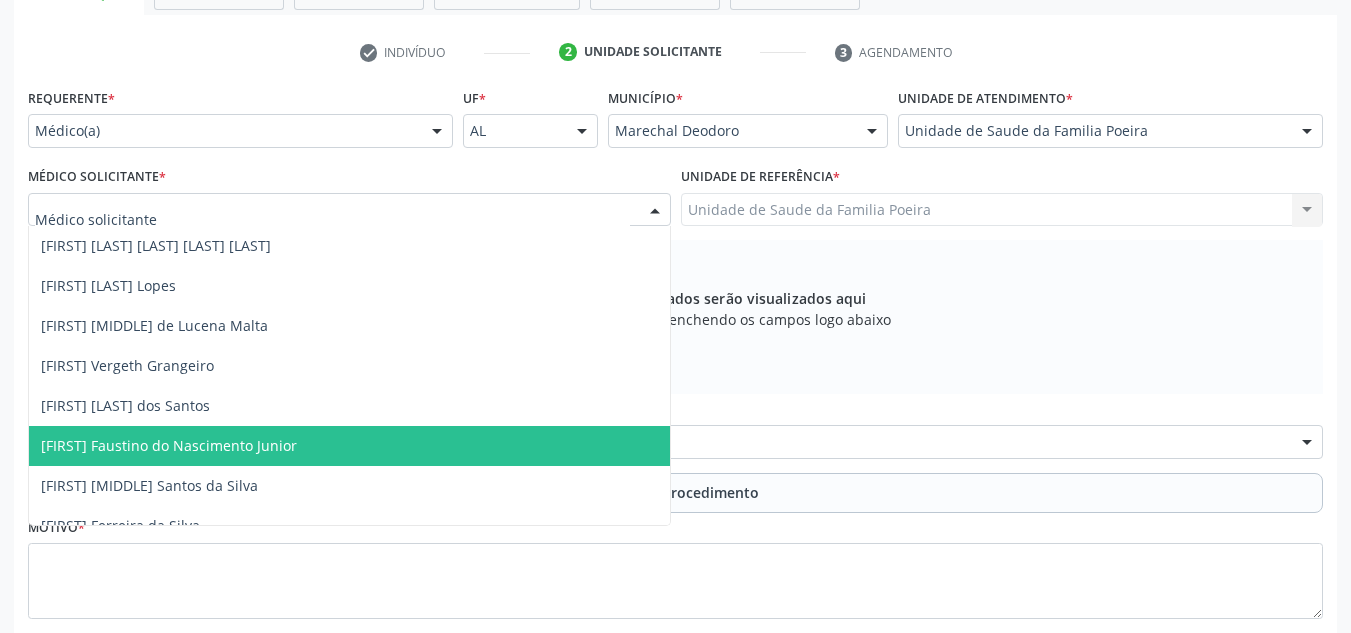 click on "[FIRST] Faustino do Nascimento Junior" at bounding box center [169, 445] 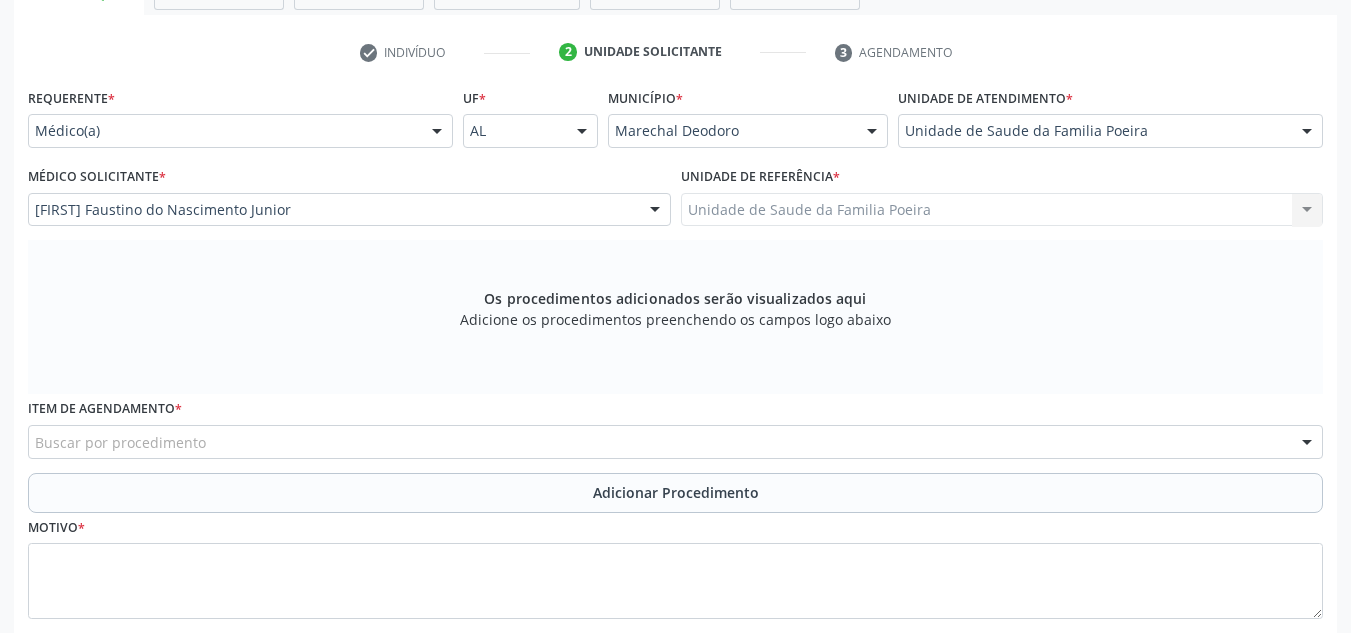 click on "Buscar por procedimento" at bounding box center [675, 442] 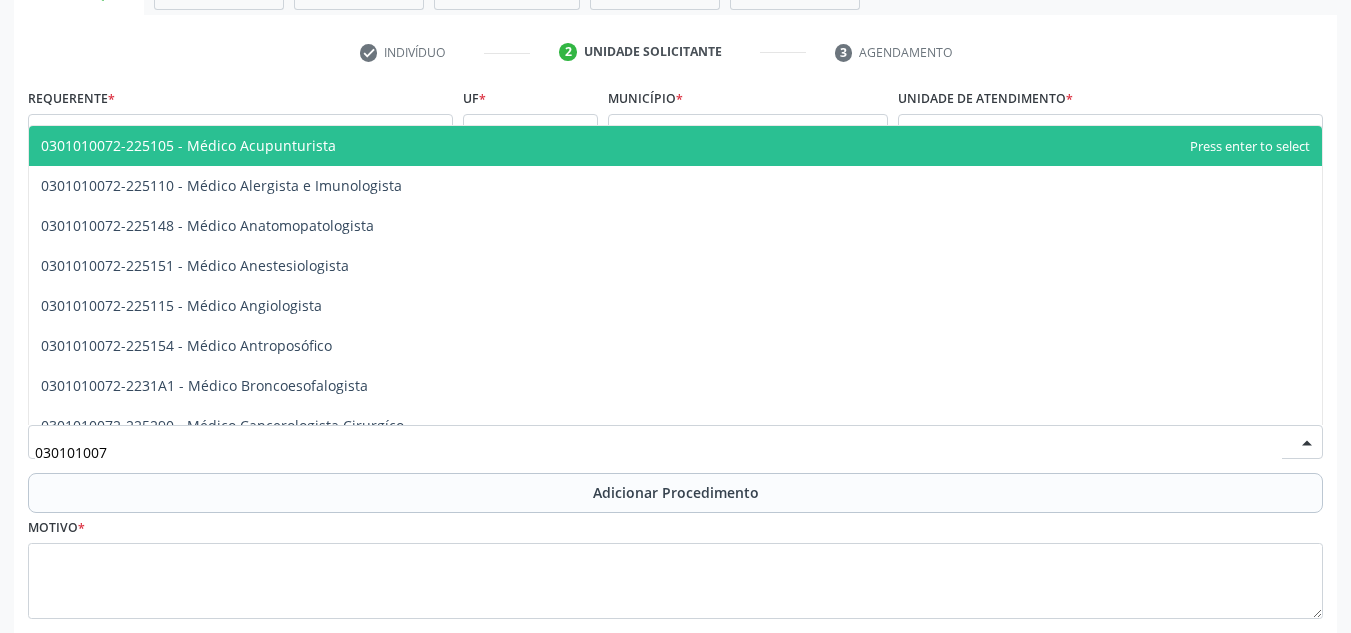 type on "0301010072" 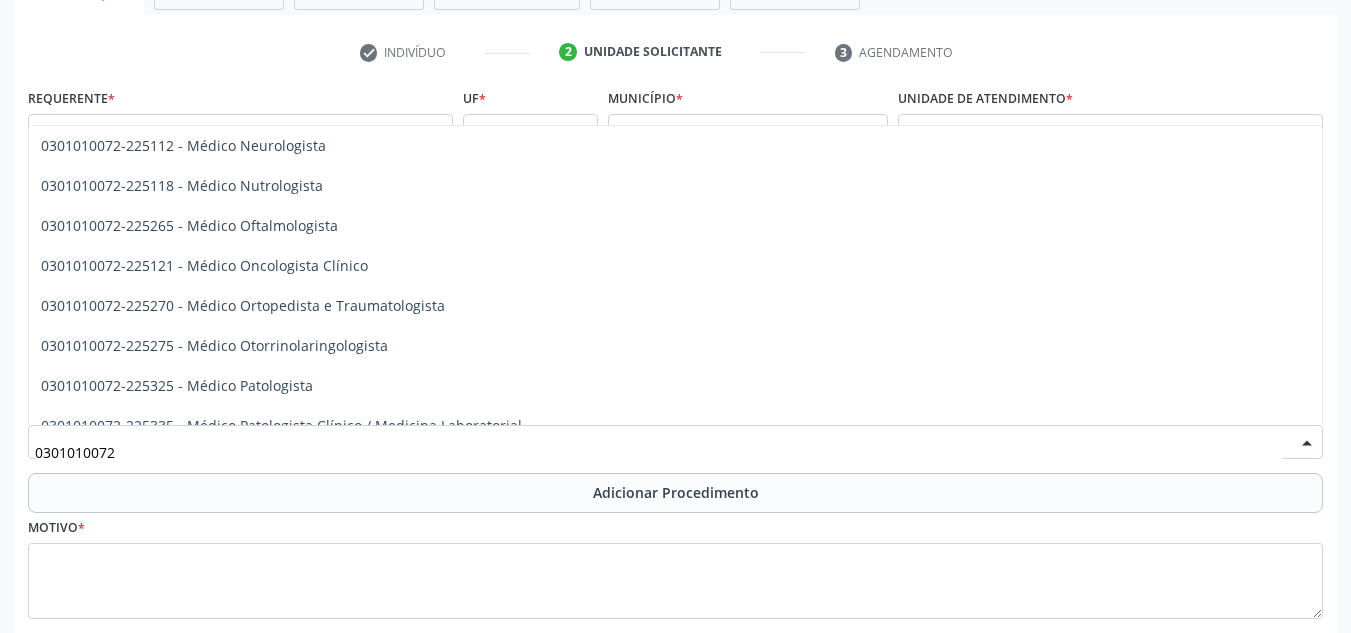 scroll, scrollTop: 1700, scrollLeft: 0, axis: vertical 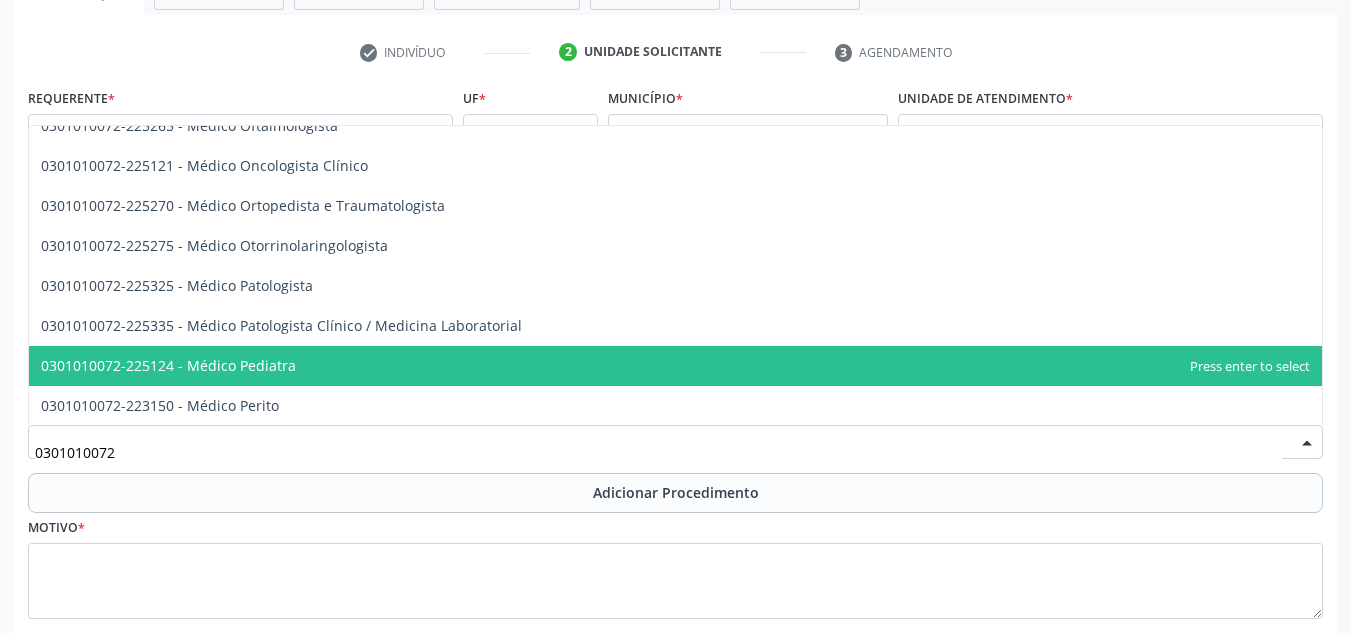 click on "0301010072-225124 - Médico Pediatra" at bounding box center [168, 365] 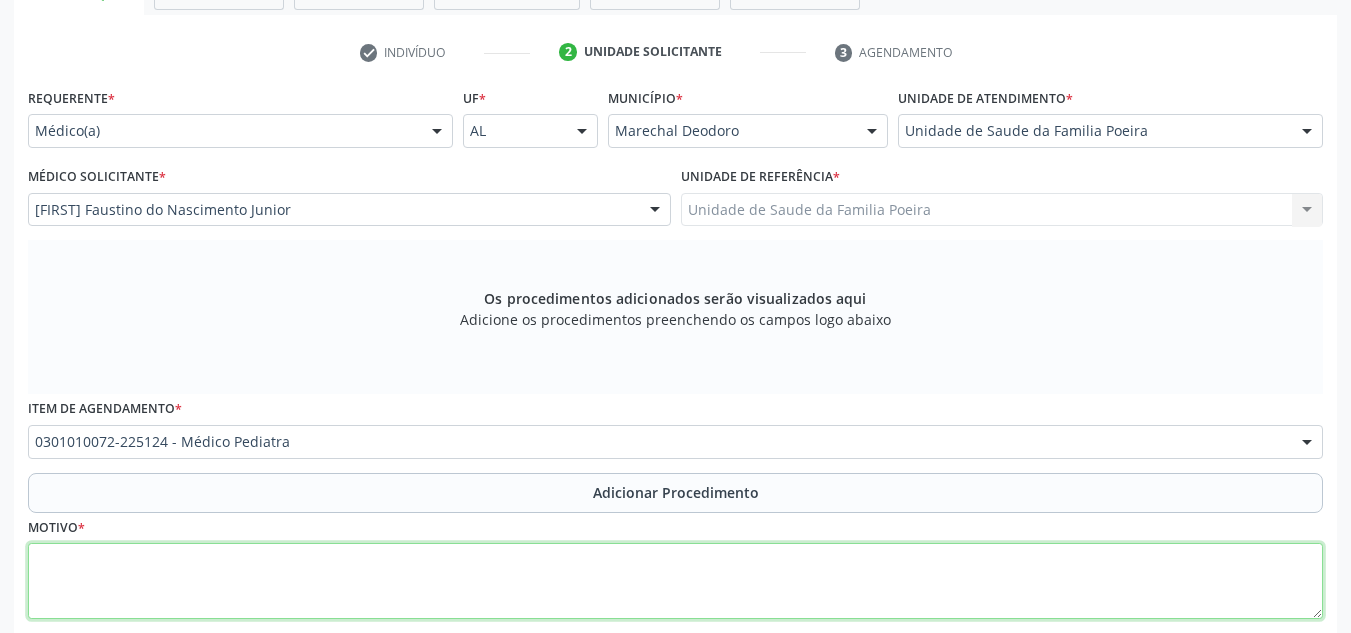 click at bounding box center [675, 581] 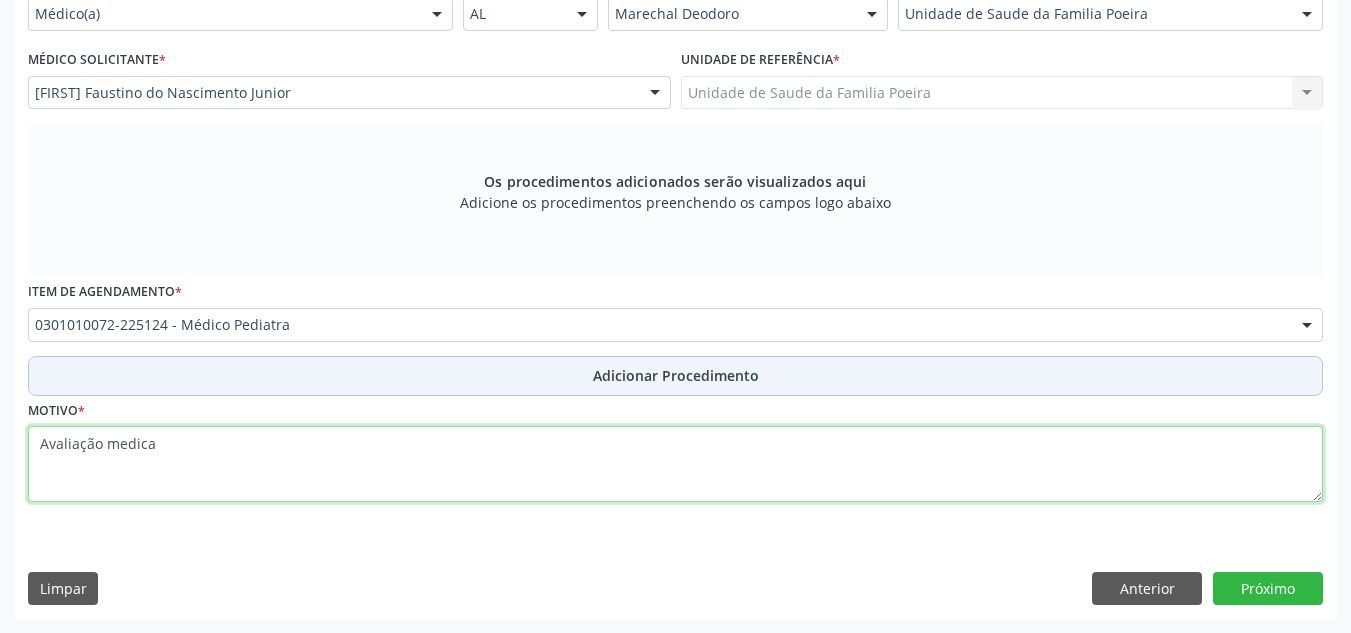 type on "Avaliação medica" 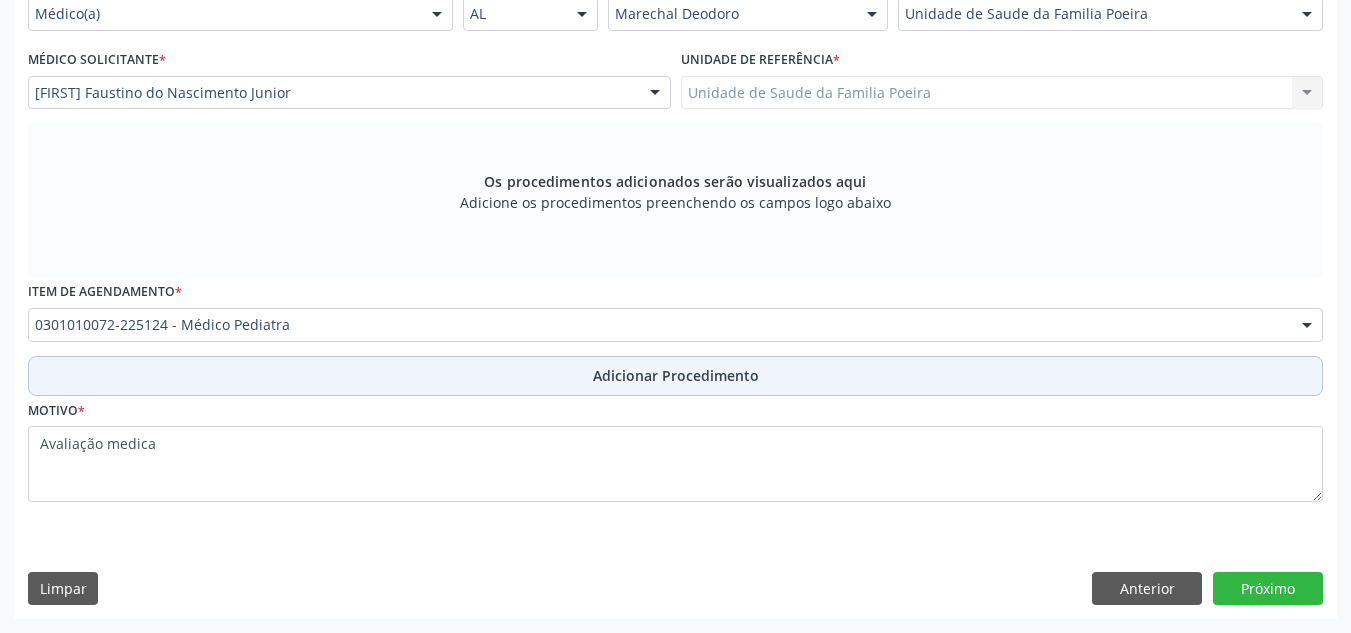 click on "Adicionar Procedimento" at bounding box center [676, 375] 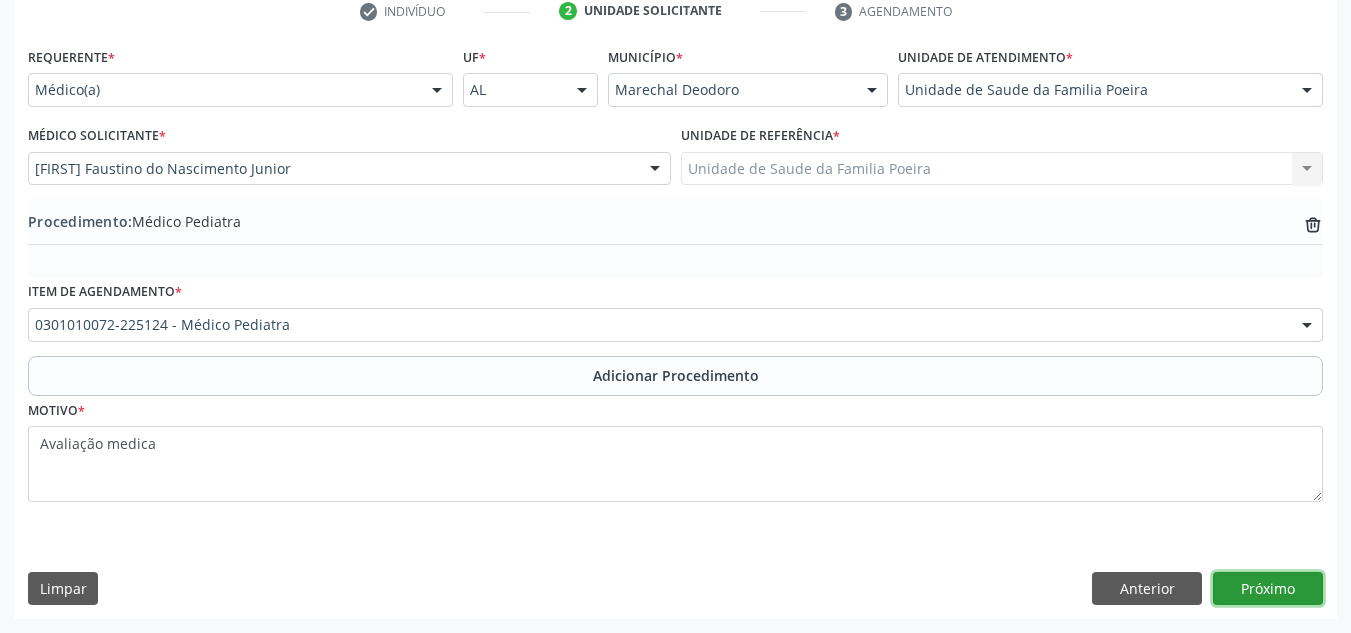 click on "Próximo" at bounding box center (1268, 589) 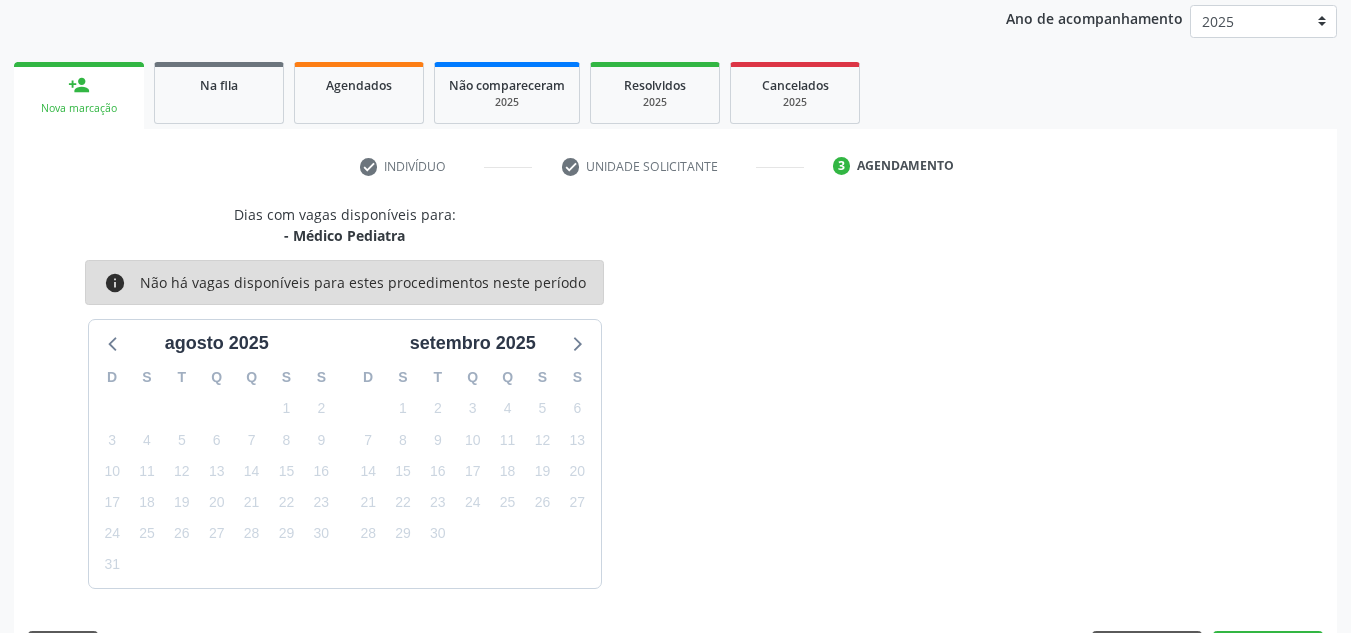 scroll, scrollTop: 324, scrollLeft: 0, axis: vertical 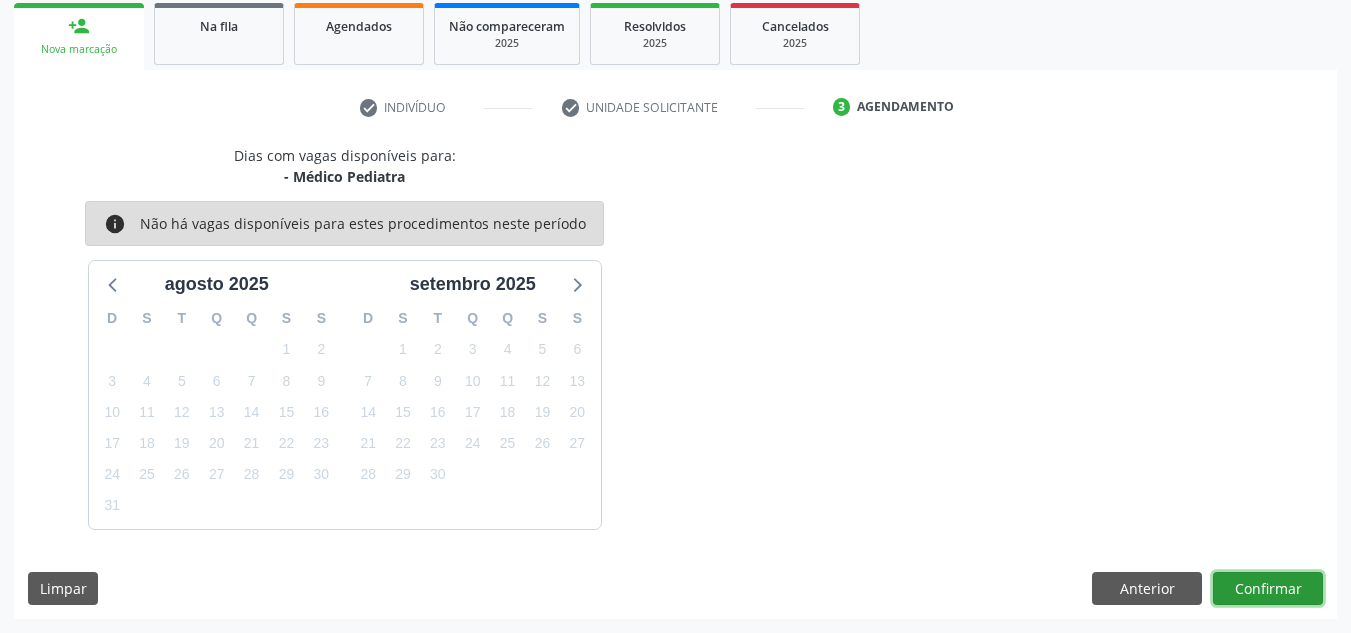 click on "Confirmar" at bounding box center [1268, 589] 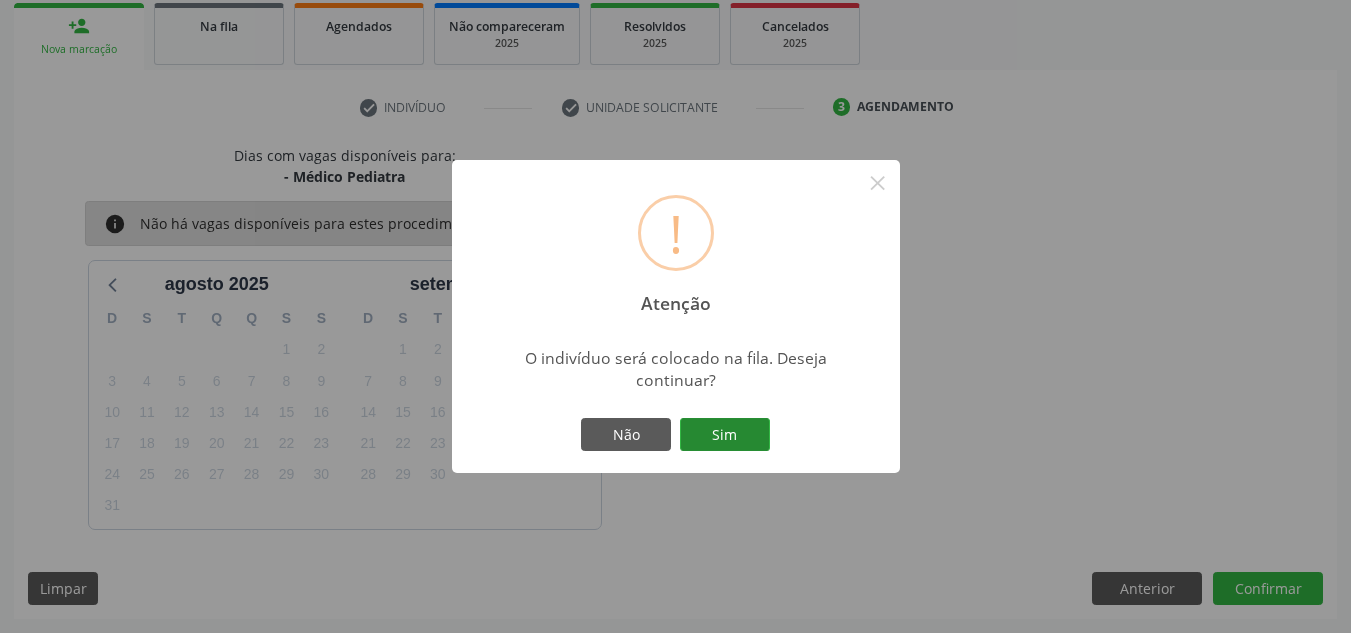 click on "Sim" at bounding box center (725, 435) 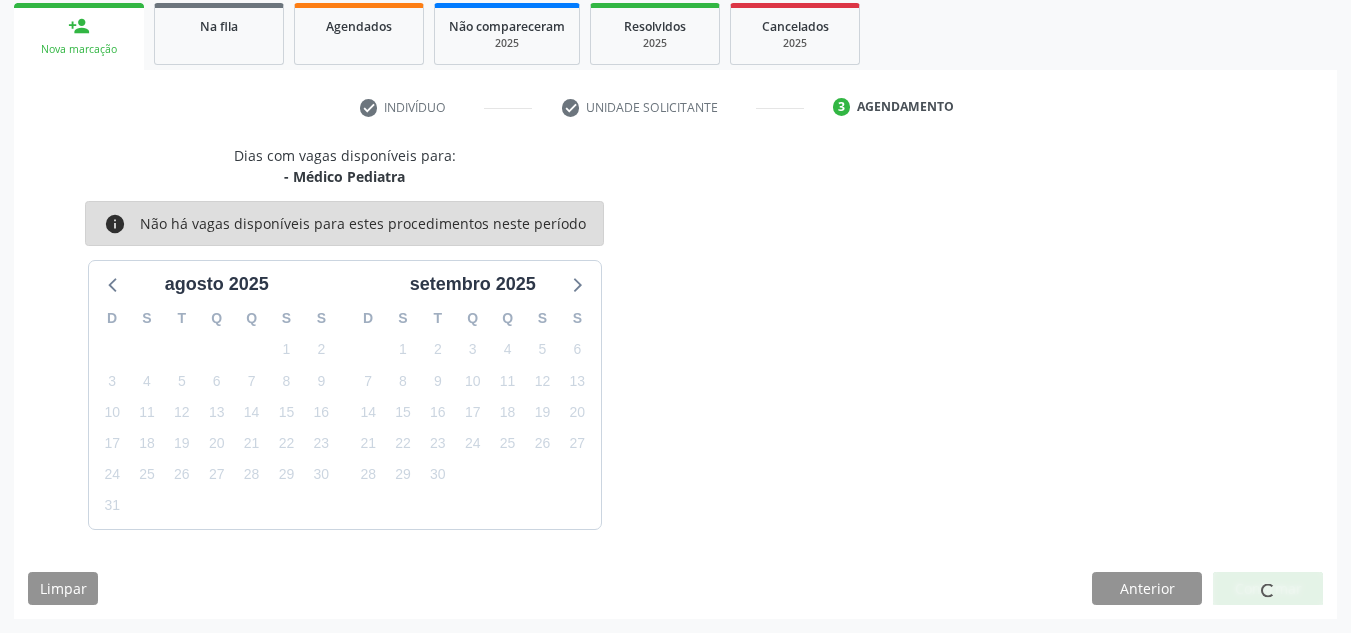 scroll, scrollTop: 62, scrollLeft: 0, axis: vertical 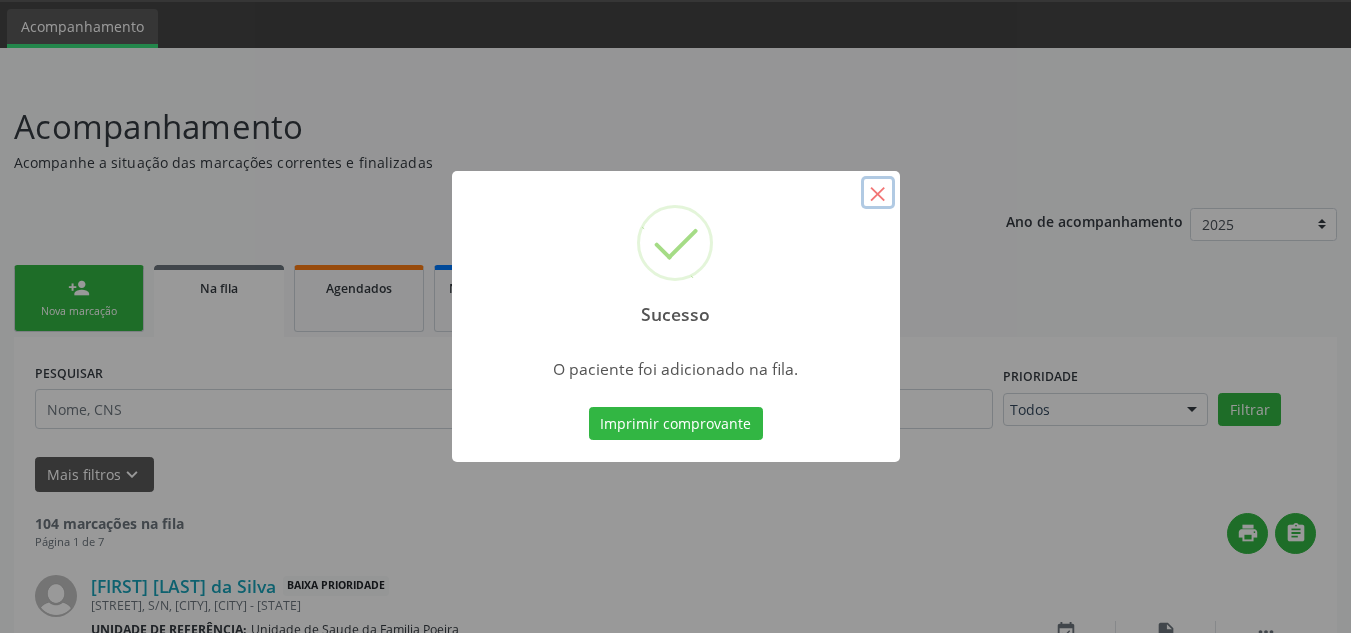 click on "×" at bounding box center [878, 193] 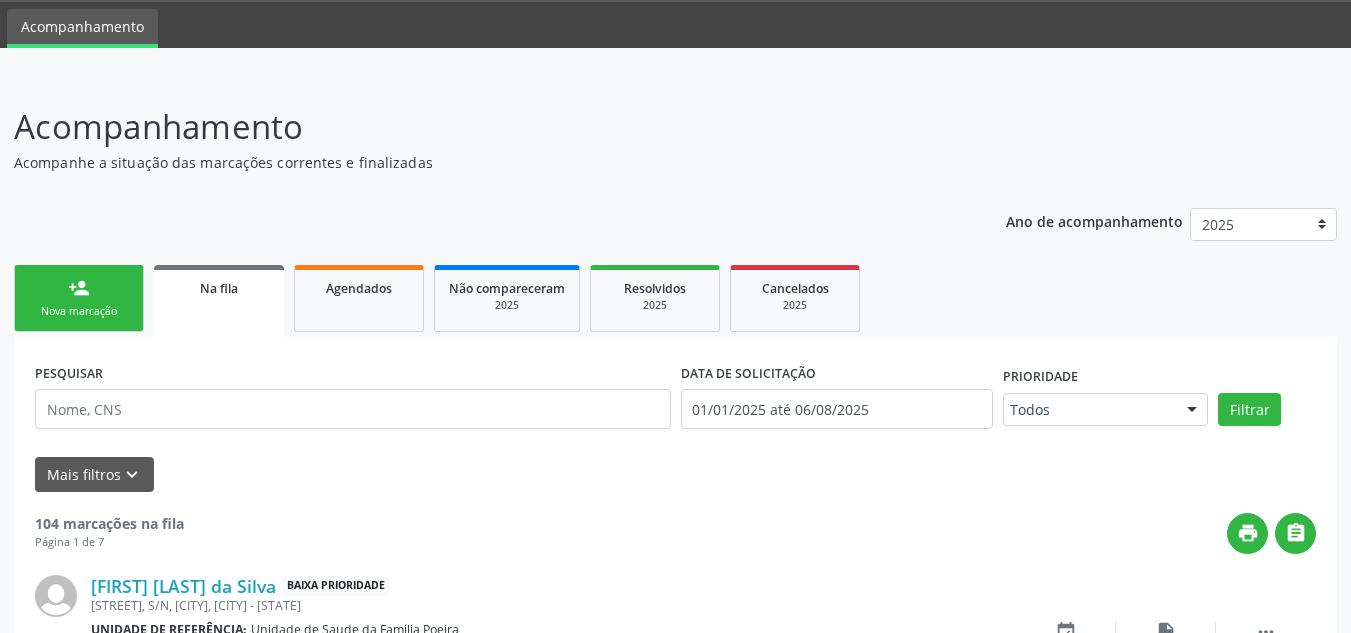 click on "Acompanhamento
Acompanhe a situação das marcações correntes e finalizadas
Relatórios
Ano de acompanhamento
2025
person_add
Nova marcação
Na fila   Agendados   Não compareceram
2025
Resolvidos
2025
Cancelados
2025
PESQUISAR
DATA DE SOLICITAÇÃO
01/01/2025 até 06/08/2025
Prioridade
Todos         Todos   Baixa Prioridade   Média Prioridade   Alta Prioridade
Nenhum resultado encontrado para: "   "
Não há nenhuma opção para ser exibida.
Filtrar
Grupo/Subgrupo
Selecione um grupo ou subgrupo
Todos os grupos e subgrupos
01 - Ações de promoção e prevenção em saúde
01.01 - Ações coletivas/individuais em saúde
01.02 - Vigilância em saúde" at bounding box center (675, 1713) 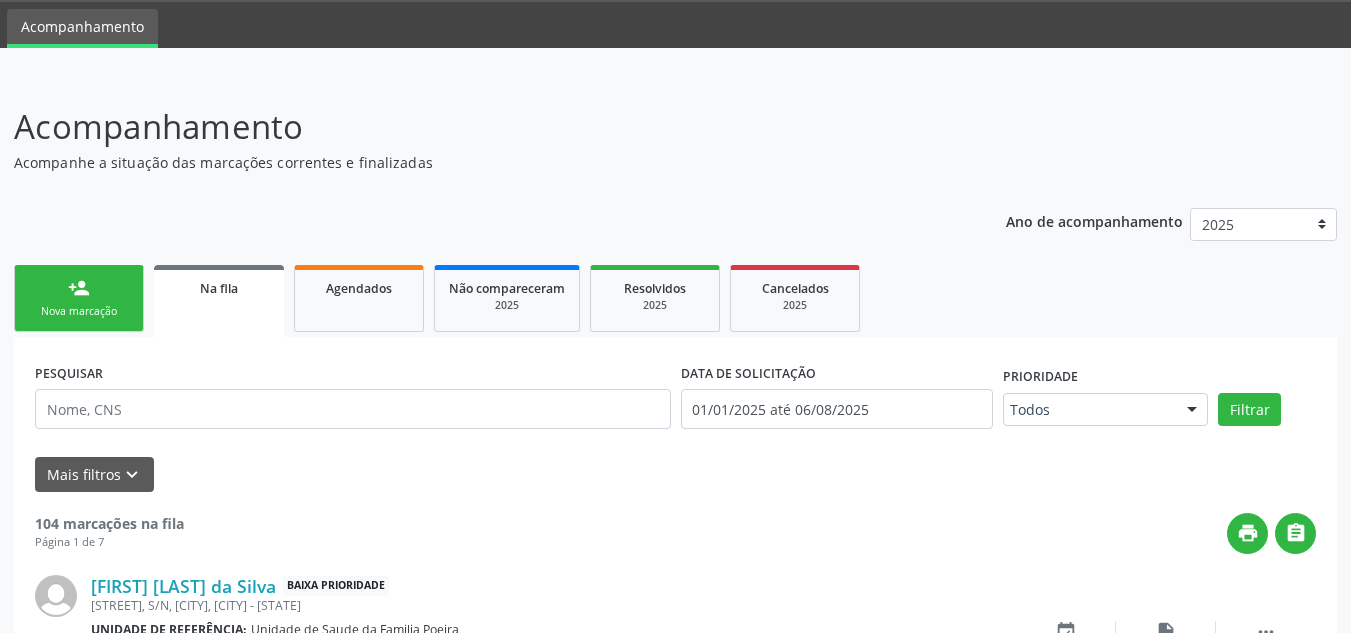 click on "person_add" at bounding box center (79, 288) 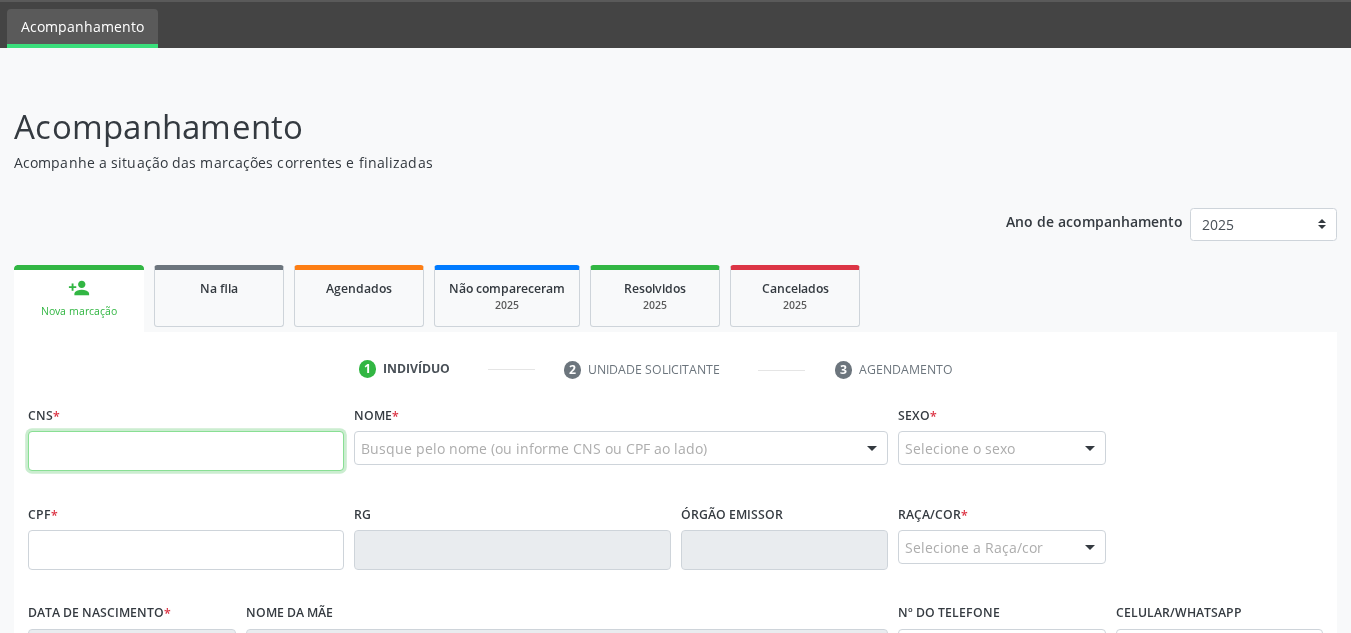 paste on "[PHONE]" 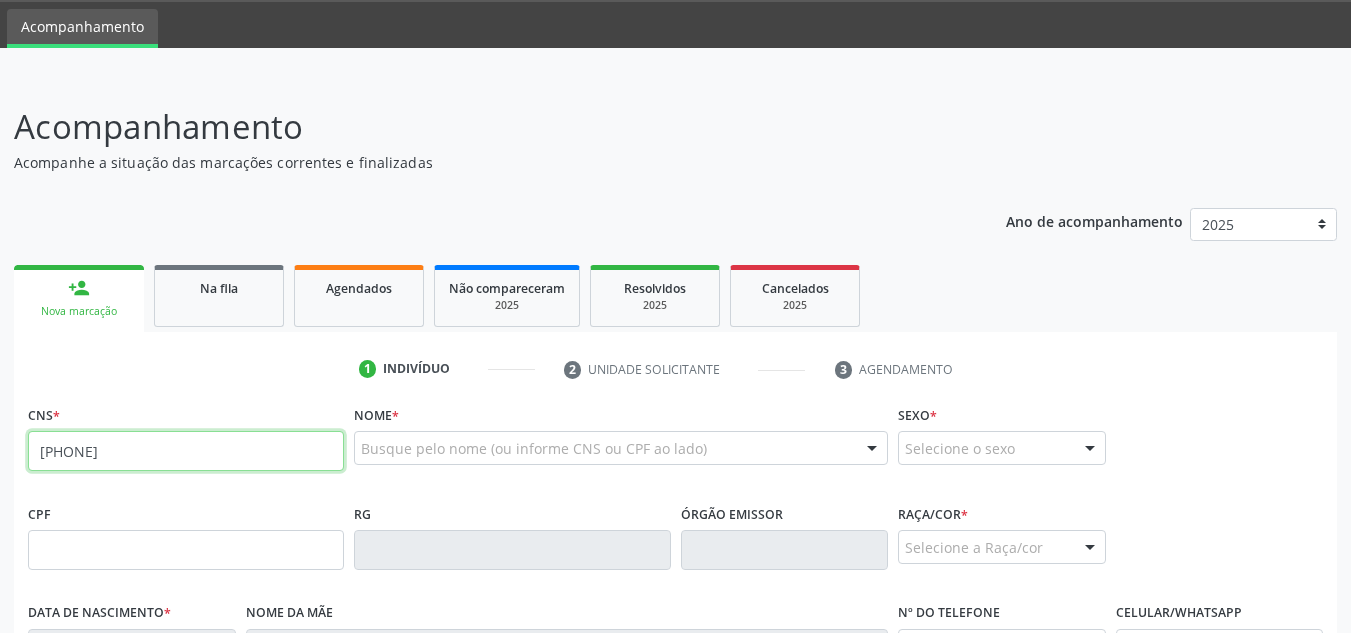 type on "[PHONE]" 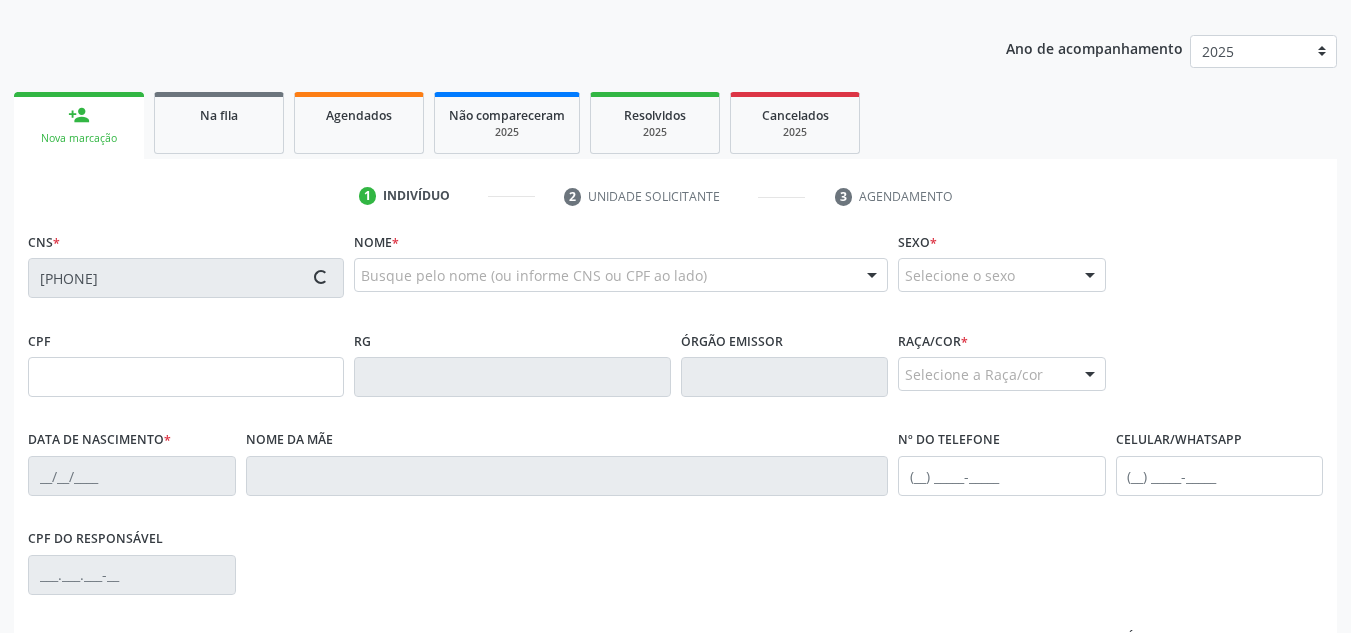 scroll, scrollTop: 262, scrollLeft: 0, axis: vertical 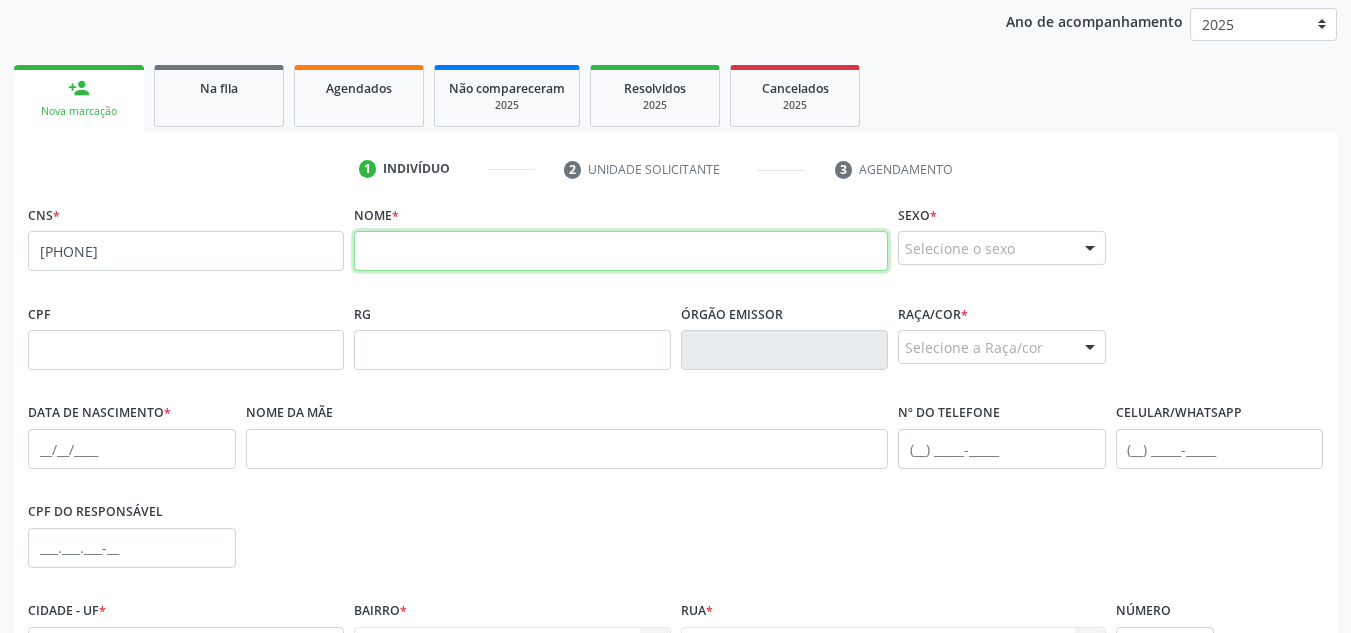 click at bounding box center [621, 251] 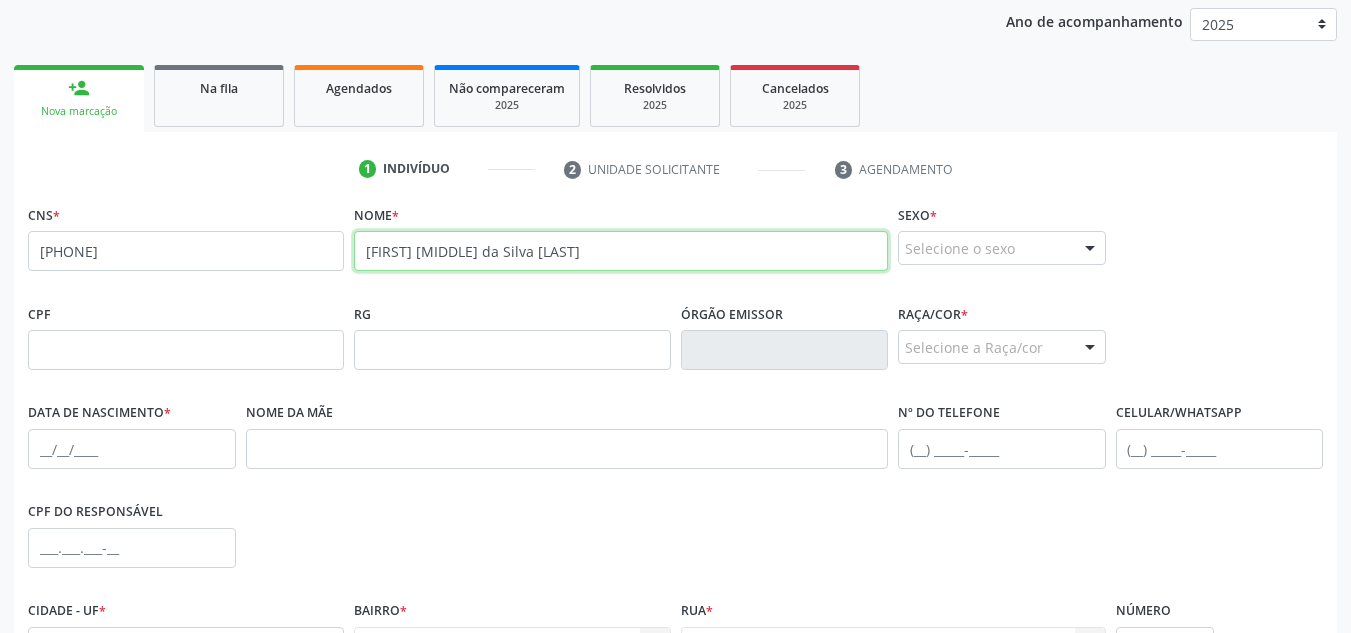 type on "[FIRST] [MIDDLE] da Silva [LAST]" 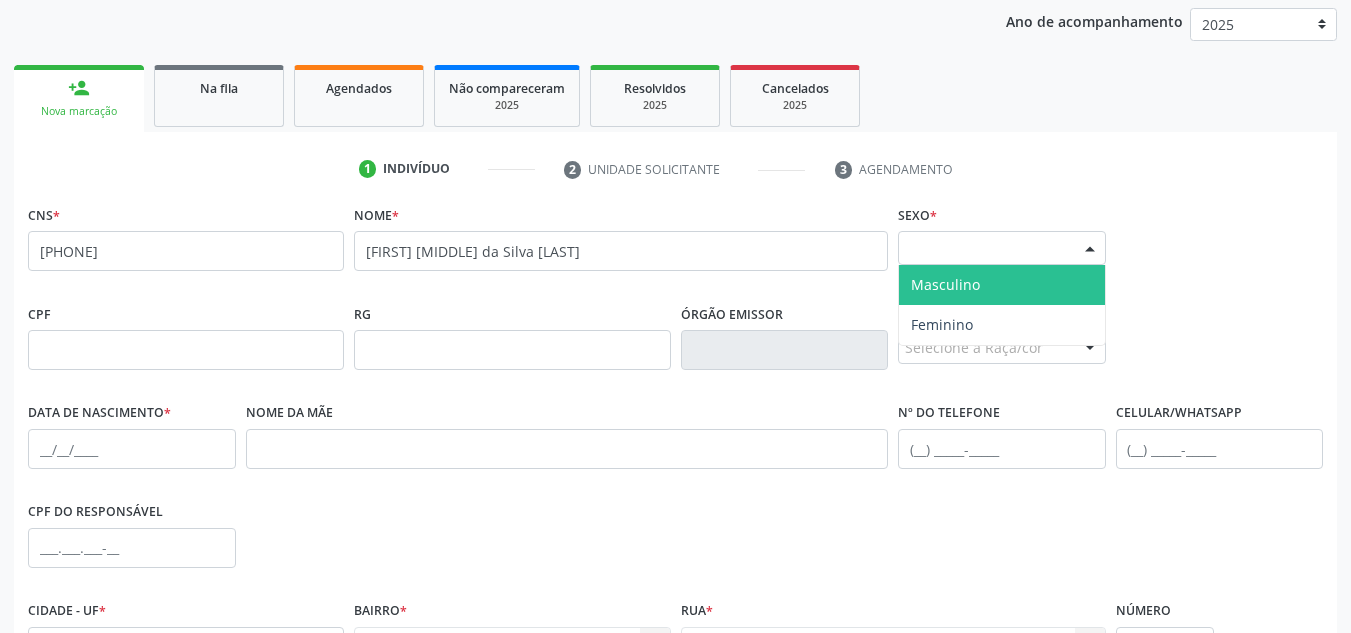 click on "Selecione o sexo" at bounding box center (1002, 248) 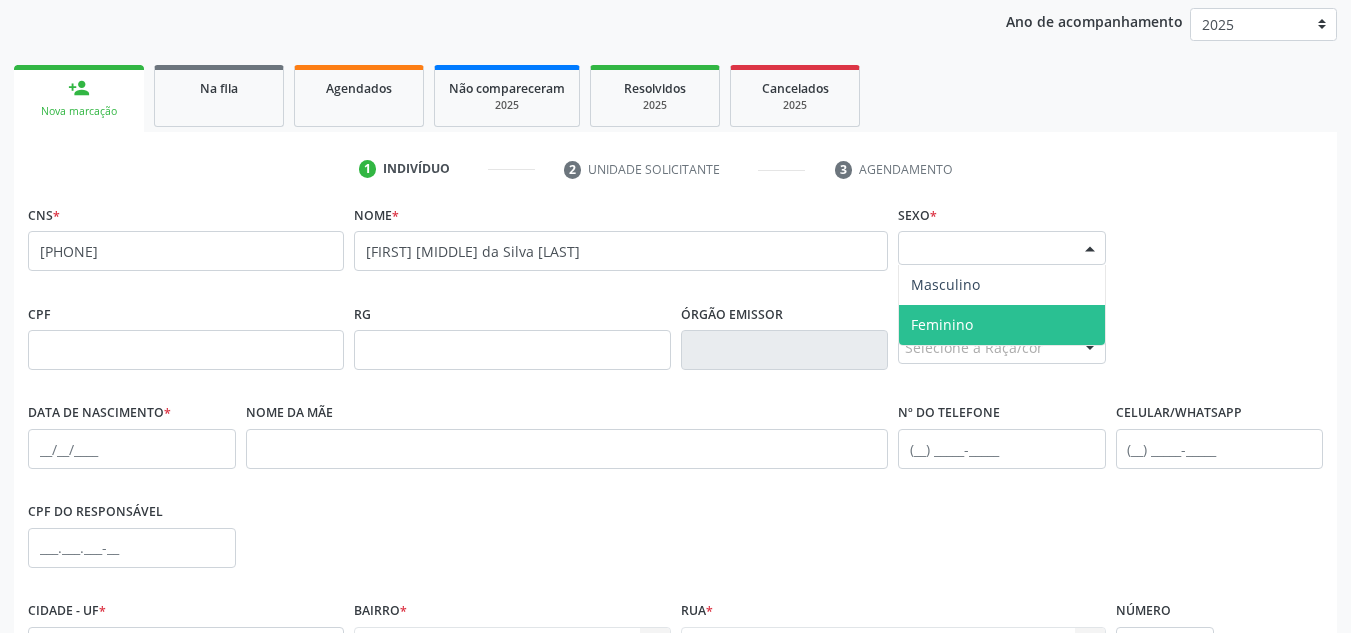 click on "Feminino" at bounding box center [942, 324] 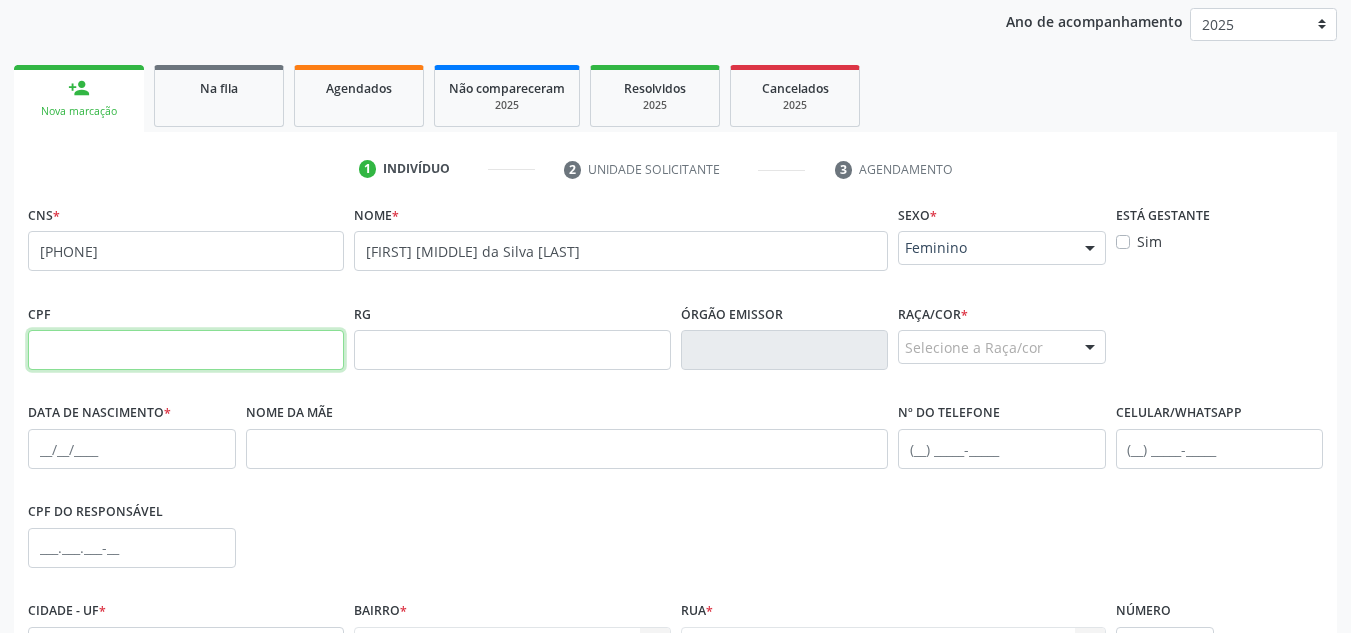 click at bounding box center [186, 350] 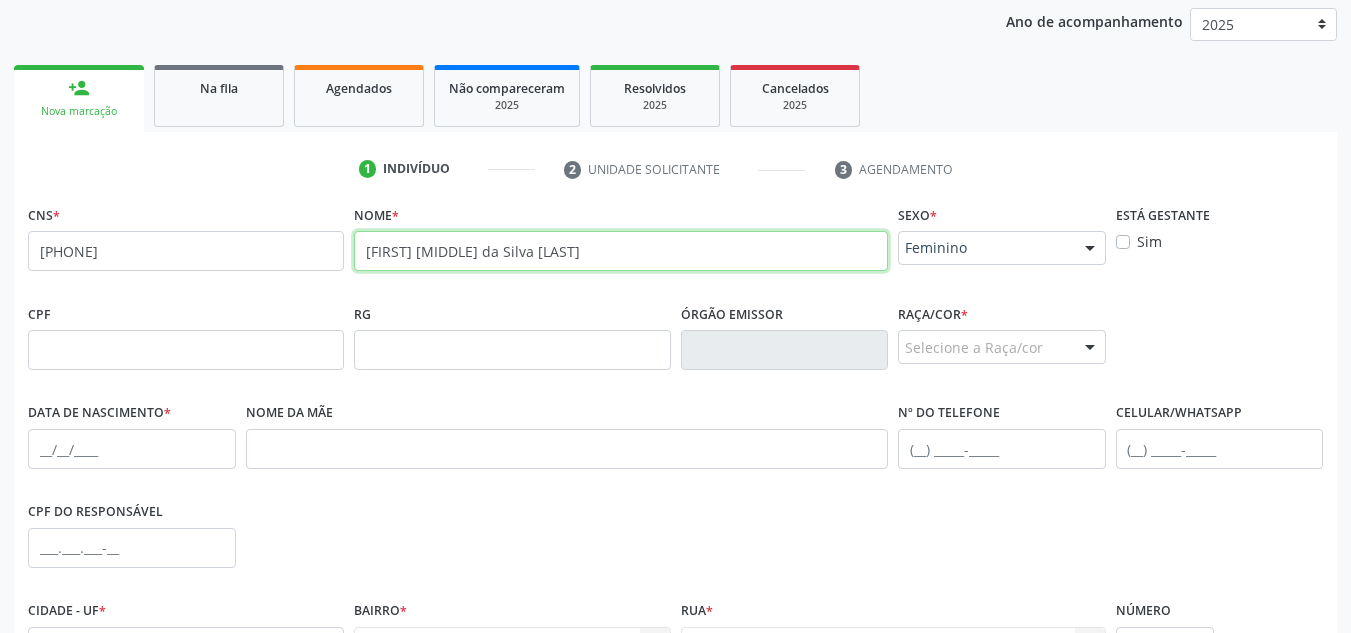 drag, startPoint x: 560, startPoint y: 256, endPoint x: 307, endPoint y: 246, distance: 253.19756 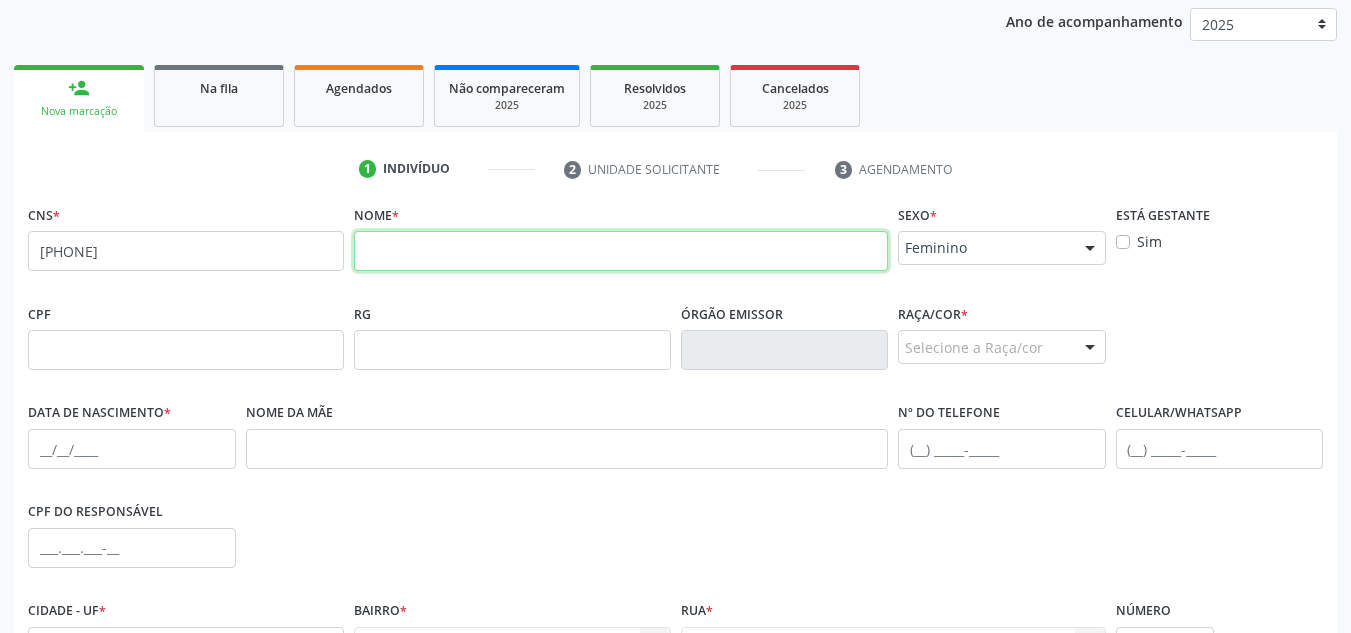 type 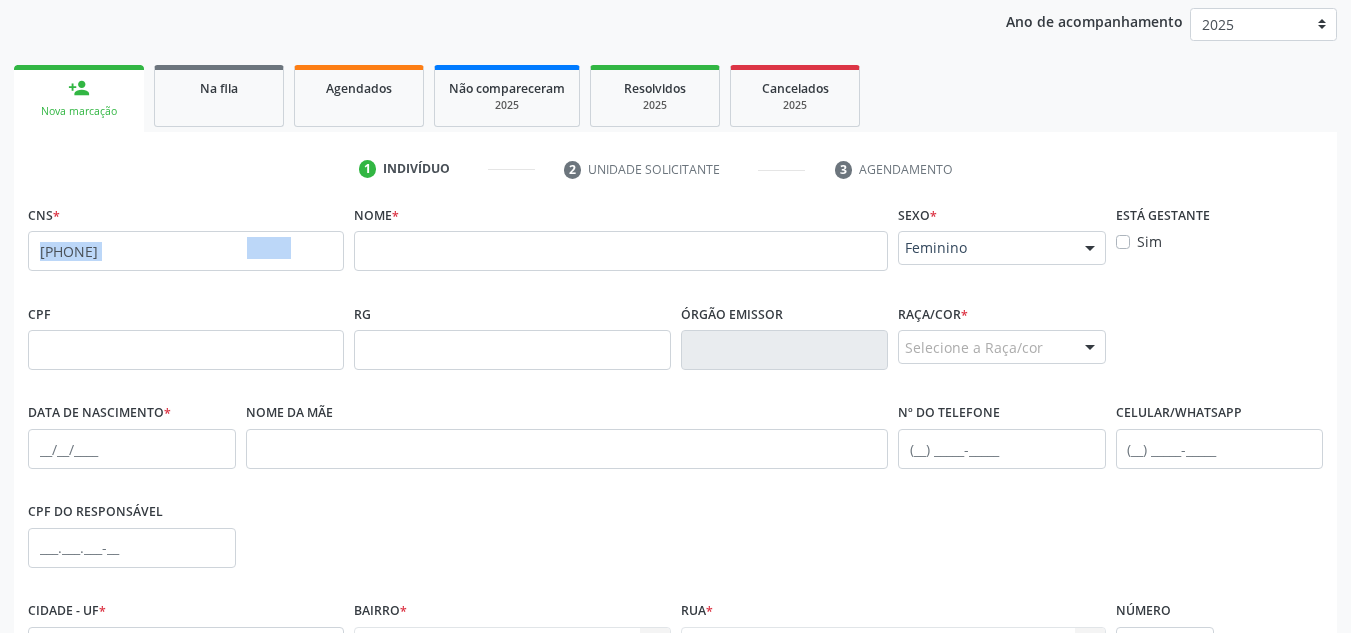 drag, startPoint x: 296, startPoint y: 246, endPoint x: 77, endPoint y: 263, distance: 219.65883 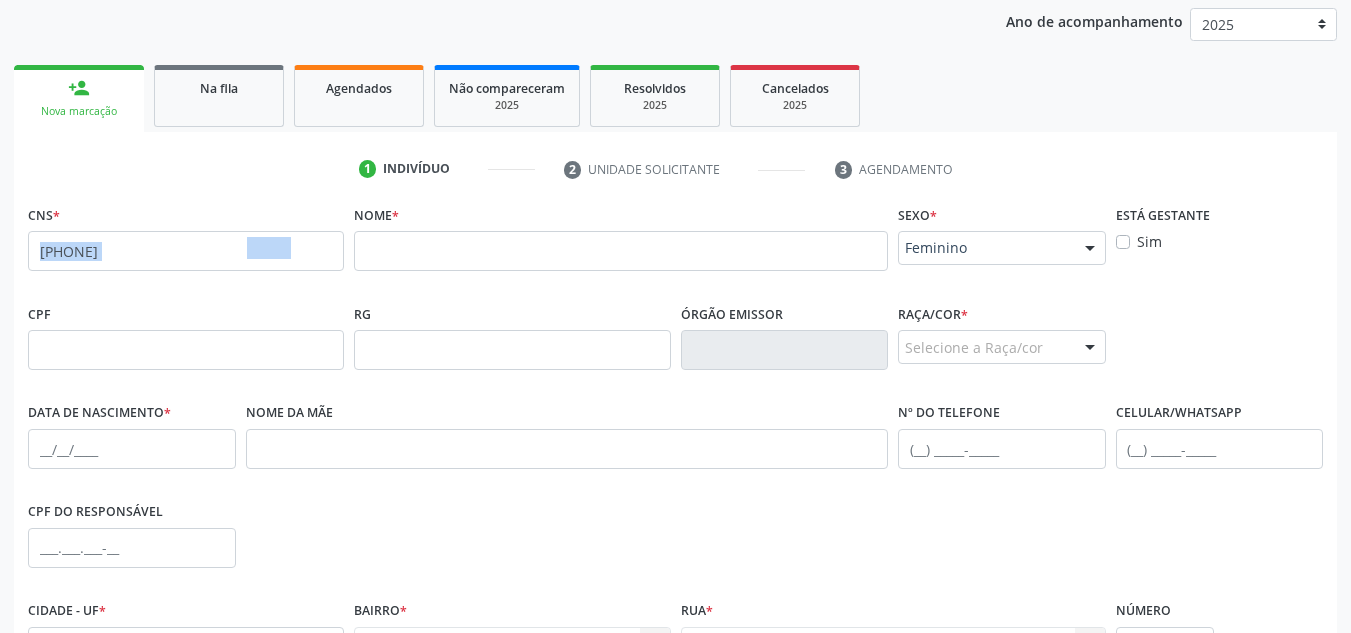 click on "[PHONE]" at bounding box center (186, 251) 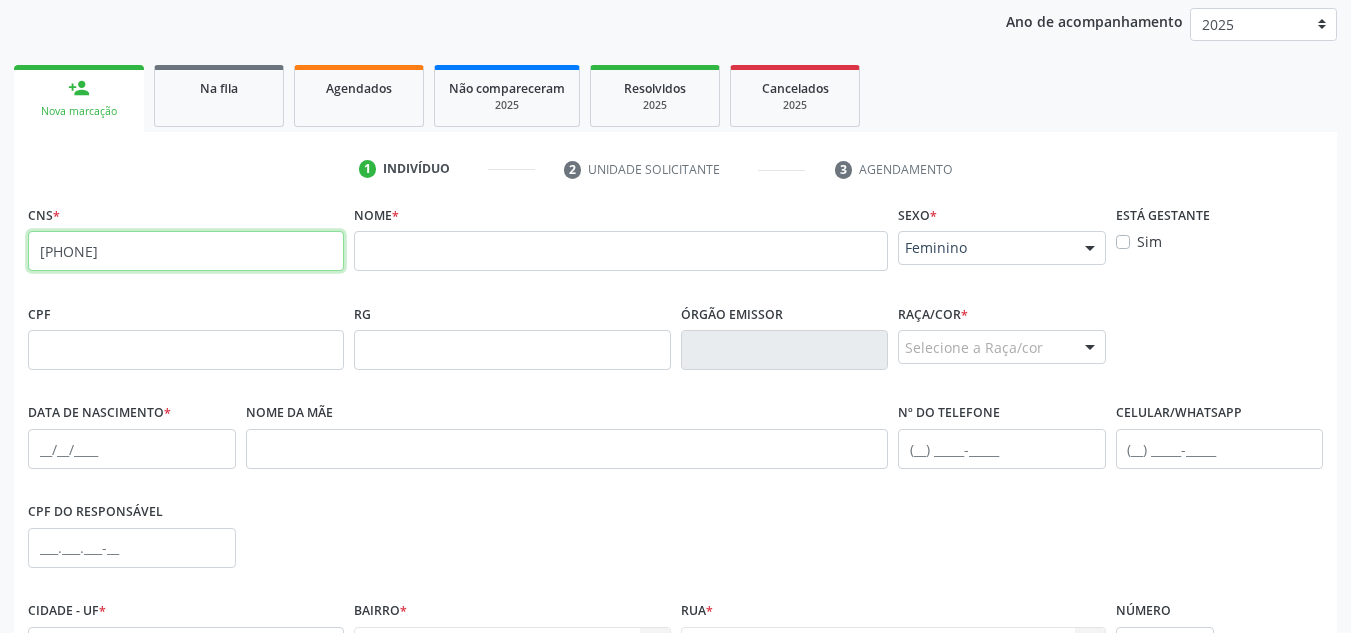 drag, startPoint x: 179, startPoint y: 260, endPoint x: 29, endPoint y: 259, distance: 150.00333 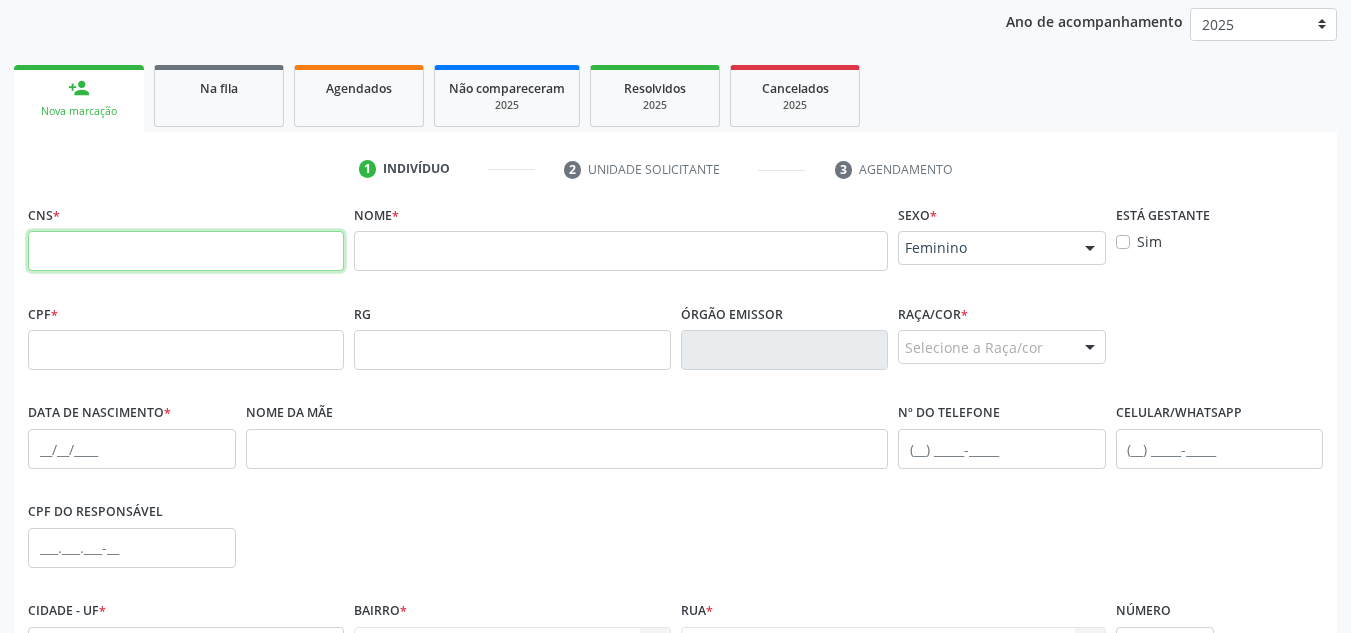 paste on "[PHONE]" 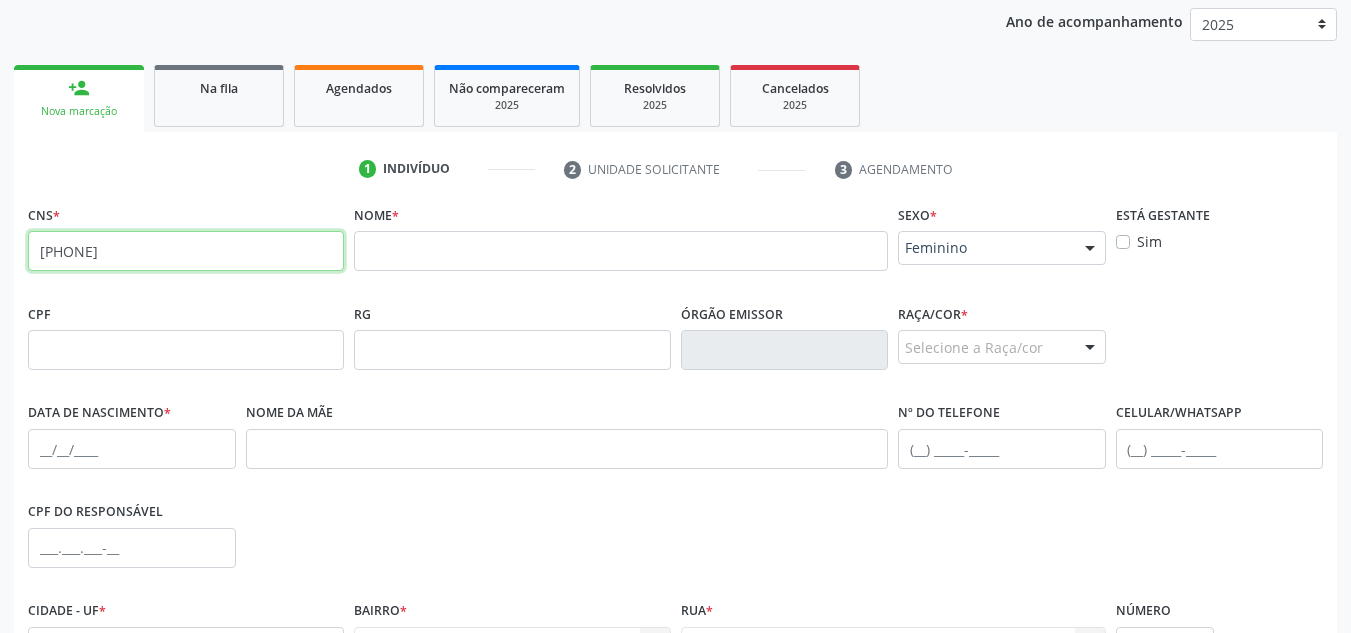 type on "[PHONE]" 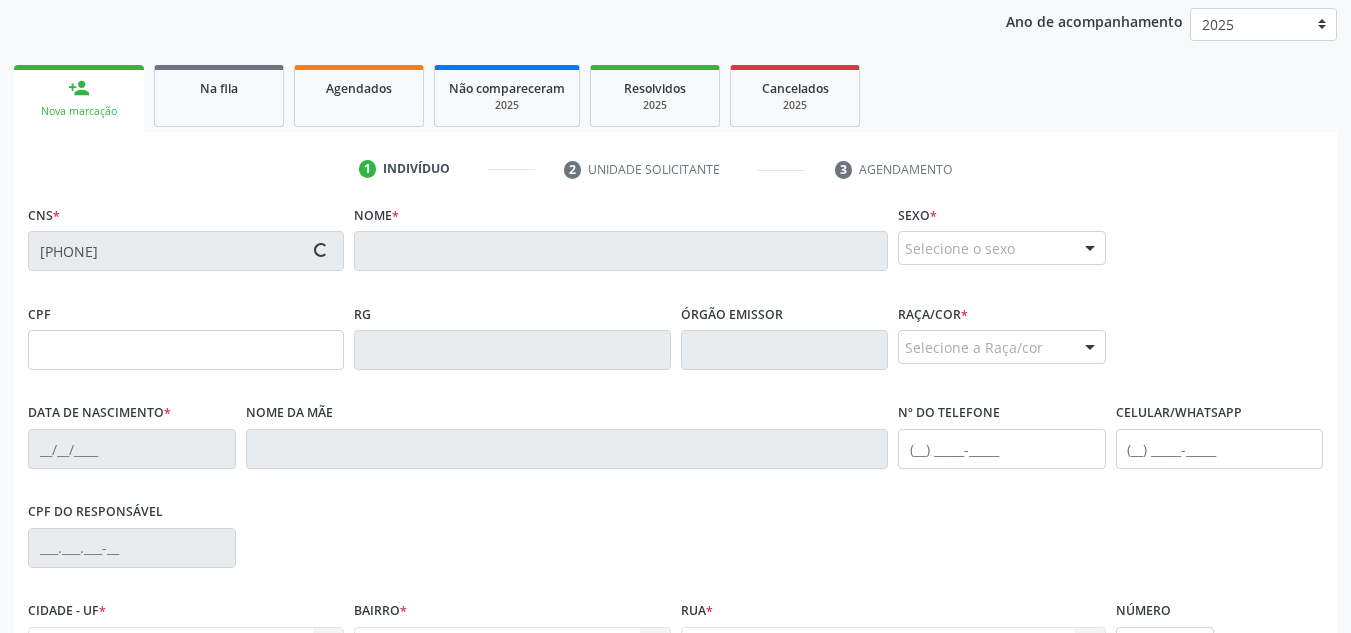 type on "[NUMBER].[NUMBER].[NUMBER]-[NUMBER]" 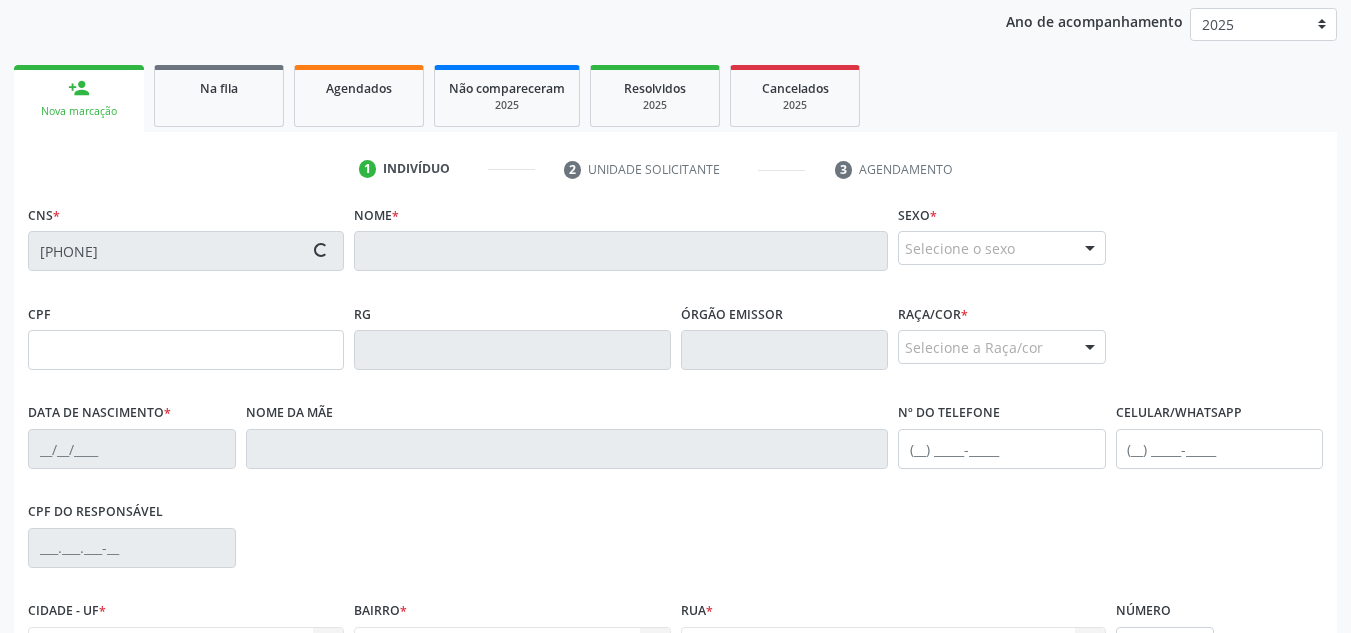 type on "[DATE]" 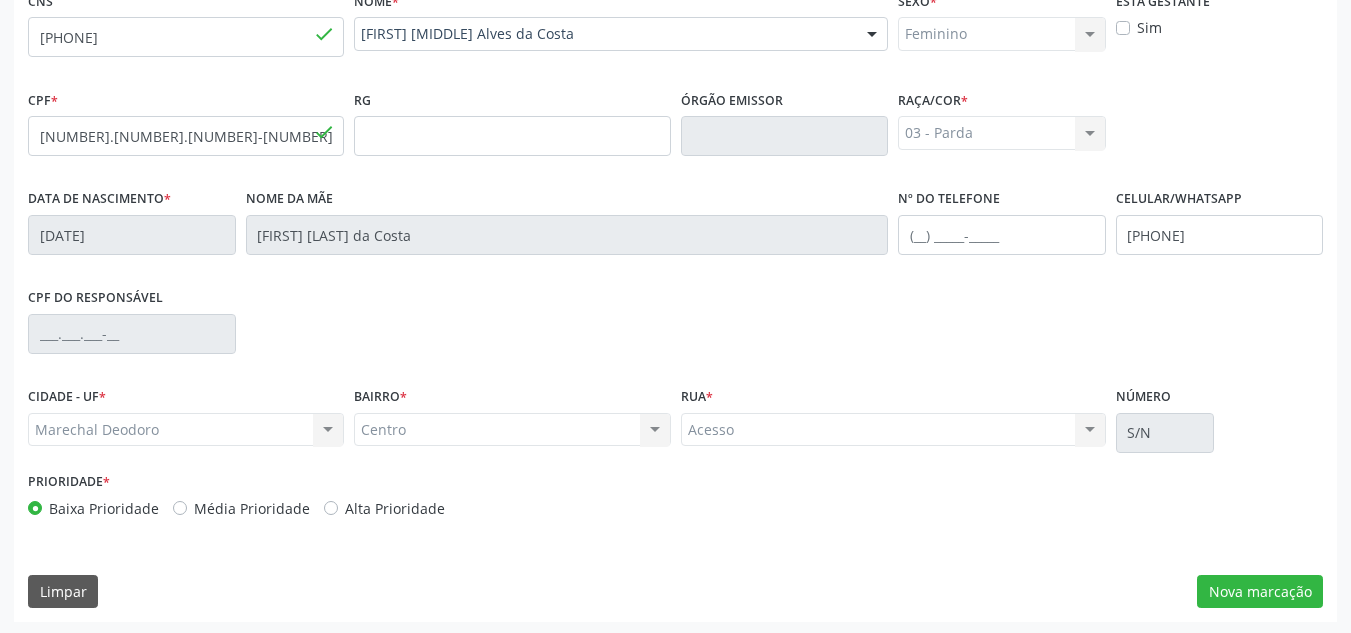 scroll, scrollTop: 479, scrollLeft: 0, axis: vertical 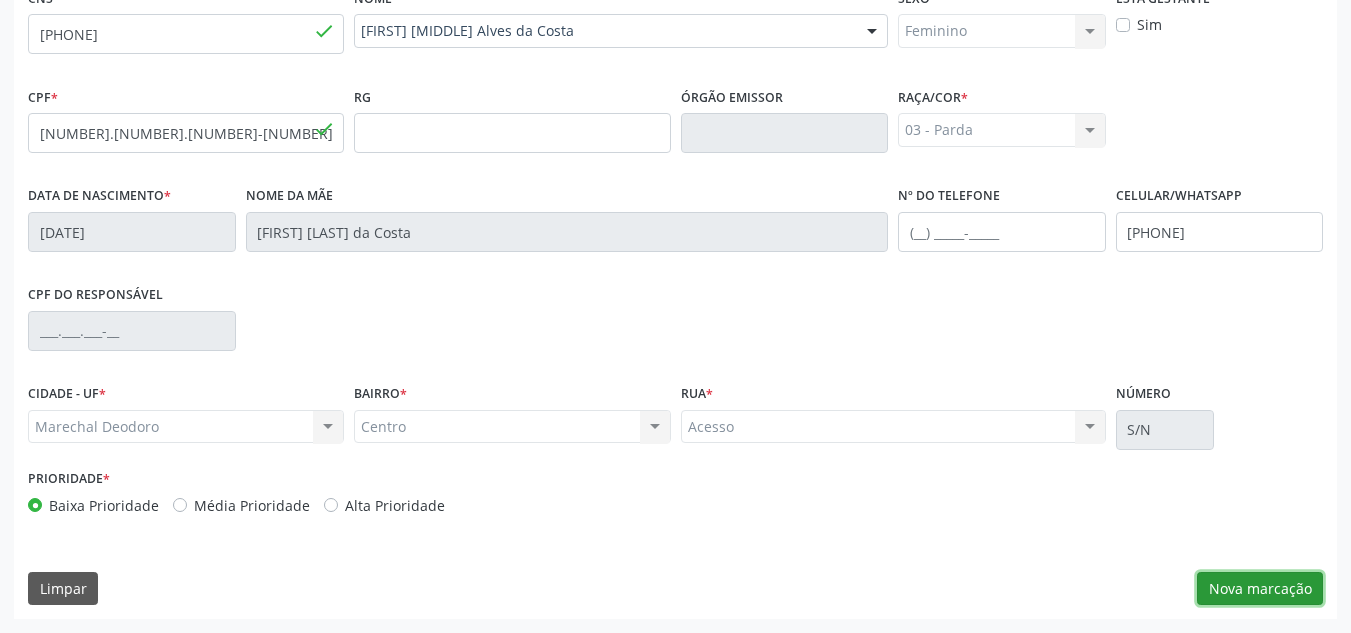 click on "Nova marcação" at bounding box center (1260, 589) 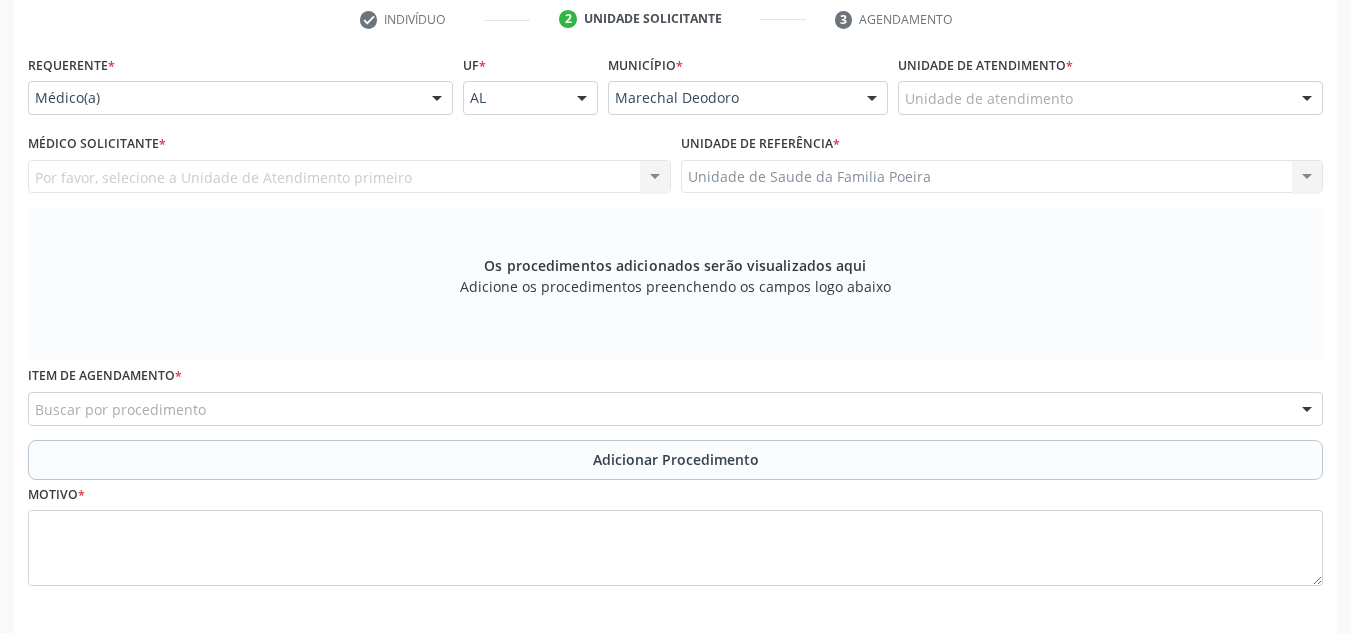 scroll, scrollTop: 379, scrollLeft: 0, axis: vertical 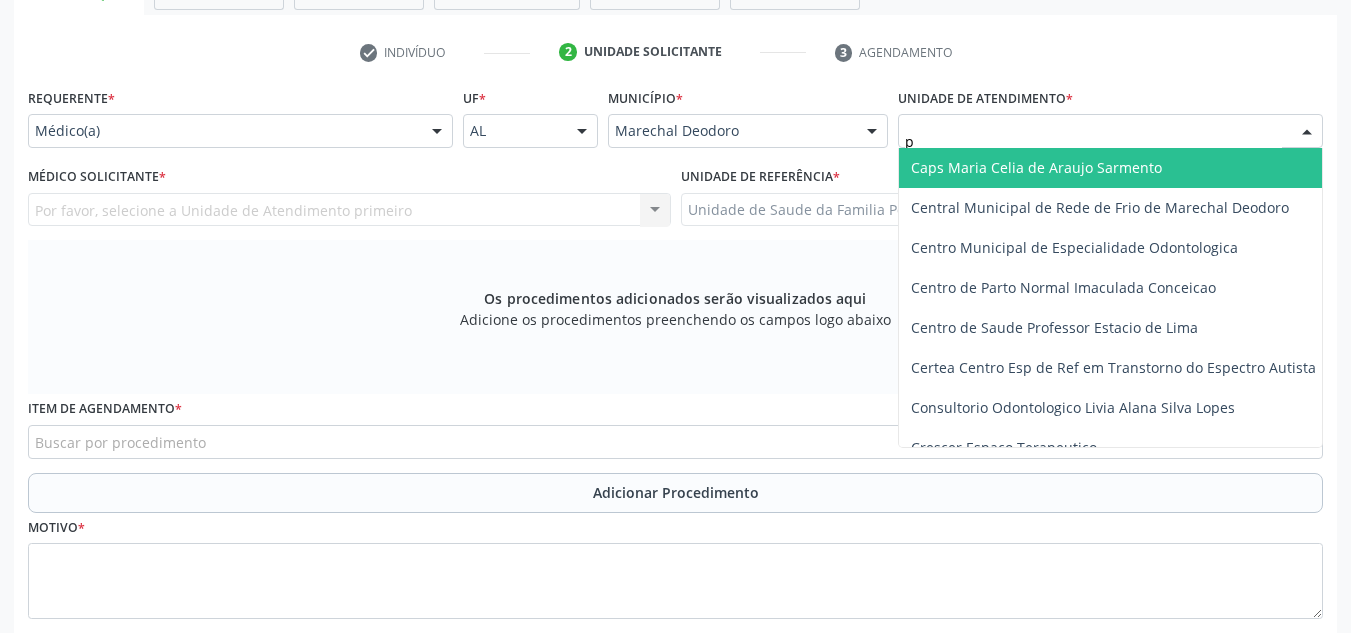 type on "po" 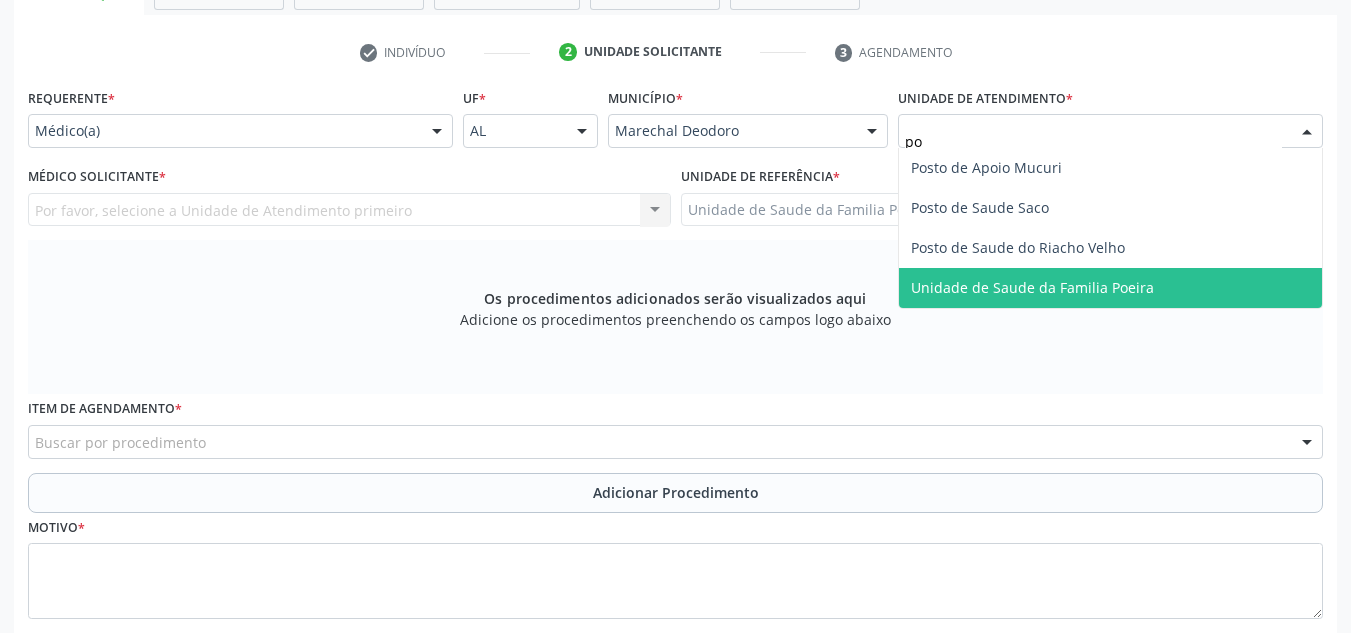 click on "Unidade de Saude da Familia Poeira" at bounding box center (1032, 287) 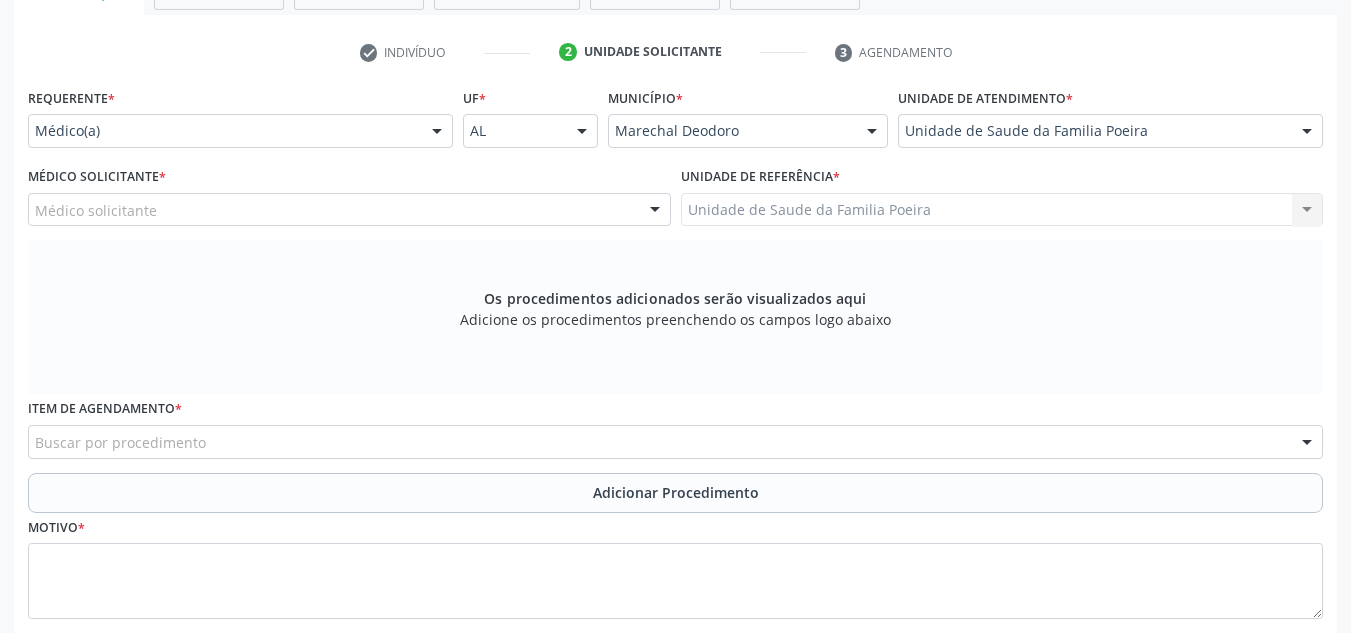 click on "Médico solicitante" at bounding box center [349, 210] 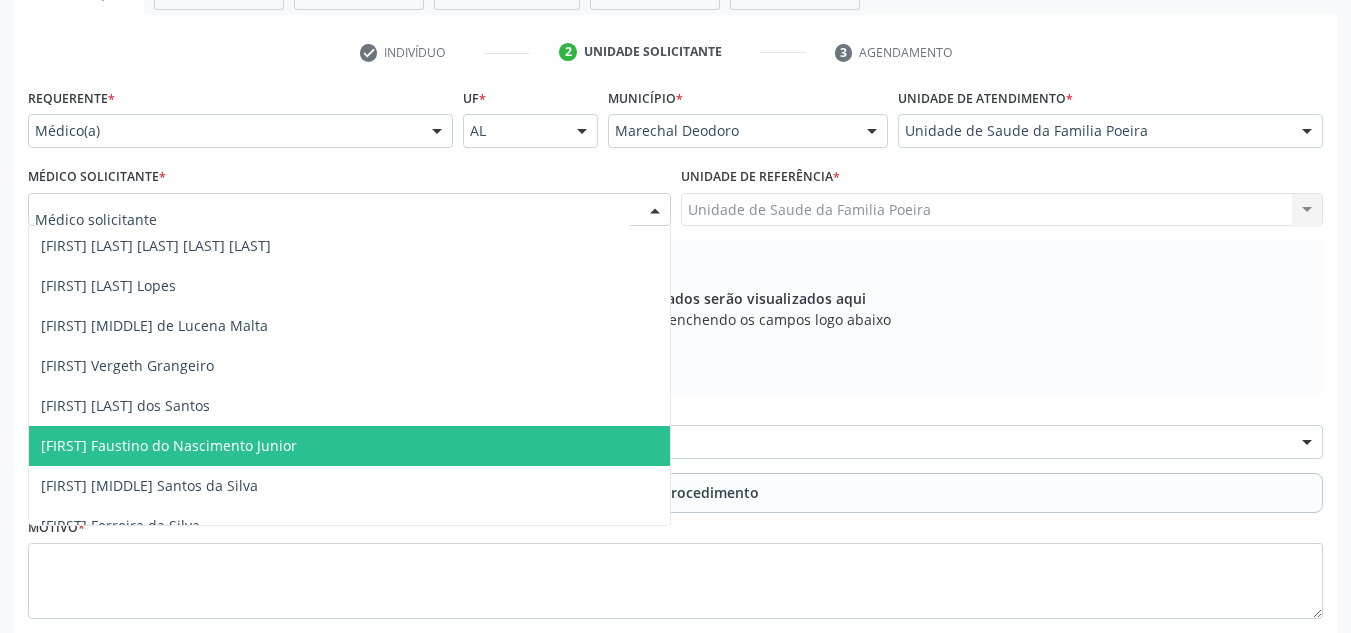 click on "[FIRST] Faustino do Nascimento Junior" at bounding box center [169, 445] 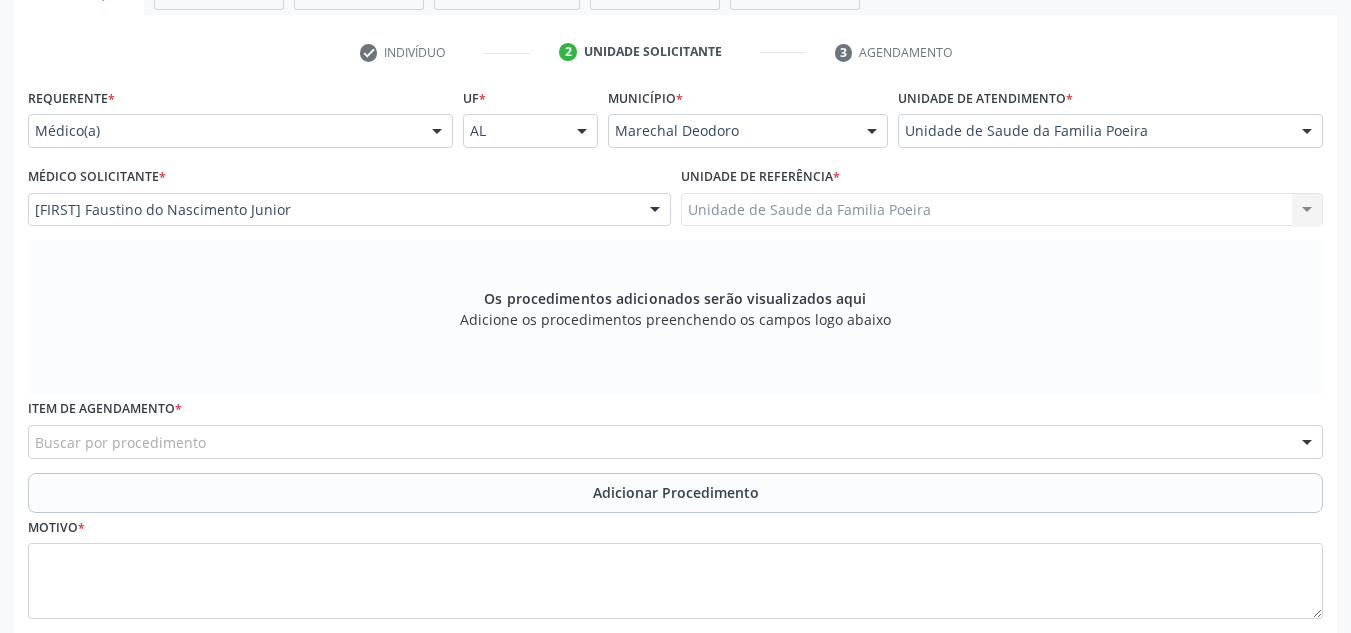 click on "Buscar por procedimento" at bounding box center [675, 442] 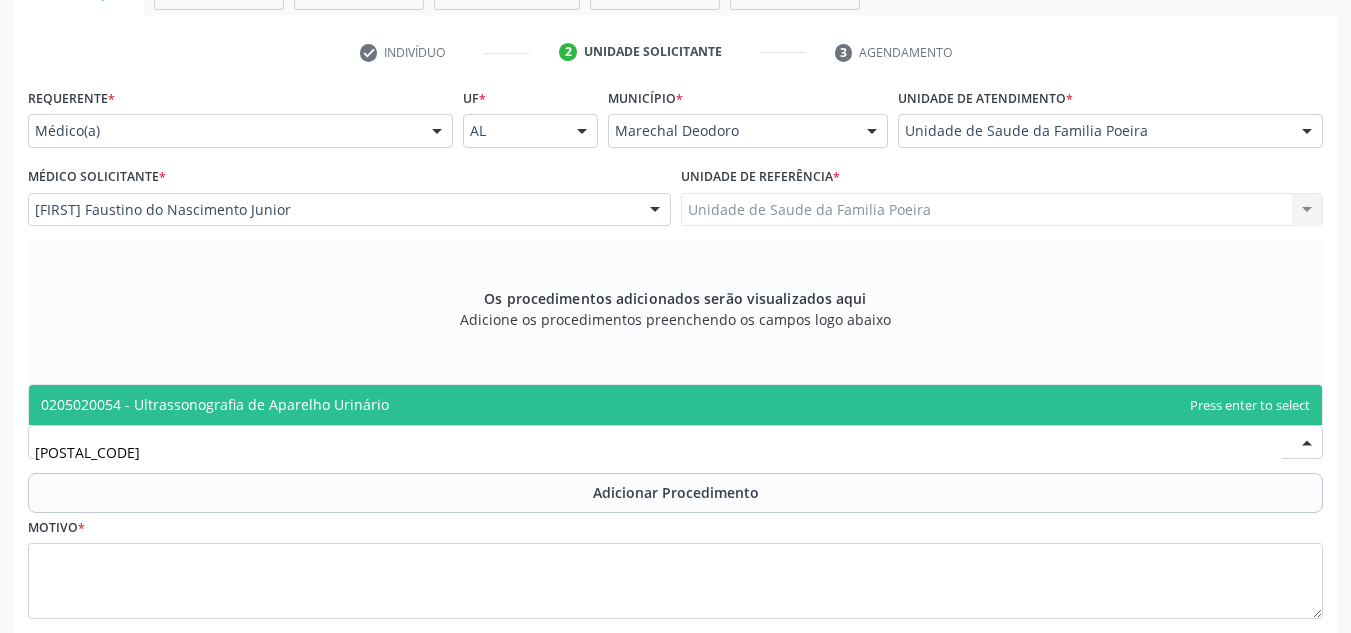 type on "[POSTAL_CODE]" 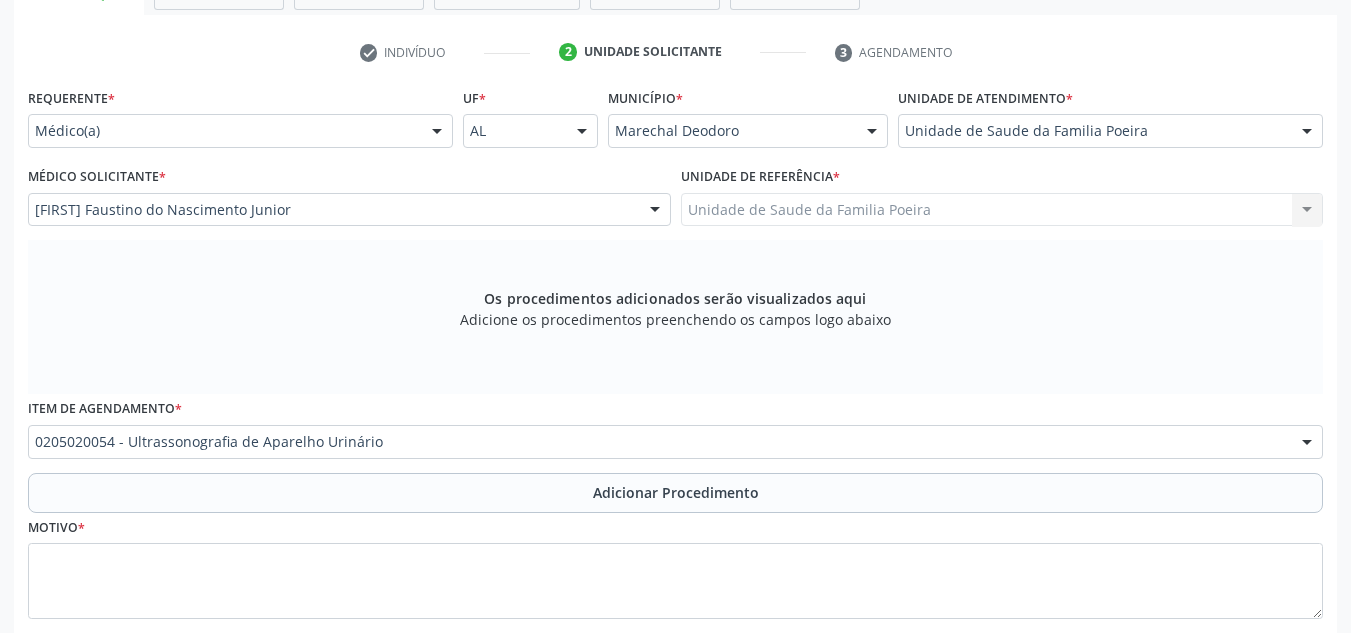 scroll, scrollTop: 496, scrollLeft: 0, axis: vertical 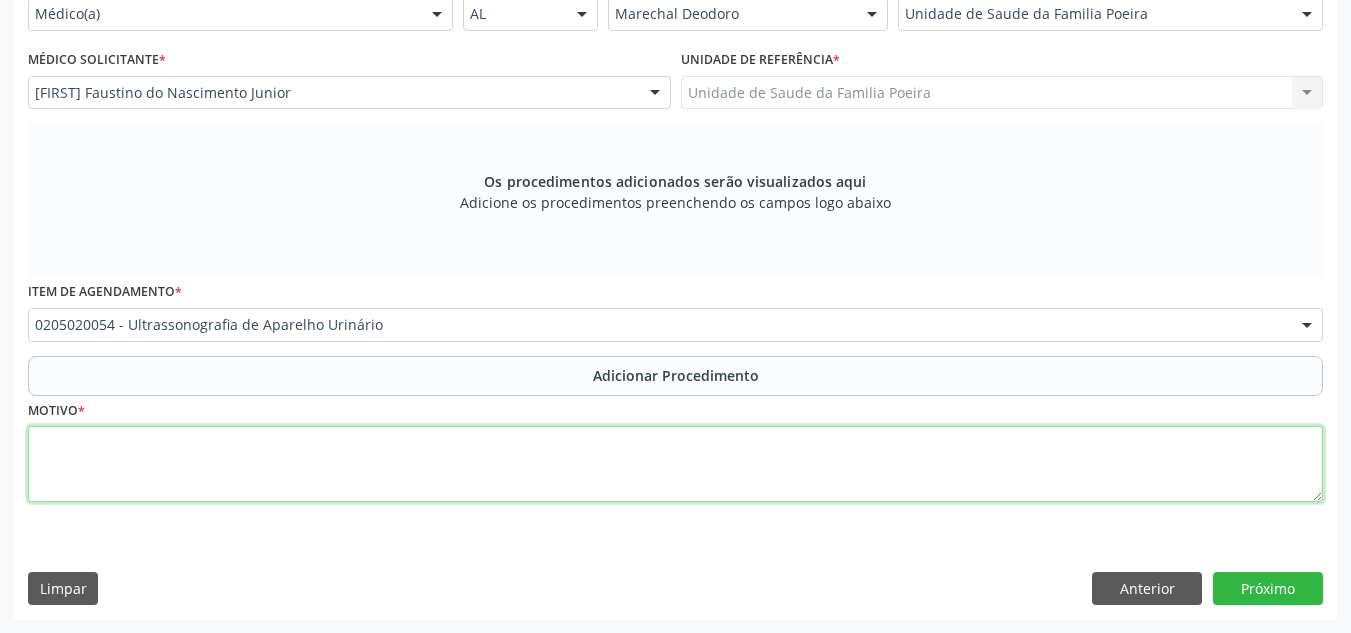 click at bounding box center [675, 464] 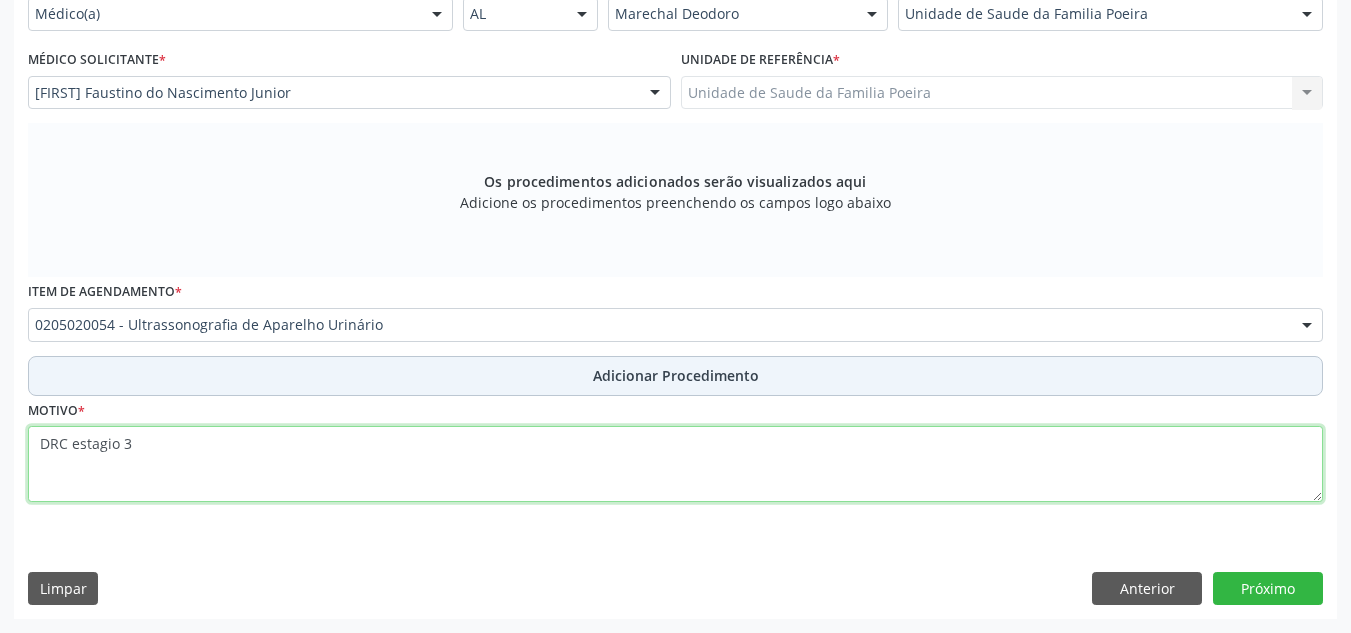 type on "DRC estagio 3" 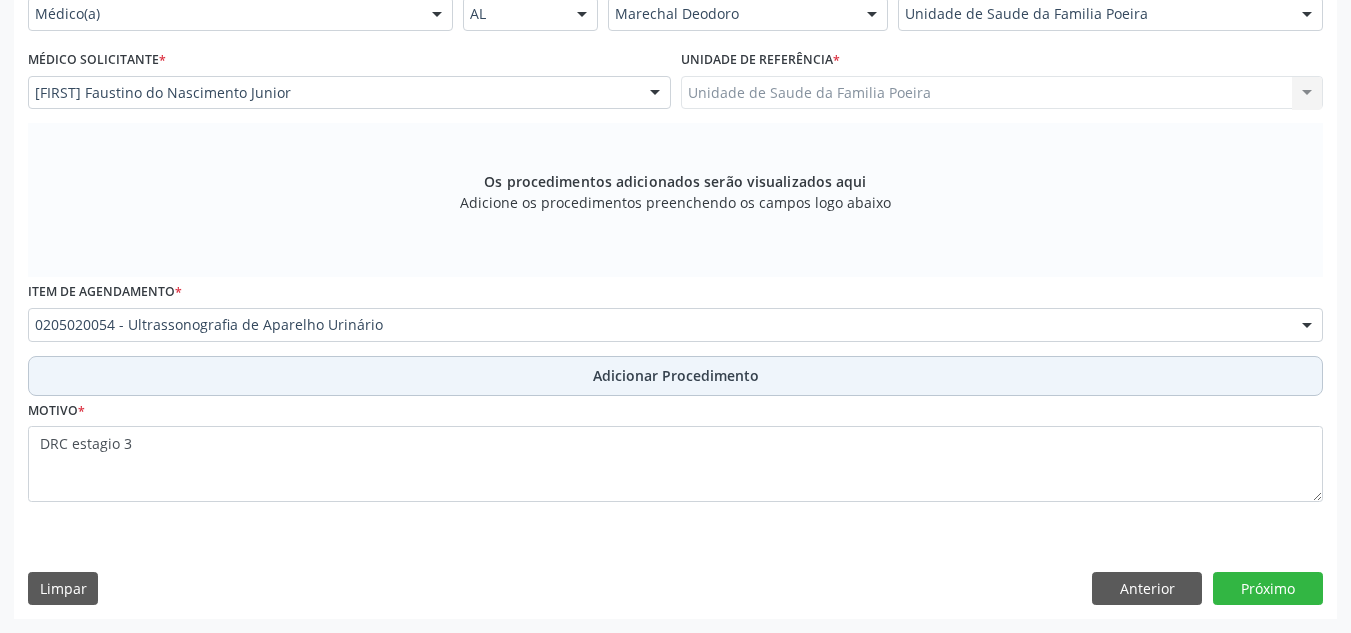 click on "Adicionar Procedimento" at bounding box center [676, 375] 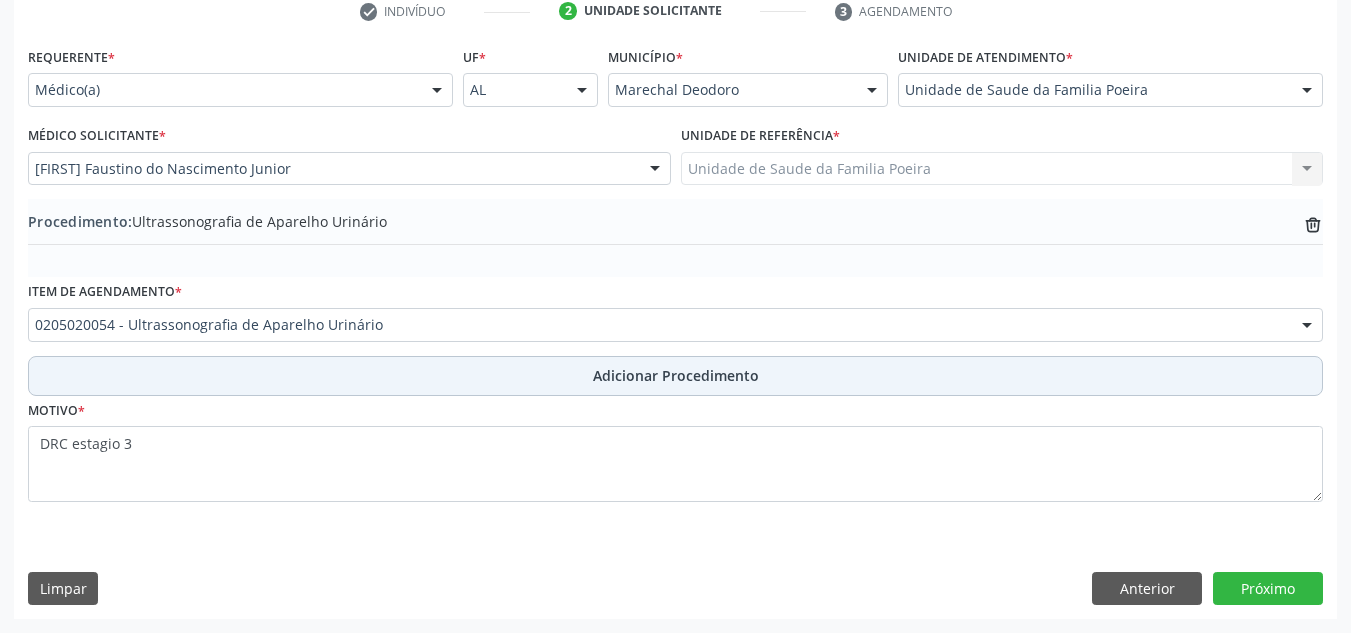 scroll, scrollTop: 420, scrollLeft: 0, axis: vertical 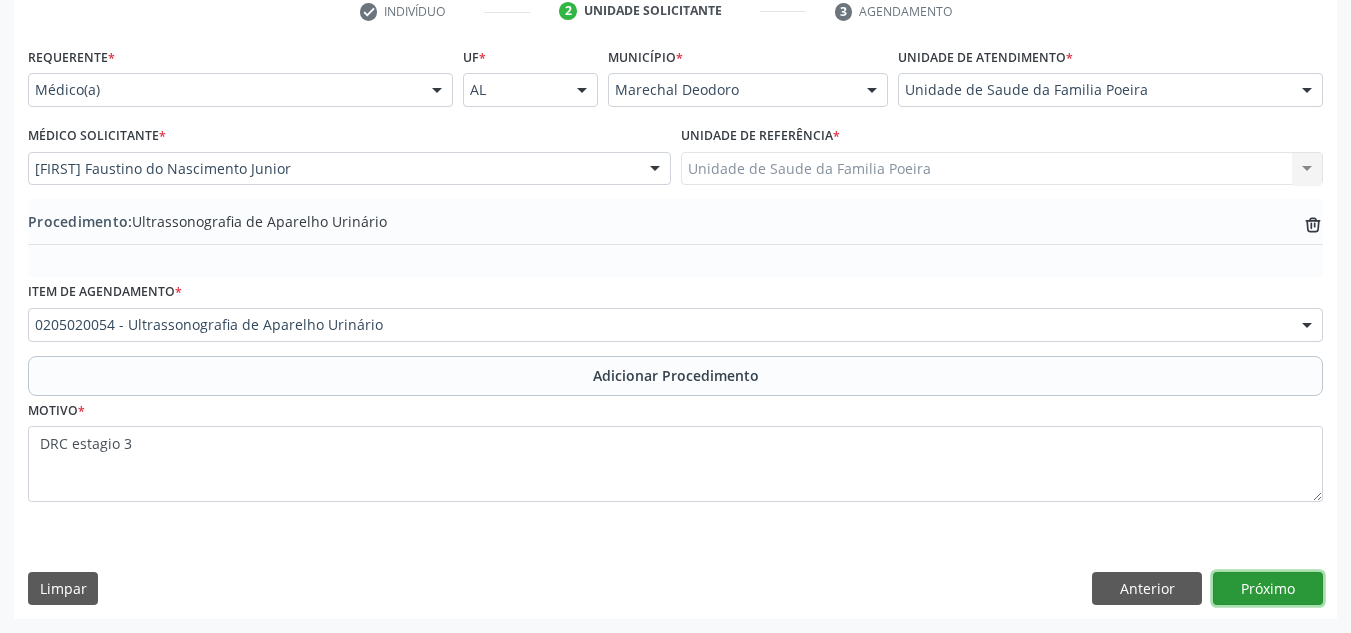 click on "Próximo" at bounding box center [1268, 589] 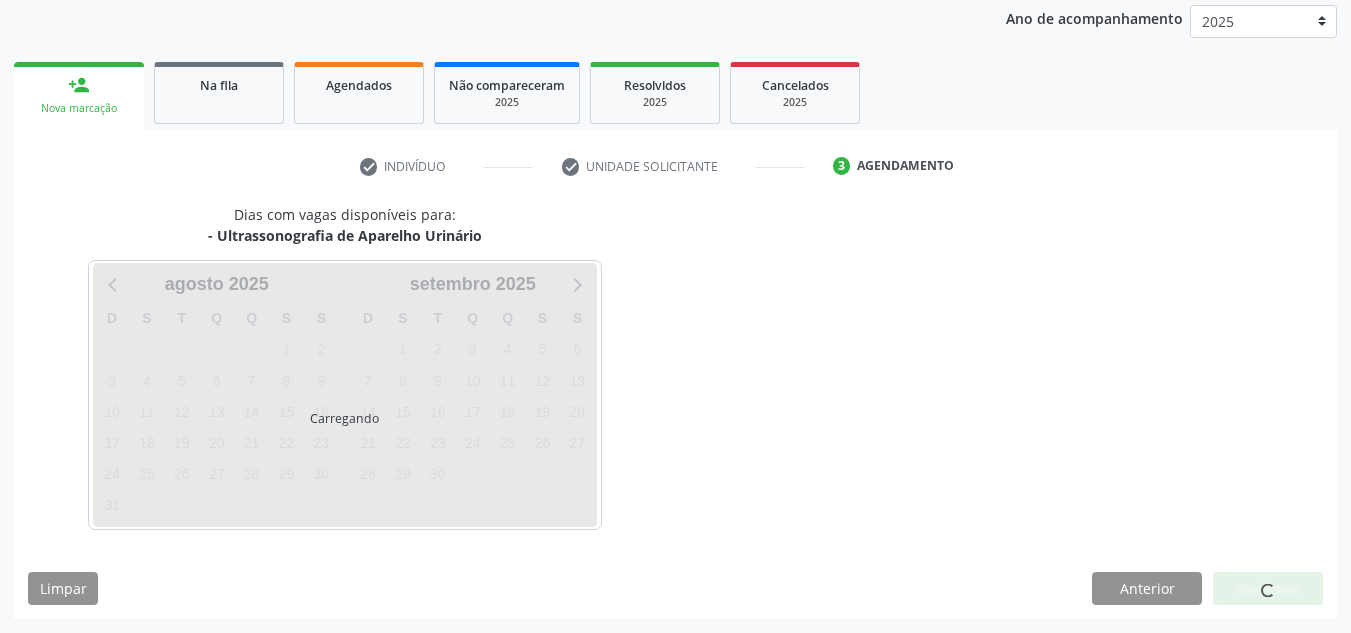 scroll, scrollTop: 324, scrollLeft: 0, axis: vertical 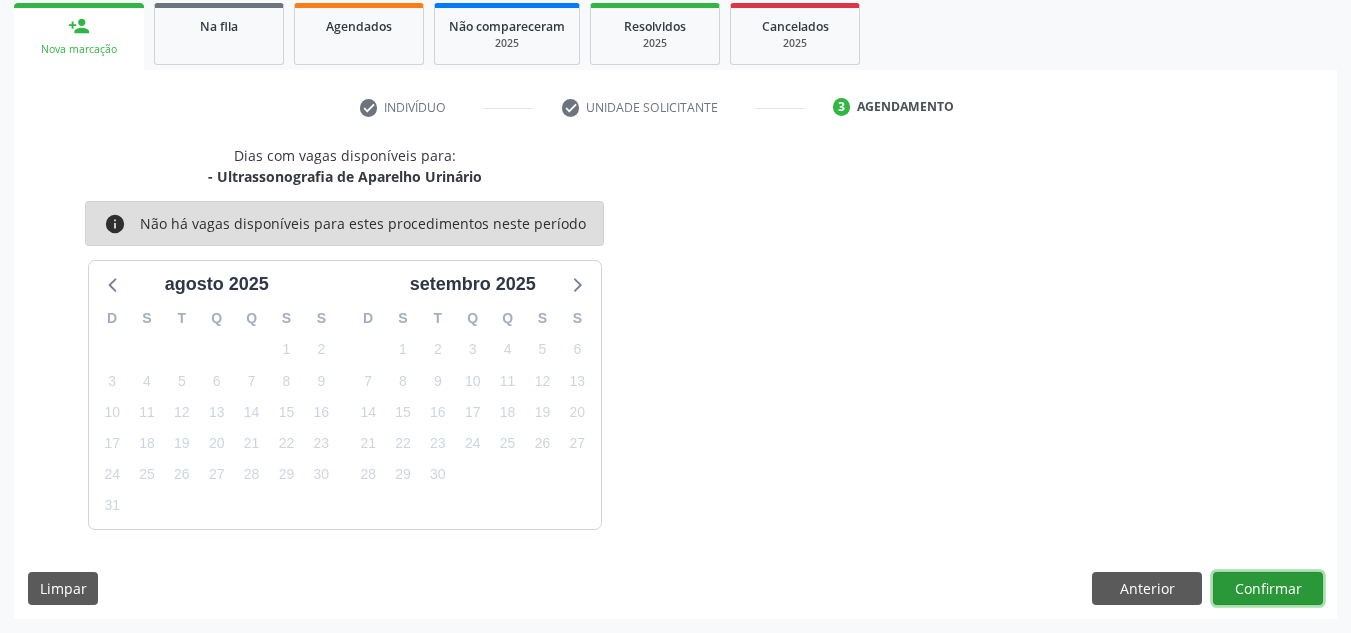 click on "Confirmar" at bounding box center (1268, 589) 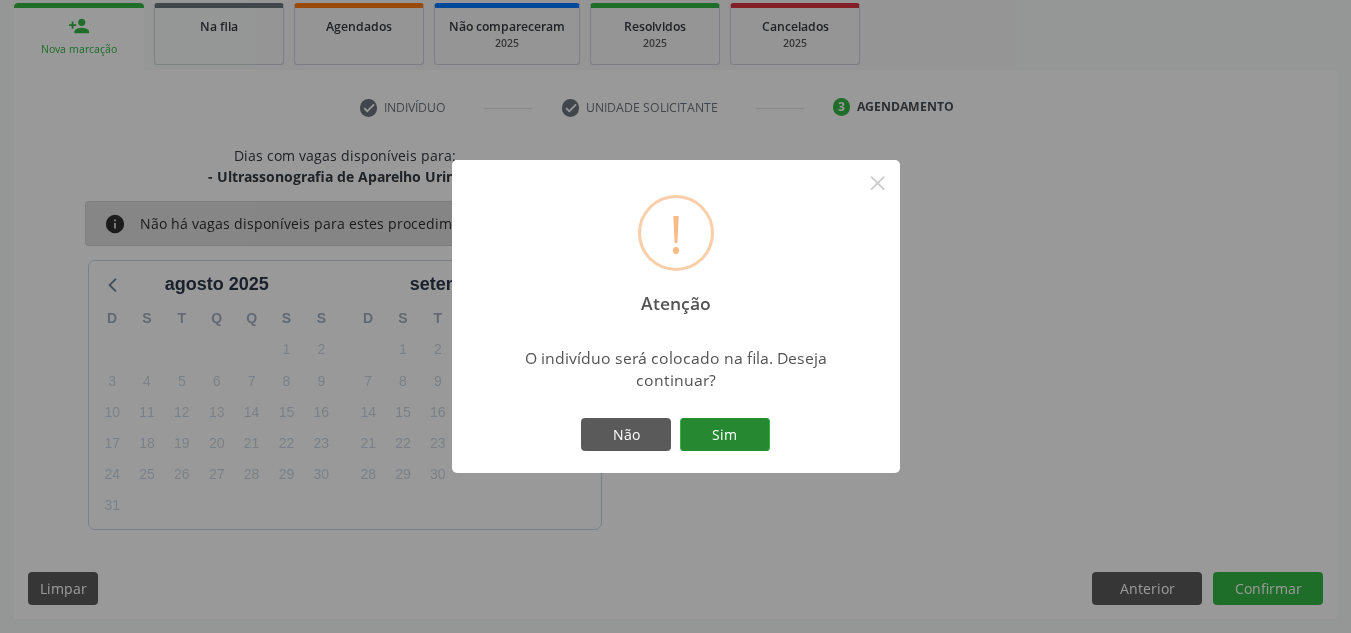 click on "Sim" at bounding box center (725, 435) 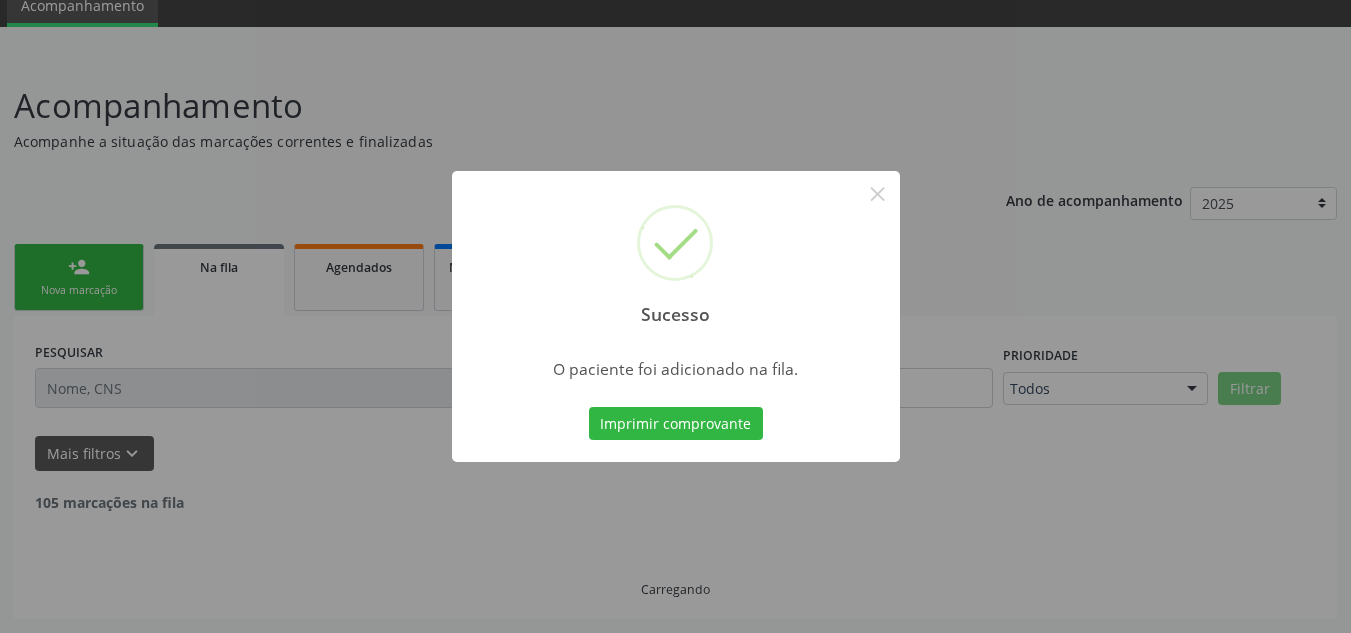 scroll, scrollTop: 62, scrollLeft: 0, axis: vertical 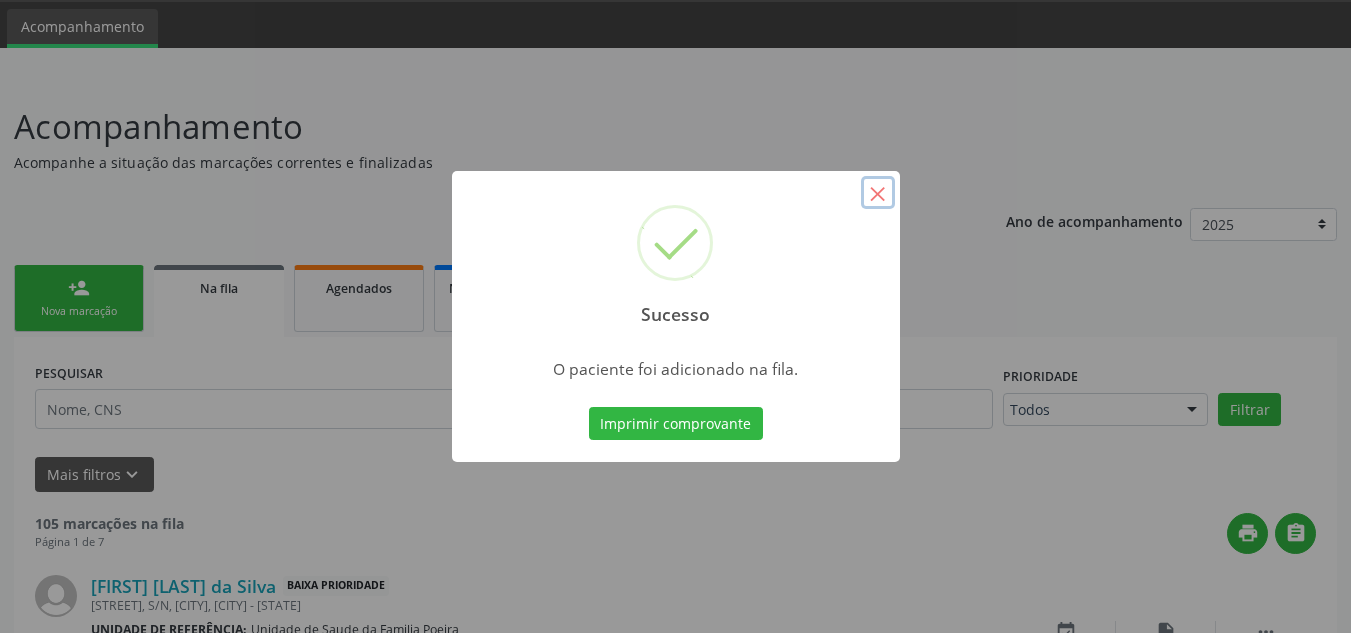 click on "×" at bounding box center (878, 193) 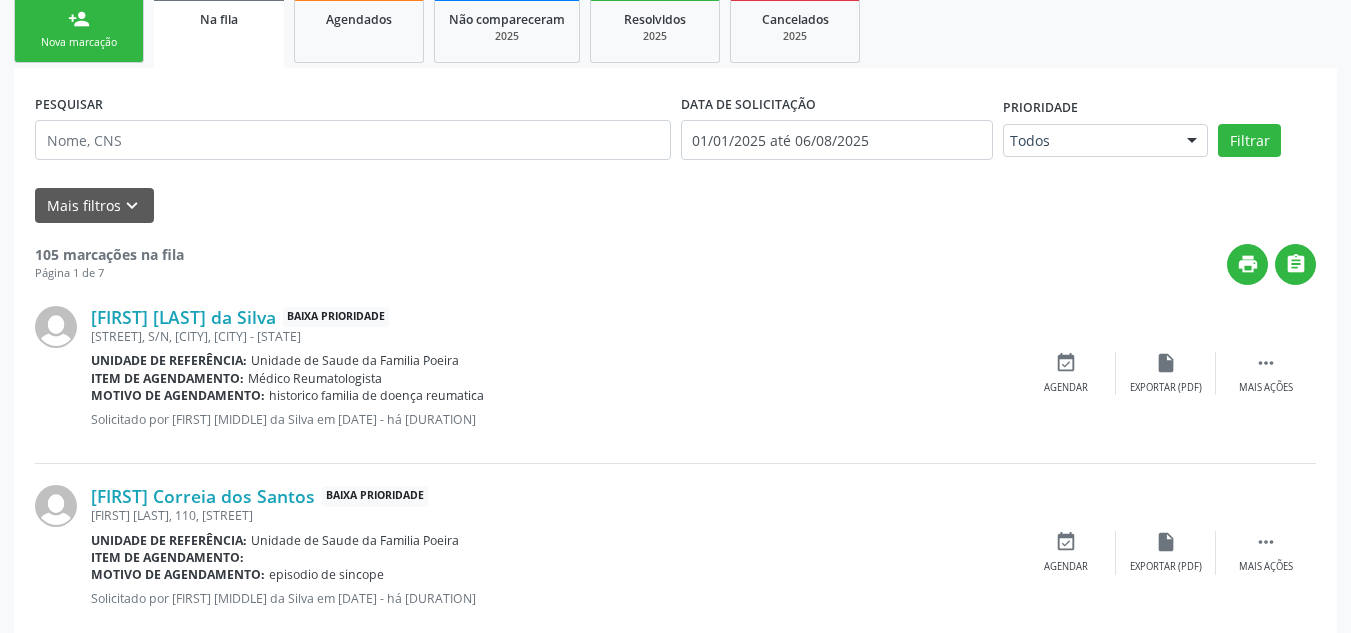scroll, scrollTop: 162, scrollLeft: 0, axis: vertical 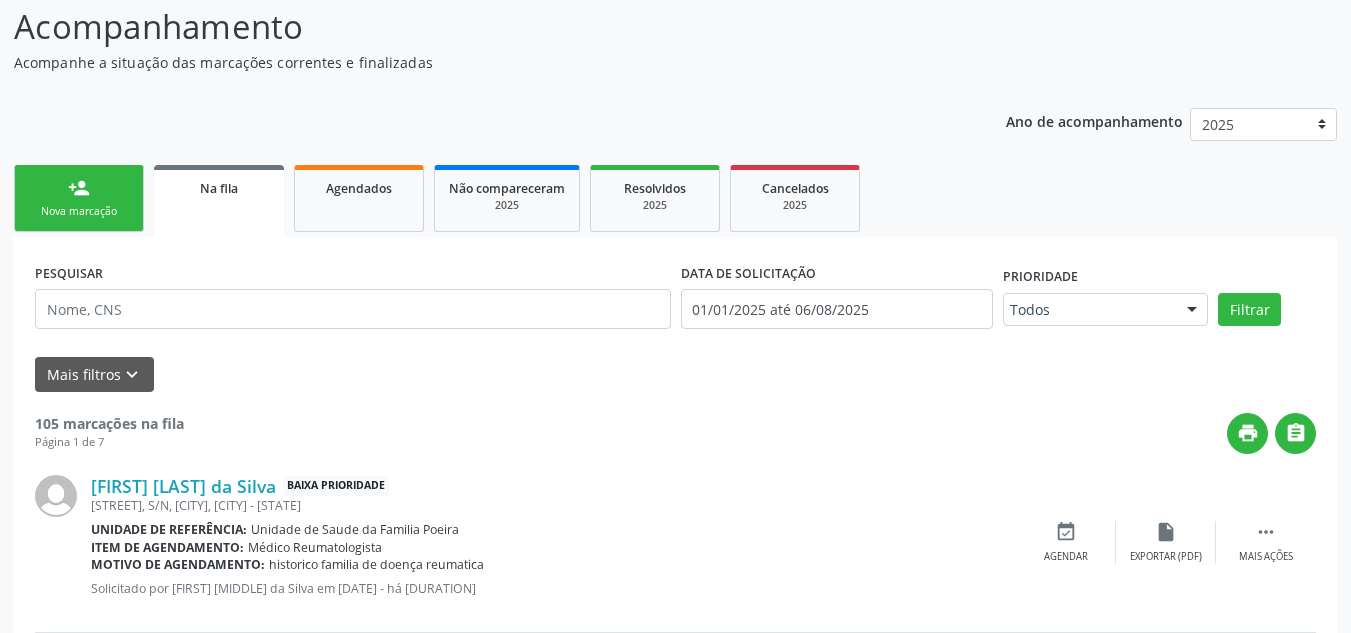 click on "Nova marcação" at bounding box center (79, 211) 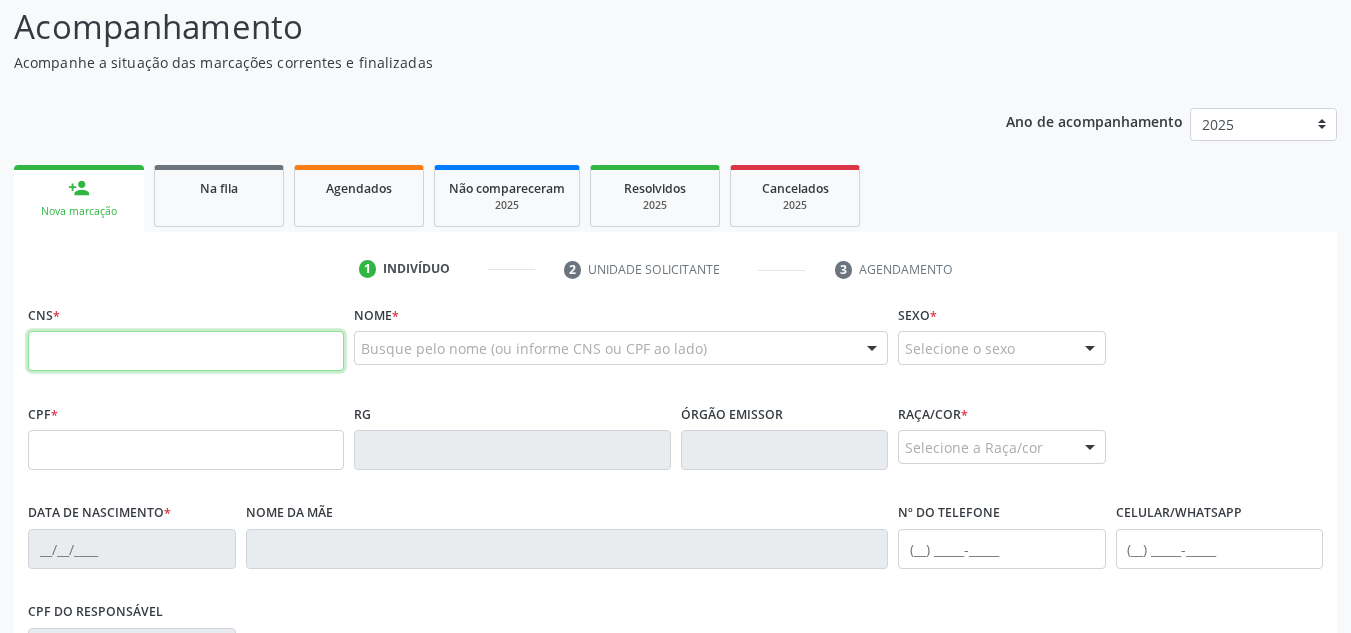 click at bounding box center (186, 351) 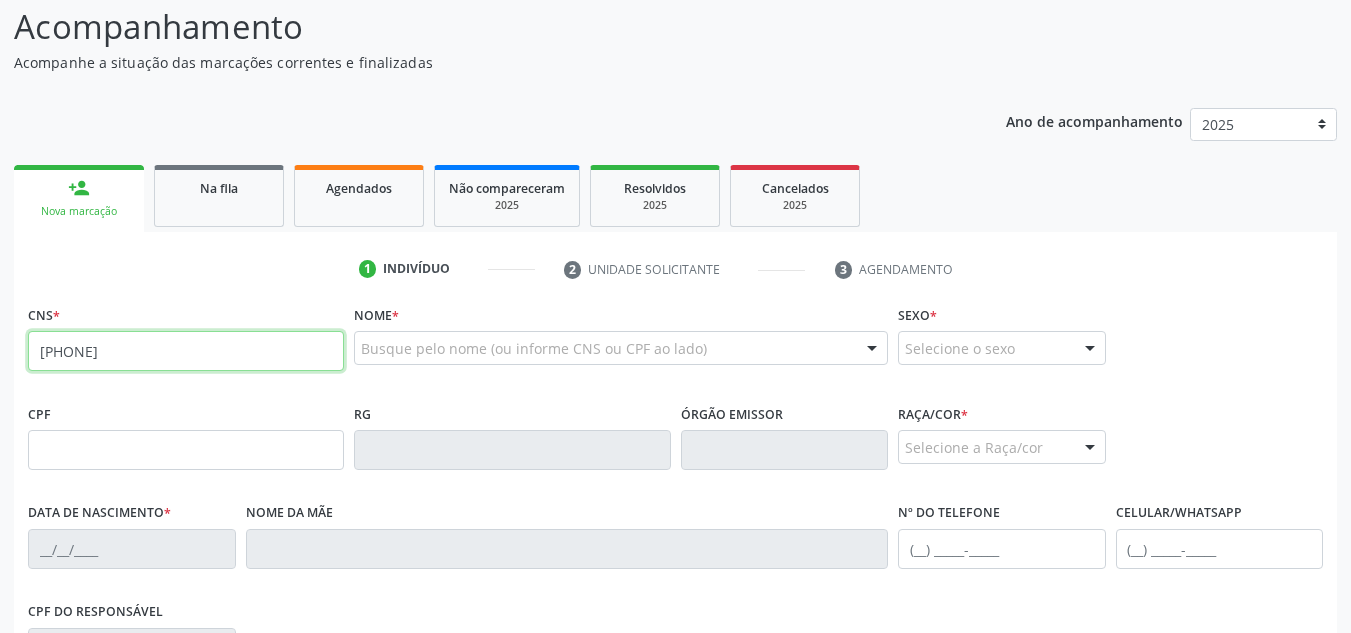 type on "[PHONE]" 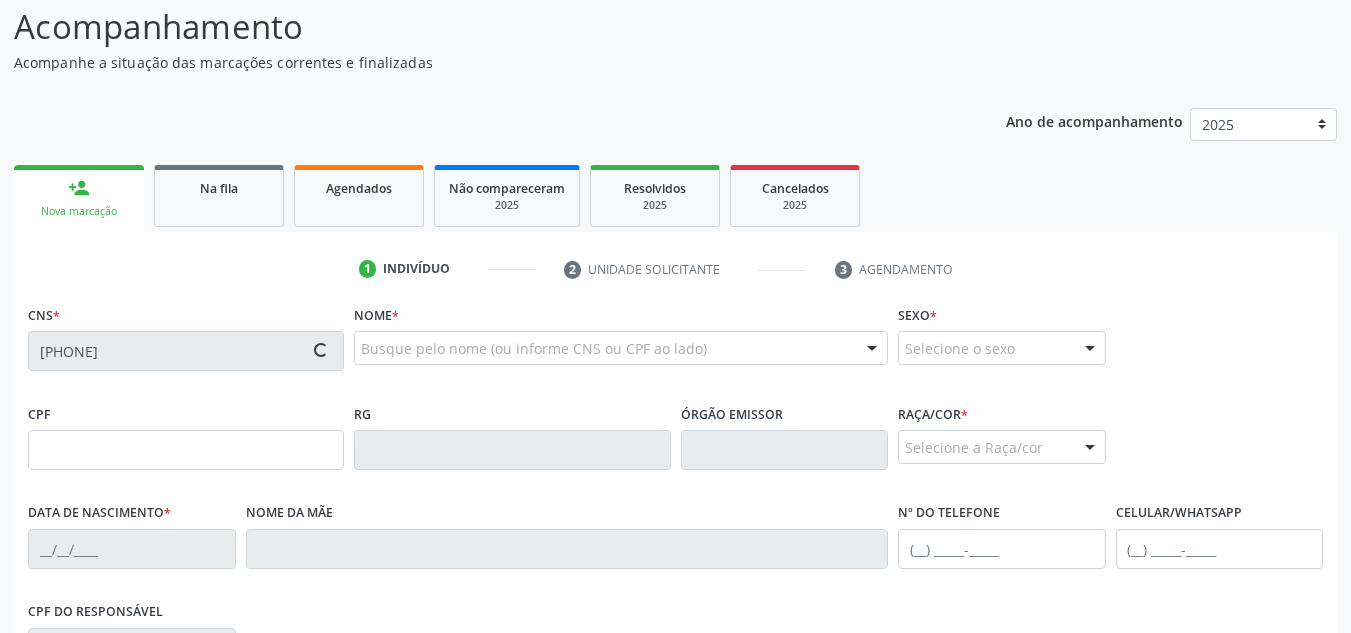 type on "[NUMBER].[NUMBER].[NUMBER]-[NUMBER]" 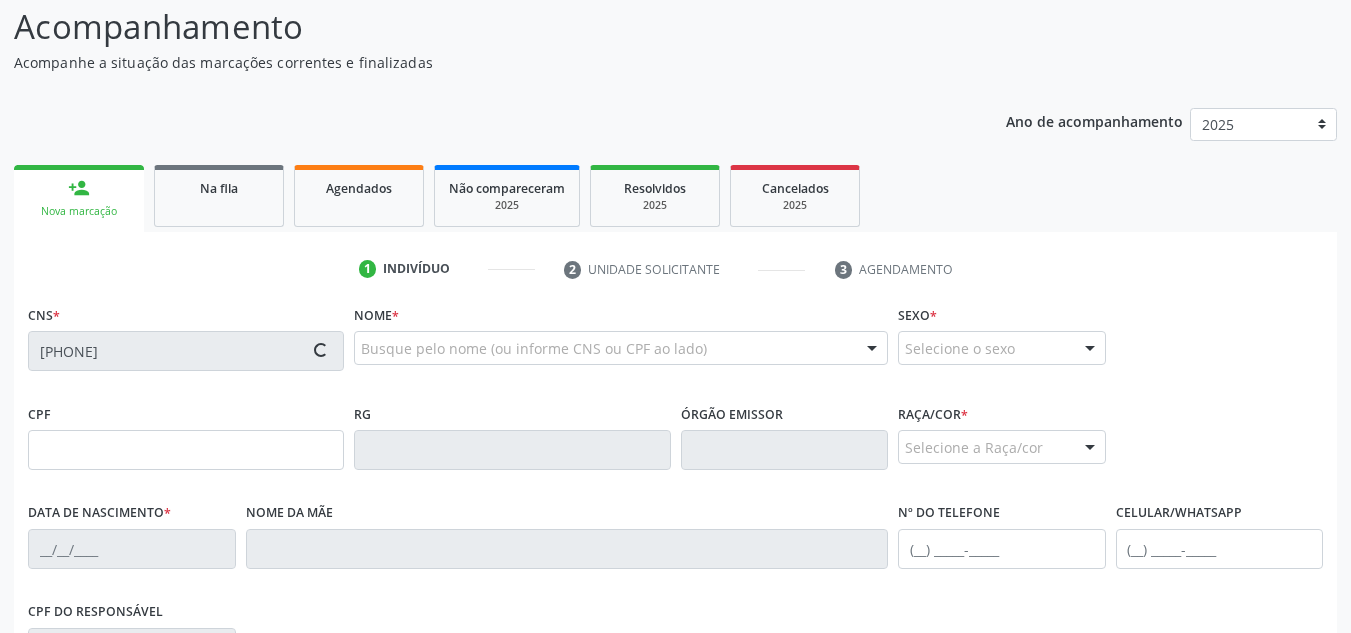 type on "[DATE]" 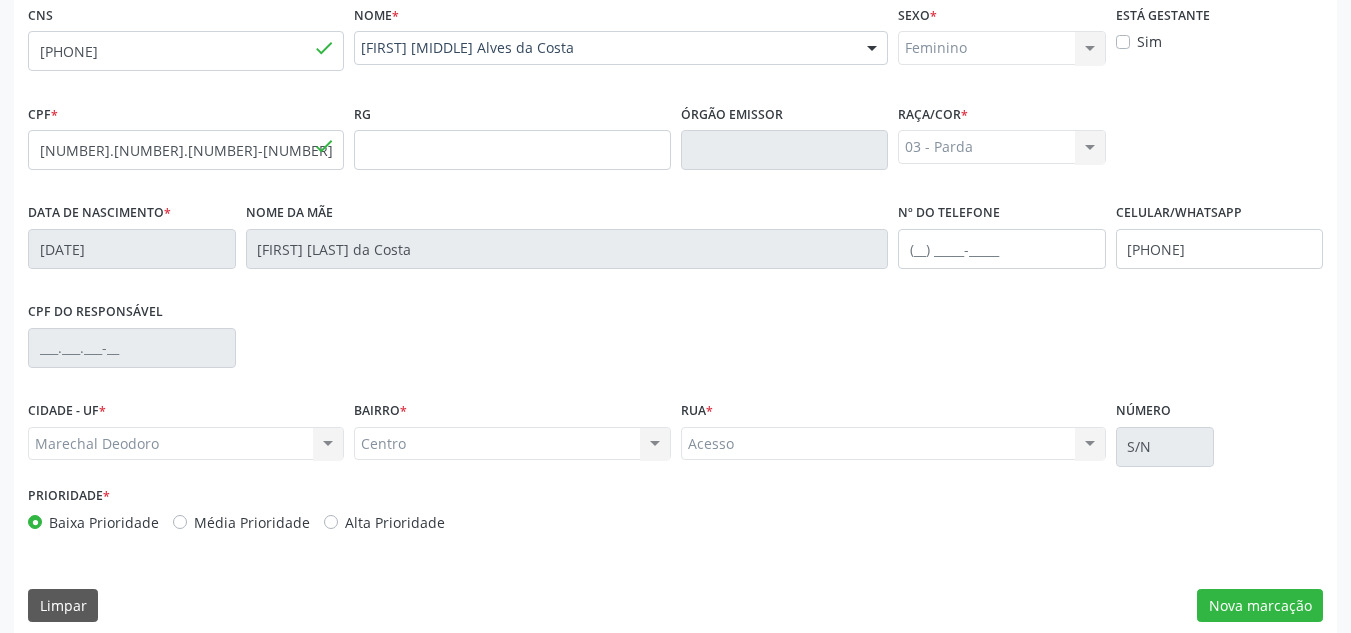 scroll, scrollTop: 479, scrollLeft: 0, axis: vertical 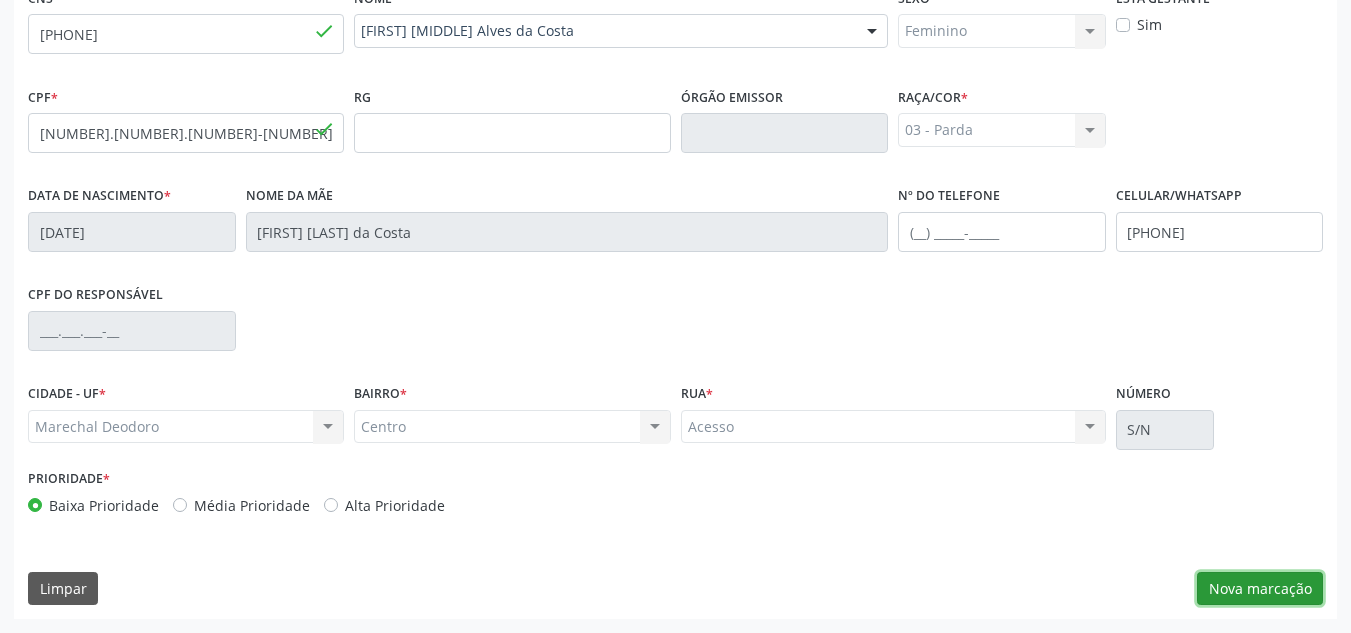 click on "Nova marcação" at bounding box center [1260, 589] 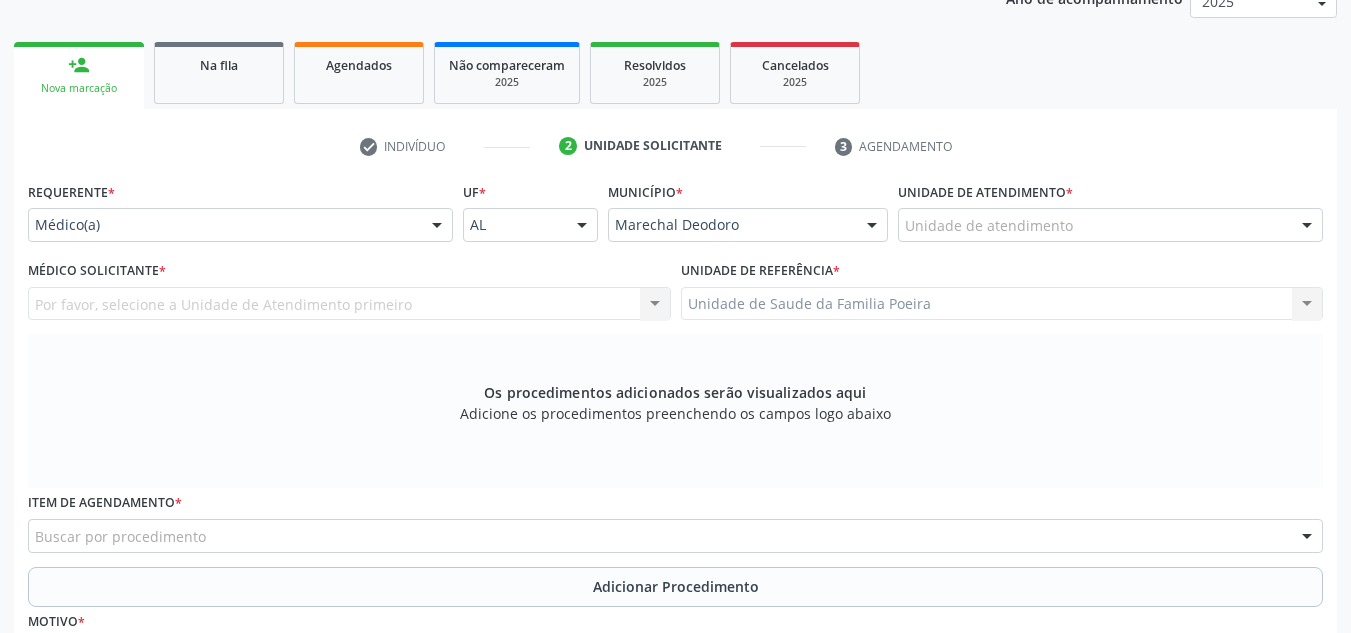 scroll, scrollTop: 279, scrollLeft: 0, axis: vertical 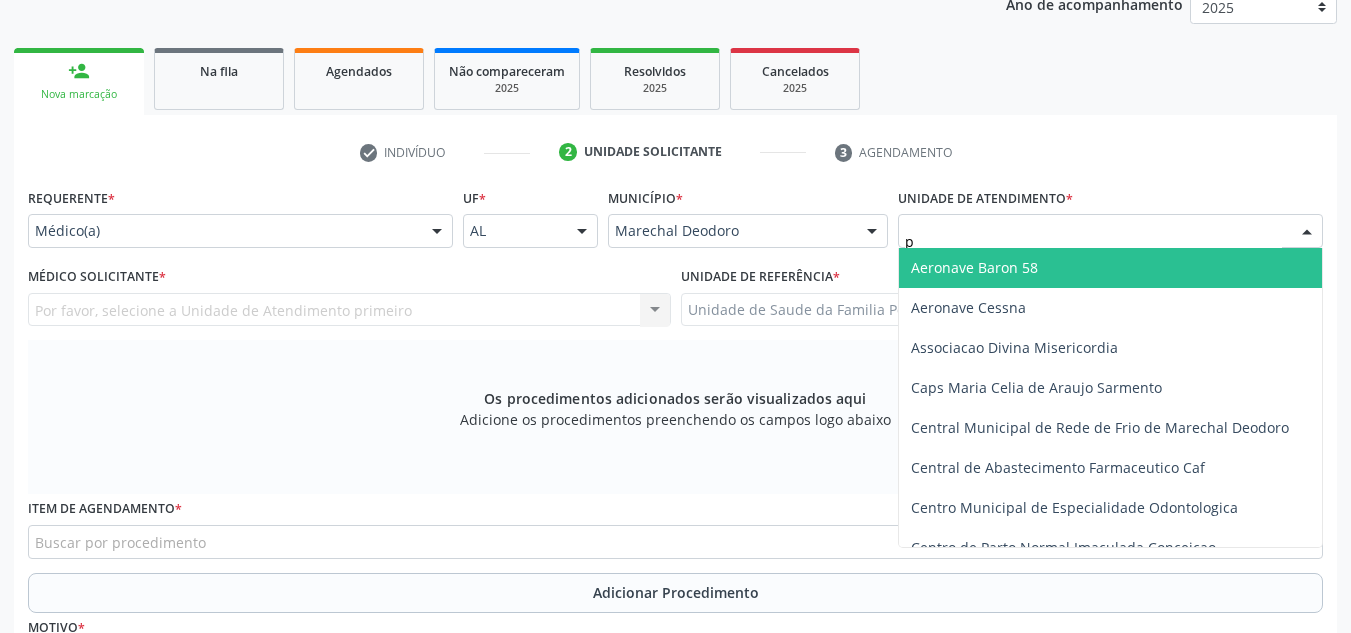 type on "po" 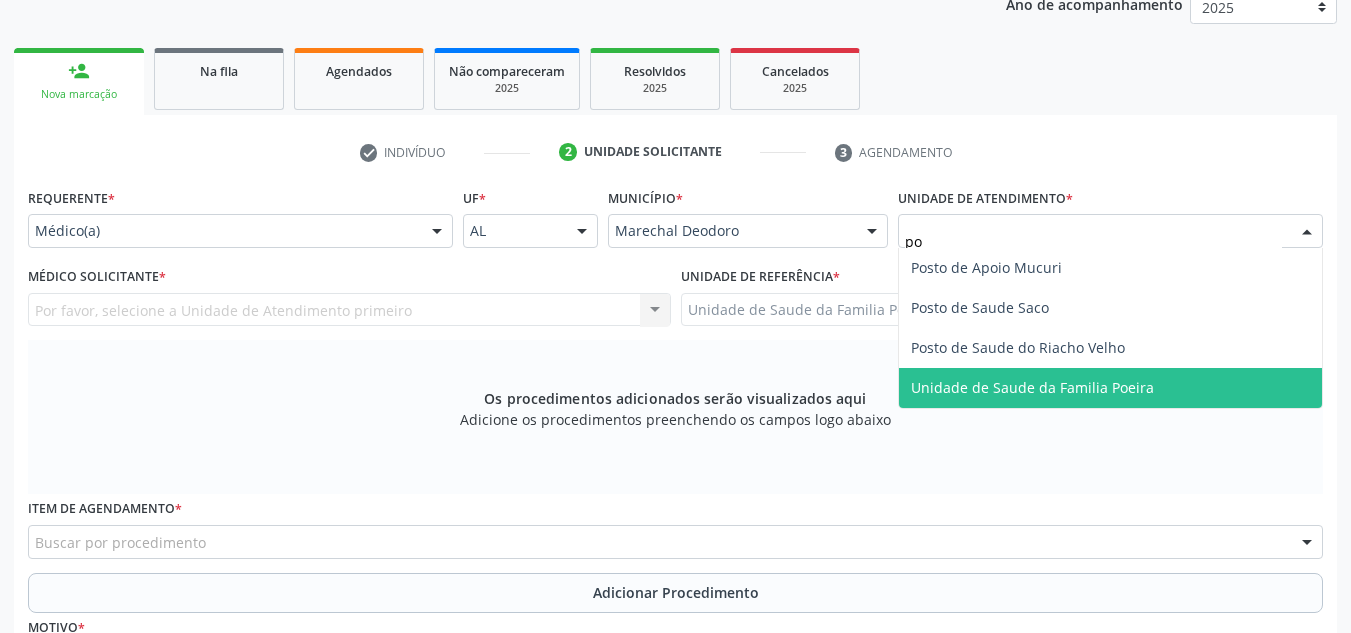 click on "Unidade de Saude da Familia Poeira" at bounding box center (1032, 387) 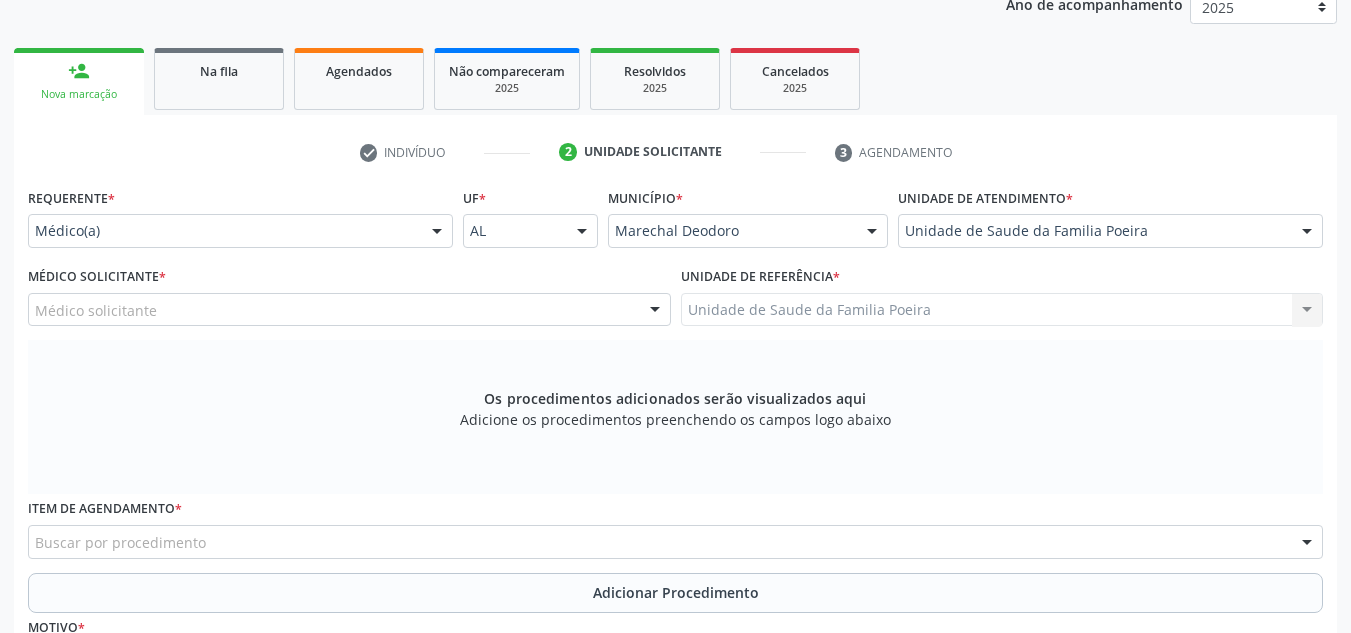 click on "Médico solicitante" at bounding box center (349, 310) 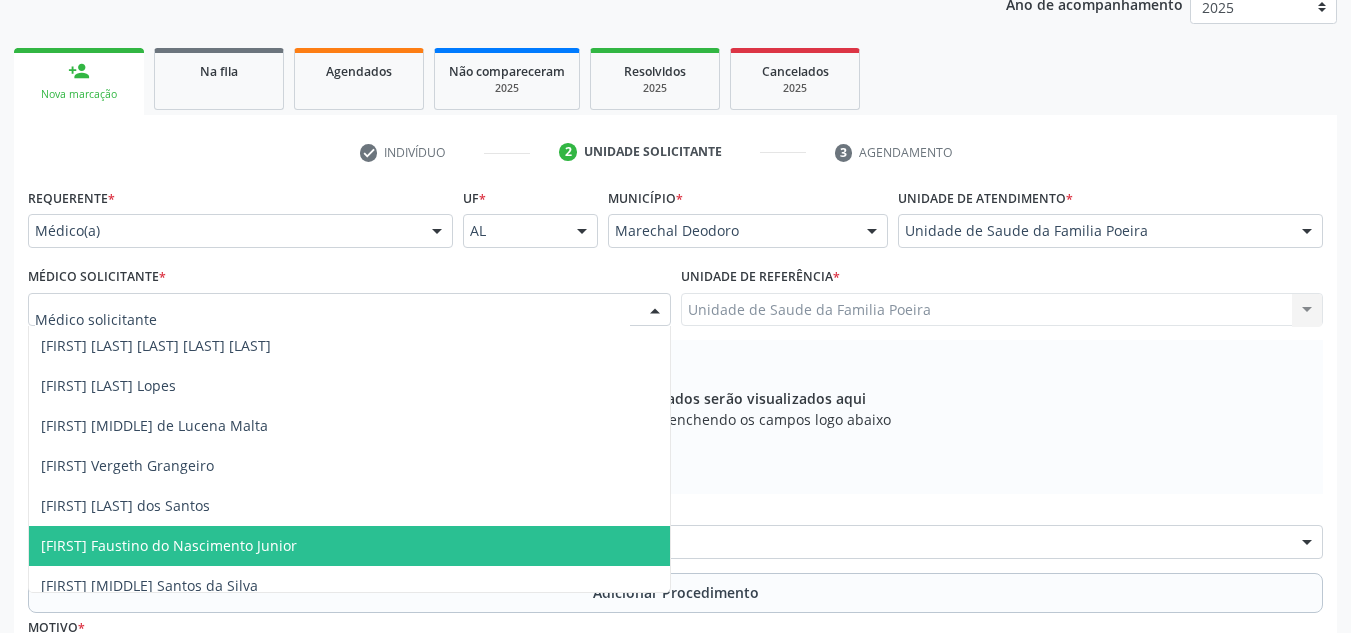 click on "[FIRST] Faustino do Nascimento Junior" at bounding box center (169, 545) 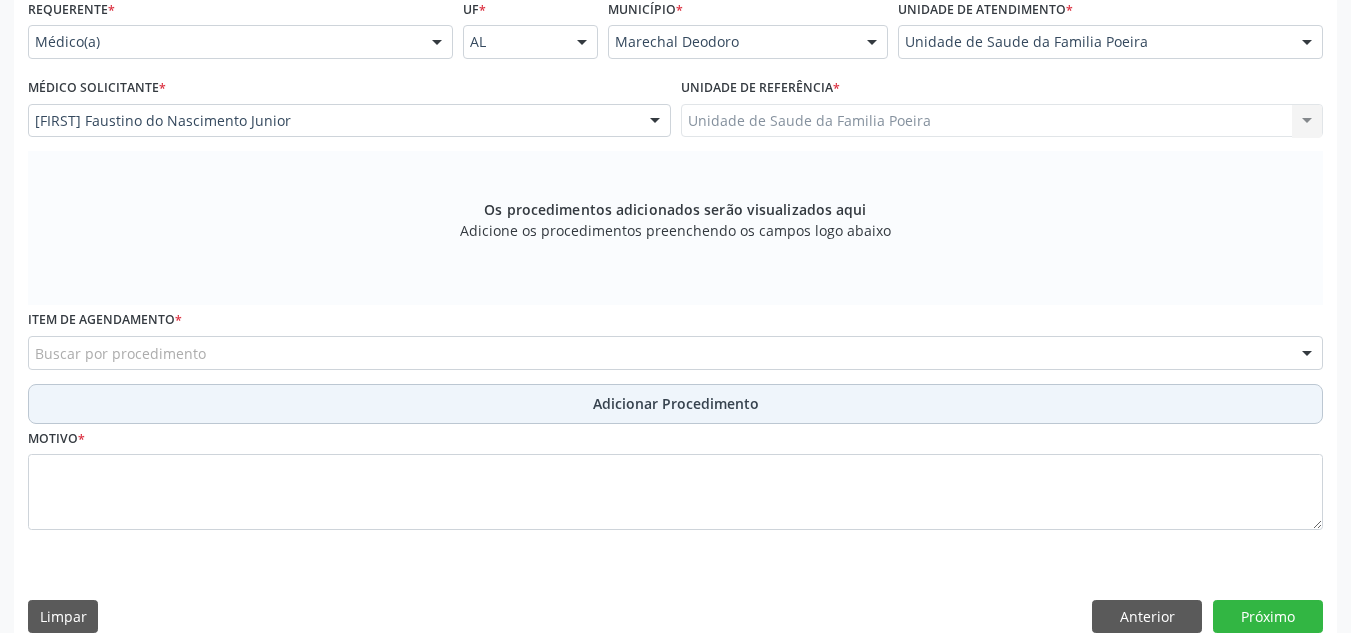 scroll, scrollTop: 496, scrollLeft: 0, axis: vertical 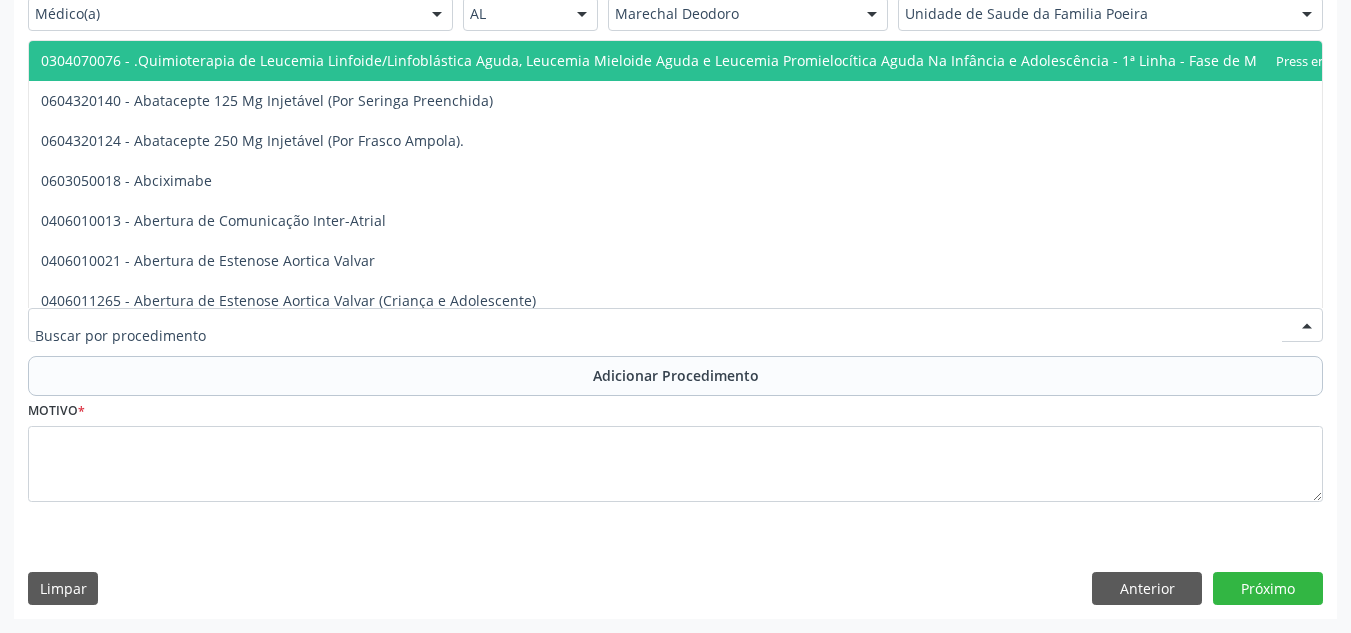 click at bounding box center [675, 325] 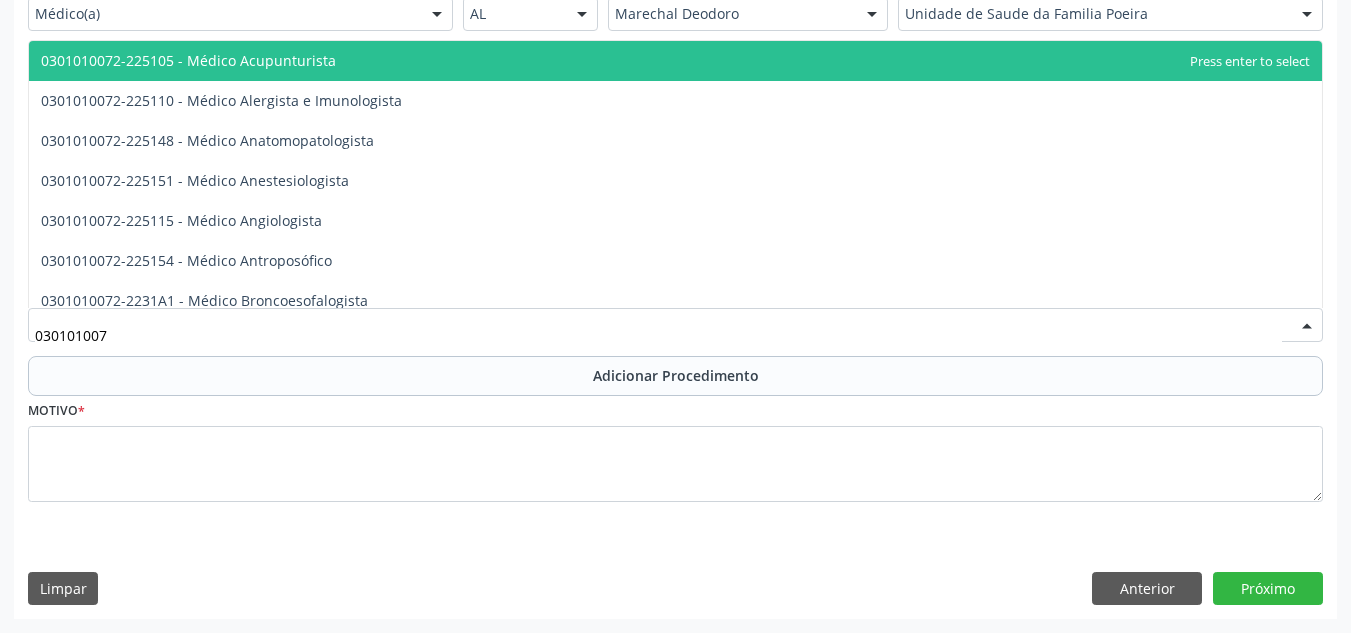 type on "0301010072" 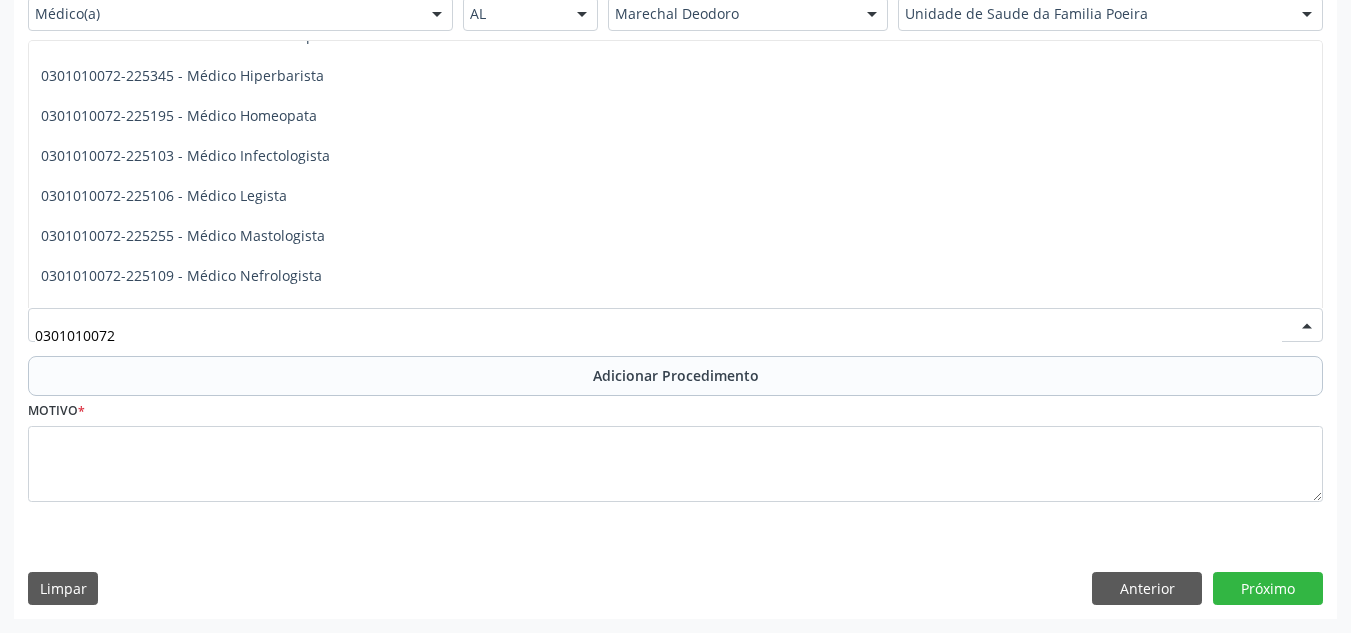 scroll, scrollTop: 1300, scrollLeft: 0, axis: vertical 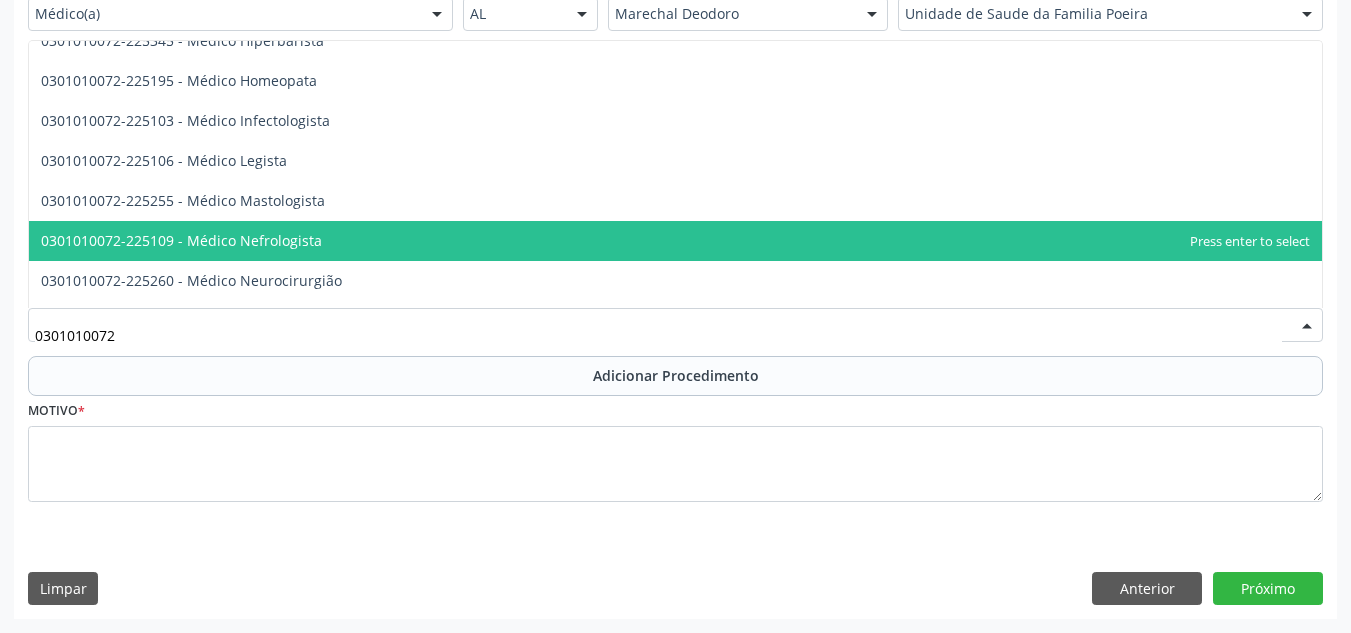click on "0301010072-225109 - Médico Nefrologista" at bounding box center [675, 241] 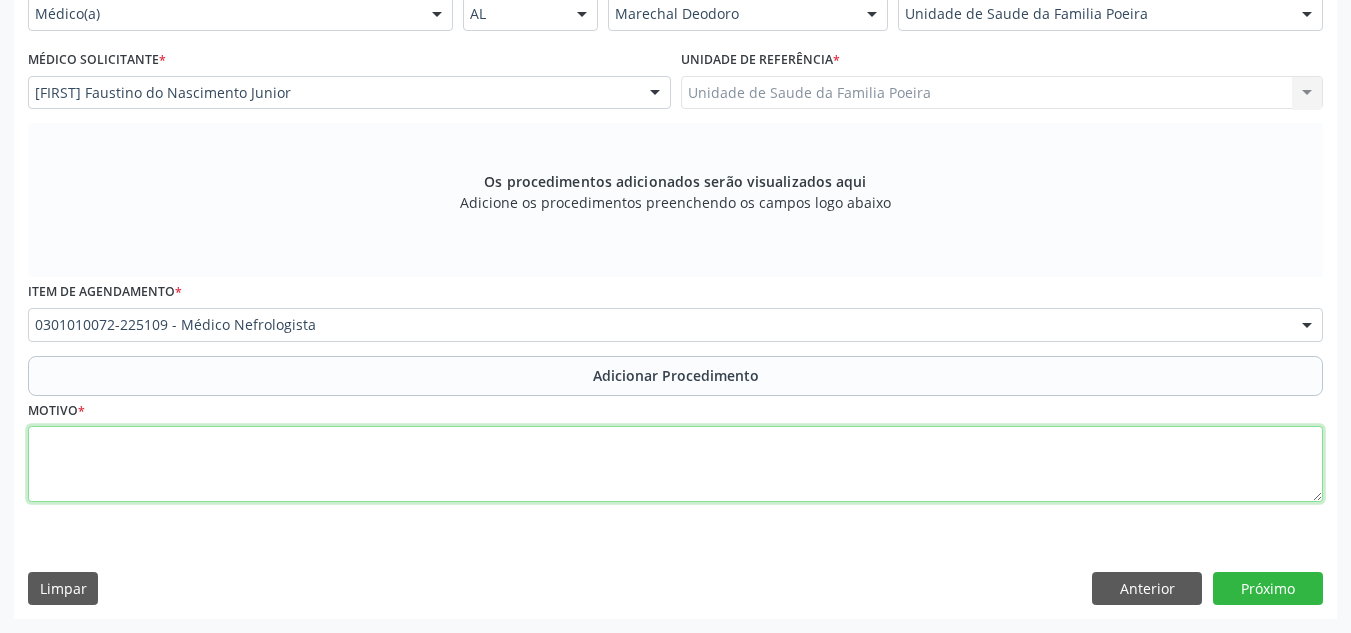 click at bounding box center [675, 464] 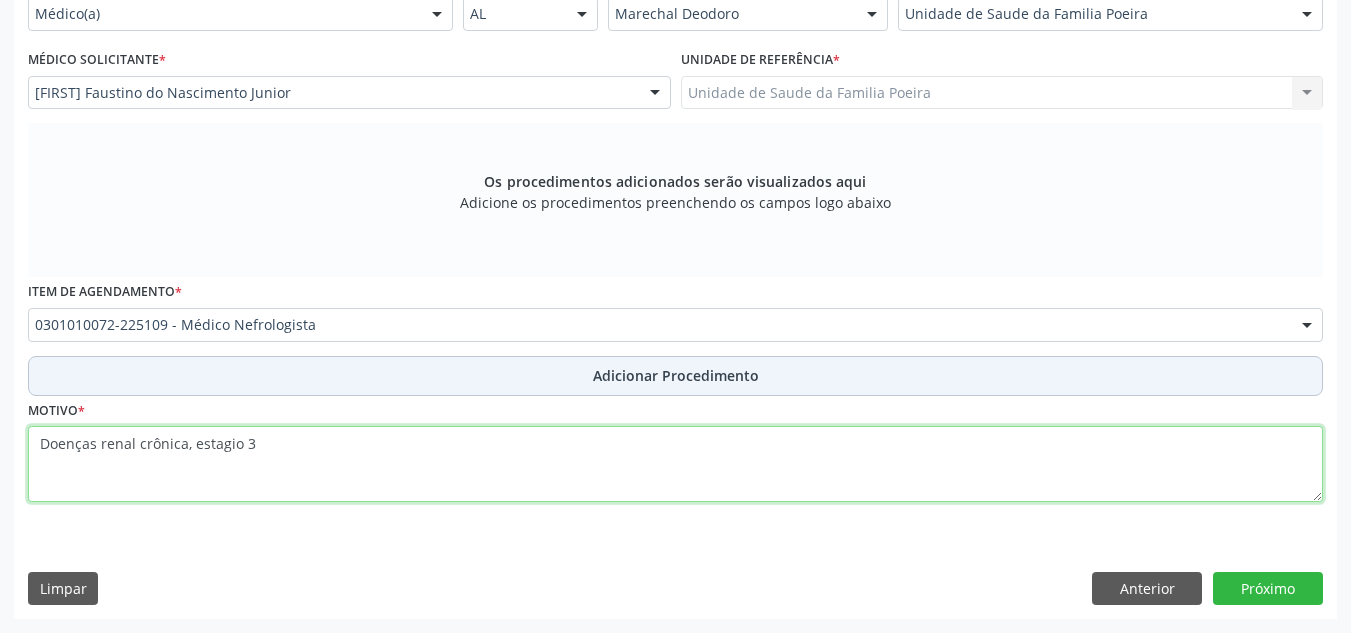 type on "Doenças renal crônica, estagio 3" 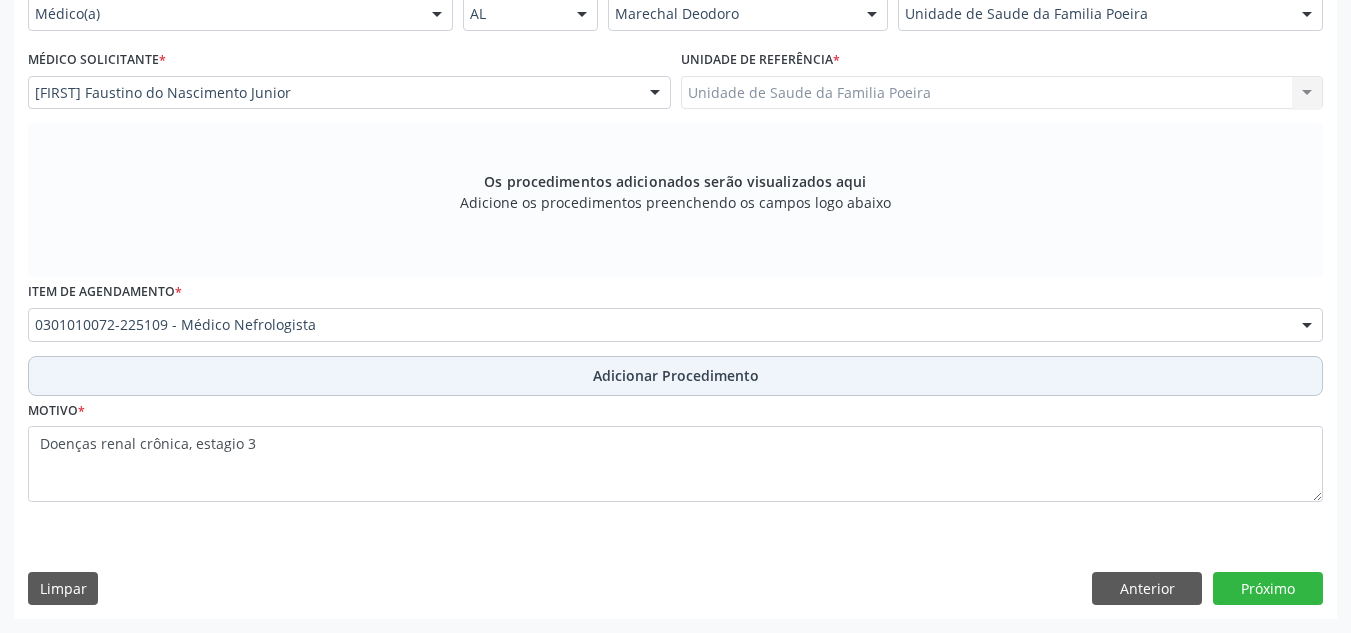click on "Adicionar Procedimento" at bounding box center [676, 375] 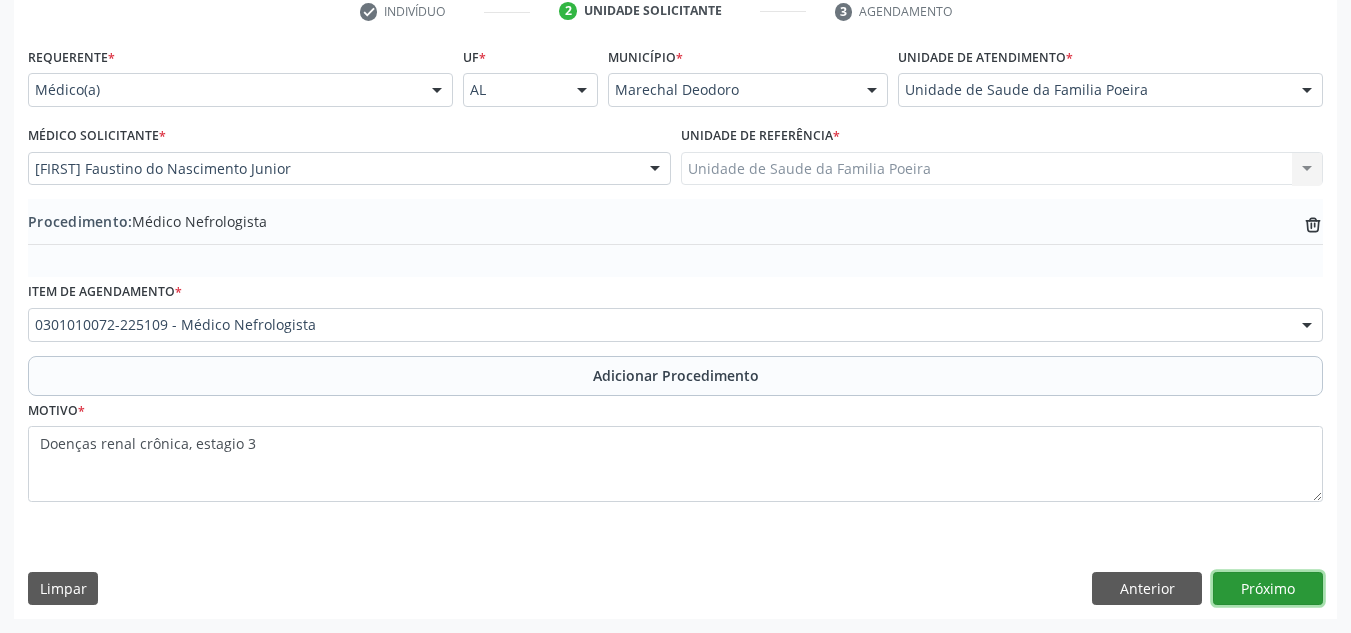 click on "Próximo" at bounding box center (1268, 589) 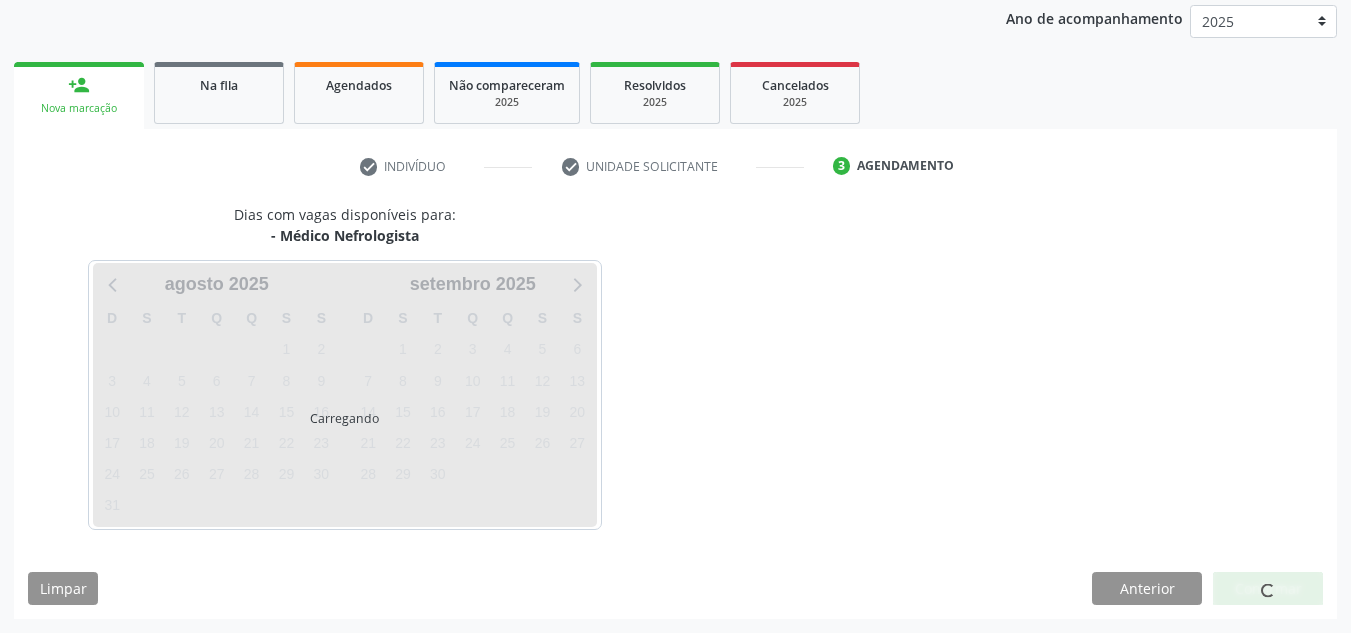 scroll, scrollTop: 324, scrollLeft: 0, axis: vertical 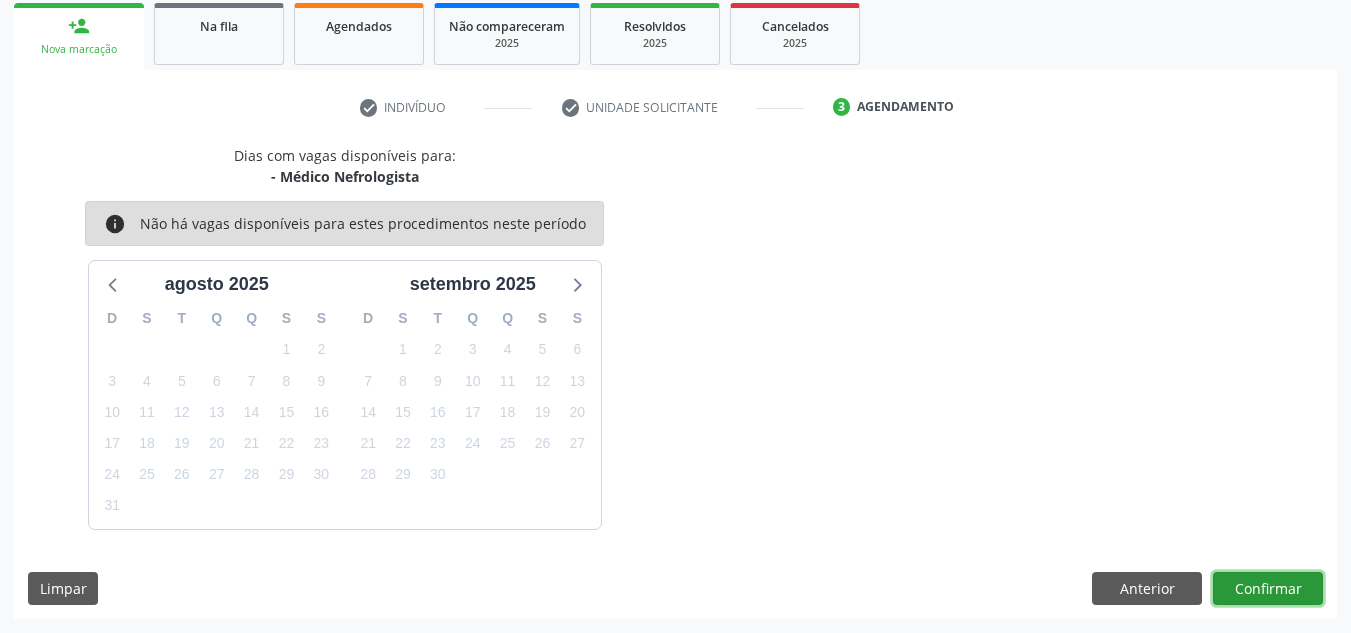 click on "Confirmar" at bounding box center [1268, 589] 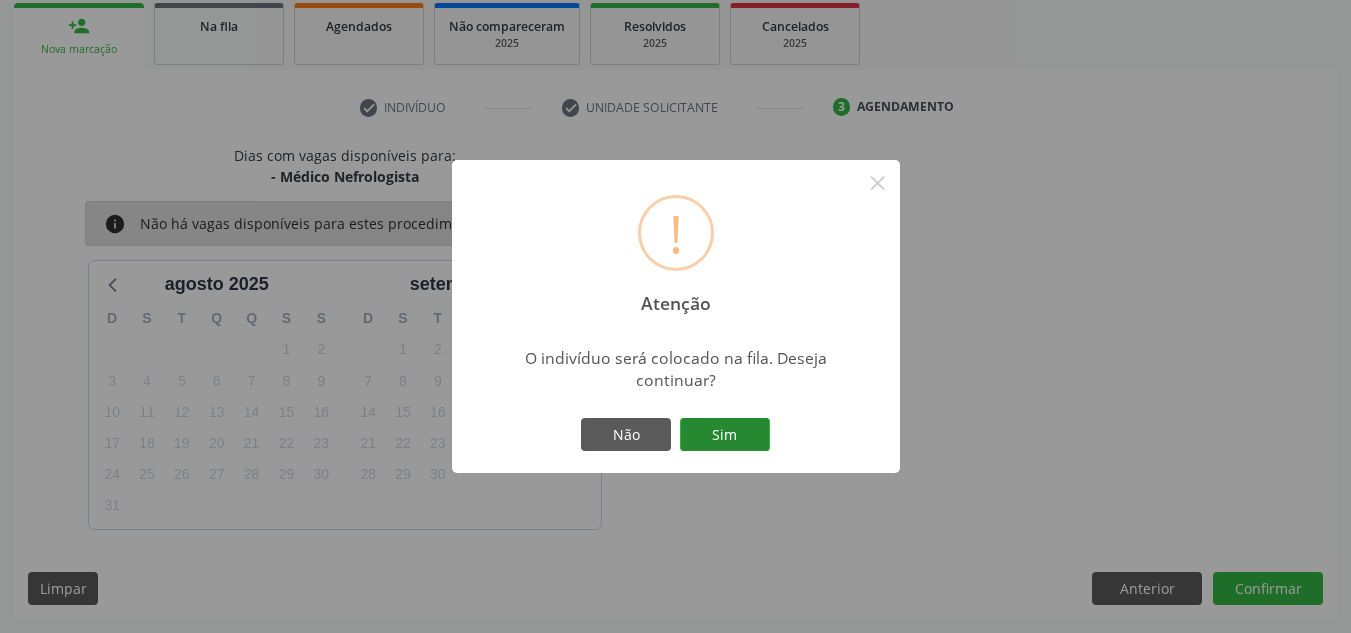 click on "Sim" at bounding box center [725, 435] 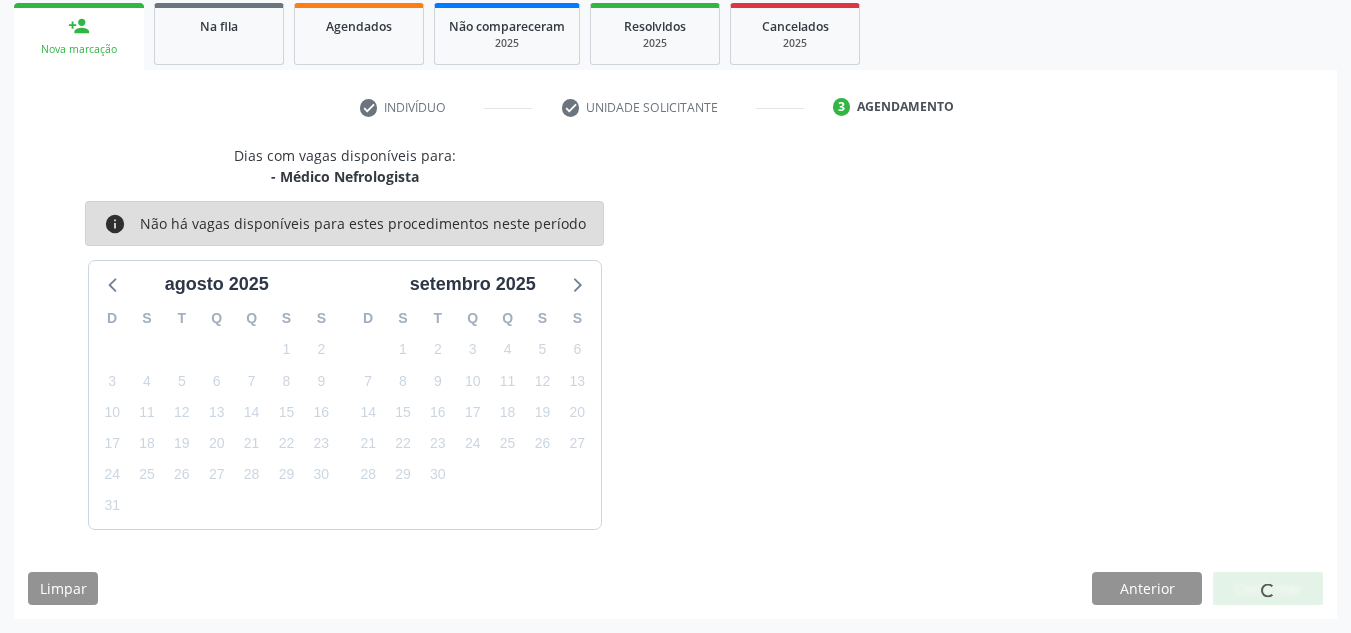 scroll, scrollTop: 62, scrollLeft: 0, axis: vertical 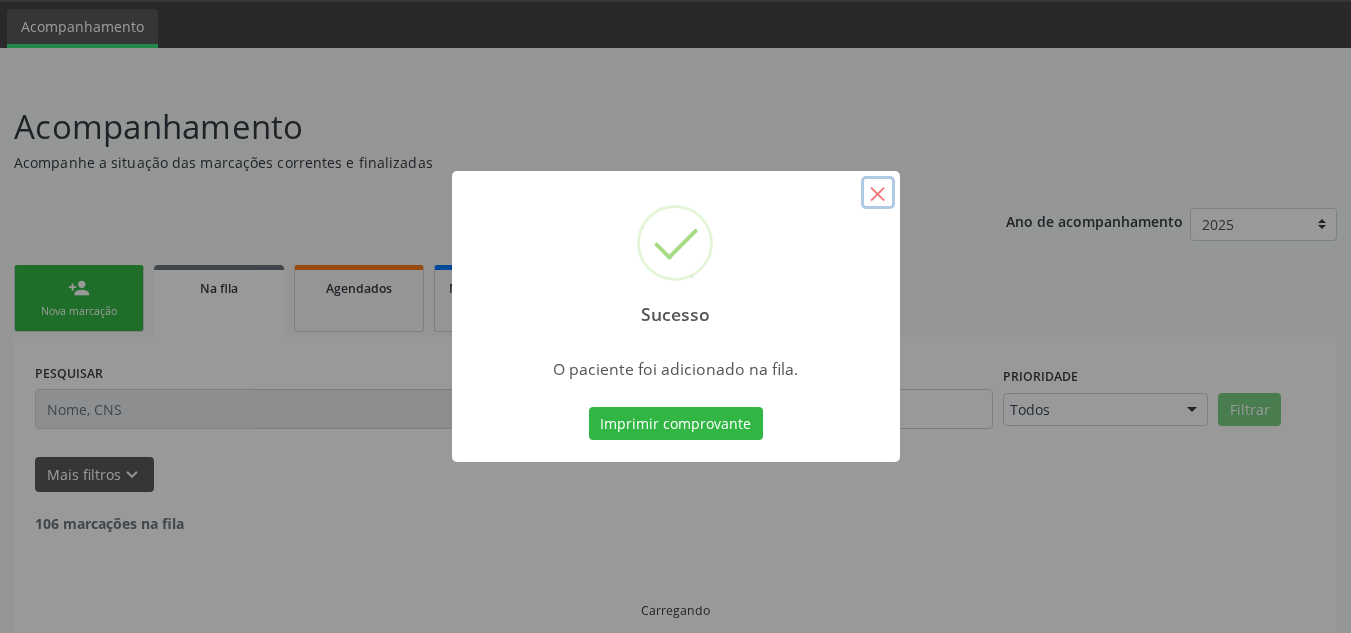 click on "×" at bounding box center [878, 193] 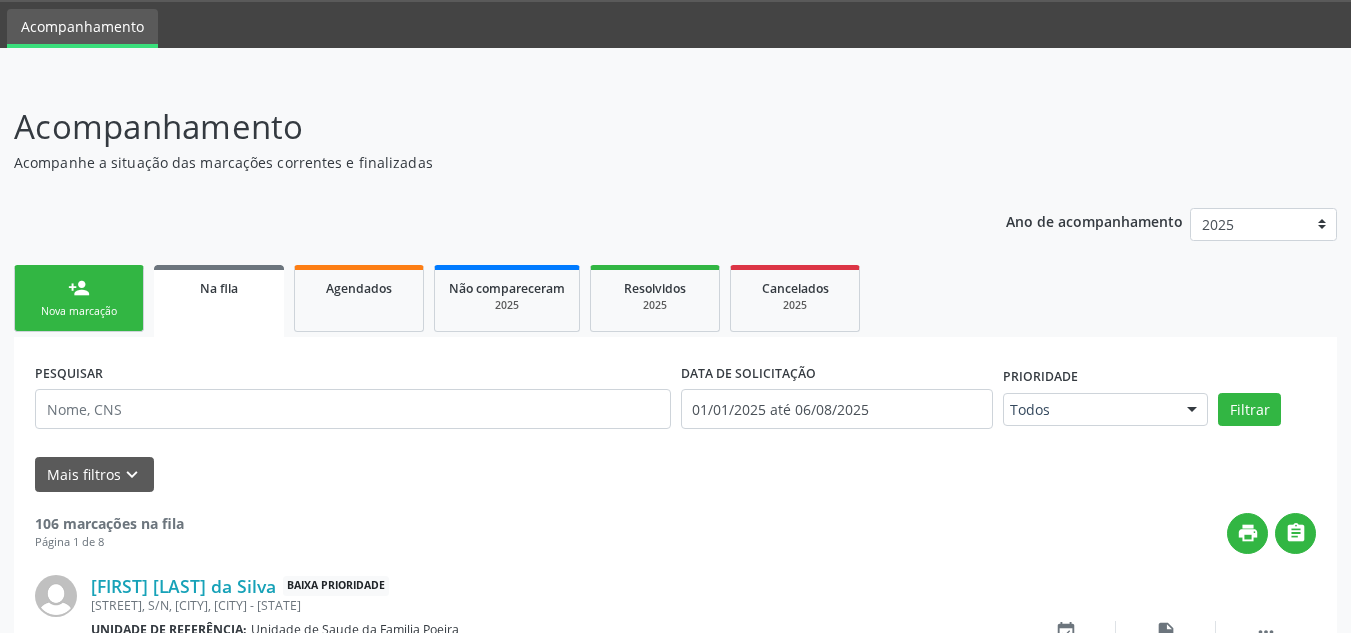 click on "Nova marcação" at bounding box center (79, 311) 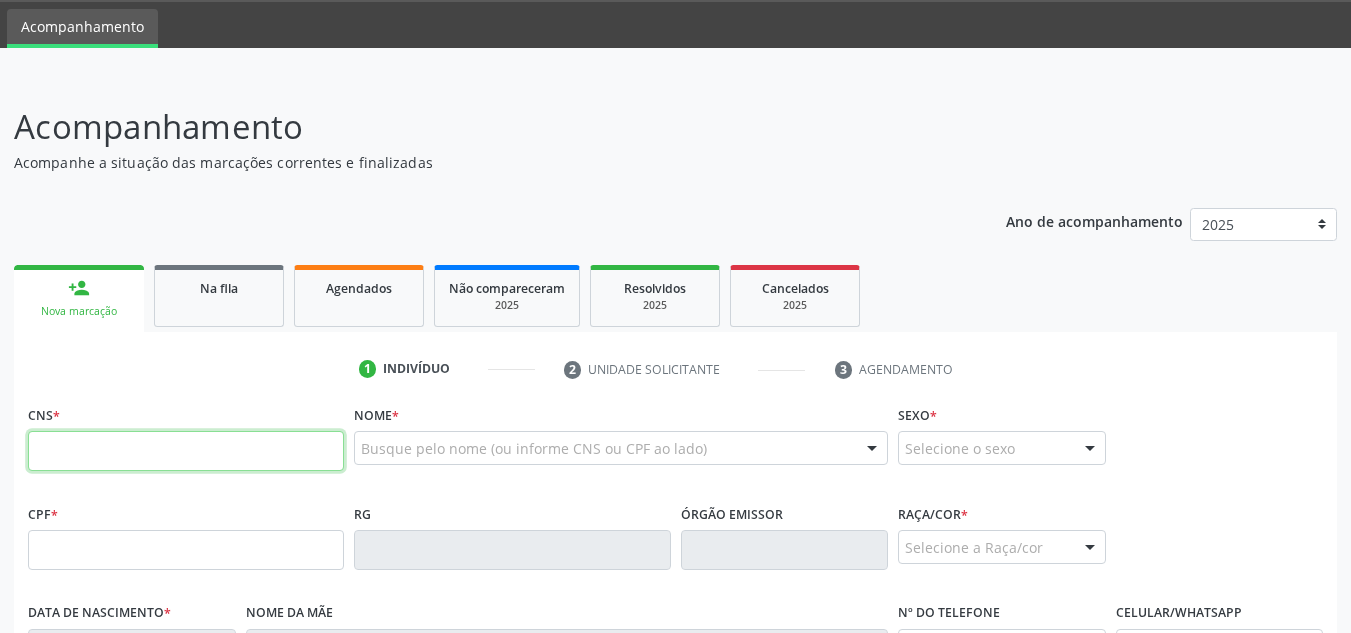 paste on "[PHONE]" 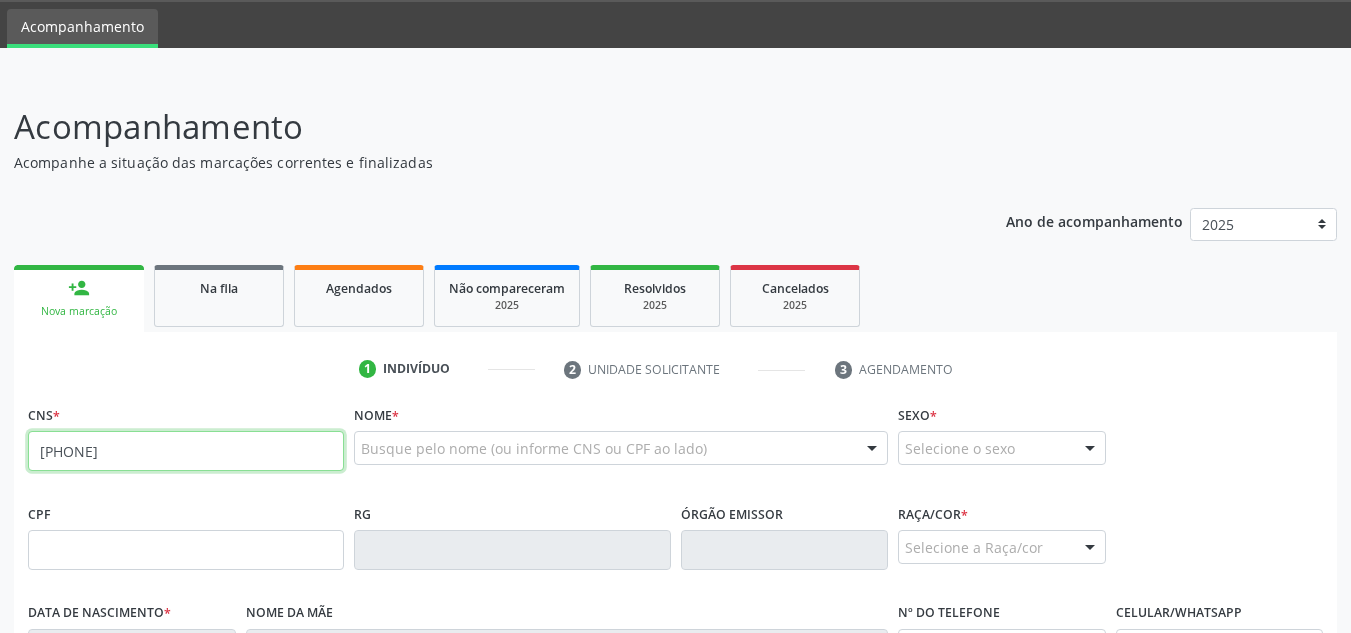 type on "[PHONE]" 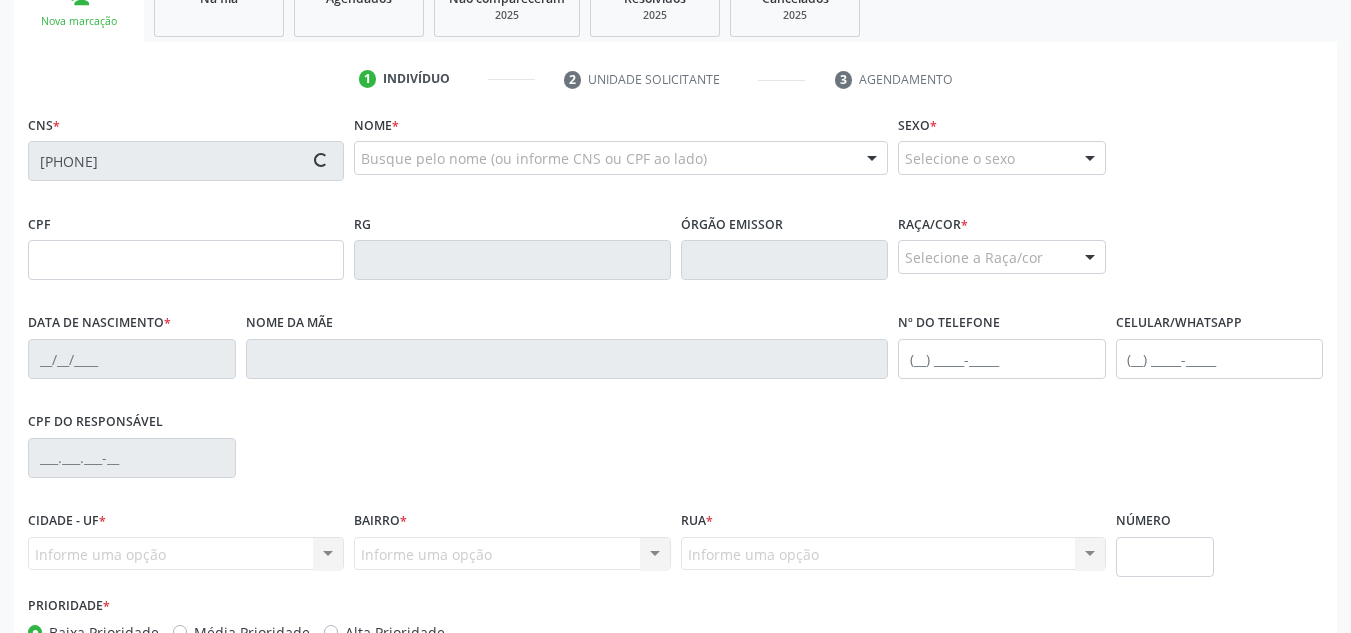 scroll, scrollTop: 362, scrollLeft: 0, axis: vertical 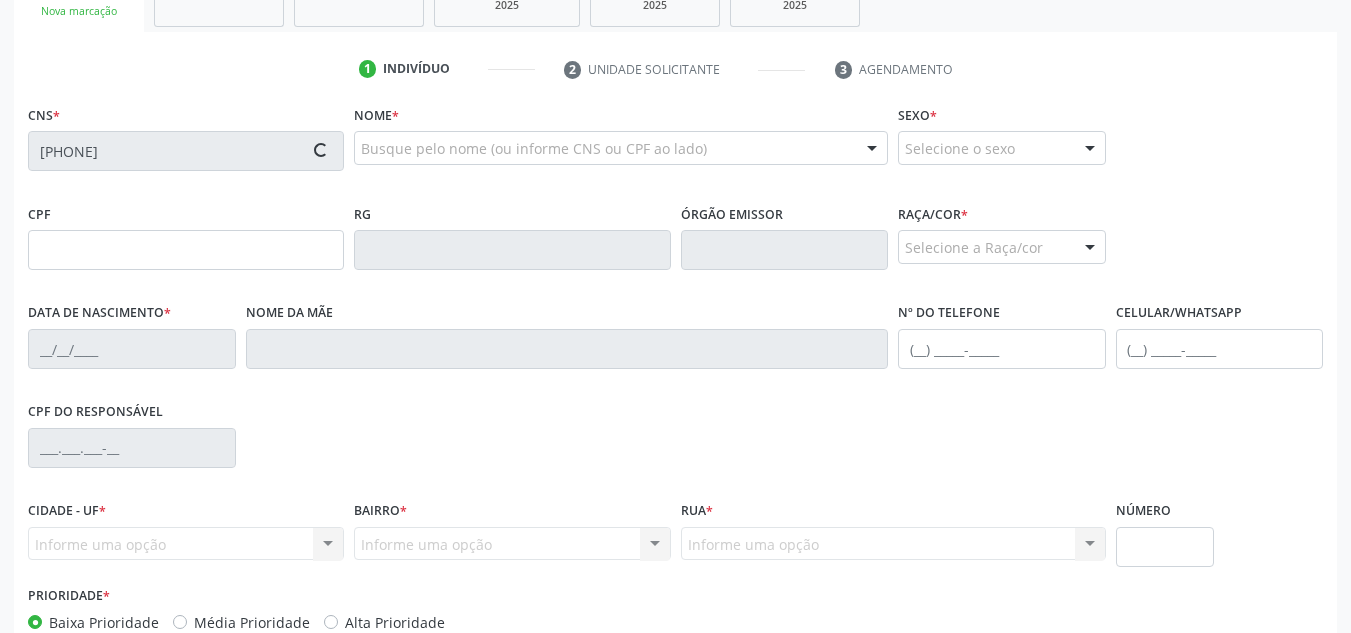 type on "[NUMBER].[NUMBER].[NUMBER]-[NUMBER]" 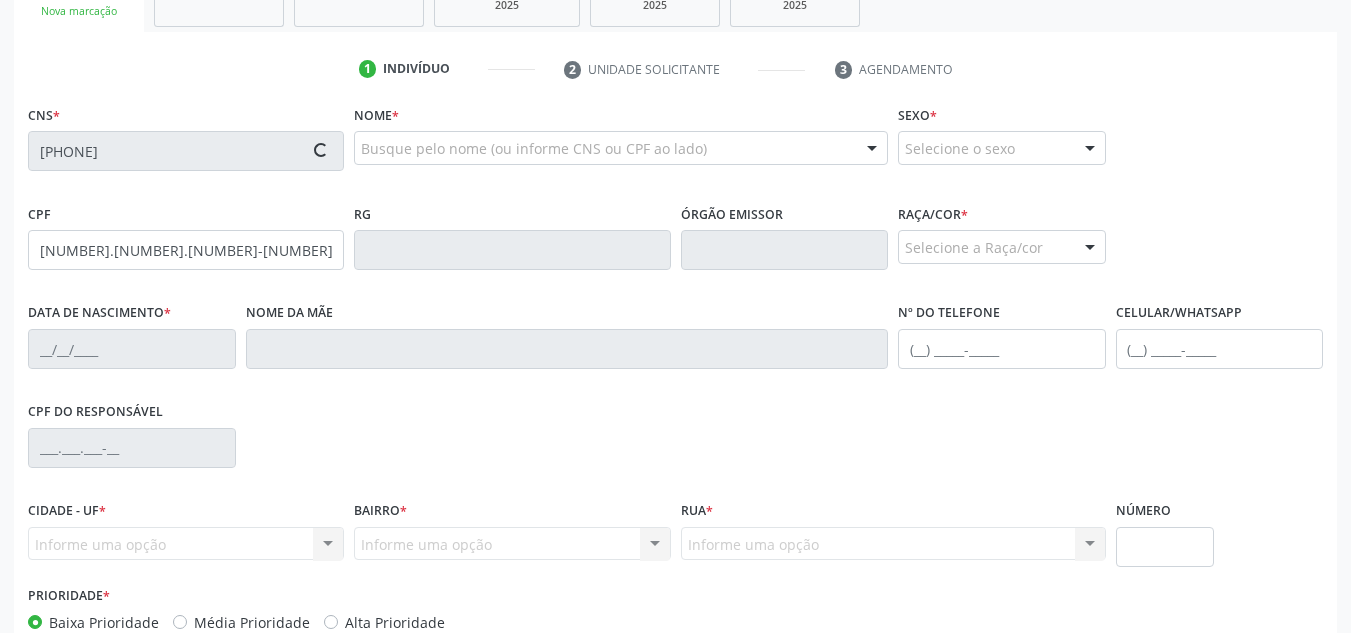 type on "31/10/2010" 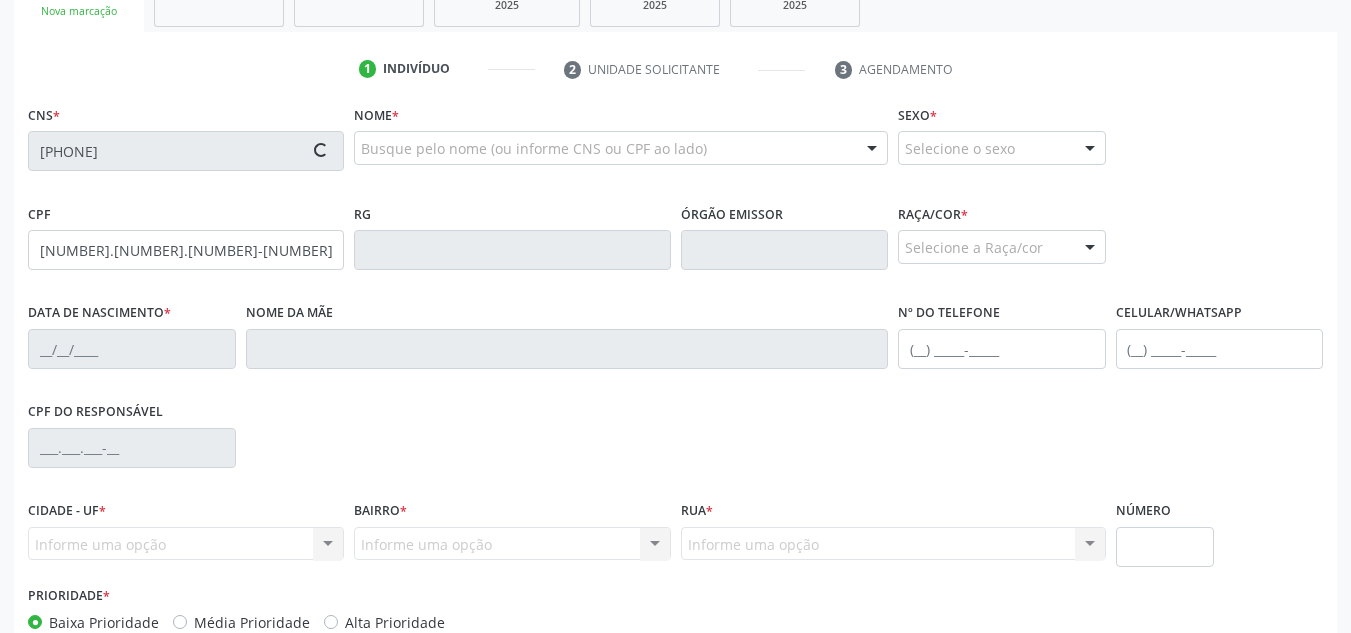 type on "([PHONE]) [NUMBER]" 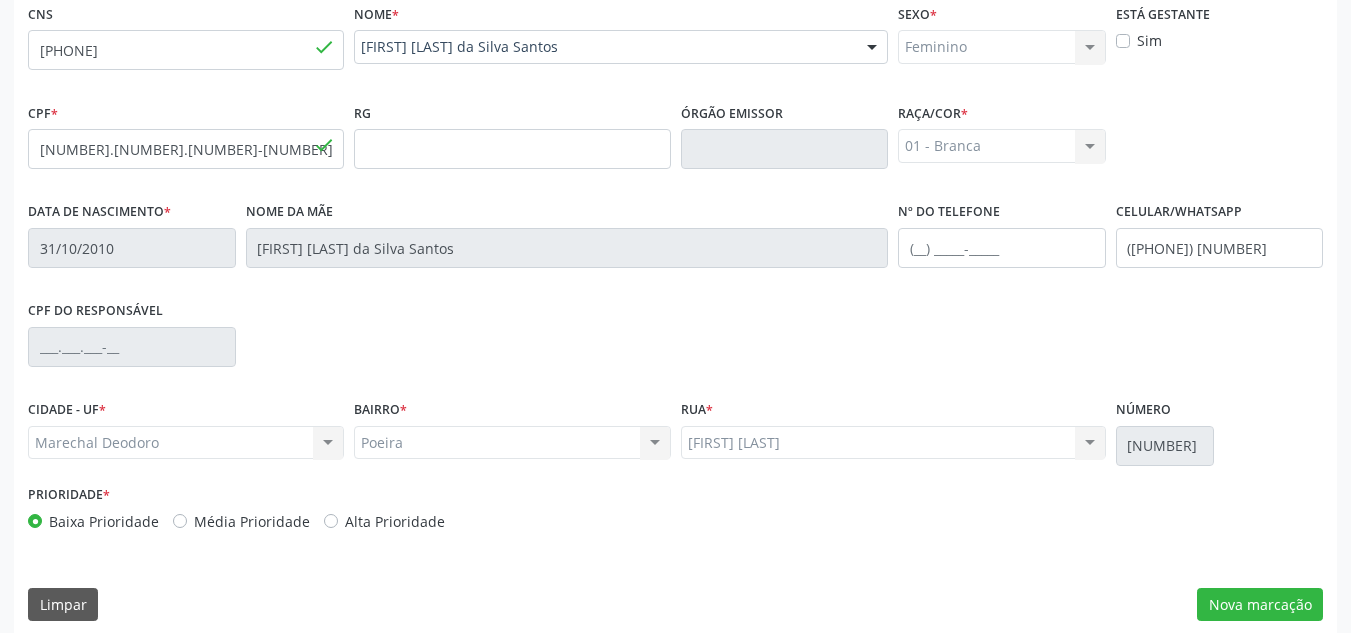 scroll, scrollTop: 479, scrollLeft: 0, axis: vertical 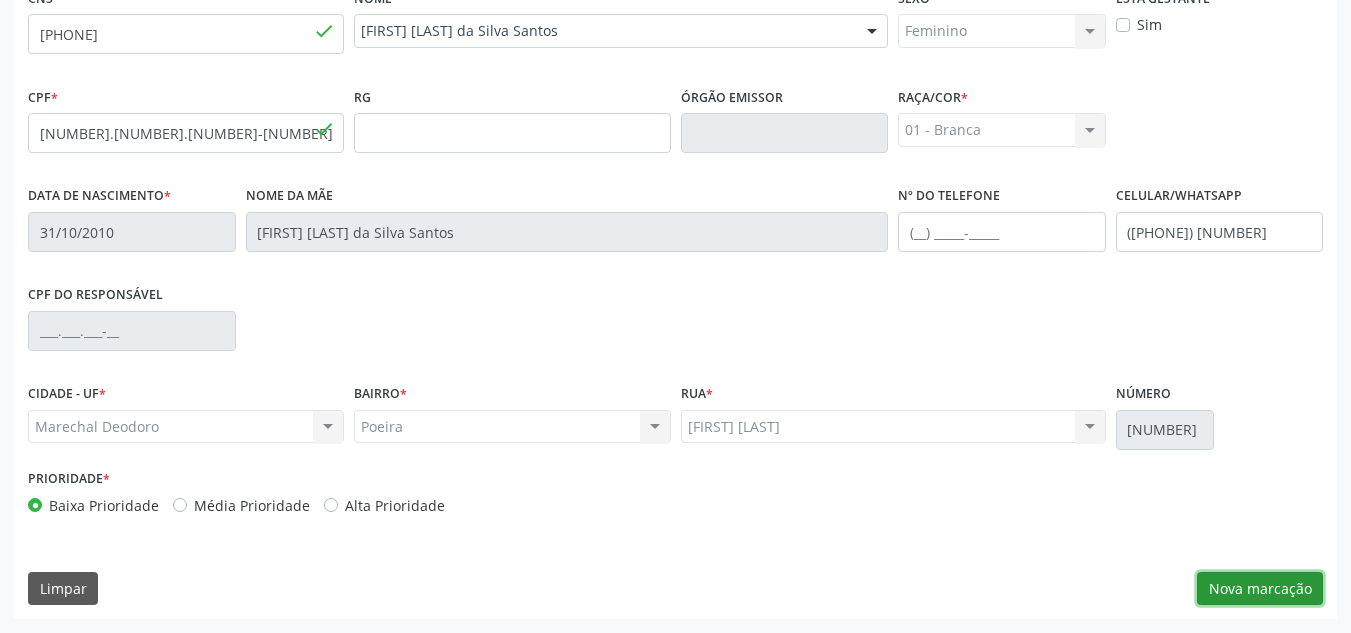 click on "Nova marcação" at bounding box center (1260, 589) 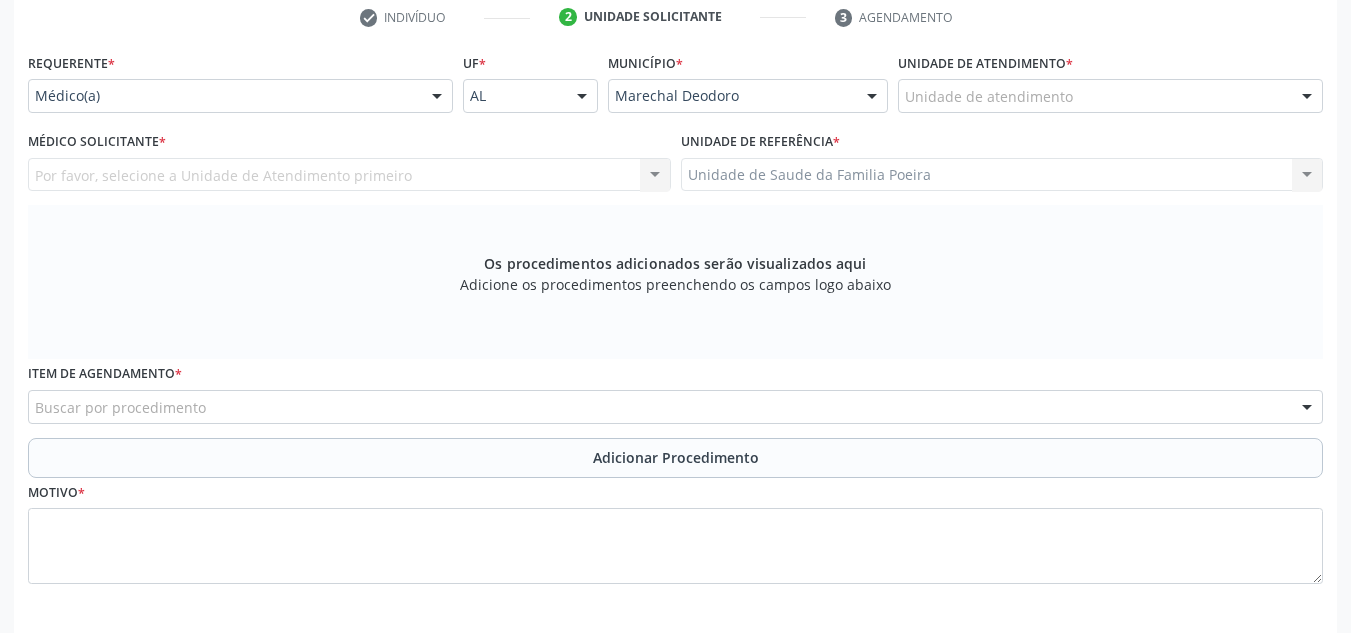 scroll, scrollTop: 279, scrollLeft: 0, axis: vertical 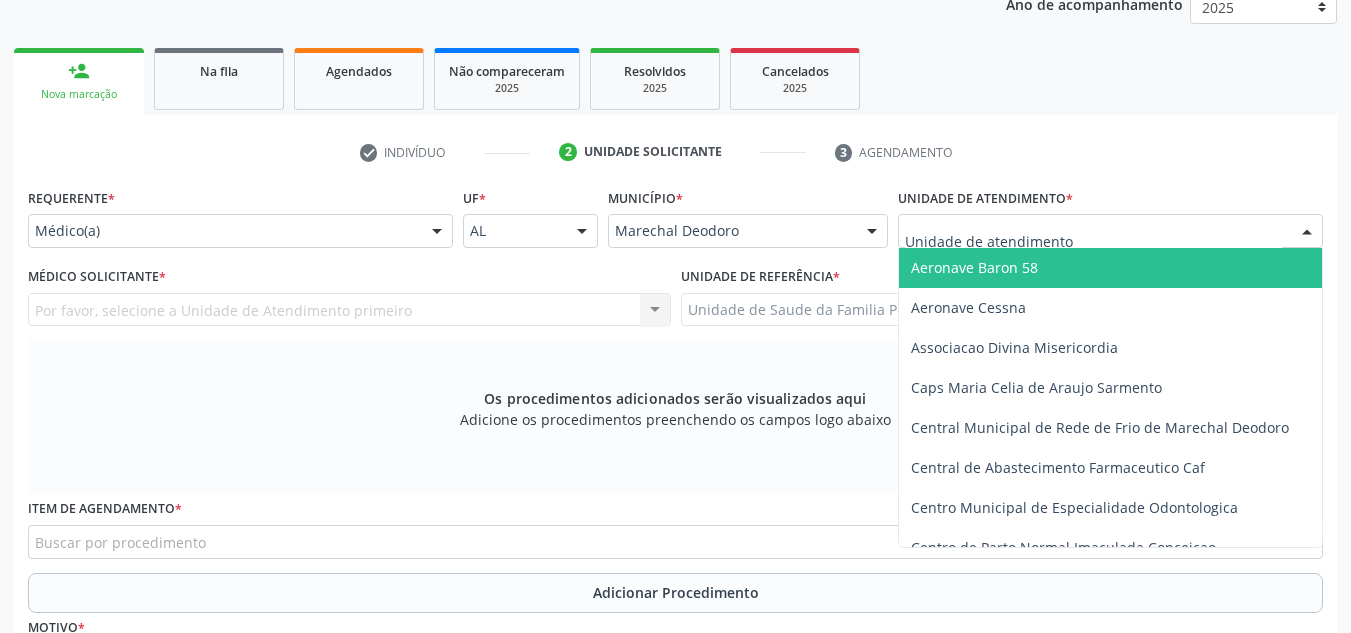 click at bounding box center (1110, 231) 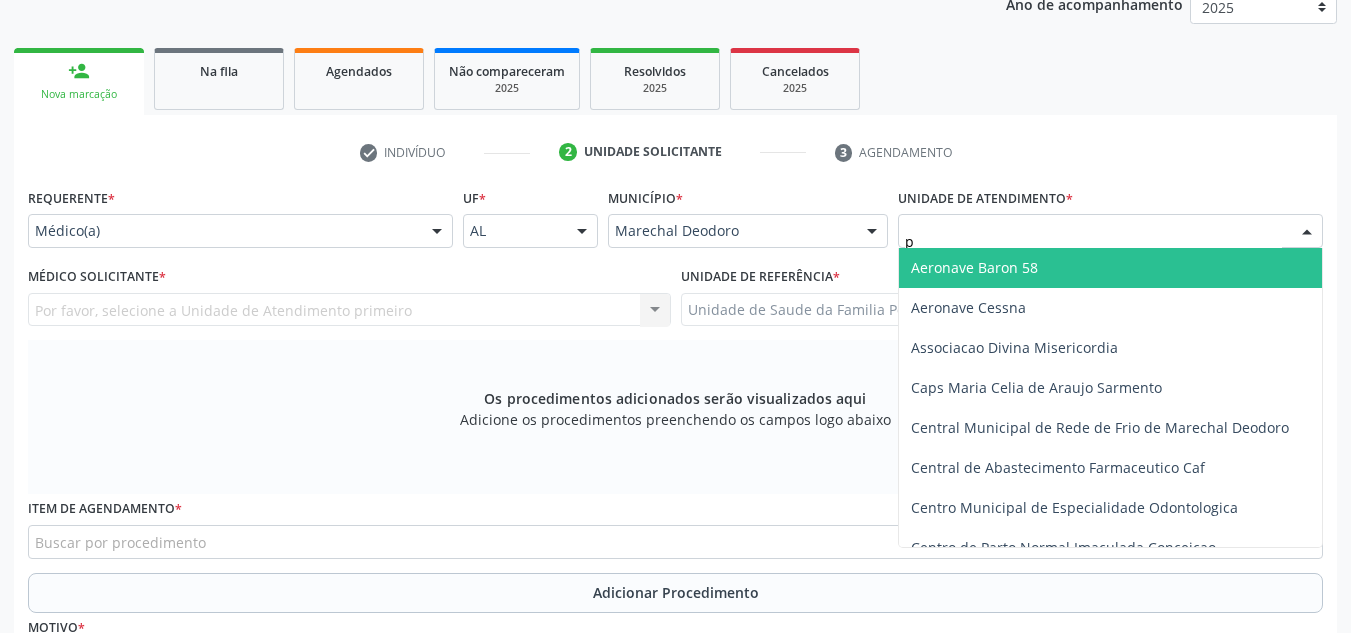 type on "po" 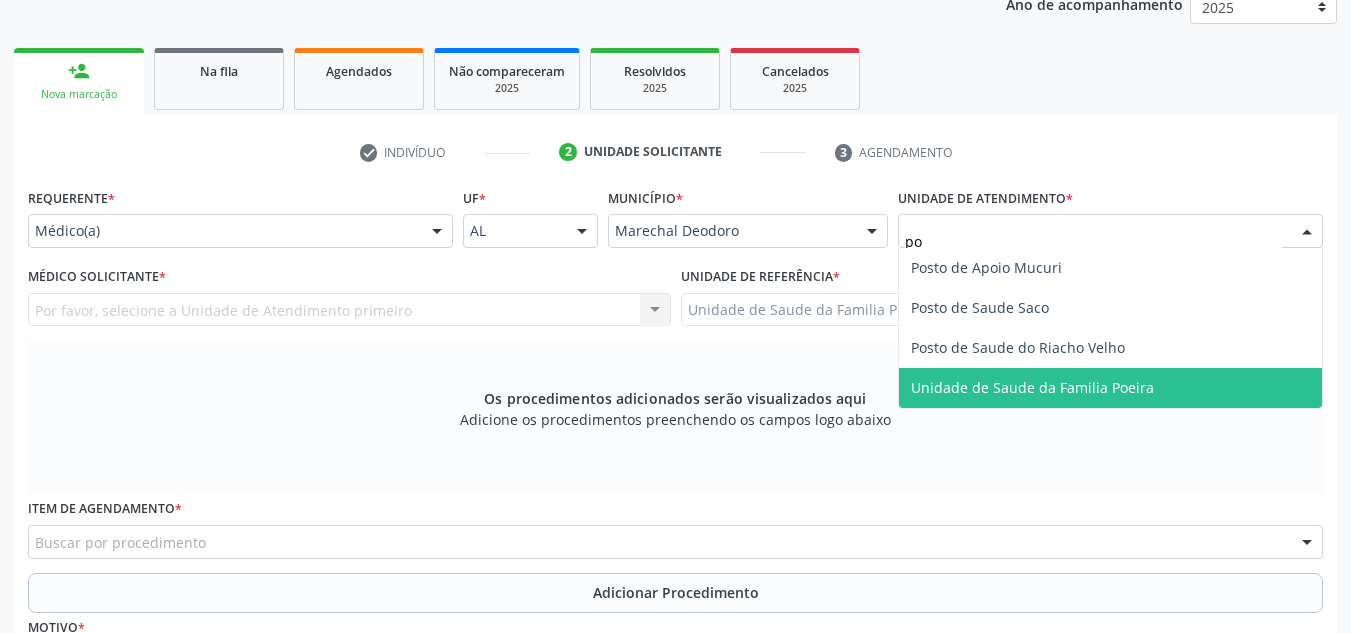 click on "Unidade de Saude da Familia Poeira" at bounding box center [1032, 387] 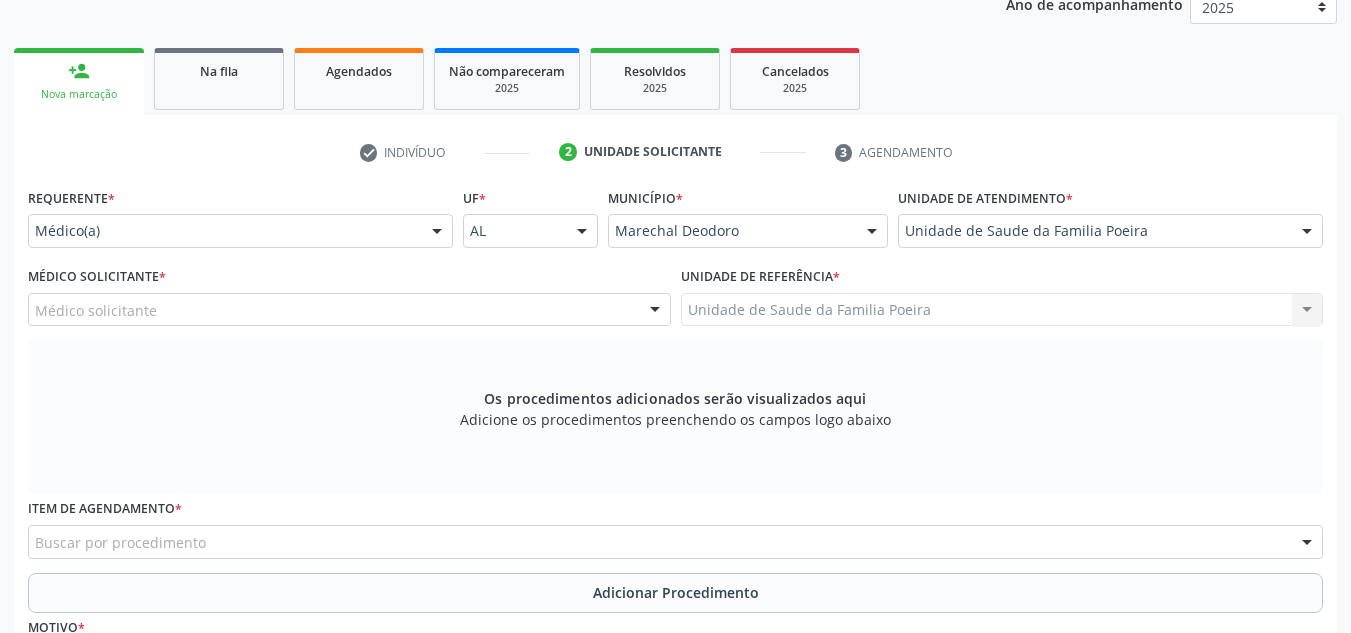 click on "Médico solicitante" at bounding box center (349, 310) 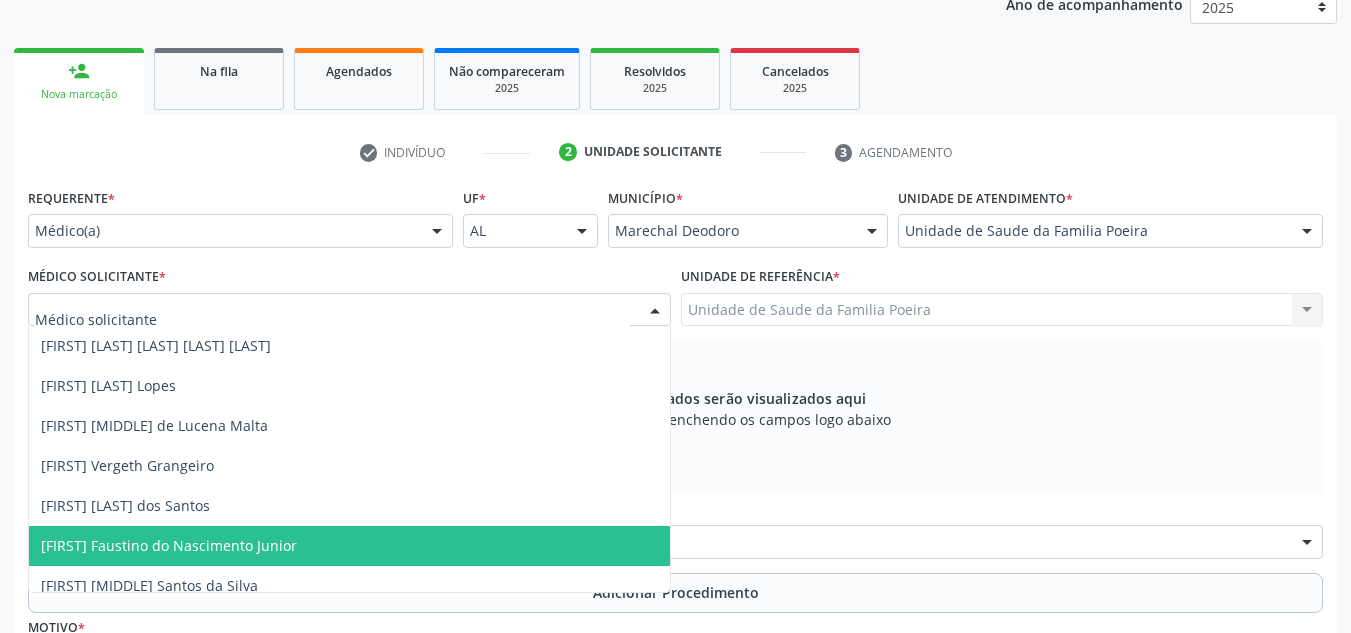 click on "[FIRST] Faustino do Nascimento Junior" at bounding box center [349, 546] 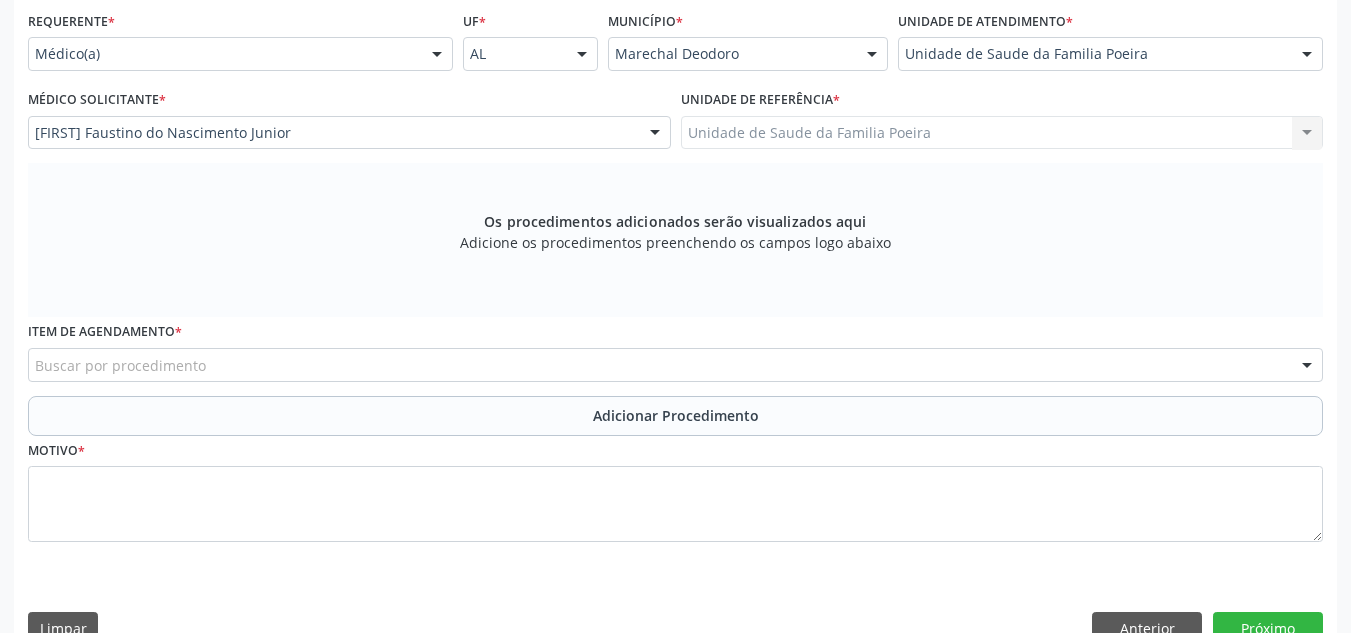 scroll, scrollTop: 496, scrollLeft: 0, axis: vertical 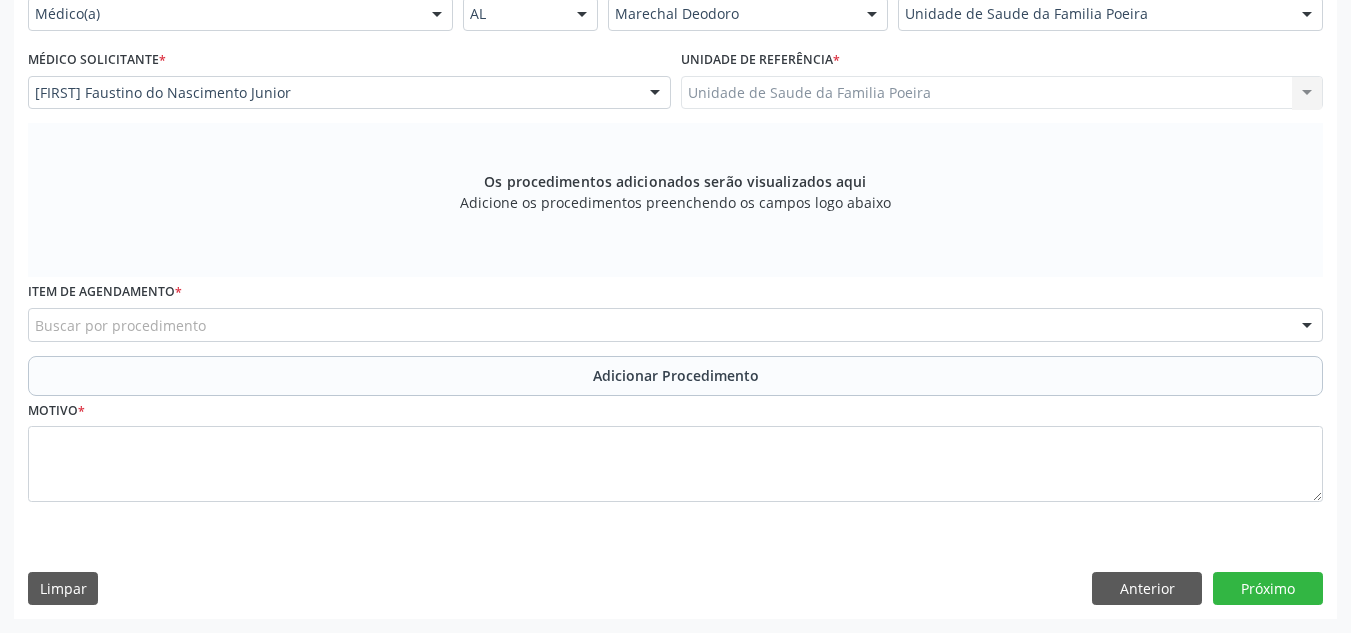 click on "Buscar por procedimento" at bounding box center (675, 325) 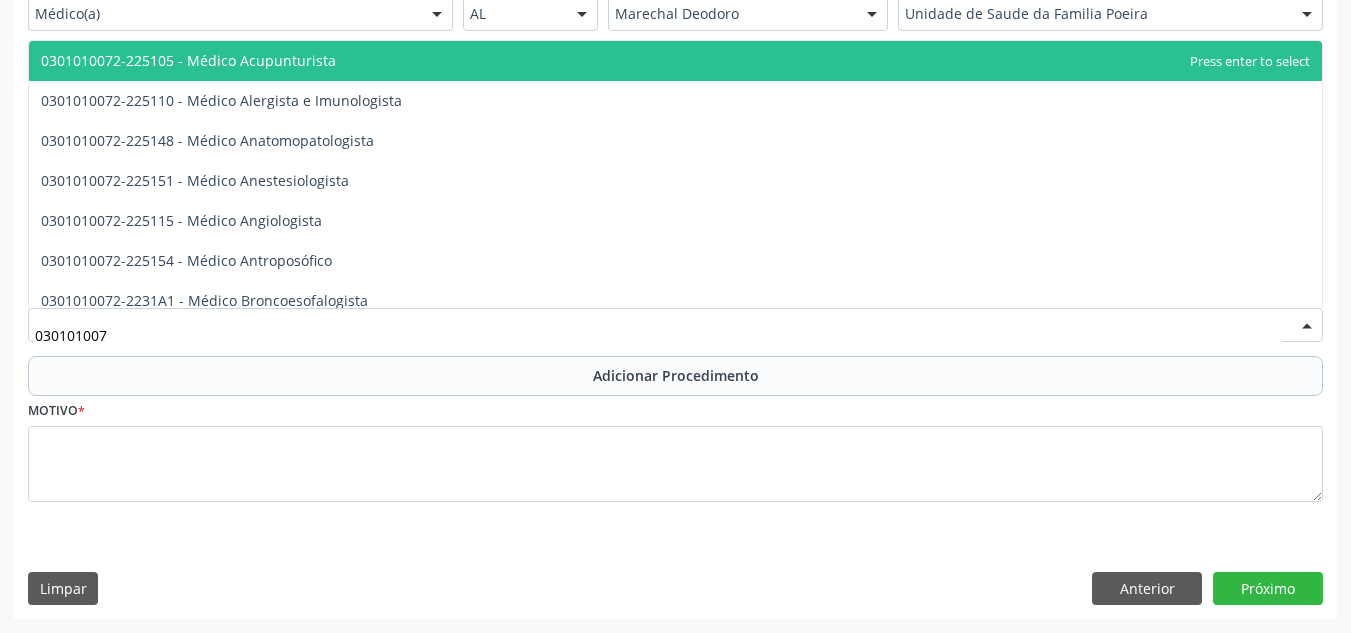 type on "0301010072" 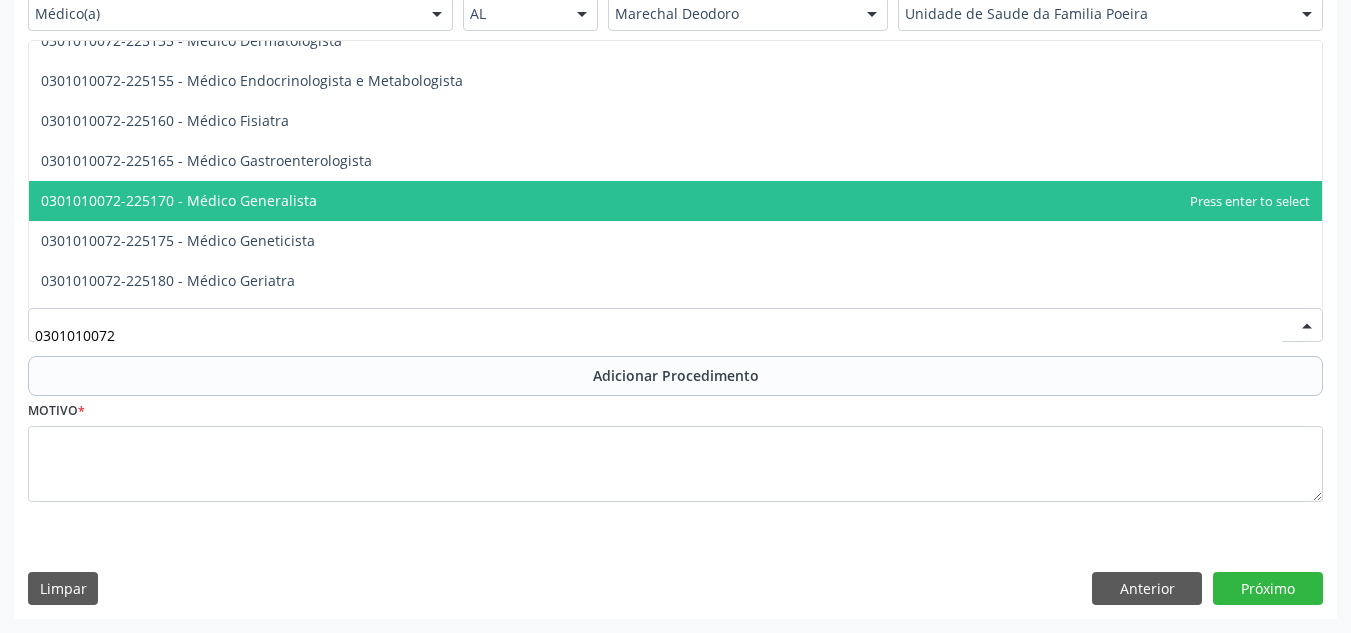 scroll, scrollTop: 1000, scrollLeft: 0, axis: vertical 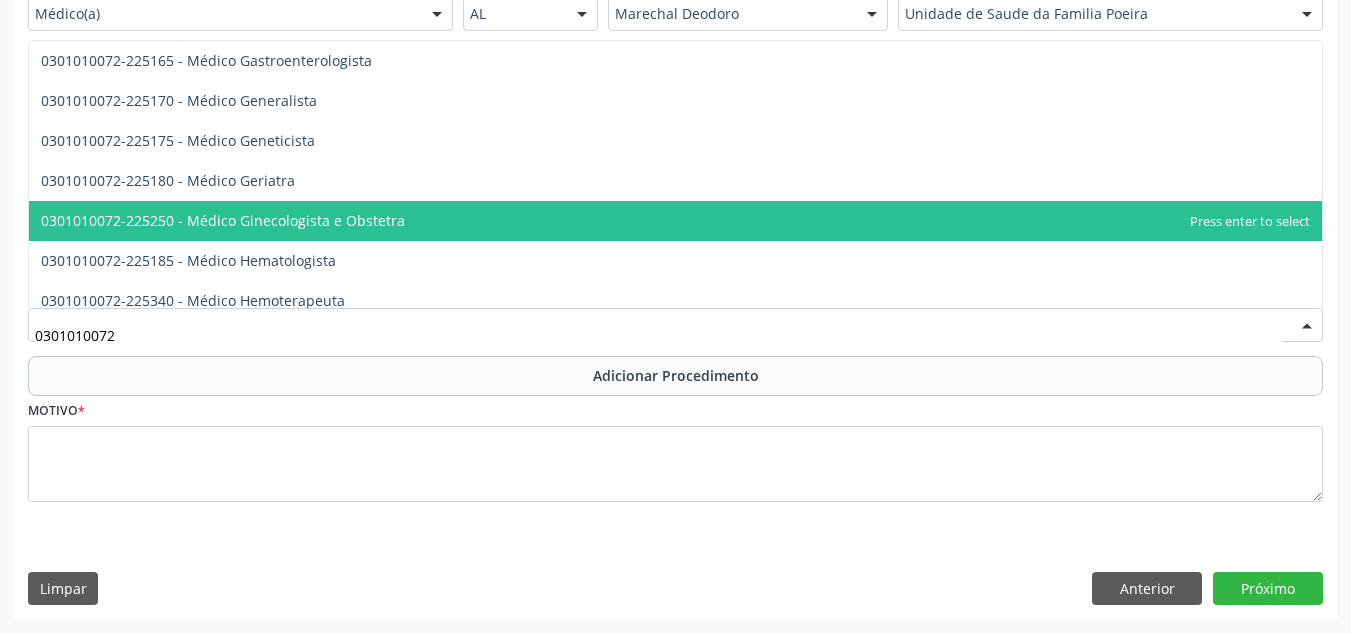 click on "0301010072-225250 - Médico Ginecologista e Obstetra" at bounding box center (675, 221) 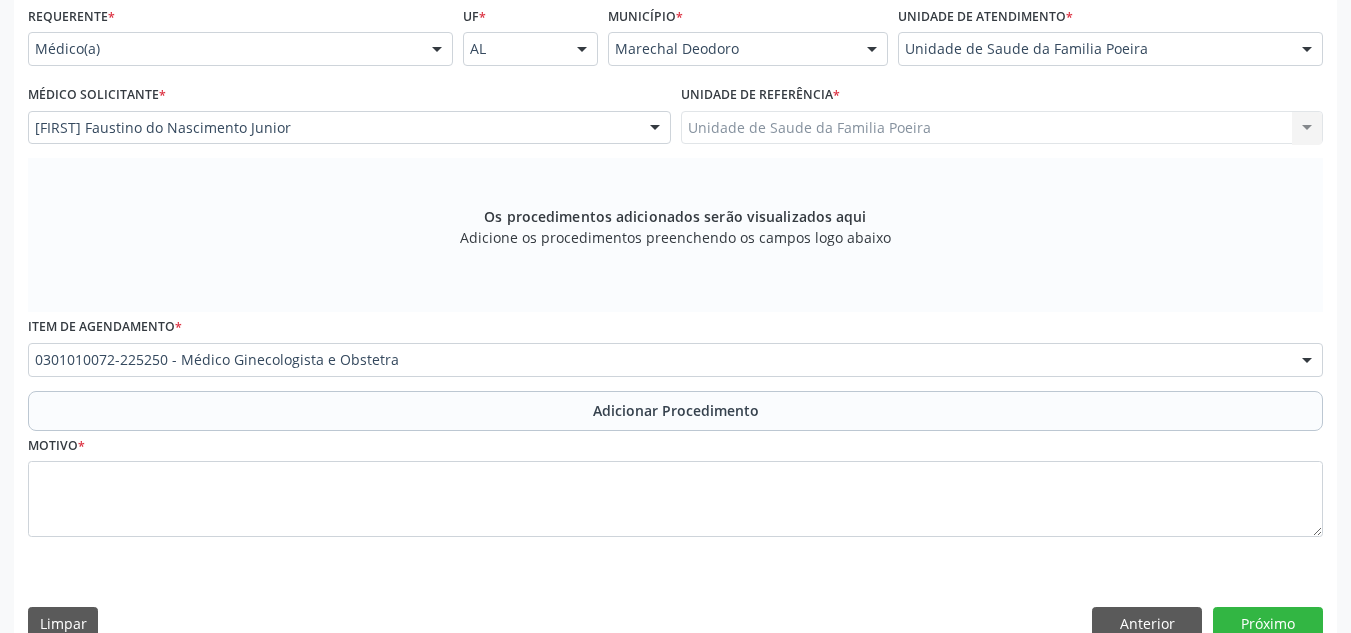 scroll, scrollTop: 496, scrollLeft: 0, axis: vertical 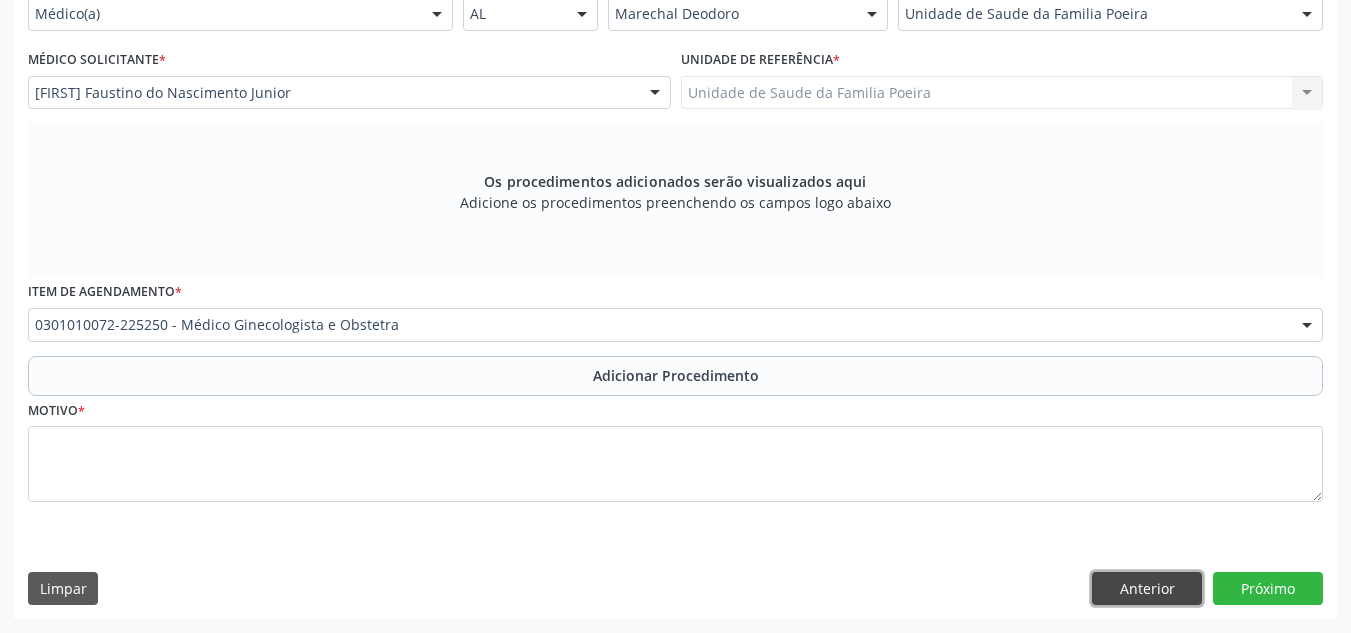 click on "Anterior" at bounding box center [1147, 589] 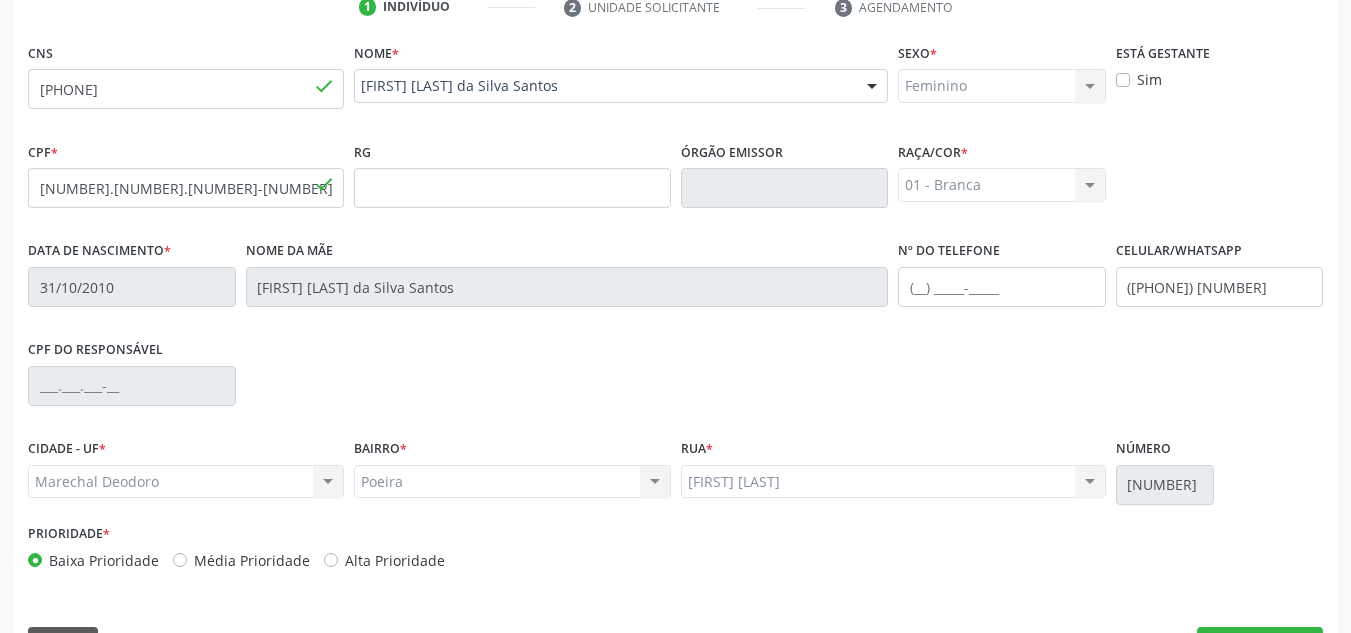 scroll, scrollTop: 479, scrollLeft: 0, axis: vertical 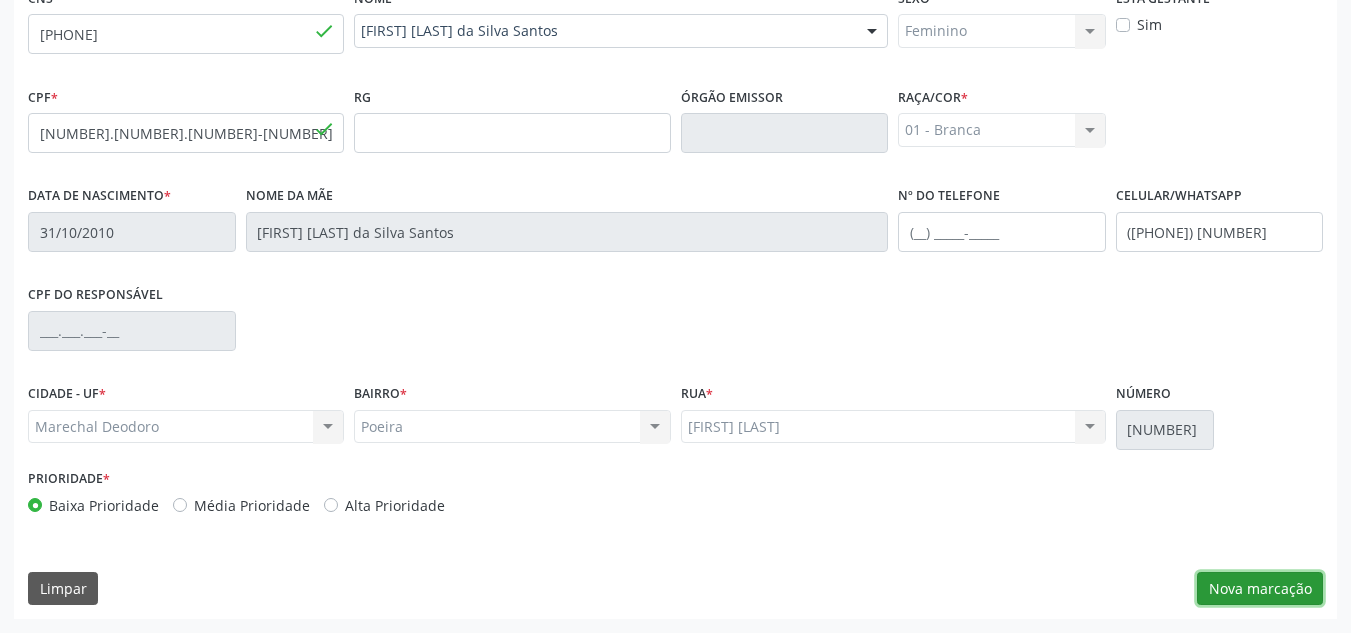 click on "Nova marcação" at bounding box center [1260, 589] 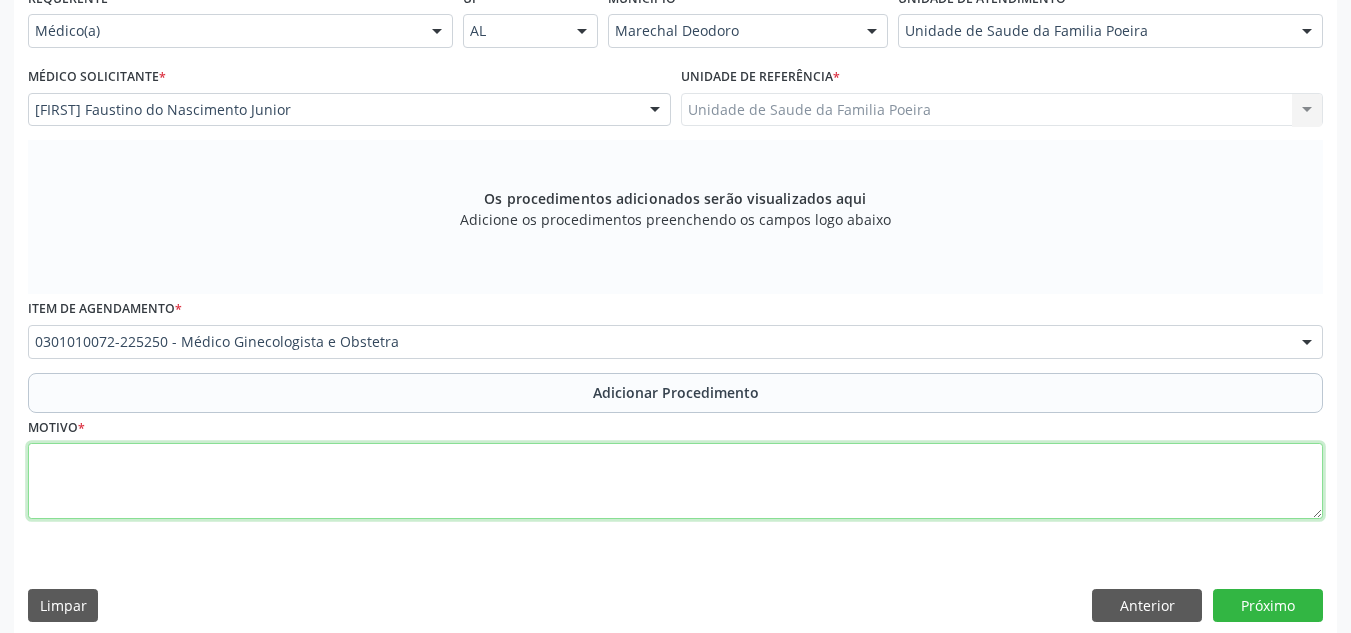 click at bounding box center [675, 481] 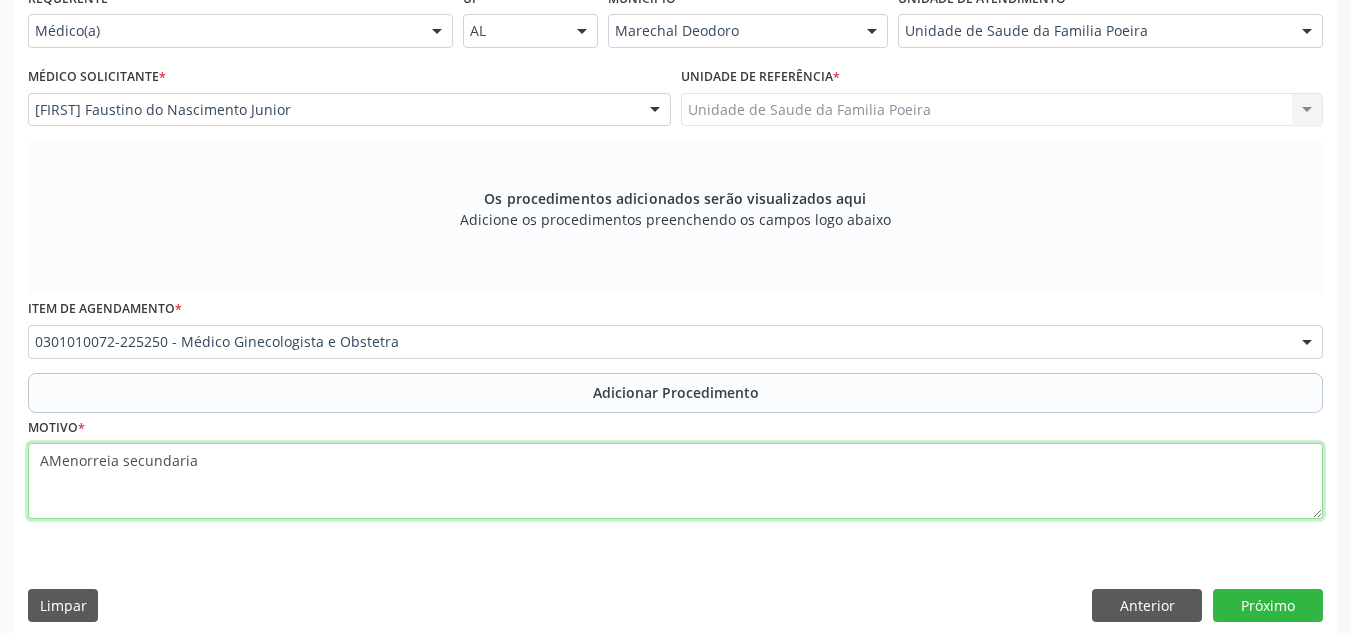 click on "AMenorreia secundaria" at bounding box center (675, 481) 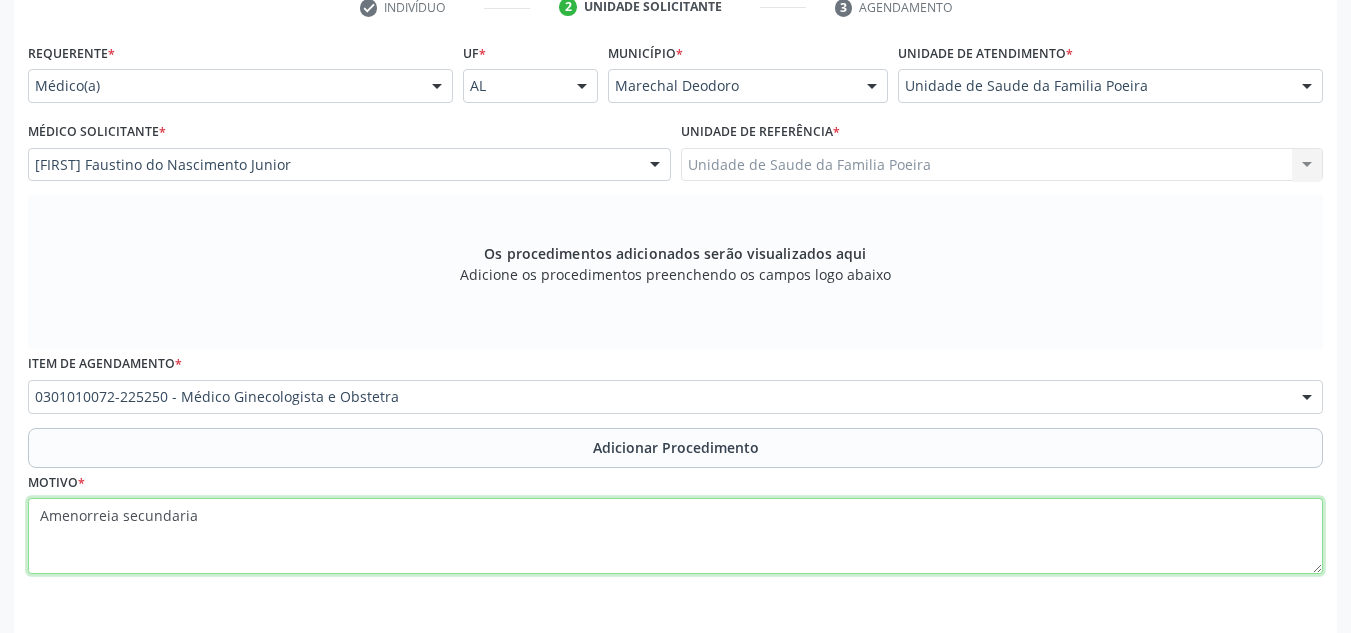 scroll, scrollTop: 379, scrollLeft: 0, axis: vertical 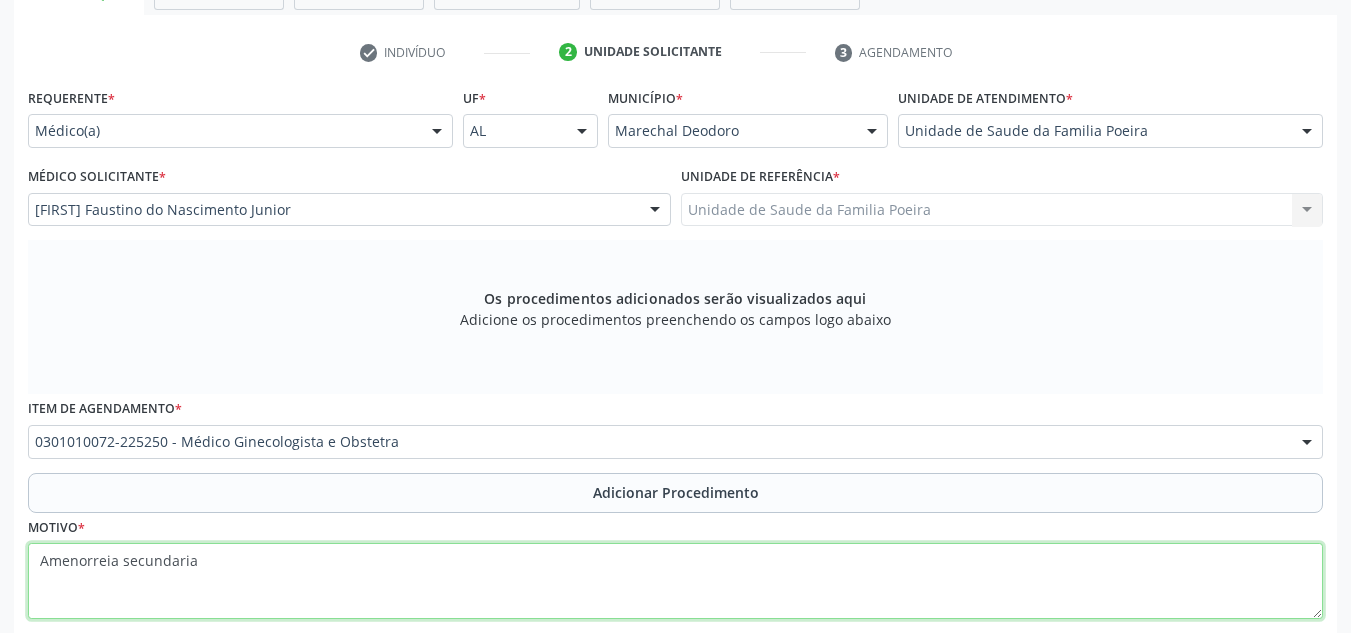 click on "Amenorreia secundaria" at bounding box center [675, 581] 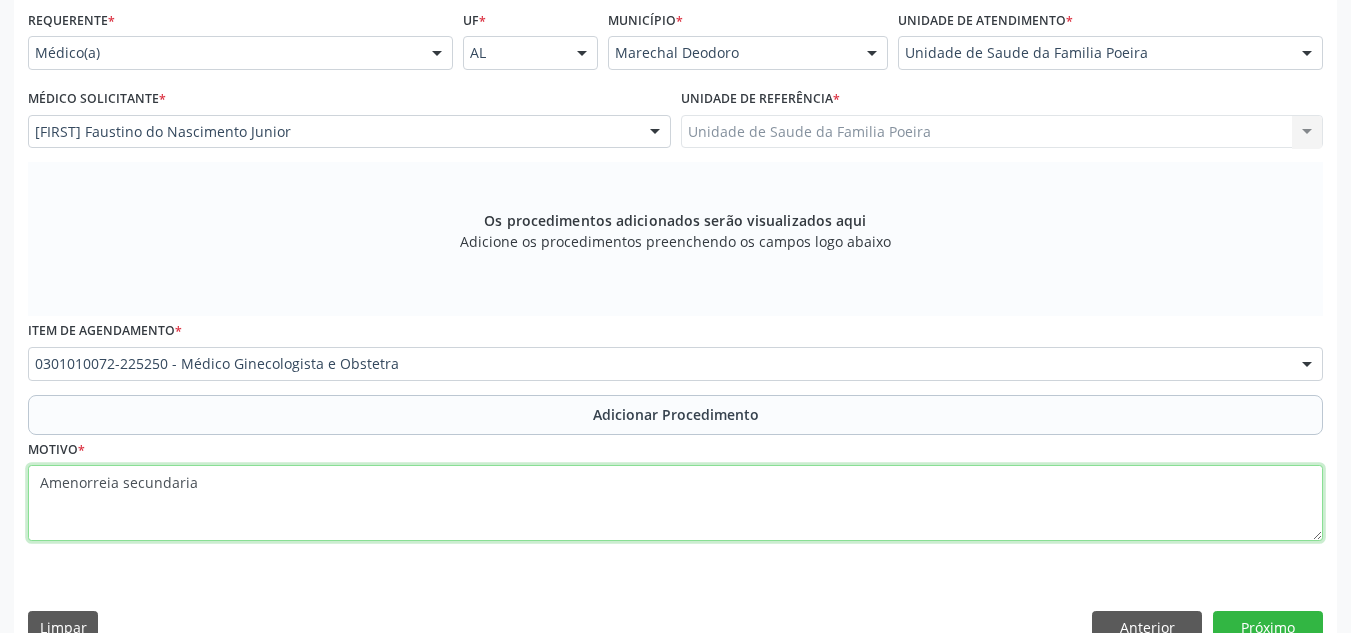 scroll, scrollTop: 479, scrollLeft: 0, axis: vertical 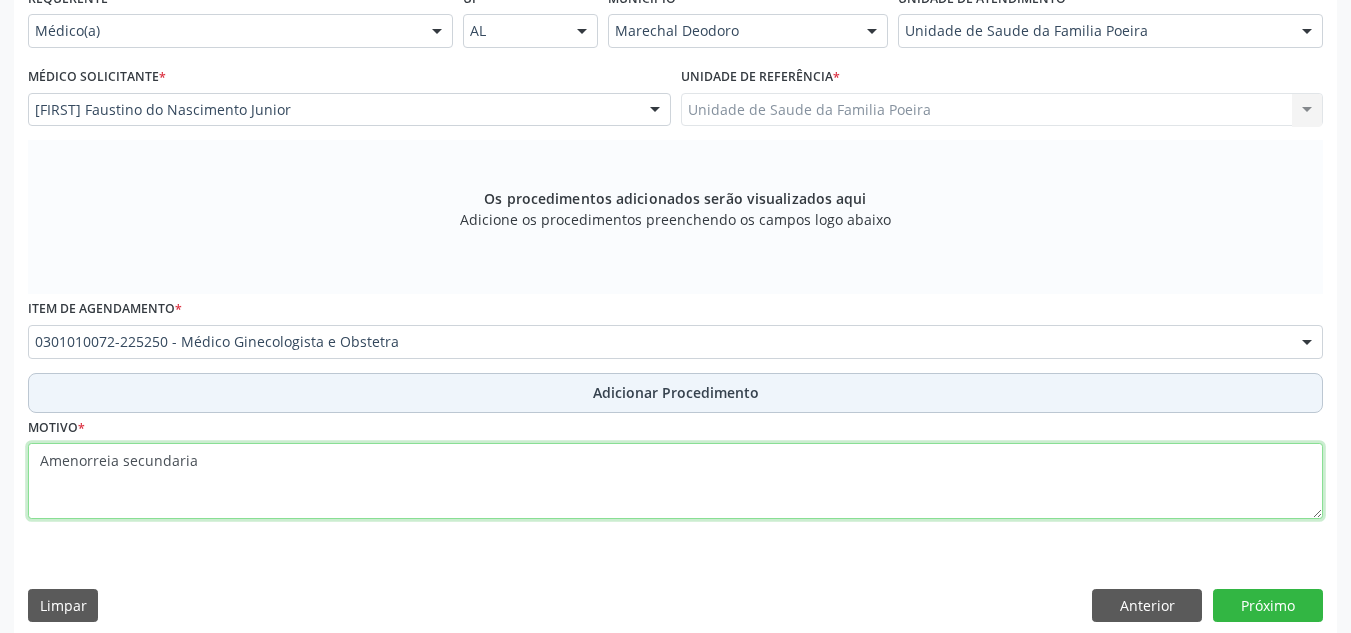 type on "Amenorreia secundaria" 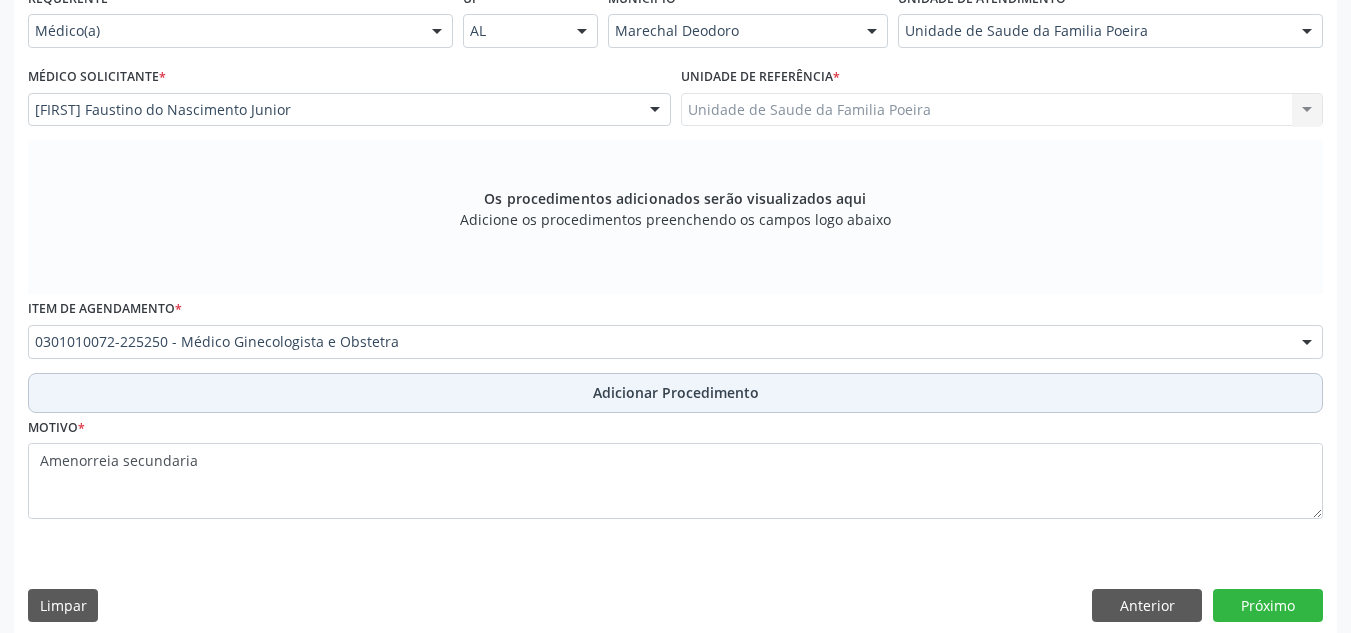 click on "Adicionar Procedimento" at bounding box center [675, 393] 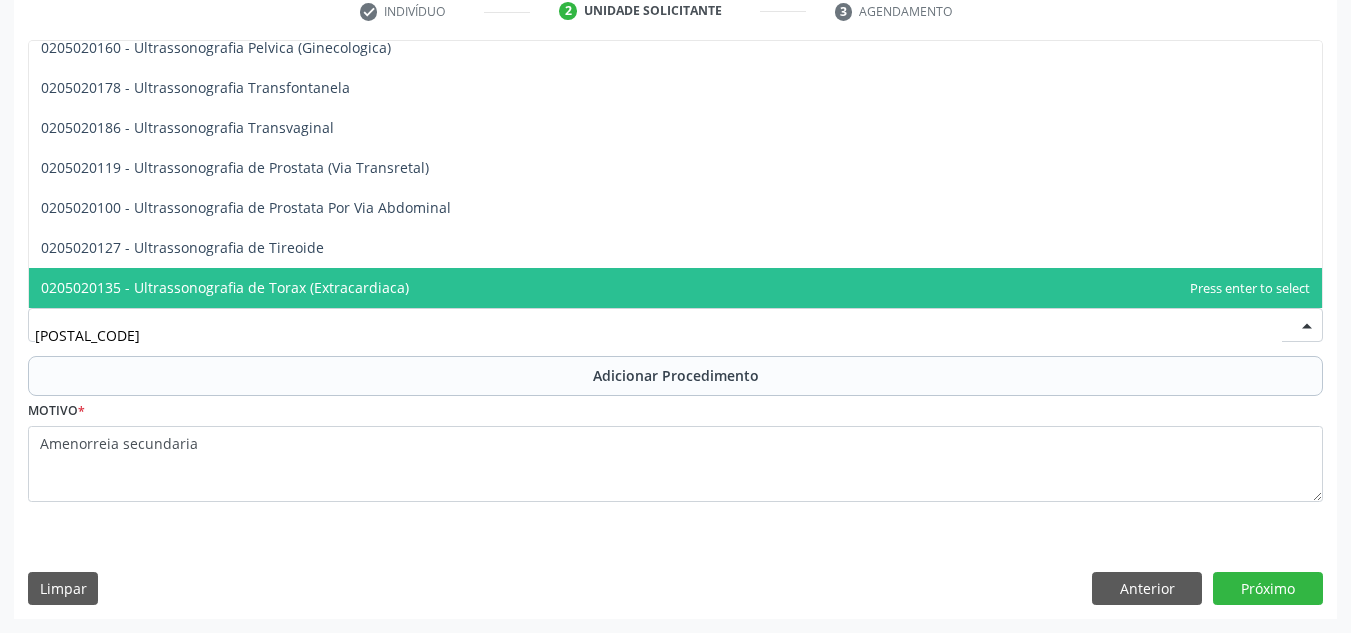 scroll, scrollTop: 0, scrollLeft: 0, axis: both 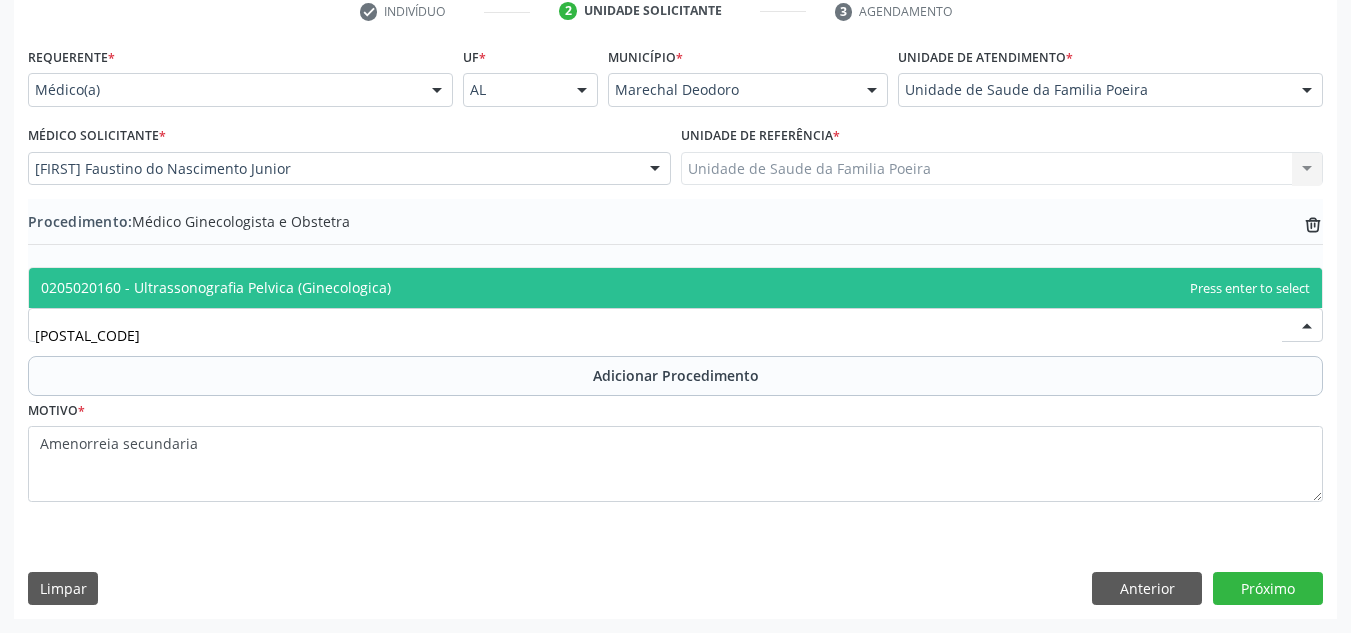 type on "0205020160" 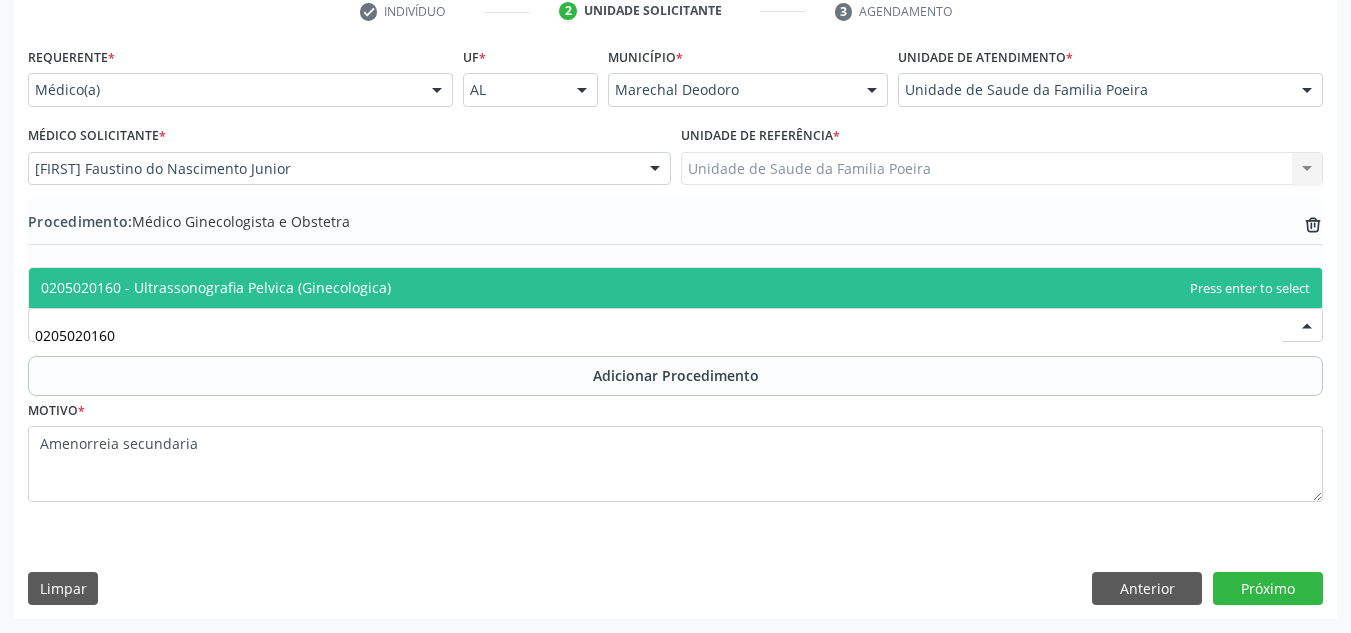click on "0205020160 - Ultrassonografia Pelvica (Ginecologica)" at bounding box center [216, 287] 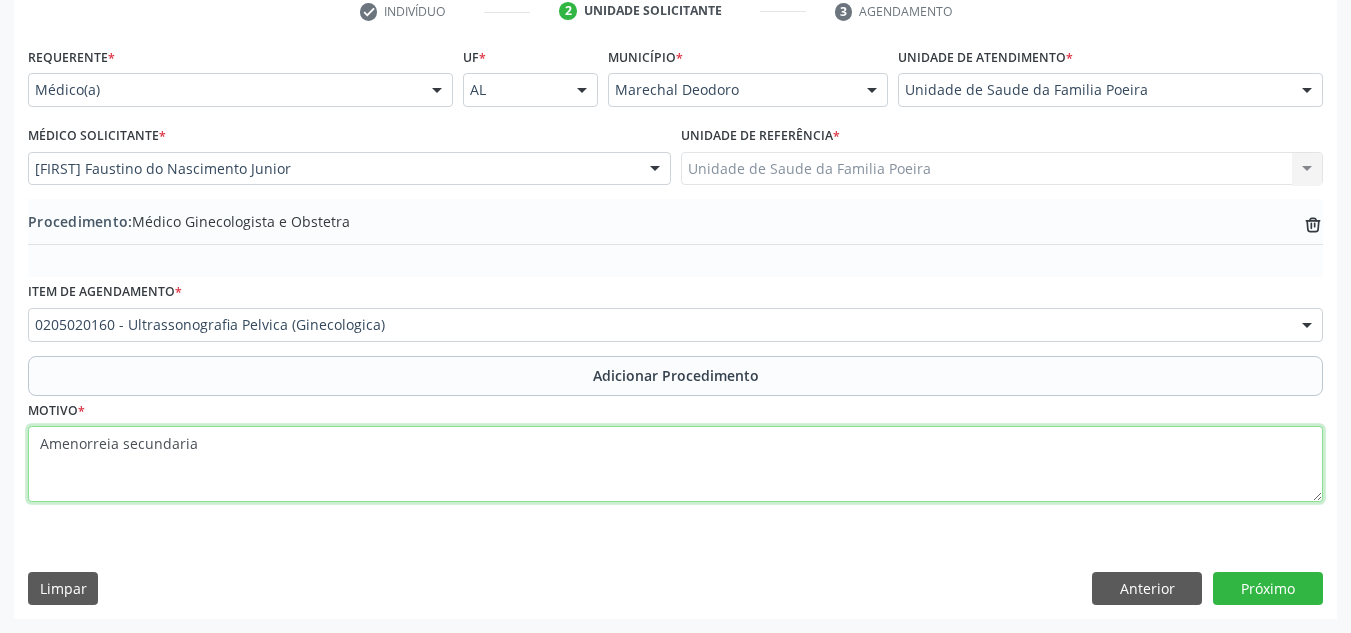 click on "Amenorreia secundaria" at bounding box center [675, 464] 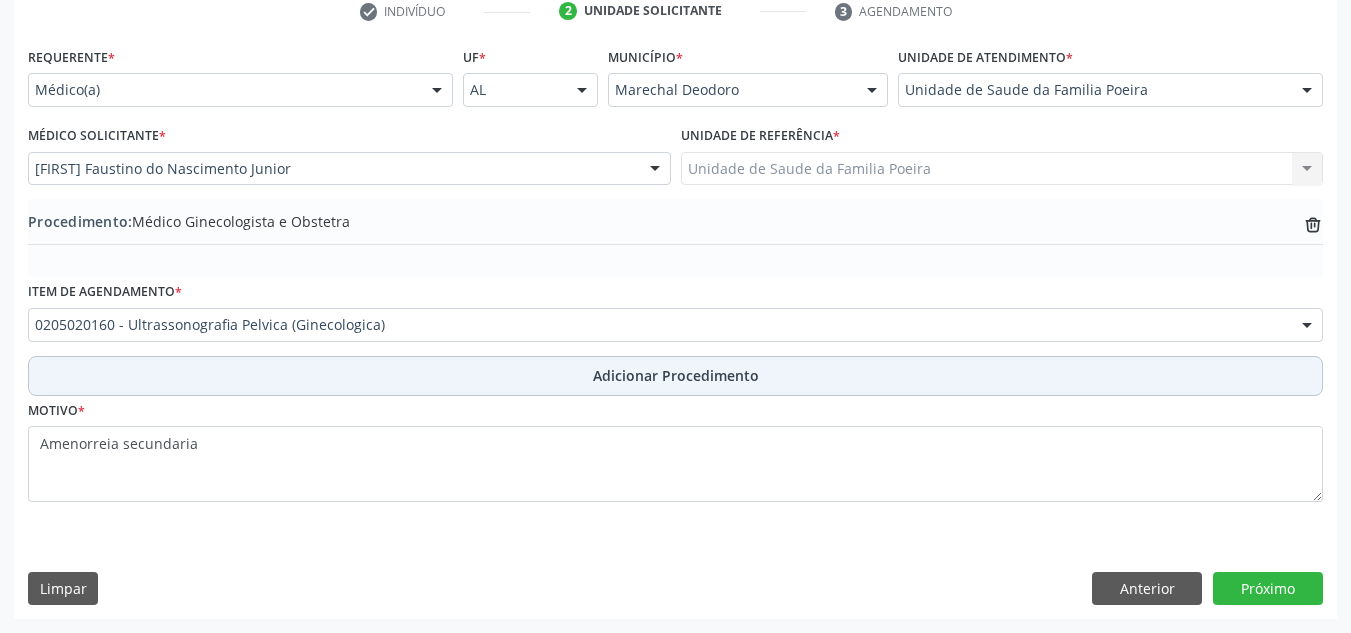 click on "Adicionar Procedimento" at bounding box center (676, 375) 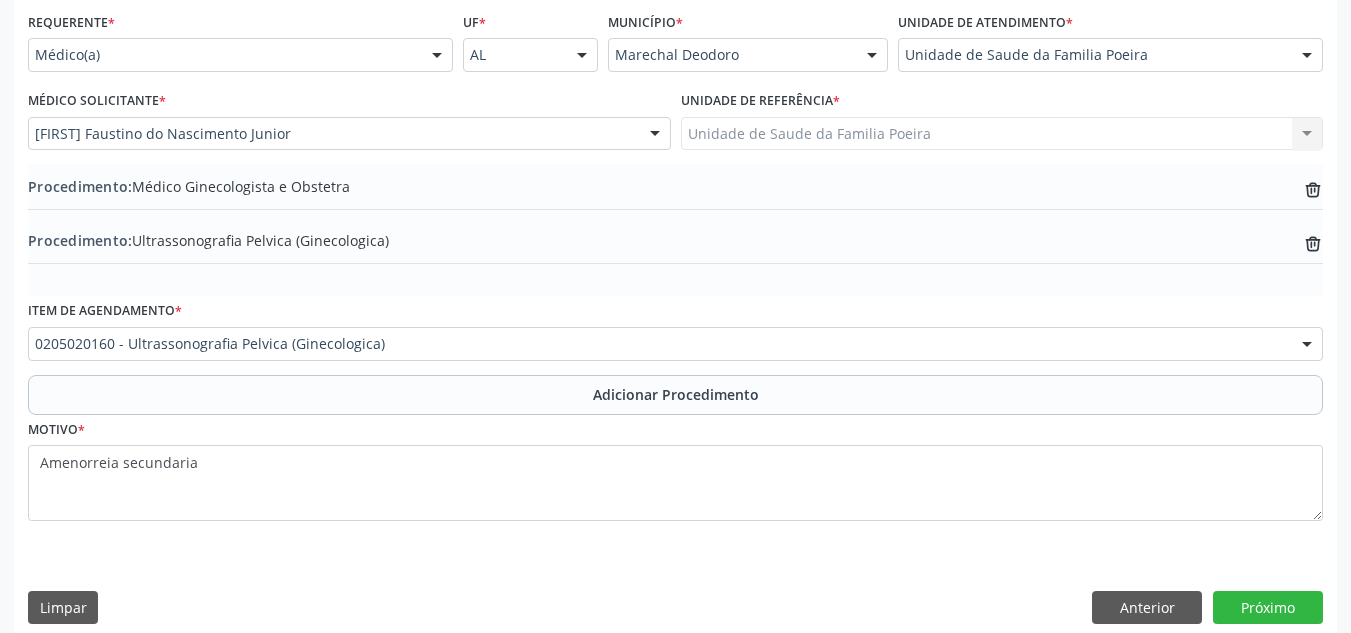 scroll, scrollTop: 474, scrollLeft: 0, axis: vertical 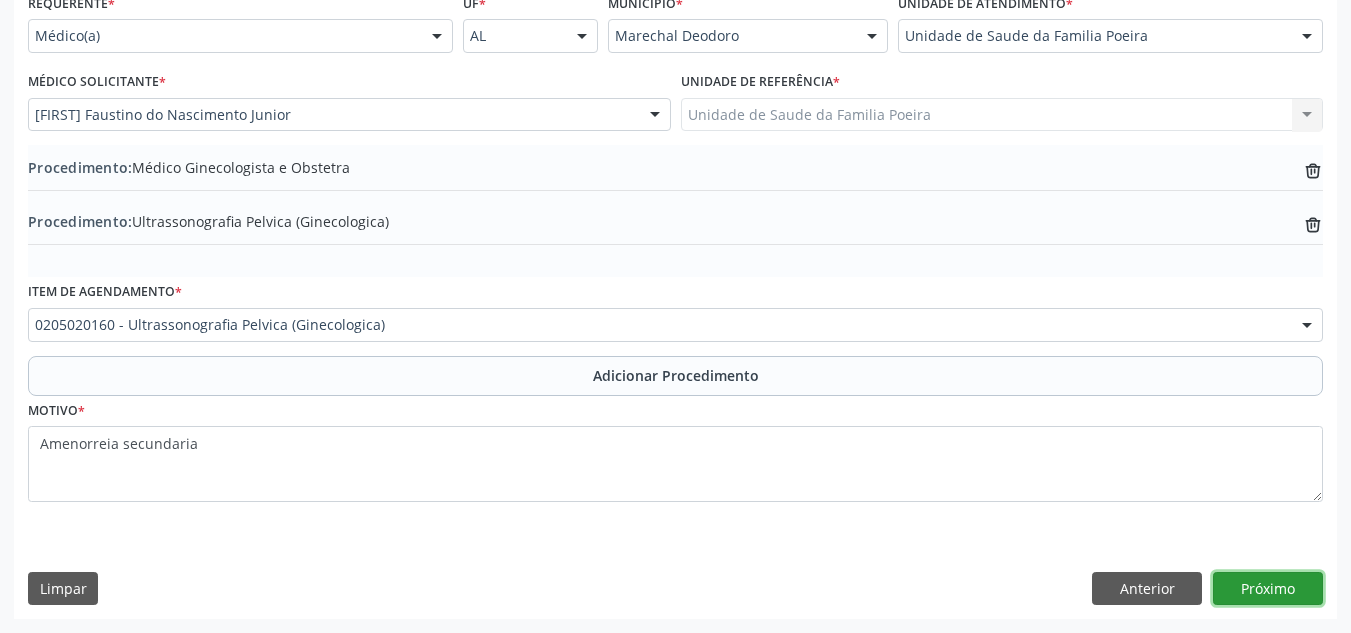 click on "Próximo" at bounding box center [1268, 589] 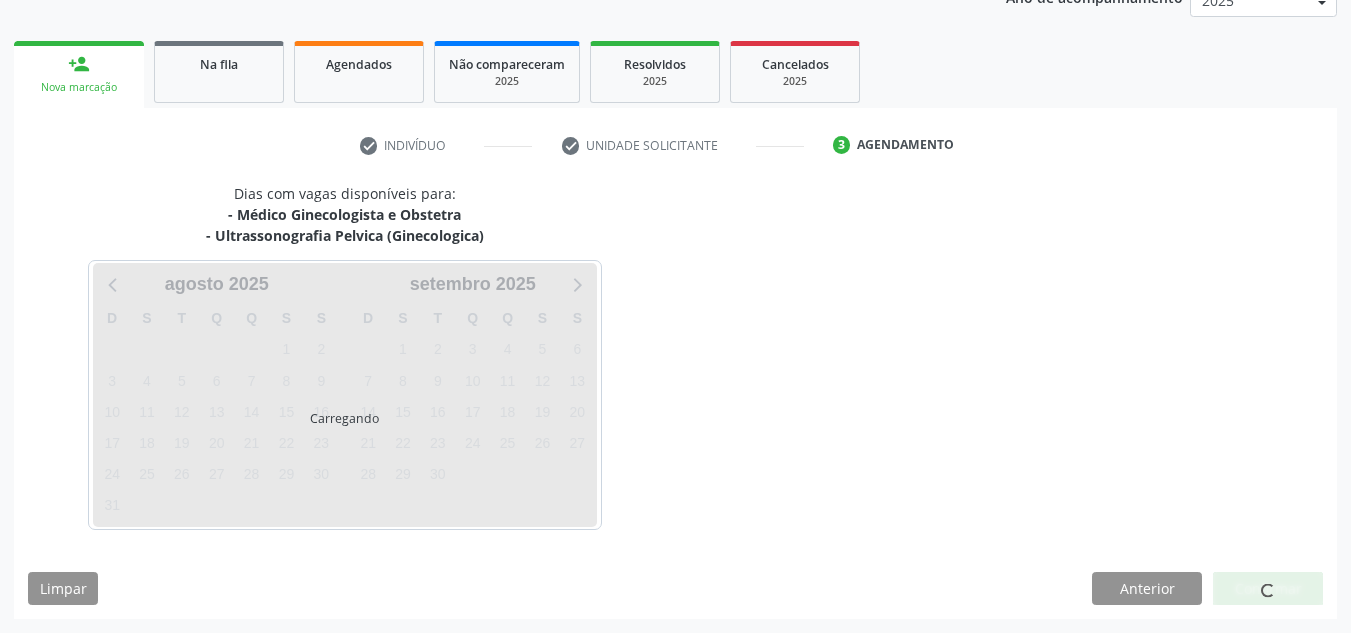 scroll, scrollTop: 345, scrollLeft: 0, axis: vertical 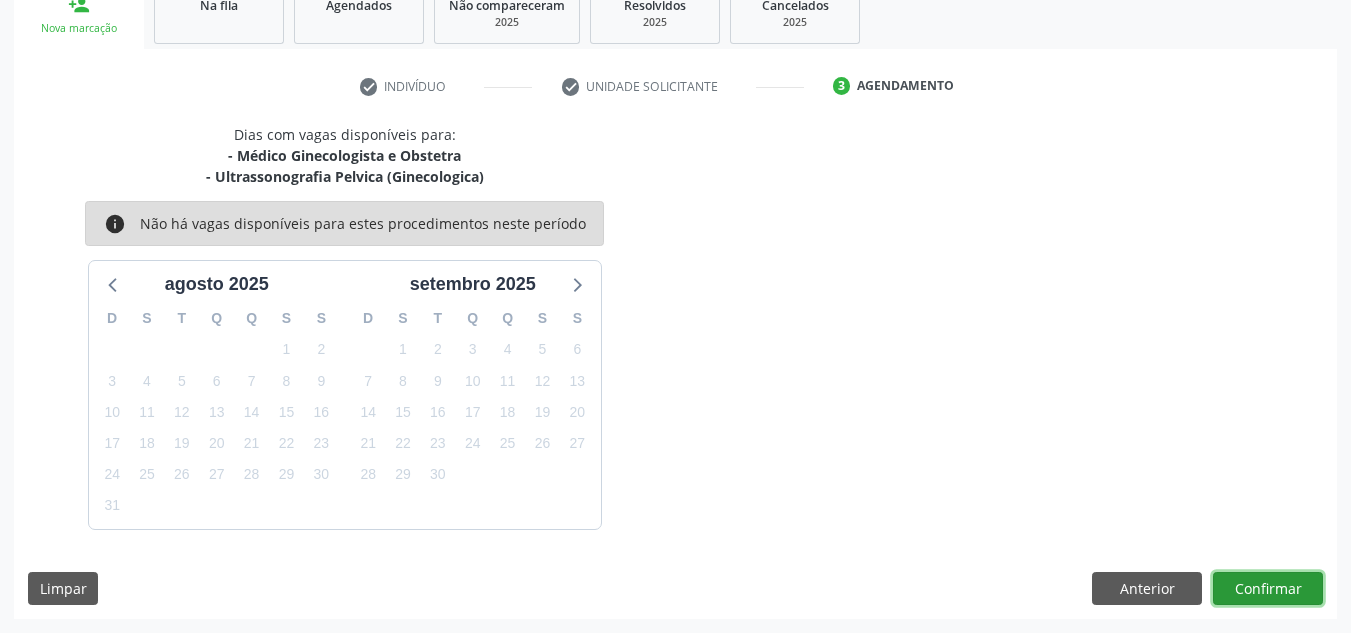 click on "Confirmar" at bounding box center [1268, 589] 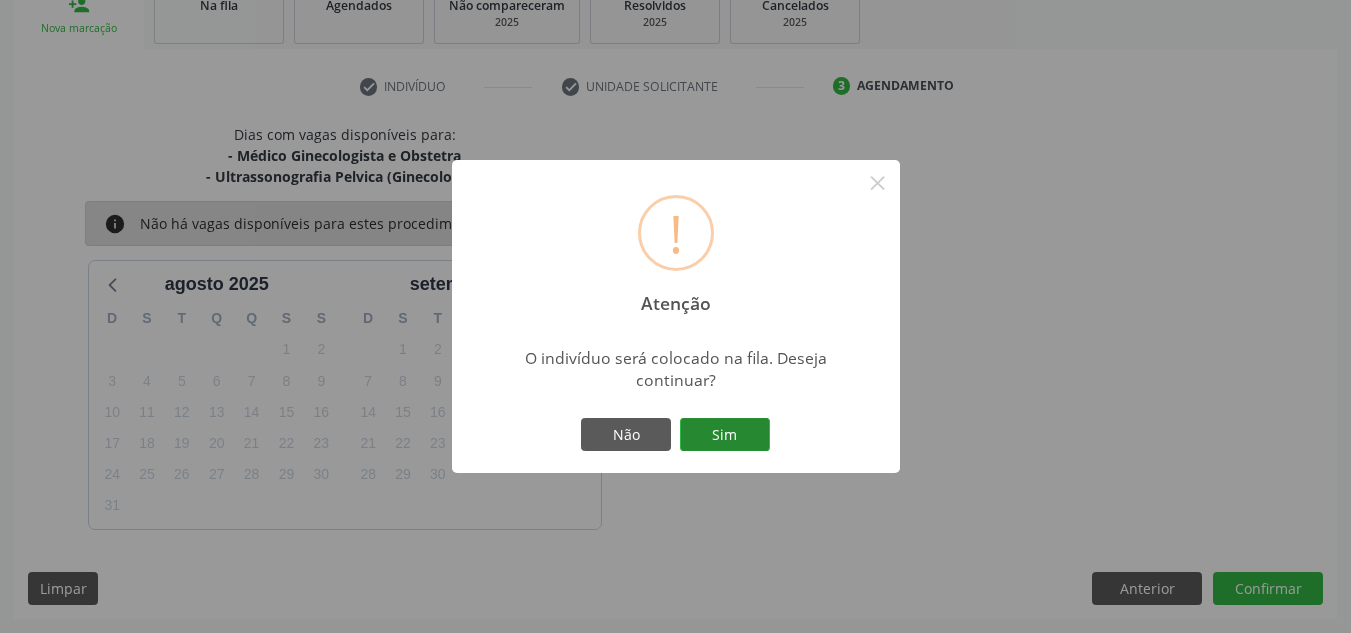 click on "Sim" at bounding box center (725, 435) 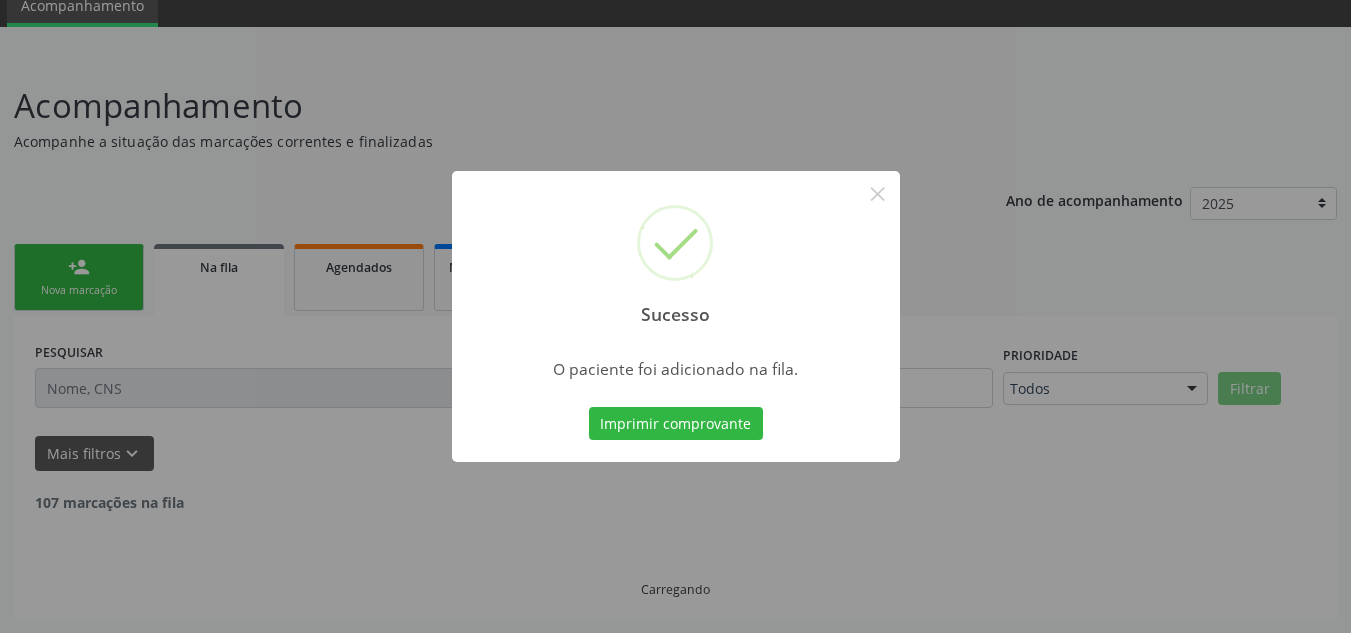 scroll, scrollTop: 62, scrollLeft: 0, axis: vertical 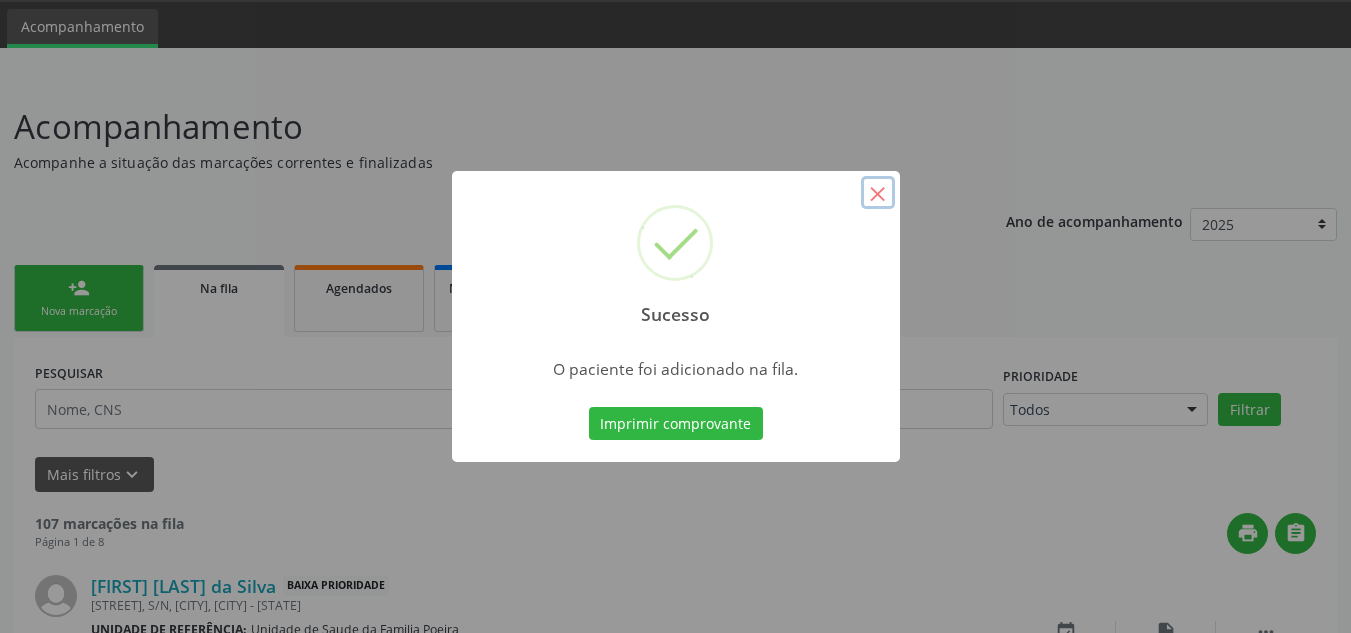 click on "×" at bounding box center (878, 193) 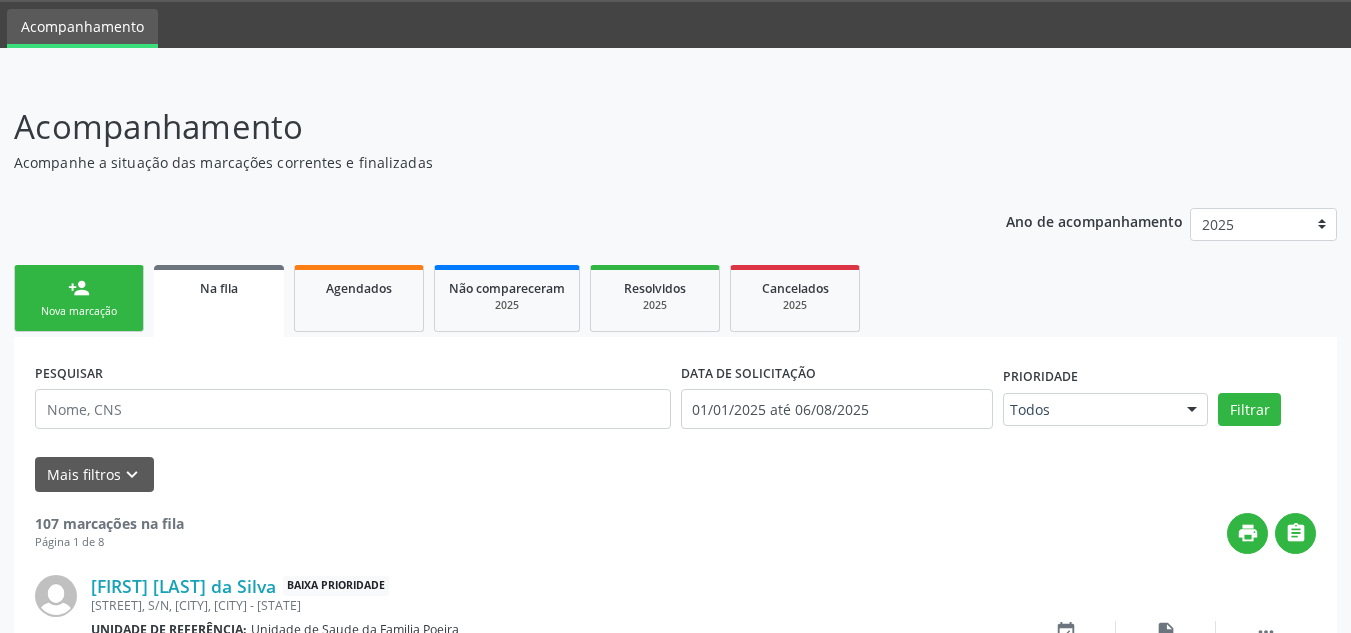 click on "Nova marcação" at bounding box center [79, 311] 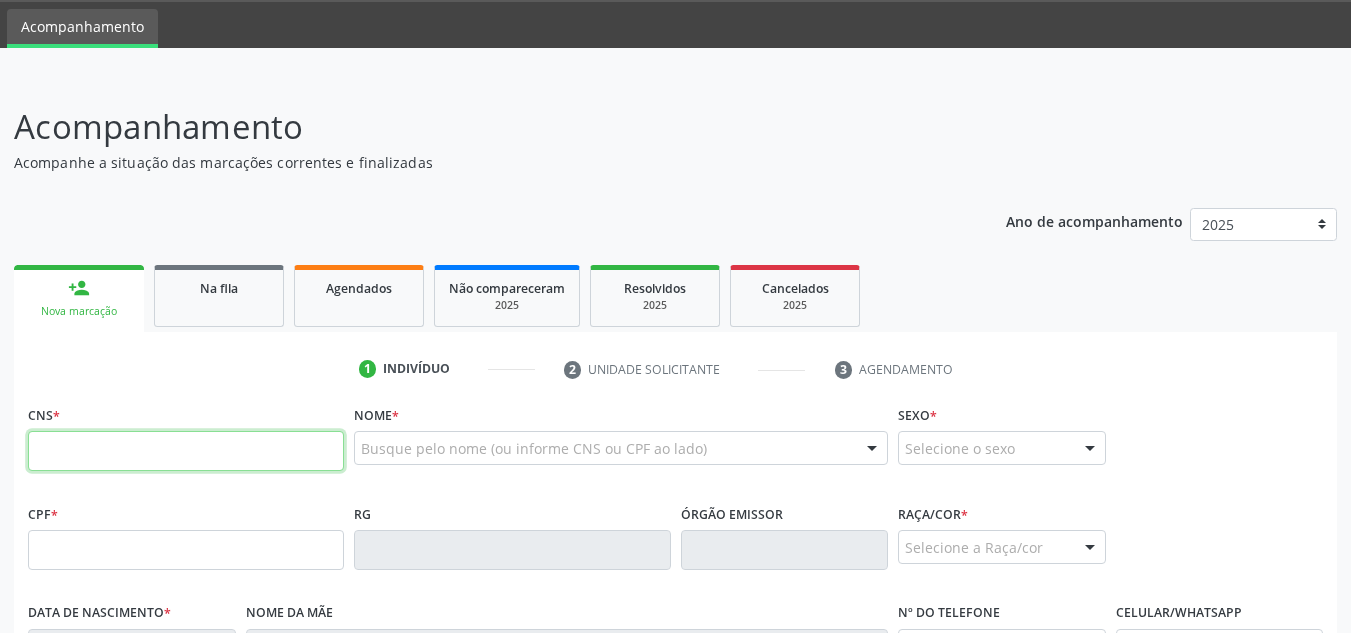 paste on "[NUMBER] [NUMBER] [NUMBER] [NUMBER]" 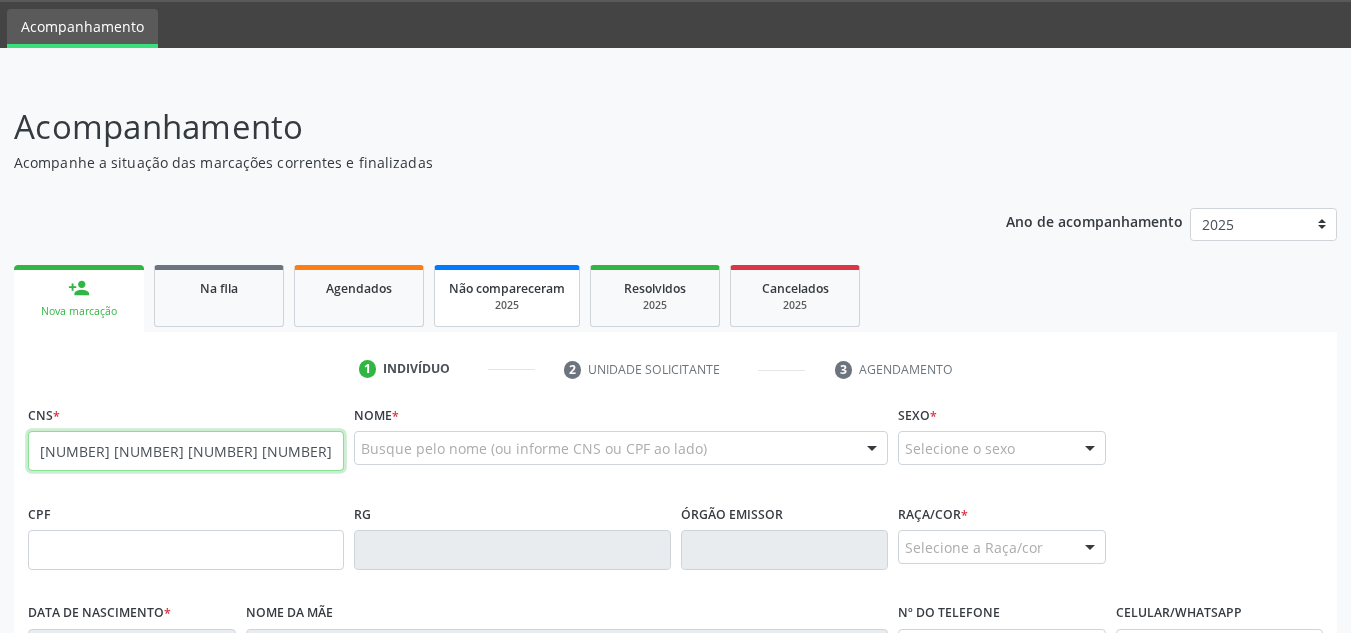 type on "[NUMBER] [NUMBER] [NUMBER] [NUMBER]" 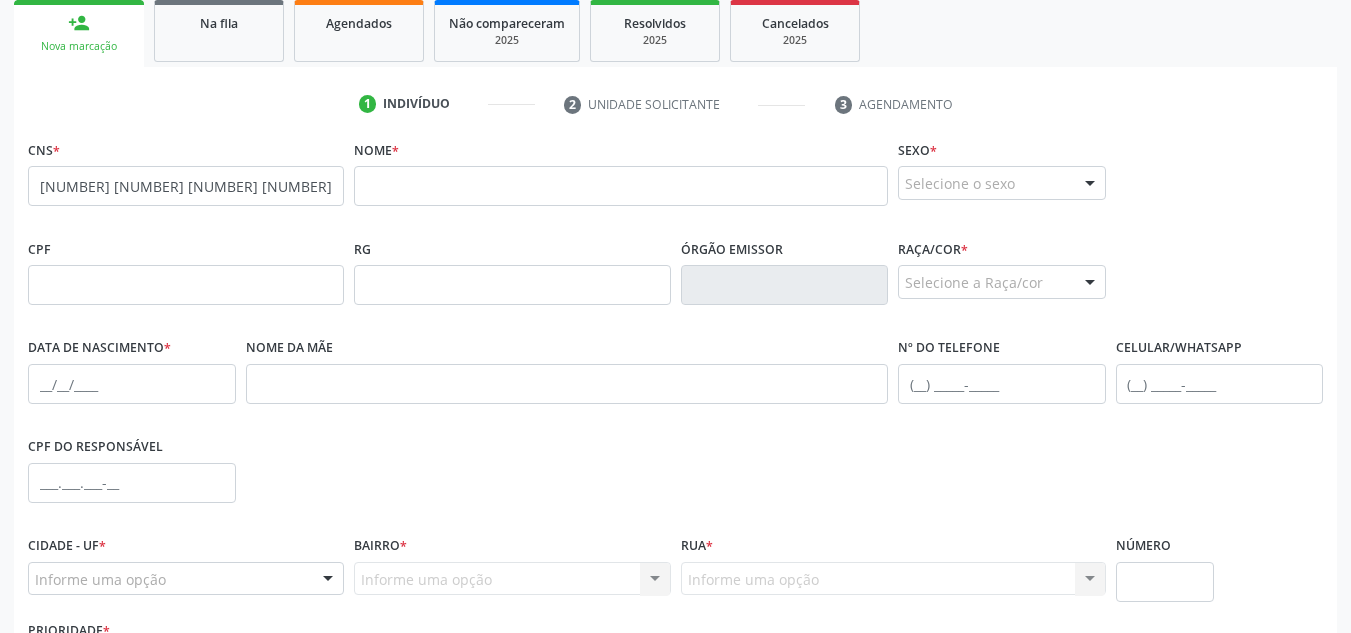 scroll, scrollTop: 362, scrollLeft: 0, axis: vertical 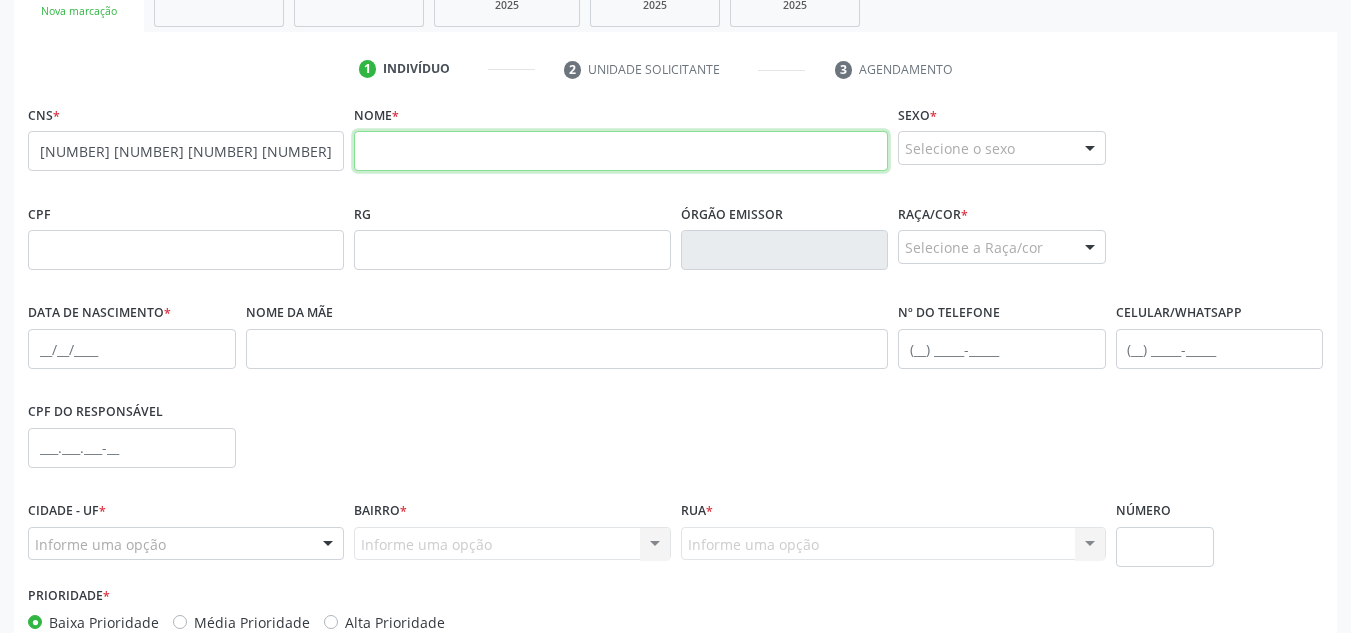 click at bounding box center (621, 151) 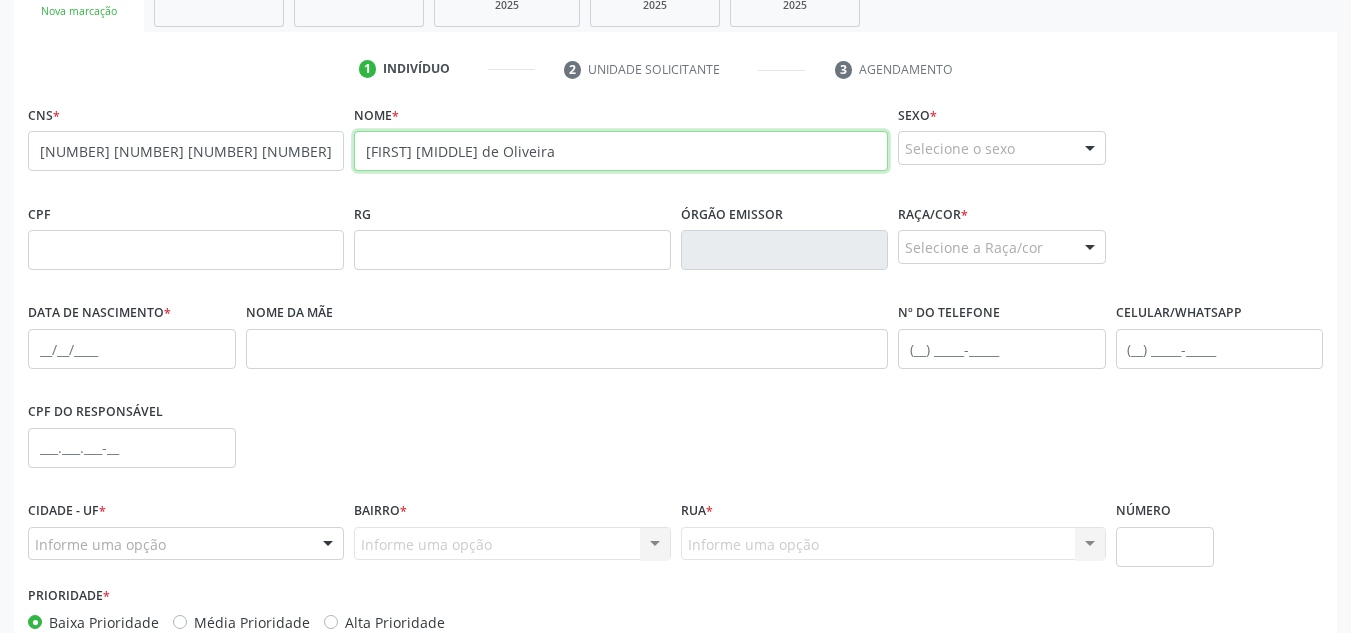 type on "[FIRST] [MIDDLE] de Oliveira" 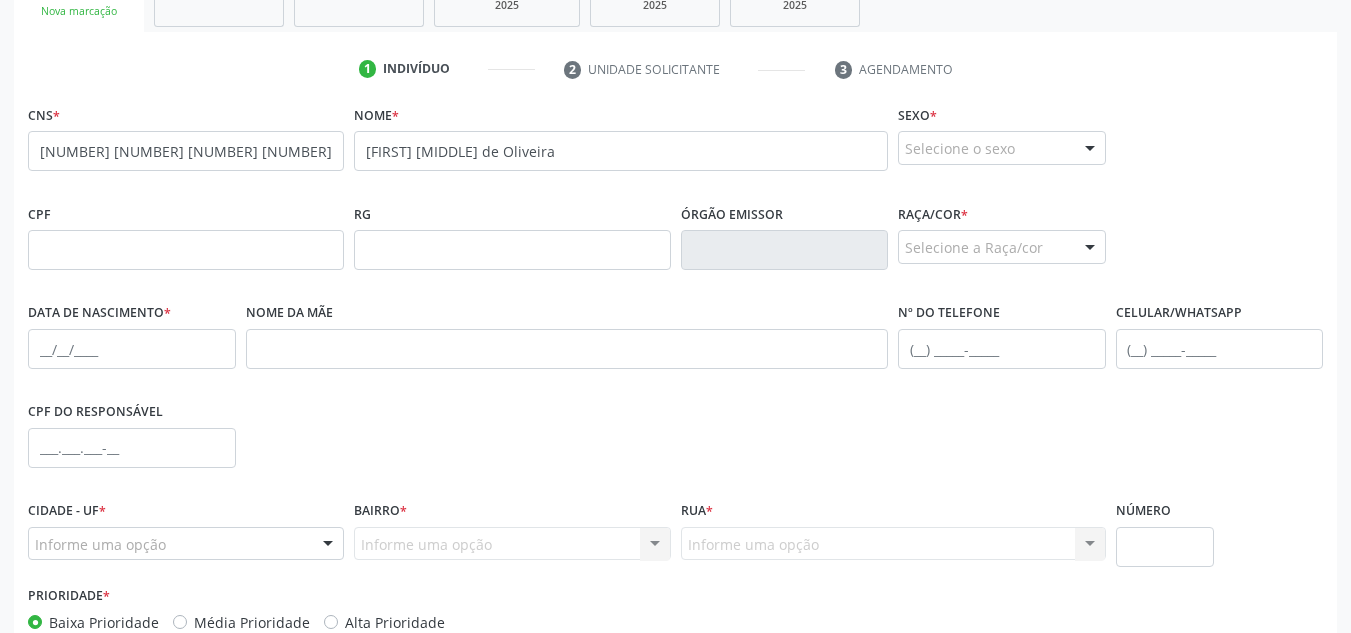 click at bounding box center [1090, 149] 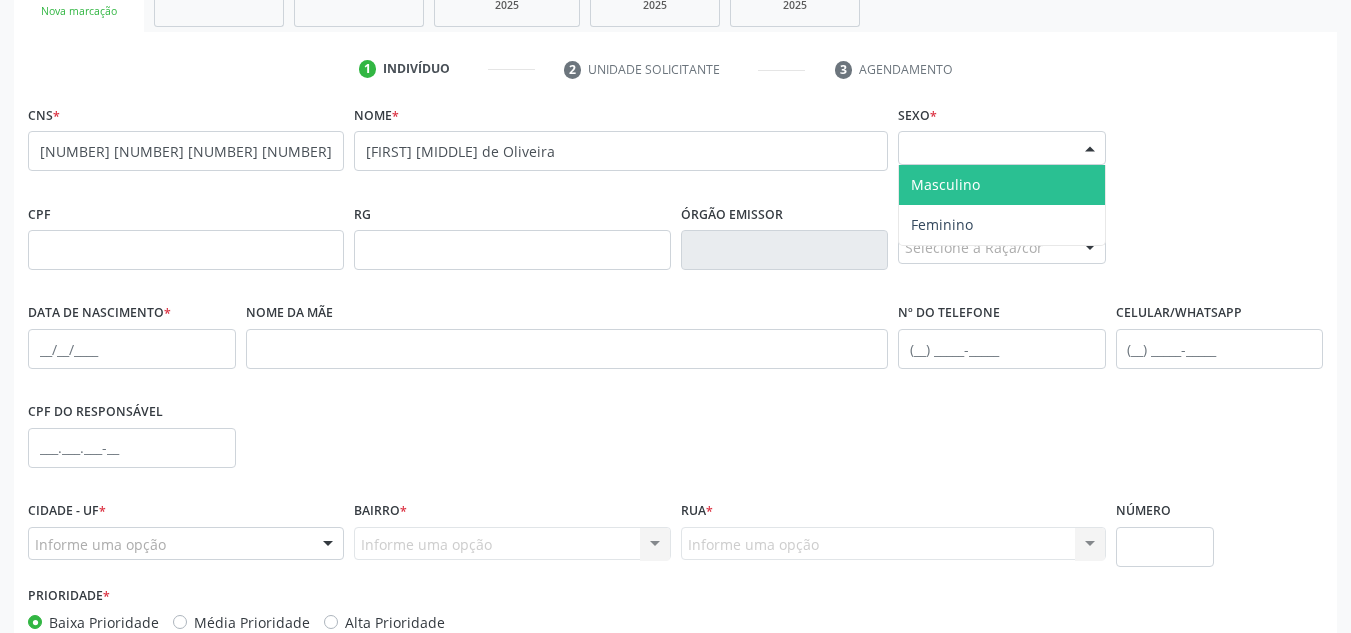 click on "Masculino" at bounding box center [1002, 185] 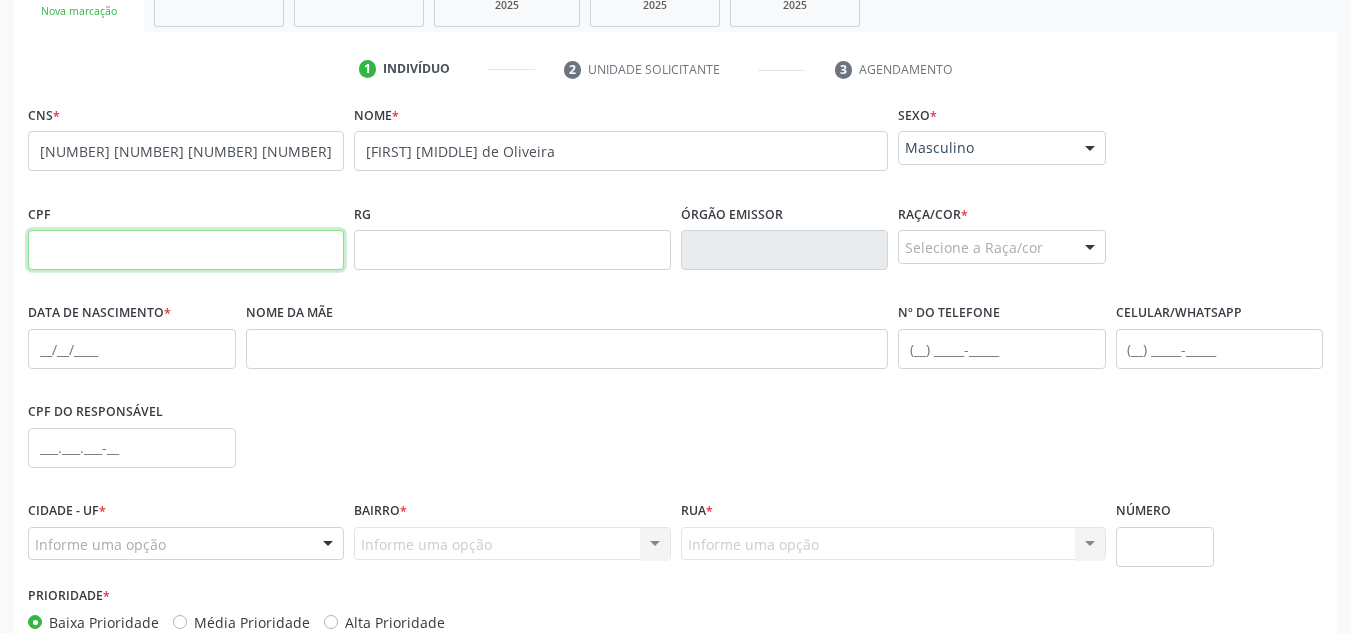 click at bounding box center (186, 250) 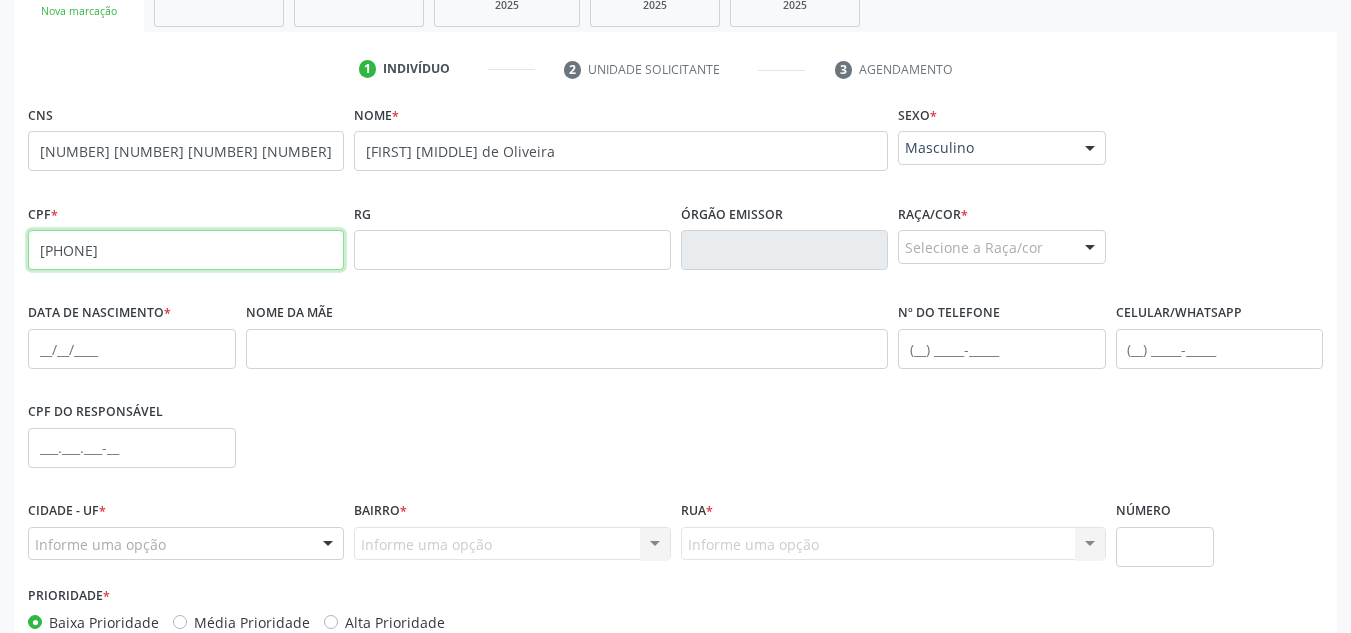 type on "[PHONE]" 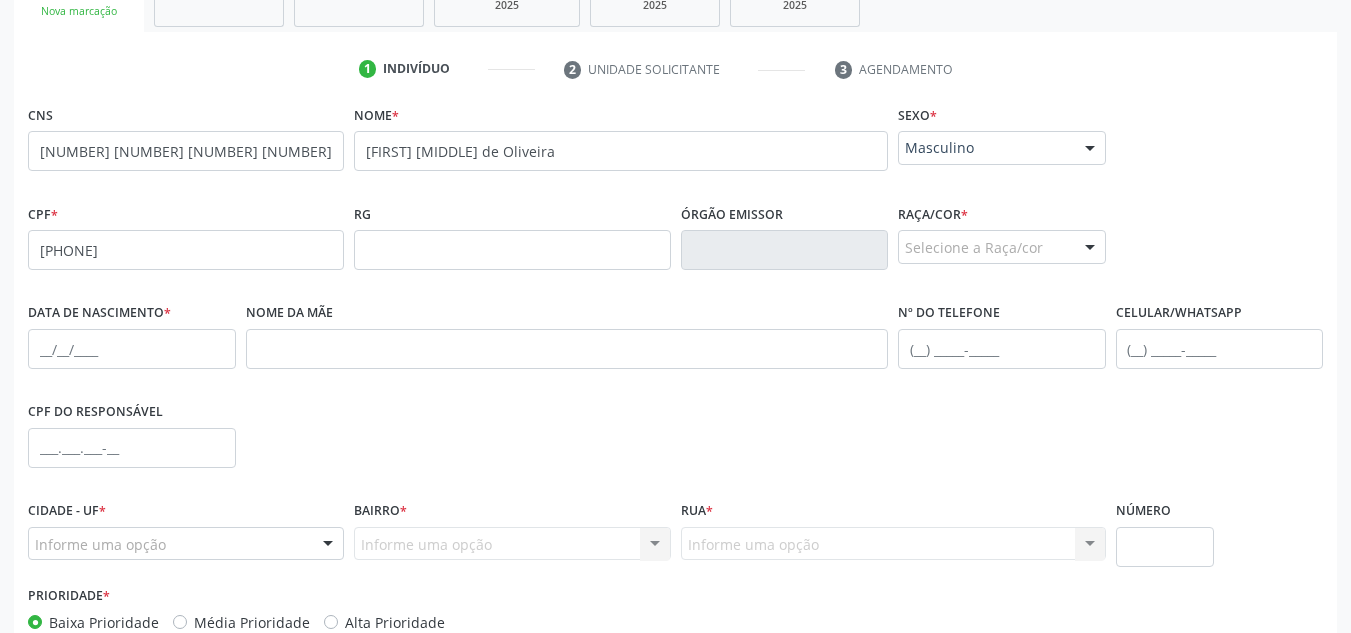 click at bounding box center (1090, 248) 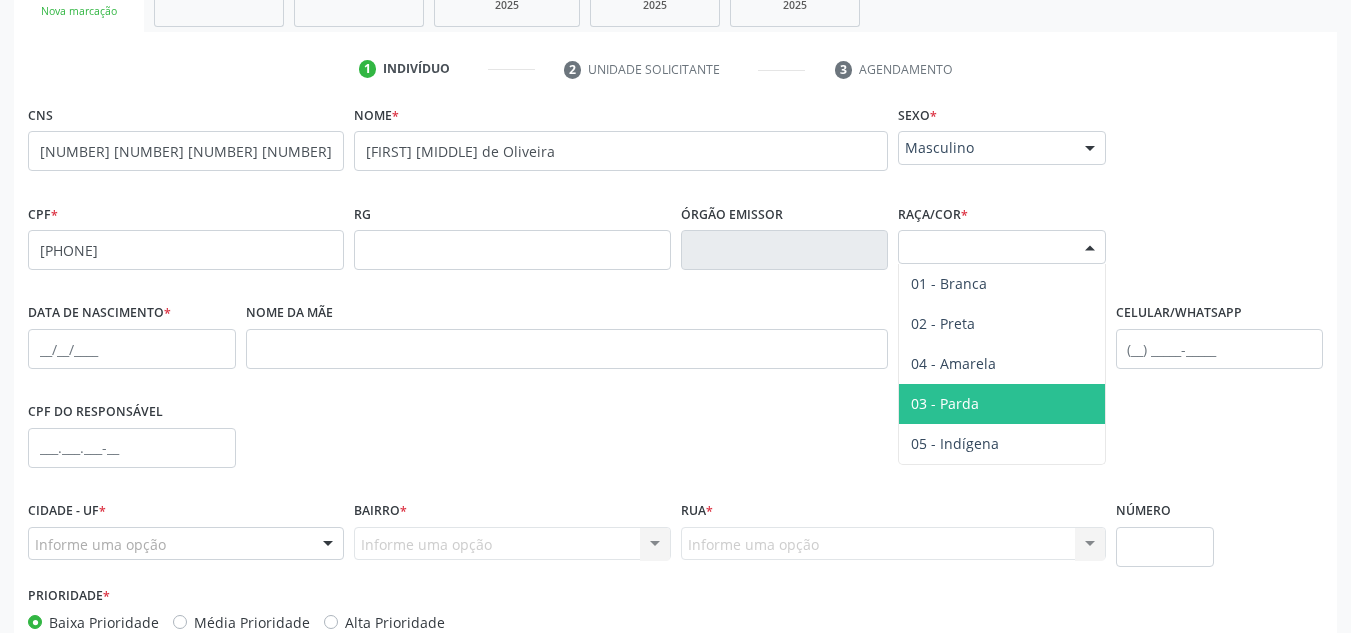click on "03 - Parda" at bounding box center [1002, 404] 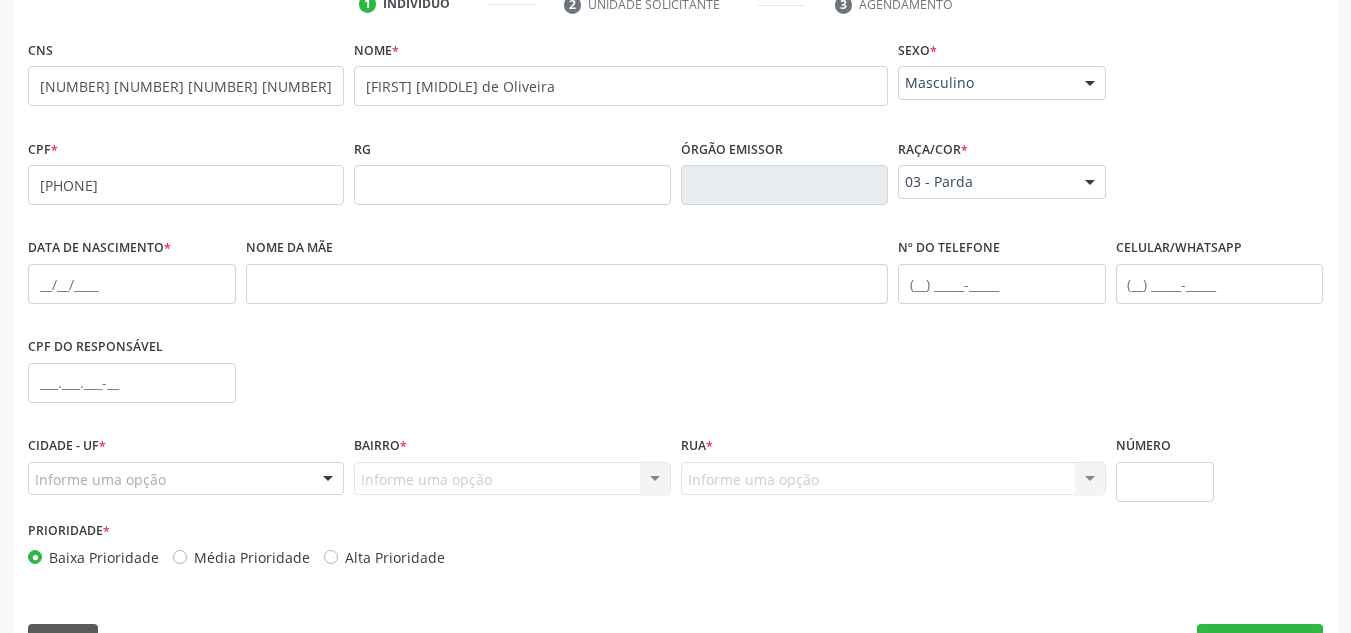scroll, scrollTop: 479, scrollLeft: 0, axis: vertical 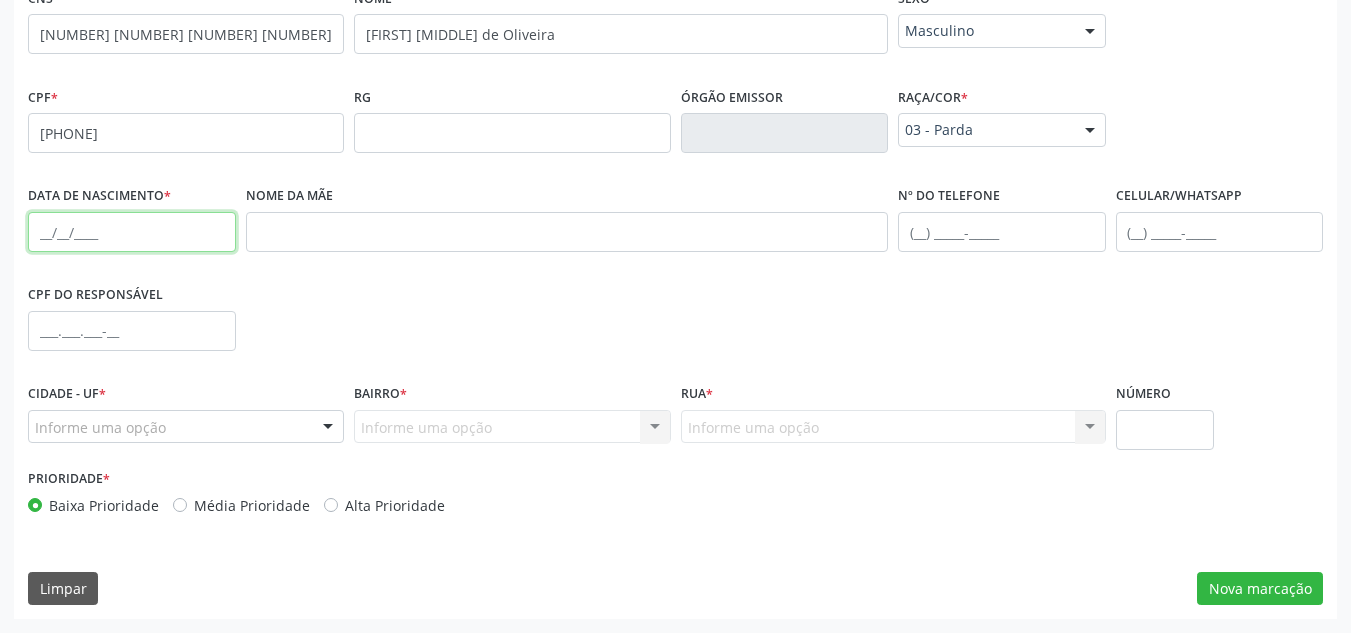 click at bounding box center [132, 232] 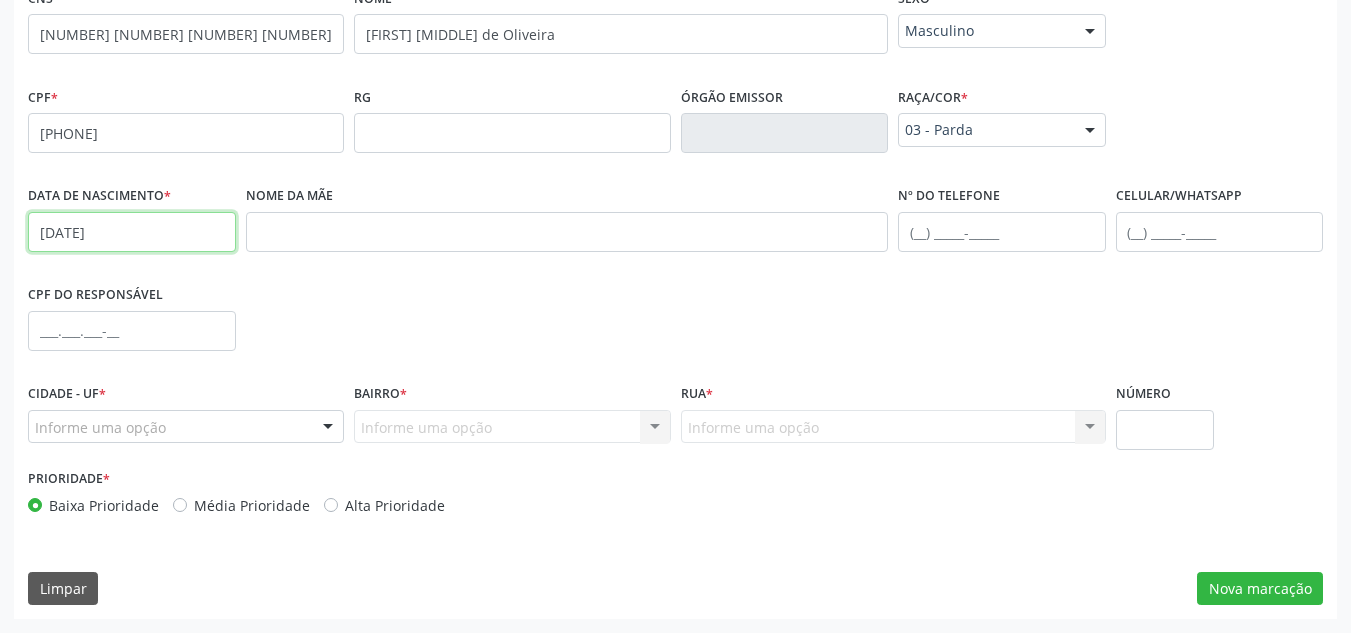 type on "[DATE]" 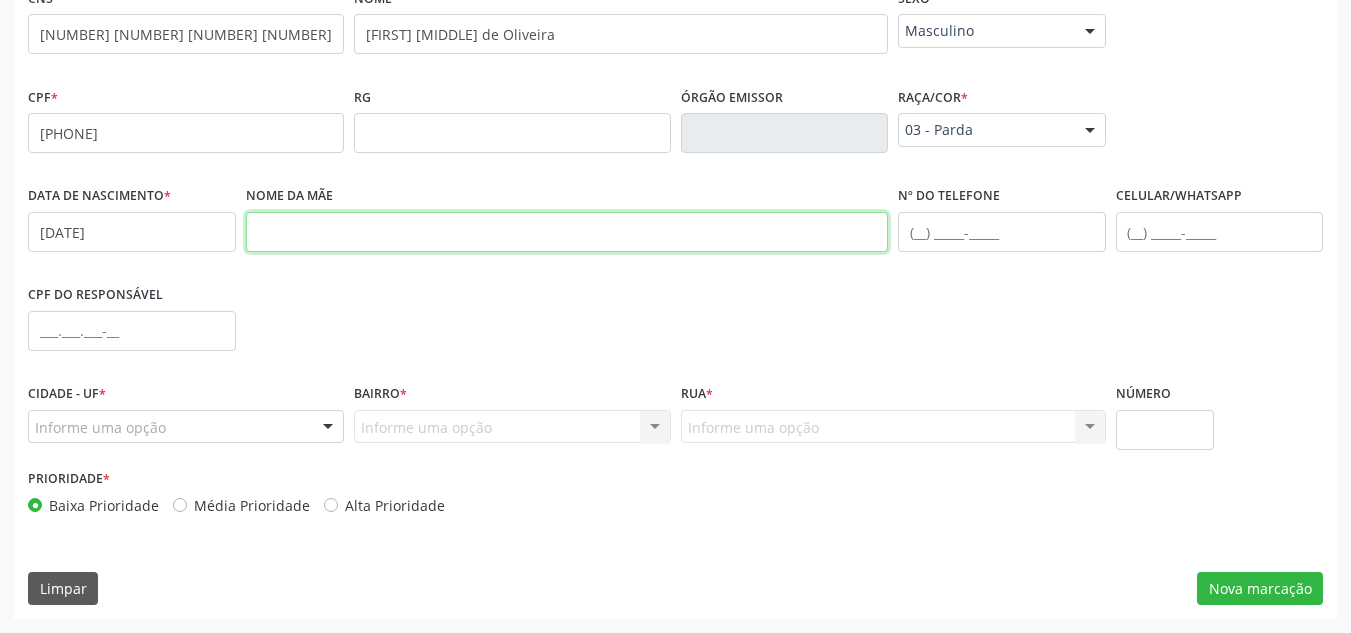 click at bounding box center (567, 232) 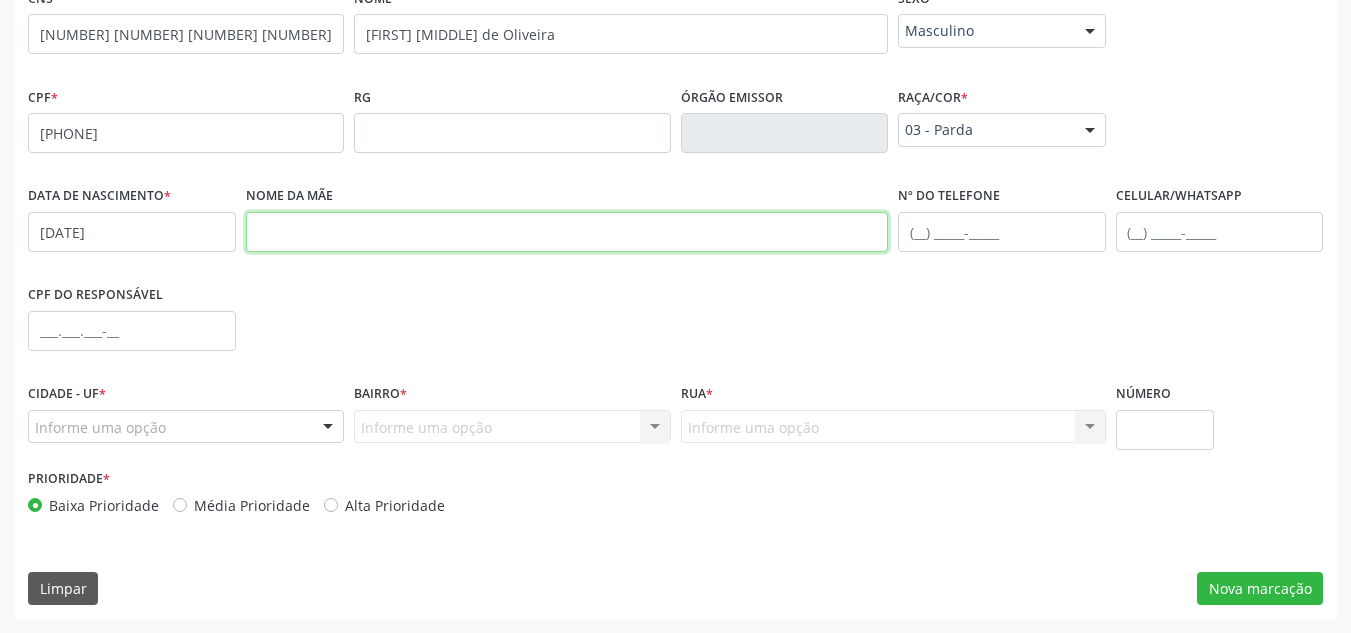 paste on "[FIRST] [LAST] dos Santos" 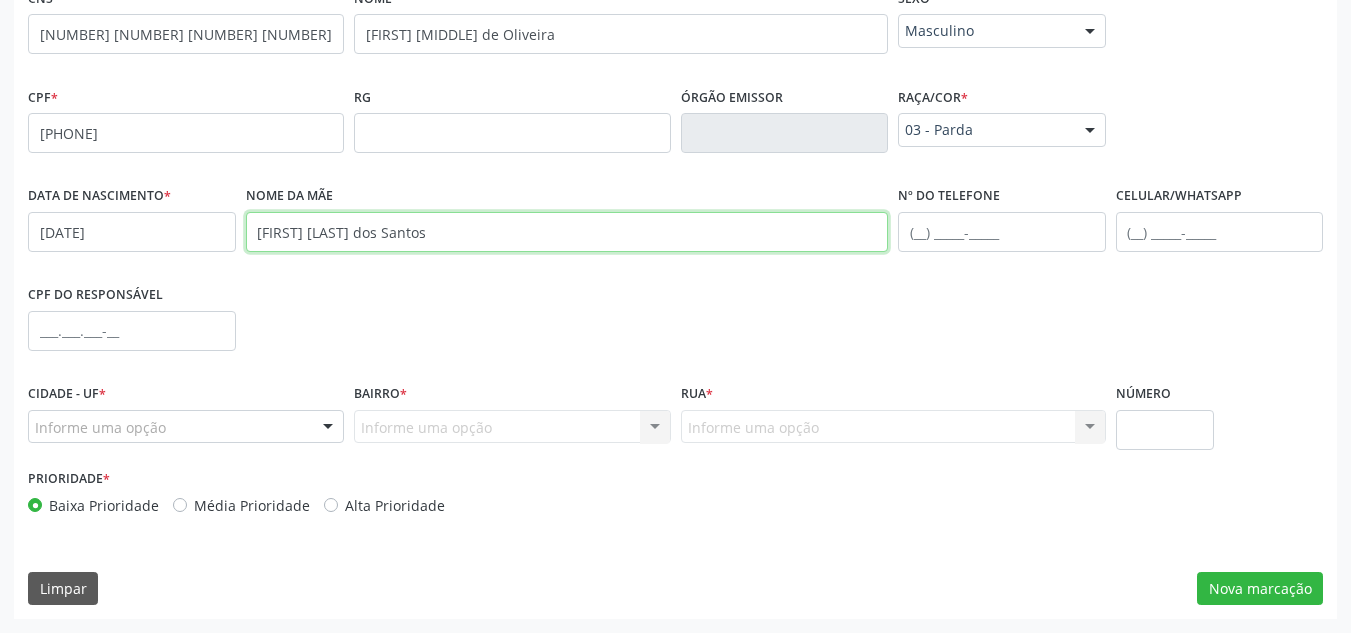 type on "[FIRST] [LAST] dos Santos" 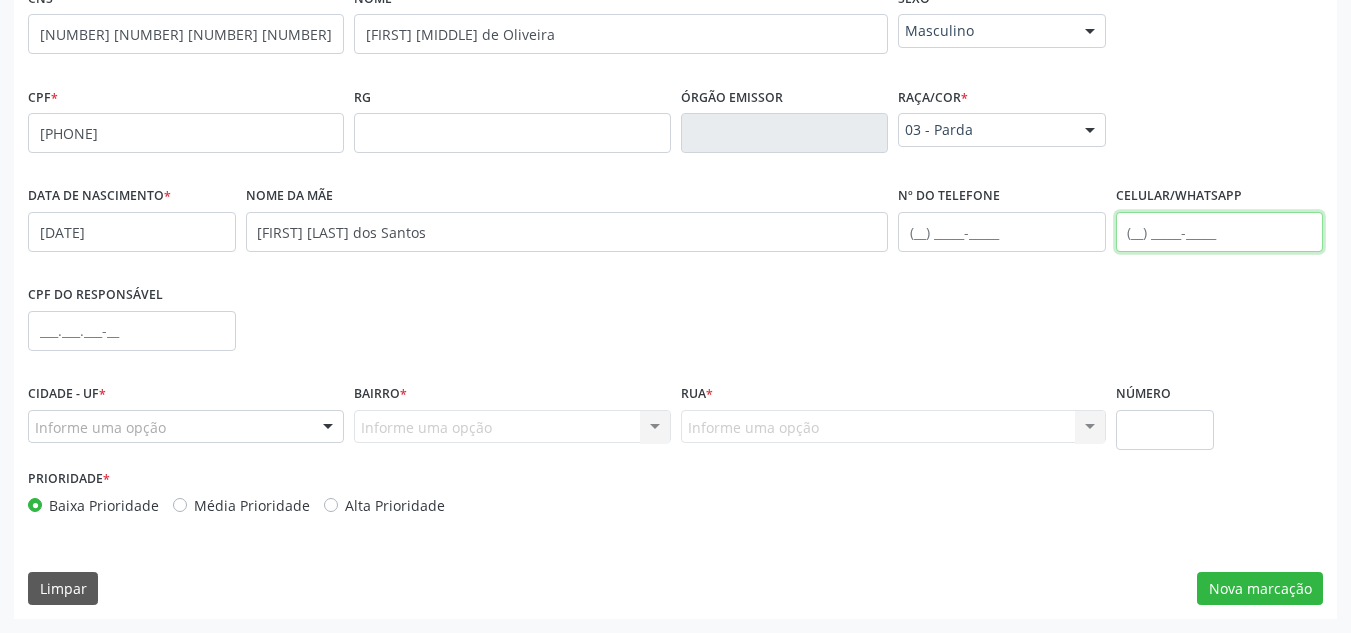 click at bounding box center (1220, 232) 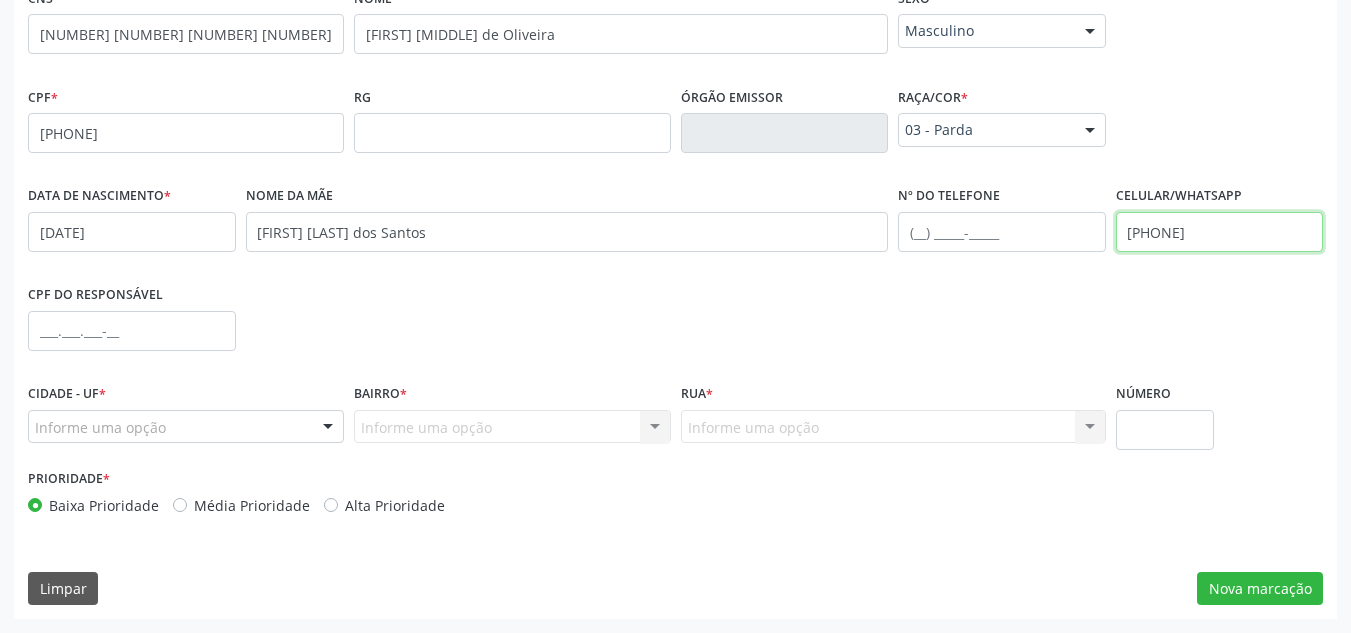 type on "[PHONE]" 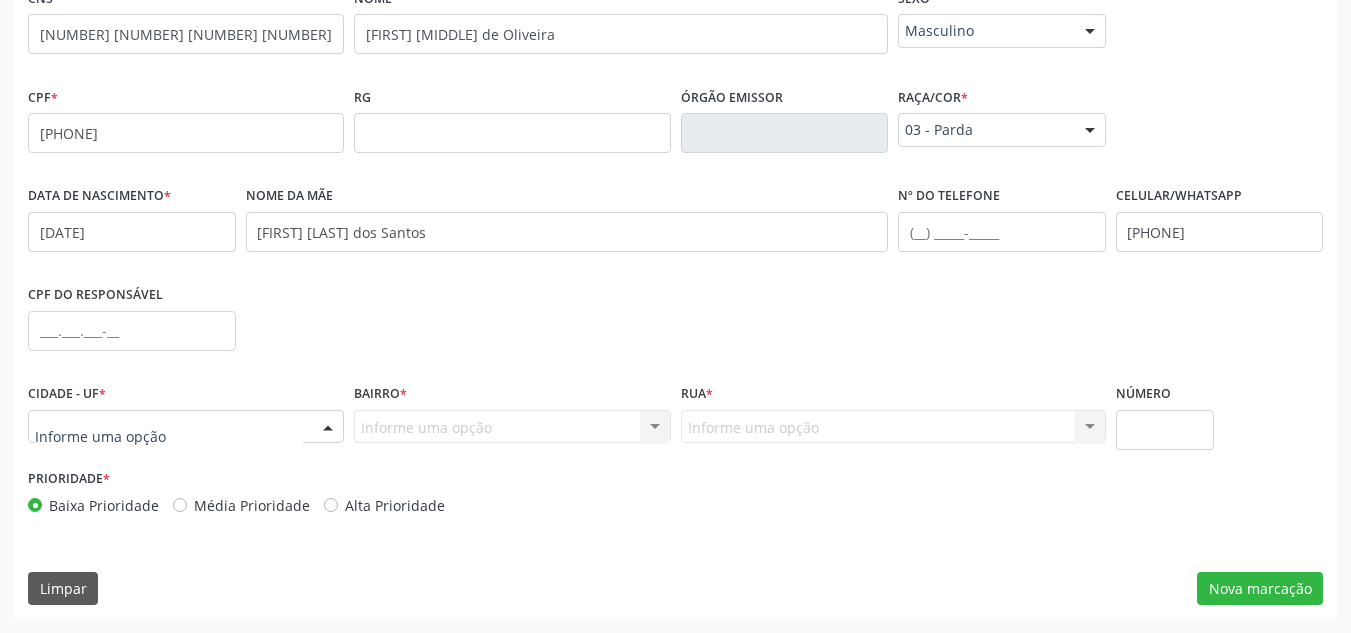 click on "[CITY] - [STATE]" at bounding box center [186, 427] 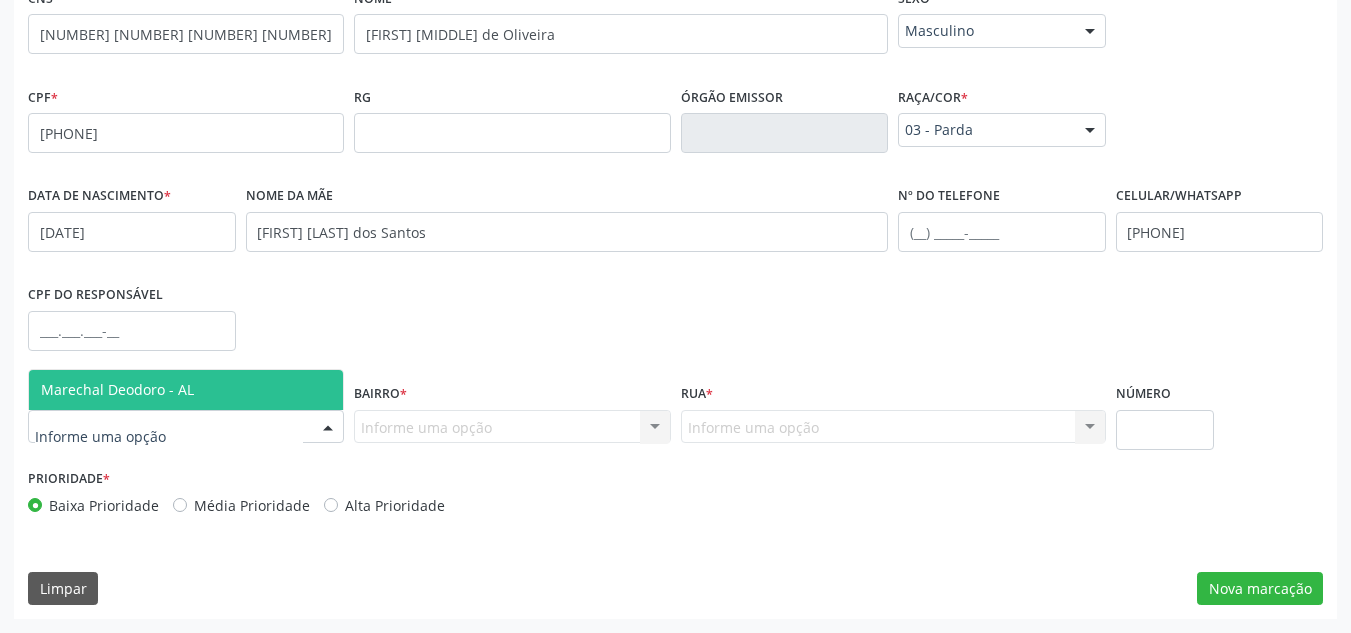 click on "Marechal Deodoro - AL" at bounding box center (186, 390) 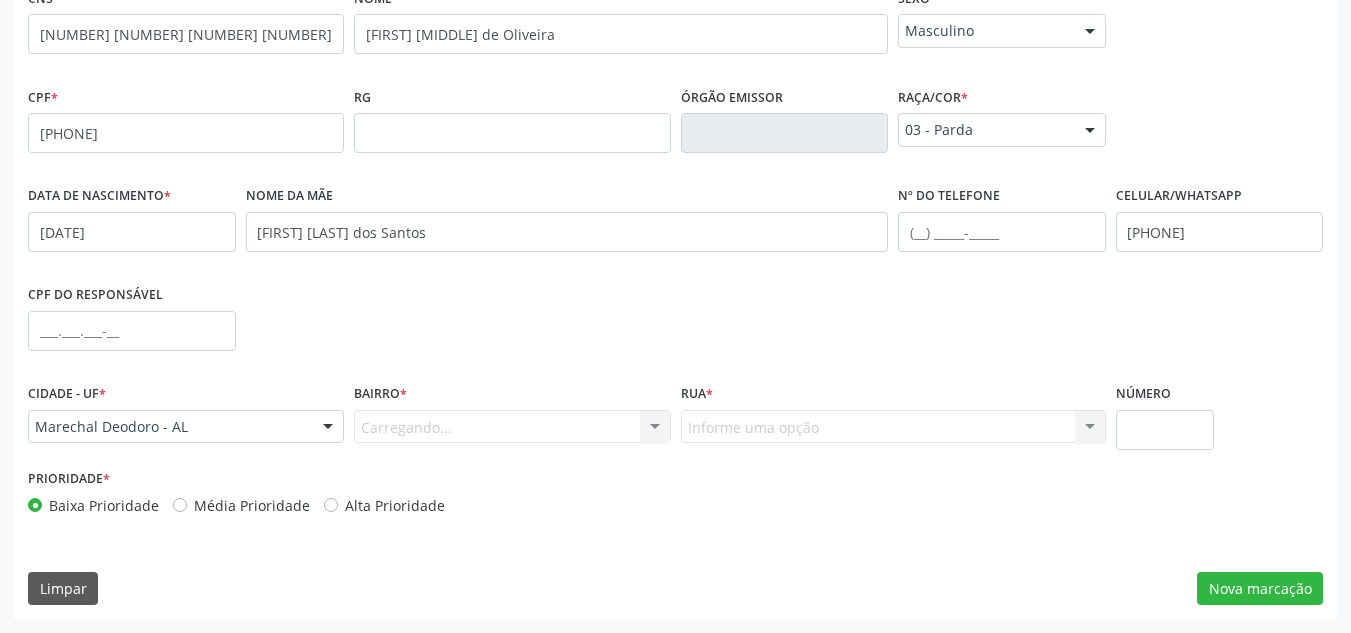 click on "Carregando...
Nenhum resultado encontrado para: "   "
Nenhuma opção encontrada. Digite para adicionar." at bounding box center [512, 427] 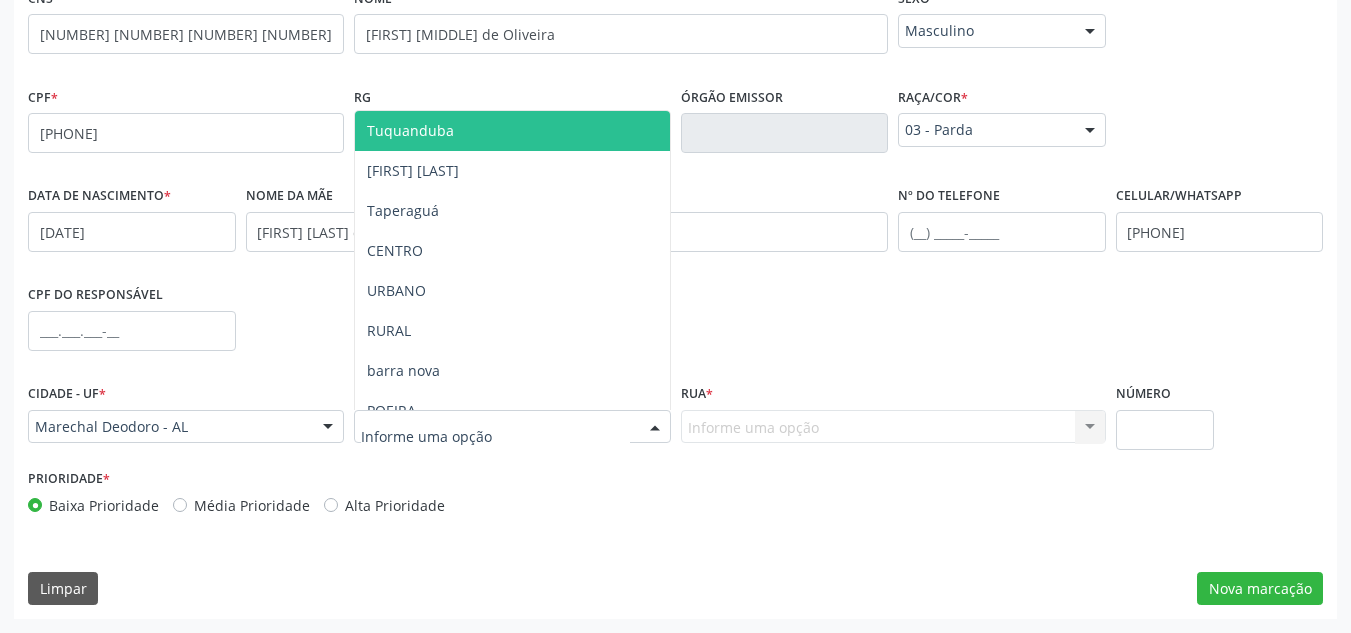 click at bounding box center [512, 427] 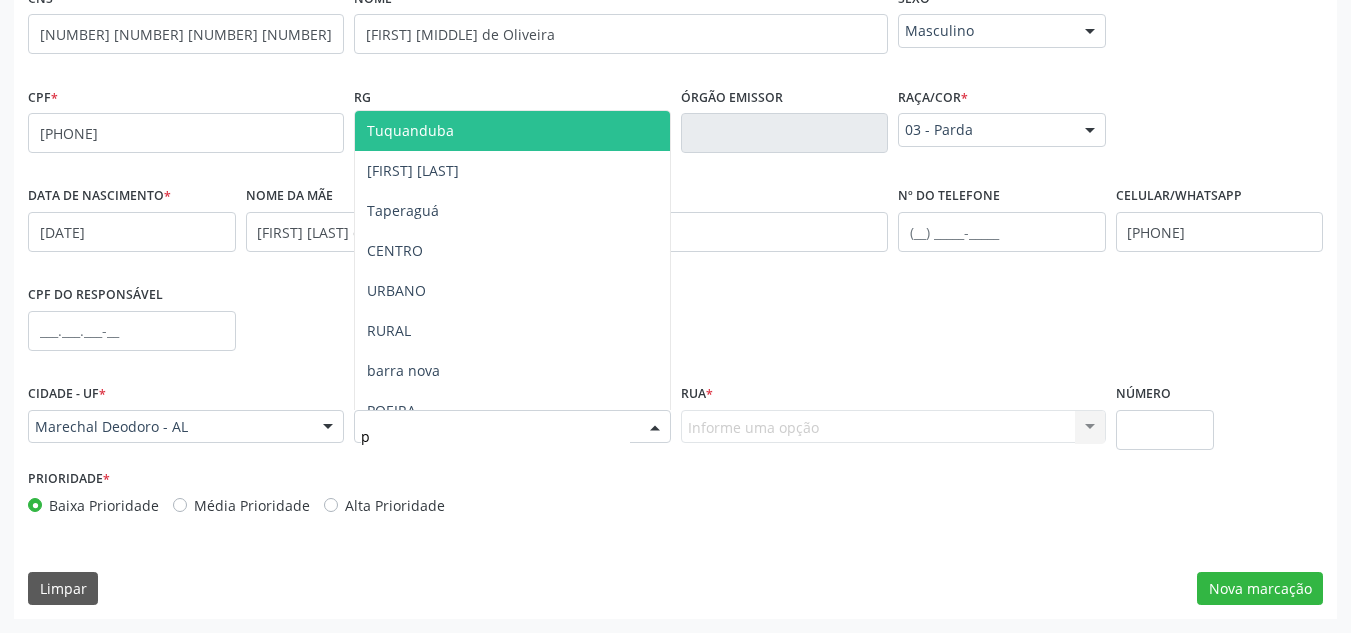 type on "po" 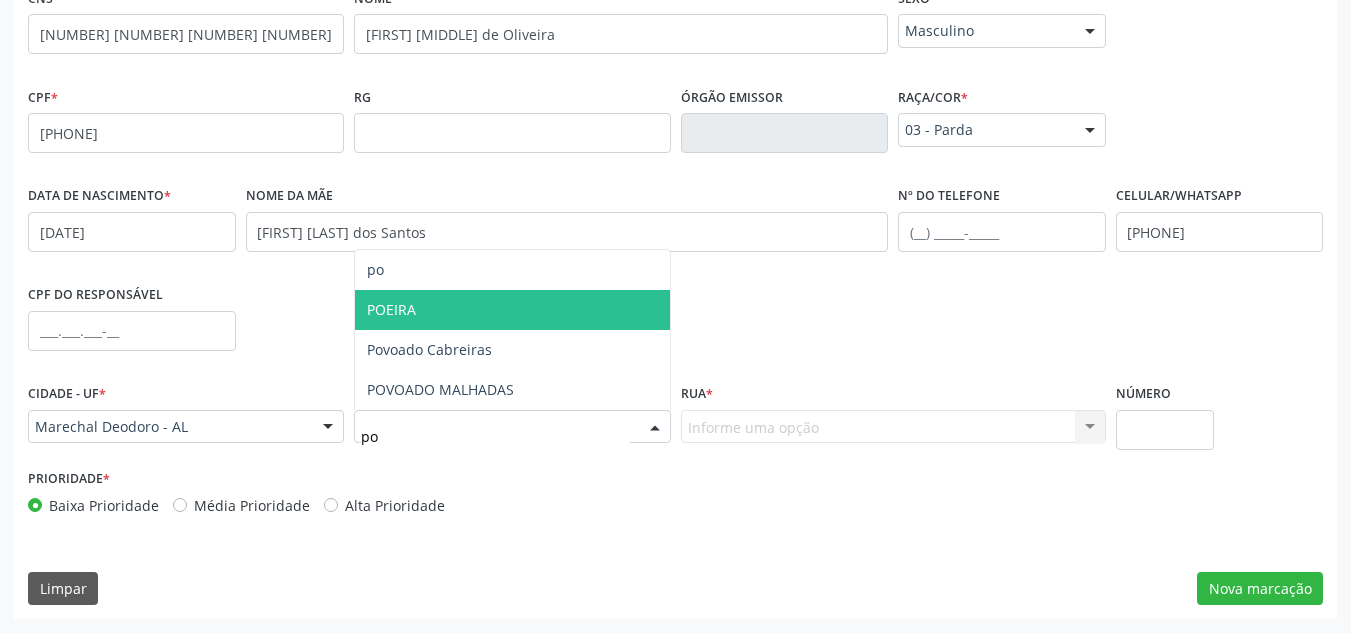 click on "POEIRA" at bounding box center (512, 310) 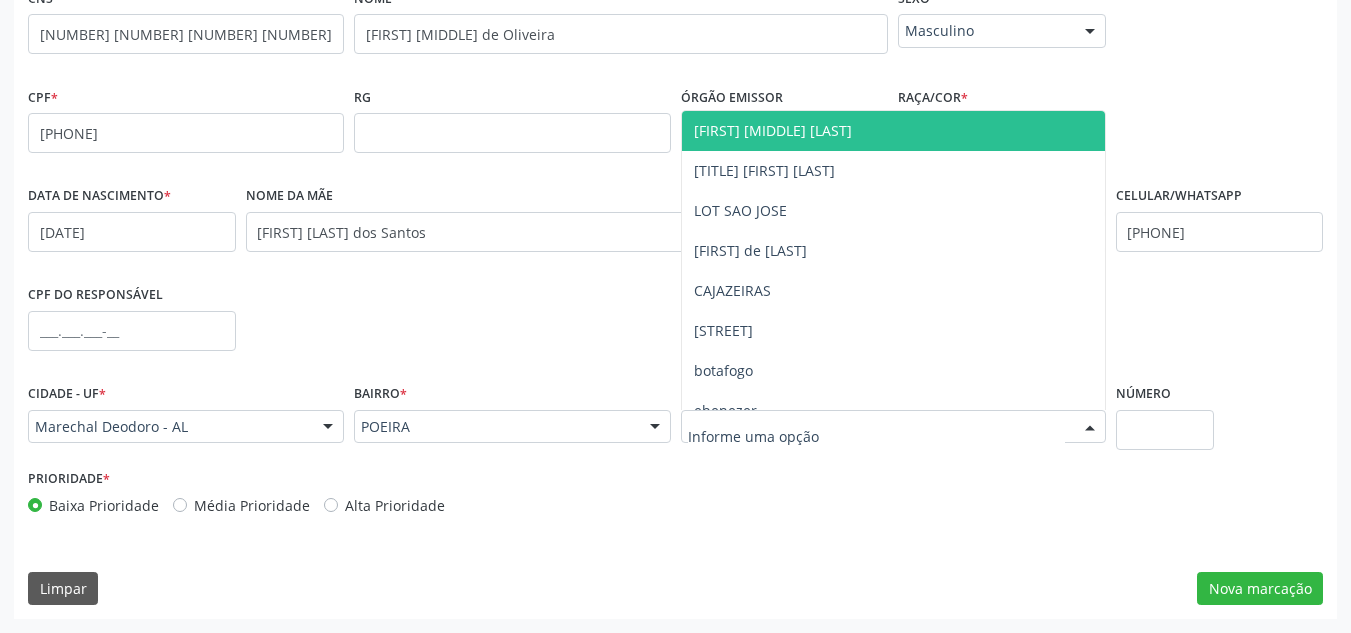 click at bounding box center [893, 427] 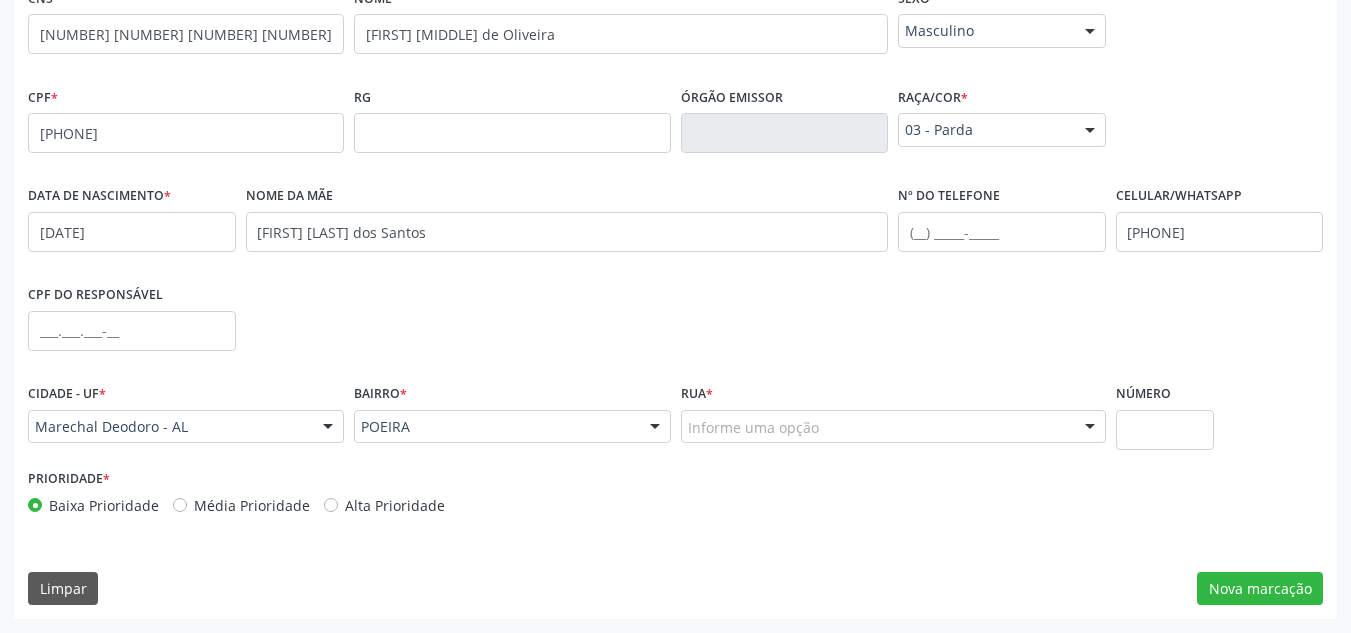 click on "Informe uma opção" at bounding box center [893, 427] 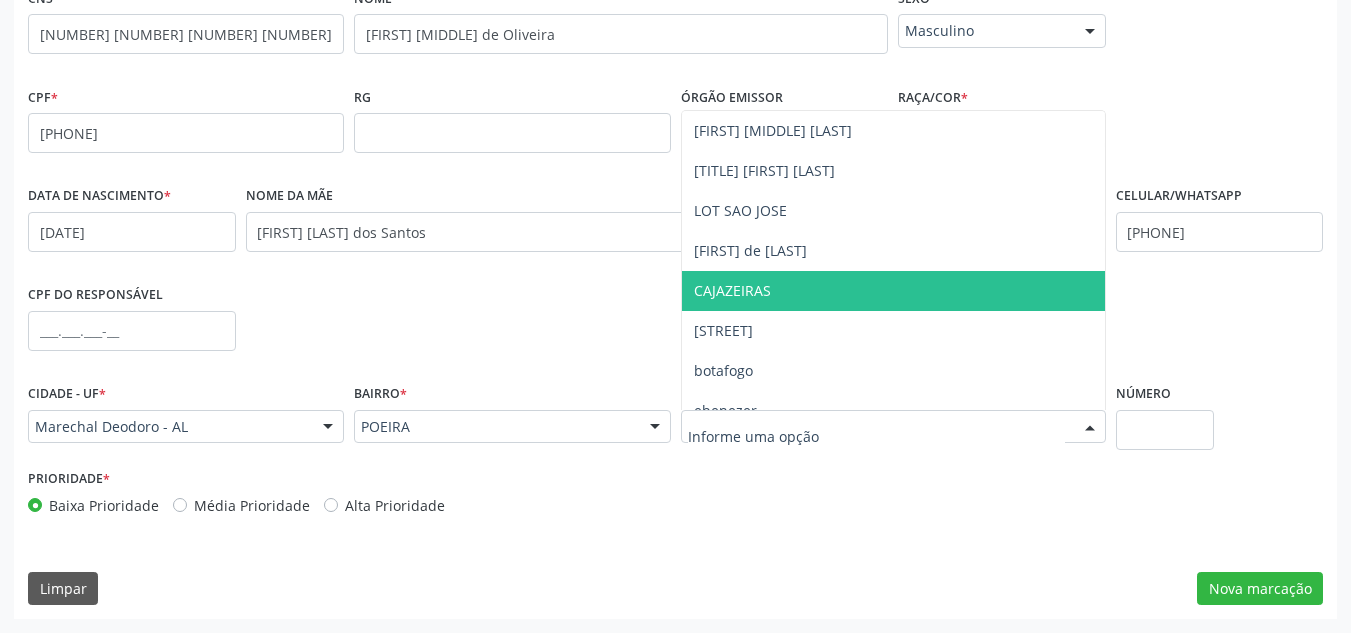 click on "CAJAZEIRAS" at bounding box center [893, 291] 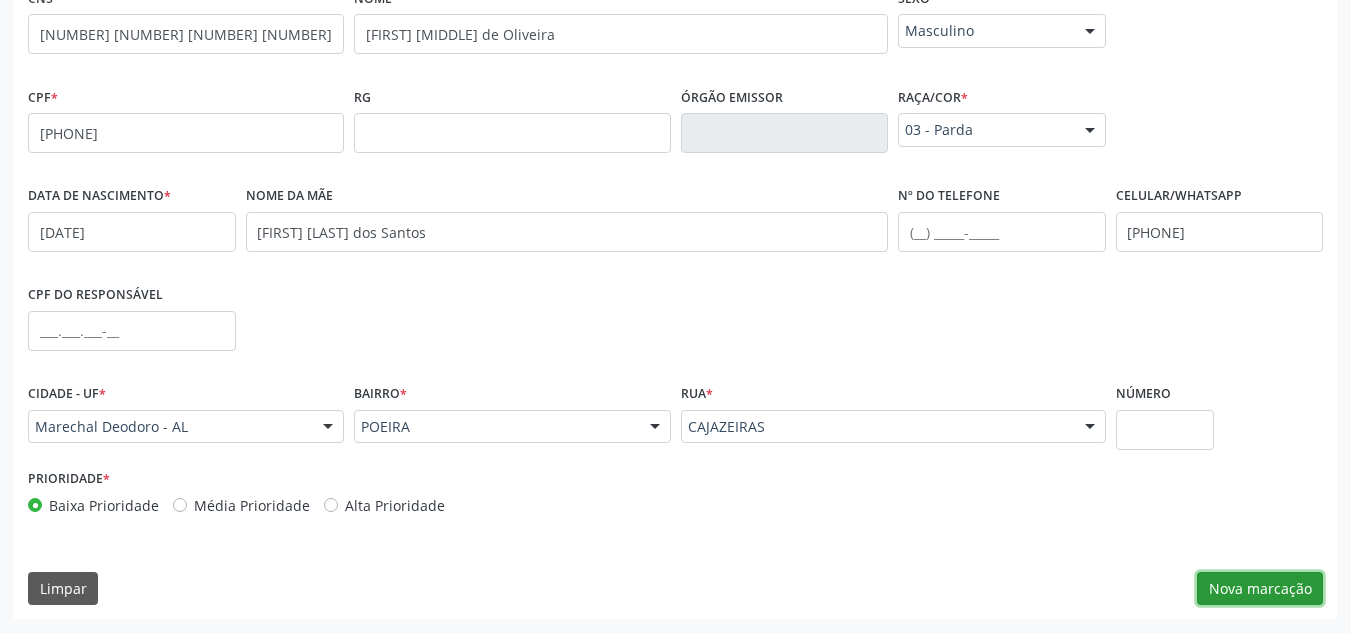 click on "Nova marcação" at bounding box center [1260, 589] 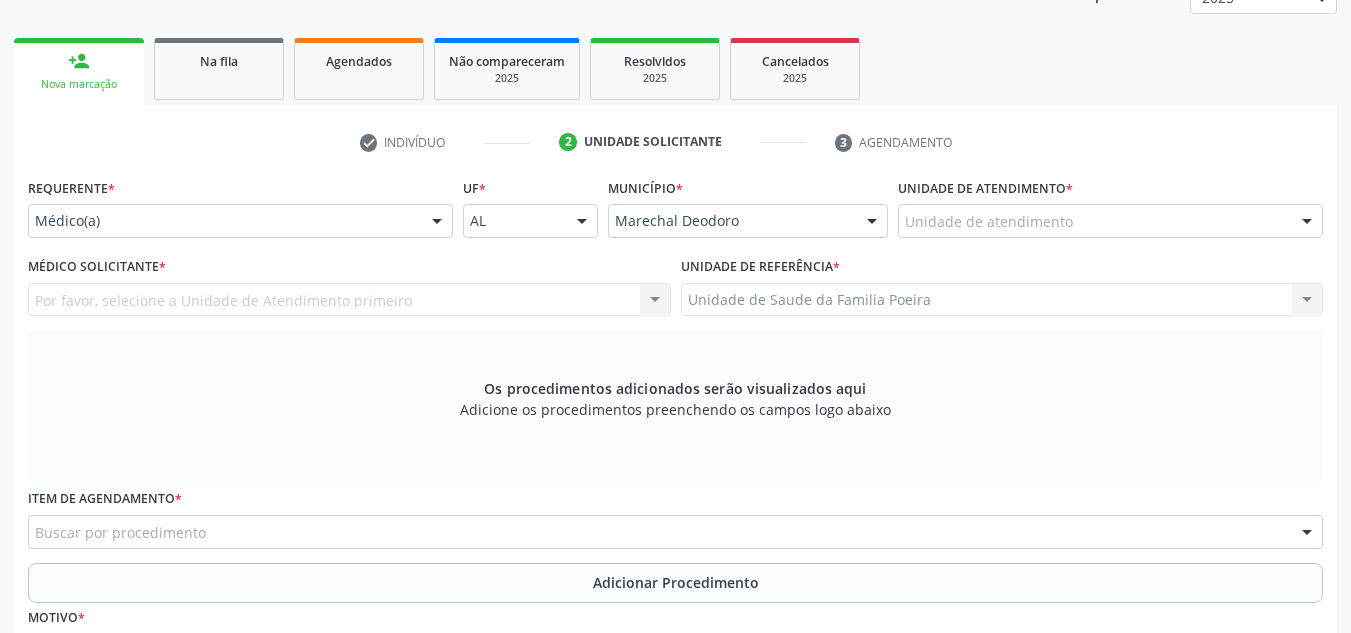 scroll, scrollTop: 279, scrollLeft: 0, axis: vertical 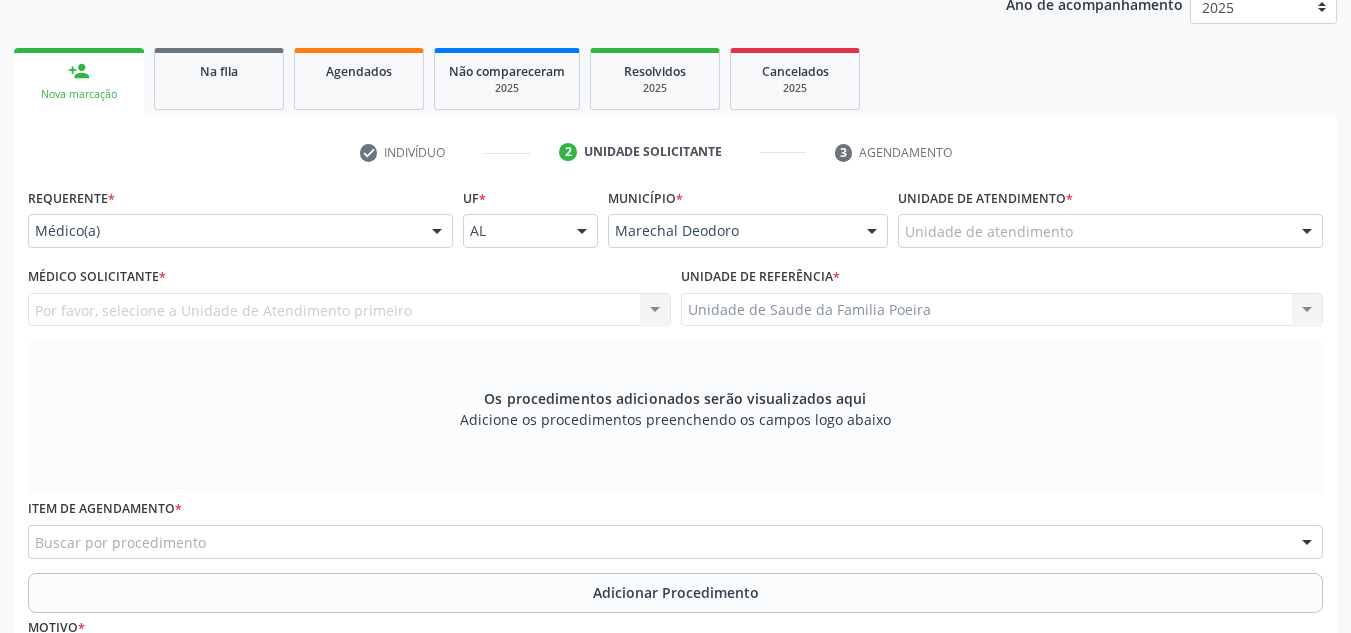 click on "Unidade de atendimento" at bounding box center (1110, 231) 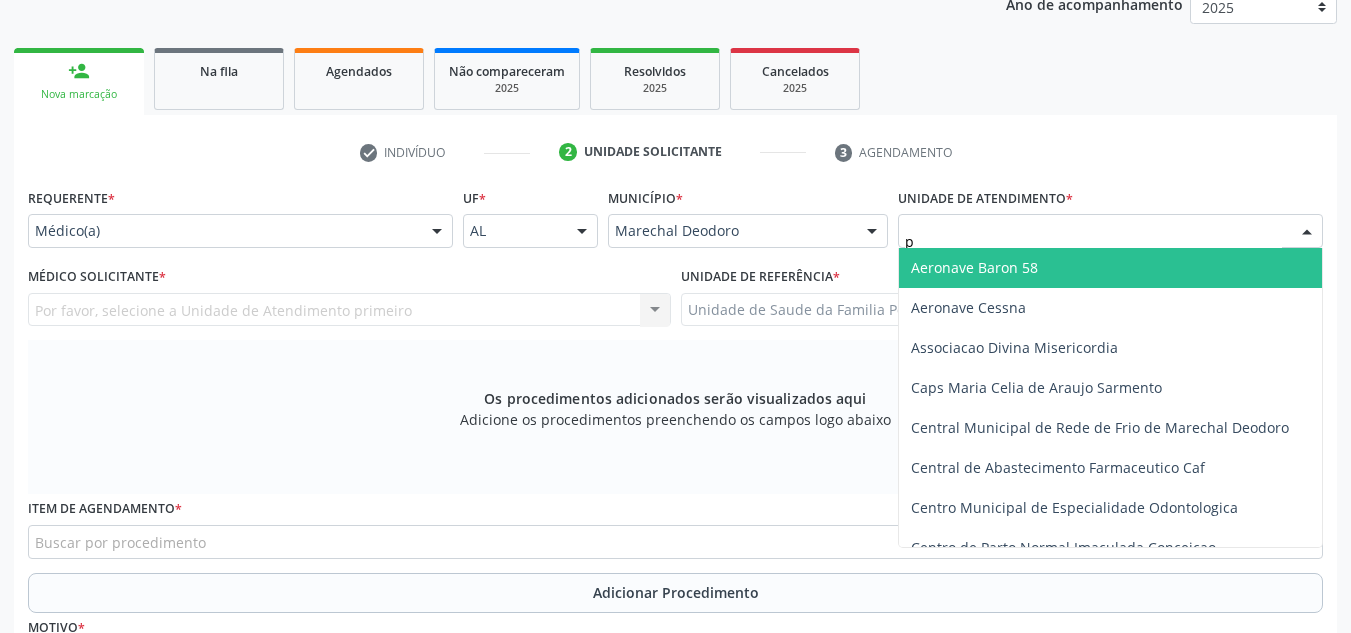 type on "po" 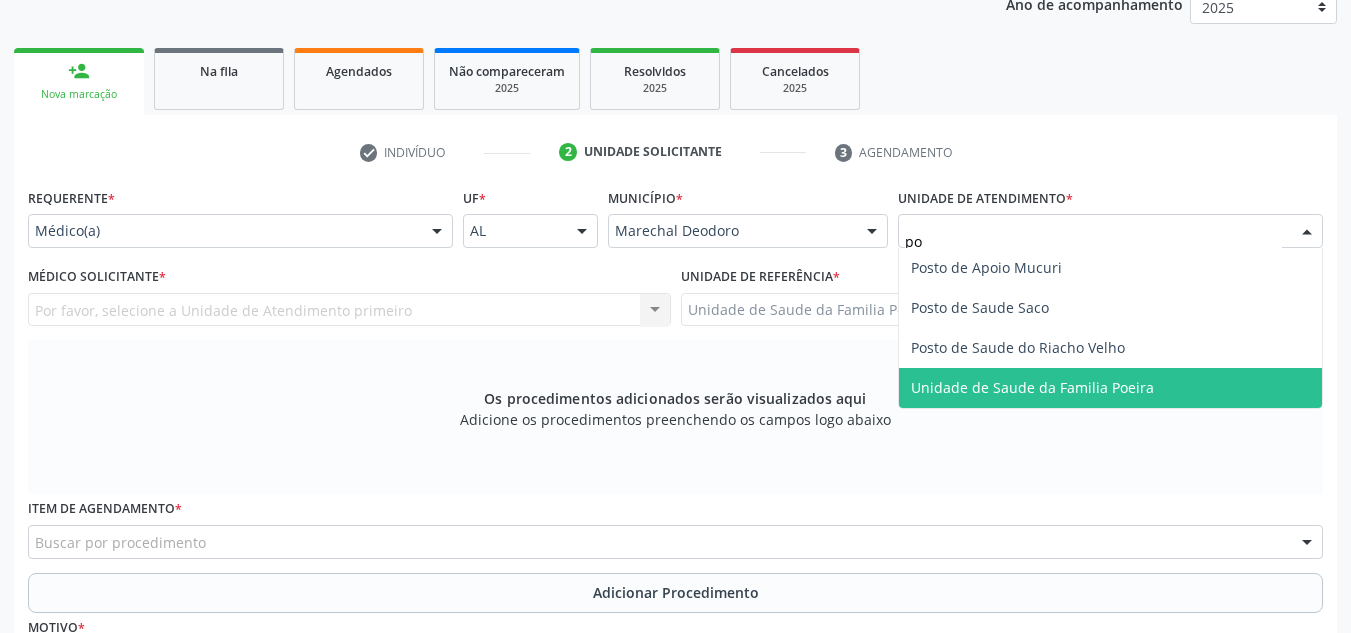 click on "Unidade de Saude da Familia Poeira" at bounding box center (1032, 387) 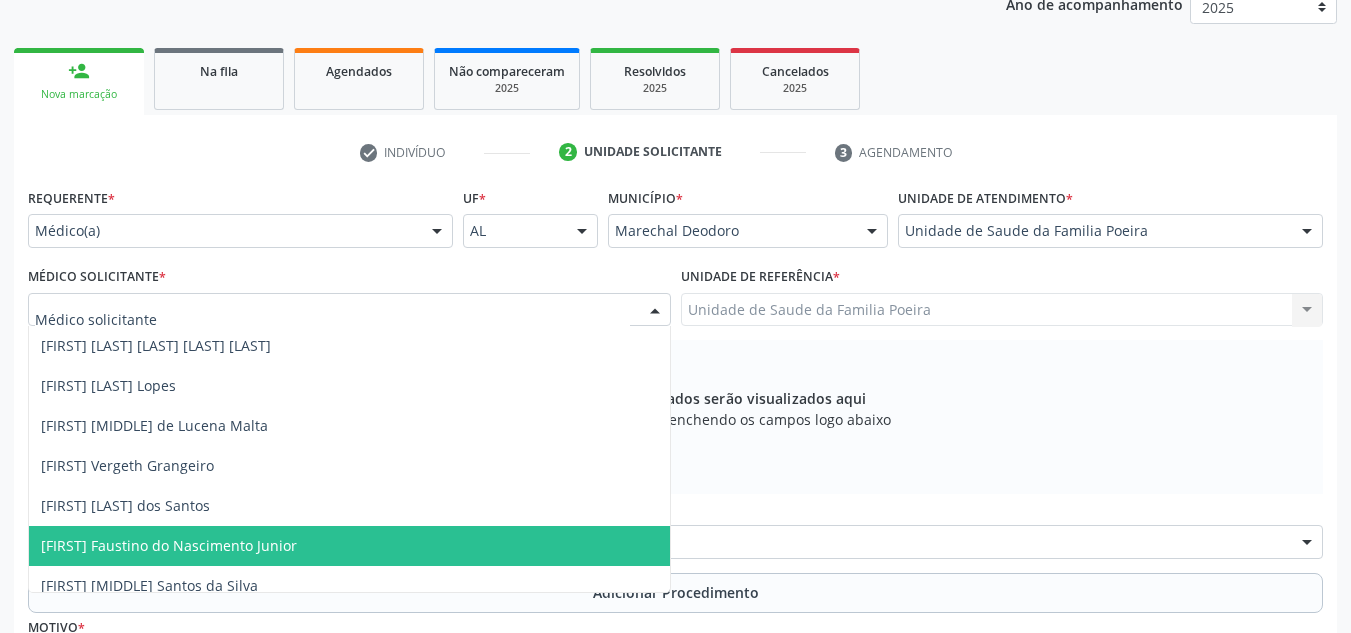 click on "[FIRST] Faustino do Nascimento Junior" at bounding box center (169, 545) 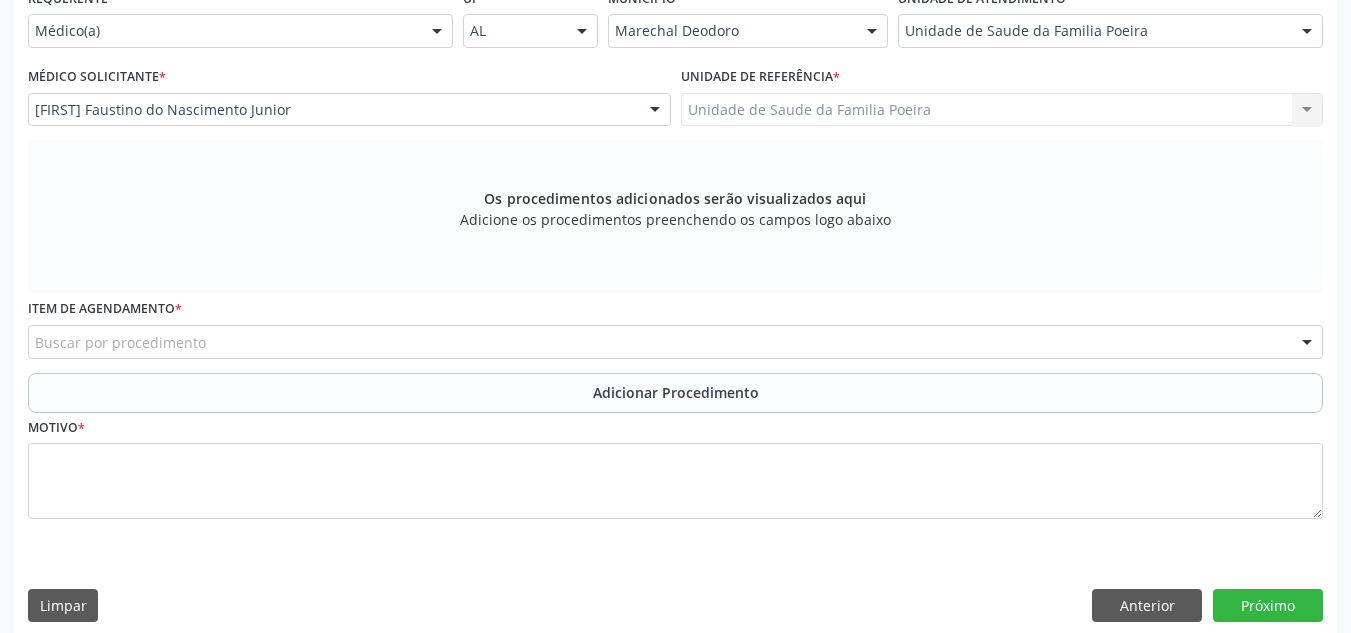 scroll, scrollTop: 496, scrollLeft: 0, axis: vertical 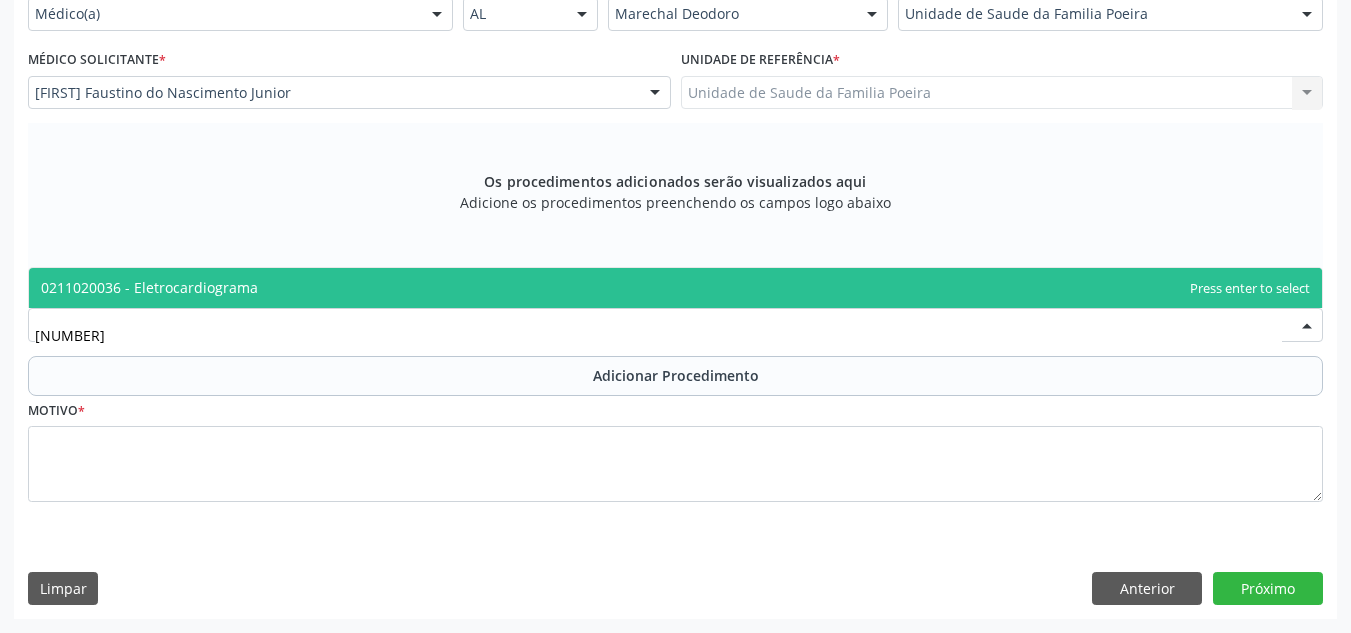 type on "[NUMBER]" 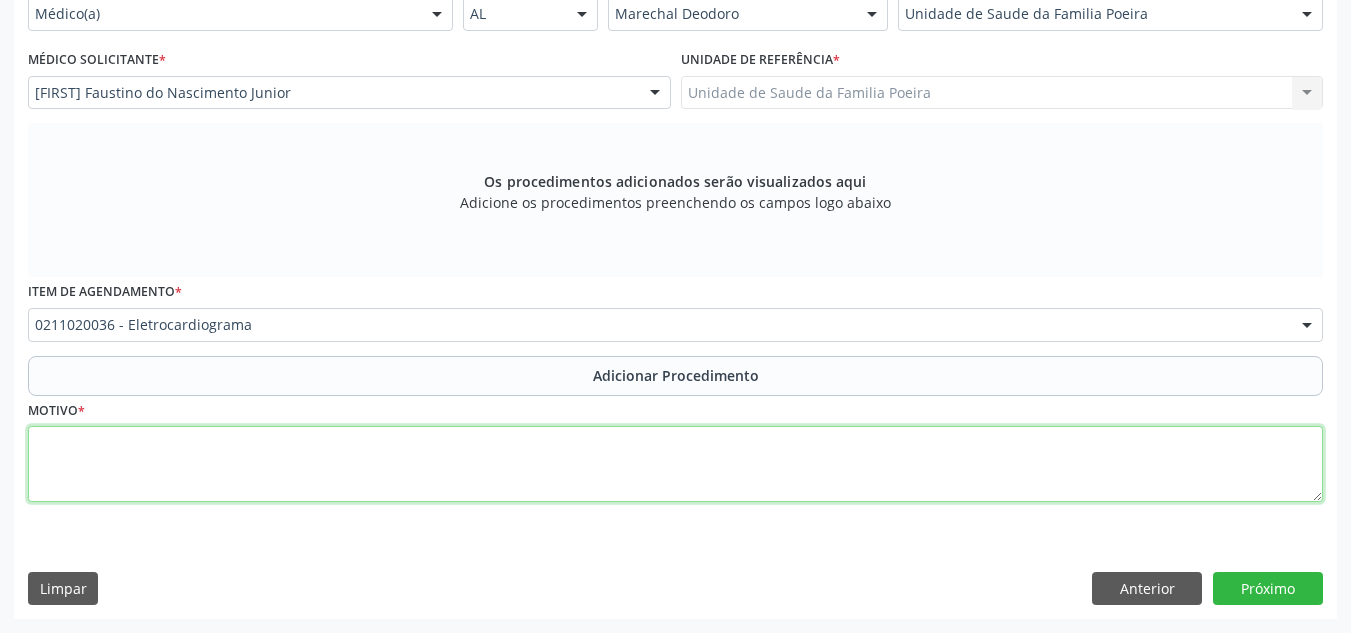 click at bounding box center (675, 464) 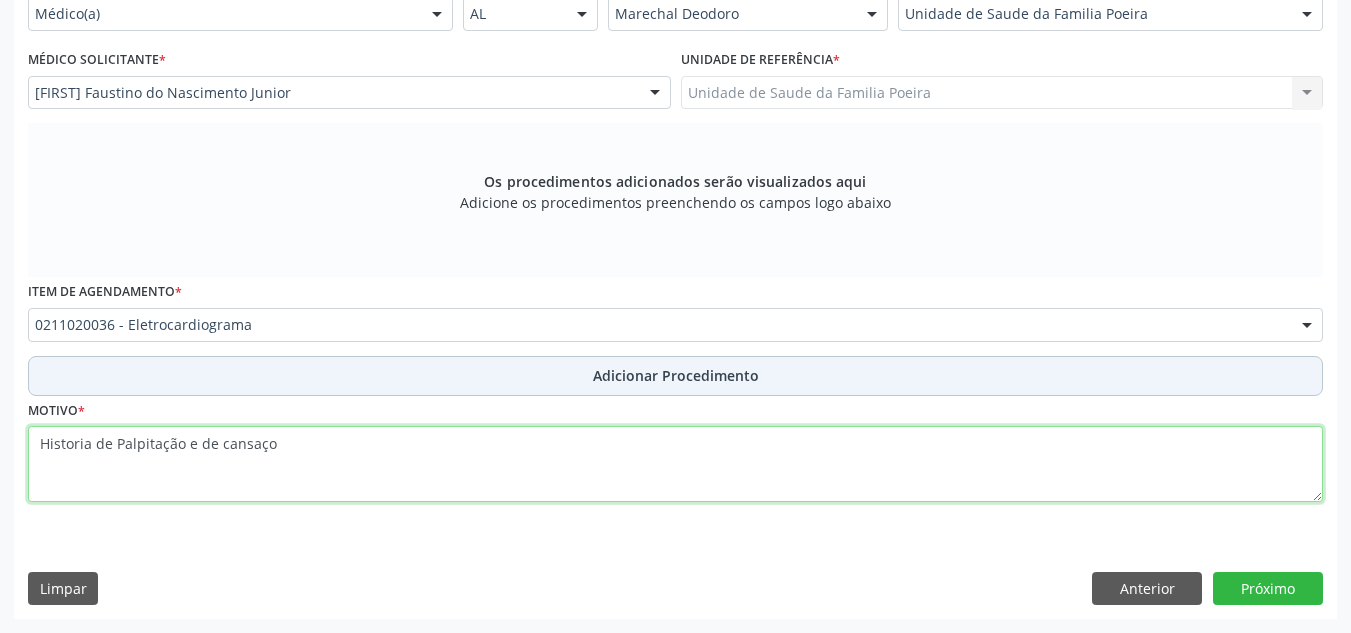 type on "Historia de Palpitação e de cansaço" 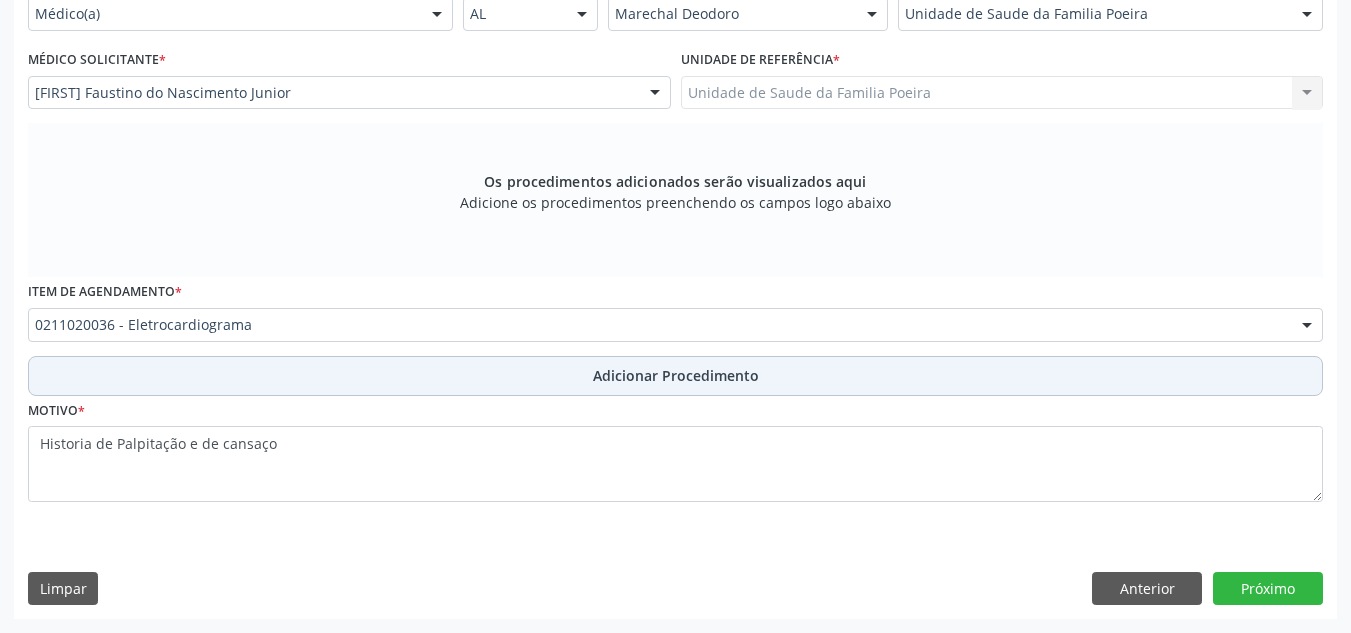 click on "Adicionar Procedimento" at bounding box center [676, 375] 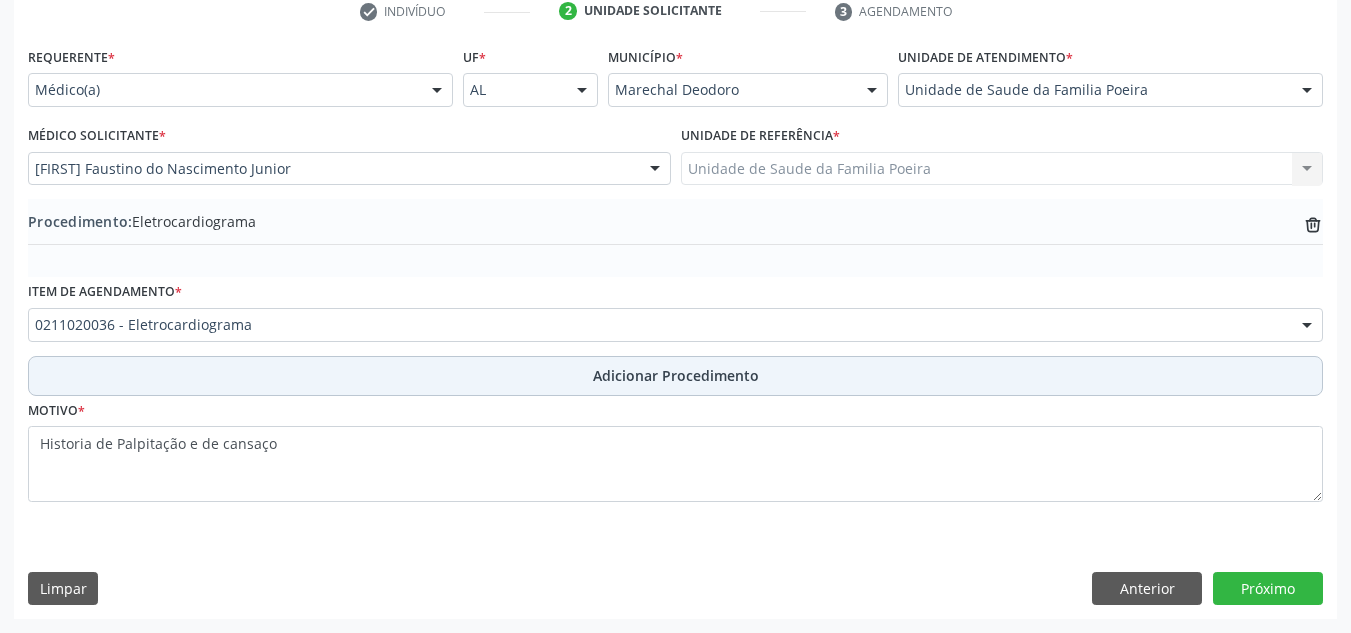 scroll, scrollTop: 420, scrollLeft: 0, axis: vertical 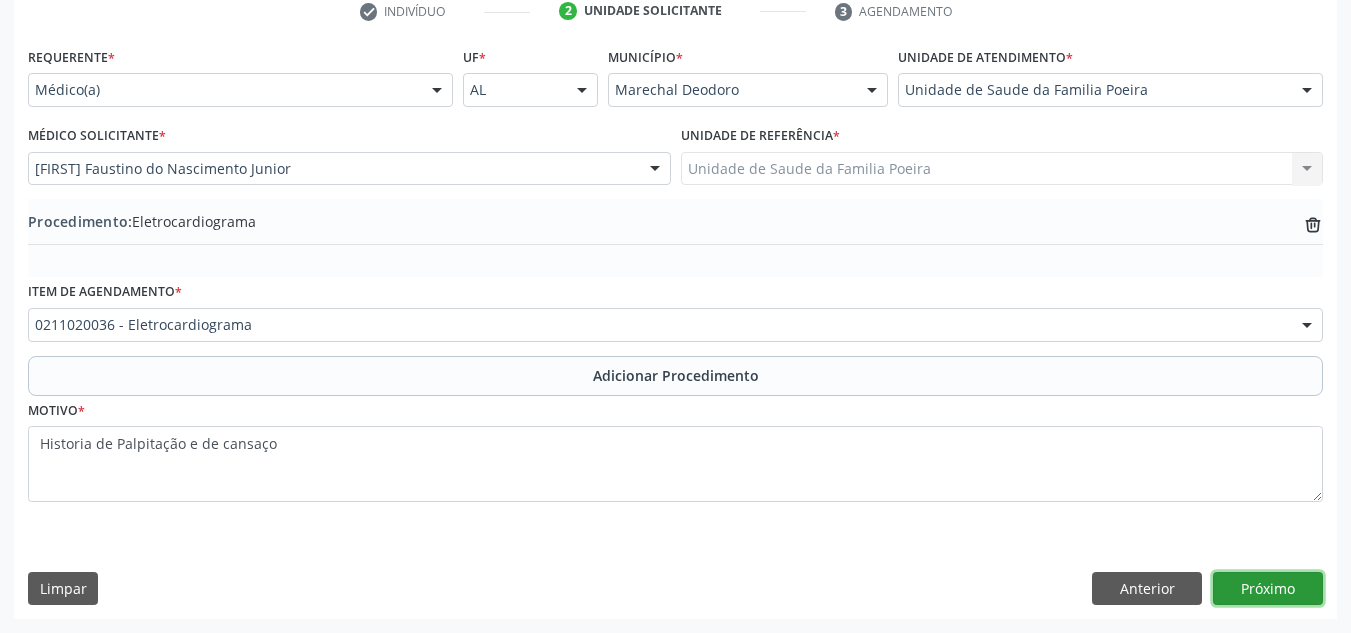 click on "Próximo" at bounding box center [1268, 589] 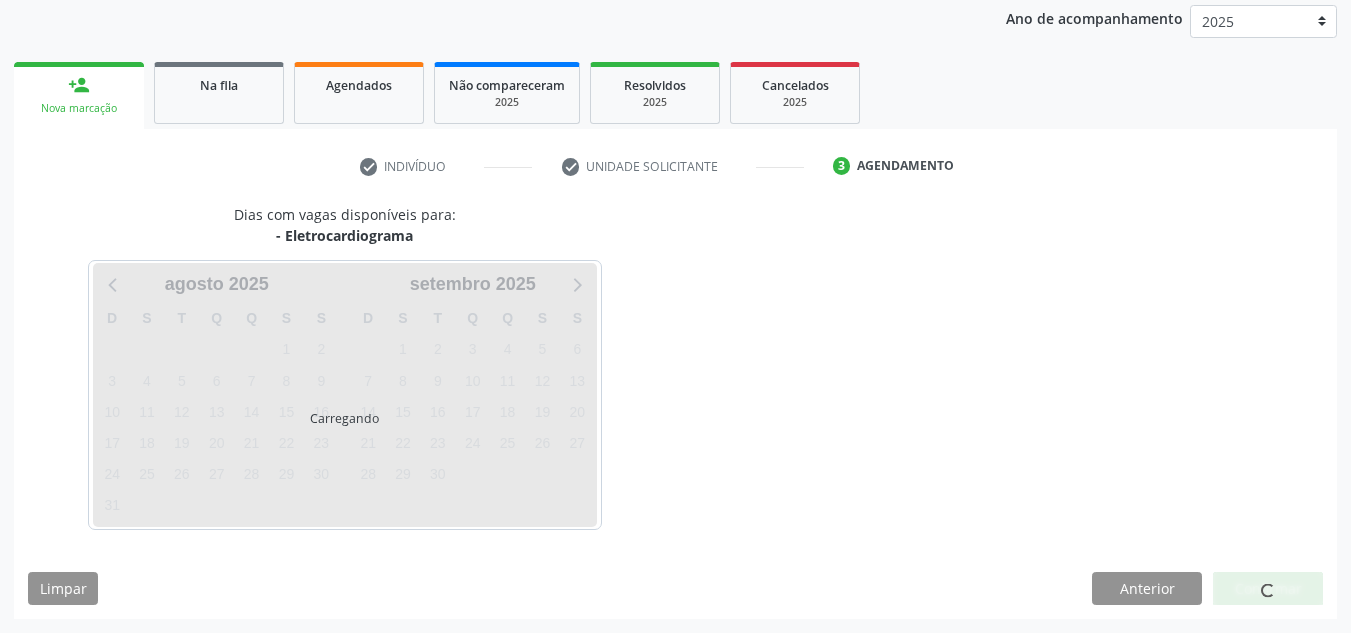 scroll, scrollTop: 324, scrollLeft: 0, axis: vertical 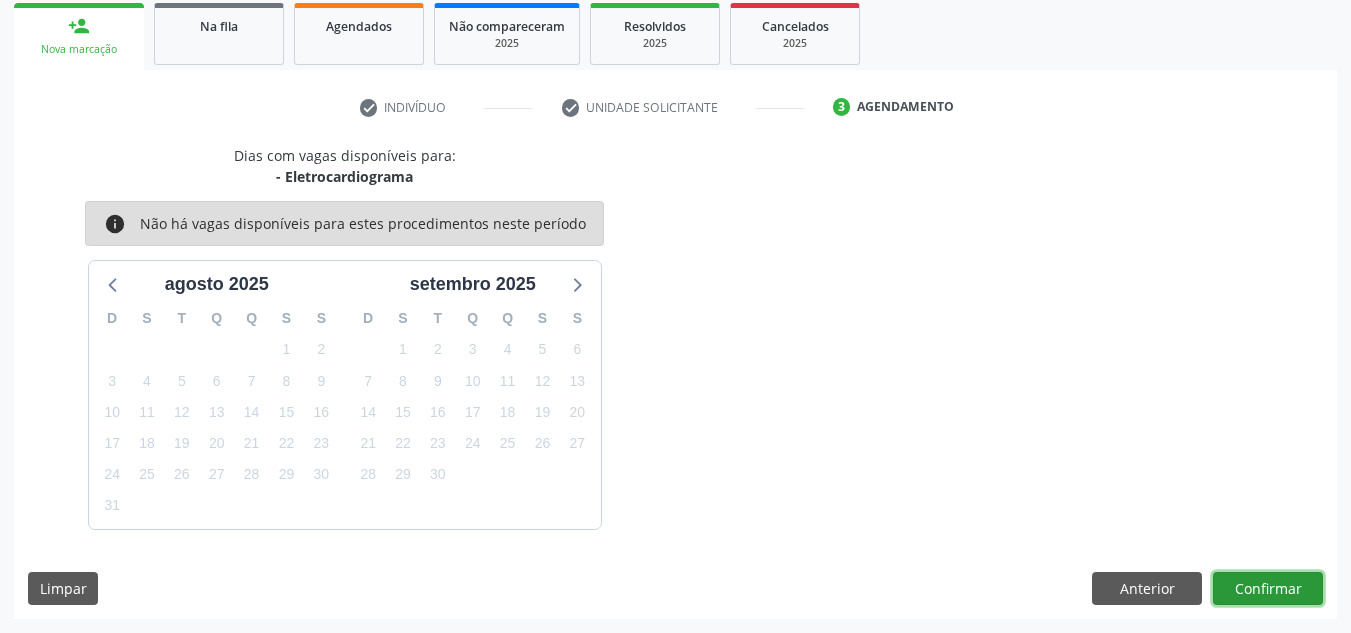 click on "Confirmar" at bounding box center (1268, 589) 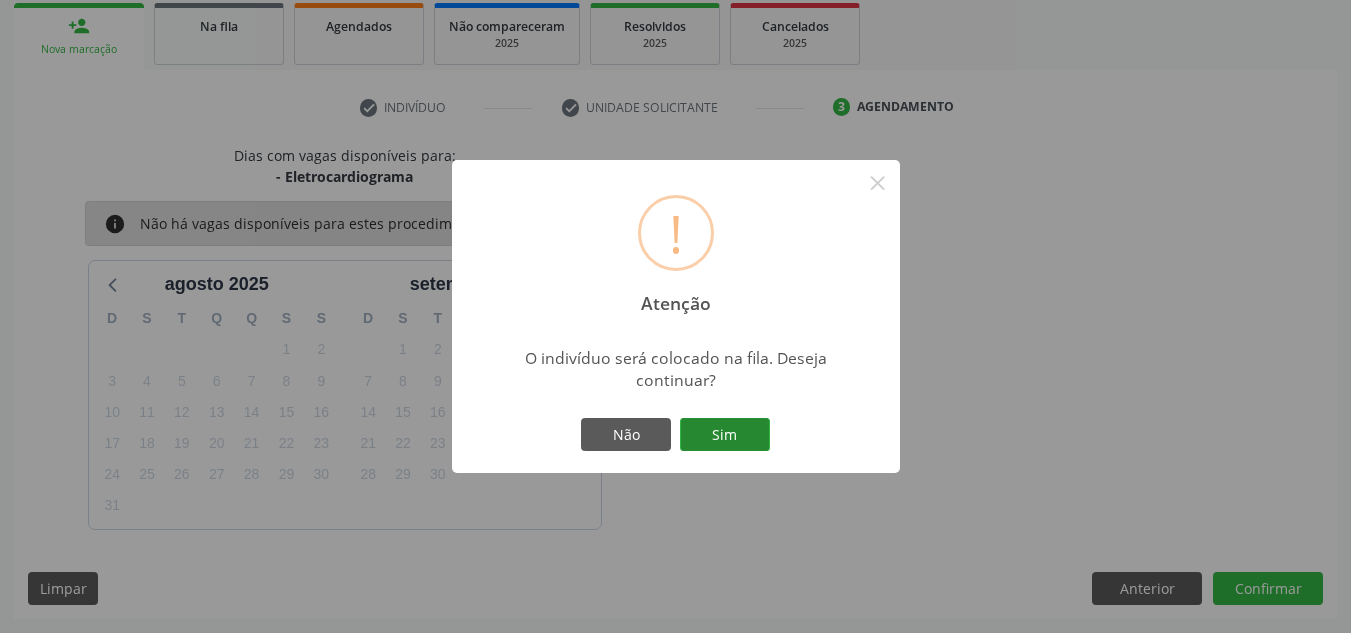 click on "Sim" at bounding box center (725, 435) 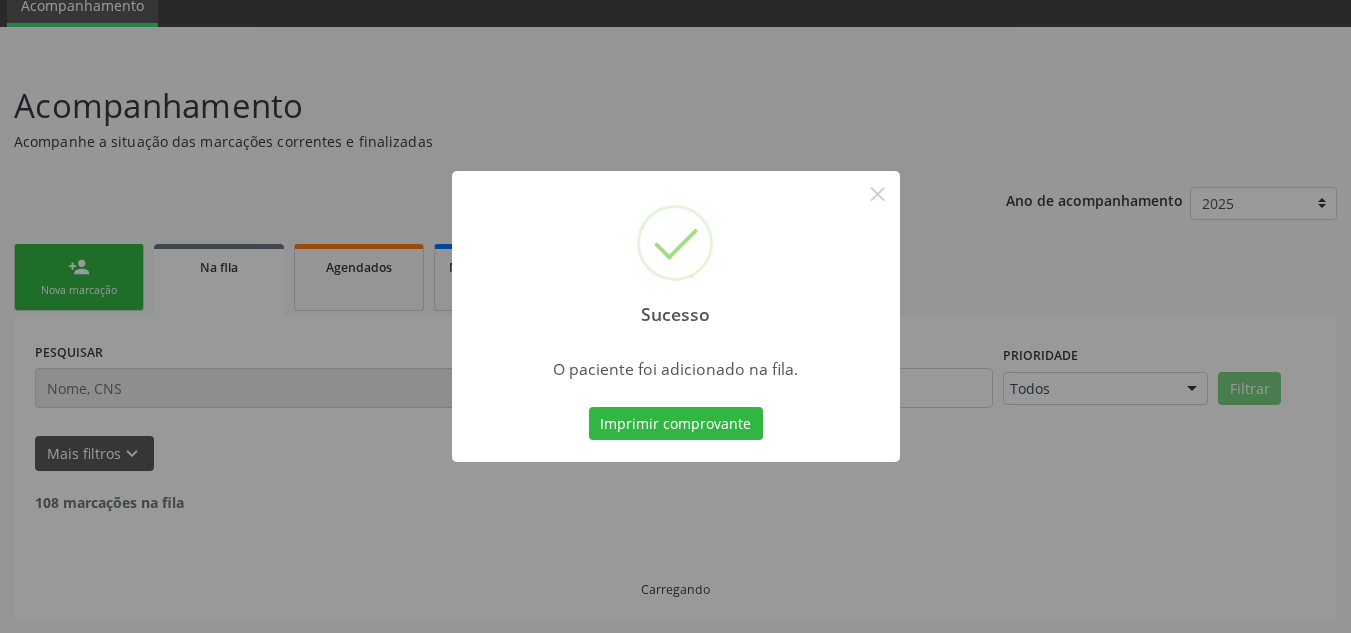 scroll, scrollTop: 62, scrollLeft: 0, axis: vertical 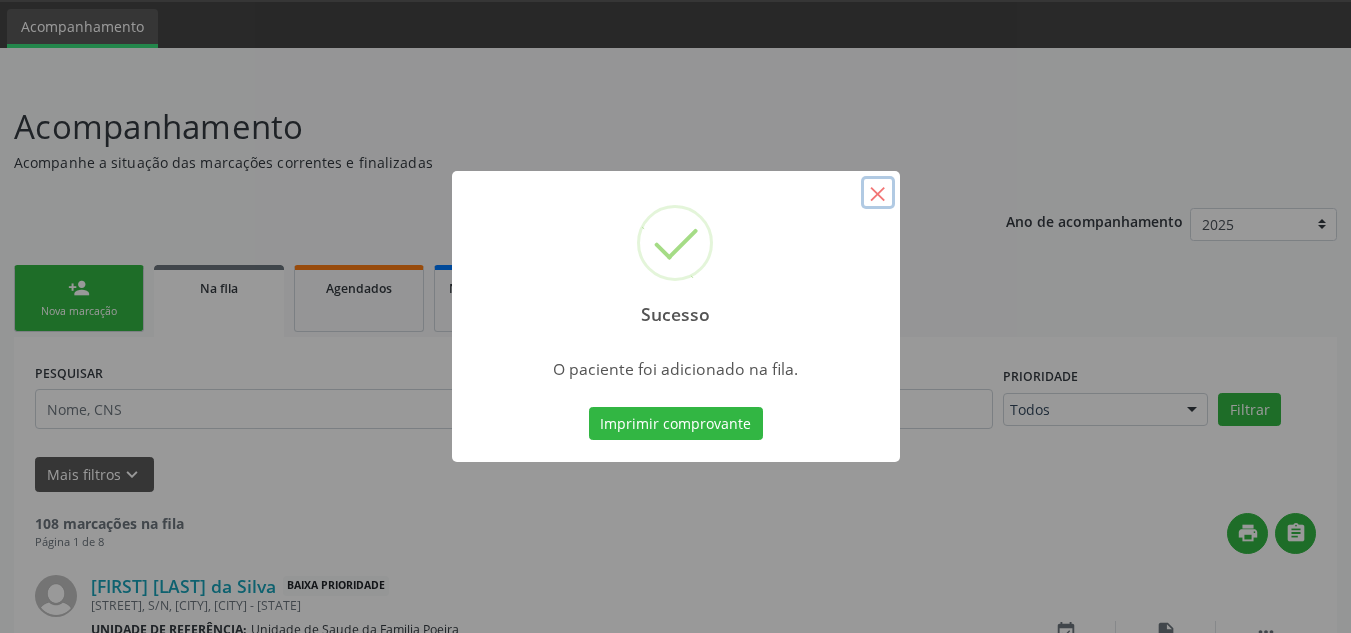 click on "×" at bounding box center (878, 193) 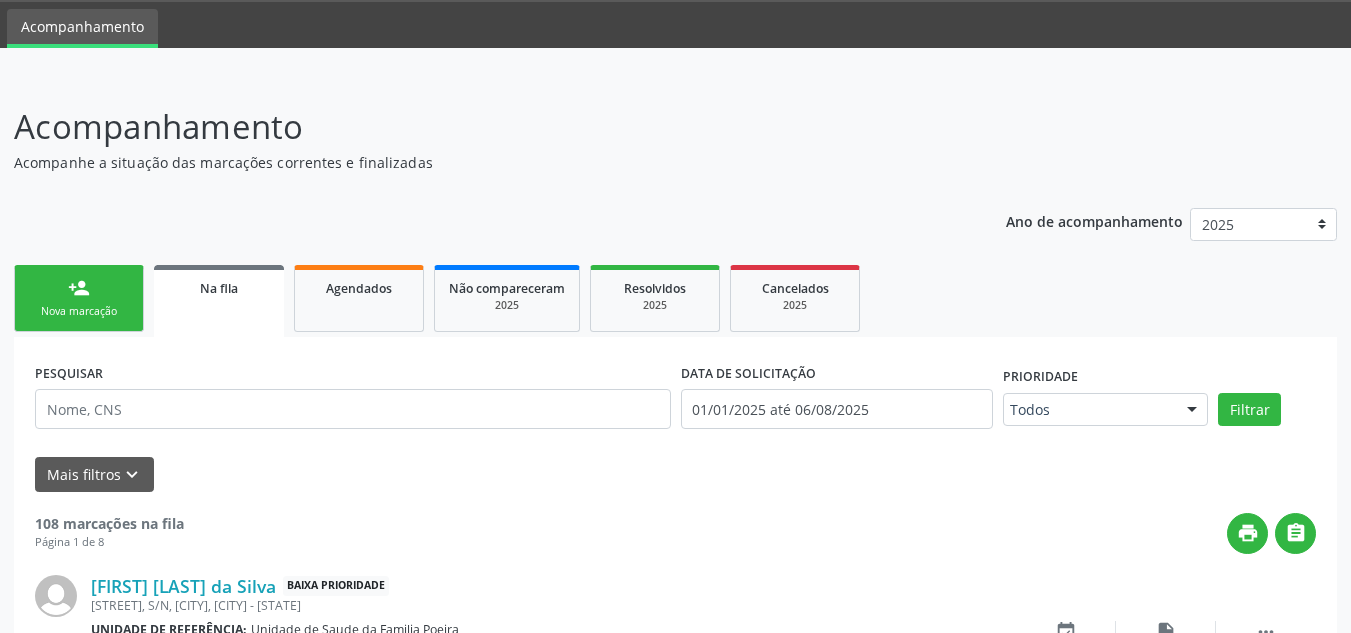 click on "person_add
Nova marcação" at bounding box center (79, 298) 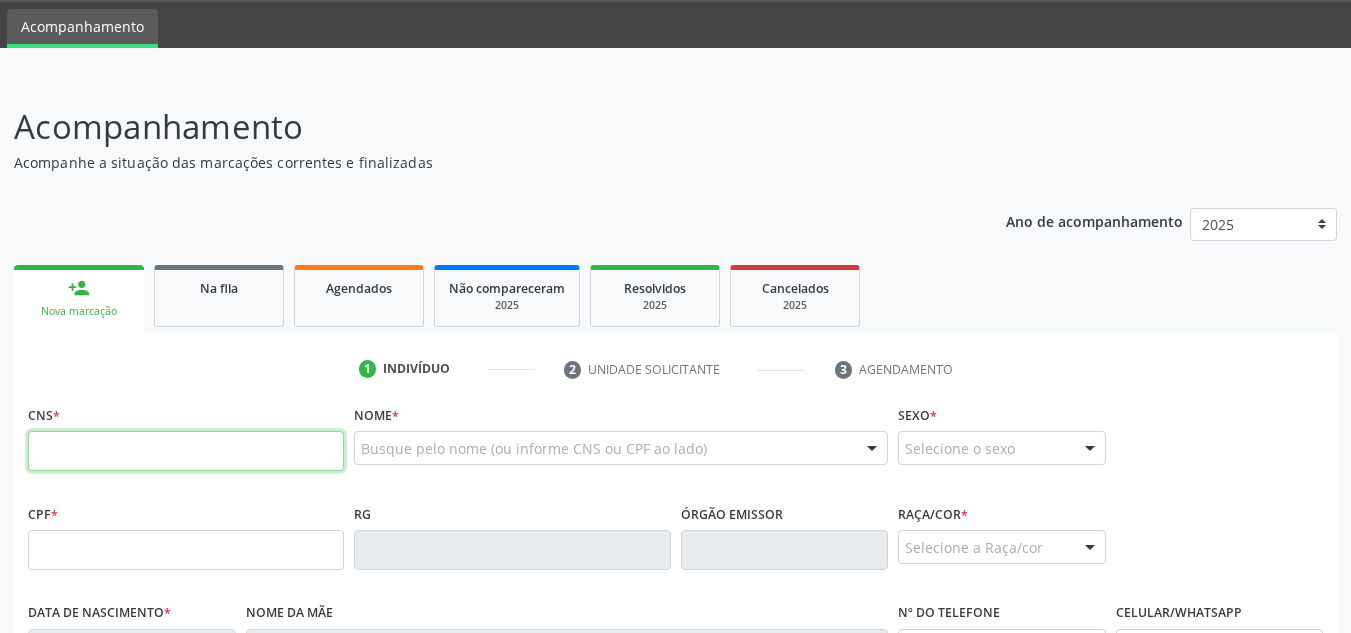 paste on "[NUMBER] [NUMBER] [NUMBER] [NUMBER]" 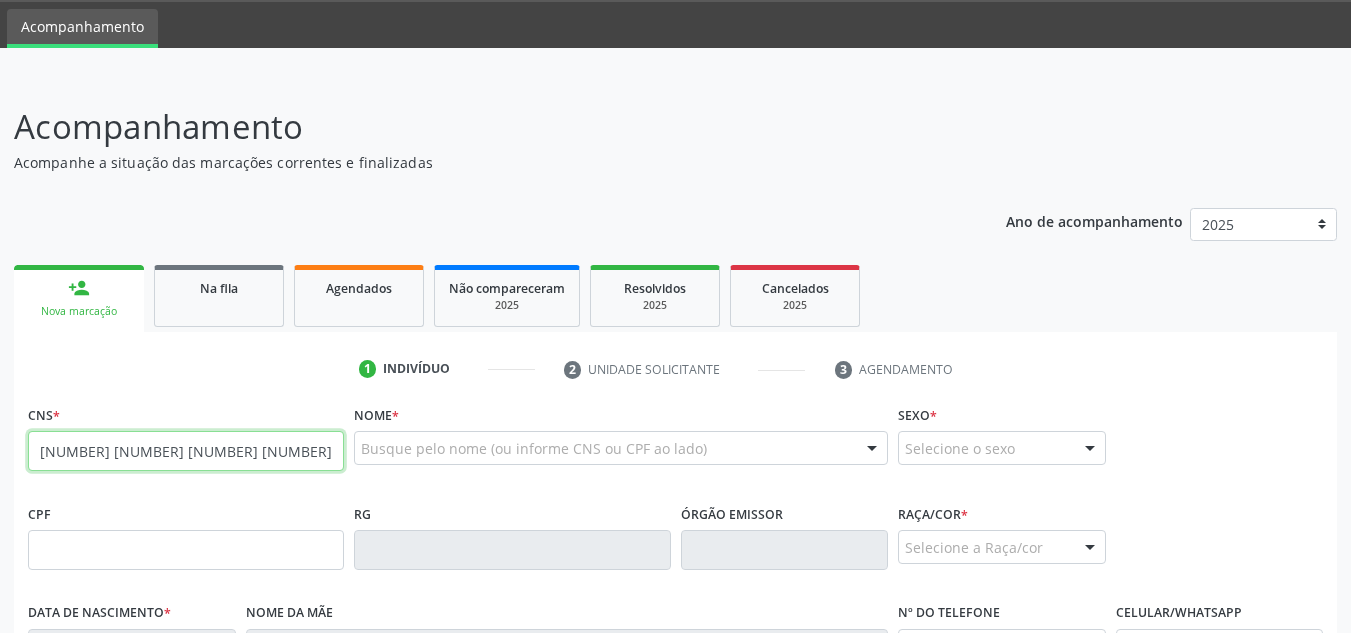 type on "[NUMBER] [NUMBER] [NUMBER] [NUMBER]" 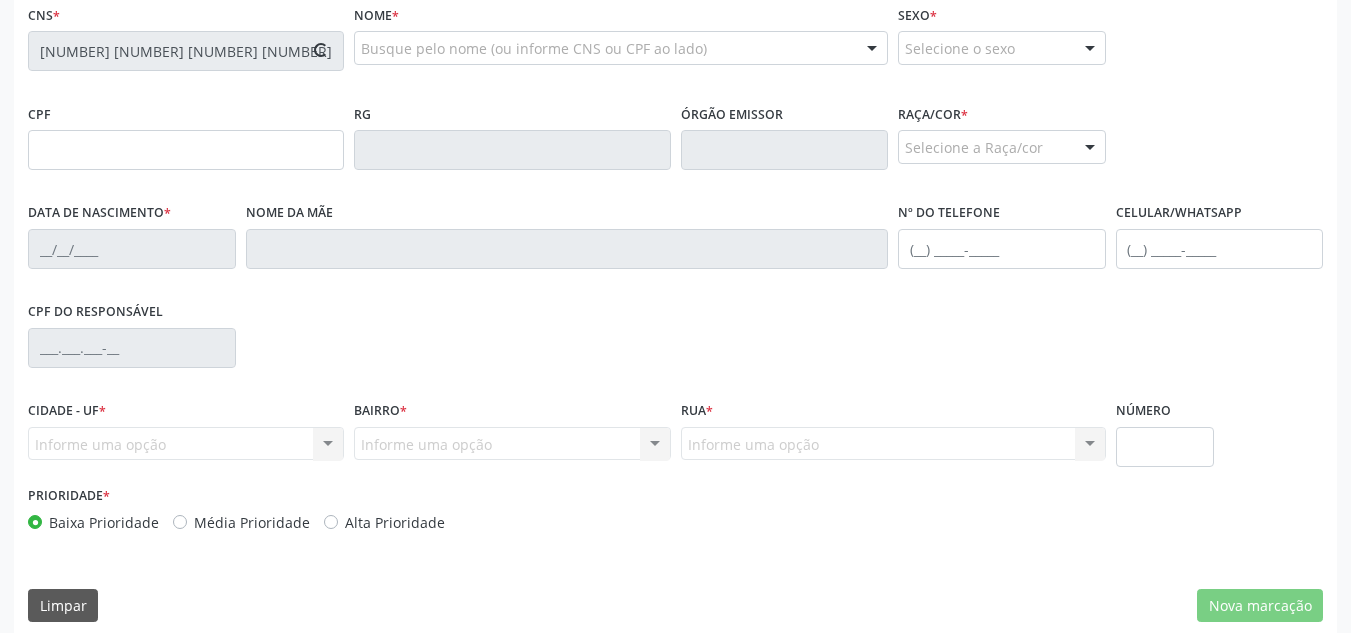 type on "08/04/1946" 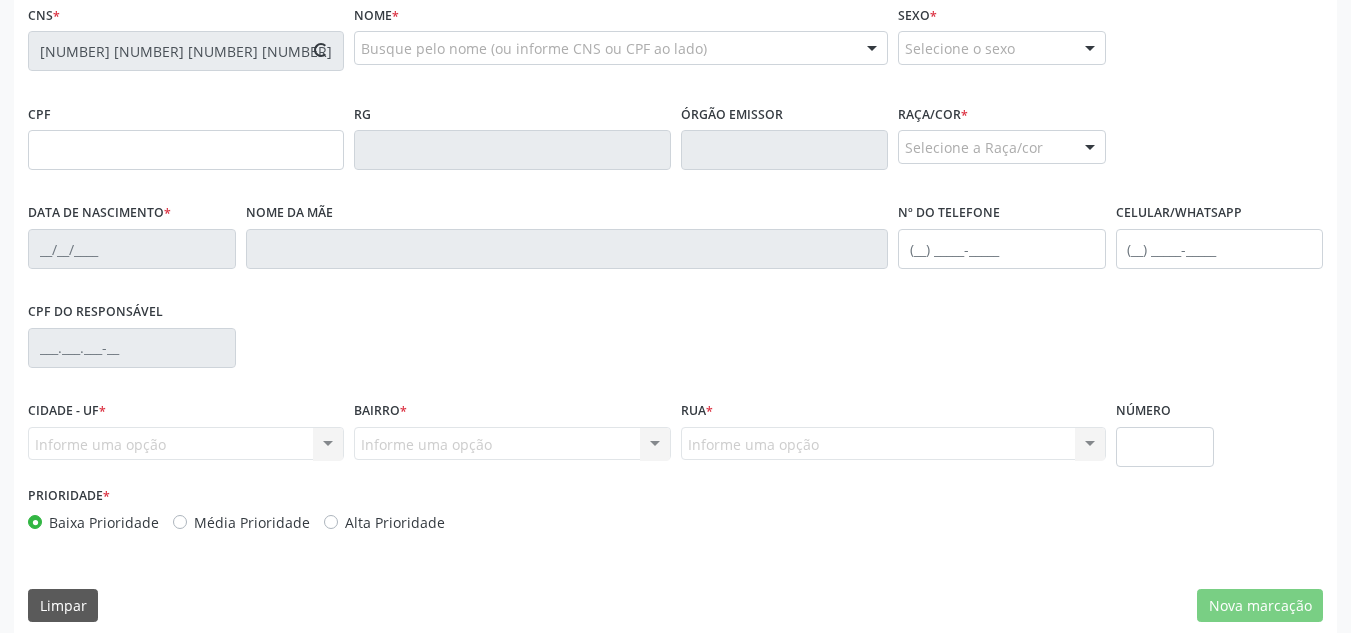 type on "[FIRST] [LAST] de [LAST]" 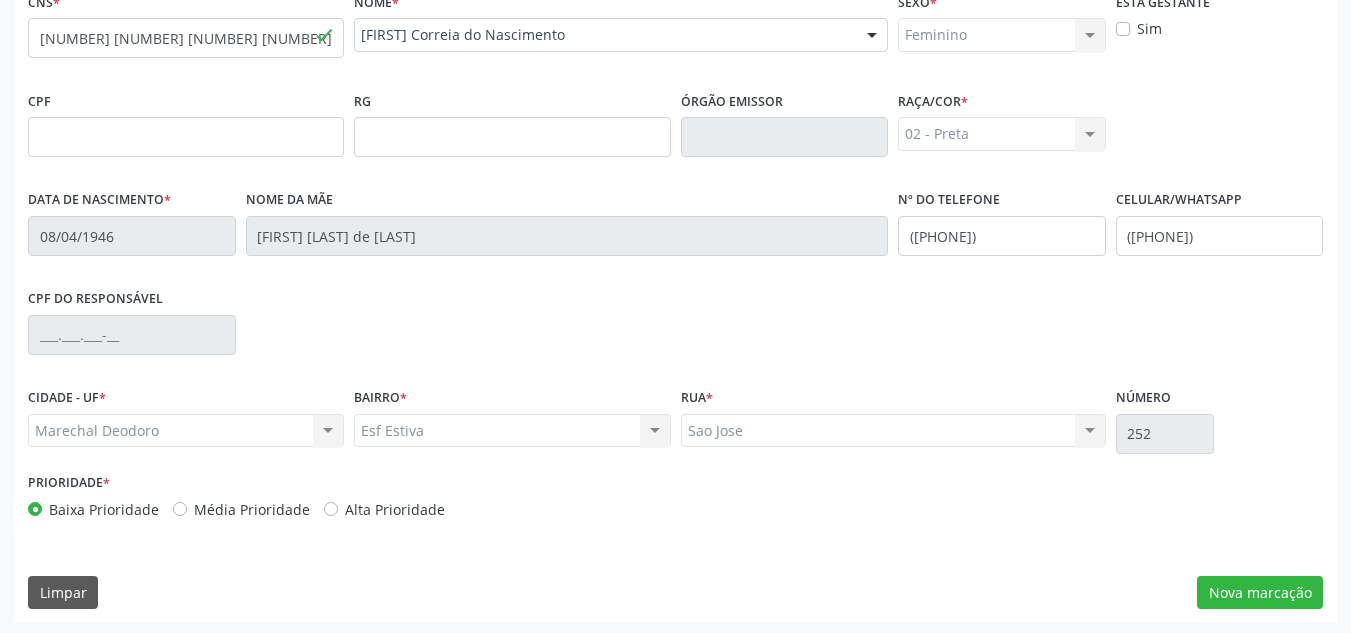 scroll, scrollTop: 479, scrollLeft: 0, axis: vertical 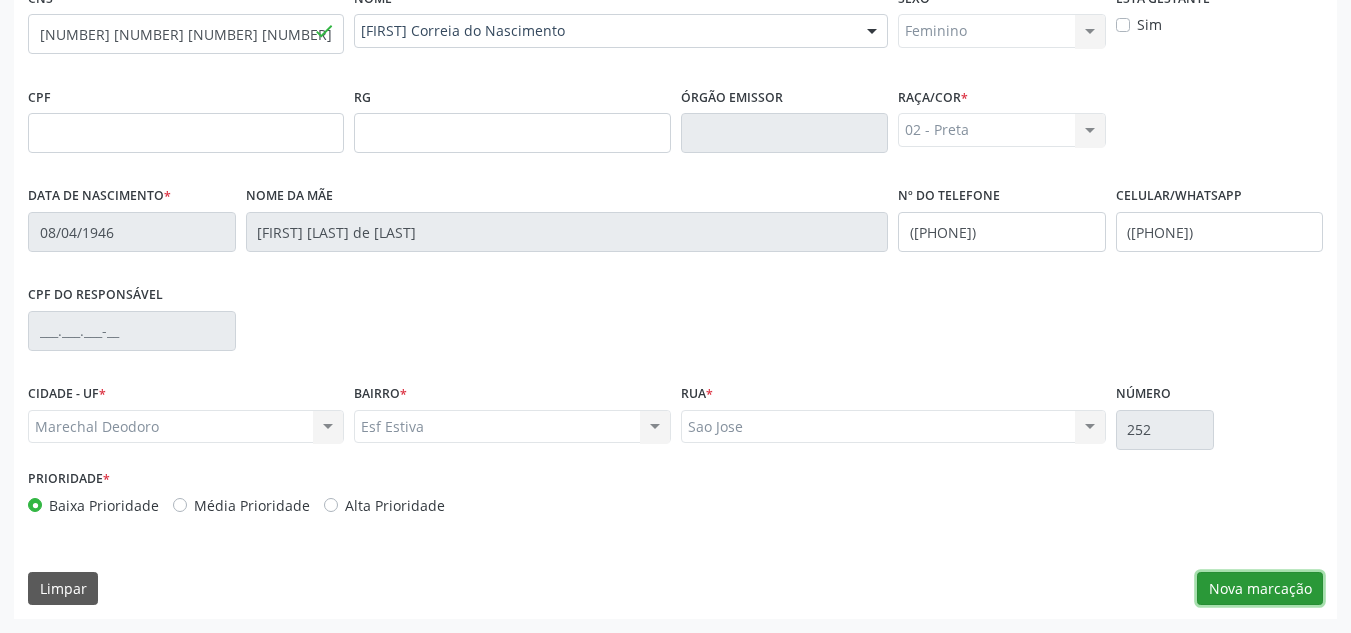 click on "Nova marcação" at bounding box center (1260, 589) 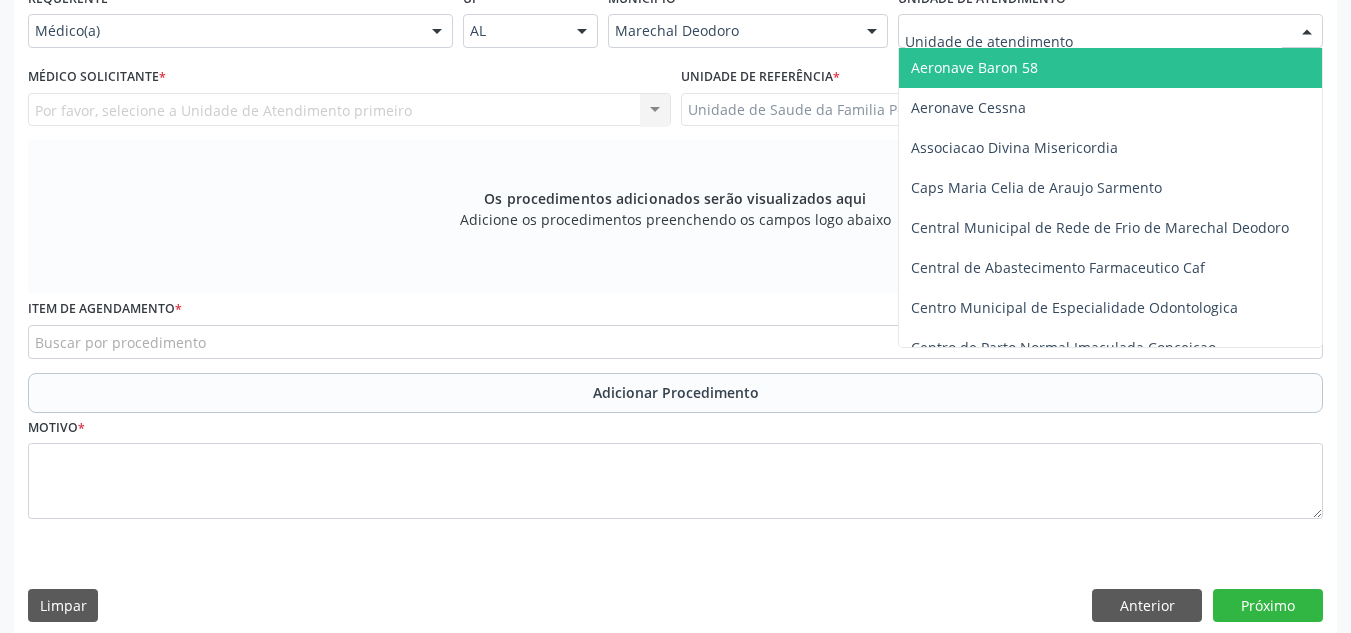 click at bounding box center (1110, 31) 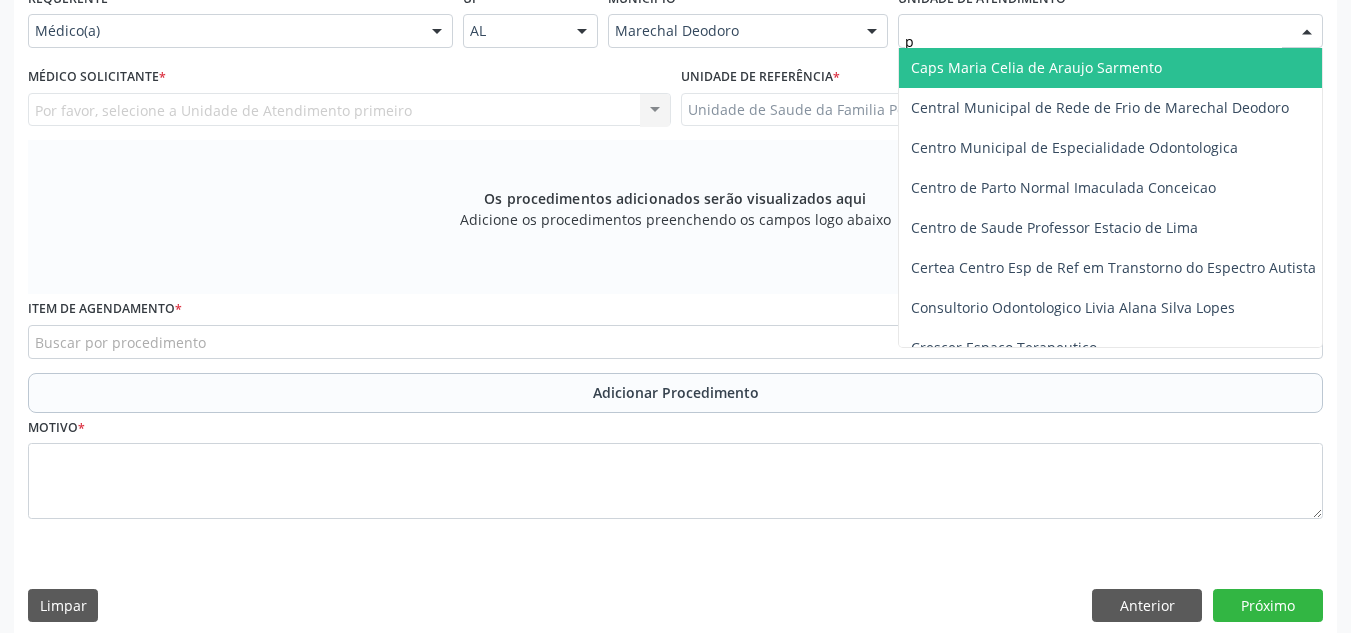 type on "po" 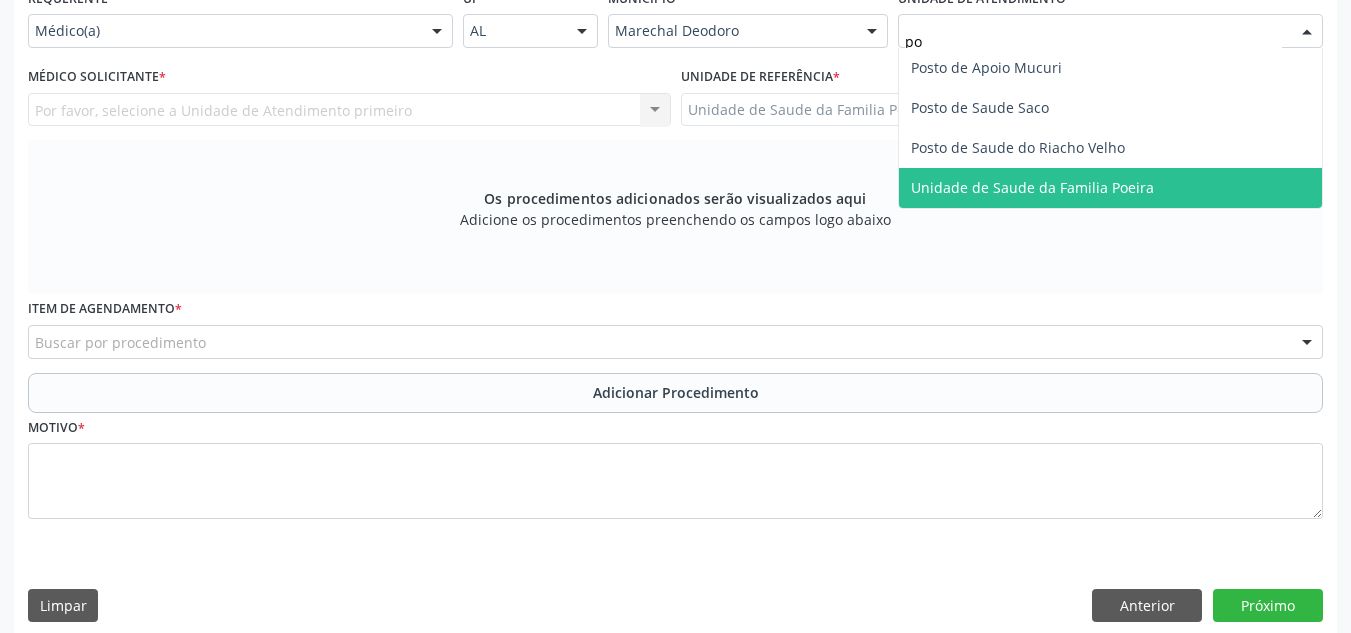 click on "Unidade de Saude da Familia Poeira" at bounding box center (1032, 187) 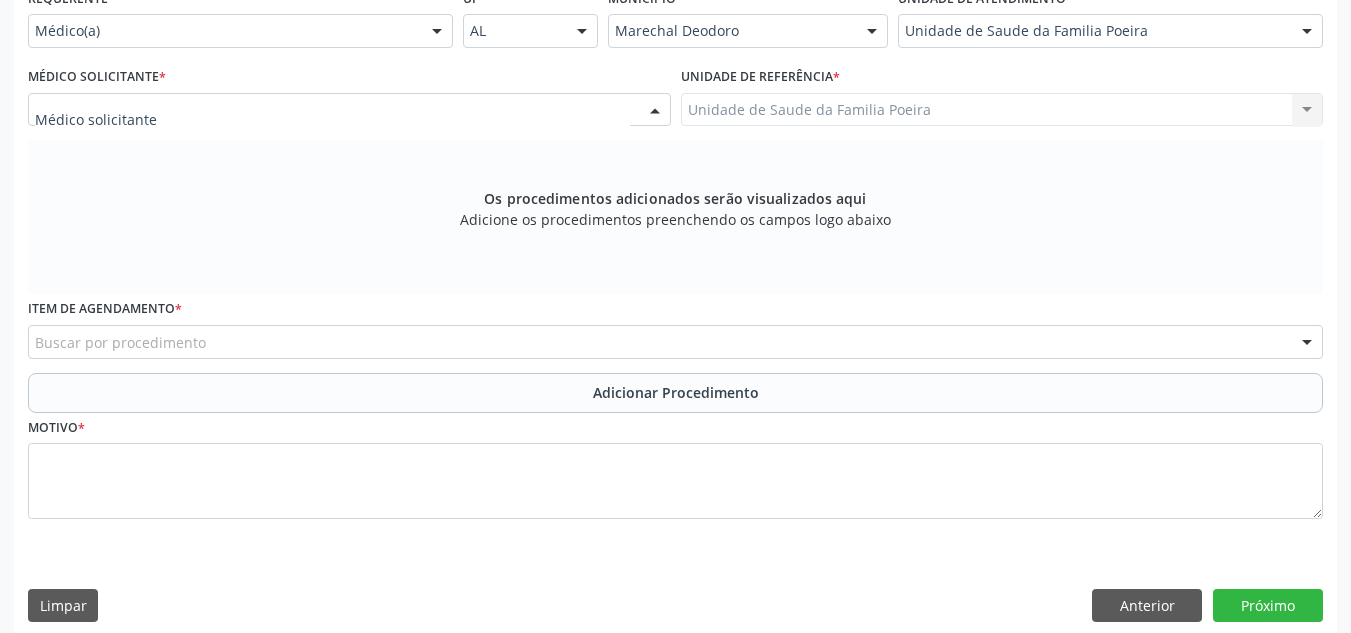 click at bounding box center [349, 110] 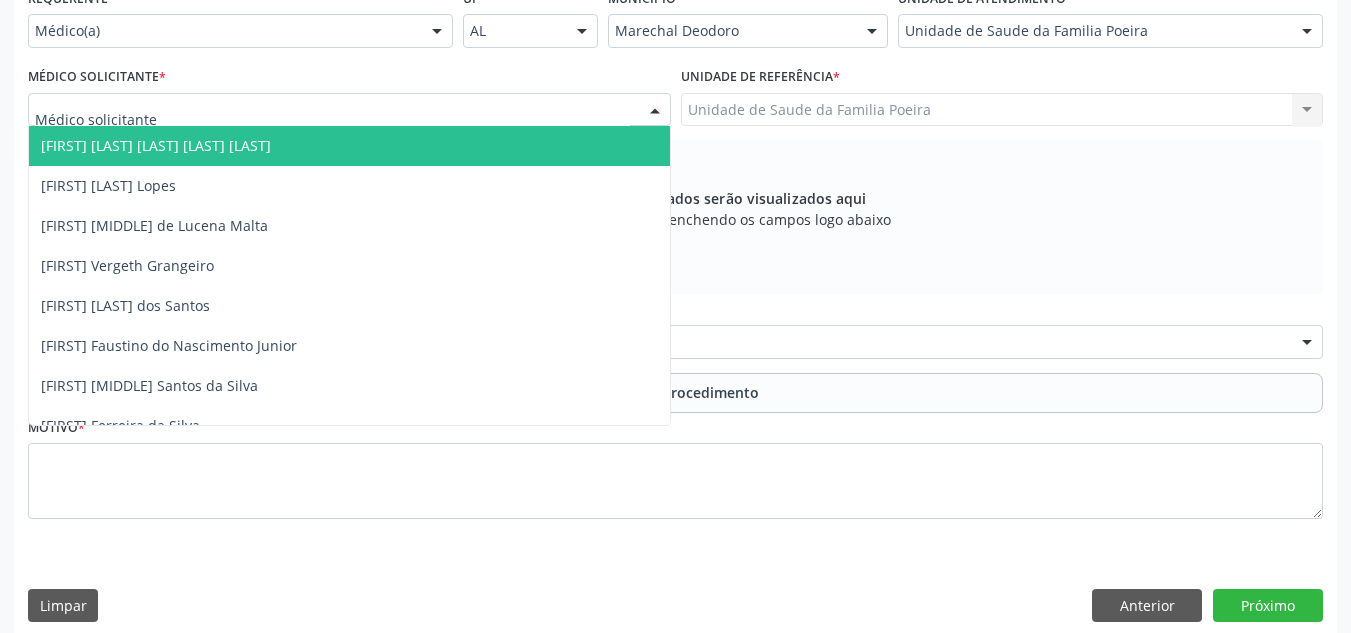 click at bounding box center (437, 32) 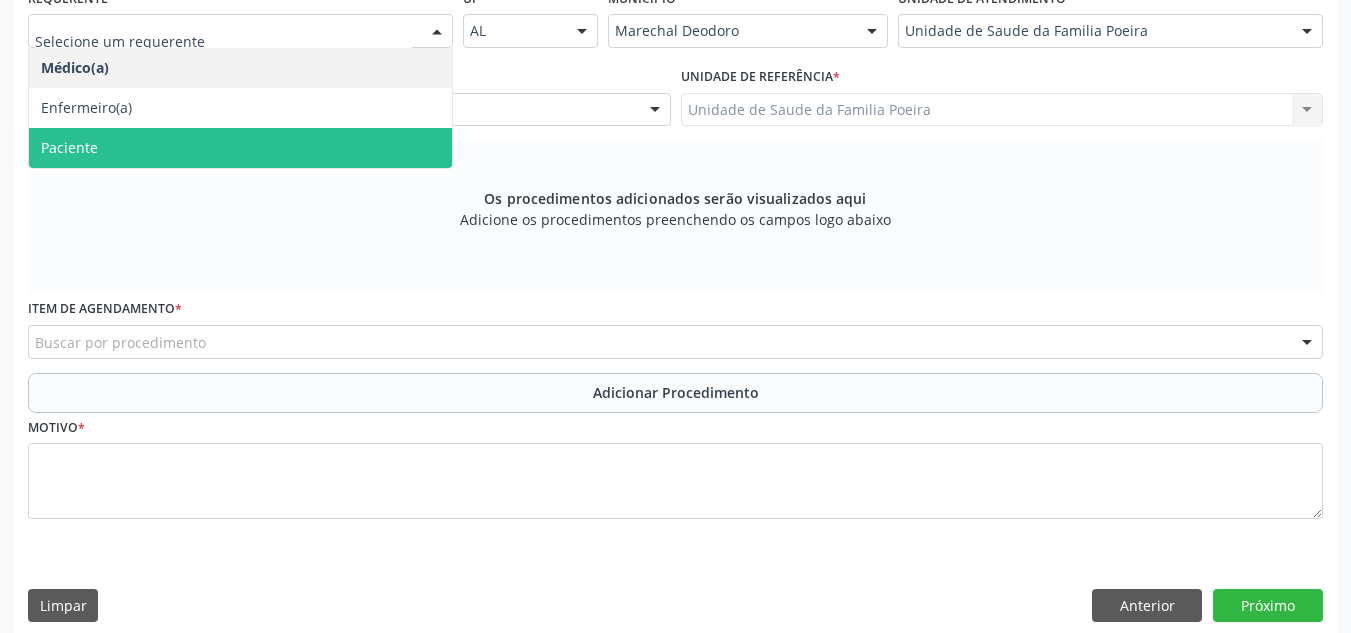 click on "Paciente" at bounding box center [240, 148] 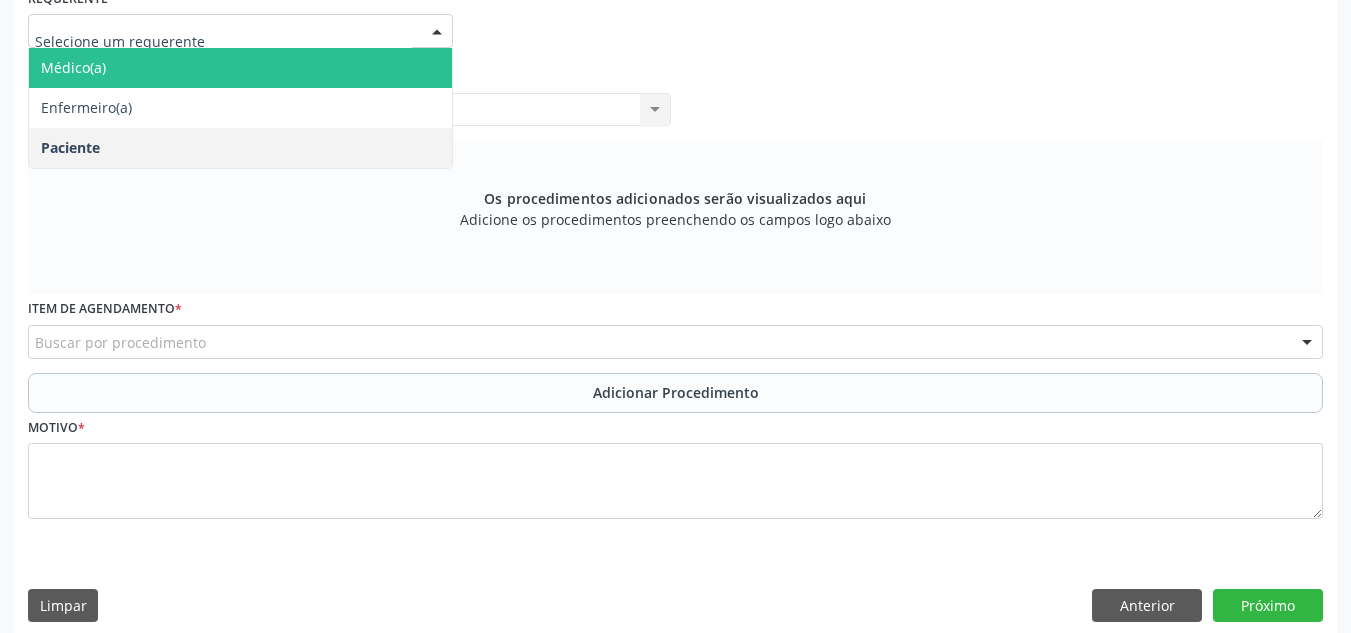 click on "Médico(a)" at bounding box center (240, 68) 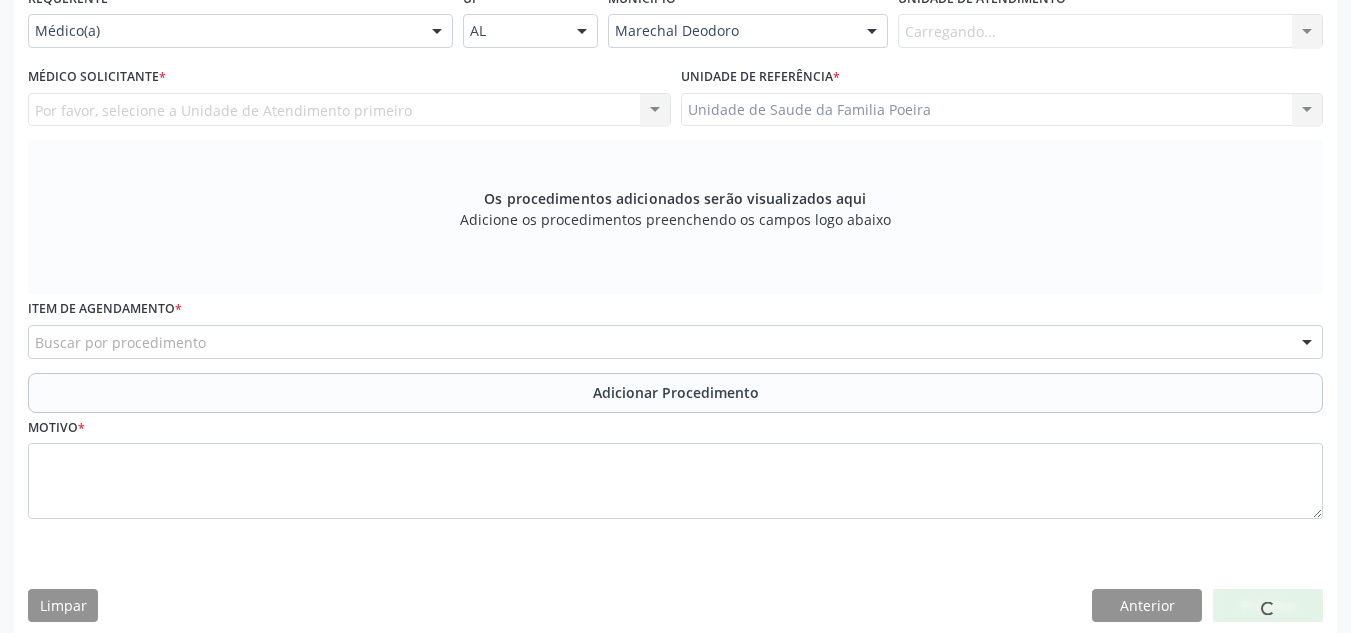 scroll, scrollTop: 279, scrollLeft: 0, axis: vertical 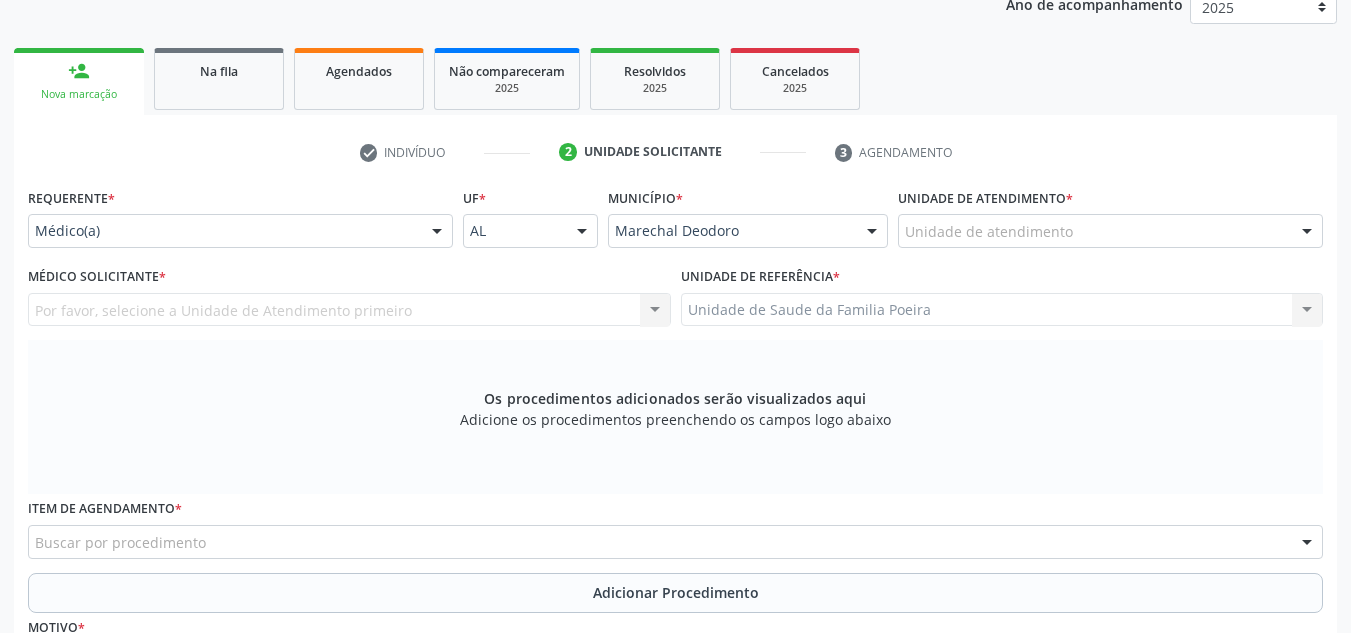 click at bounding box center (1307, 232) 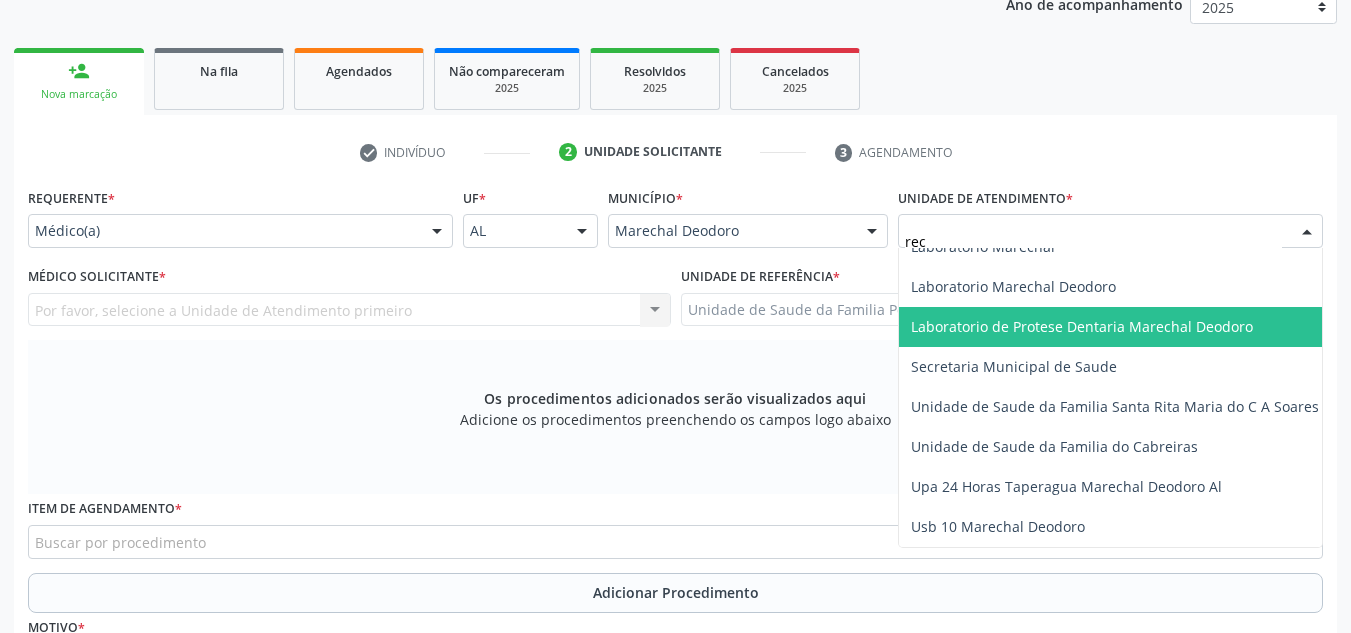 scroll, scrollTop: 0, scrollLeft: 0, axis: both 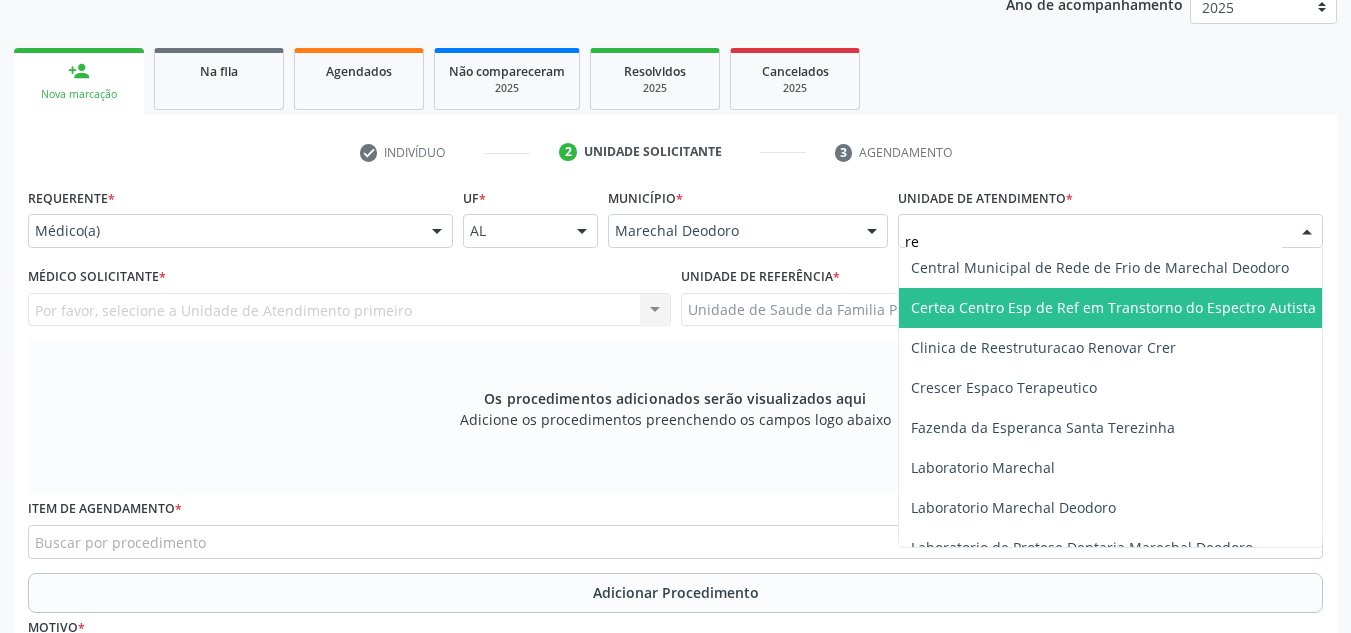 type on "r" 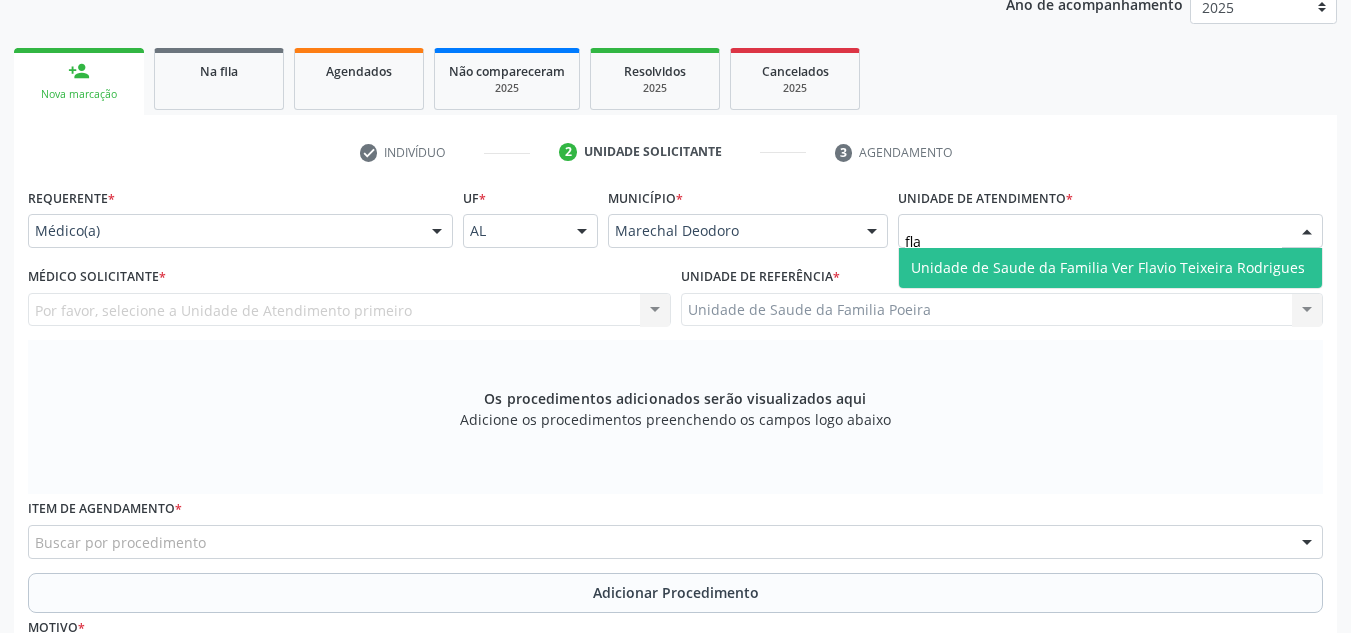 type on "flav" 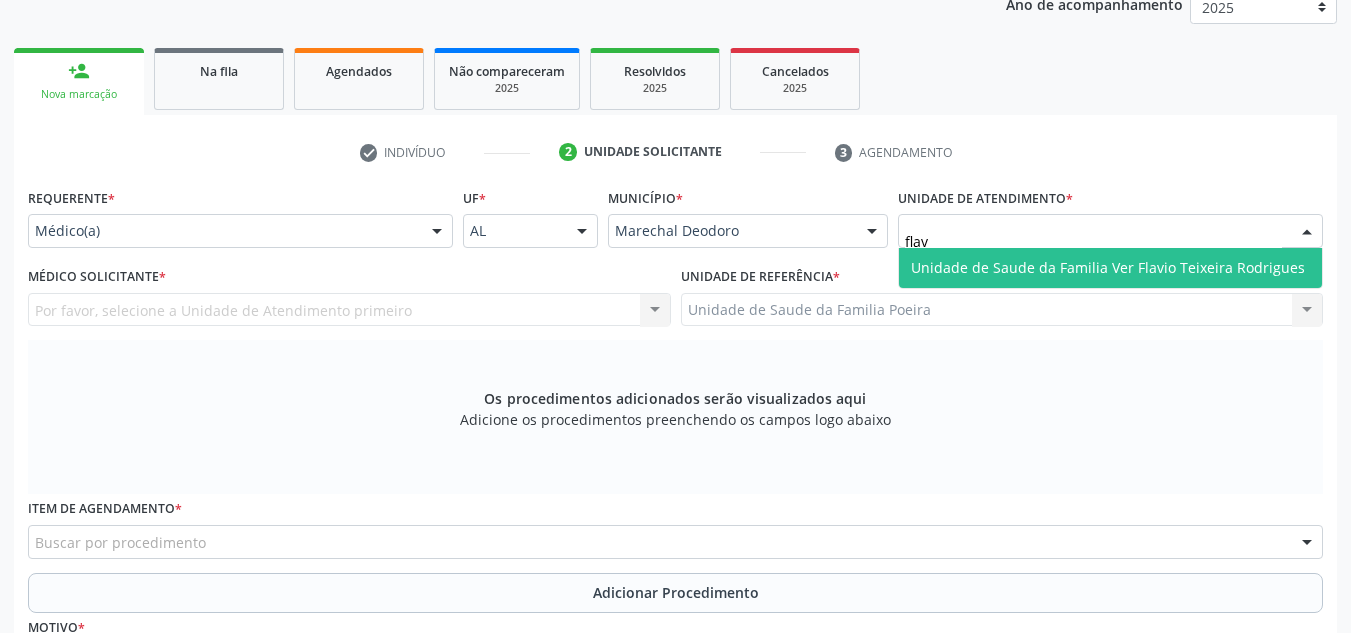 click on "Unidade de Saude da Familia Ver Flavio Teixeira Rodrigues" at bounding box center (1108, 267) 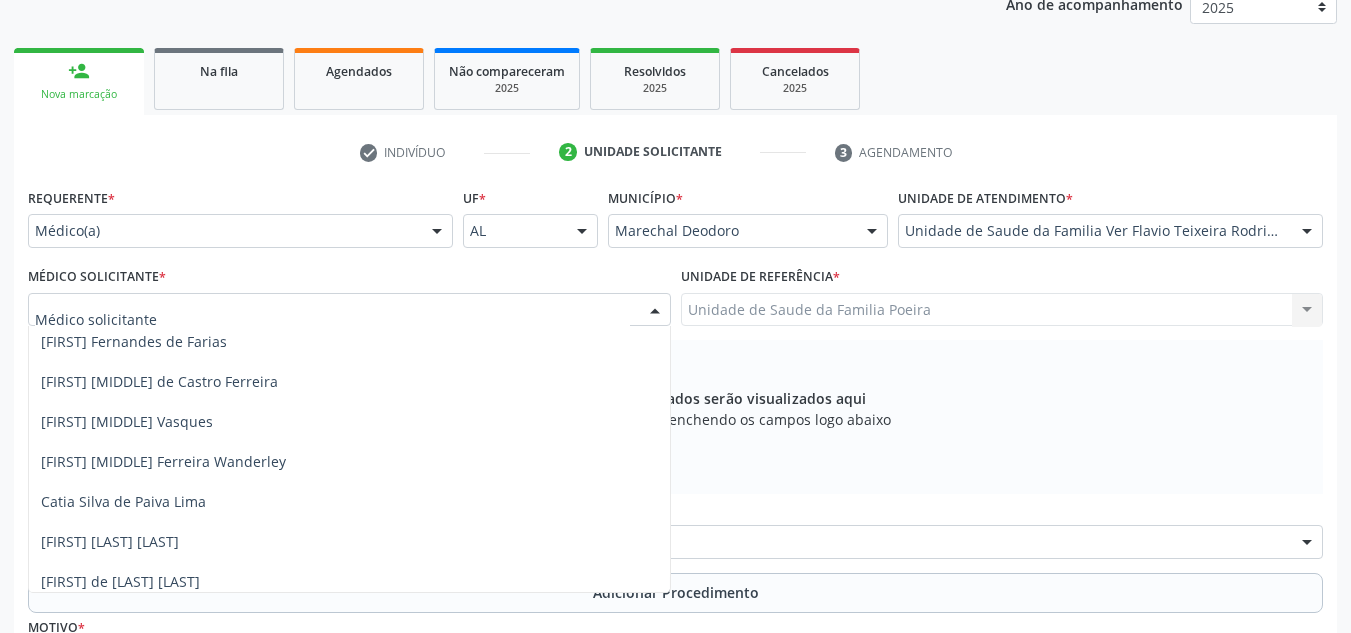 scroll, scrollTop: 0, scrollLeft: 0, axis: both 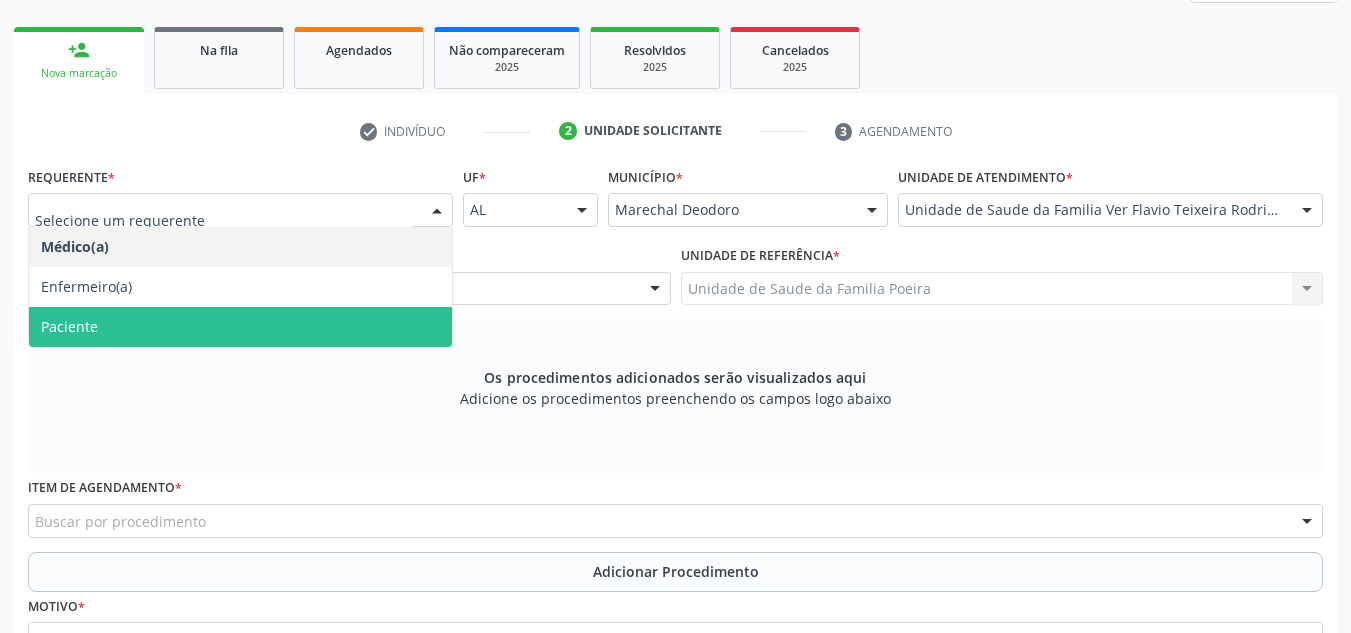 click on "Paciente" at bounding box center (240, 327) 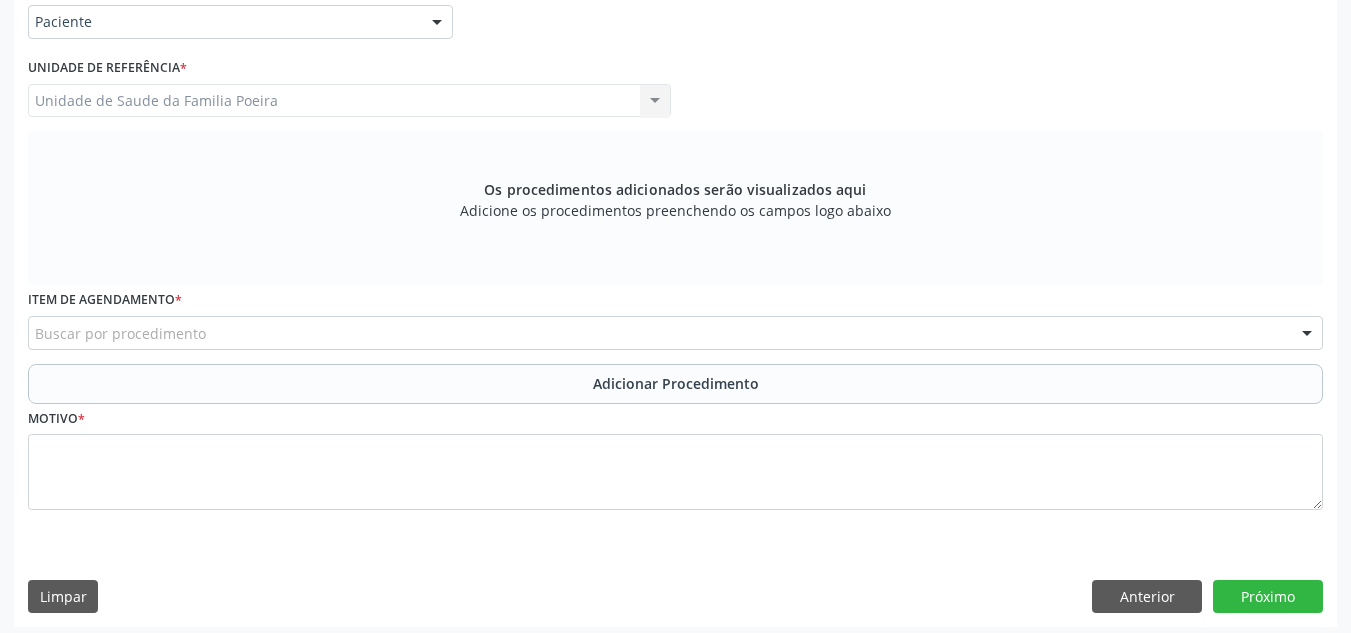 scroll, scrollTop: 496, scrollLeft: 0, axis: vertical 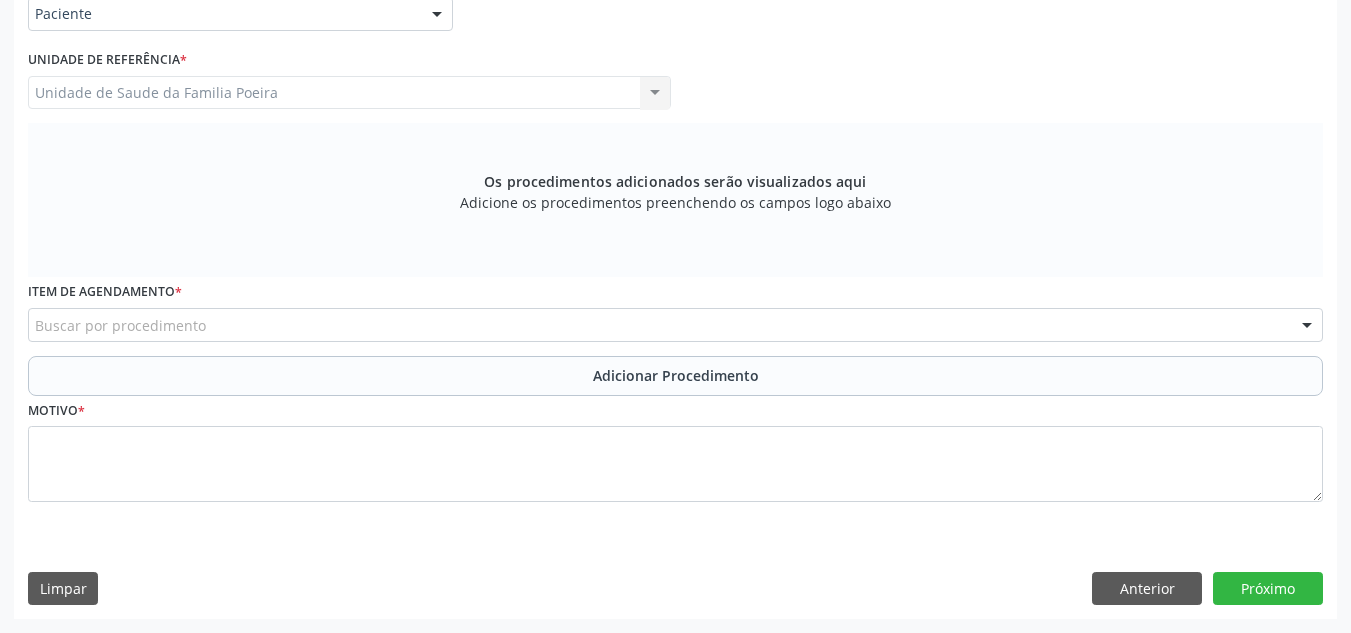 click on "Buscar por procedimento" at bounding box center (675, 325) 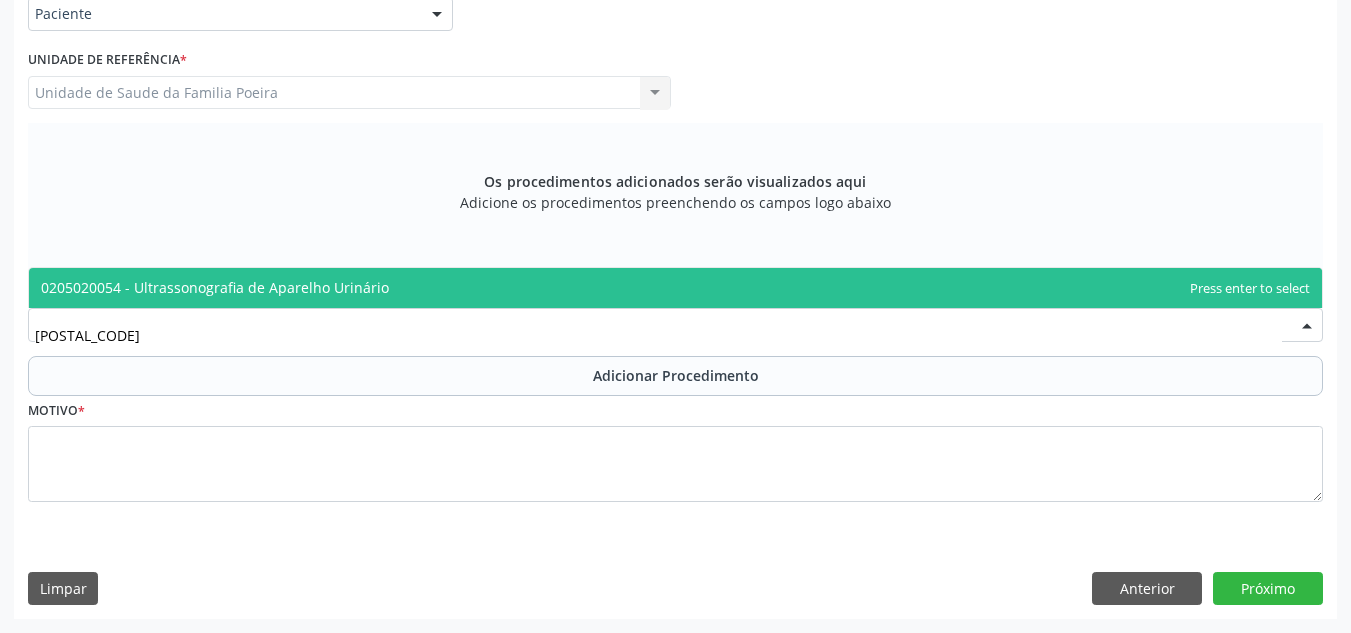 type on "[POSTAL_CODE]" 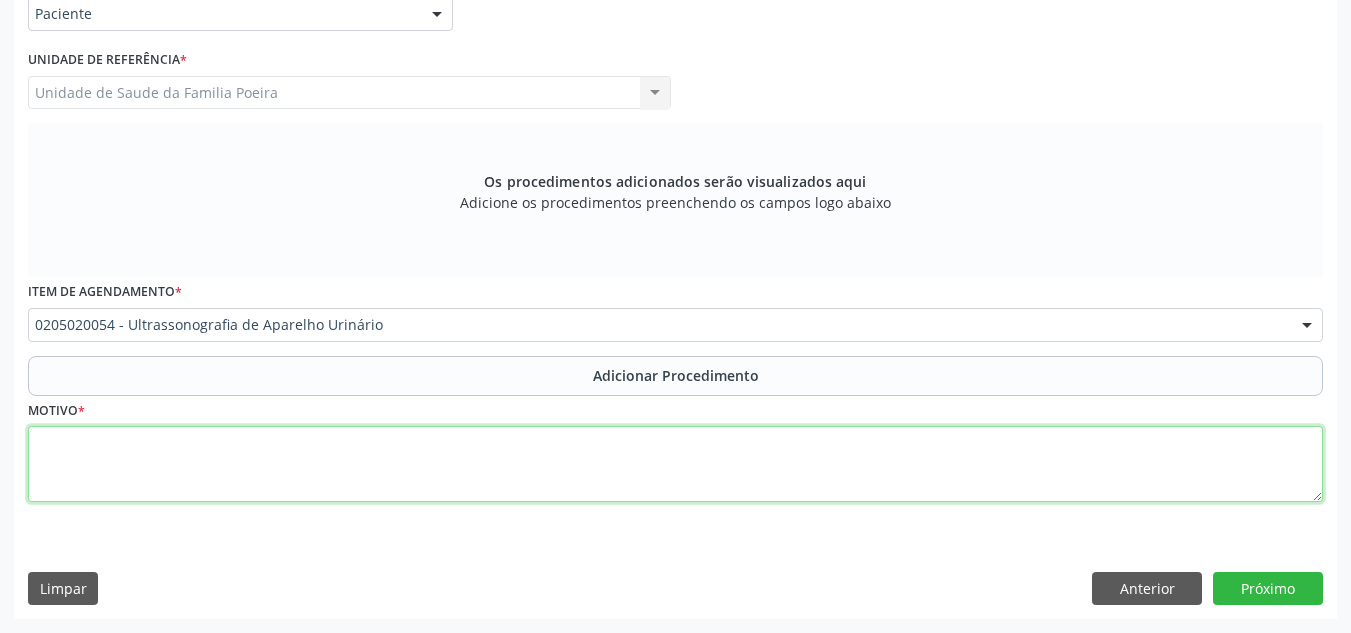 click at bounding box center [675, 464] 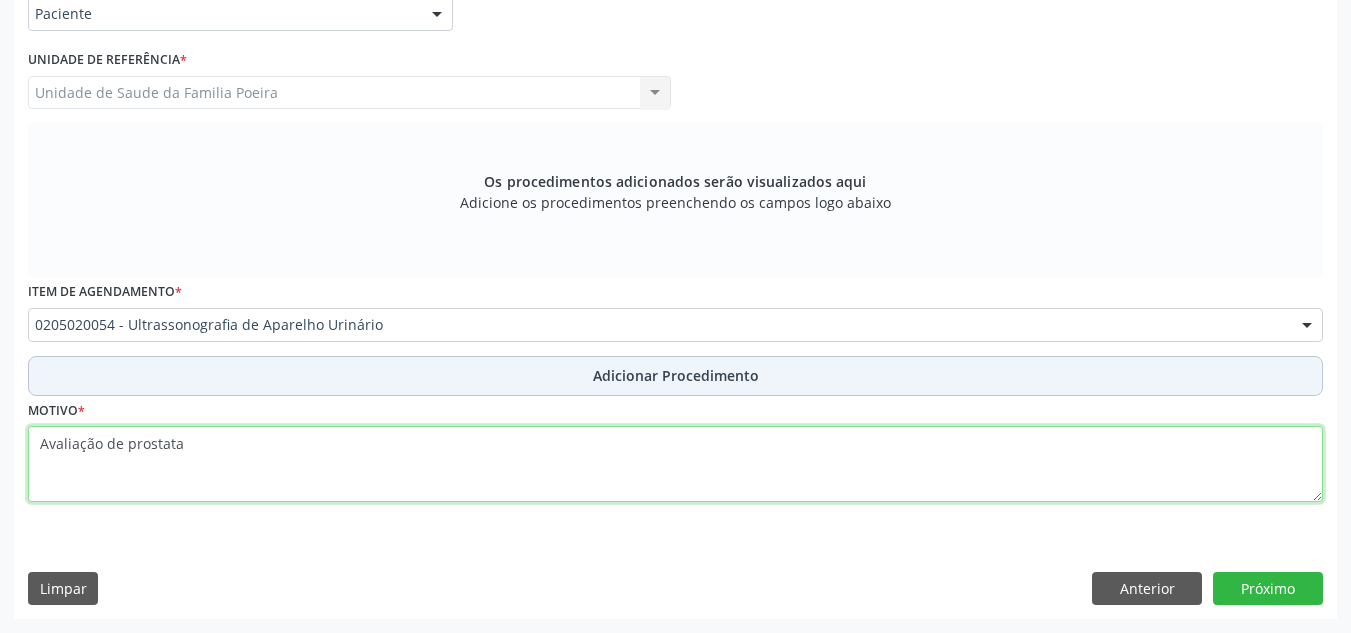 type on "Avaliação de prostata" 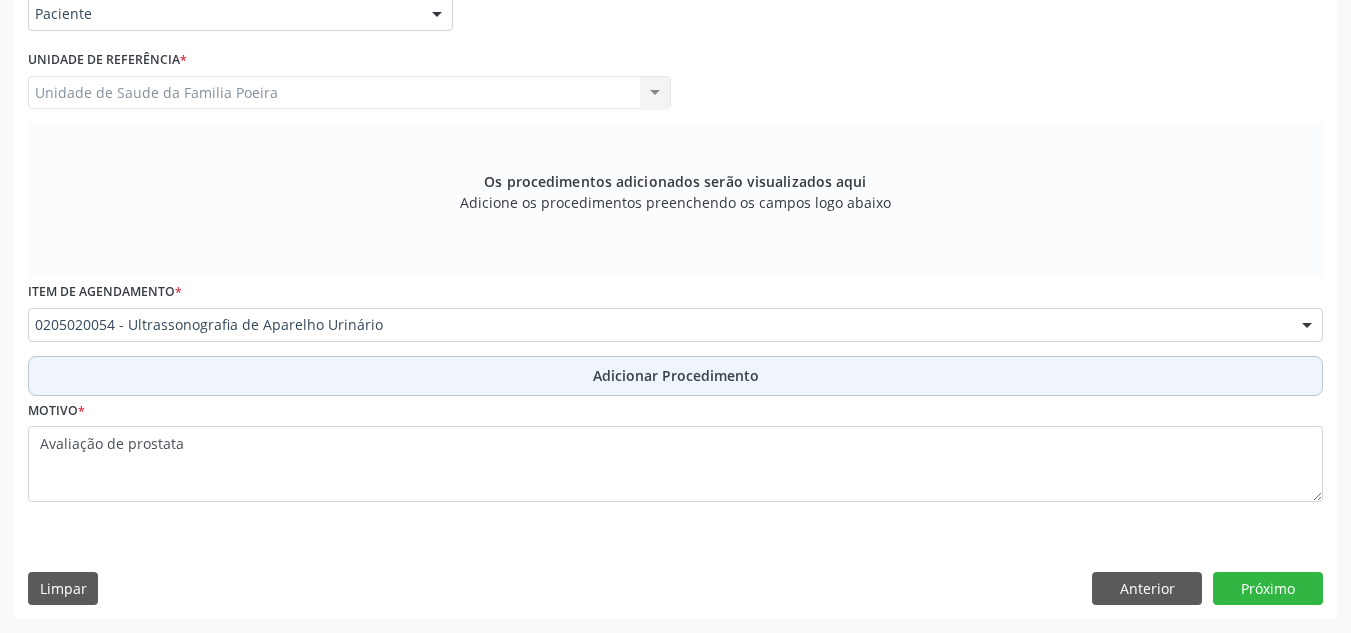 click on "Adicionar Procedimento" at bounding box center (676, 375) 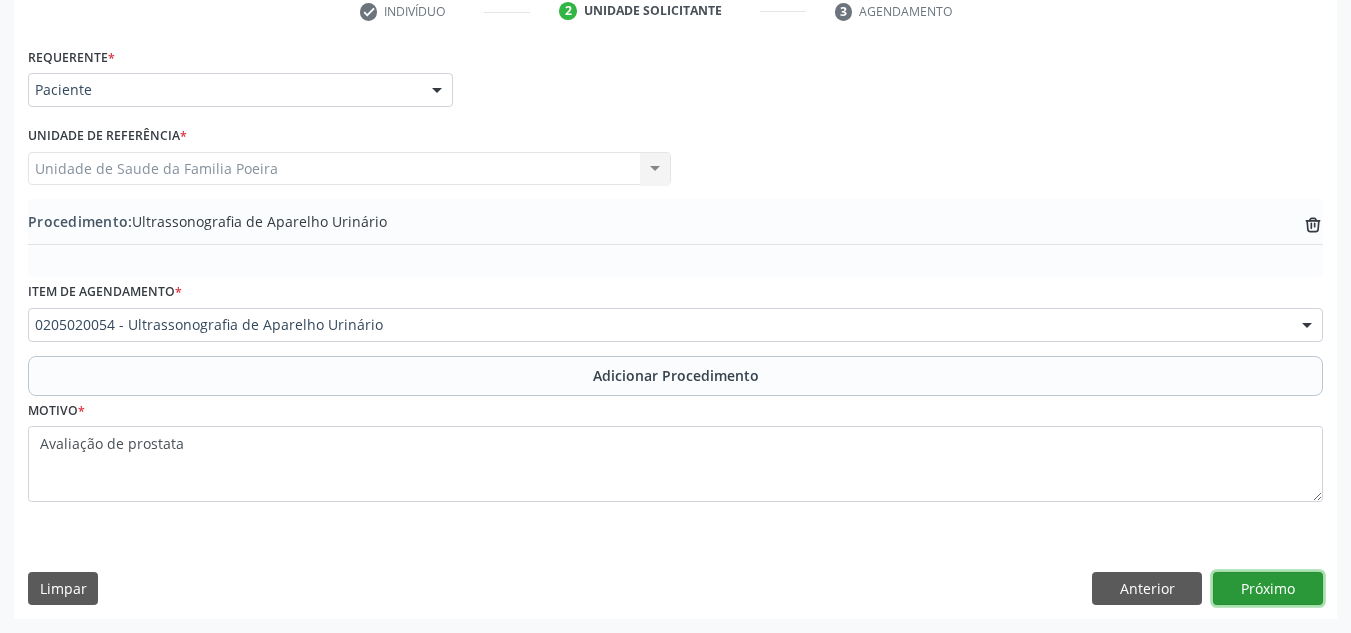 click on "Próximo" at bounding box center (1268, 589) 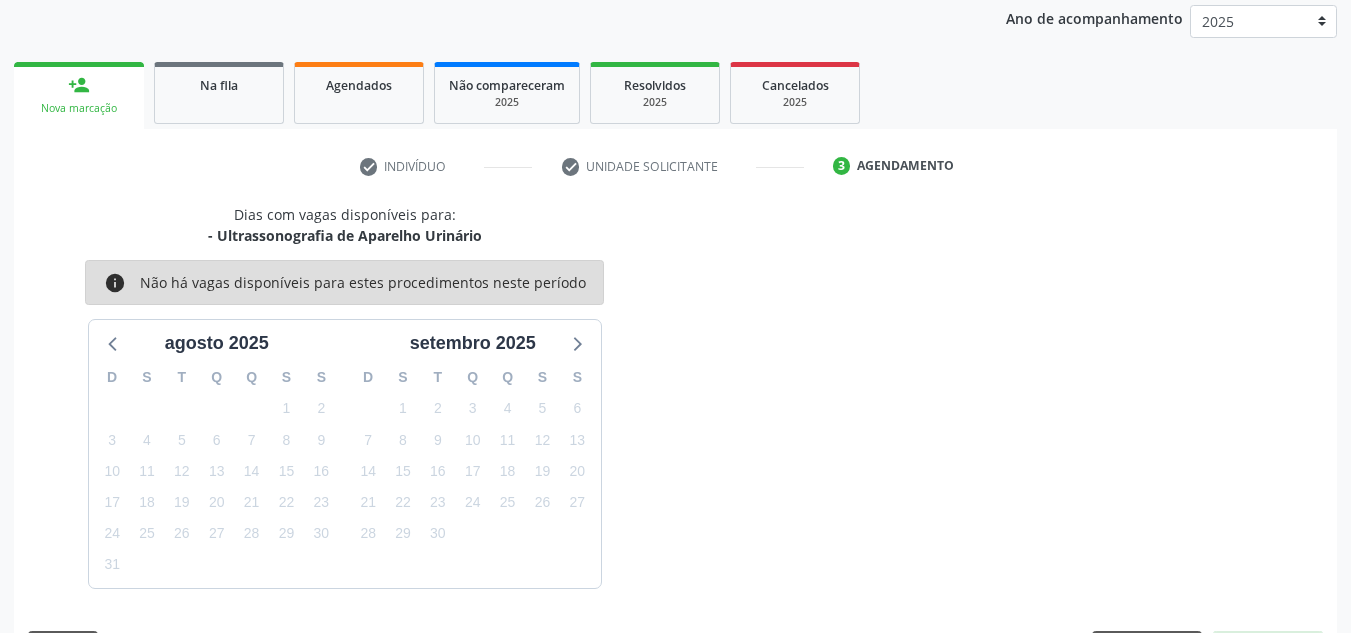 scroll, scrollTop: 324, scrollLeft: 0, axis: vertical 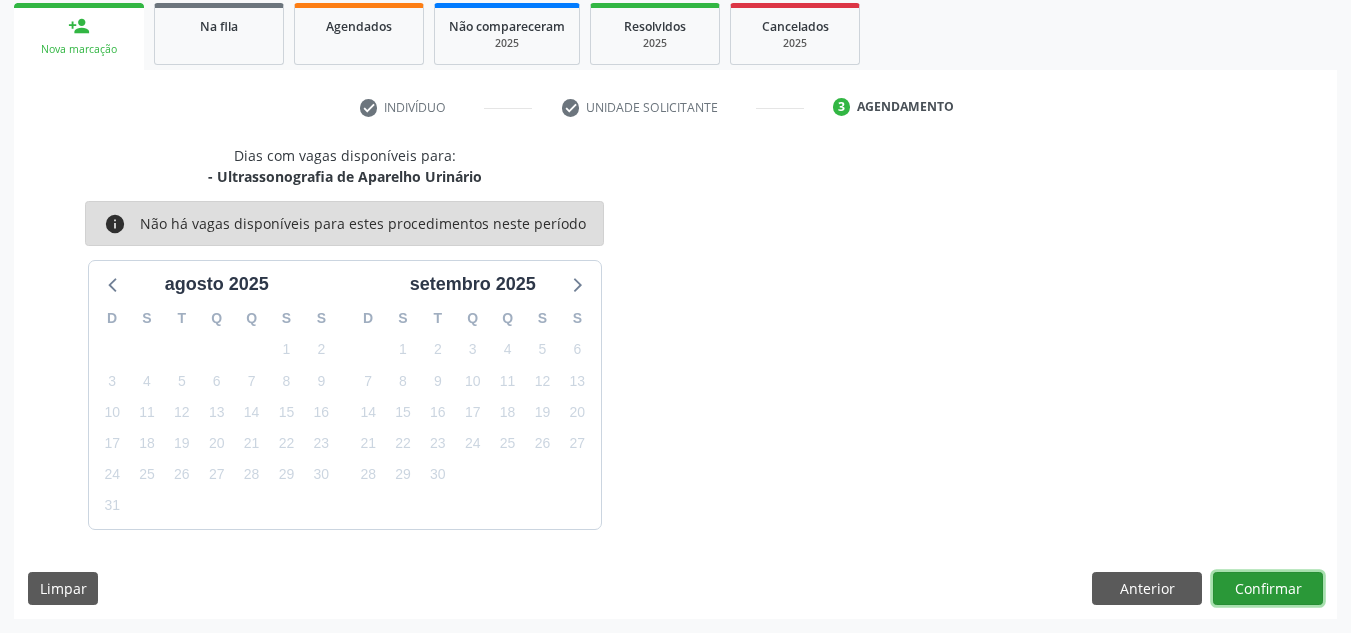 click on "Confirmar" at bounding box center [1268, 589] 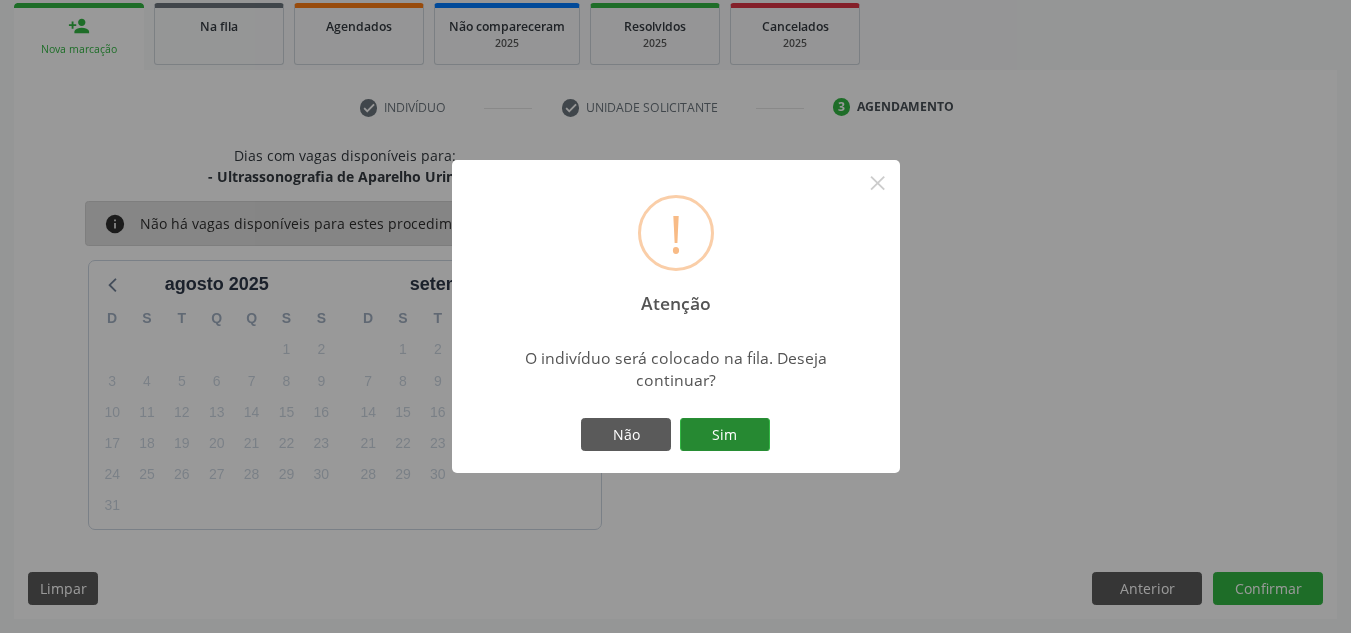 click on "Sim" at bounding box center (725, 435) 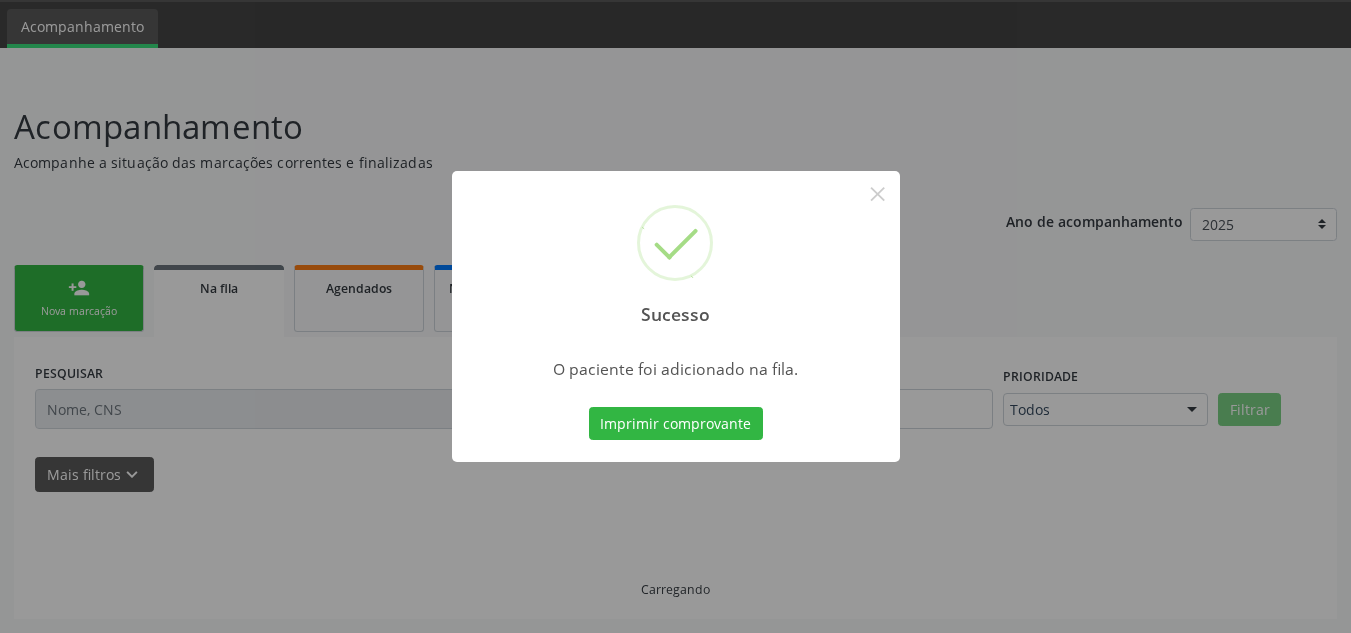 scroll, scrollTop: 62, scrollLeft: 0, axis: vertical 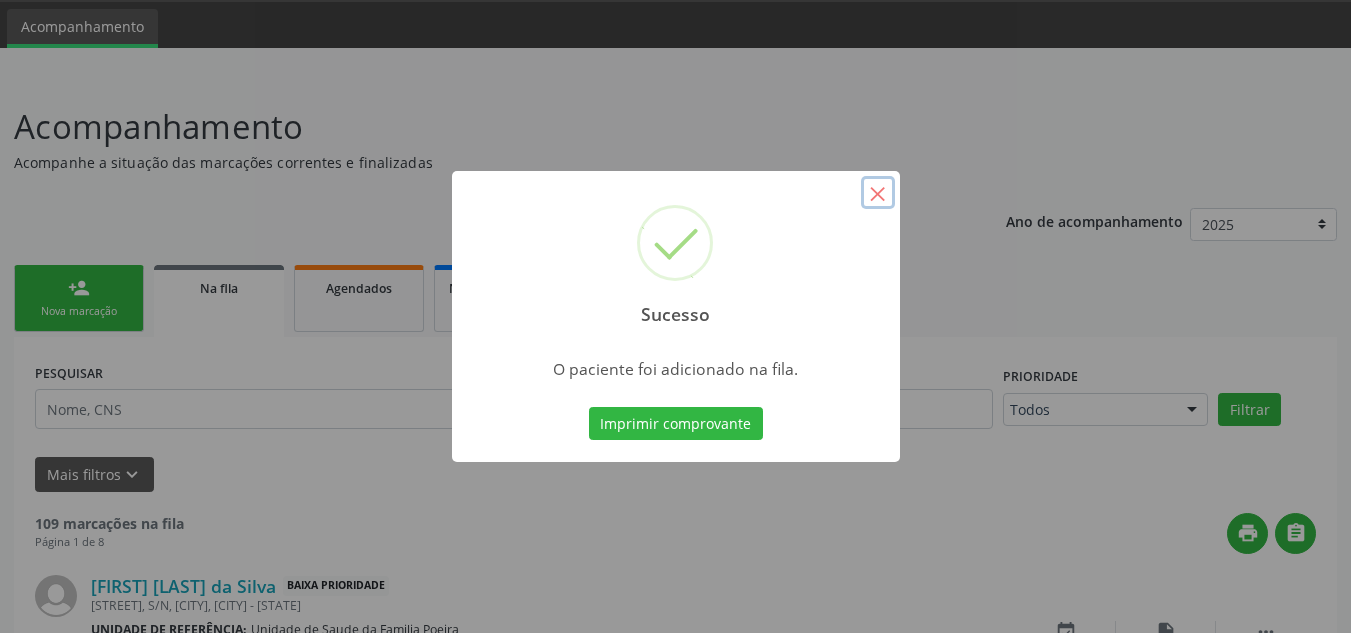 click on "×" at bounding box center (878, 193) 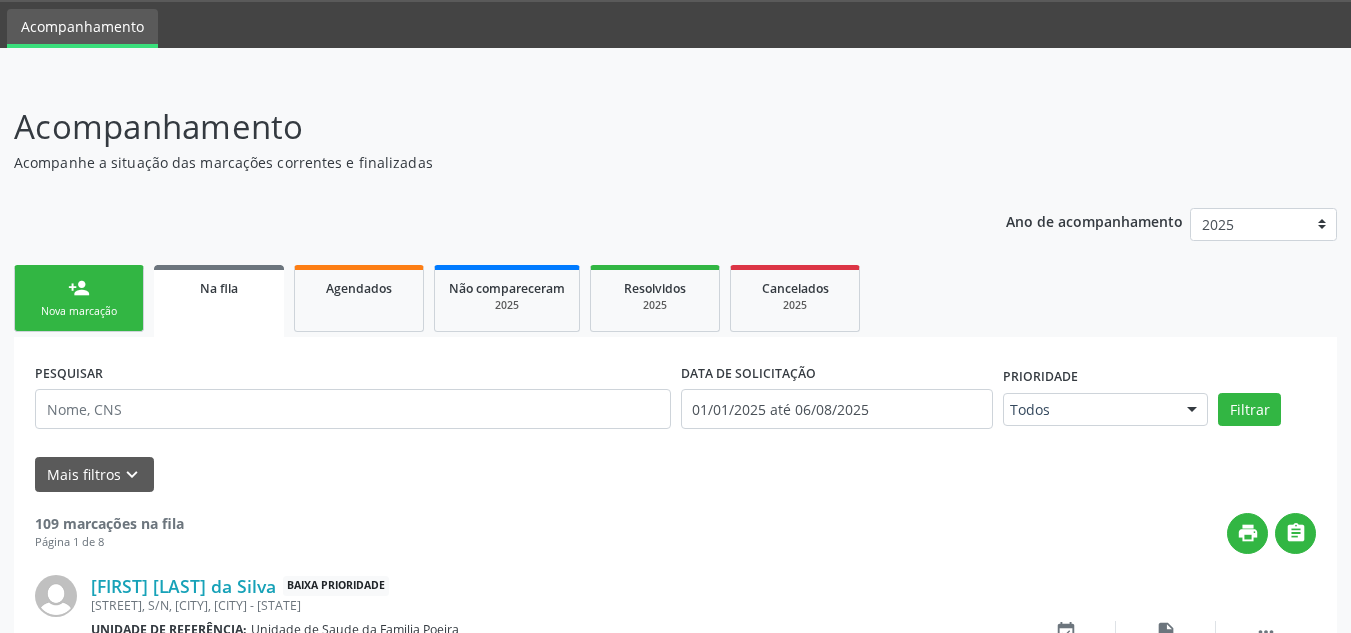 click on "person_add
Nova marcação" at bounding box center [79, 298] 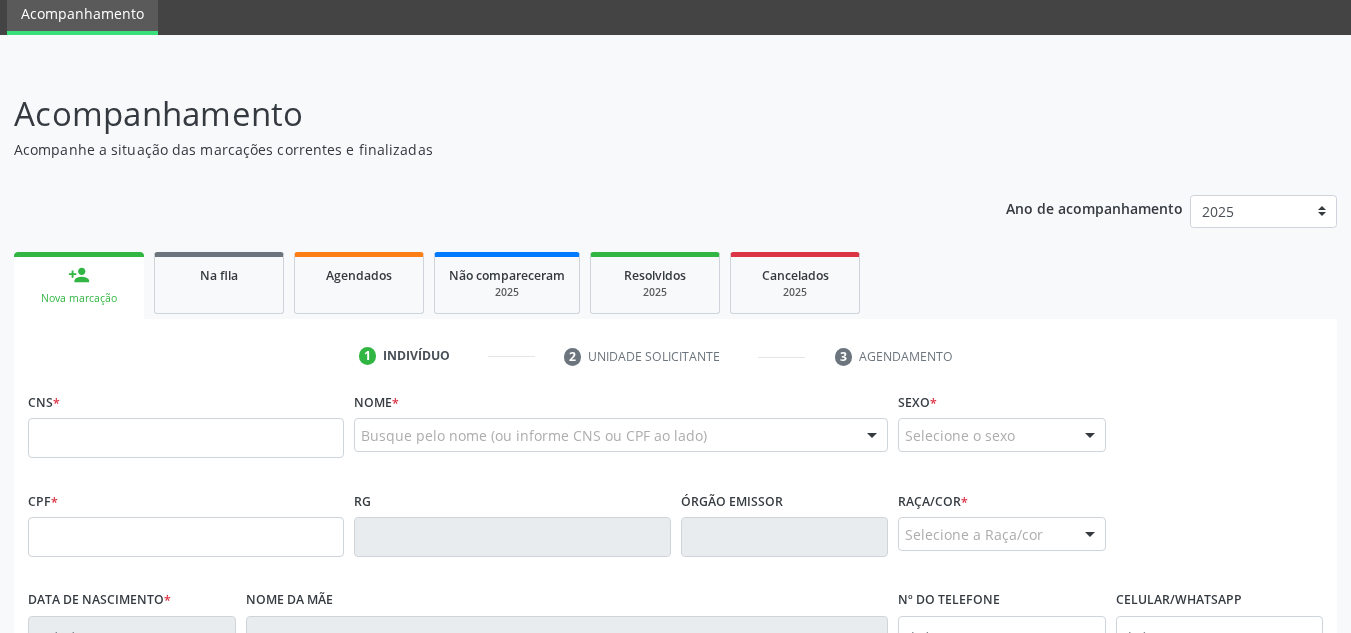 scroll, scrollTop: 162, scrollLeft: 0, axis: vertical 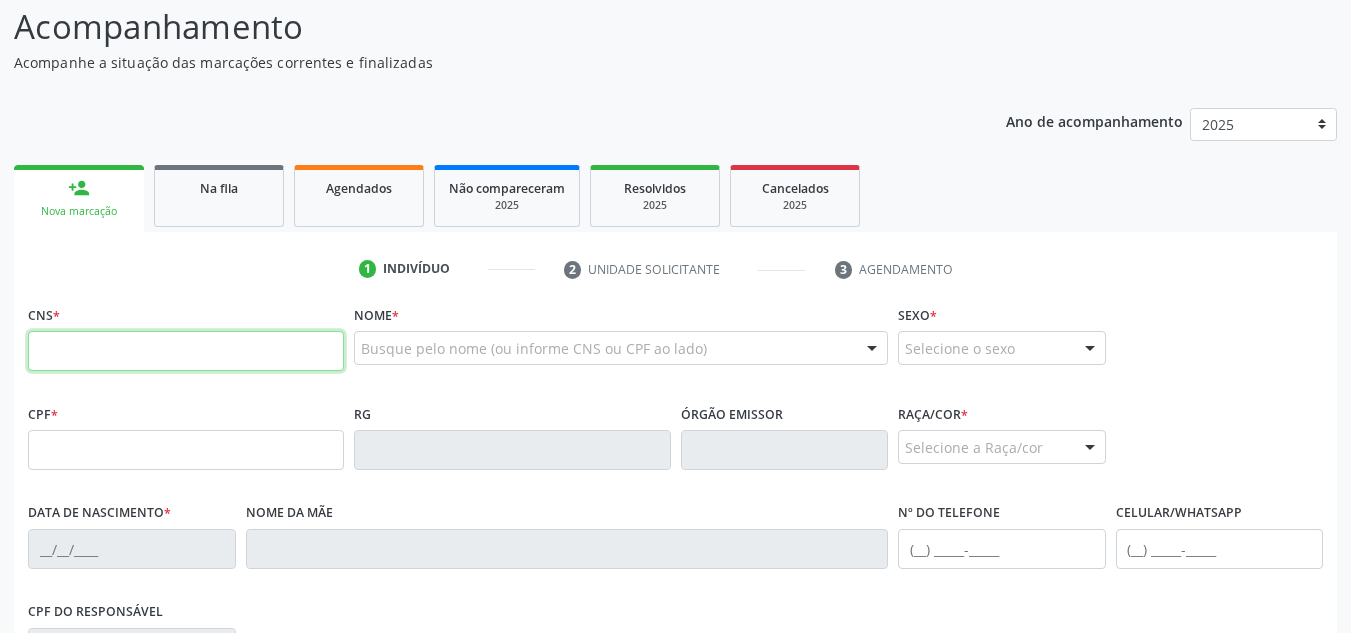paste on "[PHONE]" 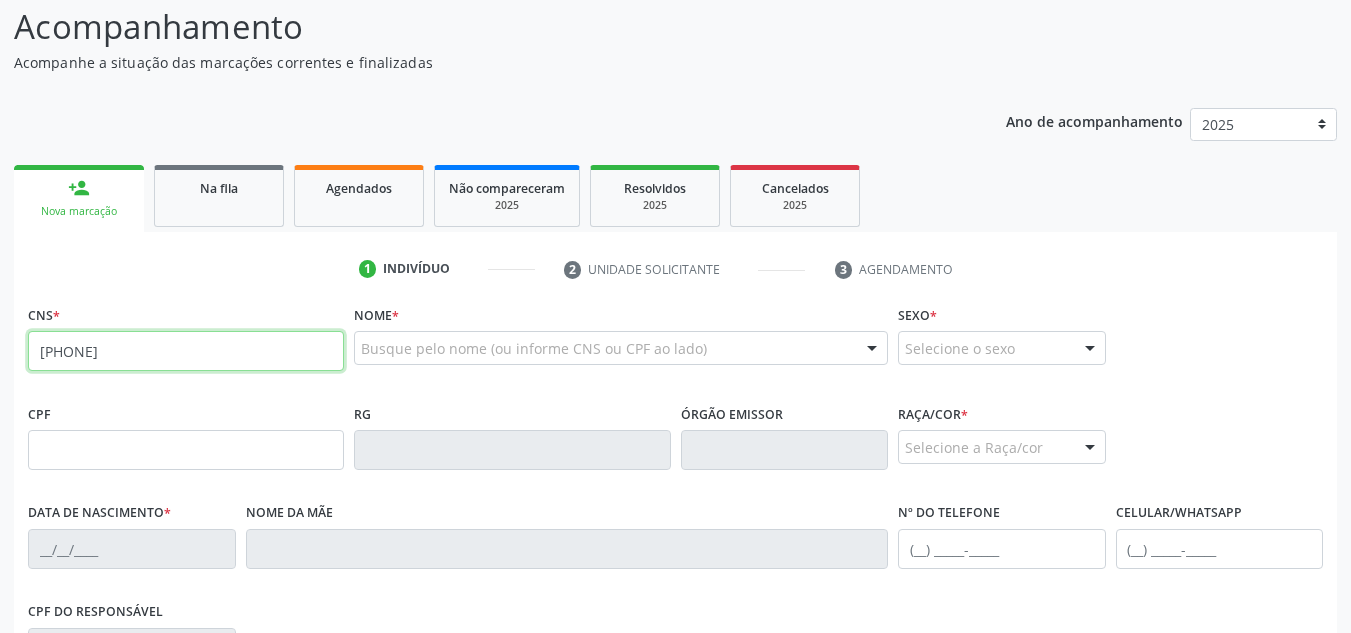 type on "[PHONE]" 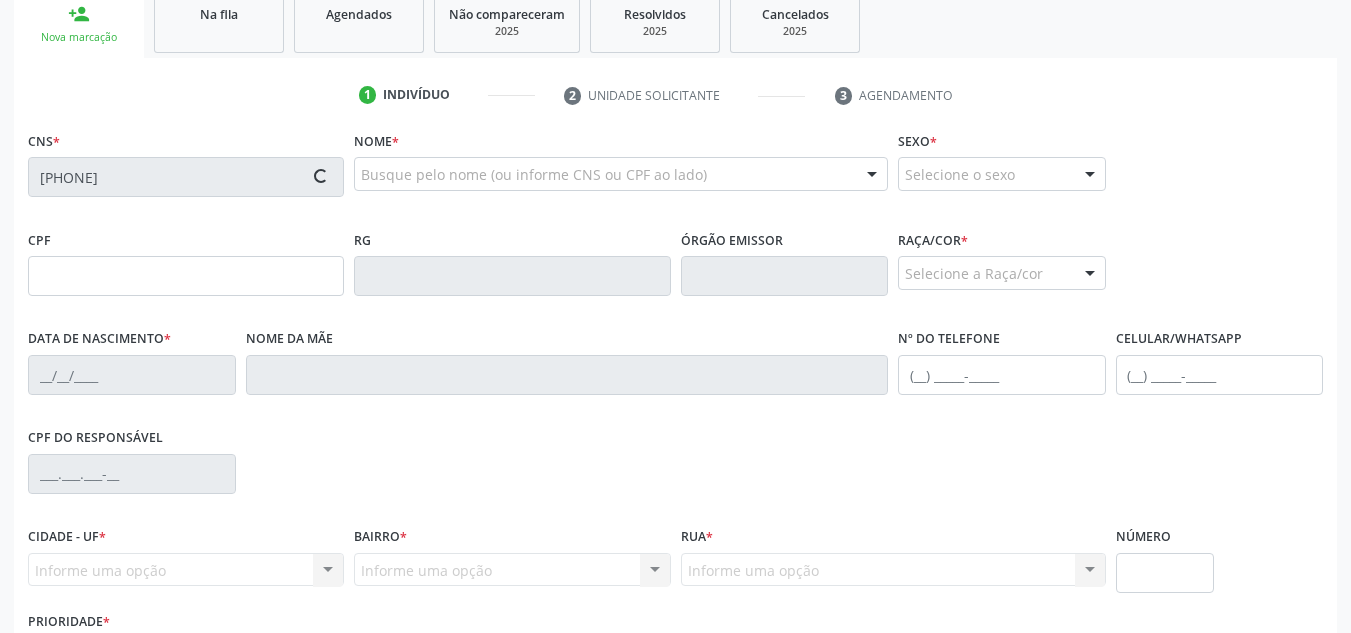 scroll, scrollTop: 462, scrollLeft: 0, axis: vertical 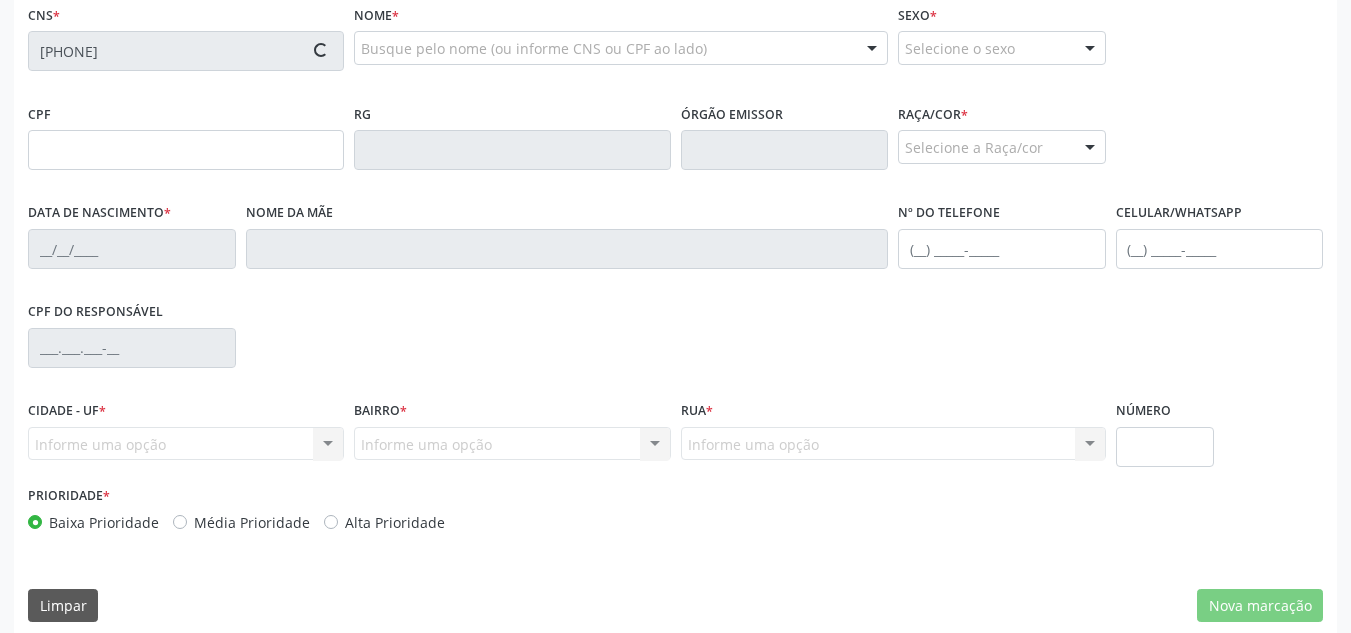 type on "[SSN]" 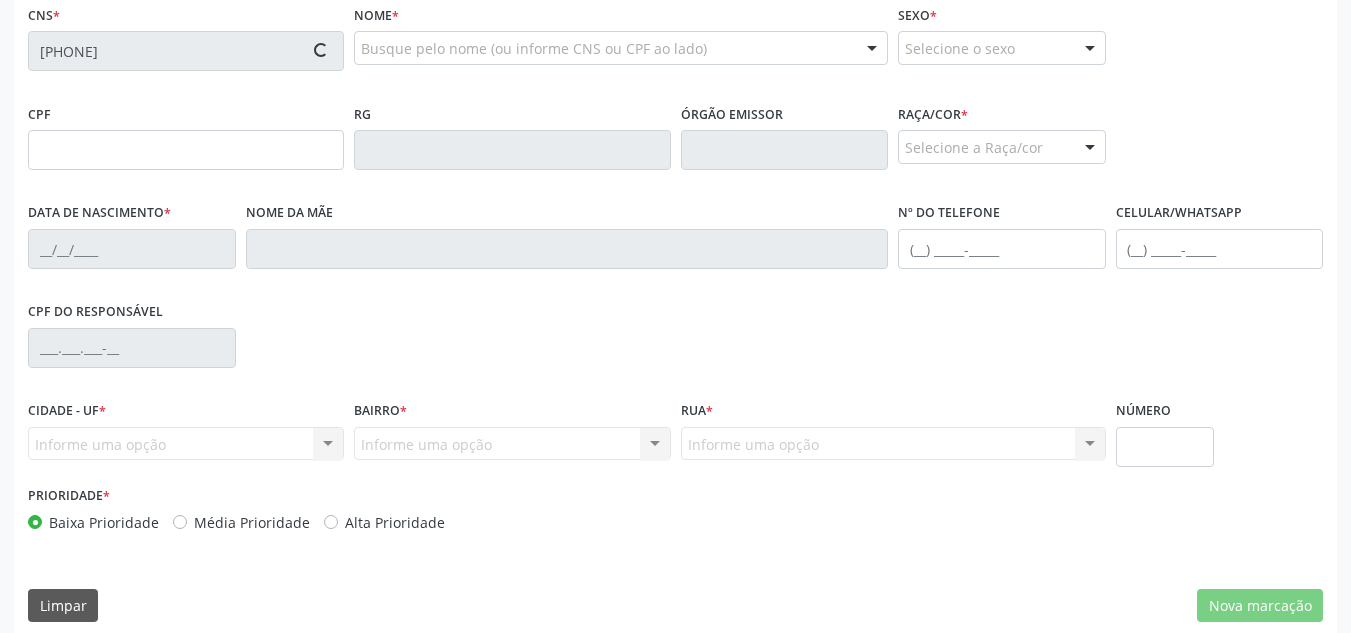 type on "13/01/2024" 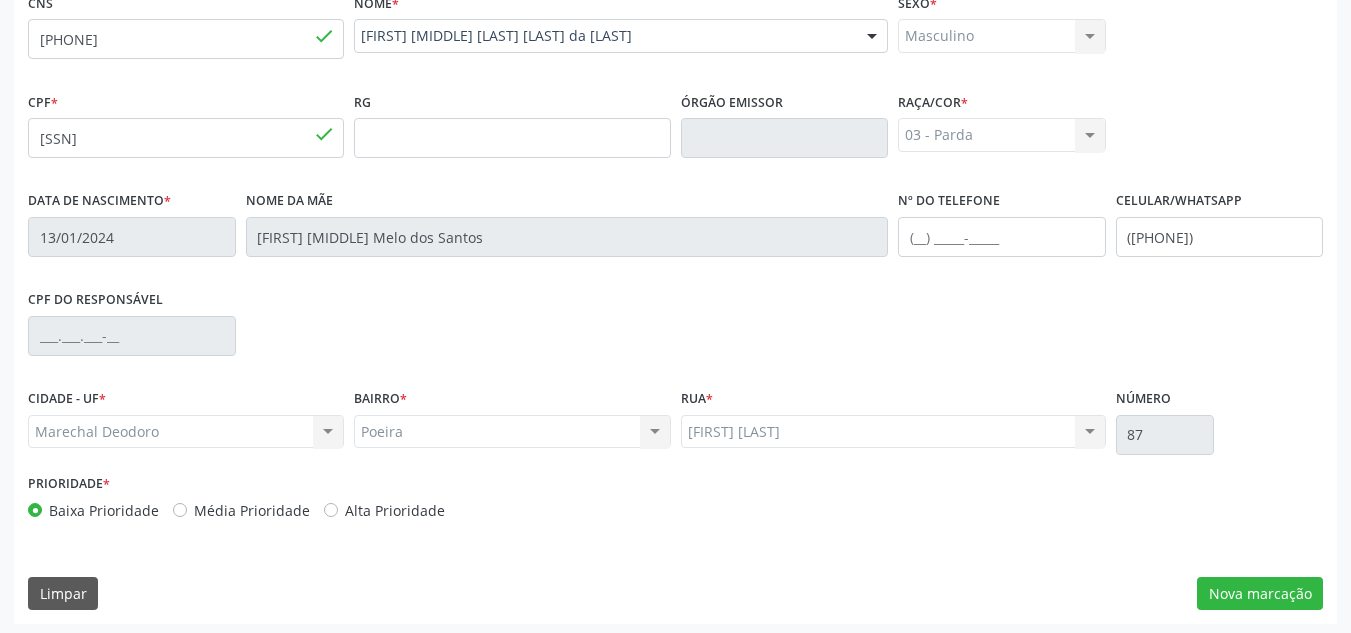 scroll, scrollTop: 479, scrollLeft: 0, axis: vertical 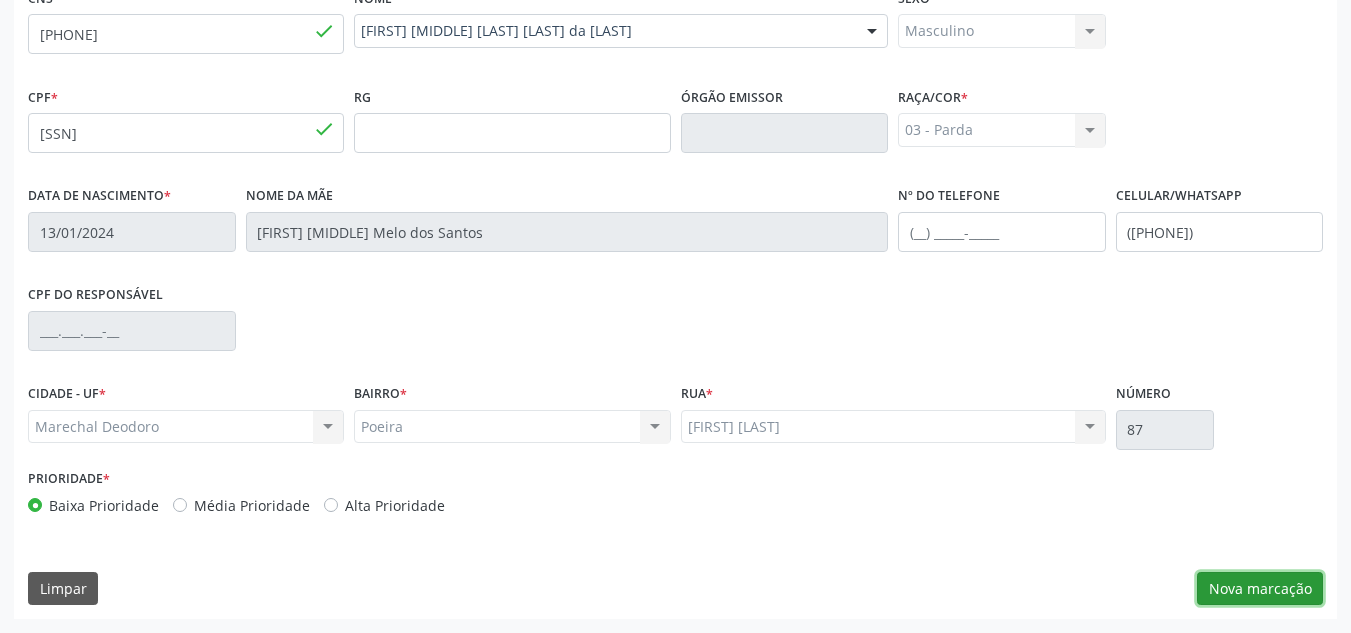 click on "Nova marcação" at bounding box center [1260, 589] 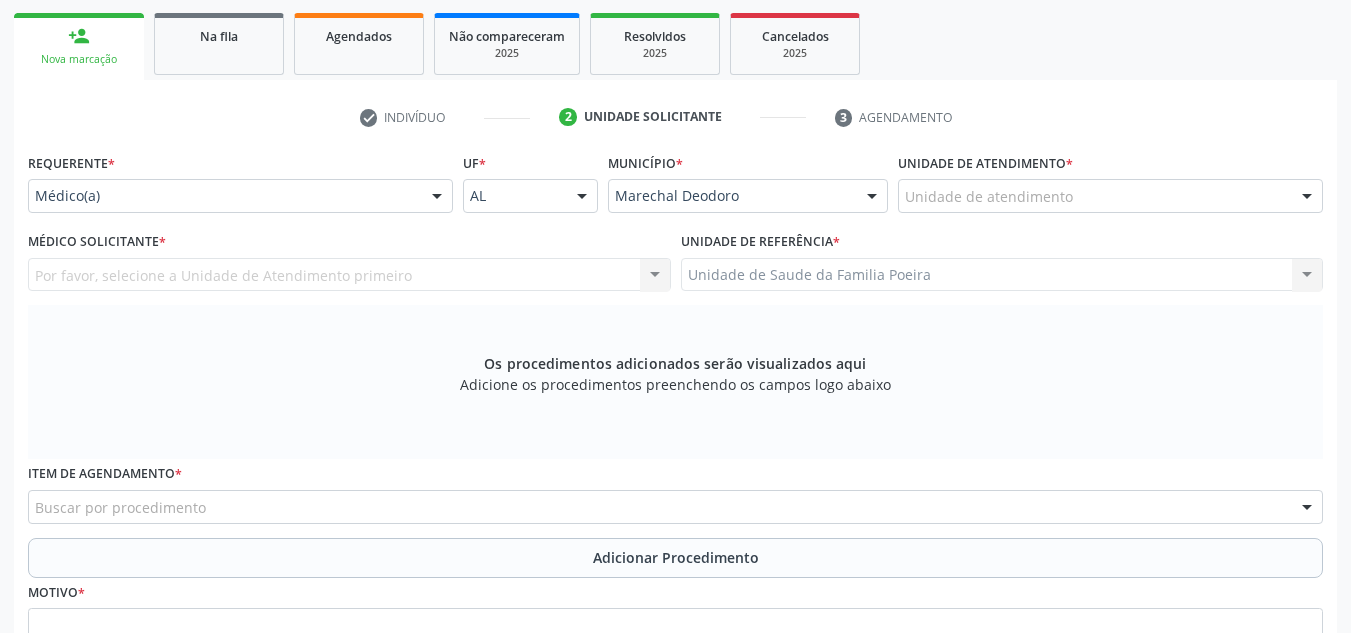 scroll, scrollTop: 279, scrollLeft: 0, axis: vertical 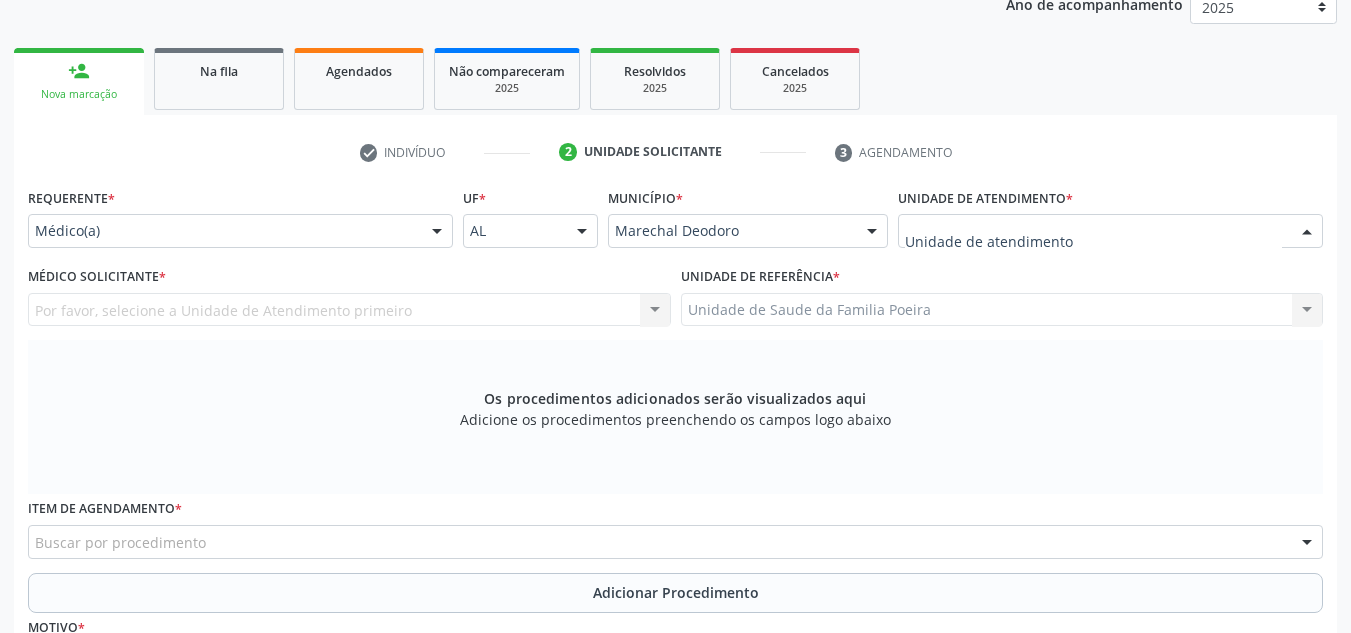 click at bounding box center (1110, 231) 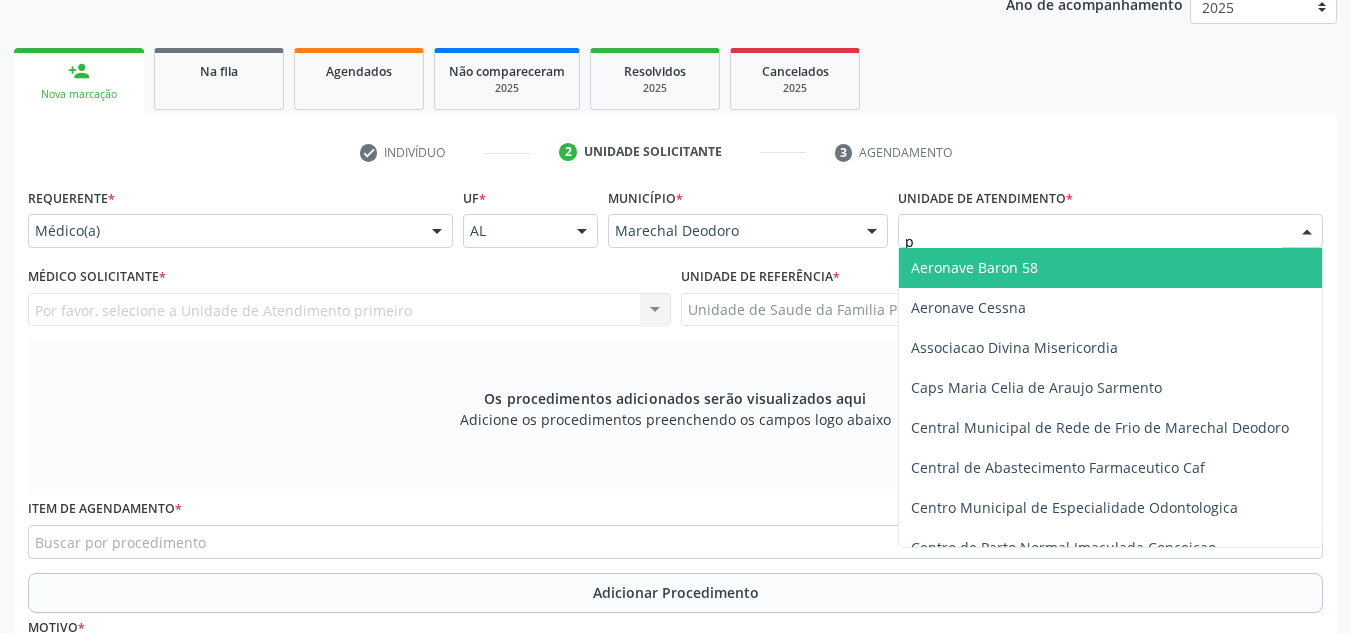 type on "po" 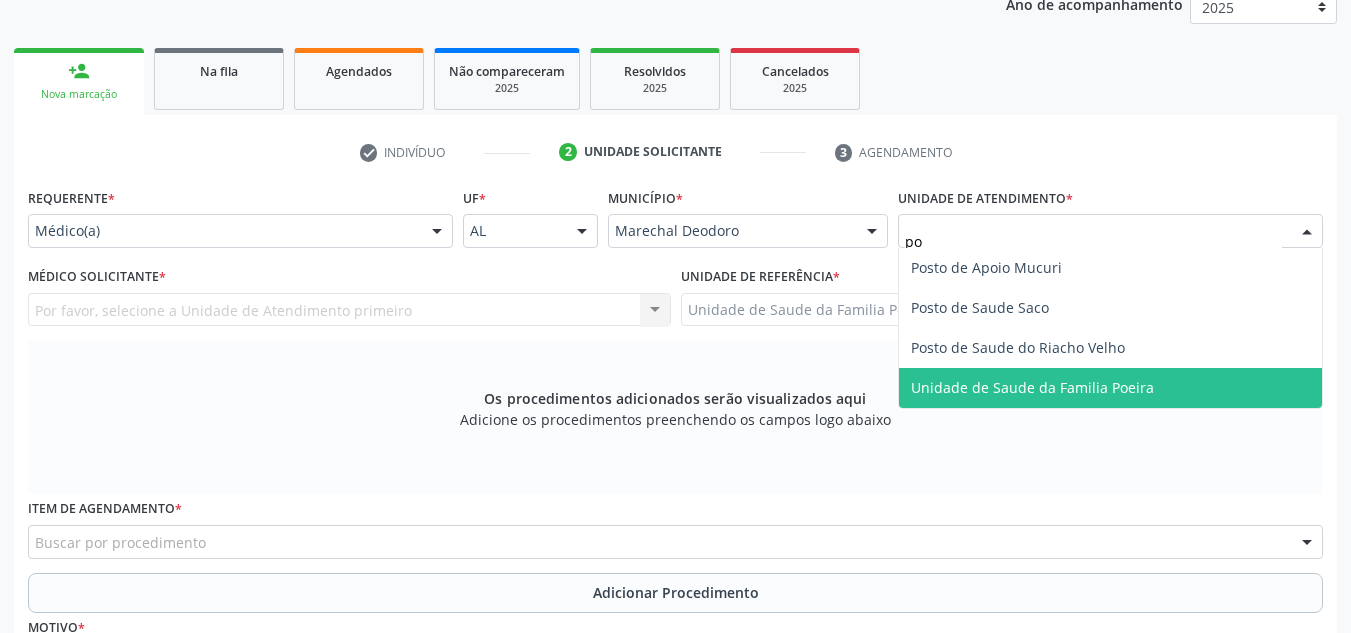 click on "Unidade de Saude da Familia Poeira" at bounding box center (1032, 387) 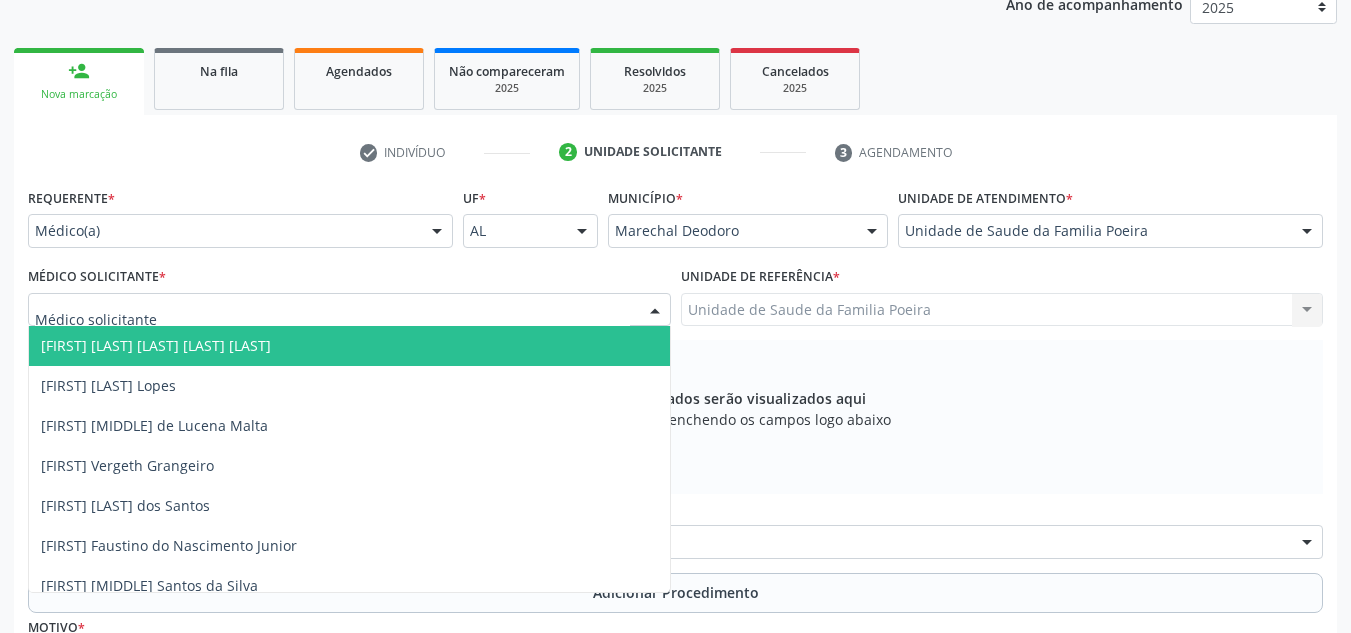 click at bounding box center [349, 310] 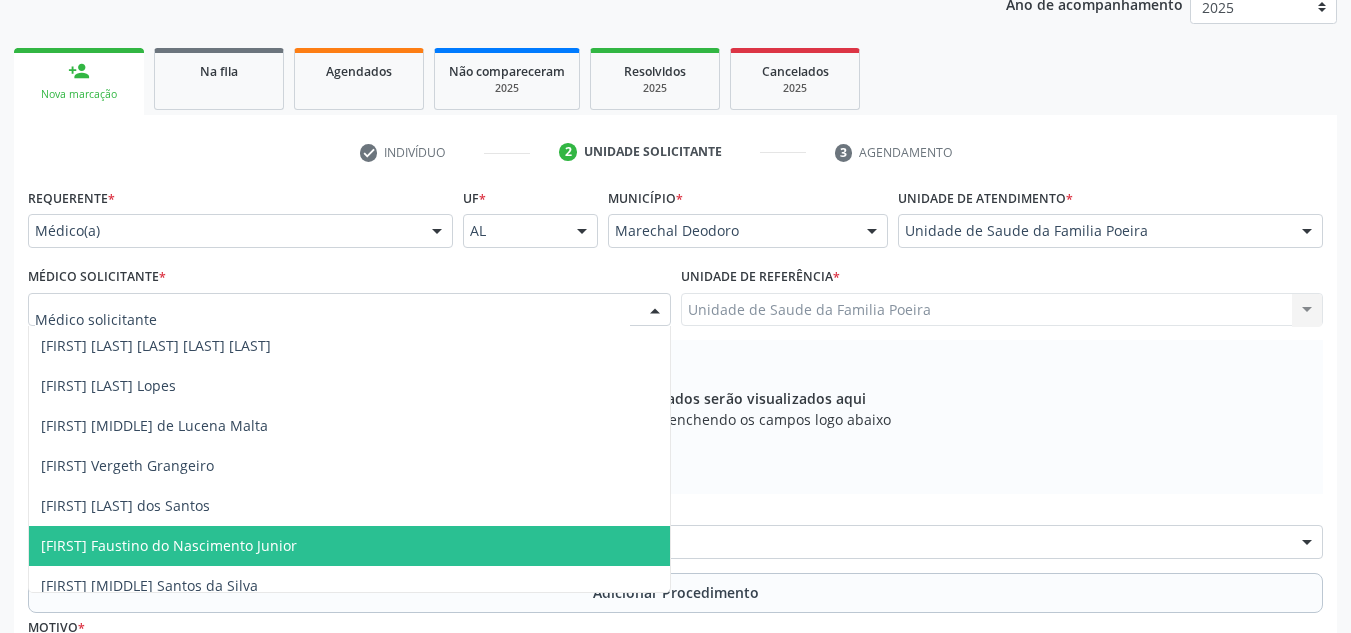 click on "[FIRST] Faustino do Nascimento Junior" at bounding box center (169, 545) 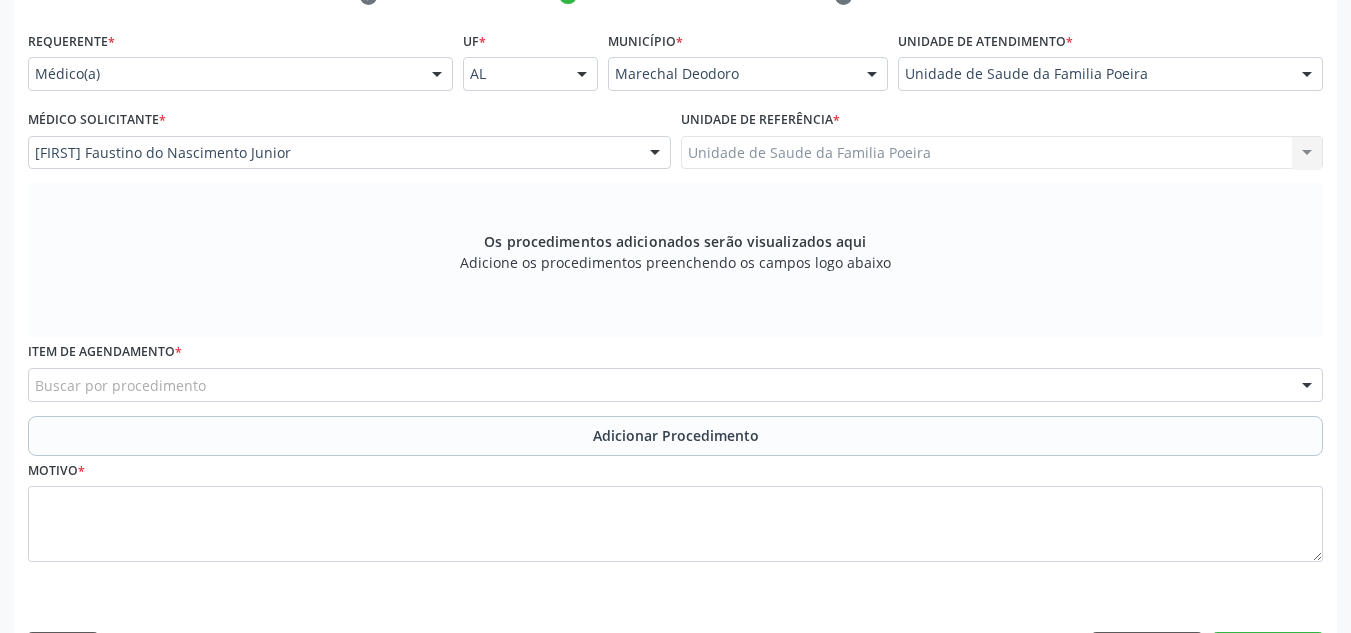 scroll, scrollTop: 479, scrollLeft: 0, axis: vertical 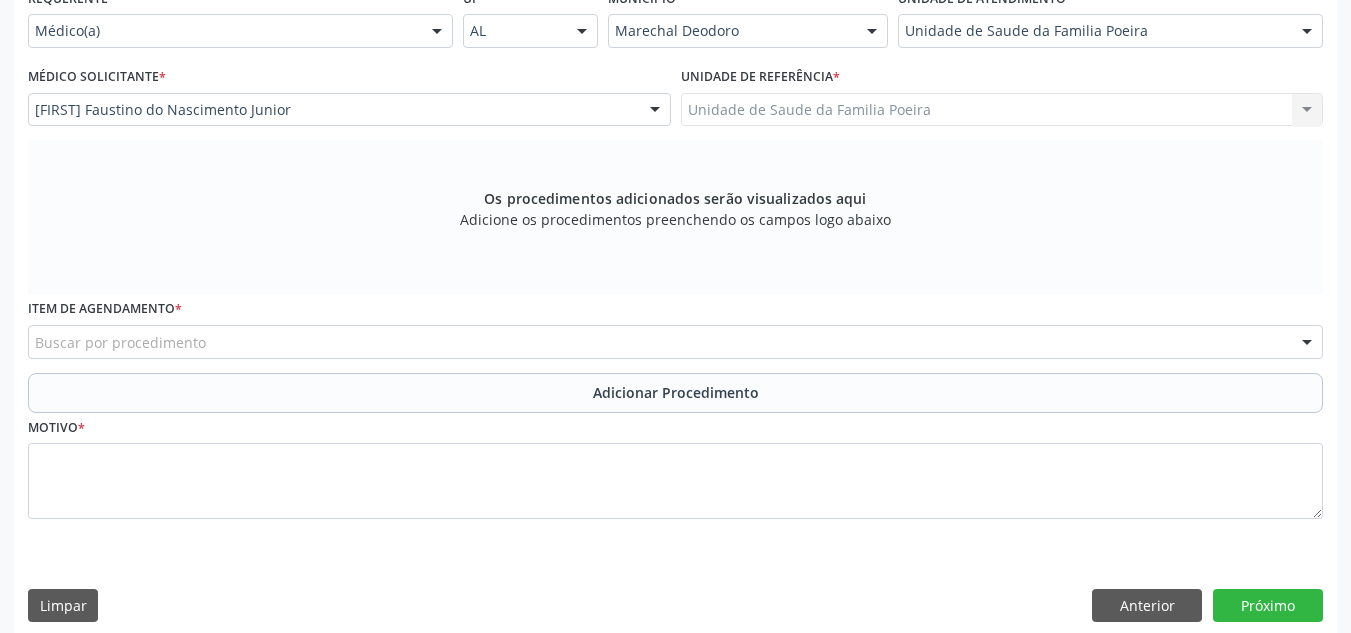 click on "Buscar por procedimento" at bounding box center [675, 342] 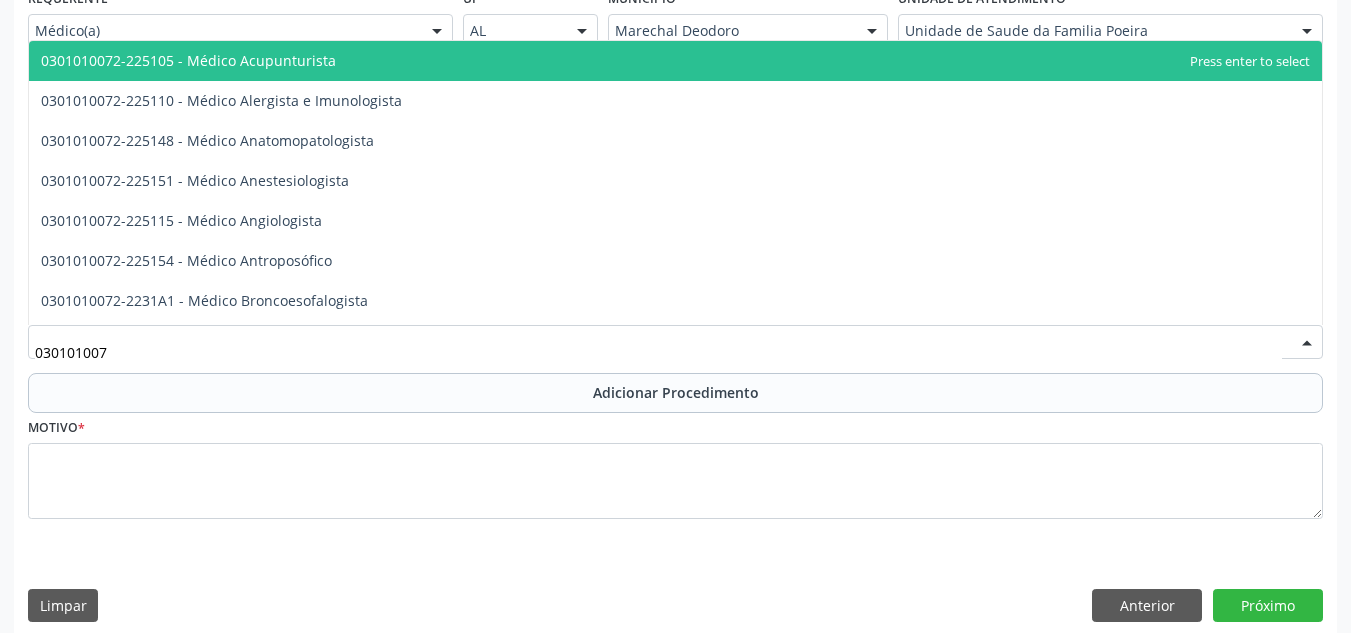 type on "0301010072" 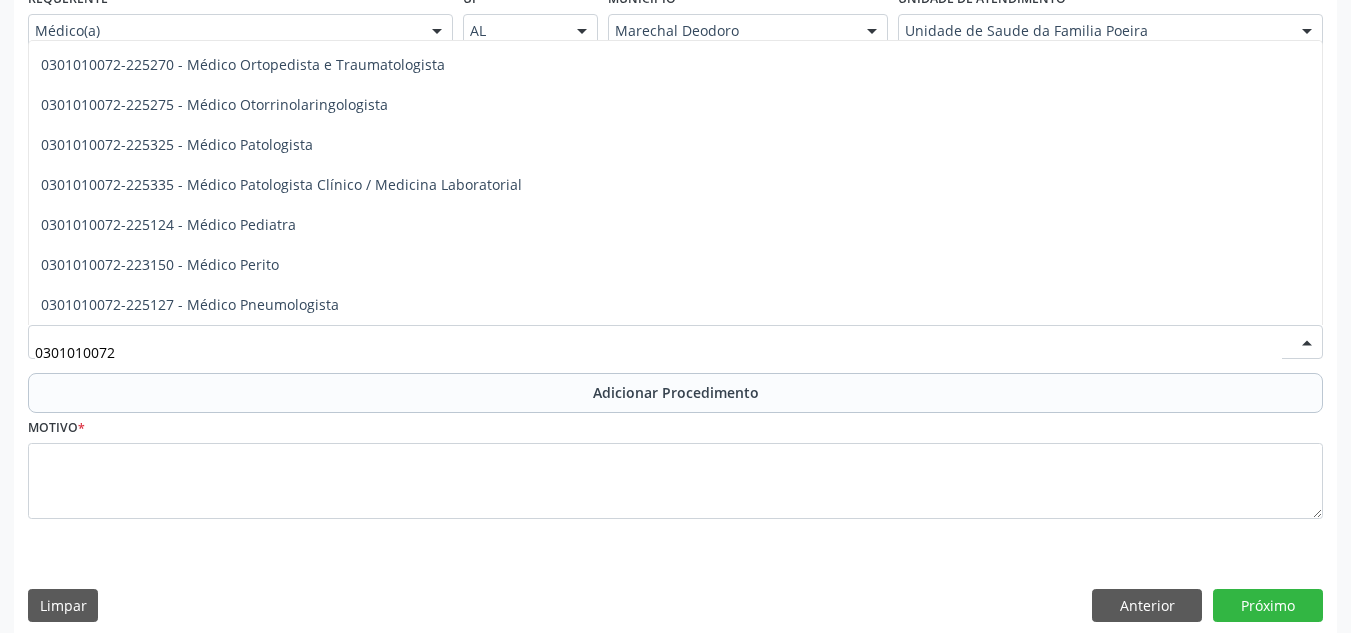 scroll, scrollTop: 1800, scrollLeft: 0, axis: vertical 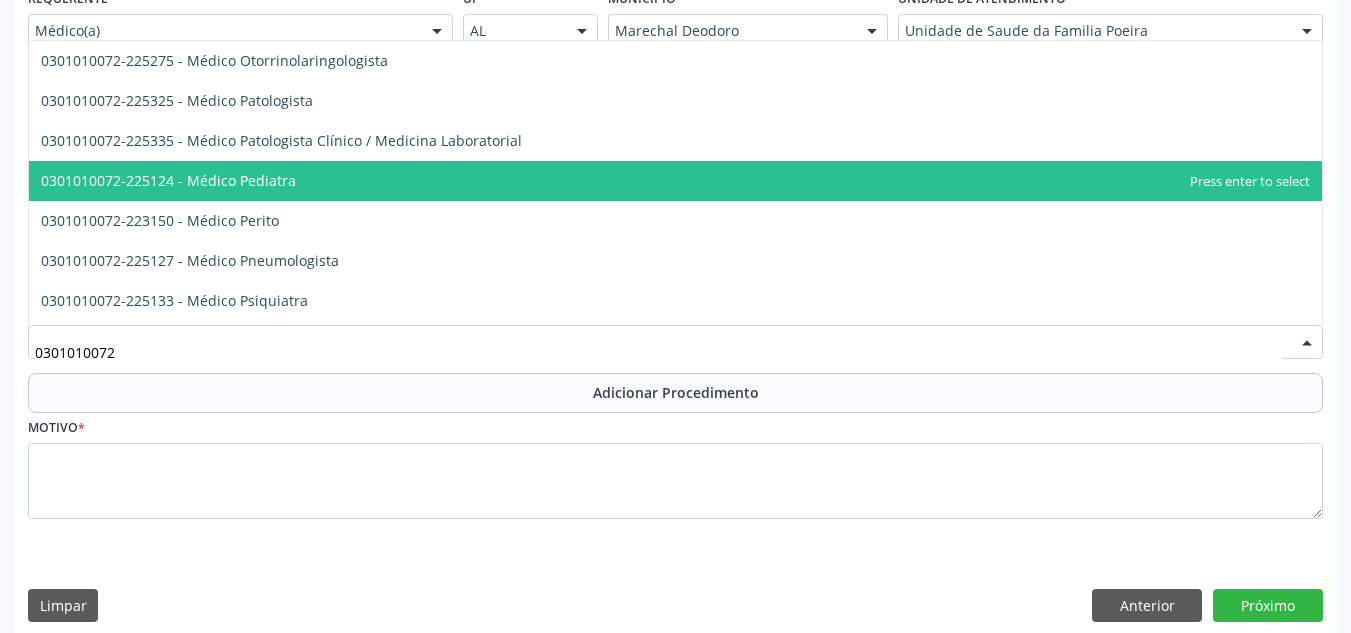 click on "0301010072-225124 - Médico Pediatra" at bounding box center [168, 180] 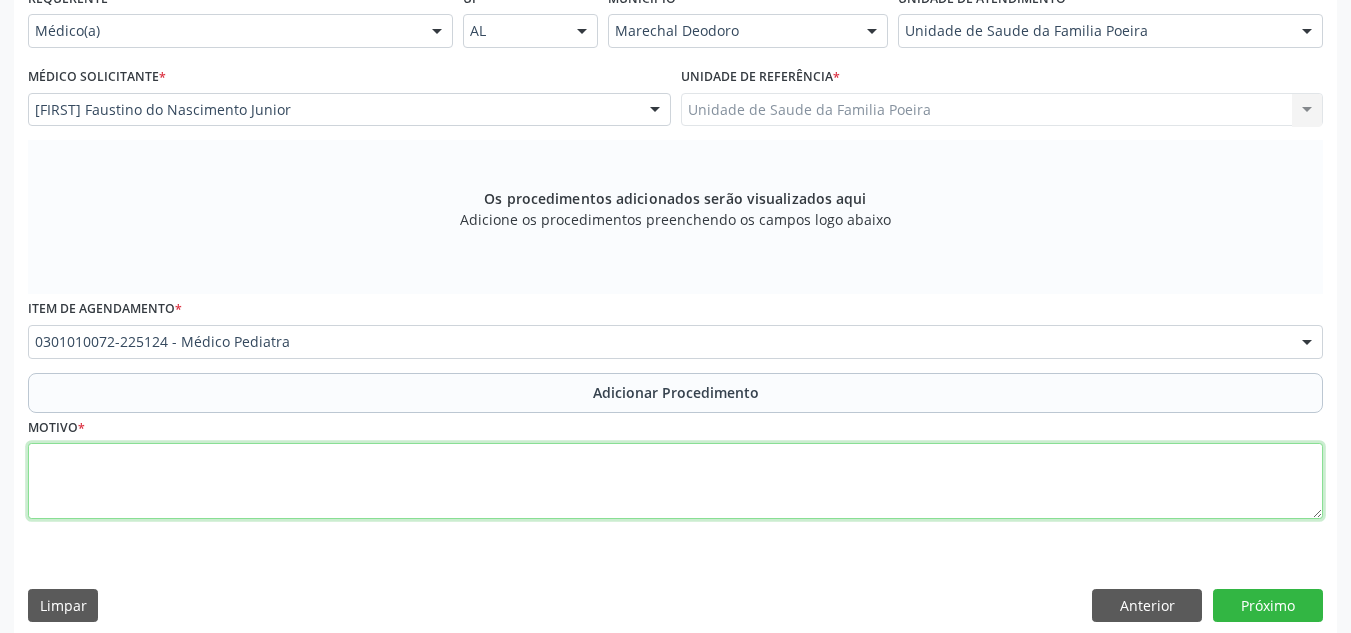 click at bounding box center (675, 481) 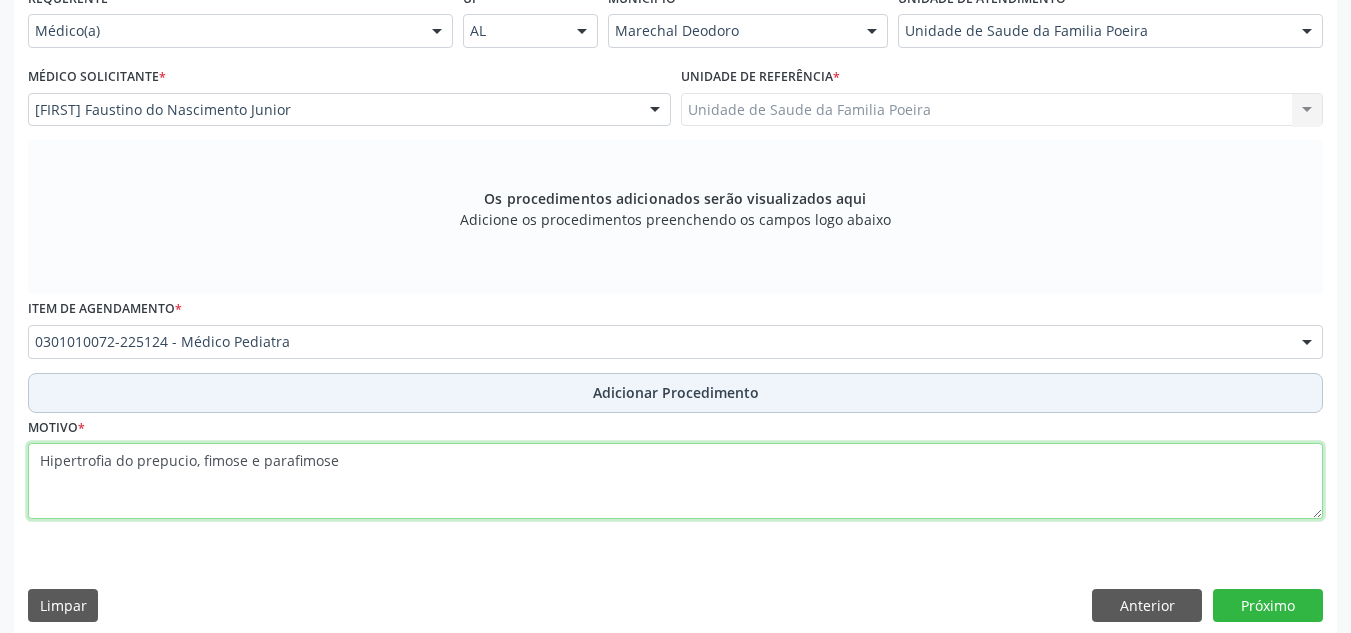 type on "Hipertrofia do prepucio, fimose e parafimose" 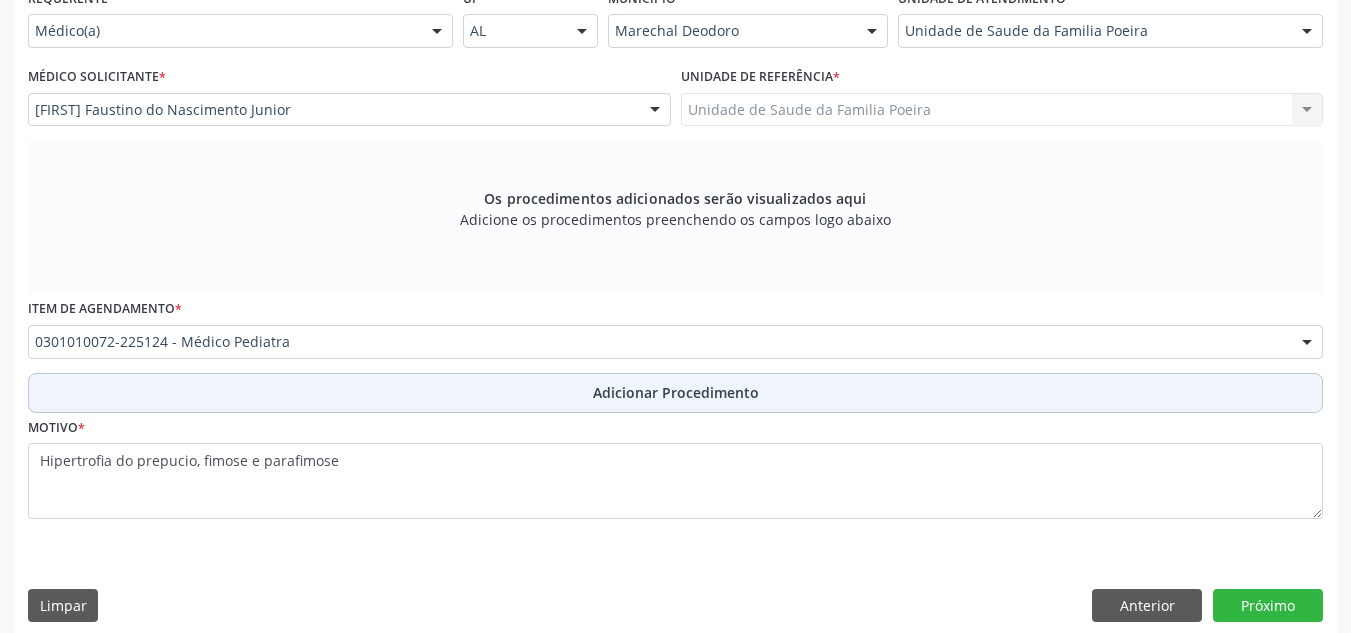 click on "Adicionar Procedimento" at bounding box center (675, 393) 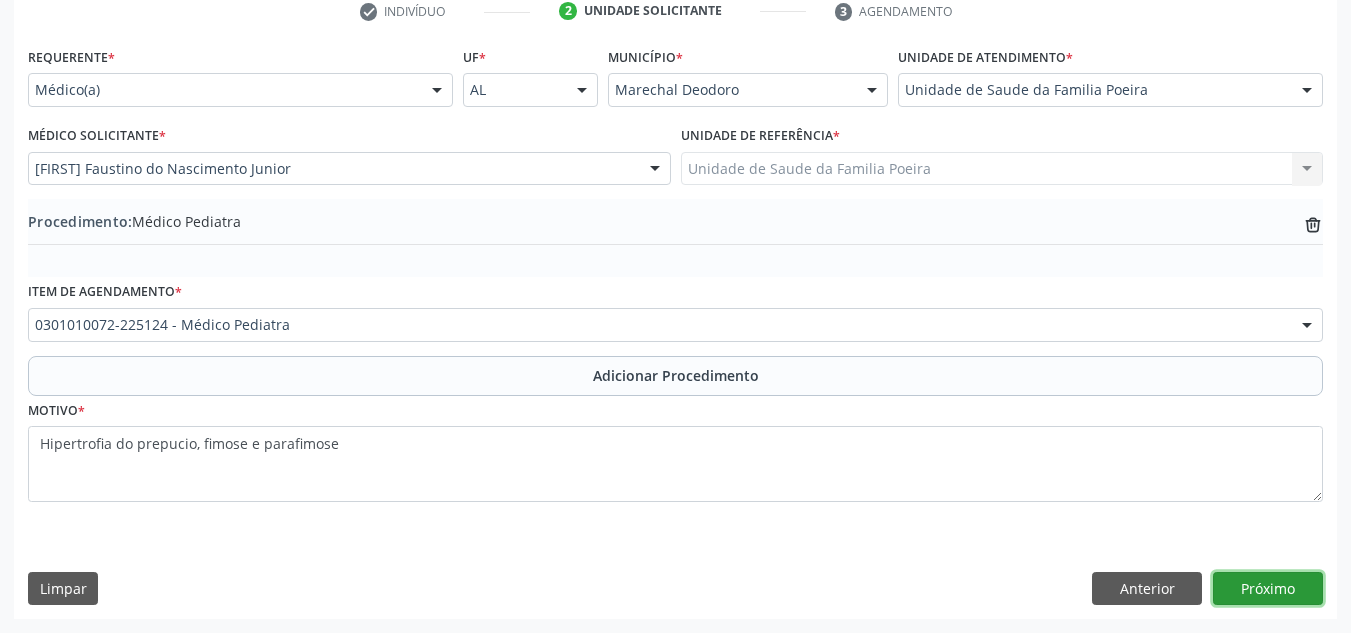 click on "Próximo" at bounding box center (1268, 589) 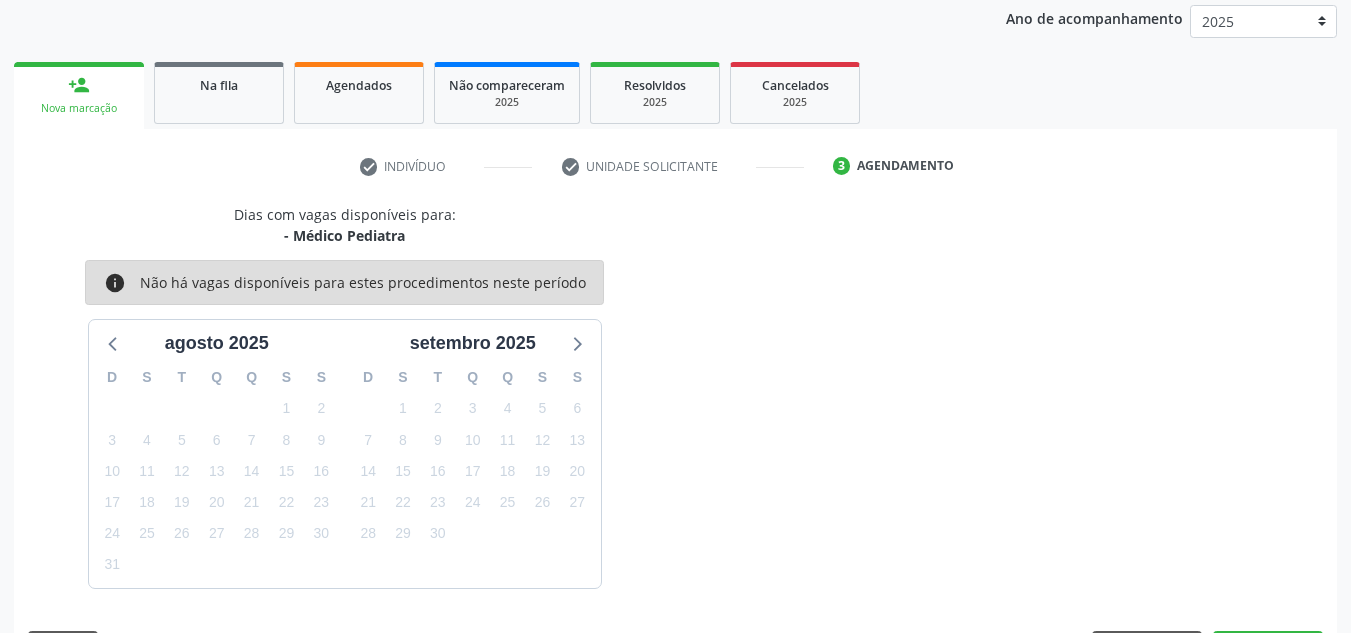 scroll, scrollTop: 324, scrollLeft: 0, axis: vertical 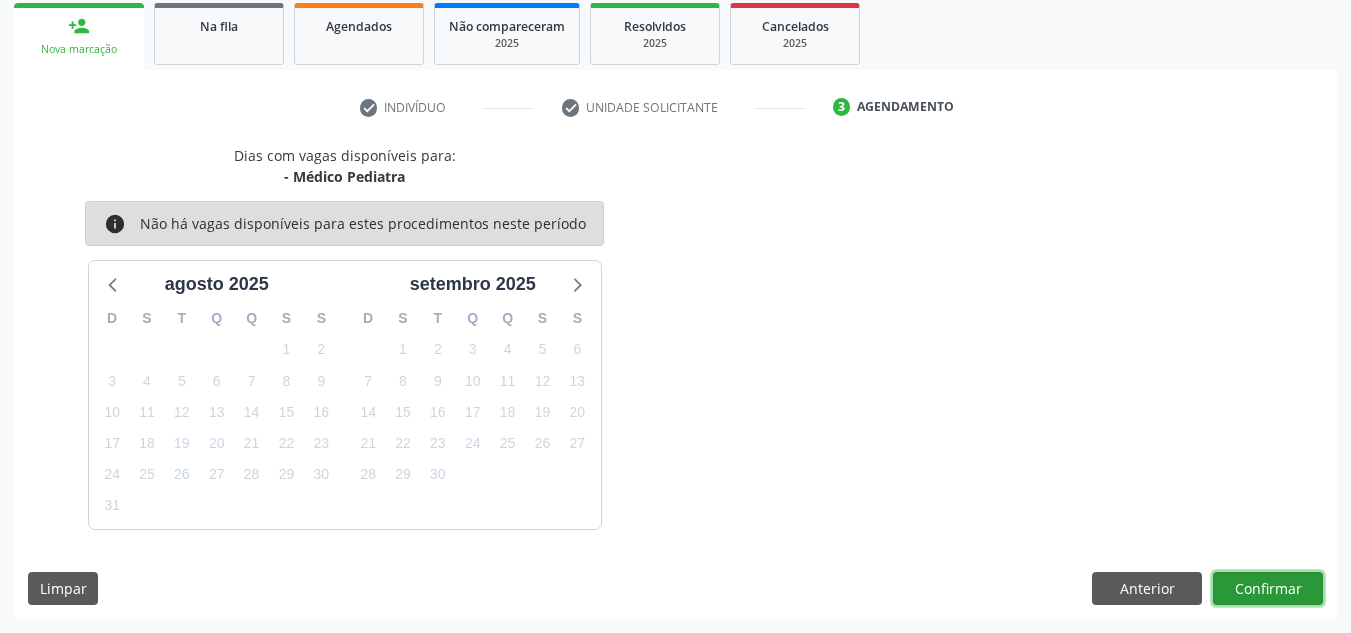 click on "Confirmar" at bounding box center [1268, 589] 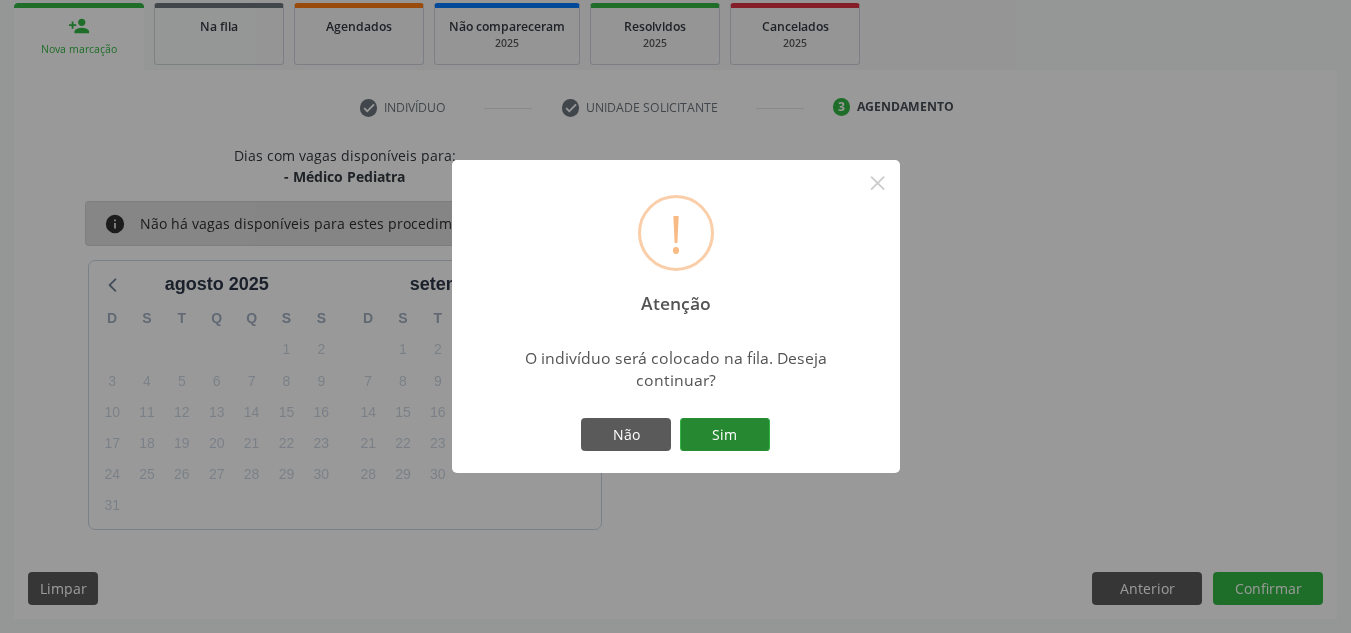 click on "Sim" at bounding box center [725, 435] 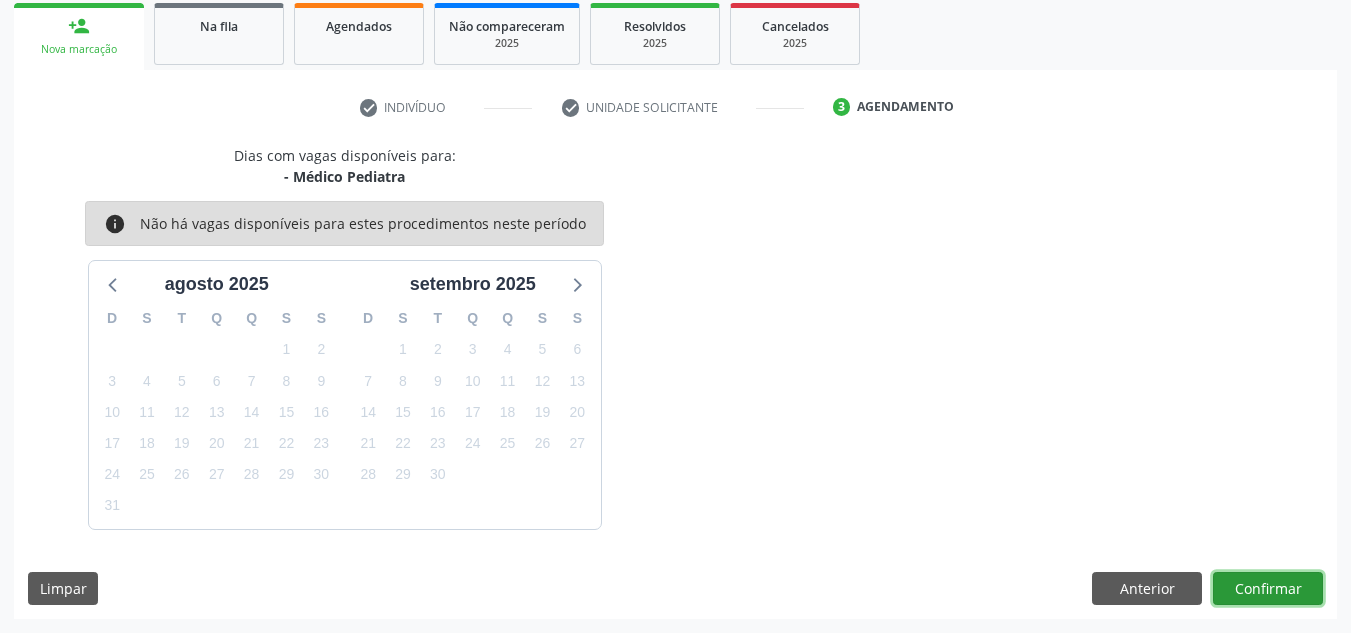 click on "Confirmar" at bounding box center (1268, 589) 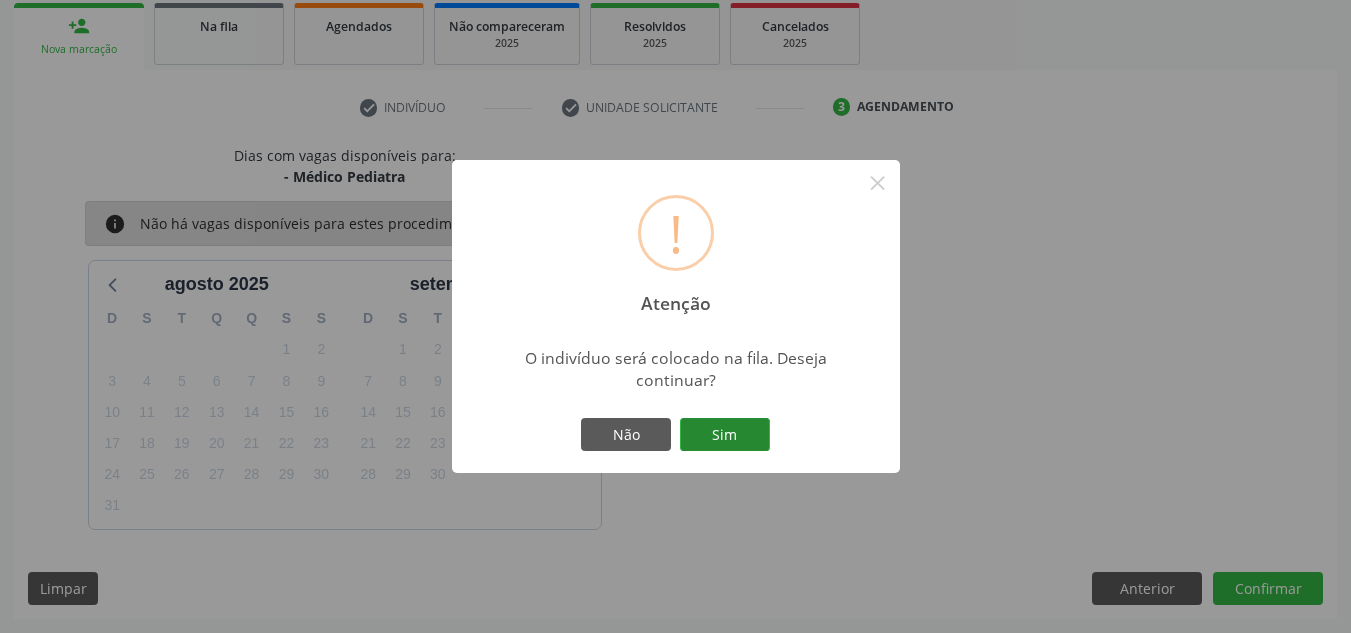click on "Sim" at bounding box center (725, 435) 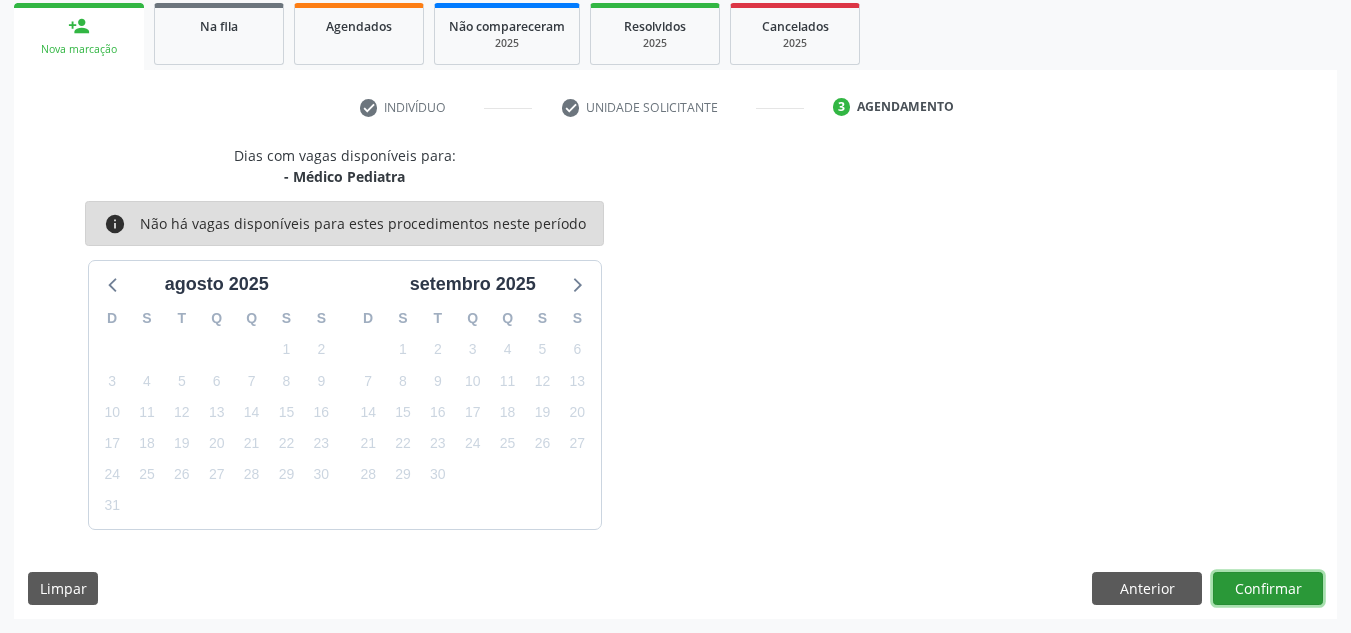 click on "Confirmar" at bounding box center (1268, 589) 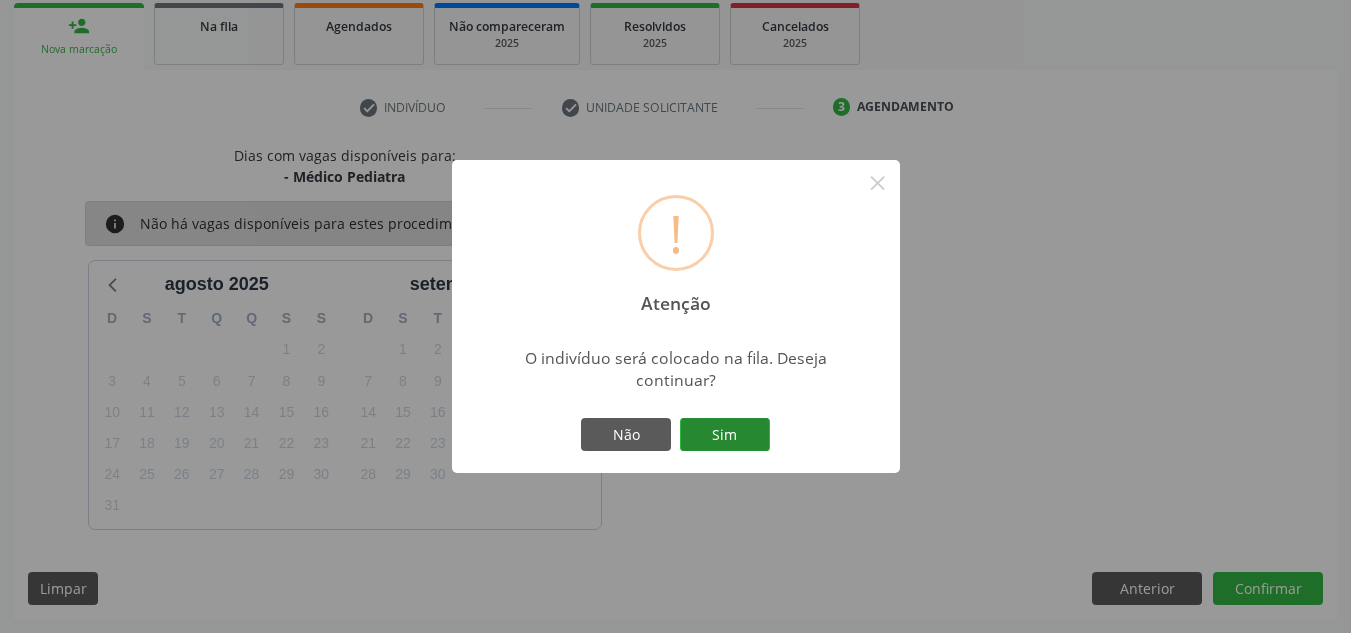 click on "Sim" at bounding box center [725, 435] 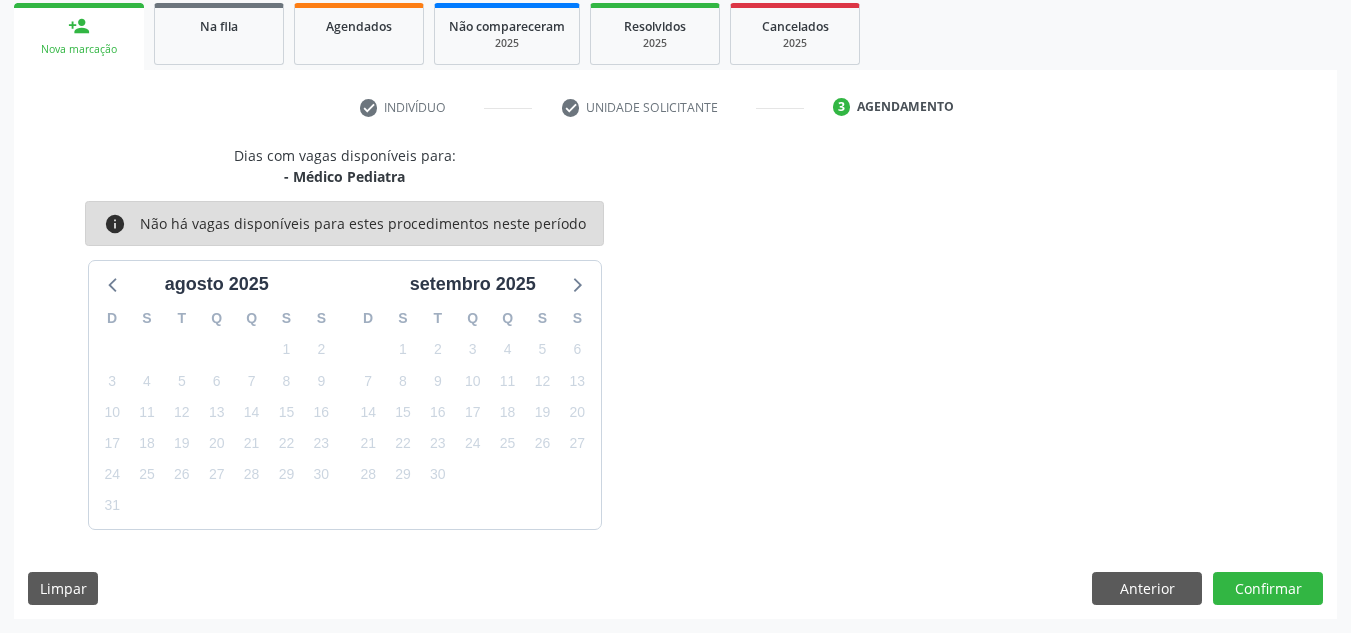 click on "Dias com vagas disponíveis para:
- Médico Pediatra
info
Não há vagas disponíveis para estes procedimentos neste período
agosto 2025 D S T Q Q S S 27 28 29 30 31 1 2 3 4 5 6 7 8 9 10 11 12 13 14 15 16 17 18 19 20 21 22 23 24 25 26 27 28 29 30 31 1 2 3 4 5 6 setembro 2025 D S T Q Q S S 31 1 2 3 4 5 6 7 8 9 10 11 12 13 14 15 16 17 18 19 20 21 22 23 24 25 26 27 28 29 30 1 2 3 4 5 6 7 8 9 10 11" at bounding box center [675, 337] 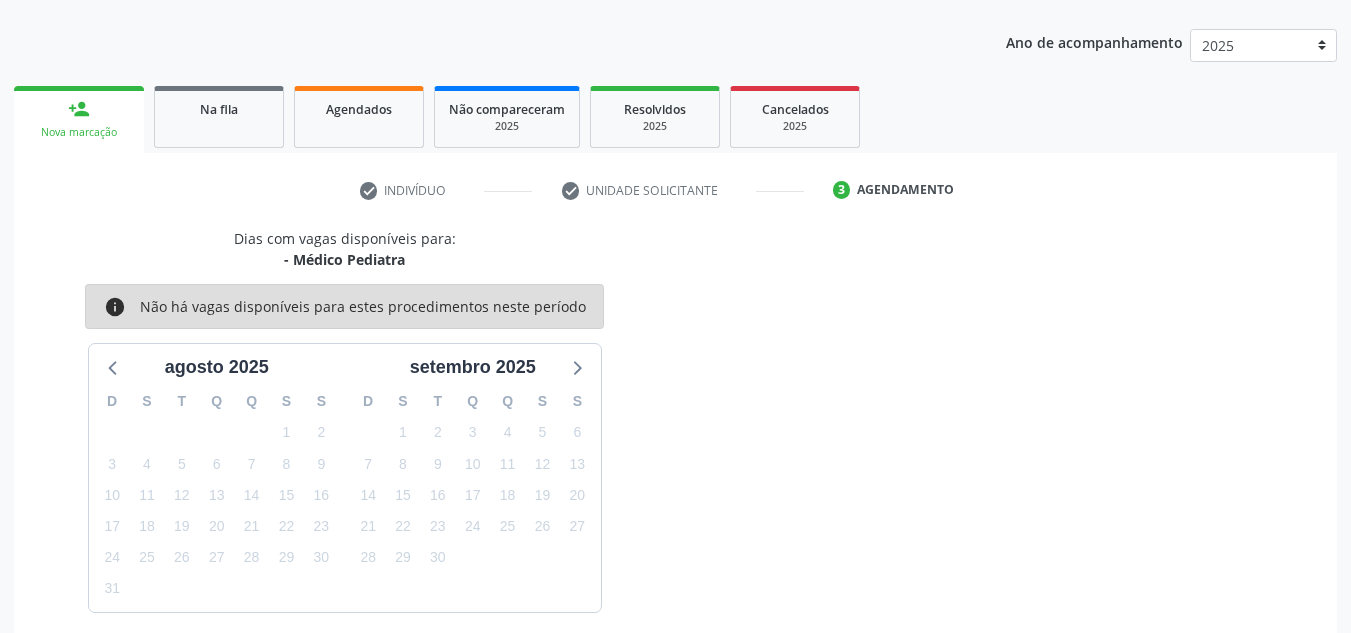 scroll, scrollTop: 324, scrollLeft: 0, axis: vertical 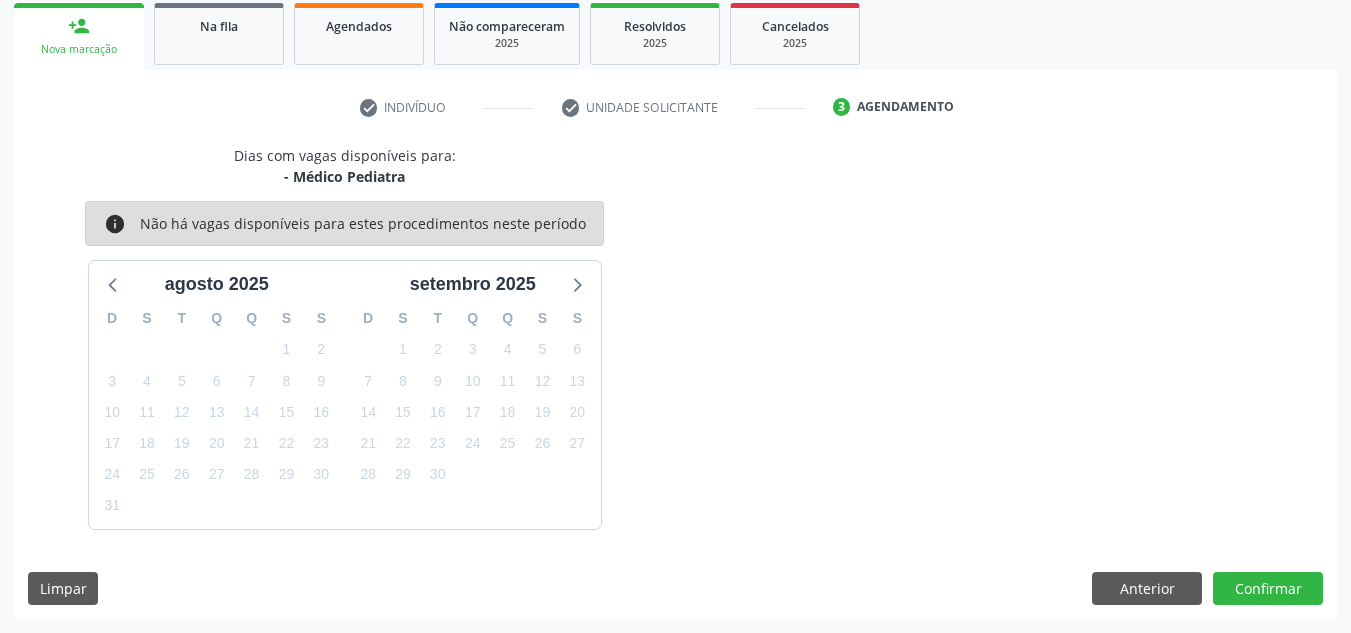 click on "Dias com vagas disponíveis para:
- Médico Pediatra
info
Não há vagas disponíveis para estes procedimentos neste período
agosto 2025 D S T Q Q S S 27 28 29 30 31 1 2 3 4 5 6 7 8 9 10 11 12 13 14 15 16 17 18 19 20 21 22 23 24 25 26 27 28 29 30 31 1 2 3 4 5 6 setembro 2025 D S T Q Q S S 31 1 2 3 4 5 6 7 8 9 10 11 12 13 14 15 16 17 18 19 20 21 22 23 24 25 26 27 28 29 30 1 2 3 4 5 6 7 8 9 10 11" at bounding box center [675, 337] 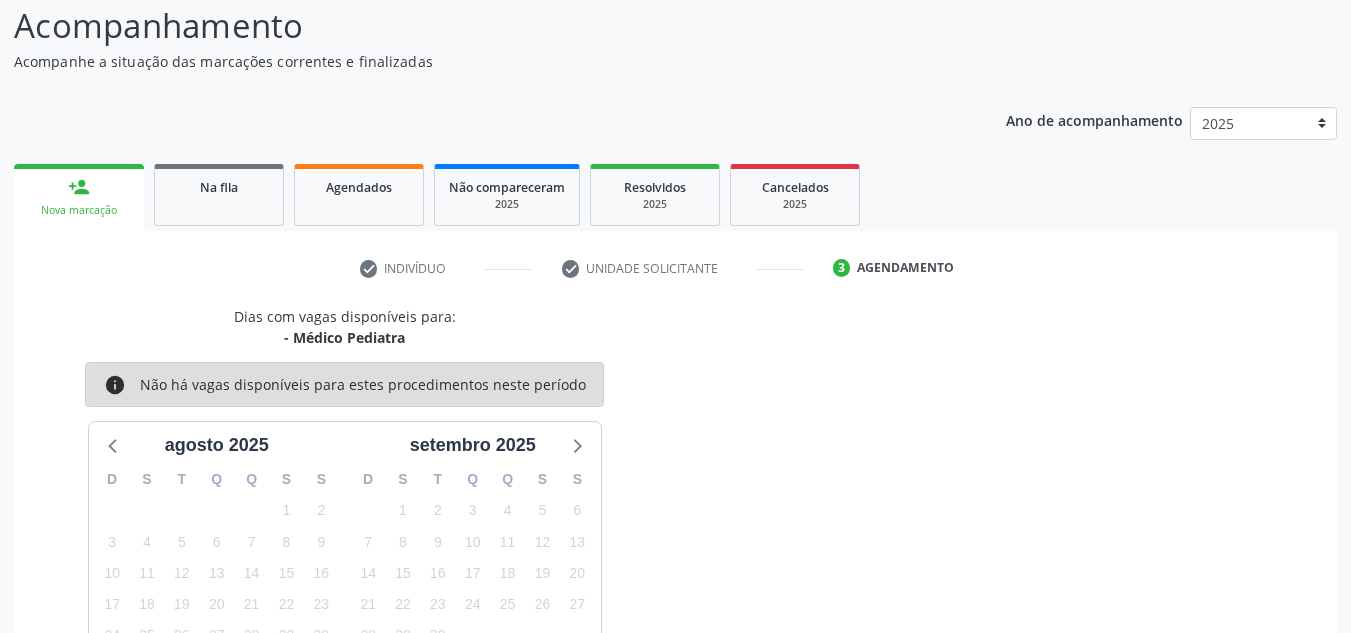 scroll, scrollTop: 0, scrollLeft: 0, axis: both 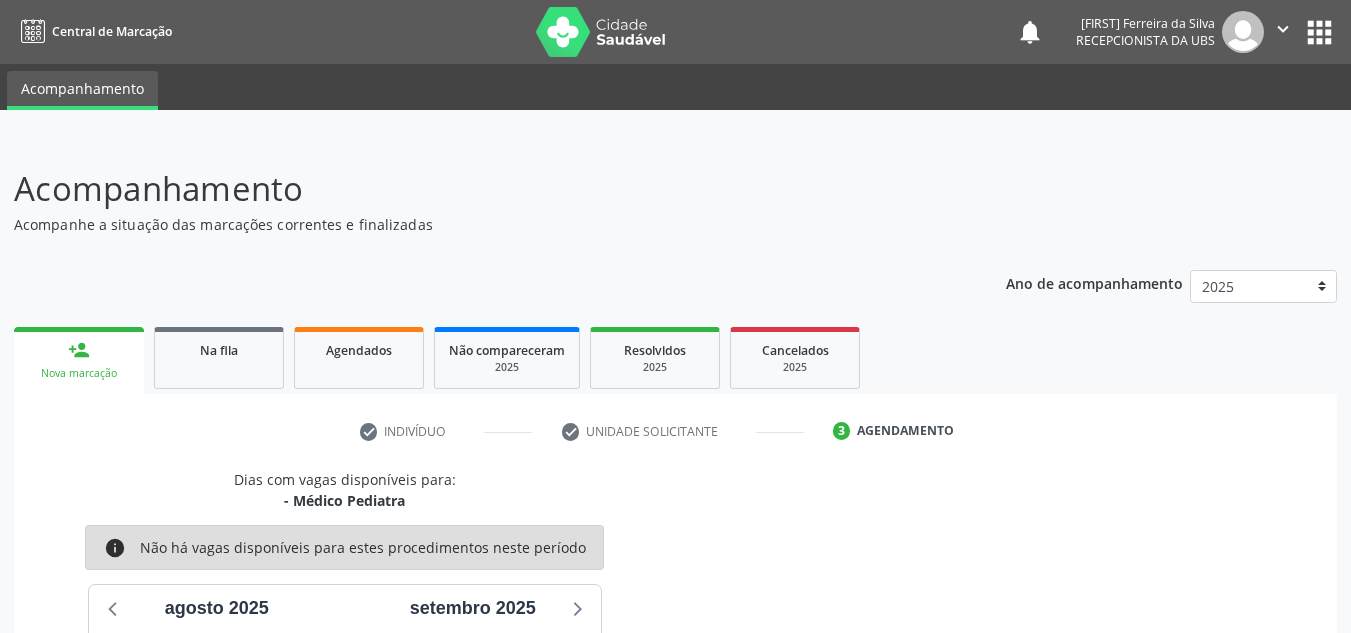 click on "" at bounding box center [1283, 29] 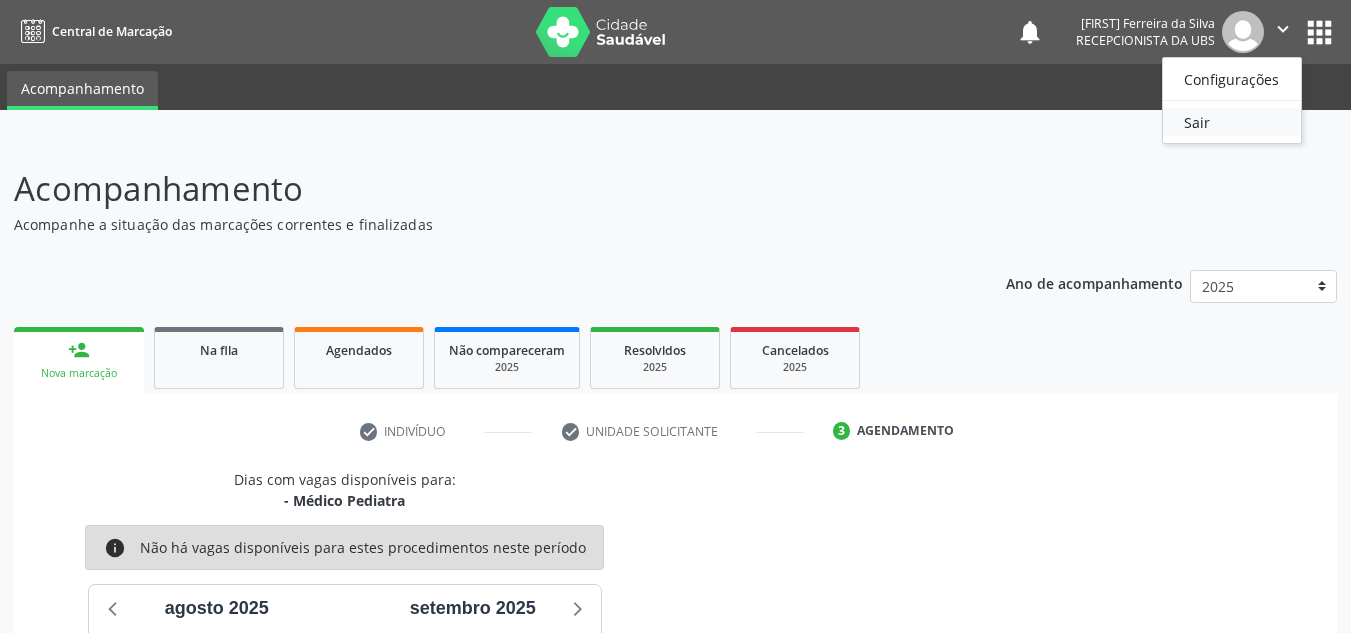click on "Sair" at bounding box center (1232, 122) 